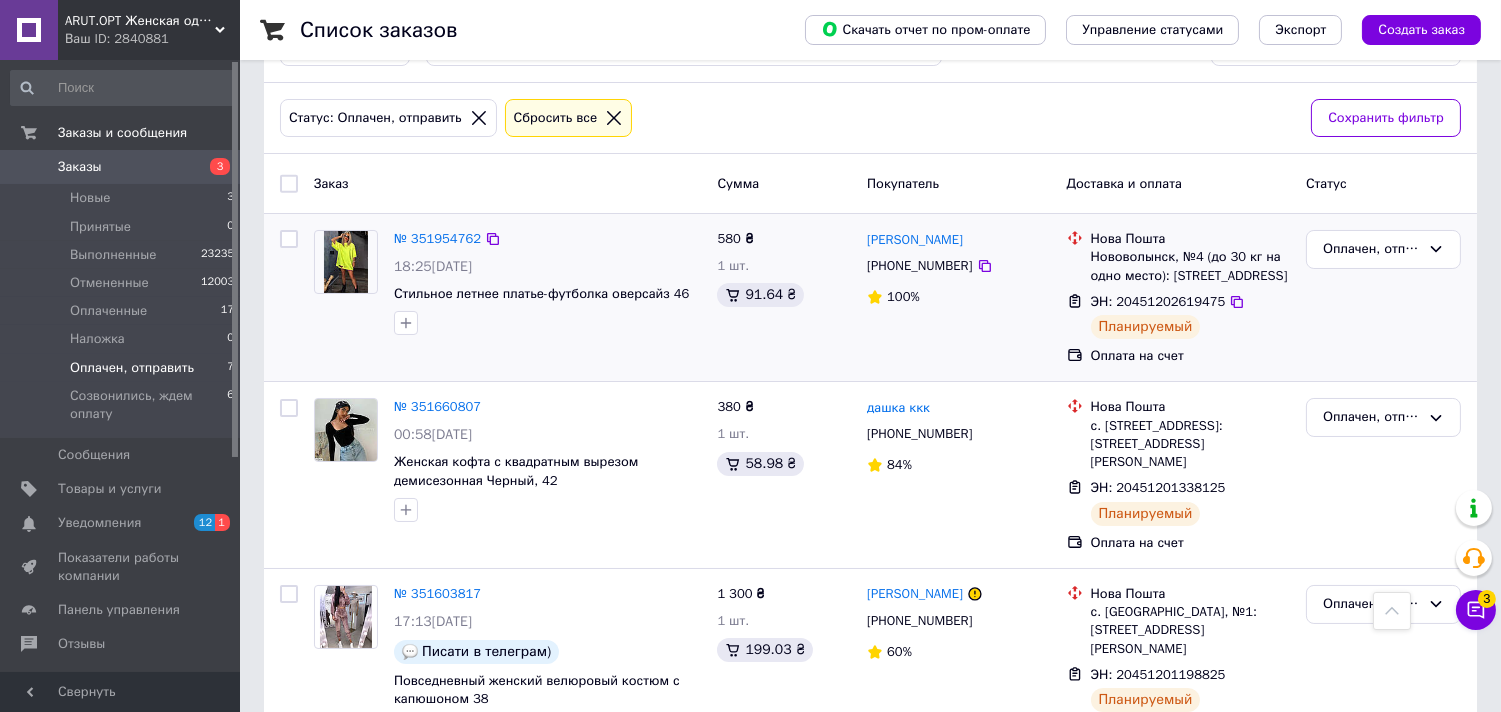 scroll, scrollTop: 0, scrollLeft: 0, axis: both 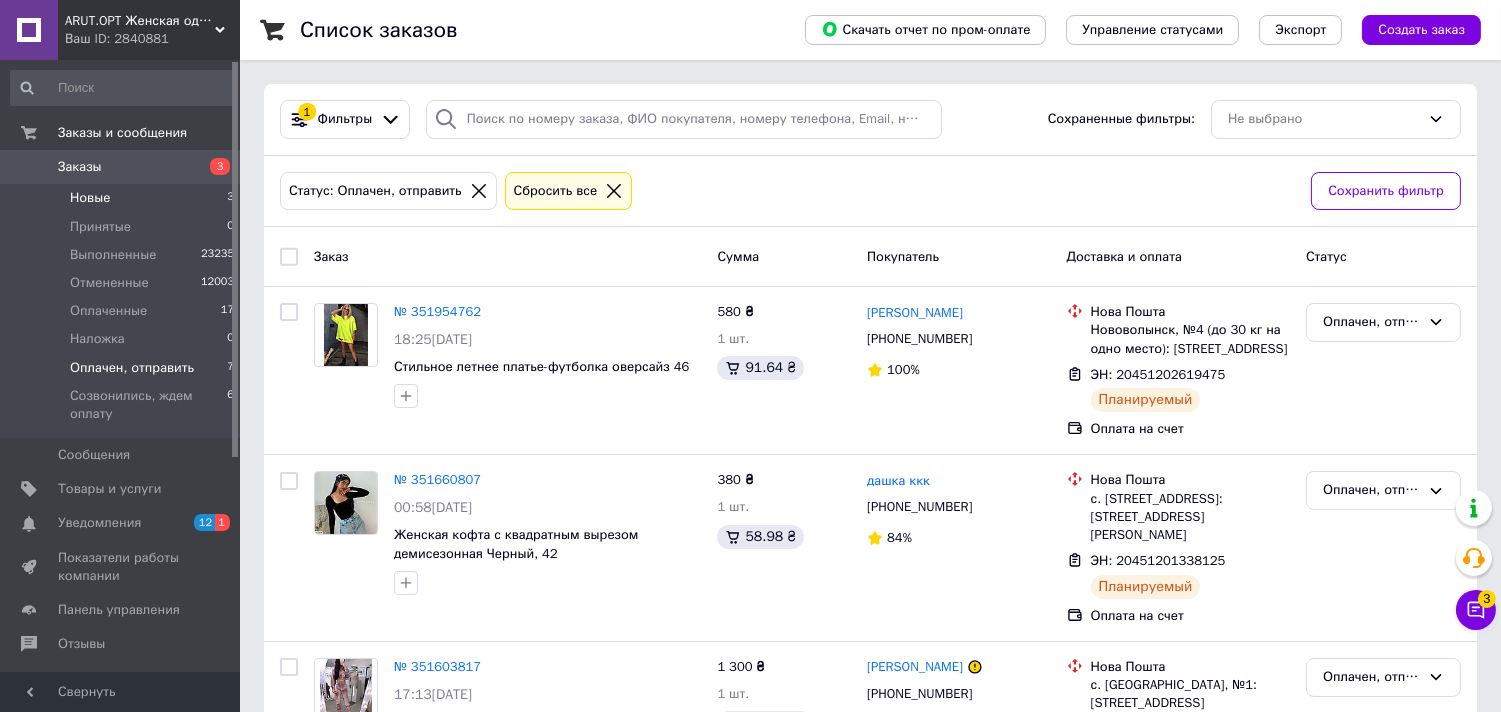click on "Новые 3" at bounding box center [123, 198] 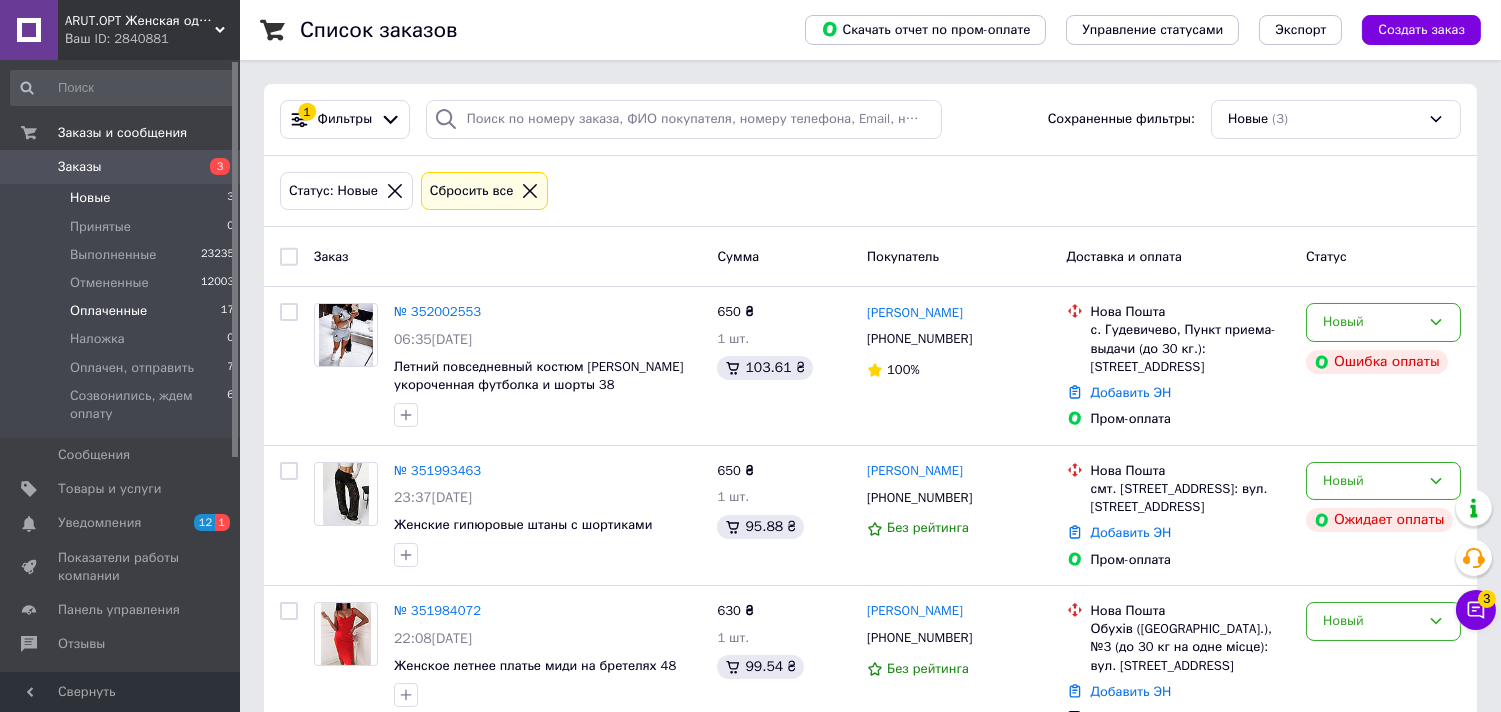 click on "Оплаченные 17" at bounding box center (123, 311) 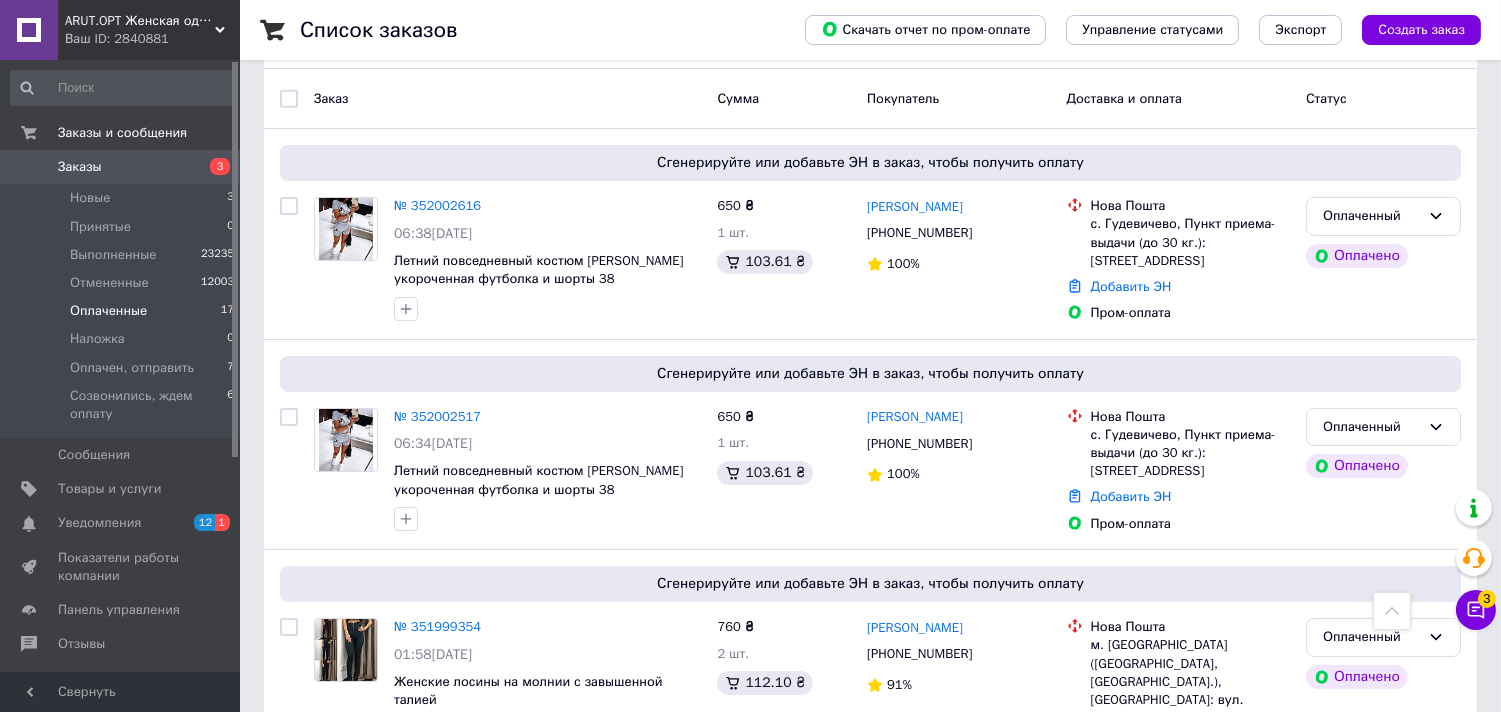 scroll, scrollTop: 0, scrollLeft: 0, axis: both 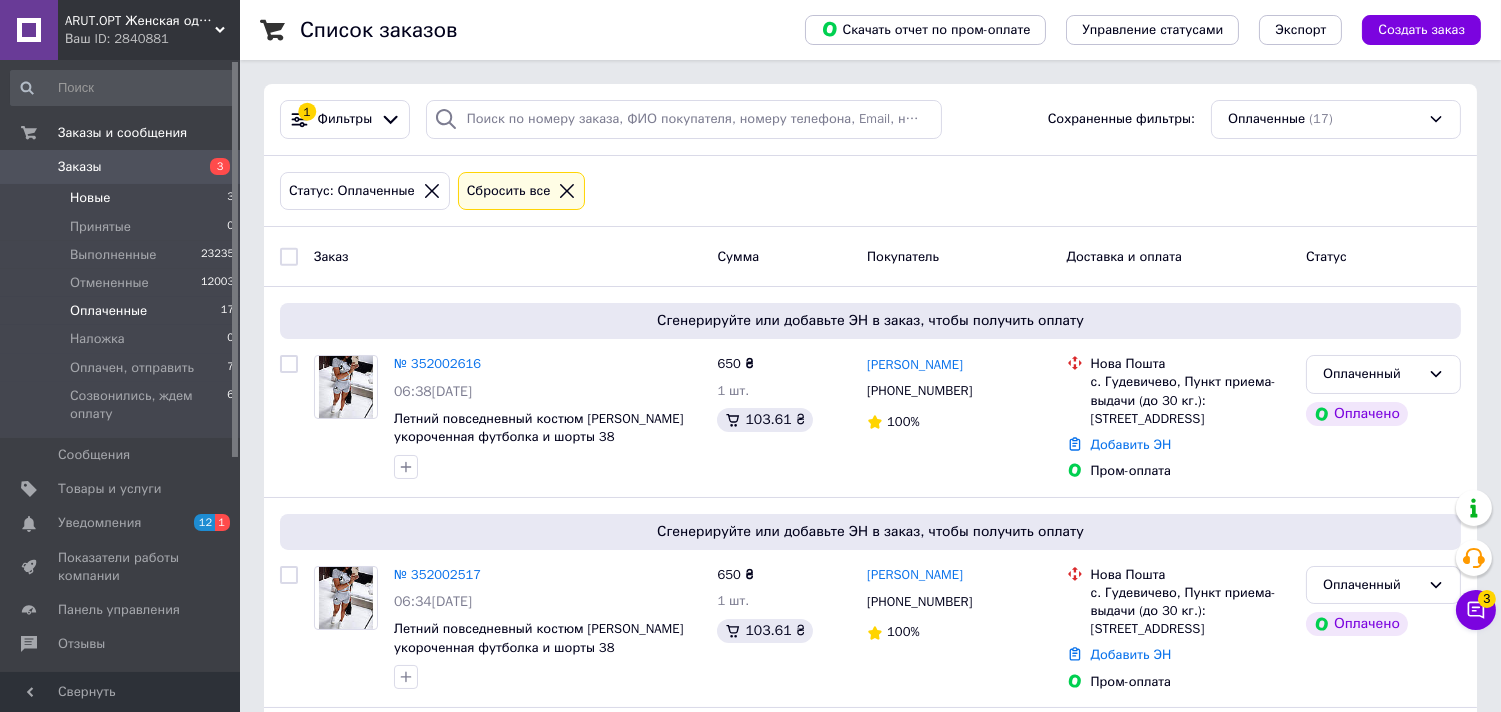 click on "Новые 3" at bounding box center [123, 198] 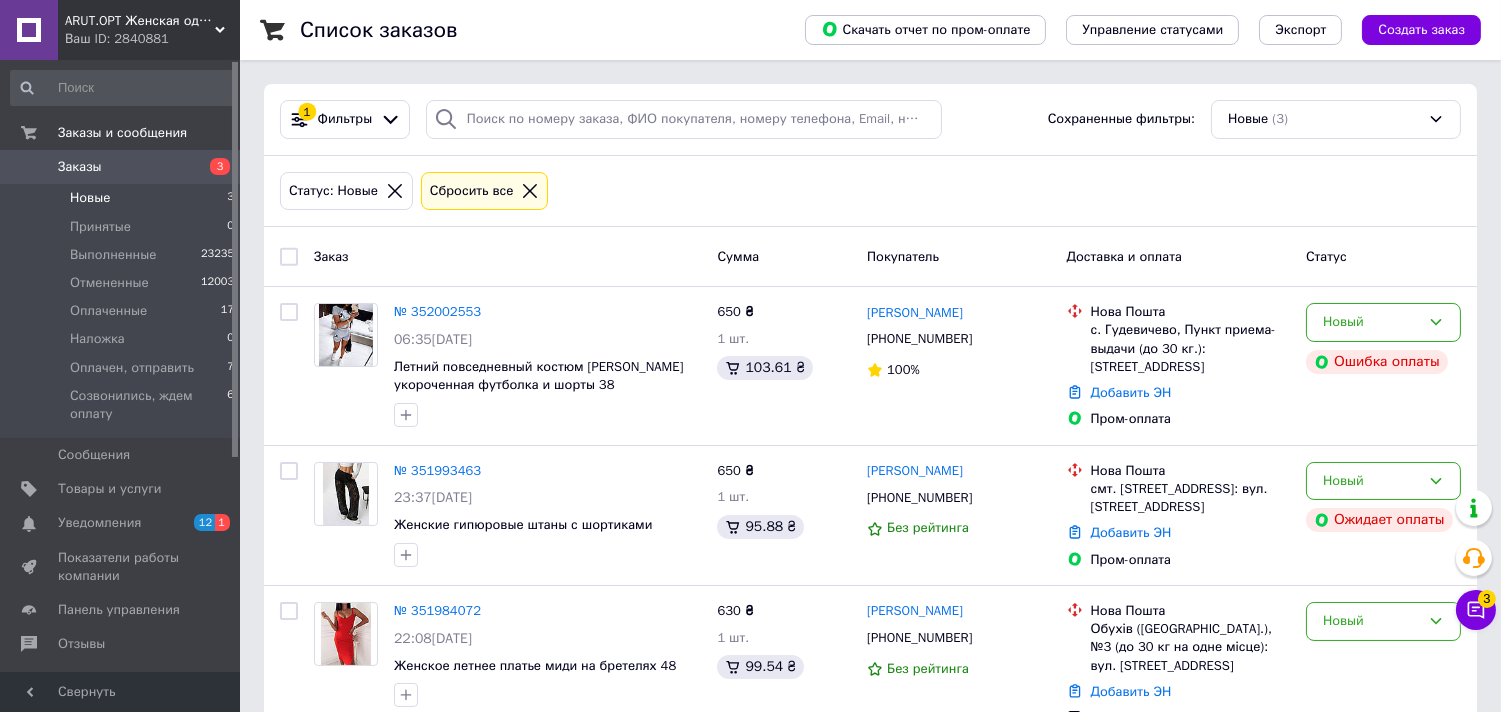 click at bounding box center [289, 257] 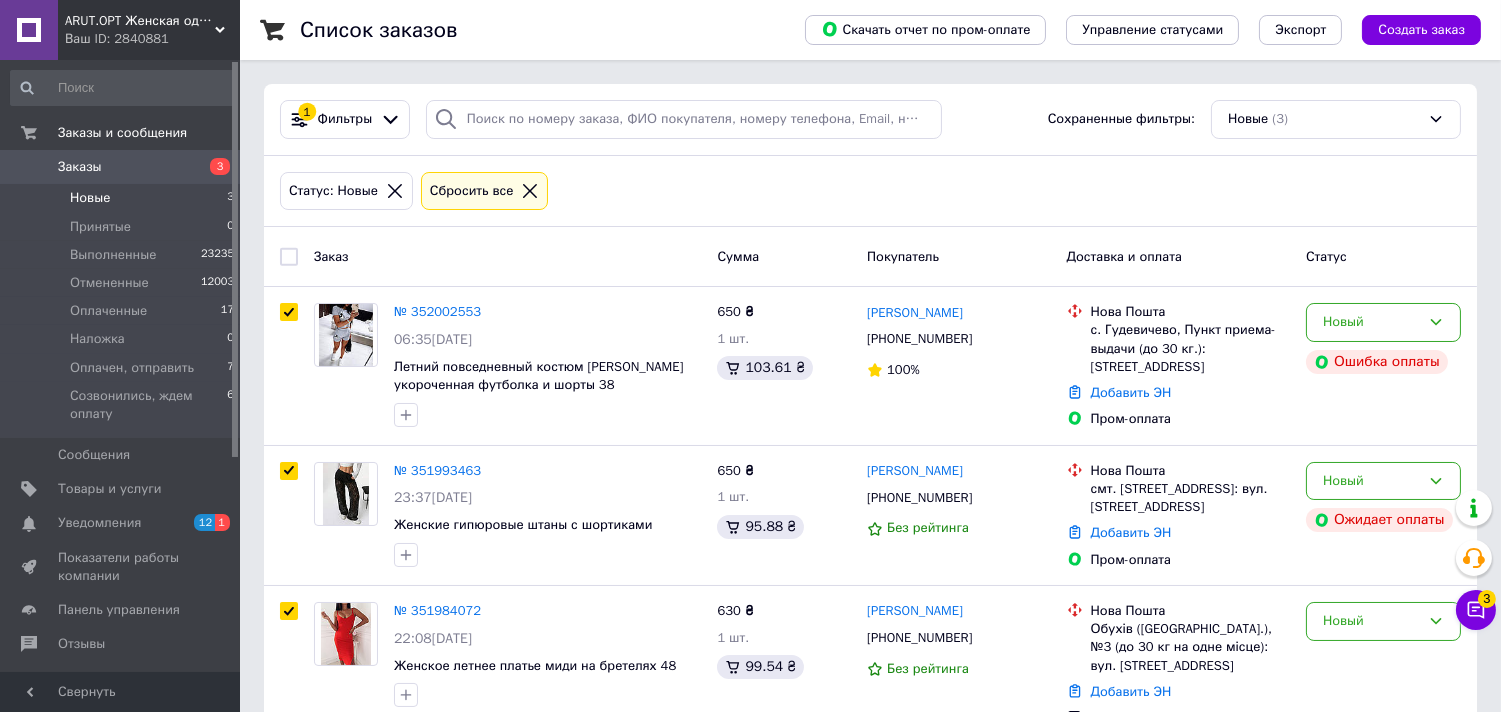 checkbox on "true" 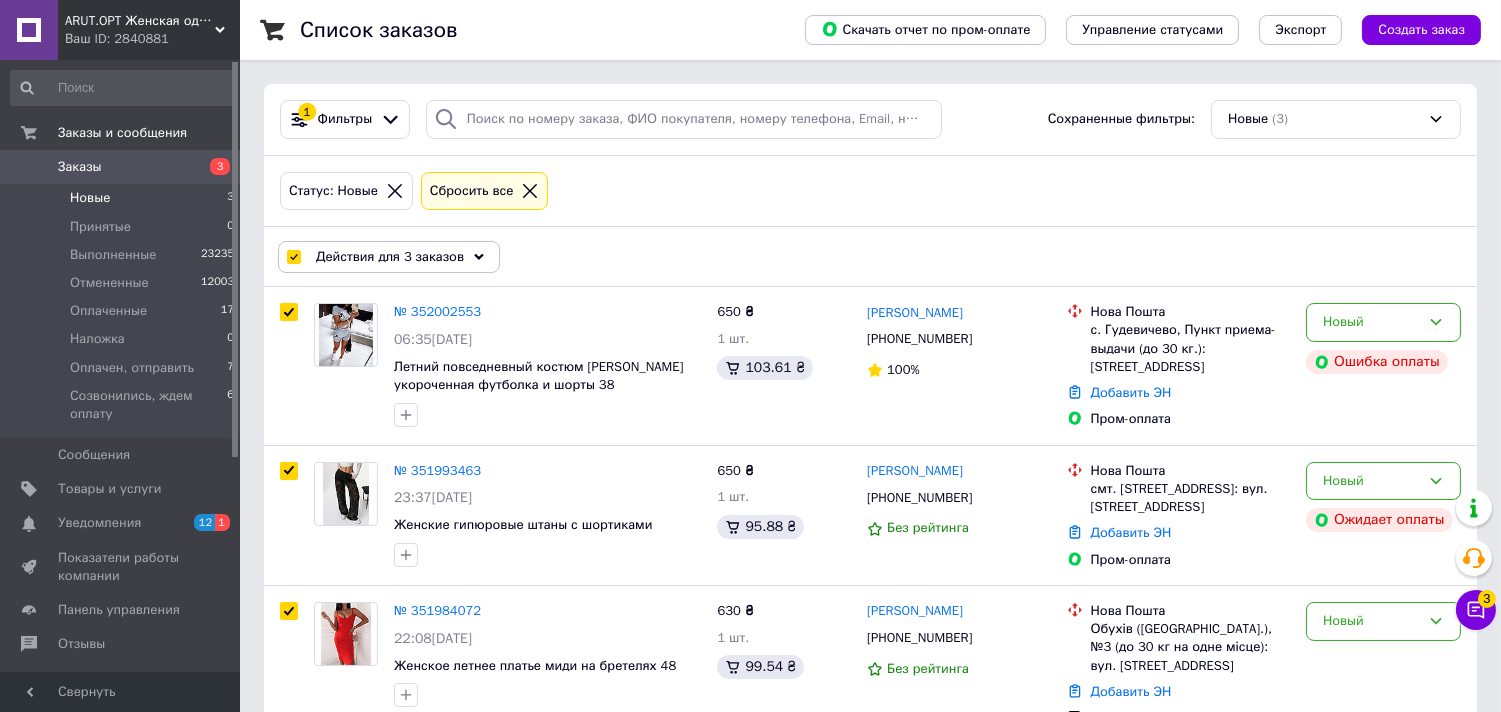 click on "Действия для 3 заказов" at bounding box center [390, 257] 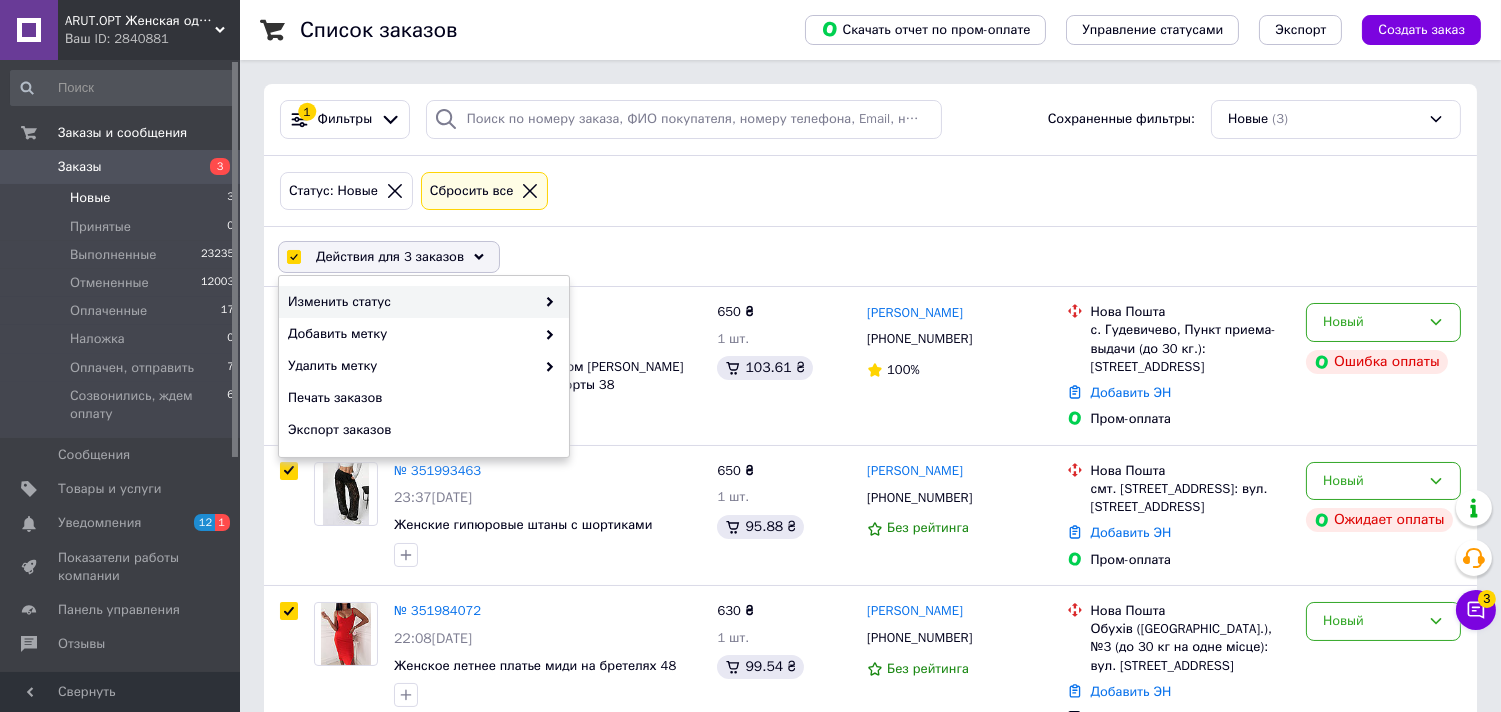 click on "Изменить статус" at bounding box center (411, 302) 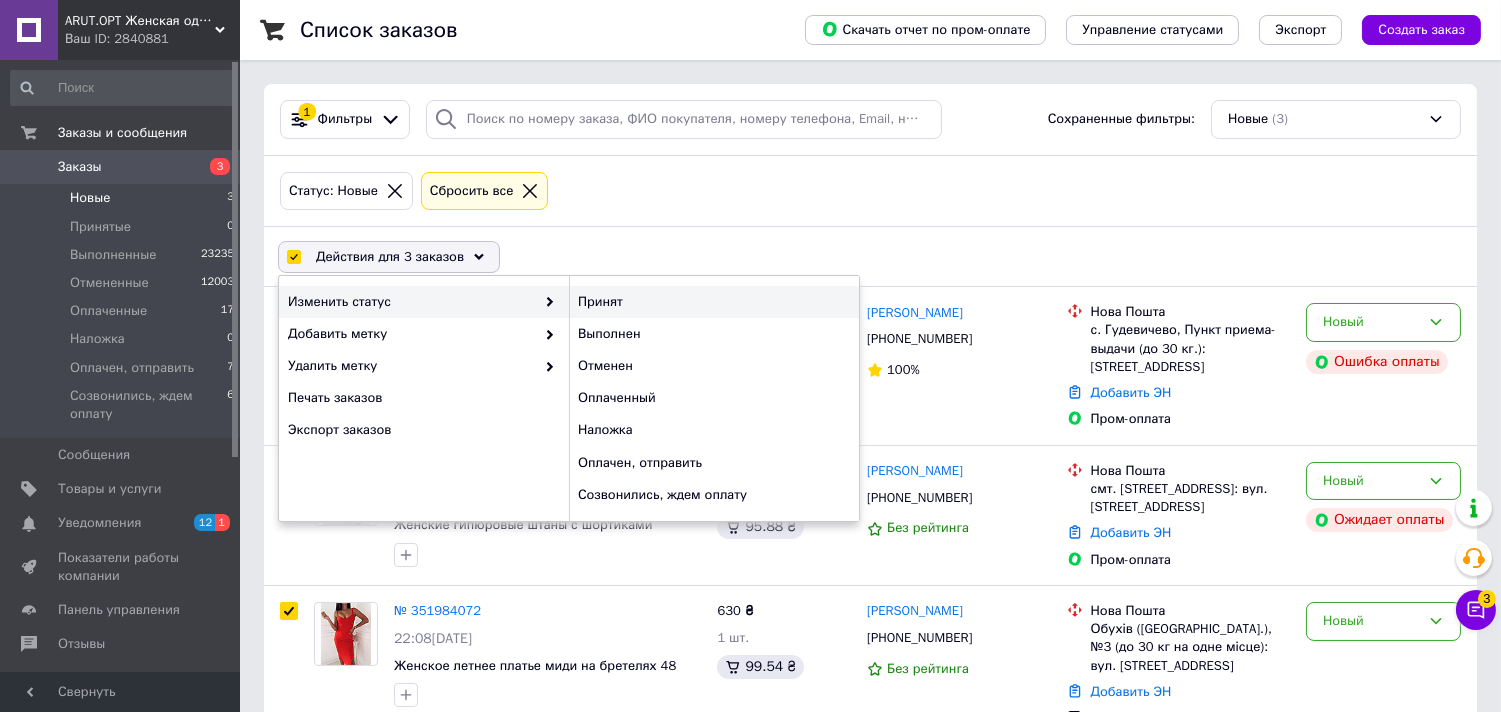 click on "Принят" at bounding box center [714, 302] 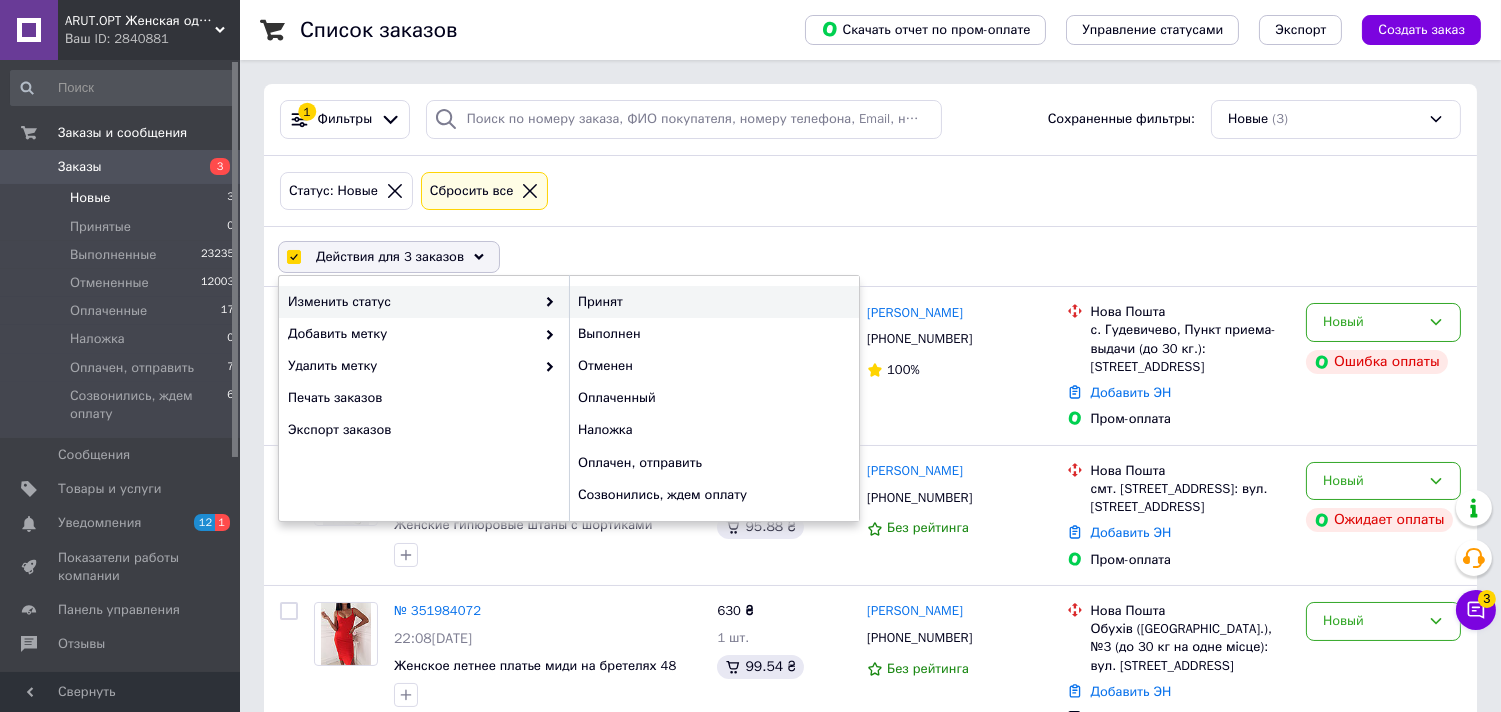 checkbox on "false" 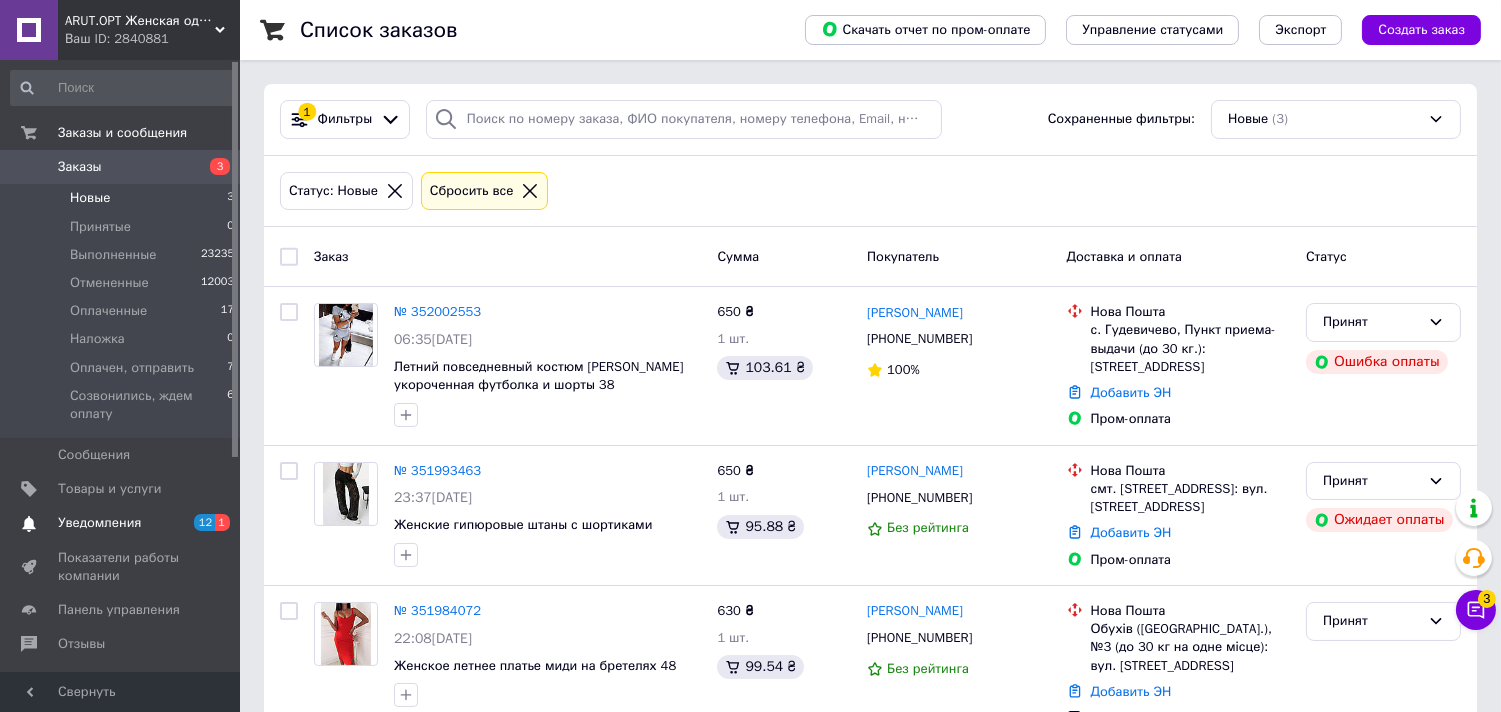 click on "Уведомления" at bounding box center [121, 523] 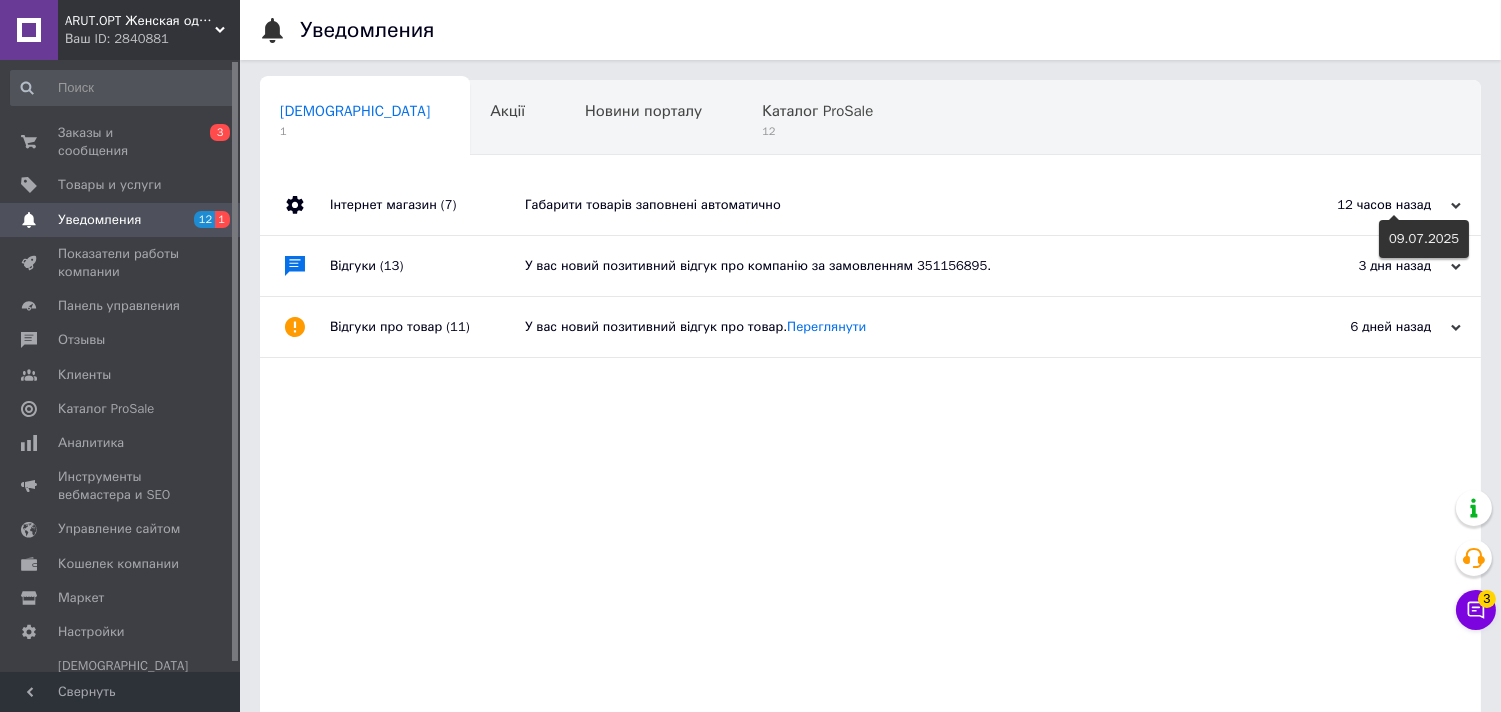 click on "12 часов назад" at bounding box center (1361, 205) 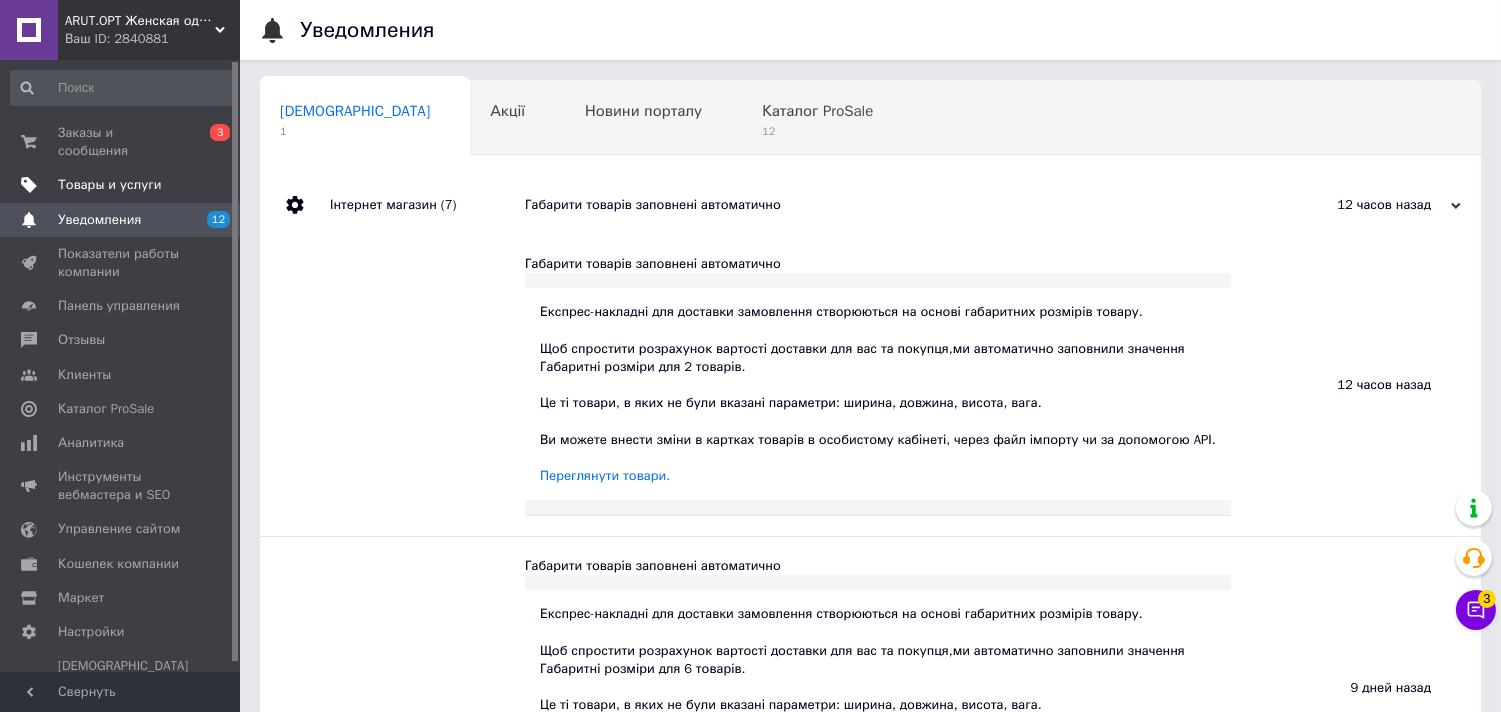 click on "Товары и услуги" at bounding box center (123, 185) 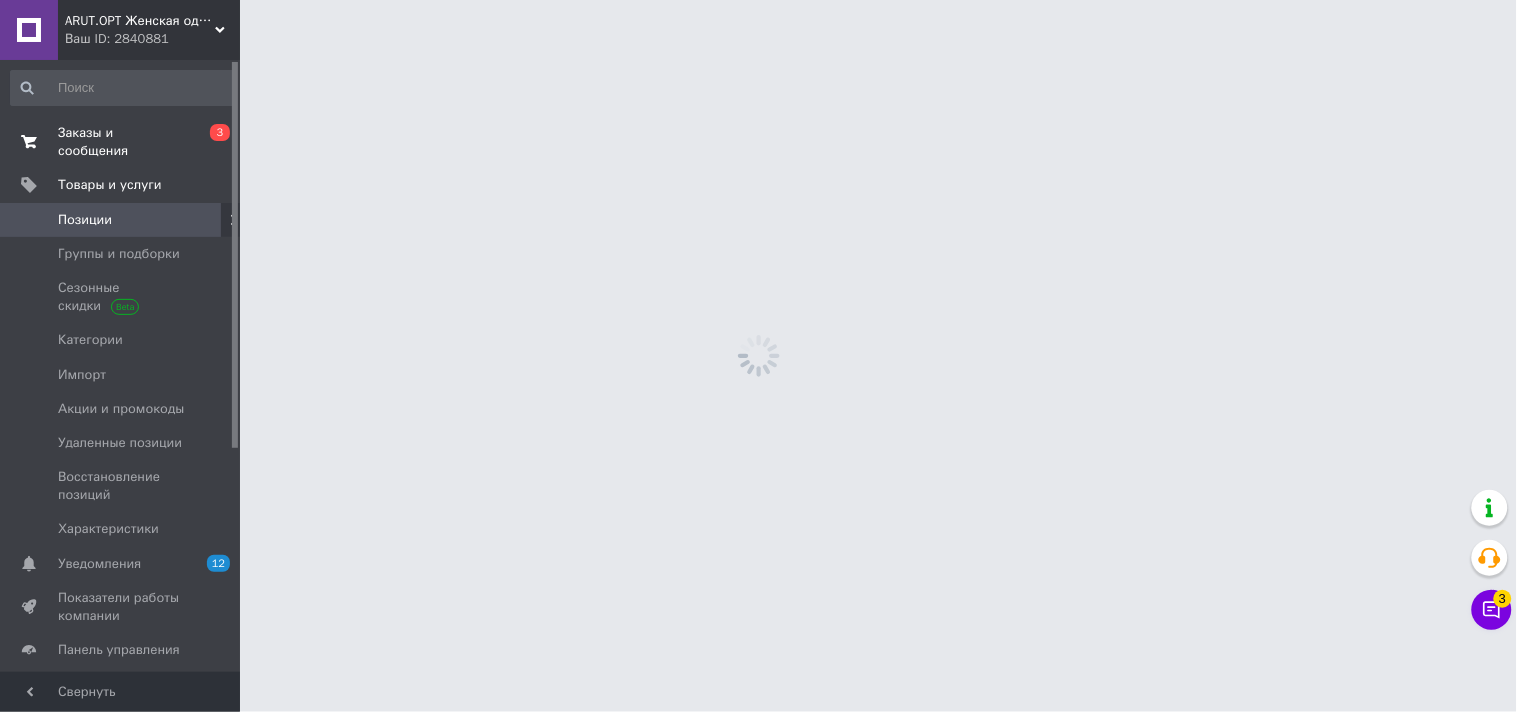 click on "Заказы и сообщения" at bounding box center [121, 142] 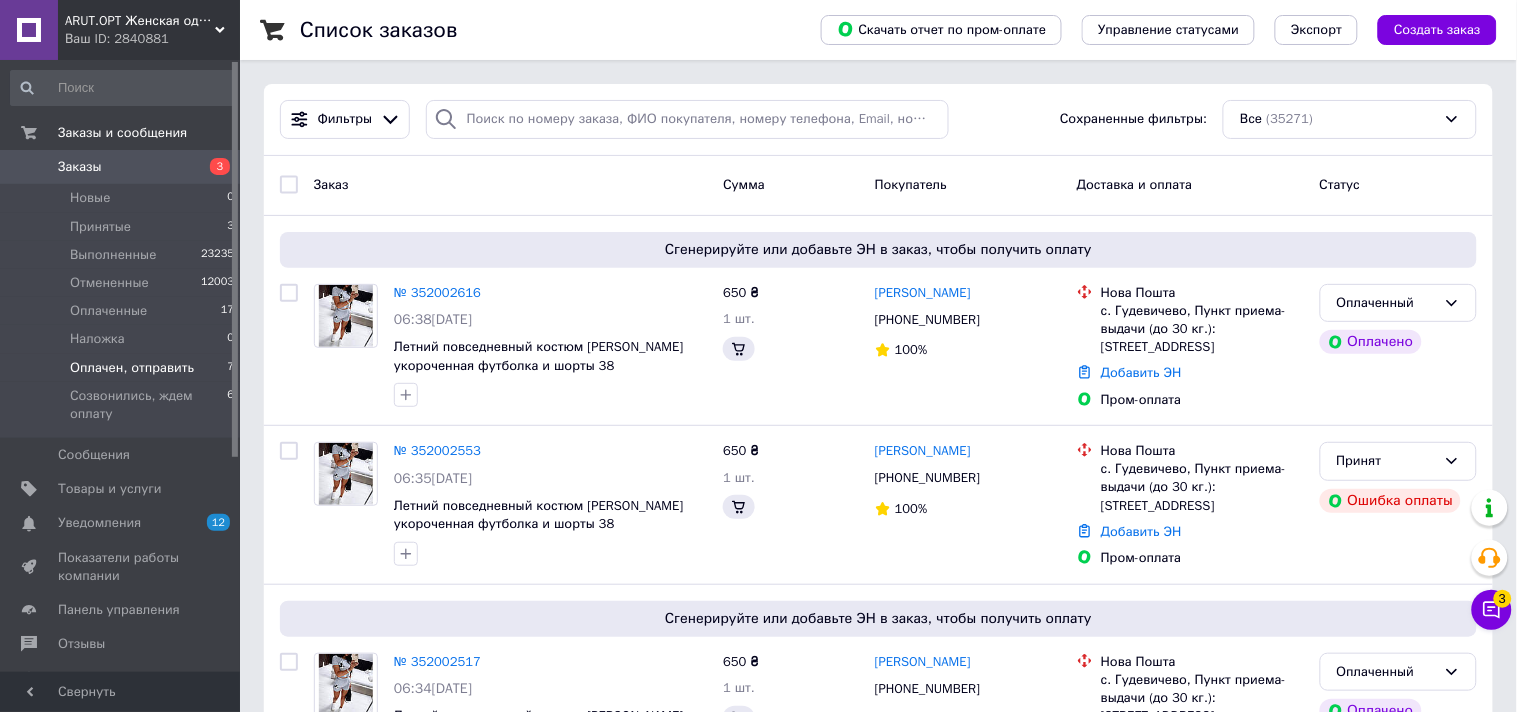 click on "Оплачен, отправить" at bounding box center [132, 368] 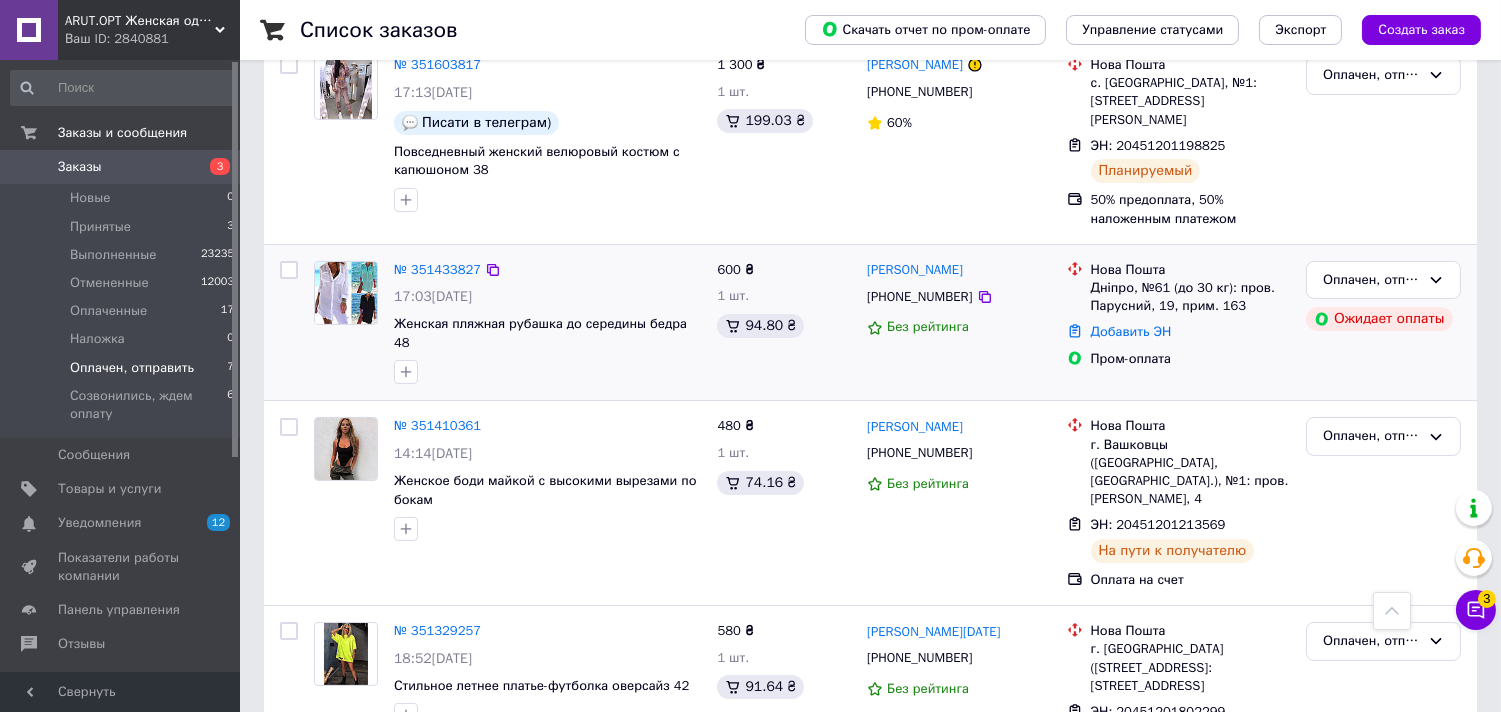 scroll, scrollTop: 491, scrollLeft: 0, axis: vertical 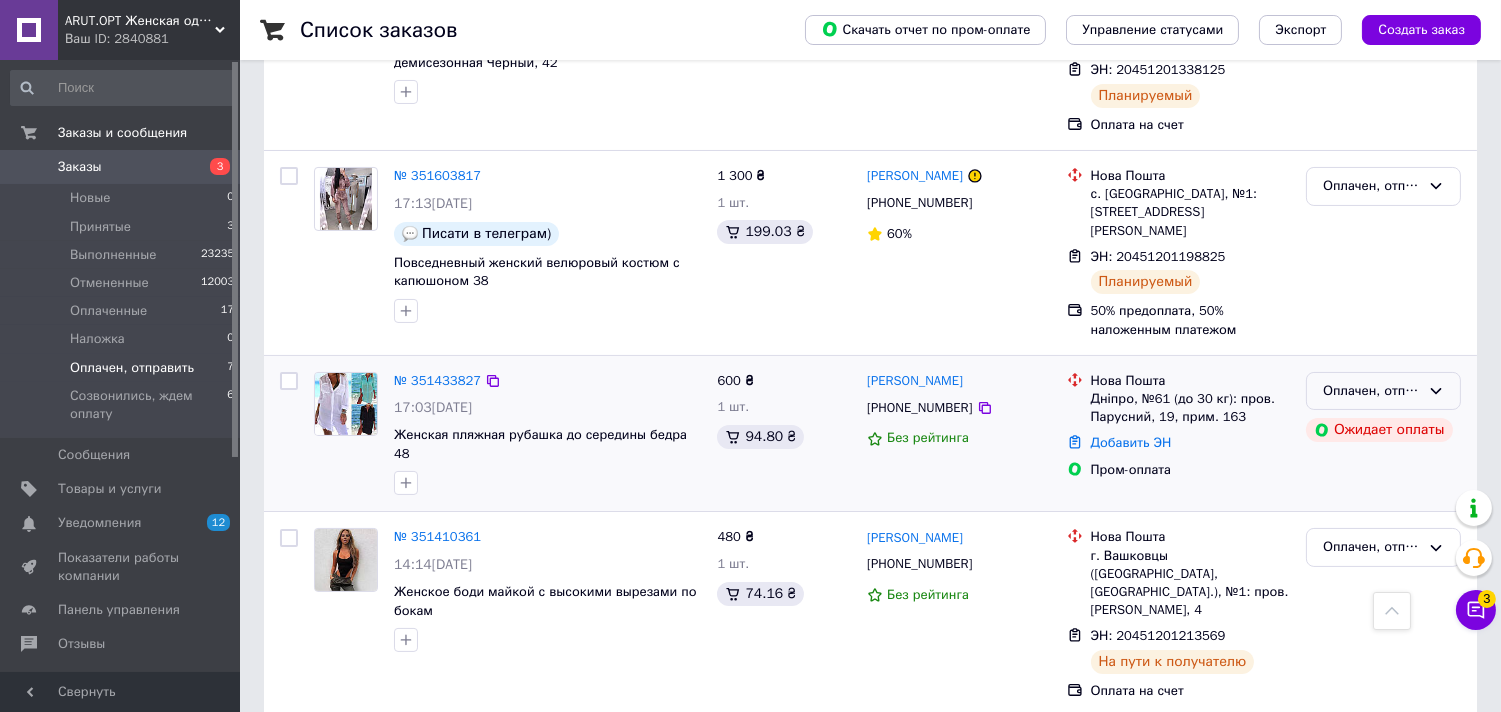 click on "Оплачен, отправить" at bounding box center (1371, 391) 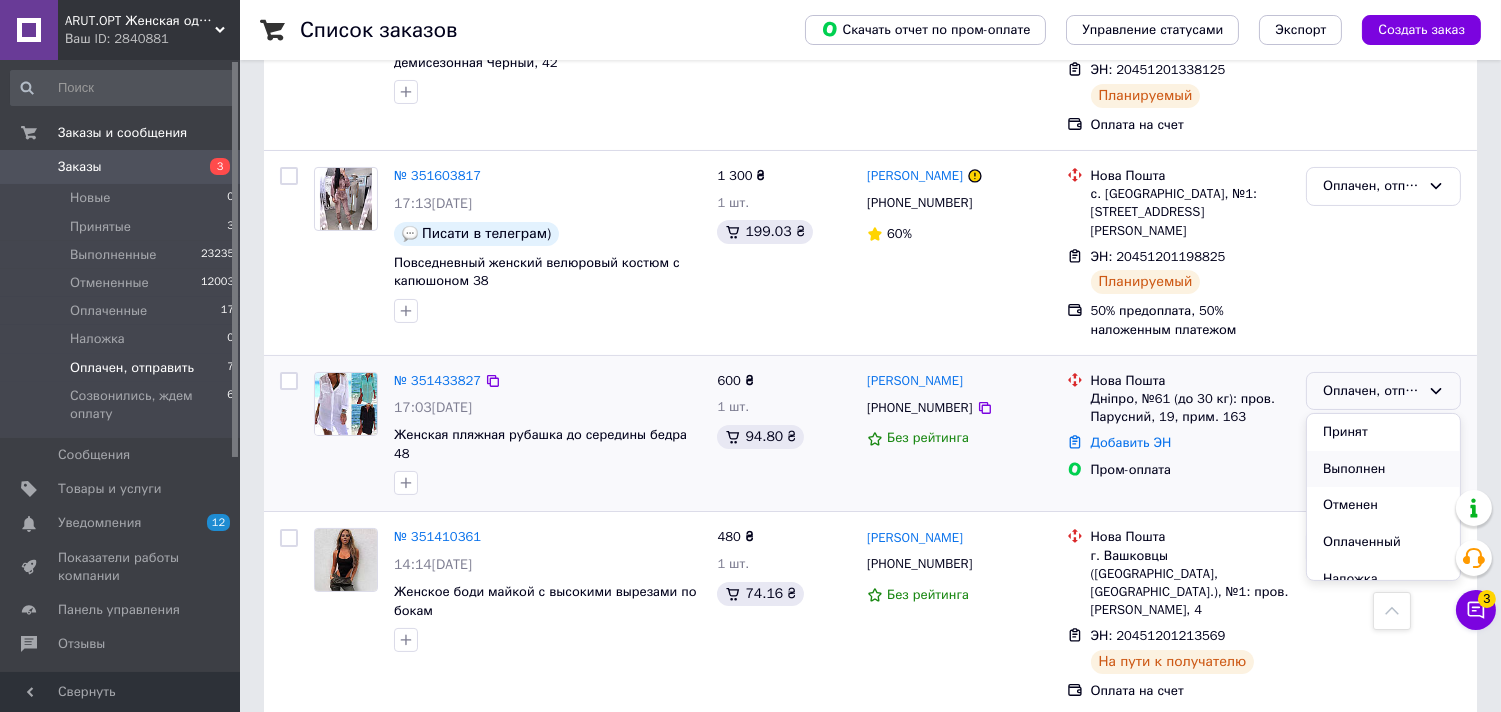 click on "Выполнен" at bounding box center [1383, 469] 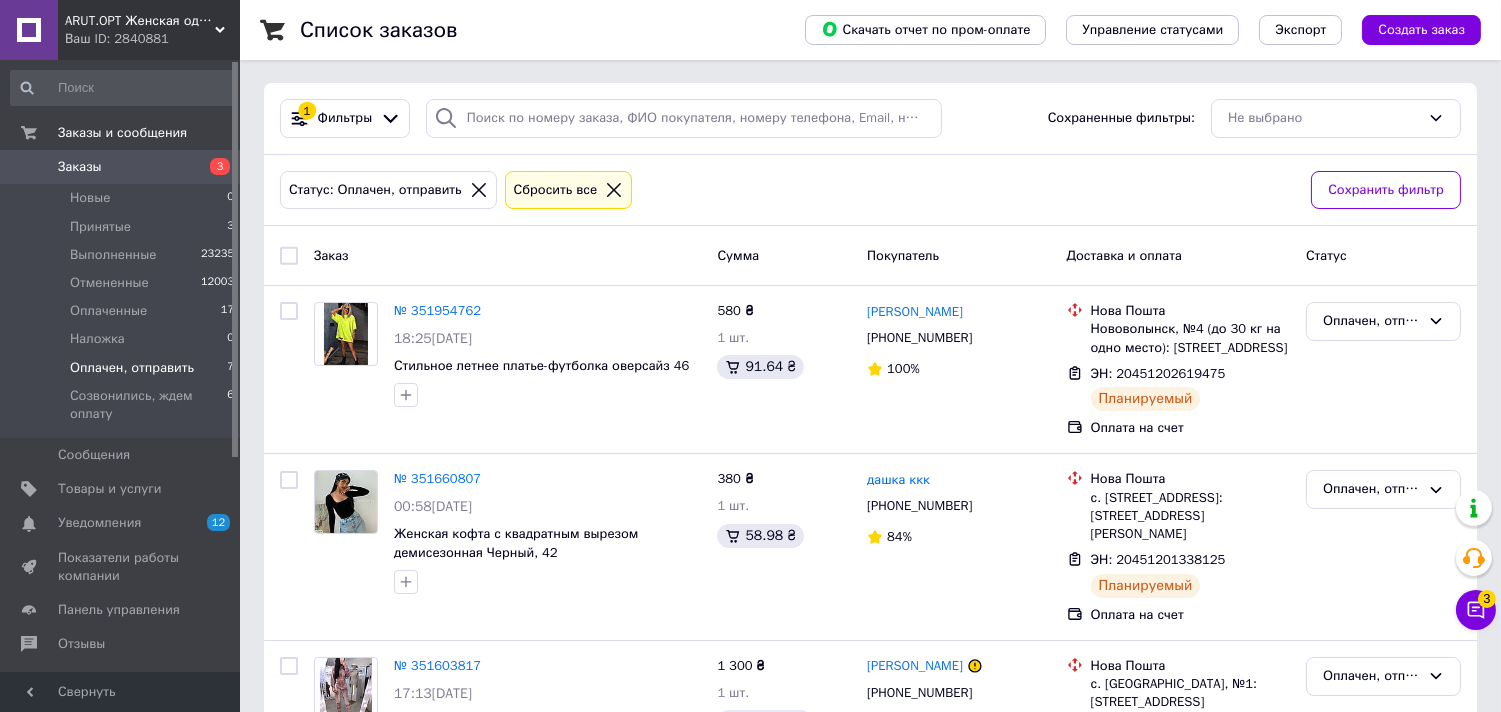 scroll, scrollTop: 0, scrollLeft: 0, axis: both 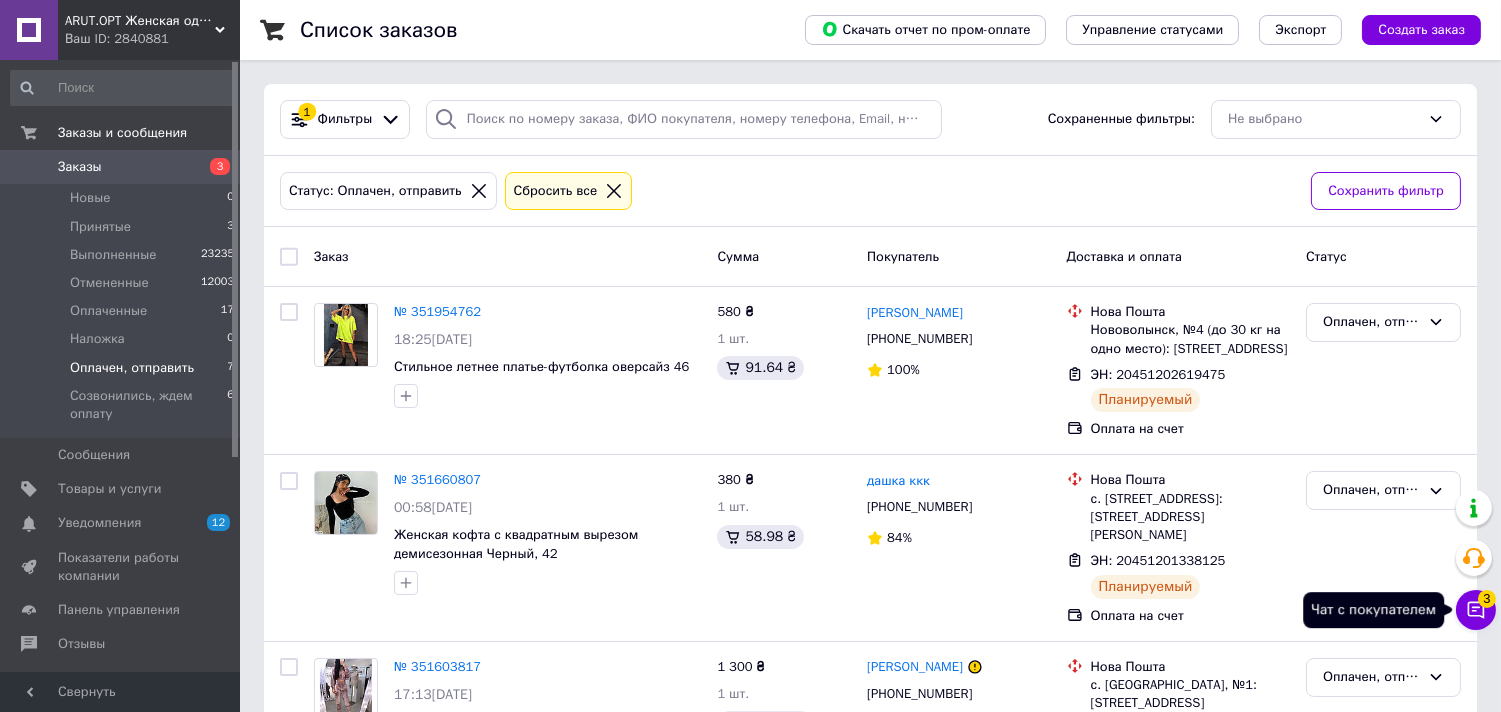 click on "Чат с покупателем 3" at bounding box center [1476, 610] 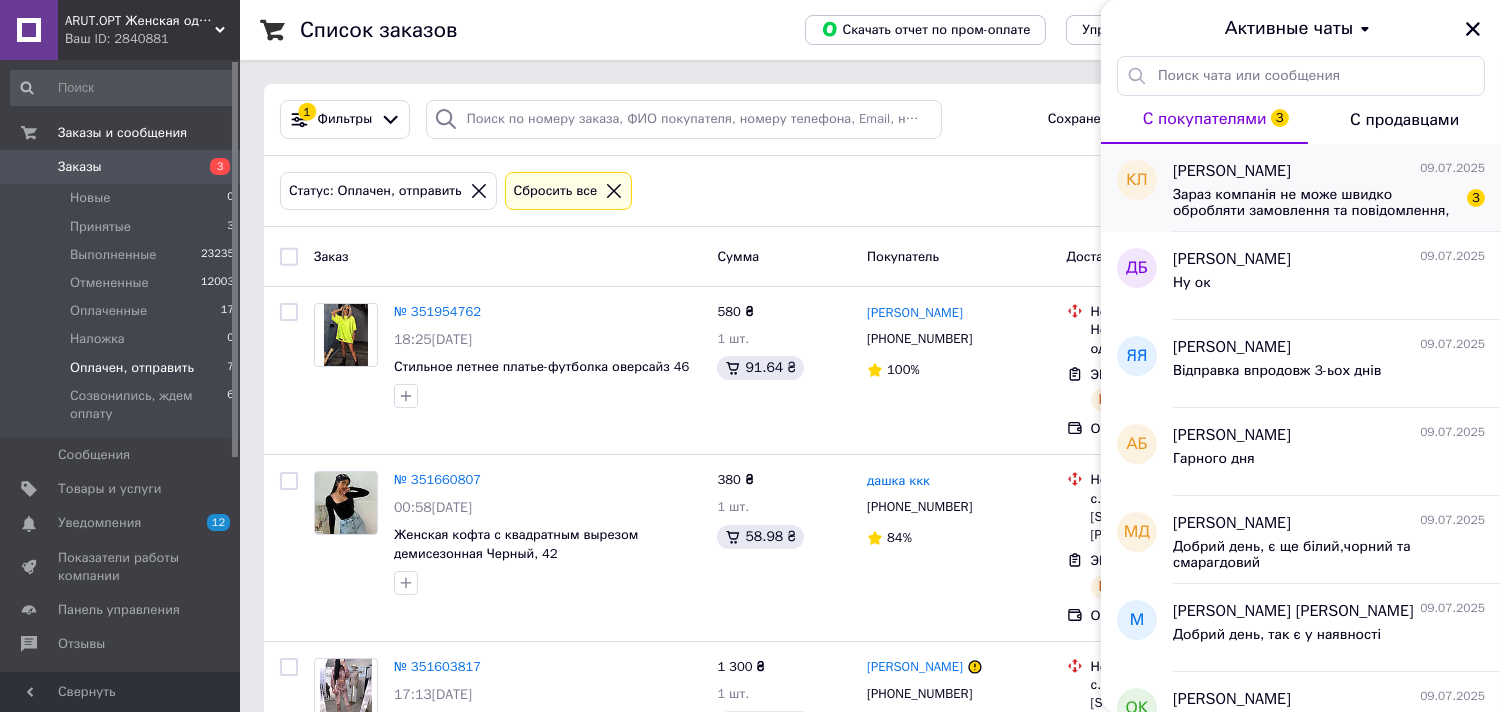 click on "Катерина Лущук" at bounding box center [1232, 171] 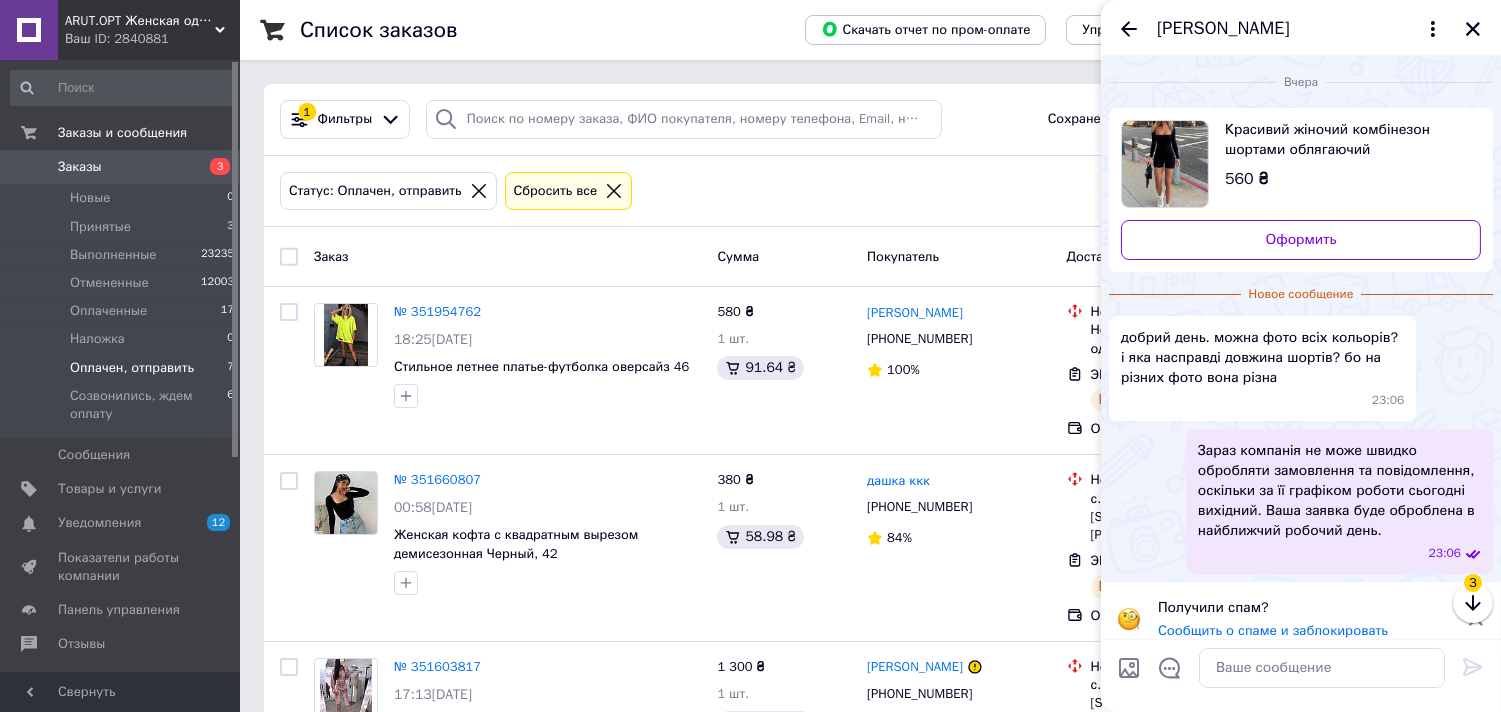 scroll, scrollTop: 16, scrollLeft: 0, axis: vertical 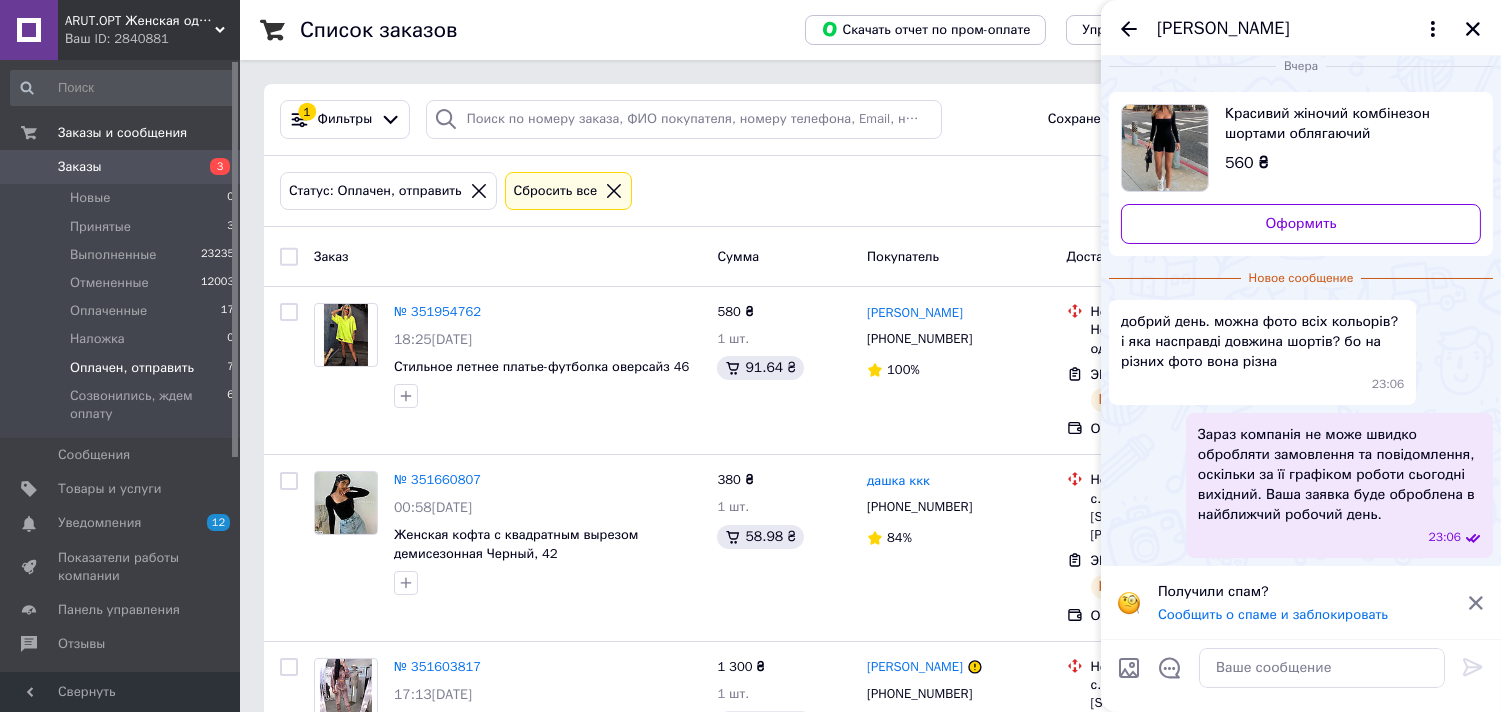 click on "Красивий жіночий комбінезон шортами облягаючий" at bounding box center (1345, 124) 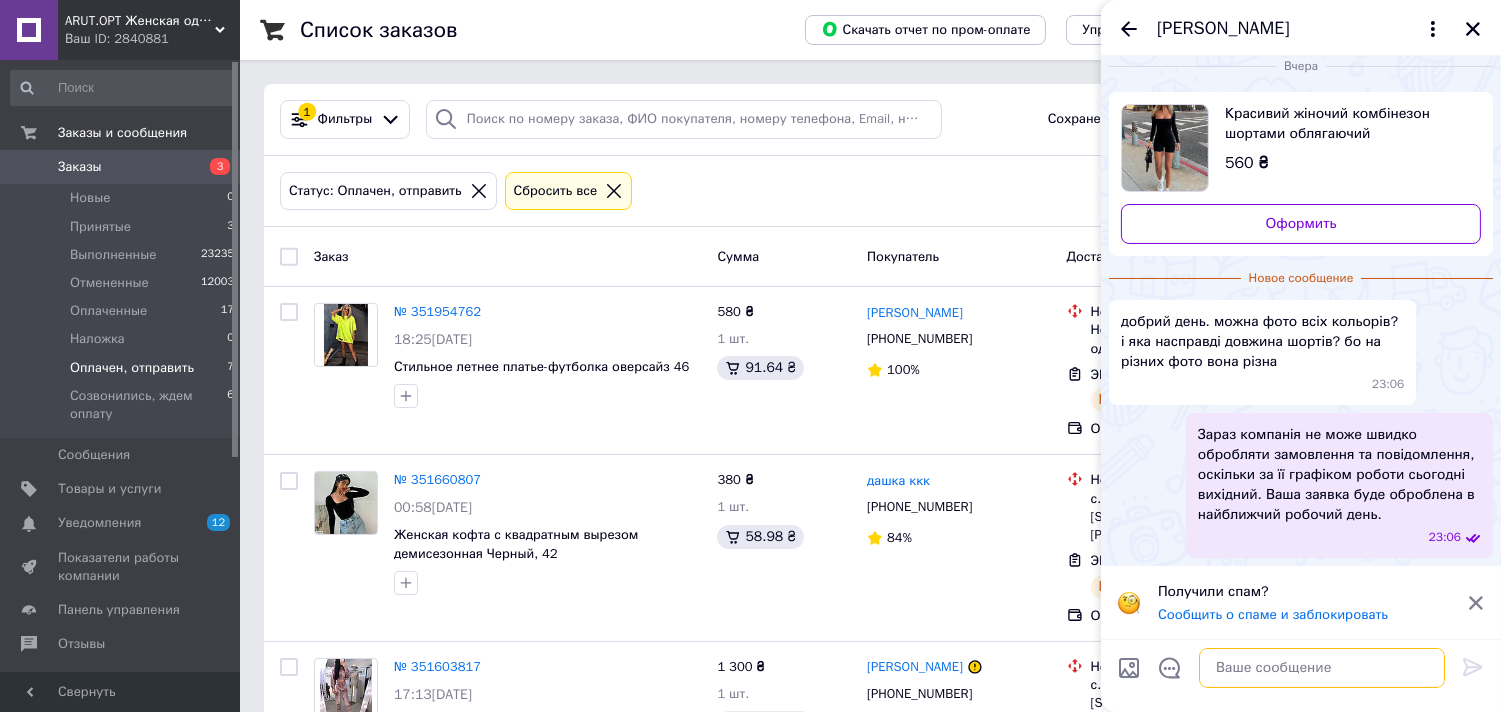 click at bounding box center [1322, 668] 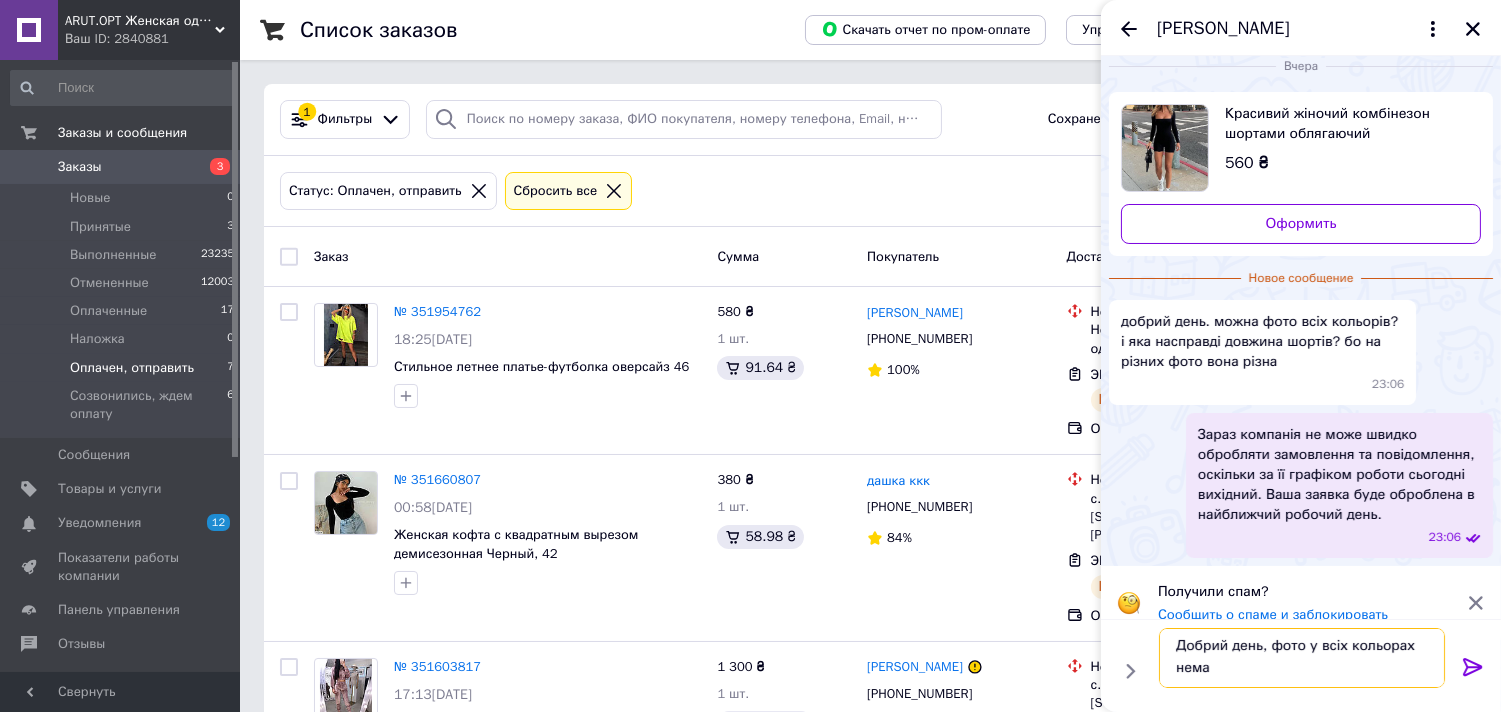 scroll, scrollTop: 2, scrollLeft: 0, axis: vertical 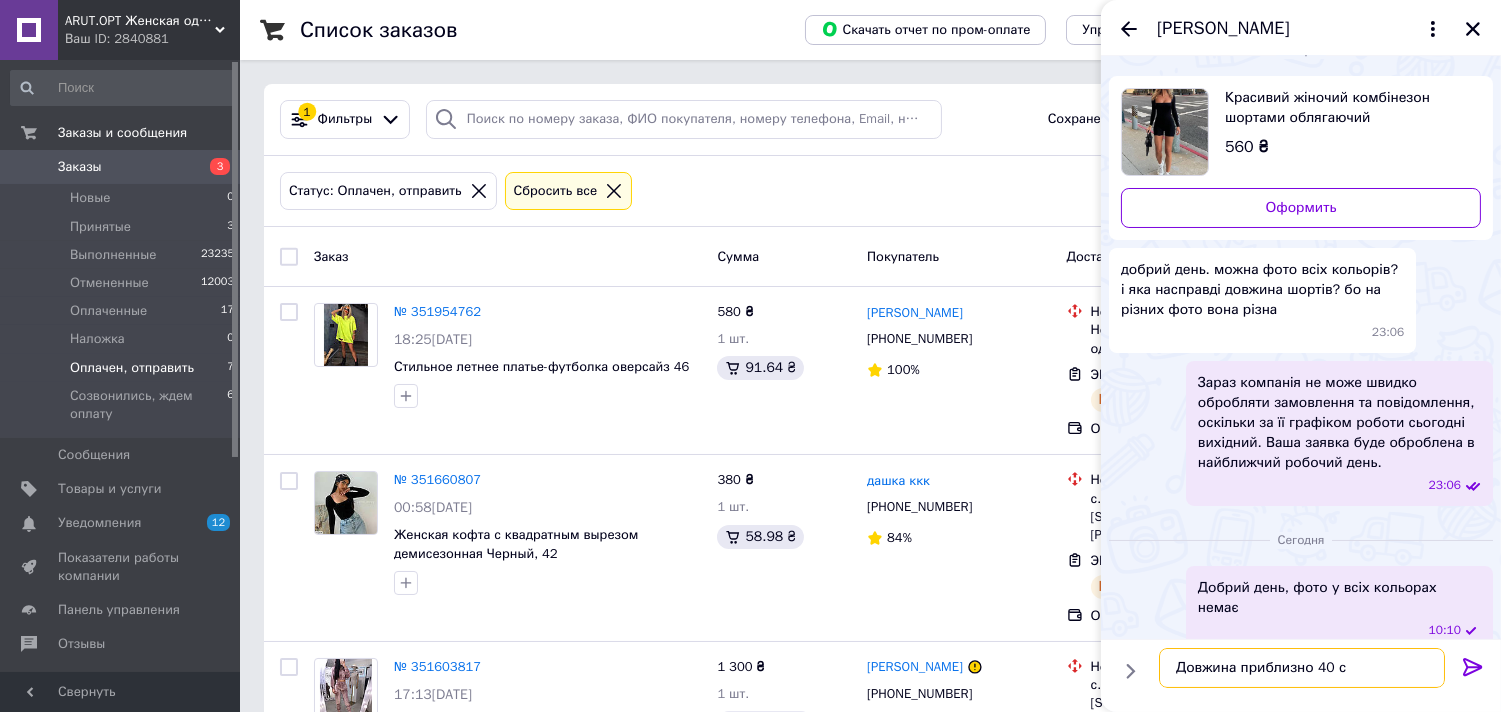 type on "Довжина приблизно 40 см" 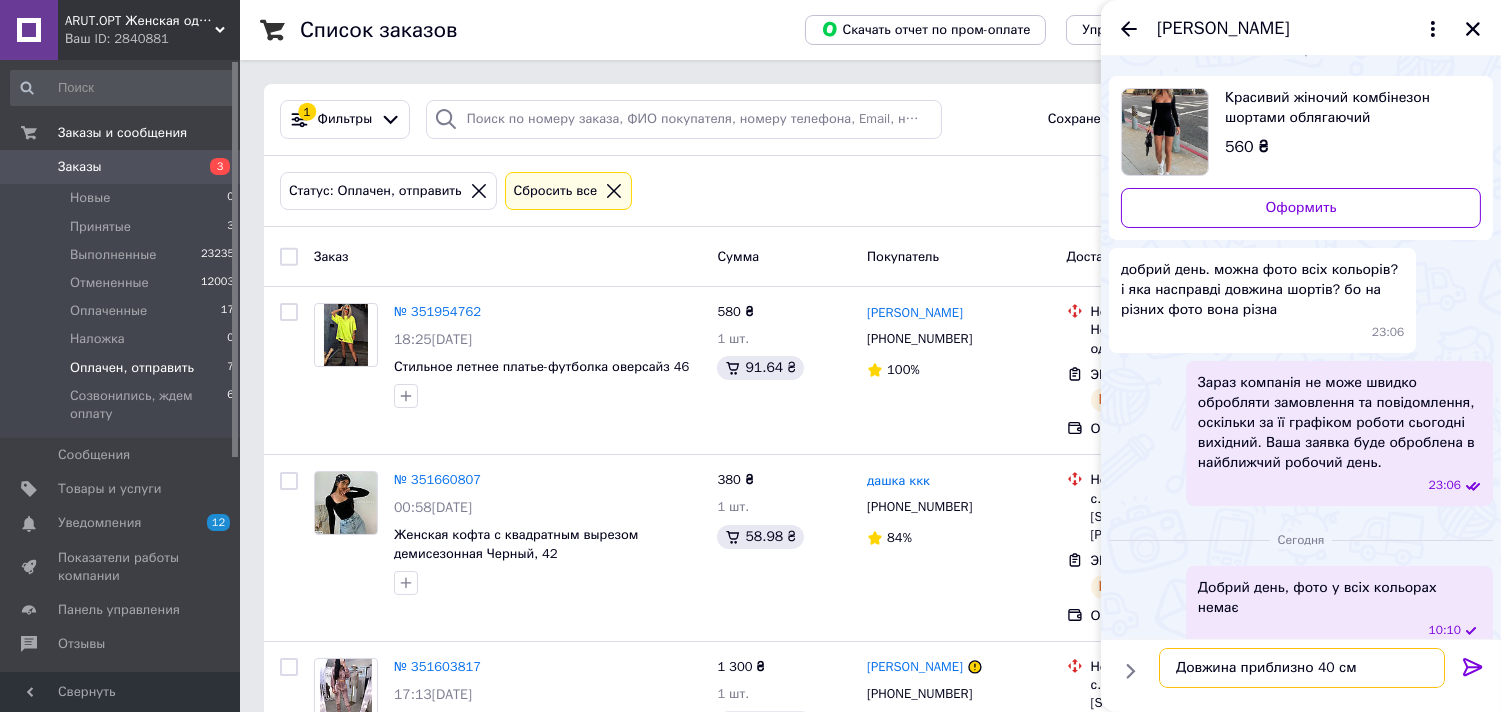 type 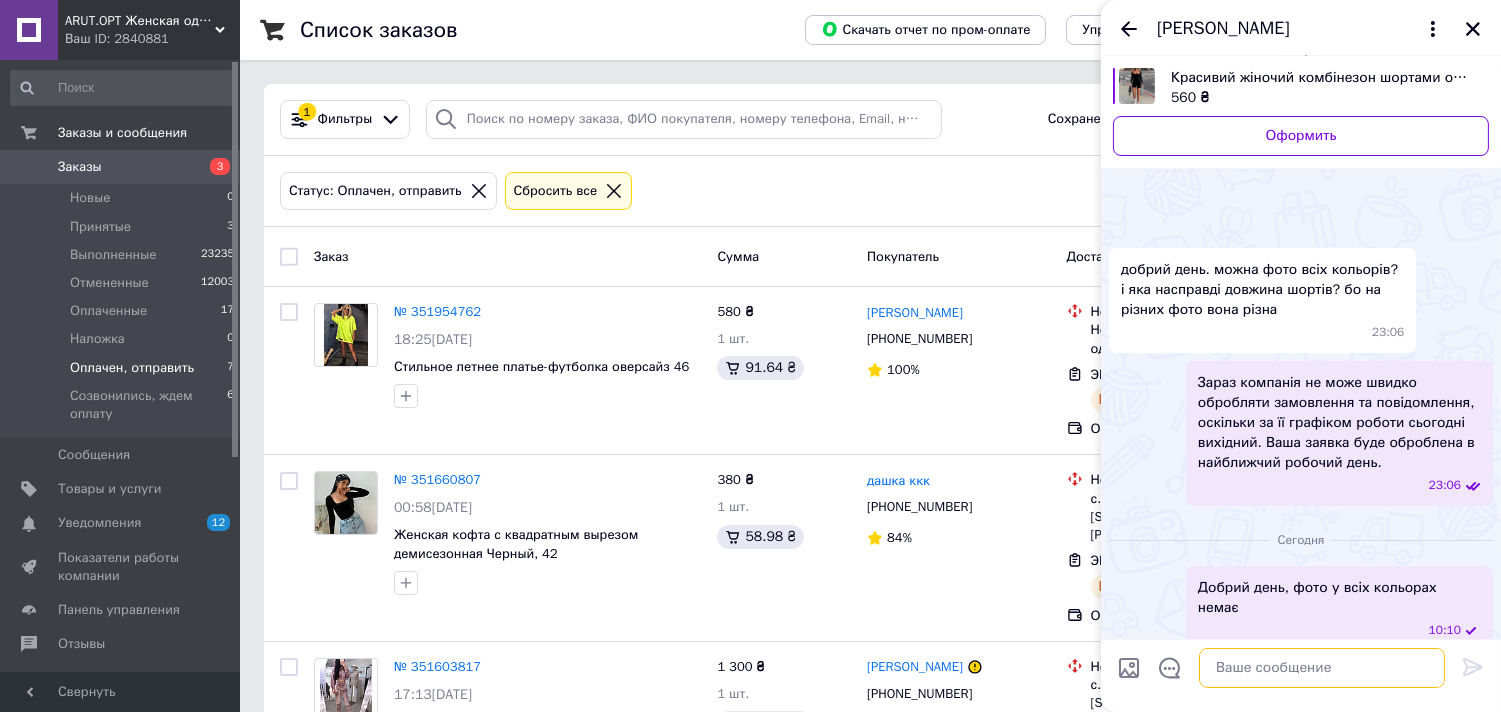 scroll, scrollTop: 85, scrollLeft: 0, axis: vertical 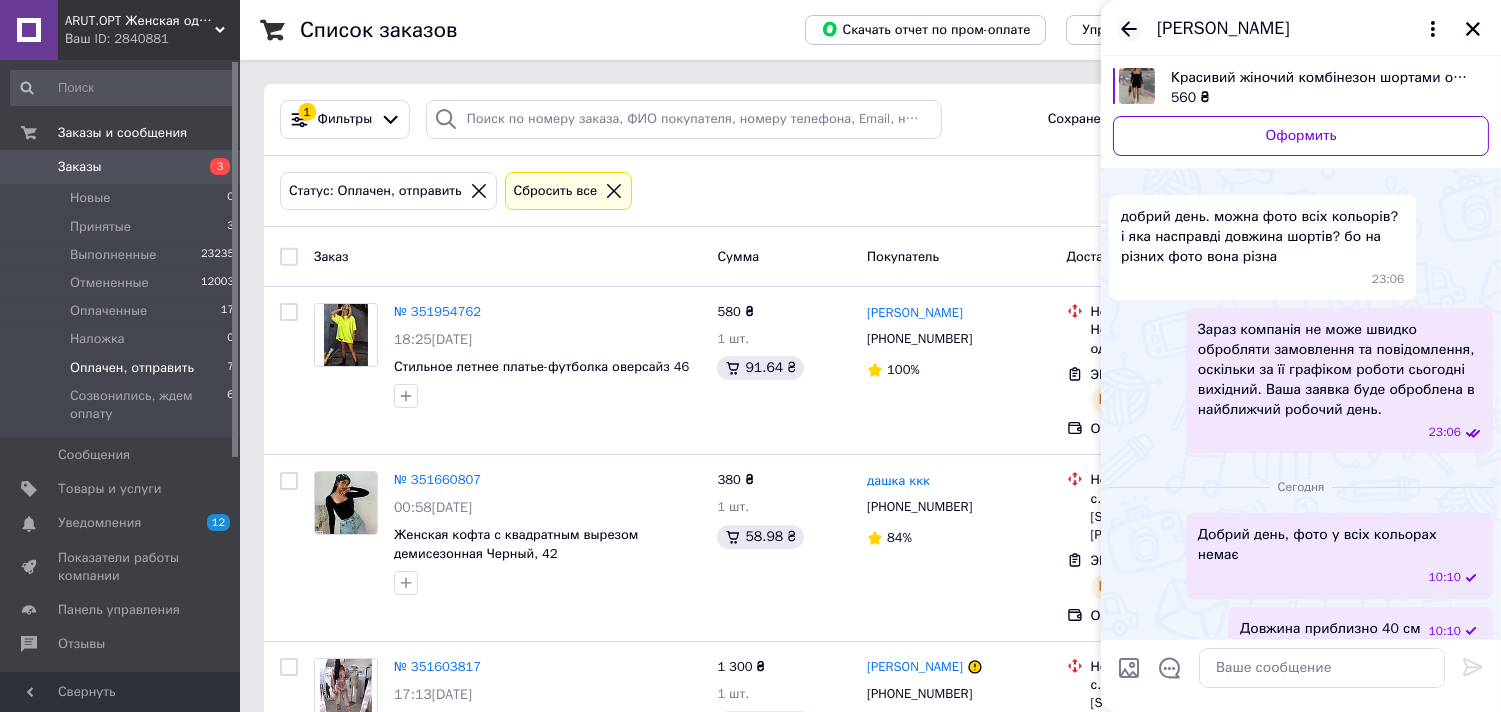click 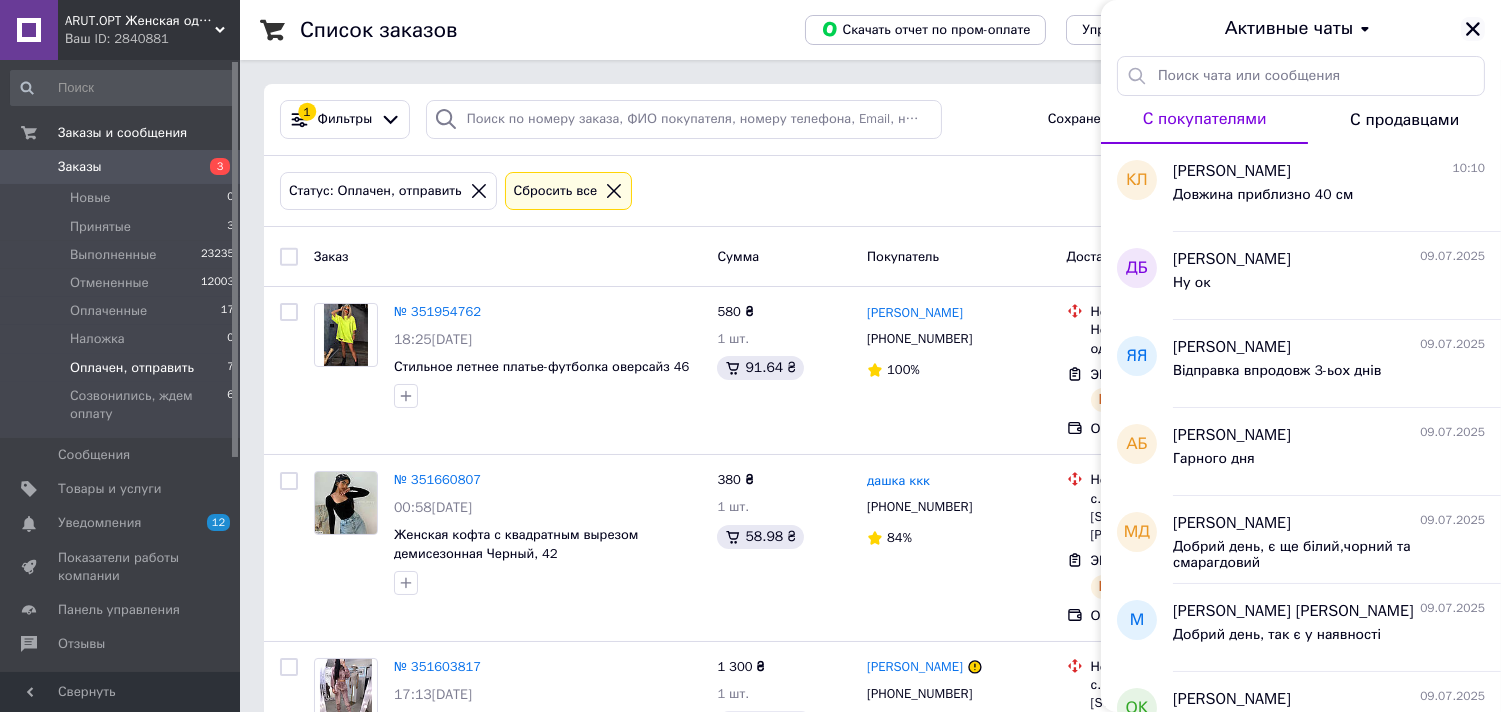 click 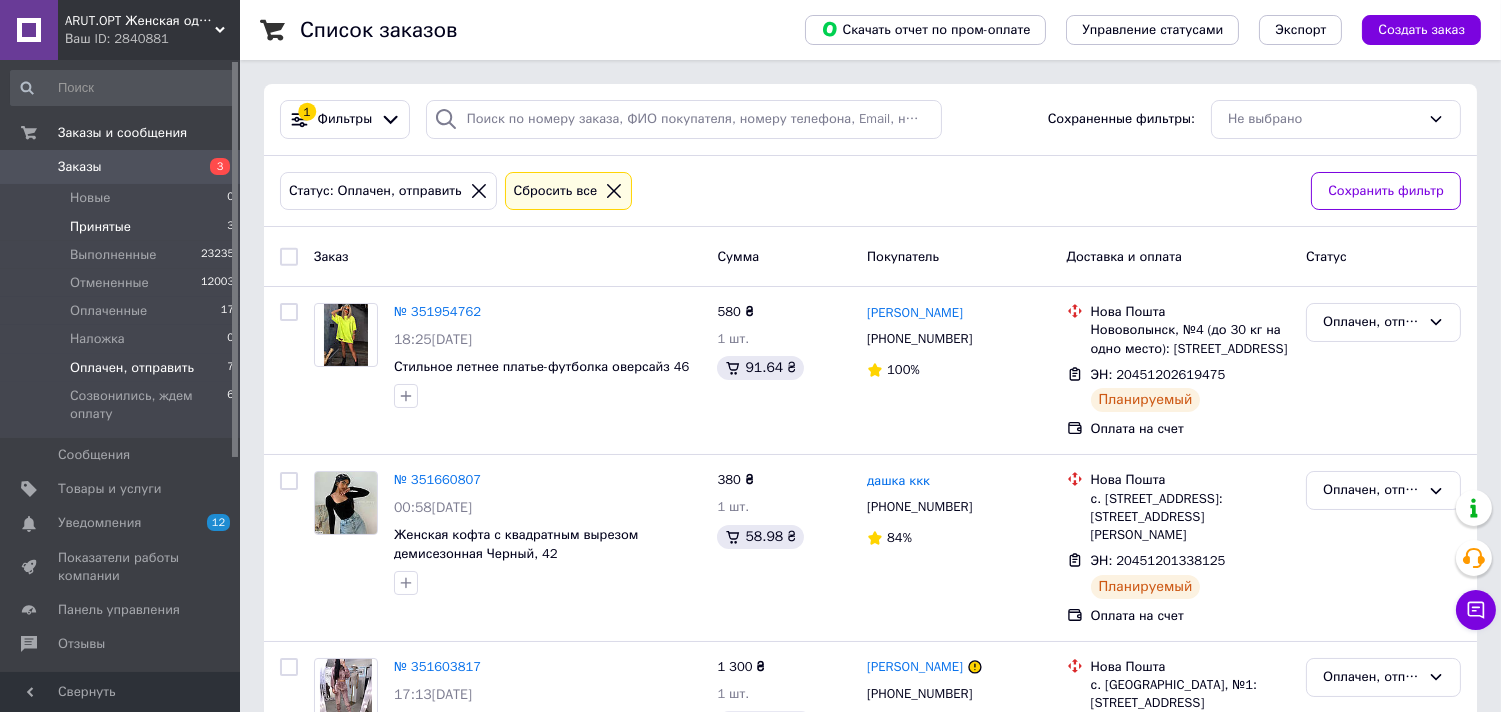 click on "Принятые 3" at bounding box center (123, 227) 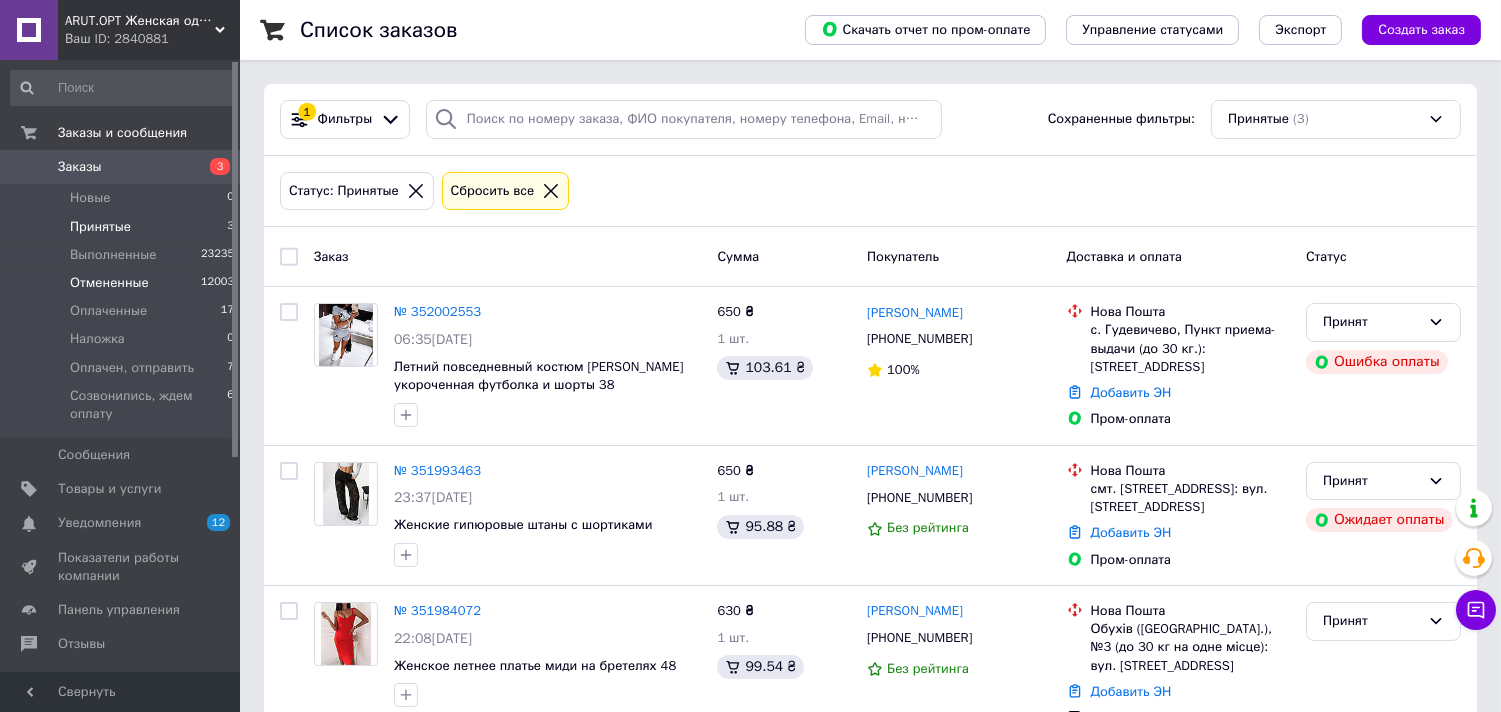 click on "Отмененные" at bounding box center (109, 283) 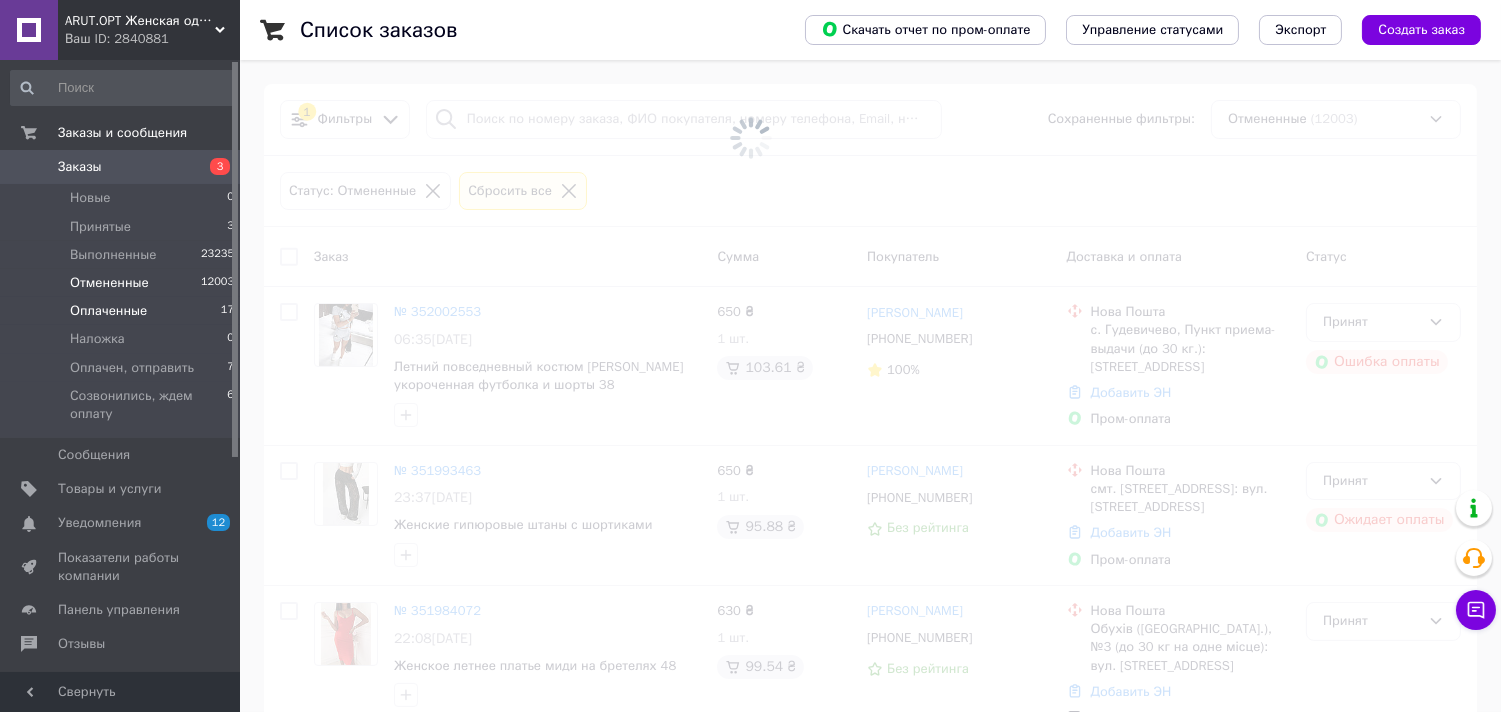 click on "Оплаченные" at bounding box center (108, 311) 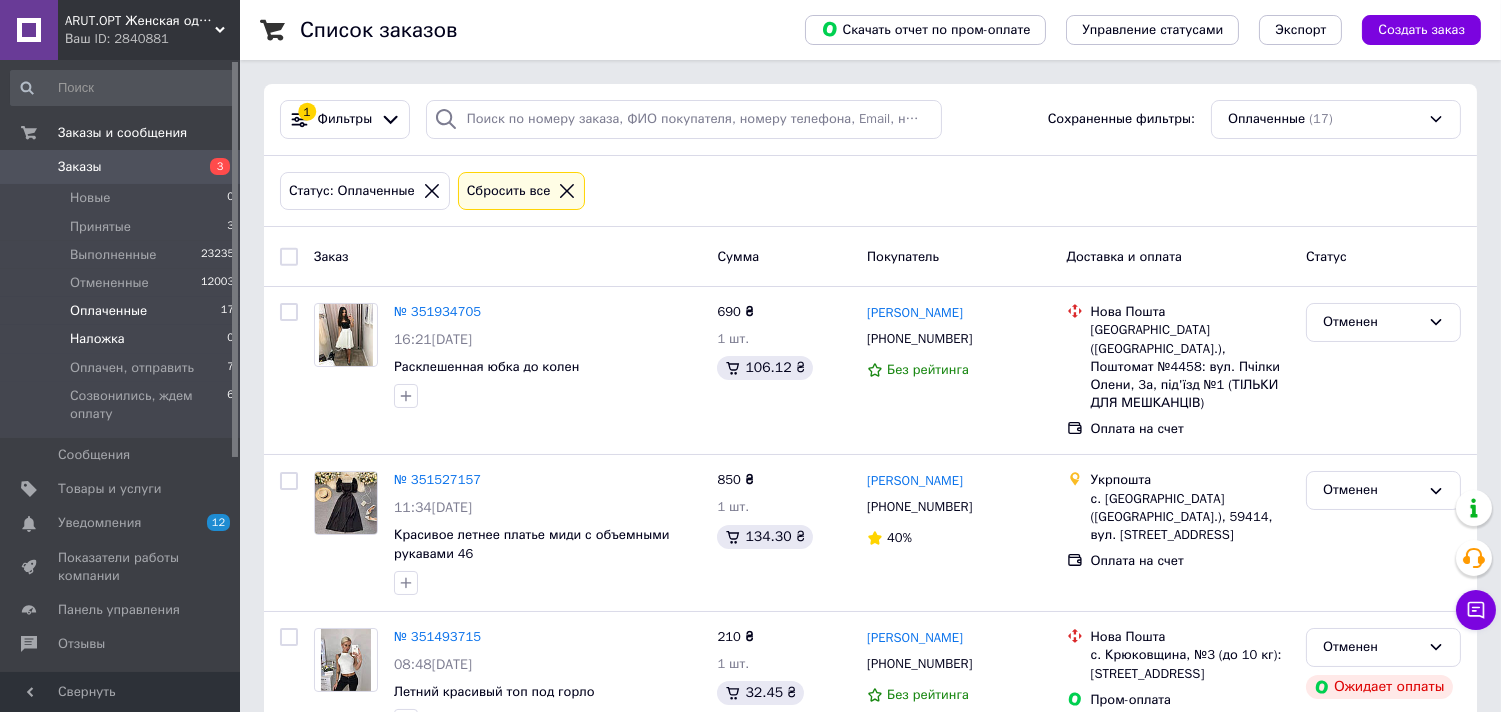 scroll, scrollTop: 333, scrollLeft: 0, axis: vertical 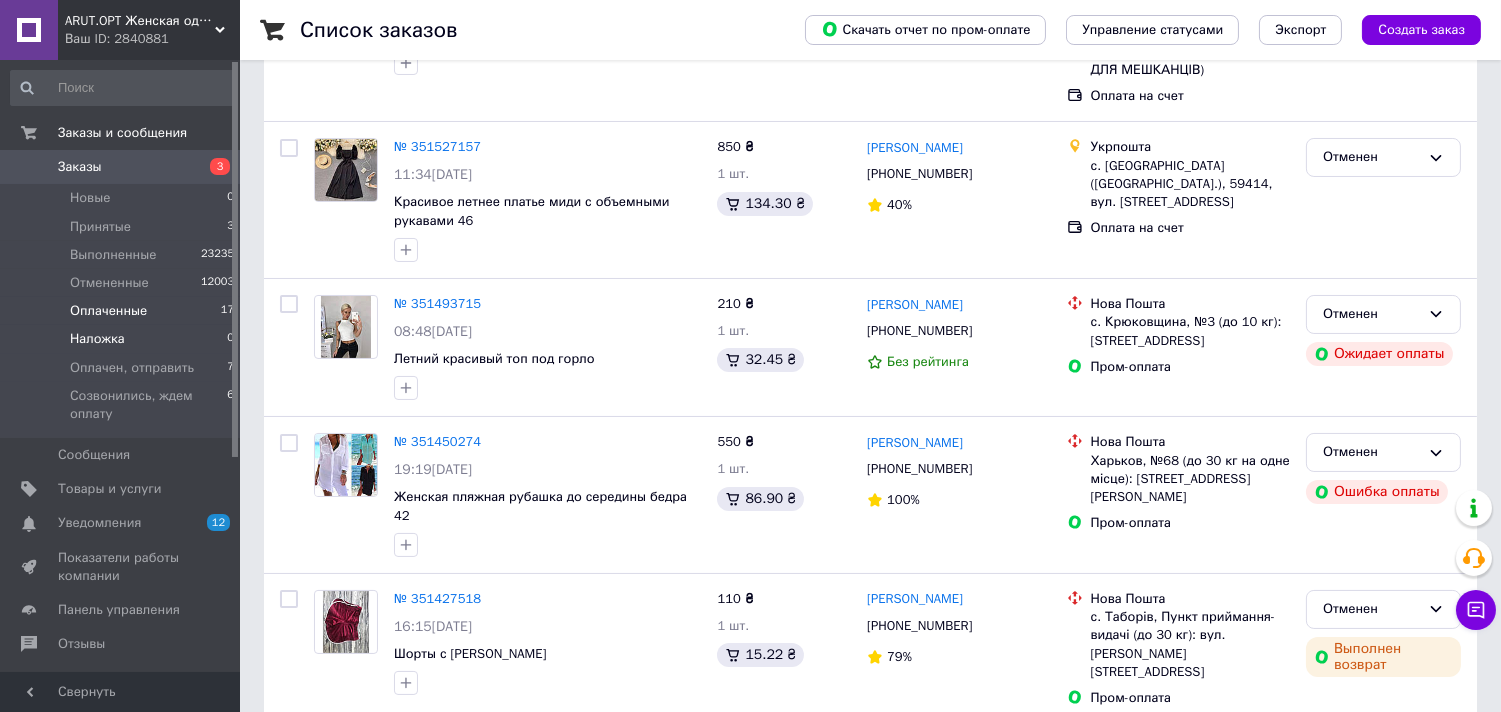 click on "Наложка 0" at bounding box center [123, 339] 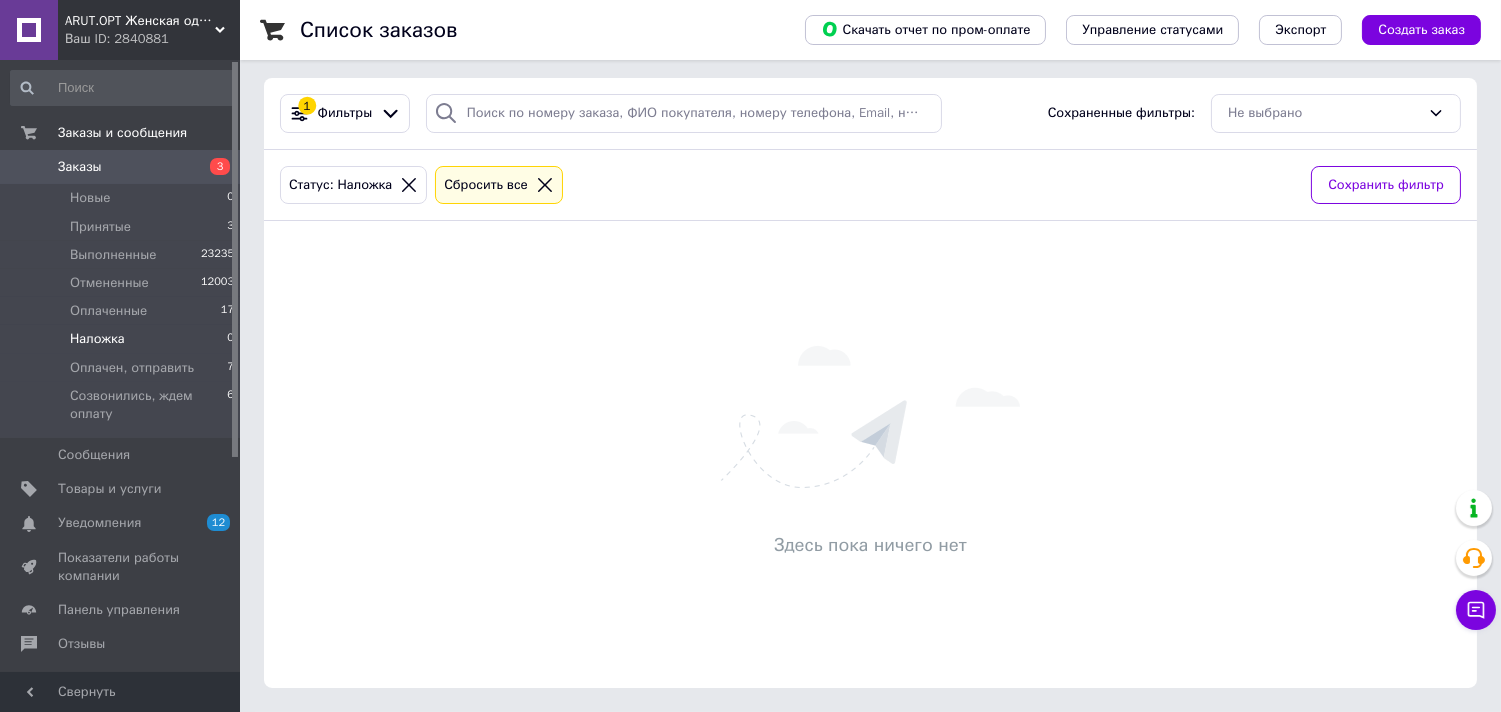 scroll, scrollTop: 0, scrollLeft: 0, axis: both 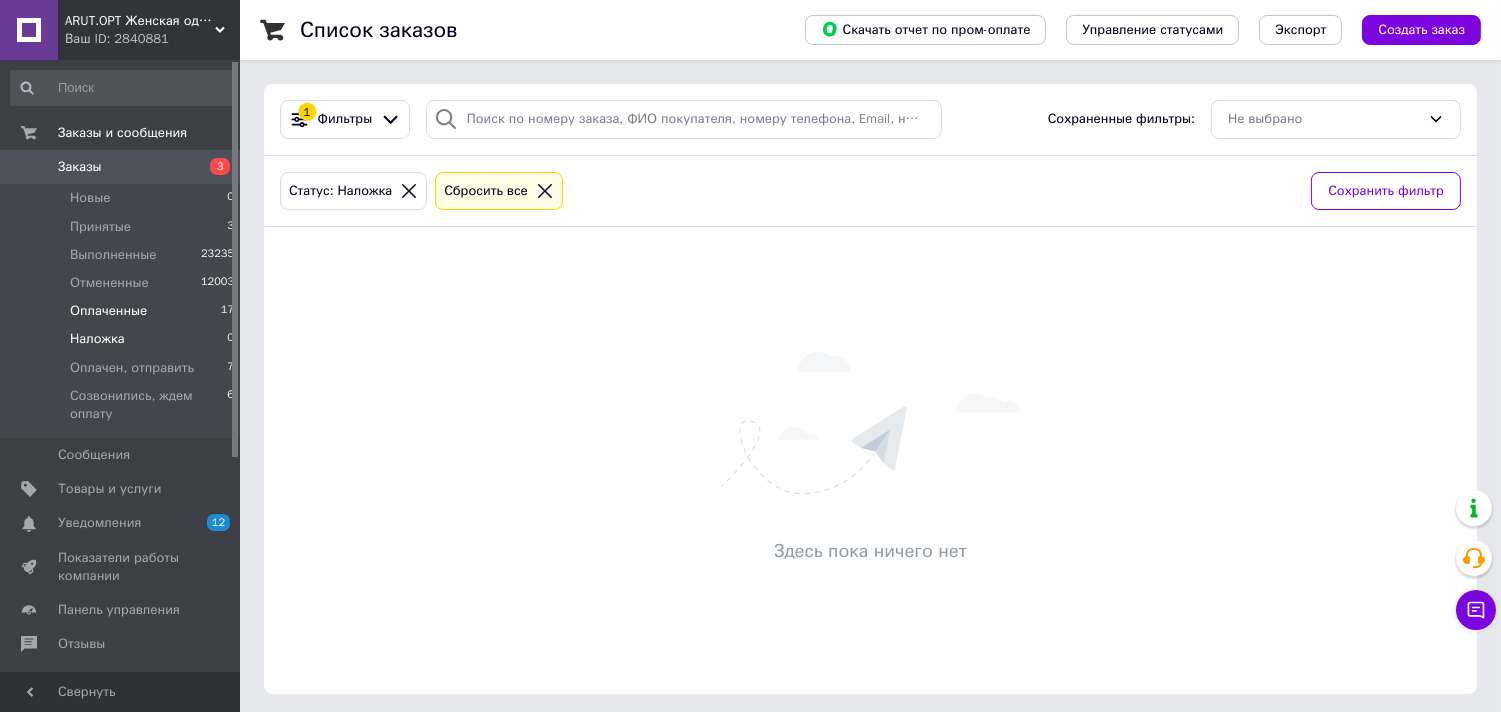 click on "Оплаченные 17" at bounding box center (123, 311) 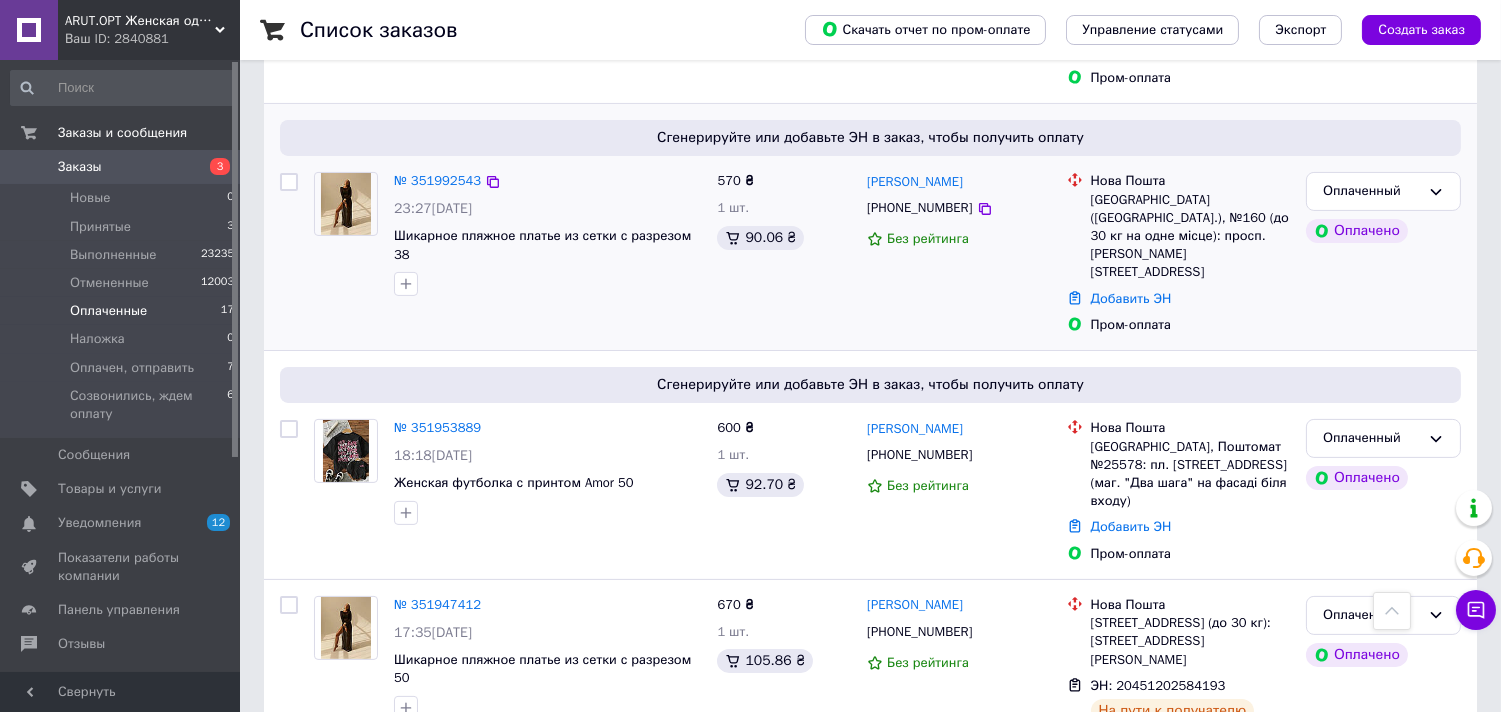 scroll, scrollTop: 888, scrollLeft: 0, axis: vertical 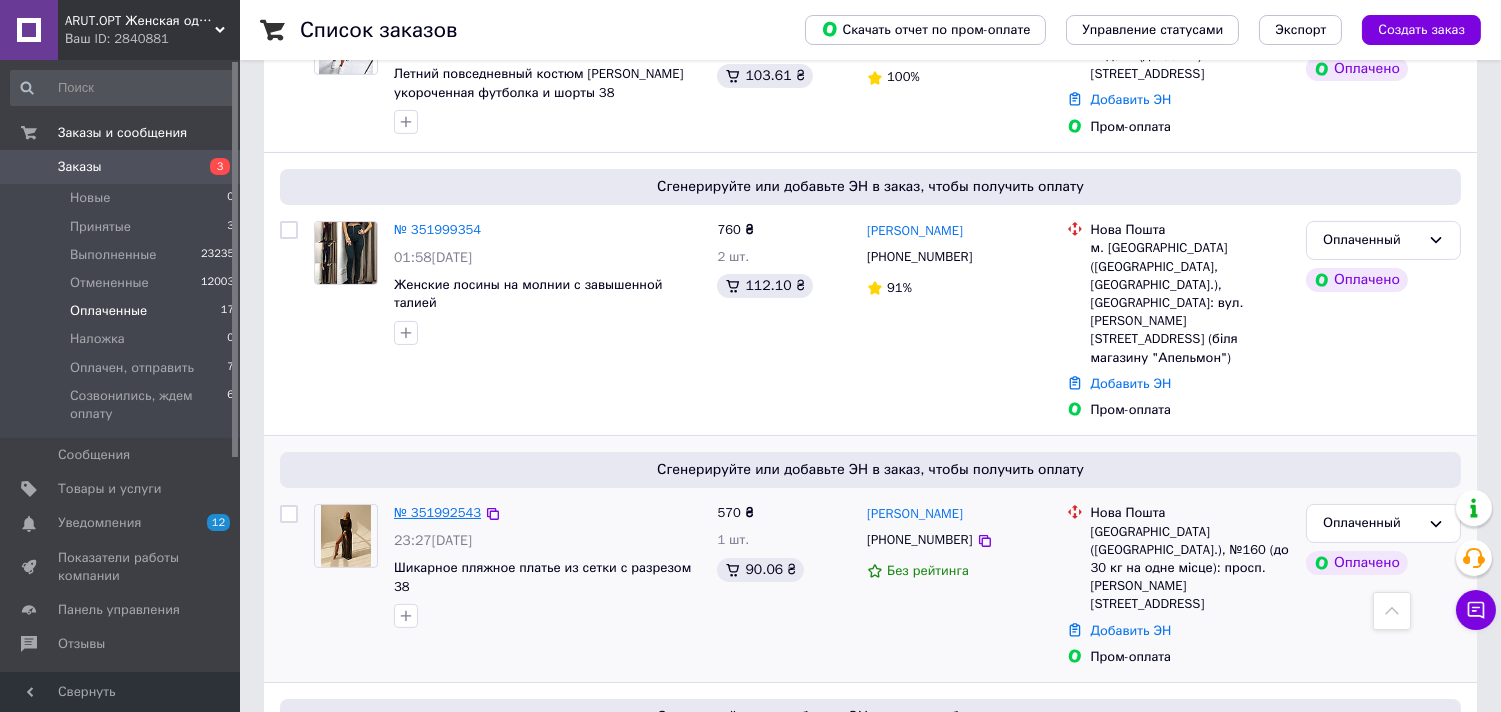 drag, startPoint x: 428, startPoint y: 444, endPoint x: 427, endPoint y: 460, distance: 16.03122 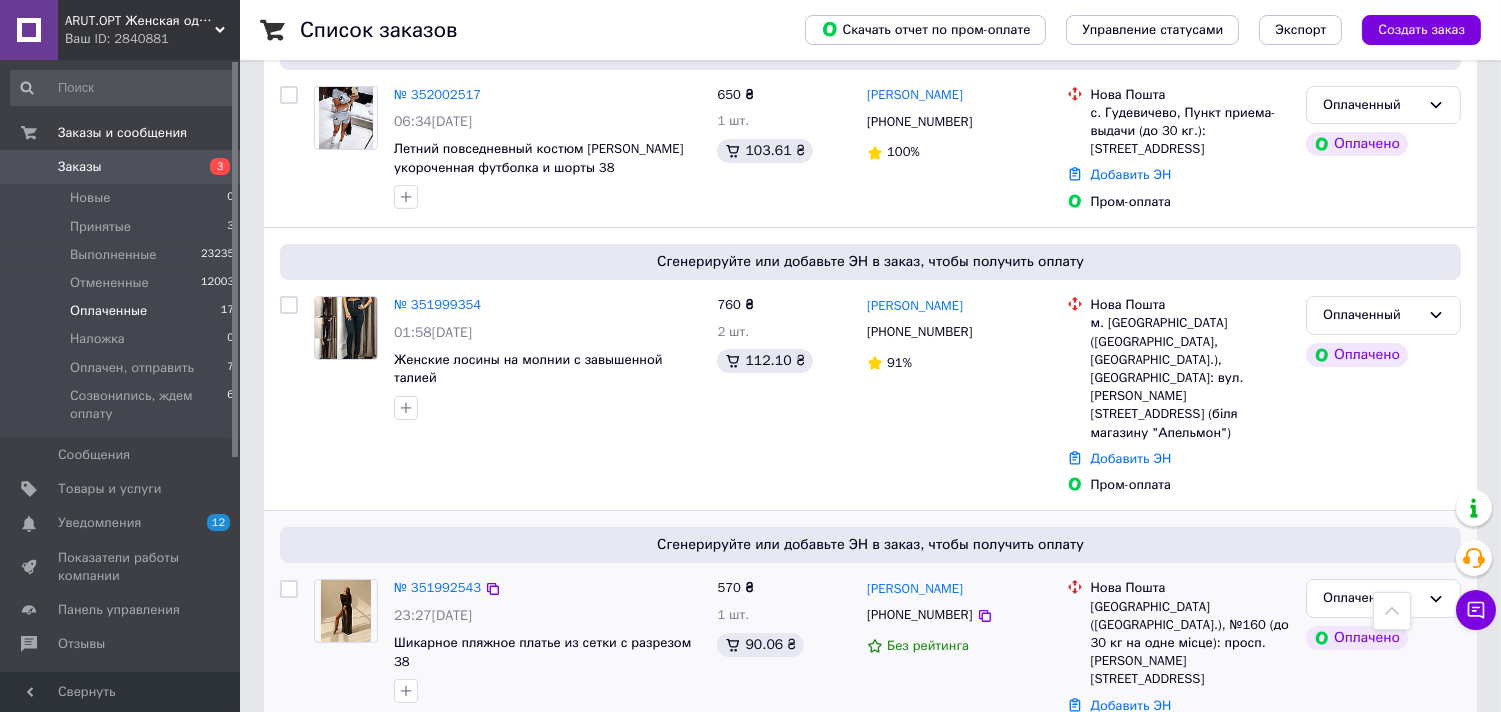 scroll, scrollTop: 333, scrollLeft: 0, axis: vertical 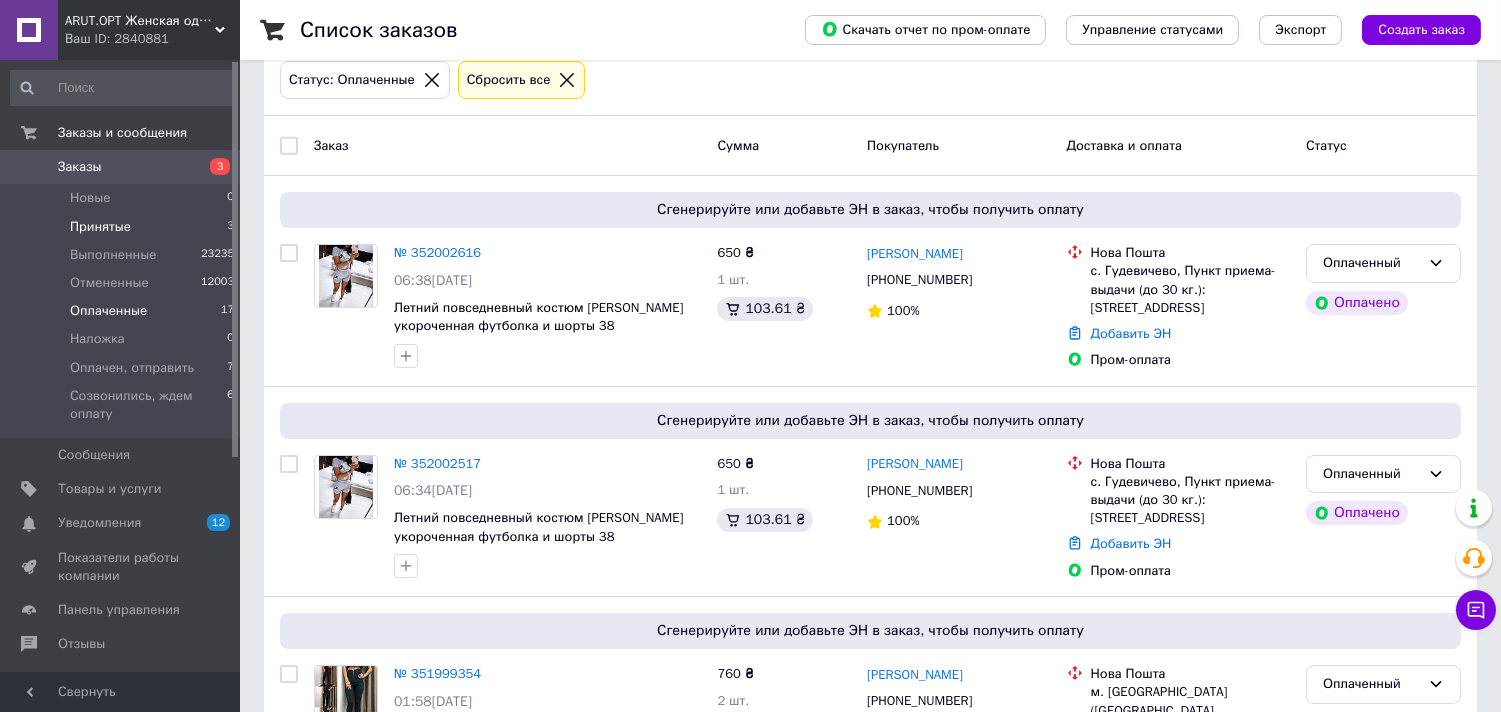 click on "Принятые 3" at bounding box center [123, 227] 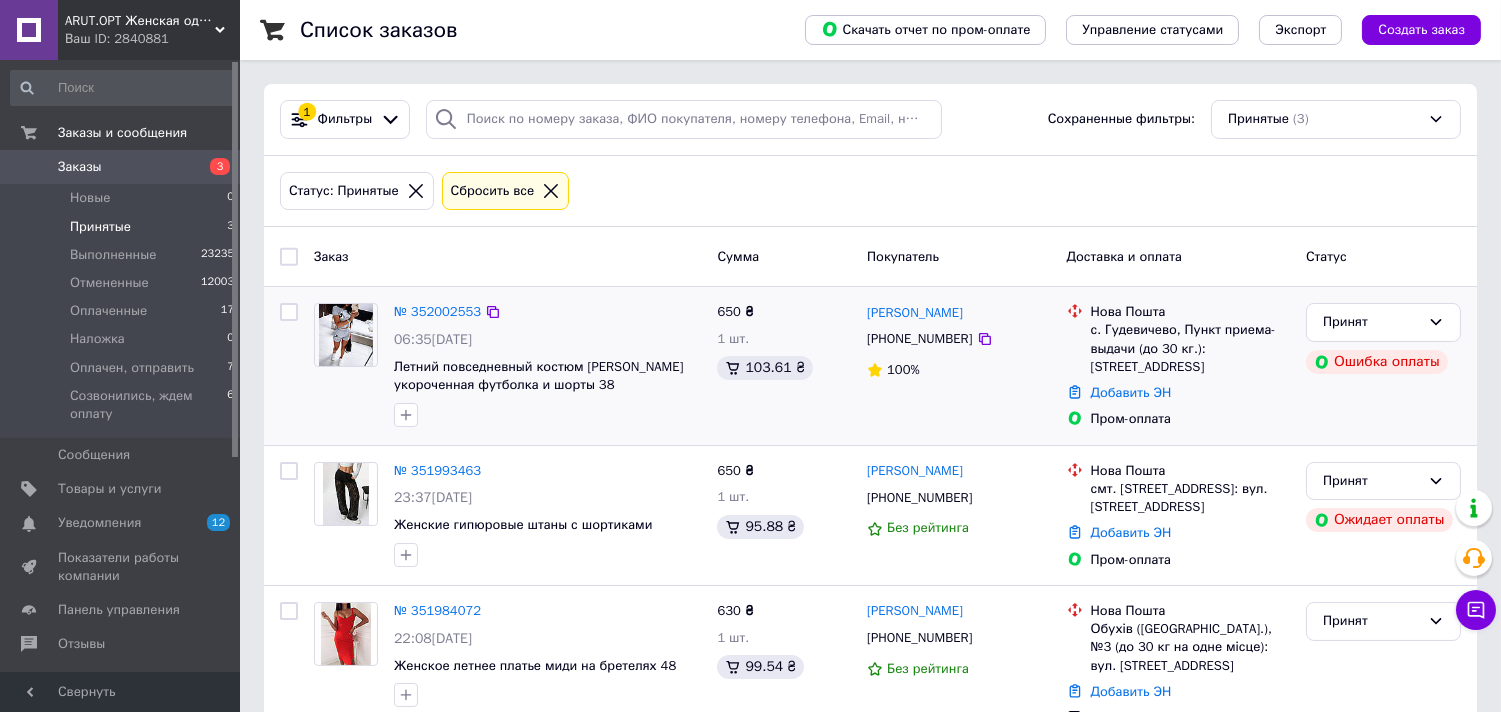 scroll, scrollTop: 72, scrollLeft: 0, axis: vertical 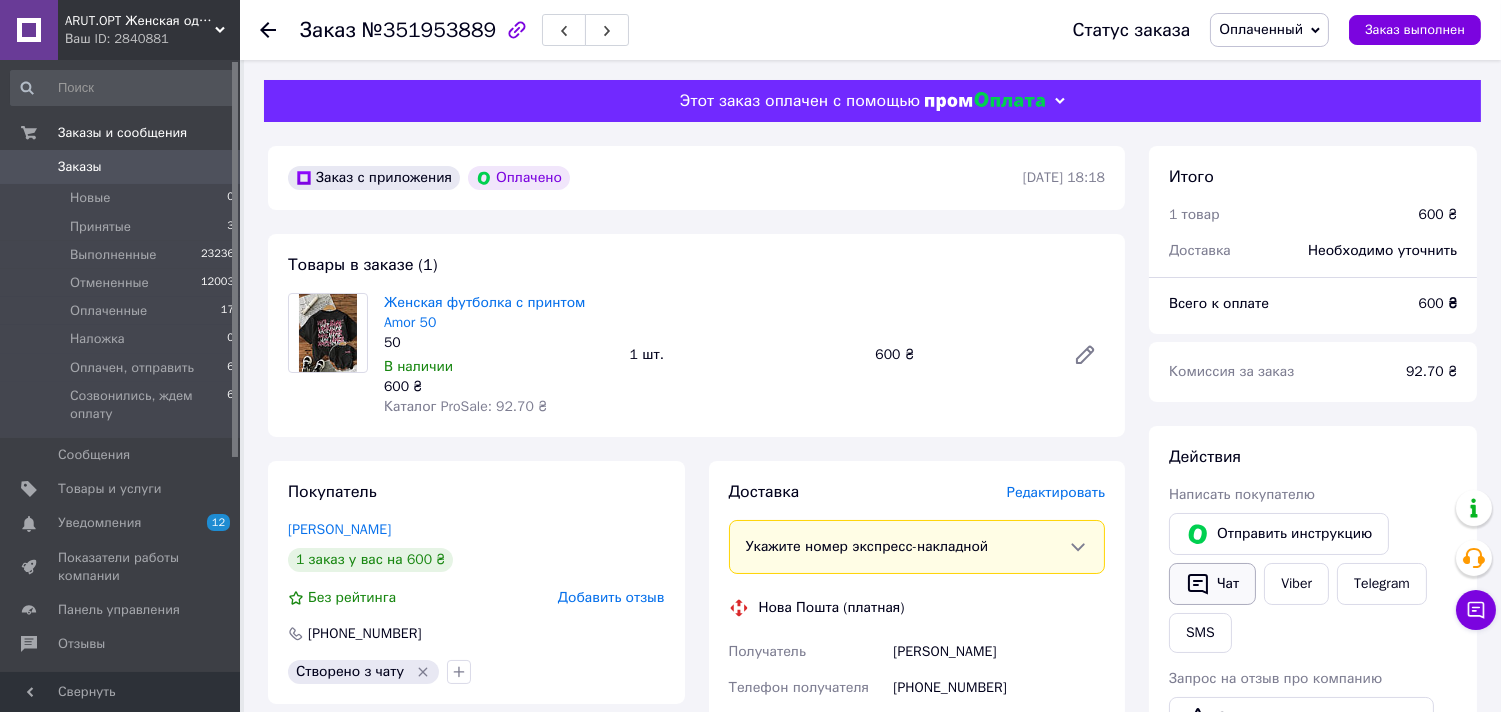 click 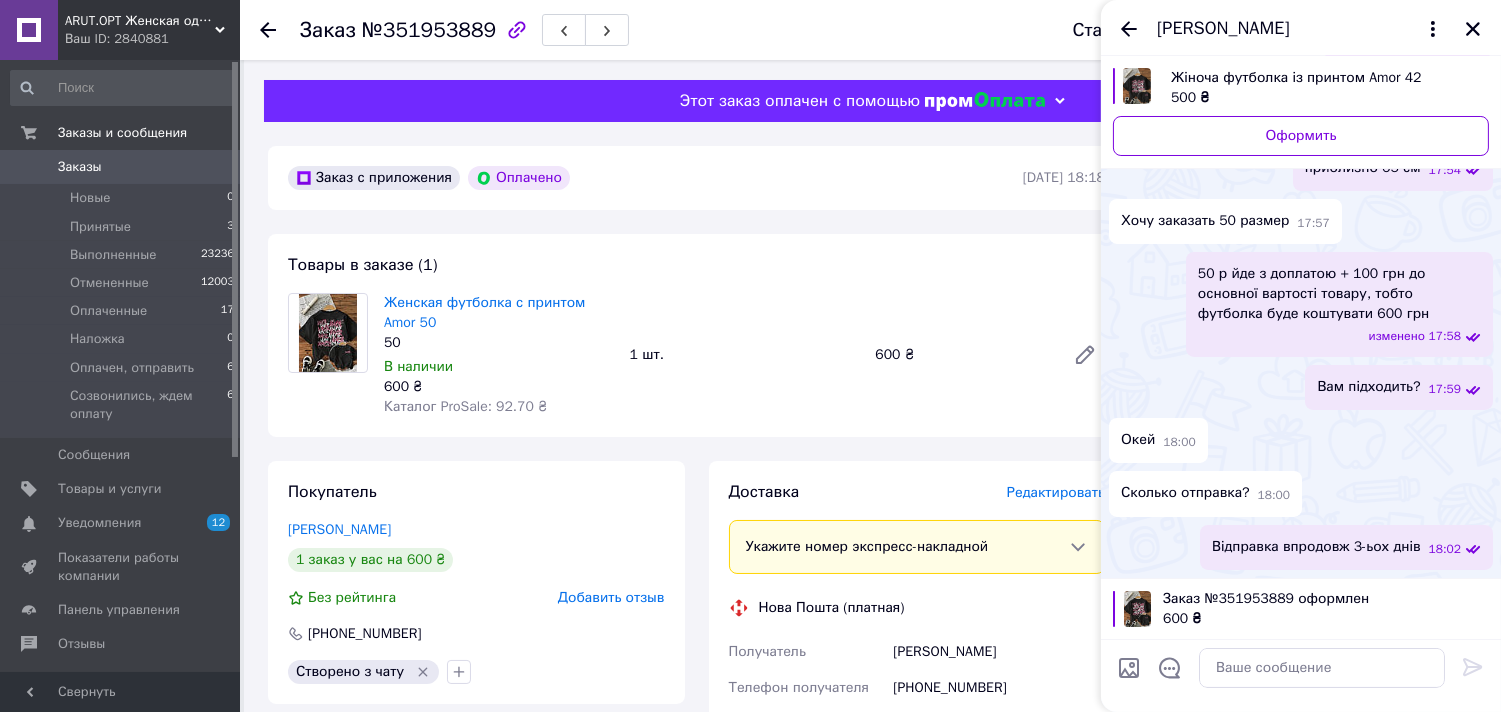 scroll, scrollTop: 485, scrollLeft: 0, axis: vertical 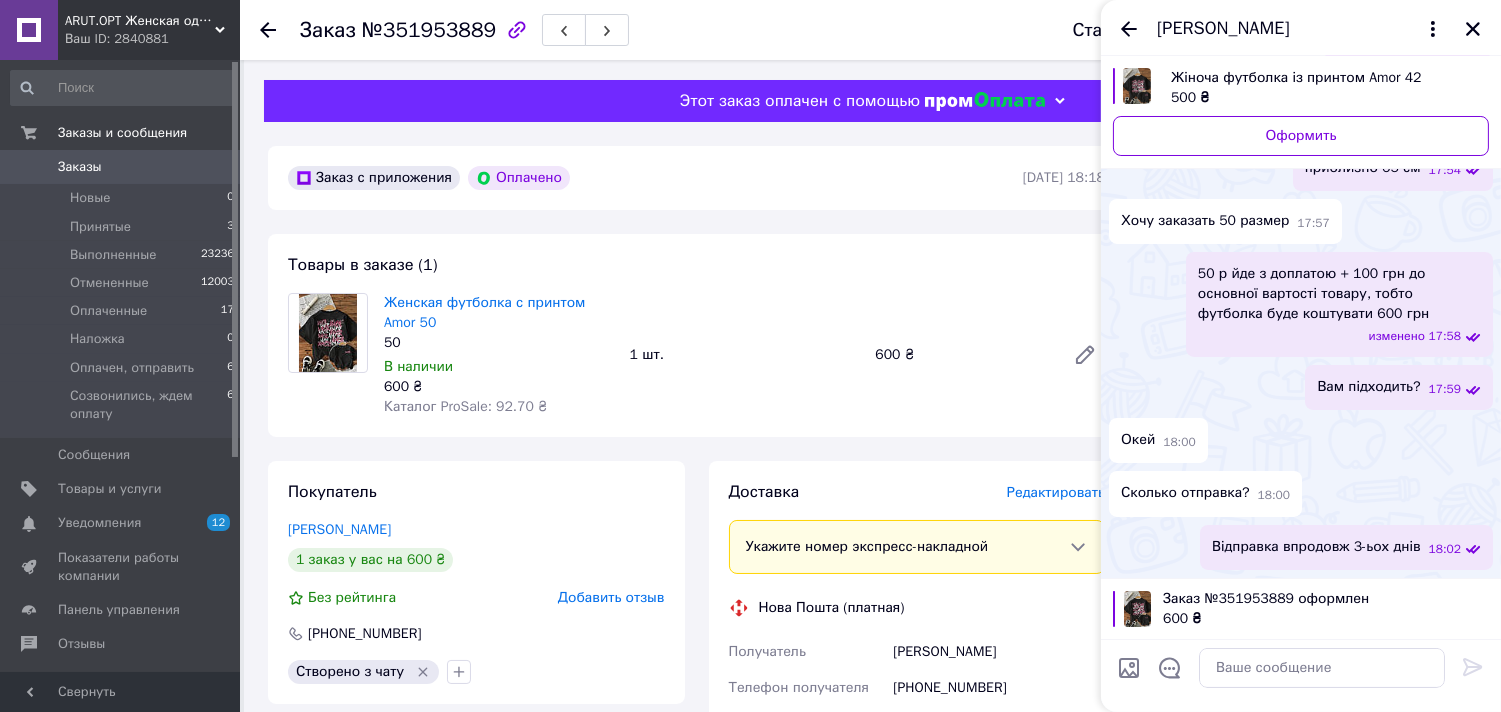 click on "[PERSON_NAME]" at bounding box center (1301, 28) 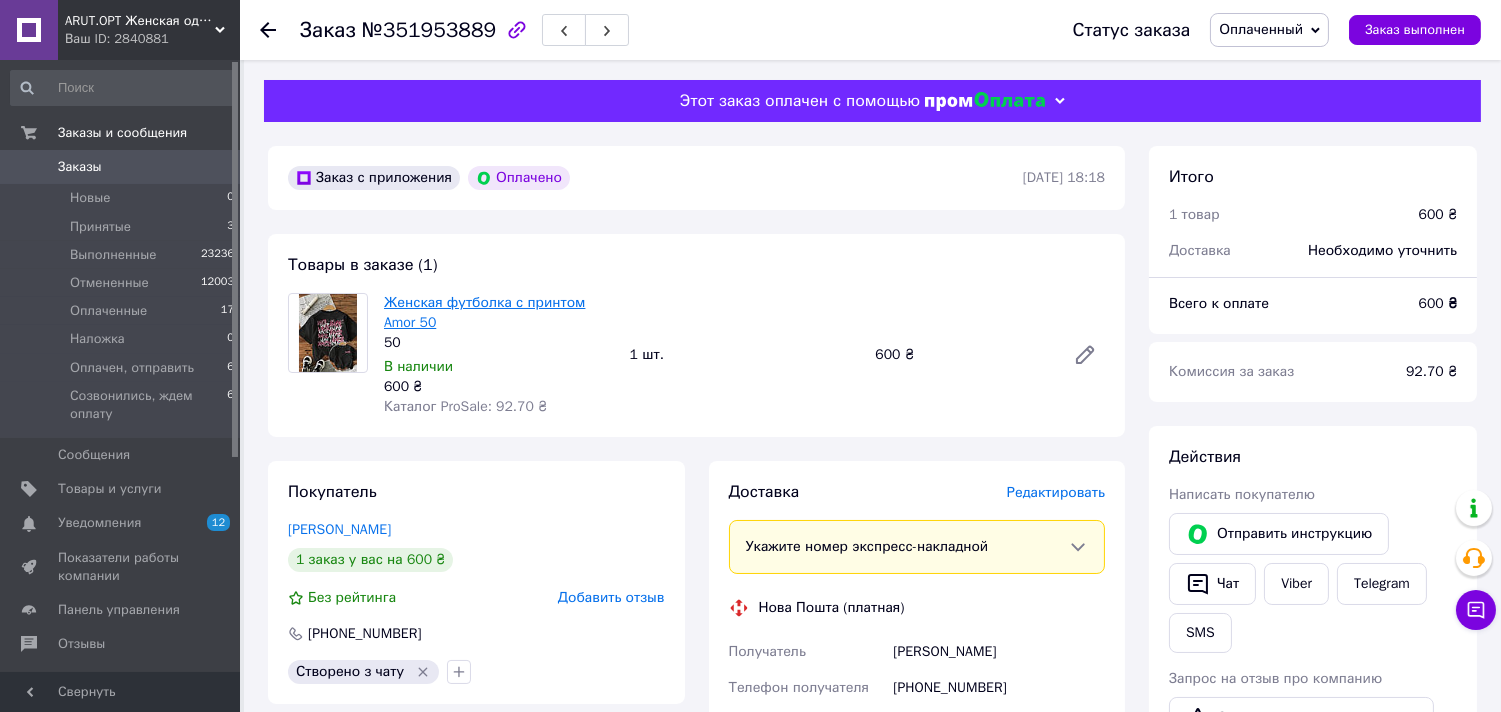 click on "Женская футболка с принтом Amor 50" at bounding box center [484, 312] 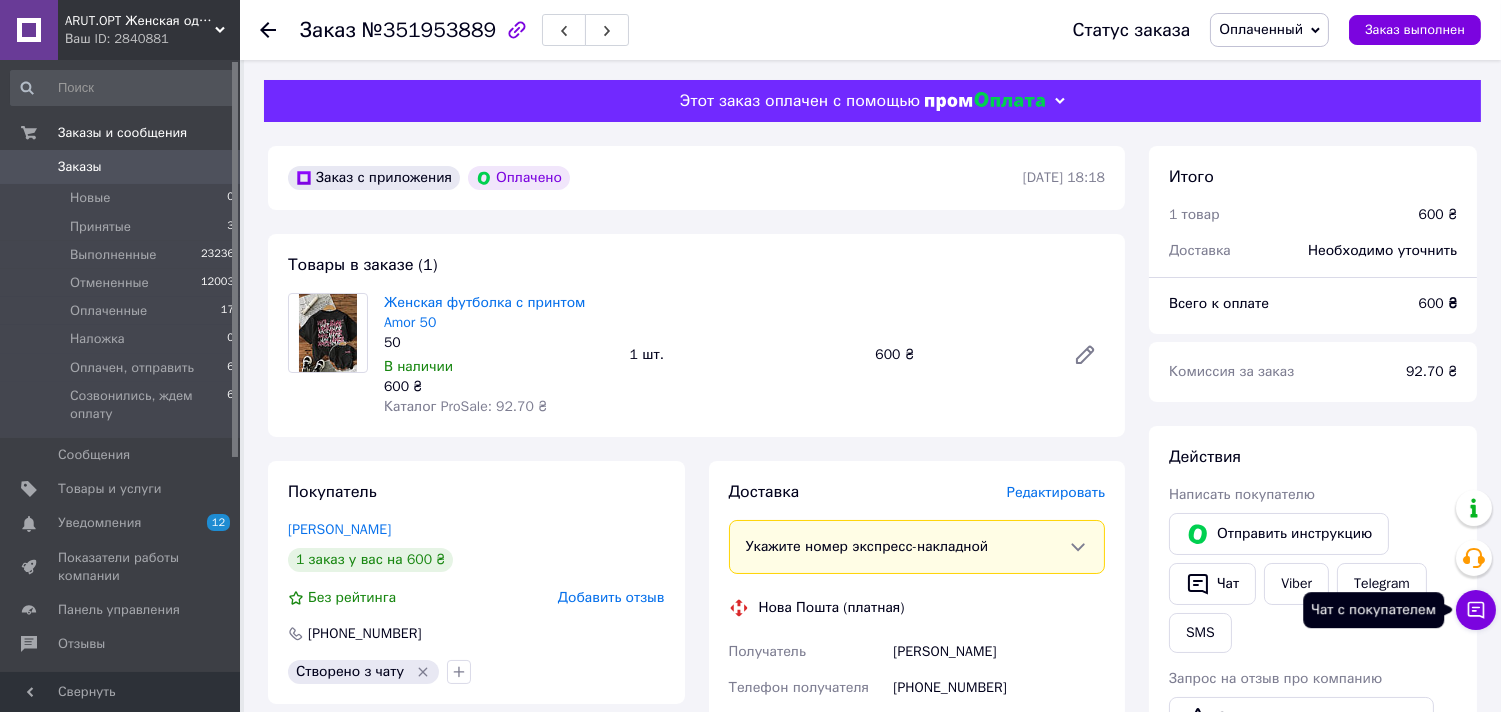 click 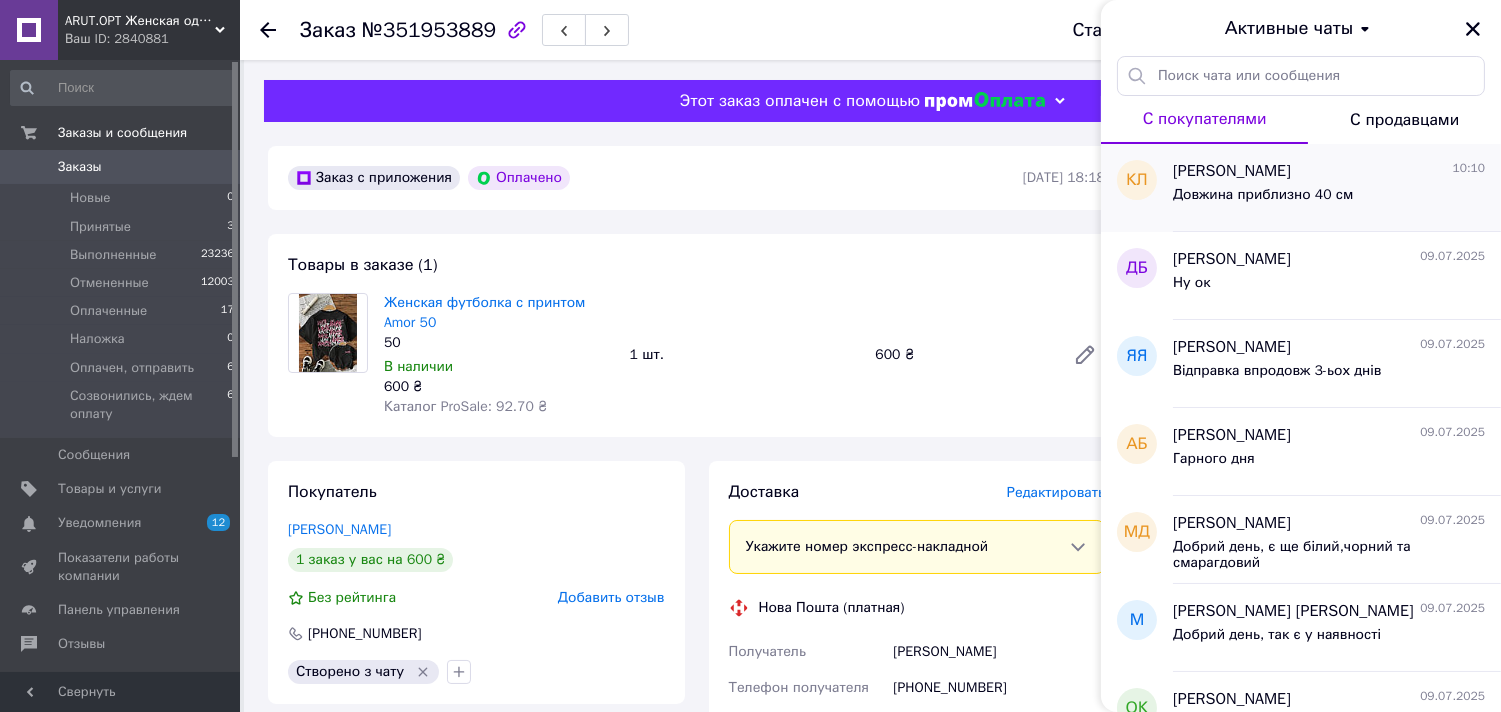 click on "Довжина приблизно 40 см" at bounding box center [1263, 201] 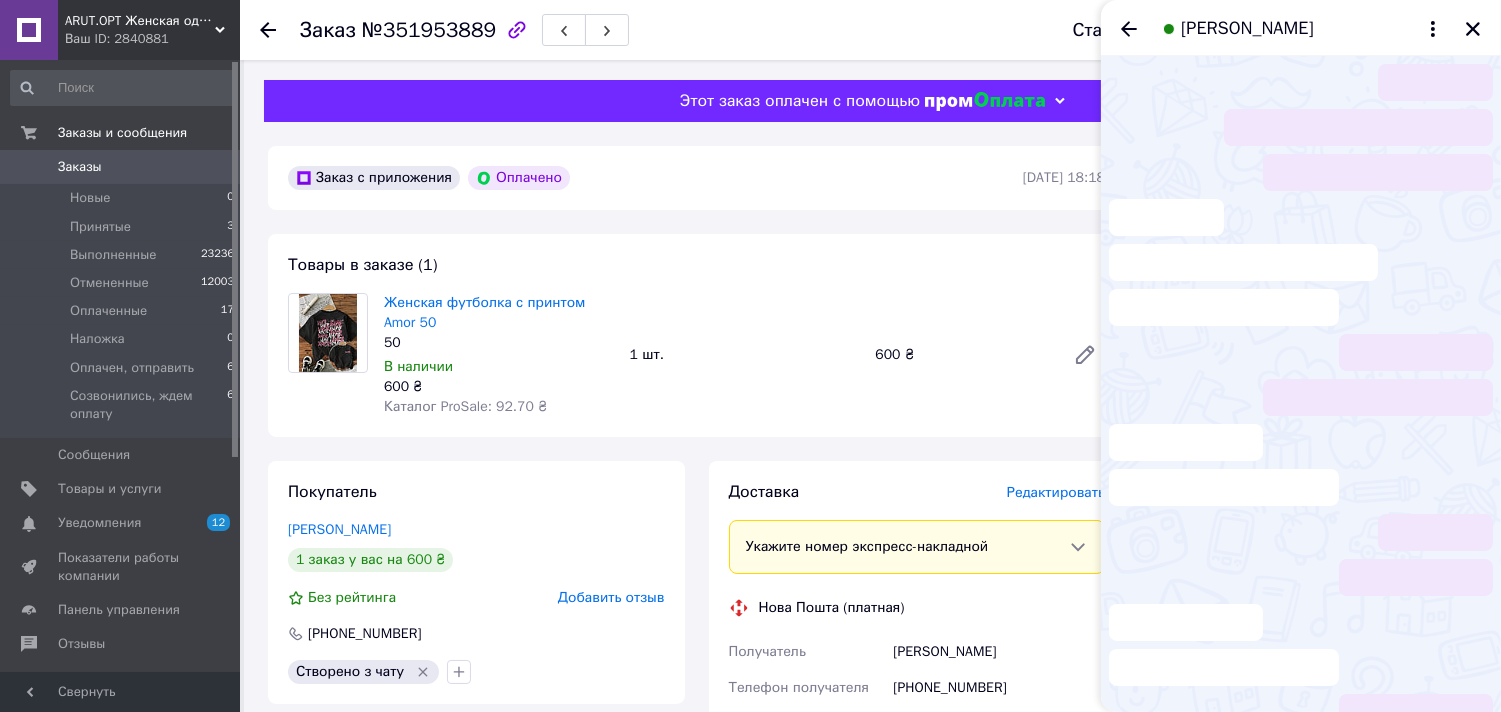 scroll, scrollTop: 85, scrollLeft: 0, axis: vertical 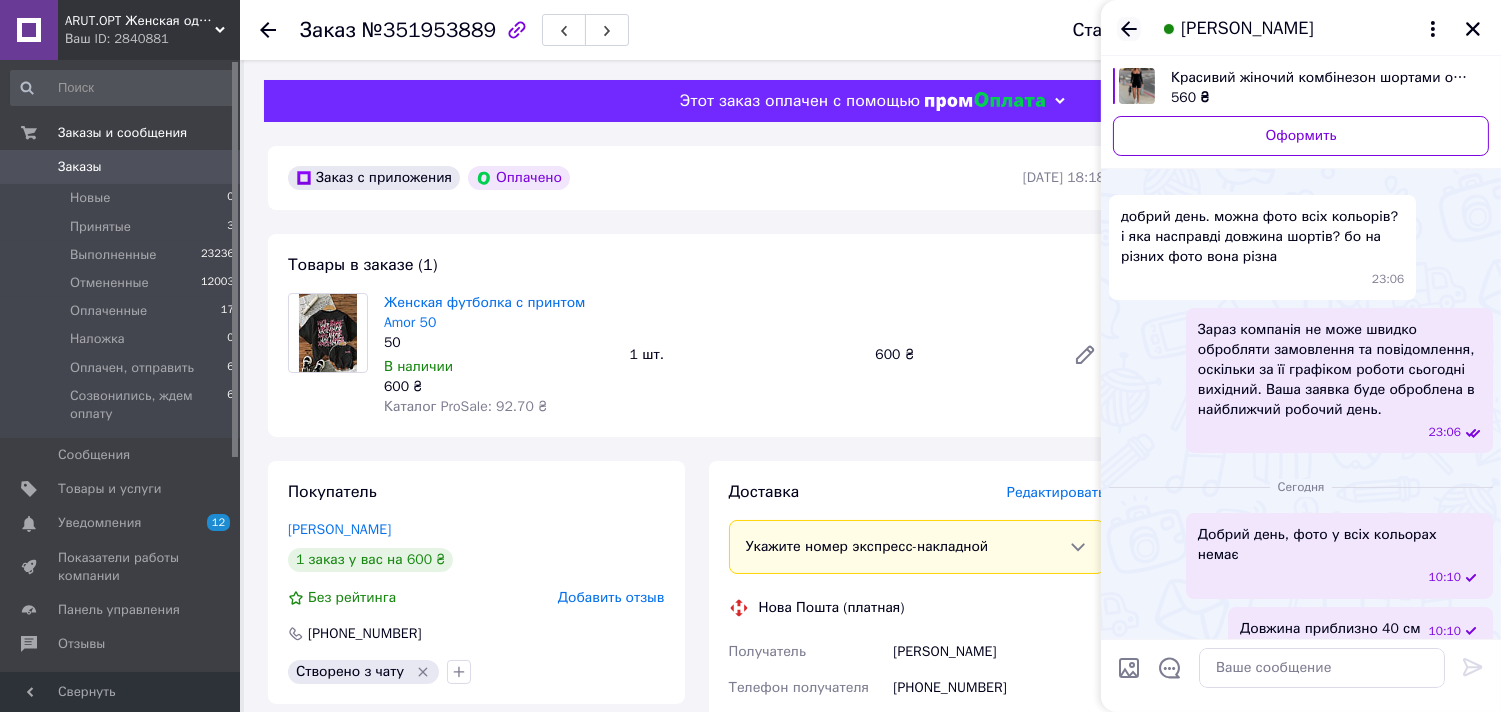 click 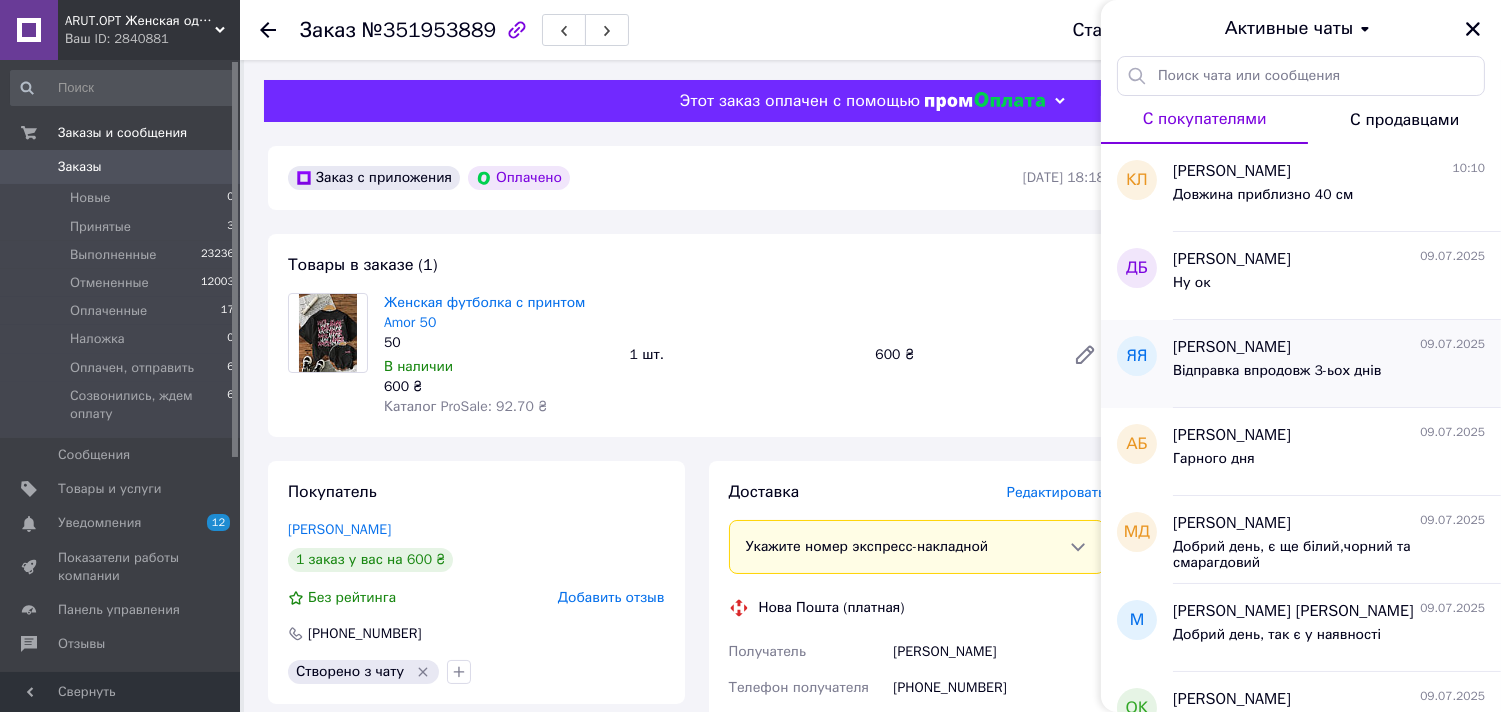 click on "Яна Яценко" at bounding box center (1232, 347) 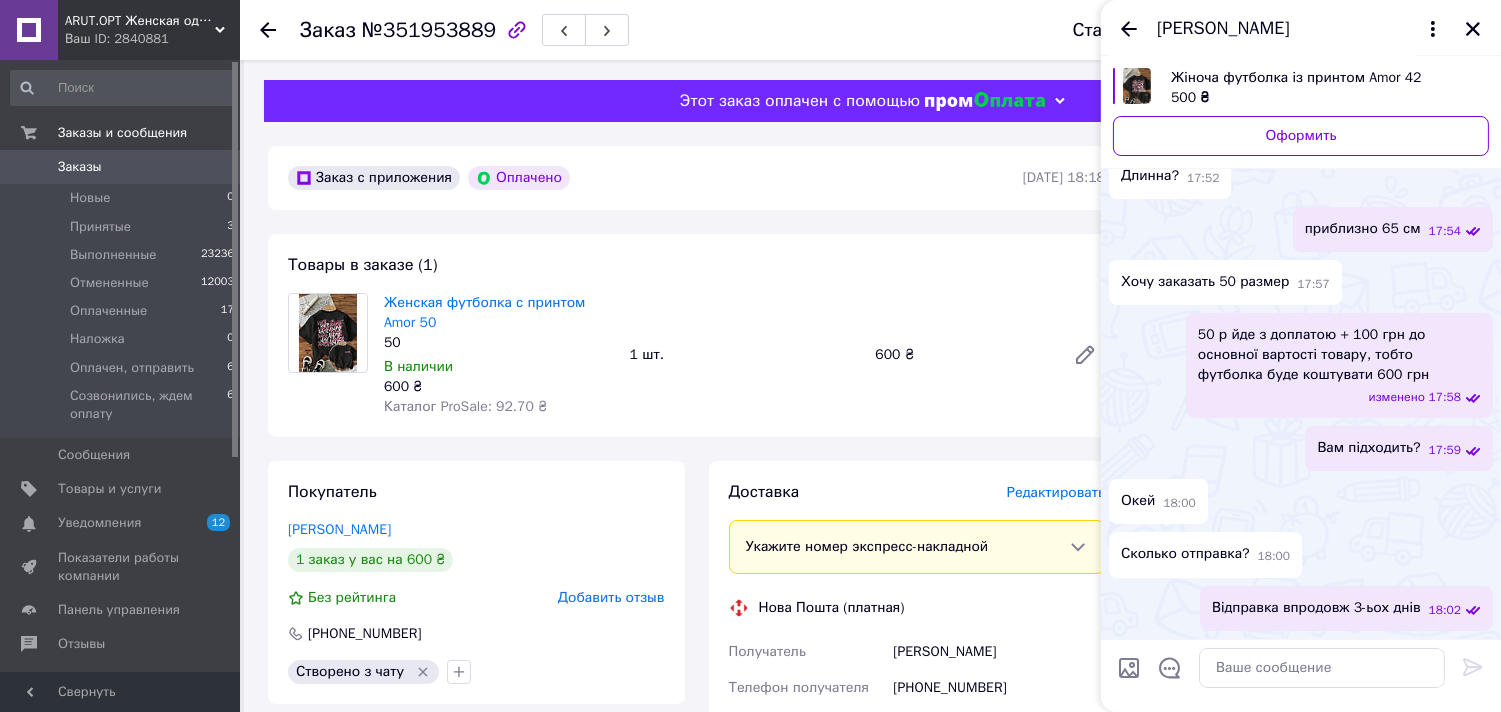 scroll, scrollTop: 424, scrollLeft: 0, axis: vertical 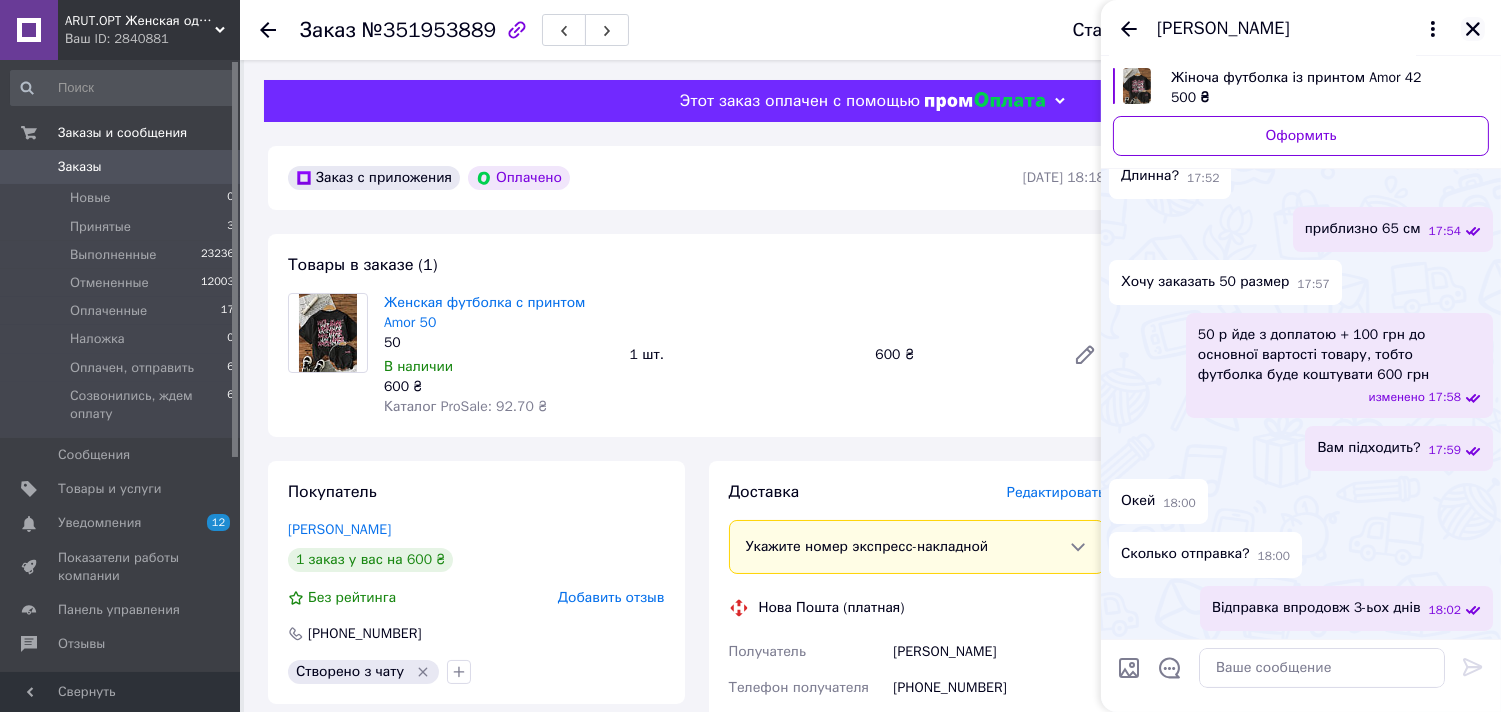 click 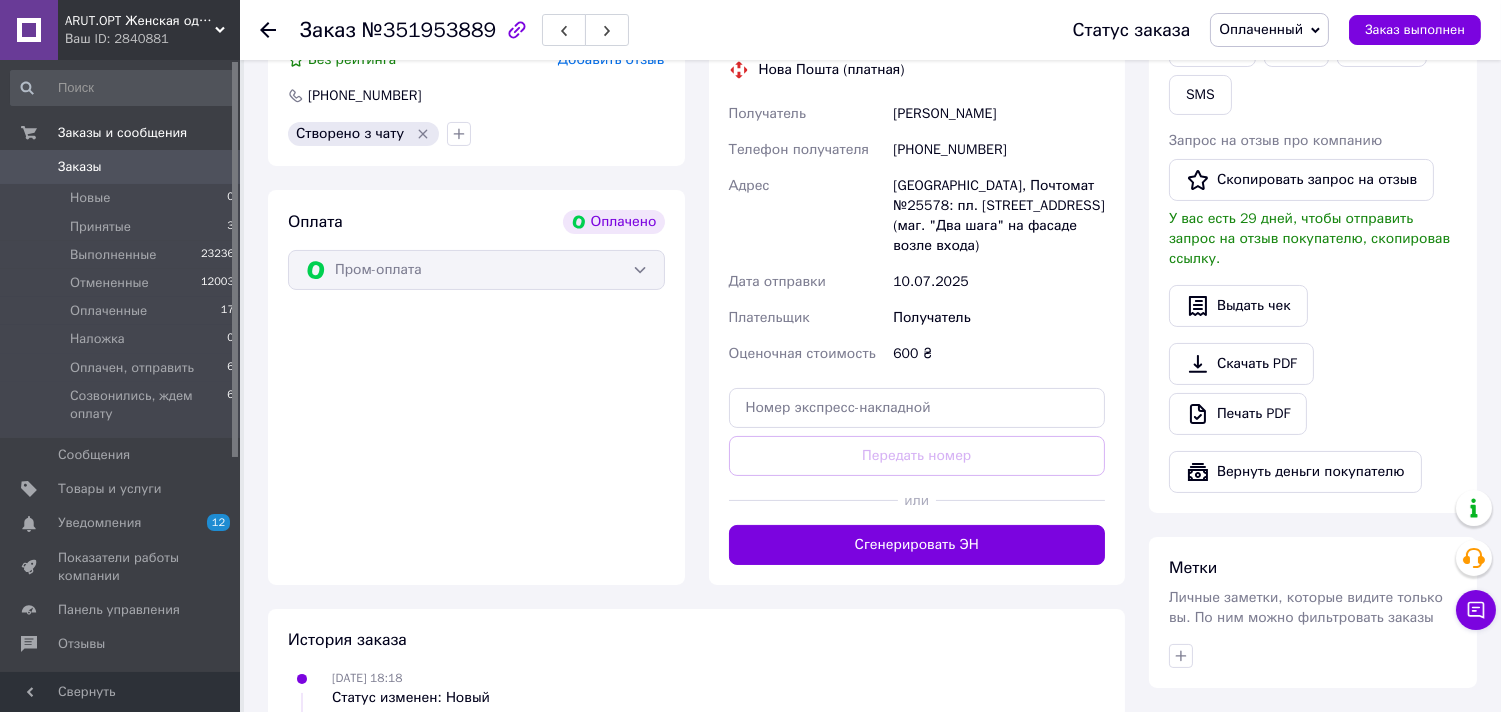 scroll, scrollTop: 555, scrollLeft: 0, axis: vertical 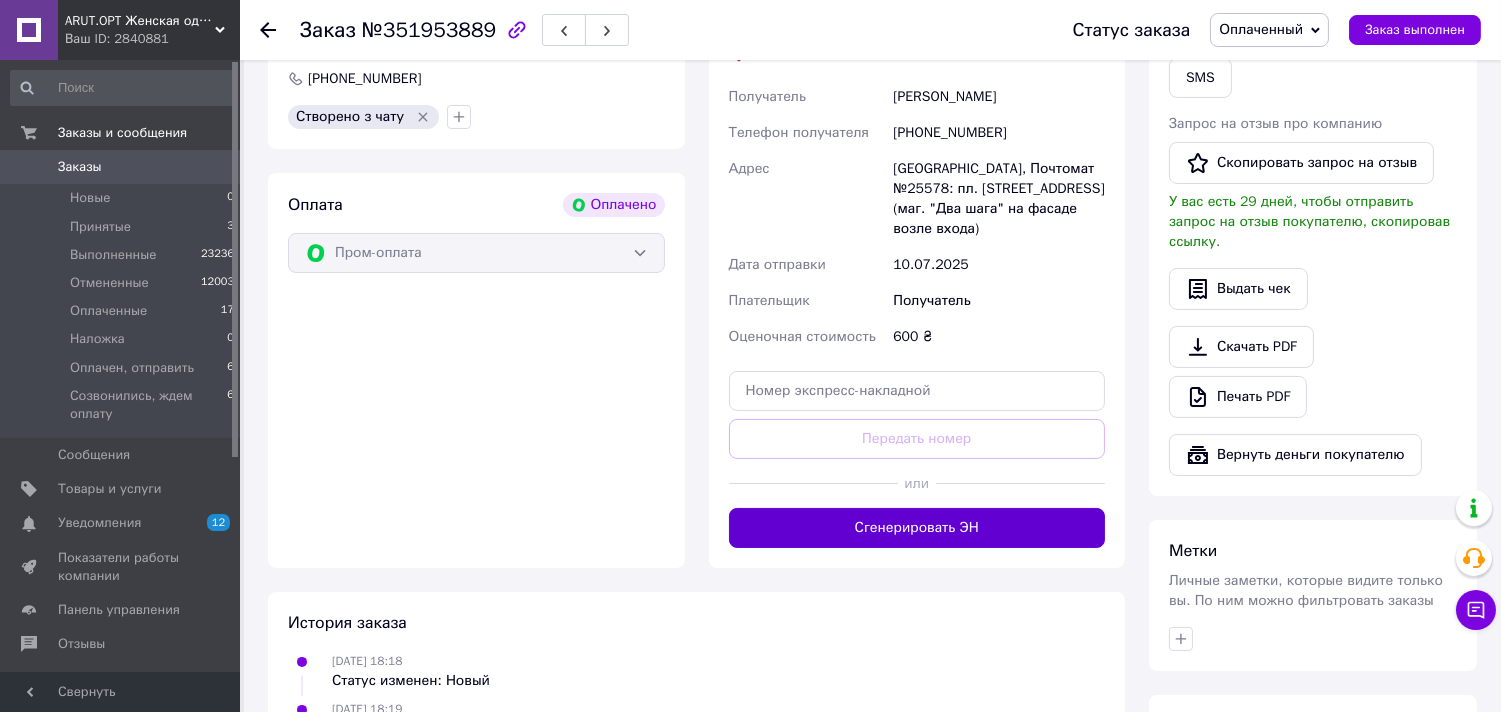 click on "Сгенерировать ЭН" at bounding box center (917, 528) 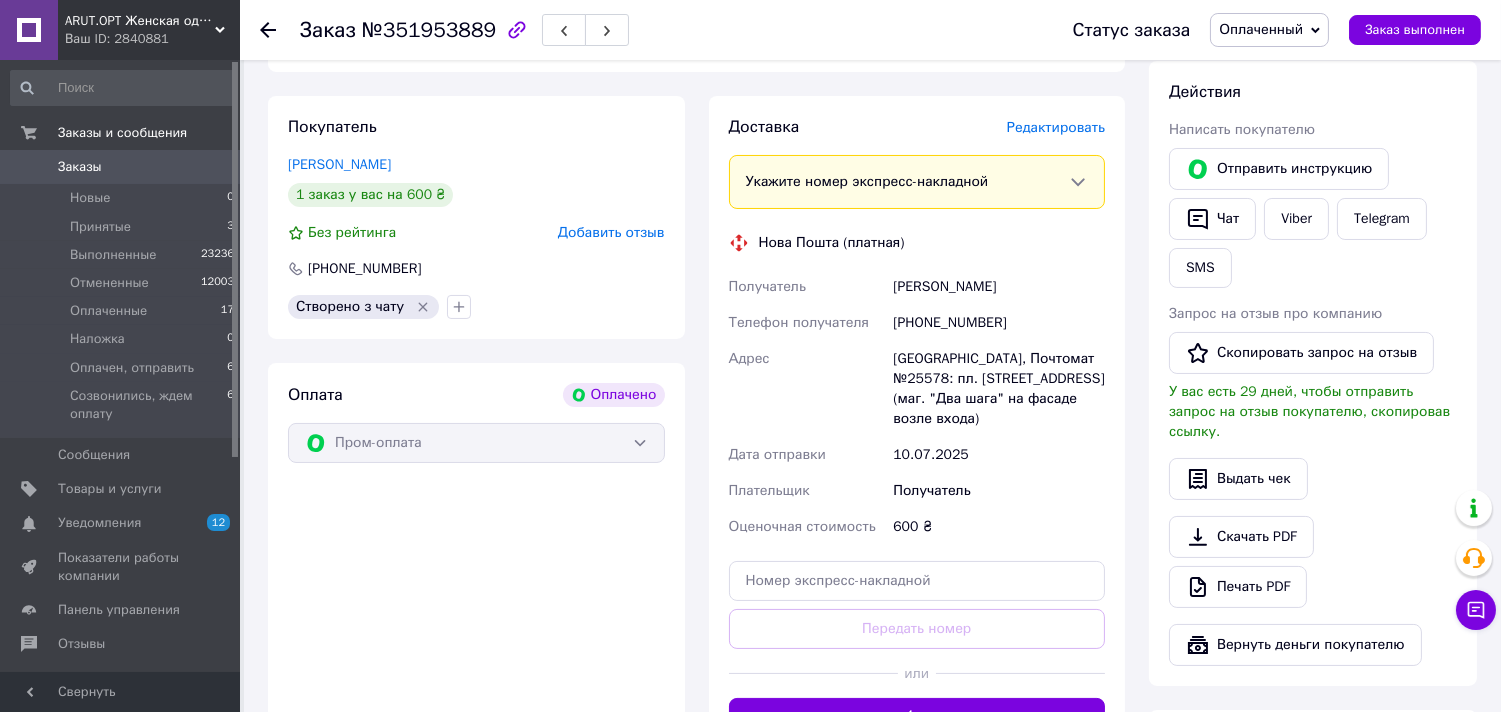 scroll, scrollTop: 333, scrollLeft: 0, axis: vertical 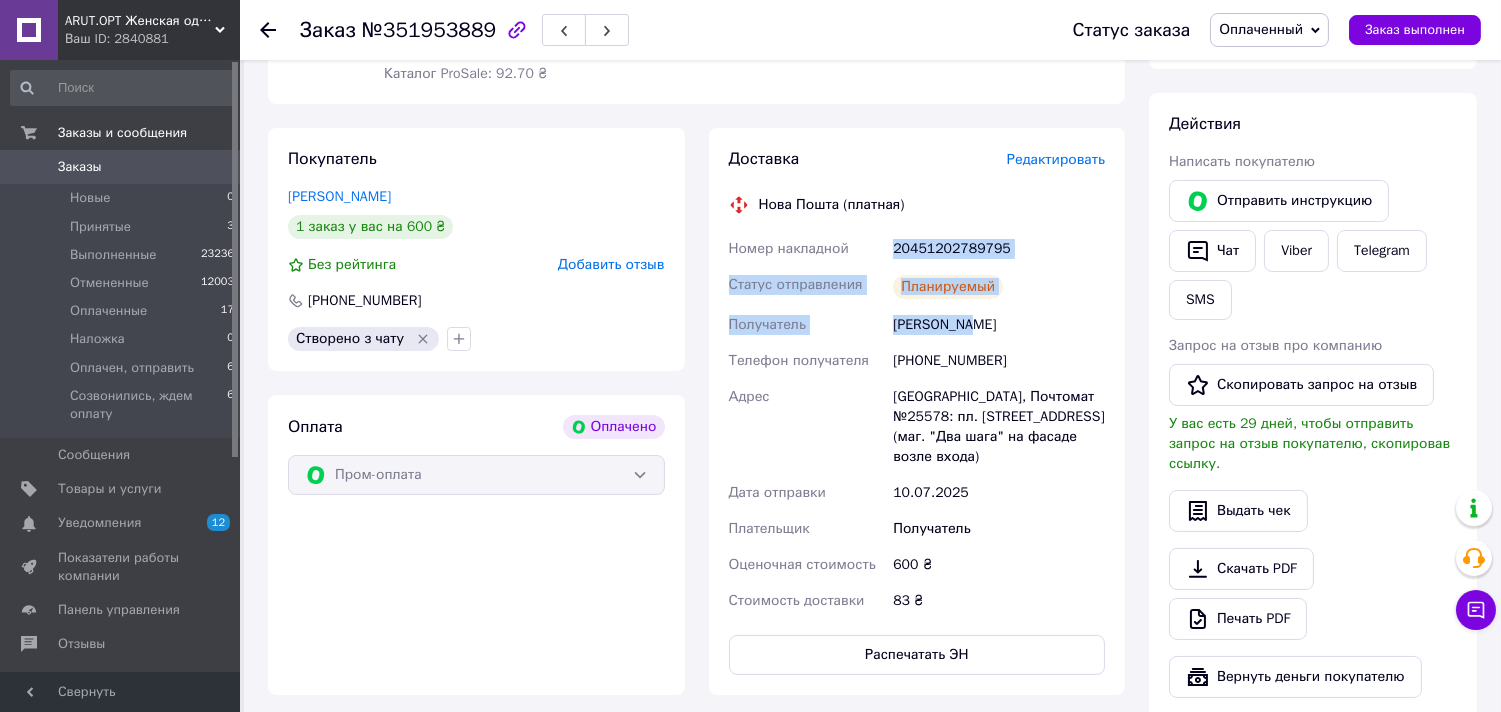 drag, startPoint x: 876, startPoint y: 226, endPoint x: 1024, endPoint y: 321, distance: 175.86642 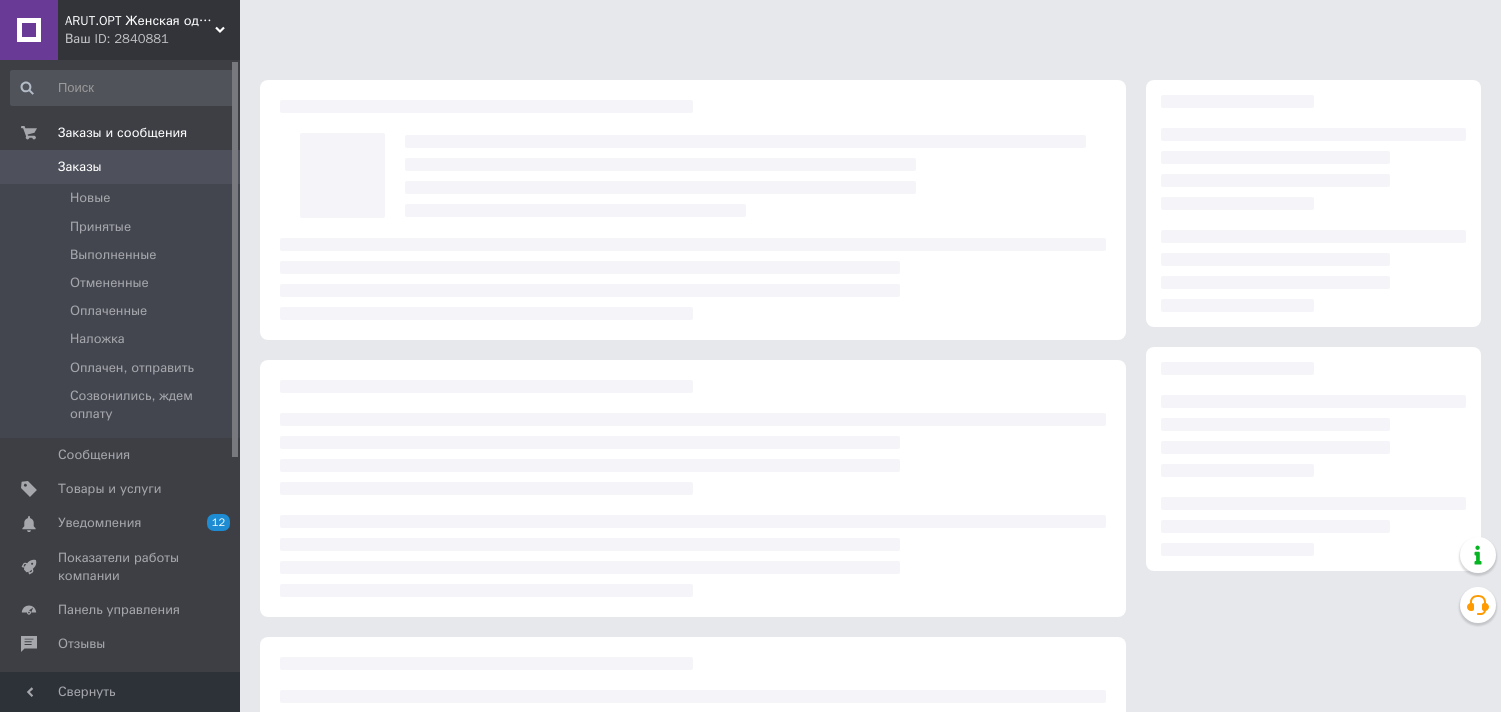 scroll, scrollTop: 0, scrollLeft: 0, axis: both 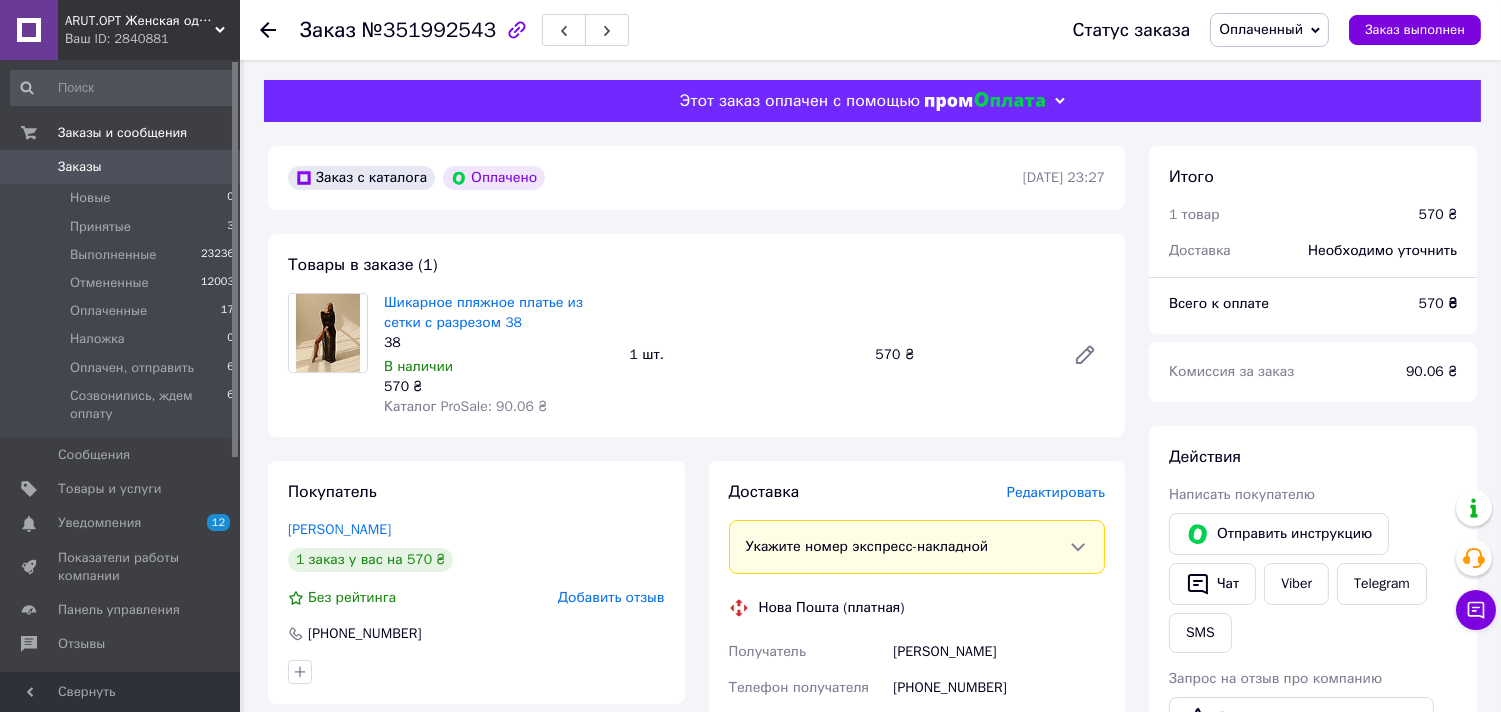 click on "№351992543" at bounding box center (429, 30) 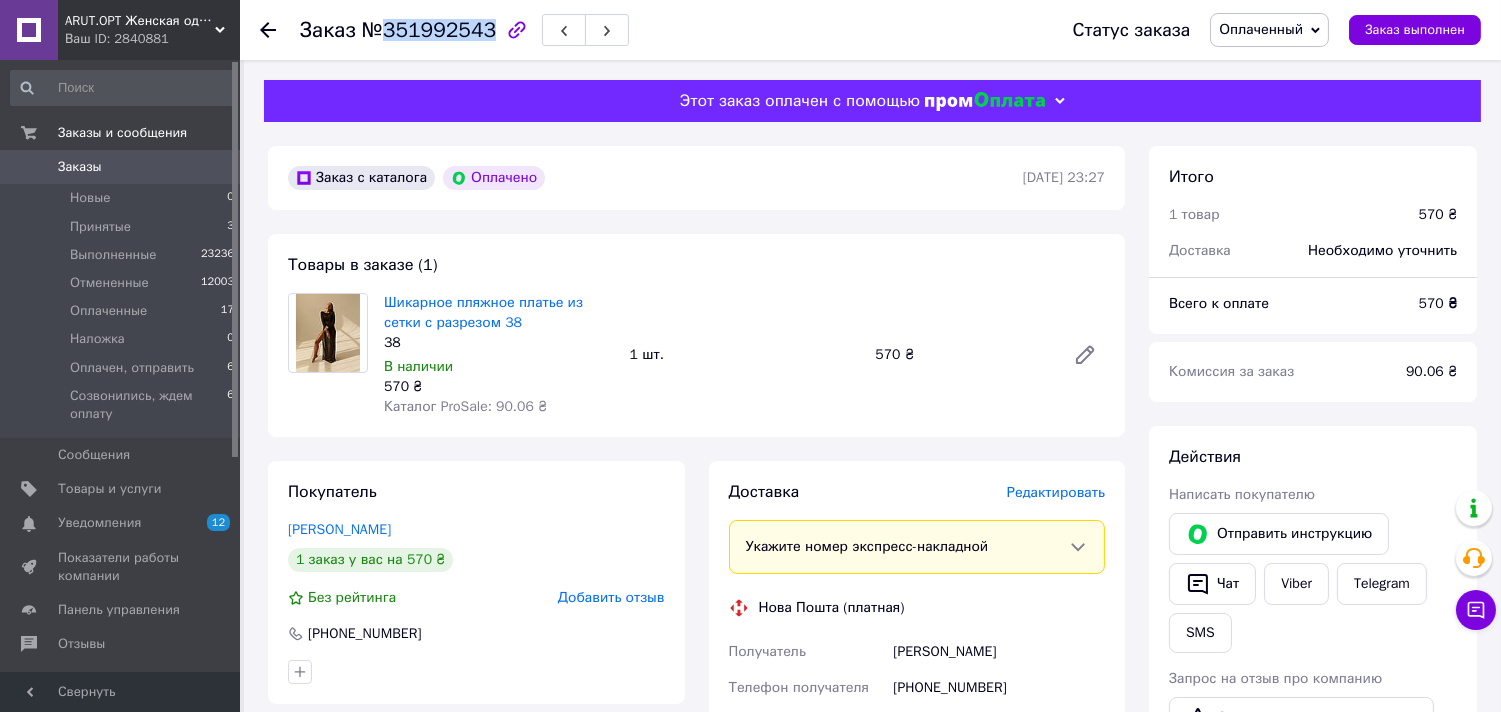 click on "№351992543" at bounding box center [429, 30] 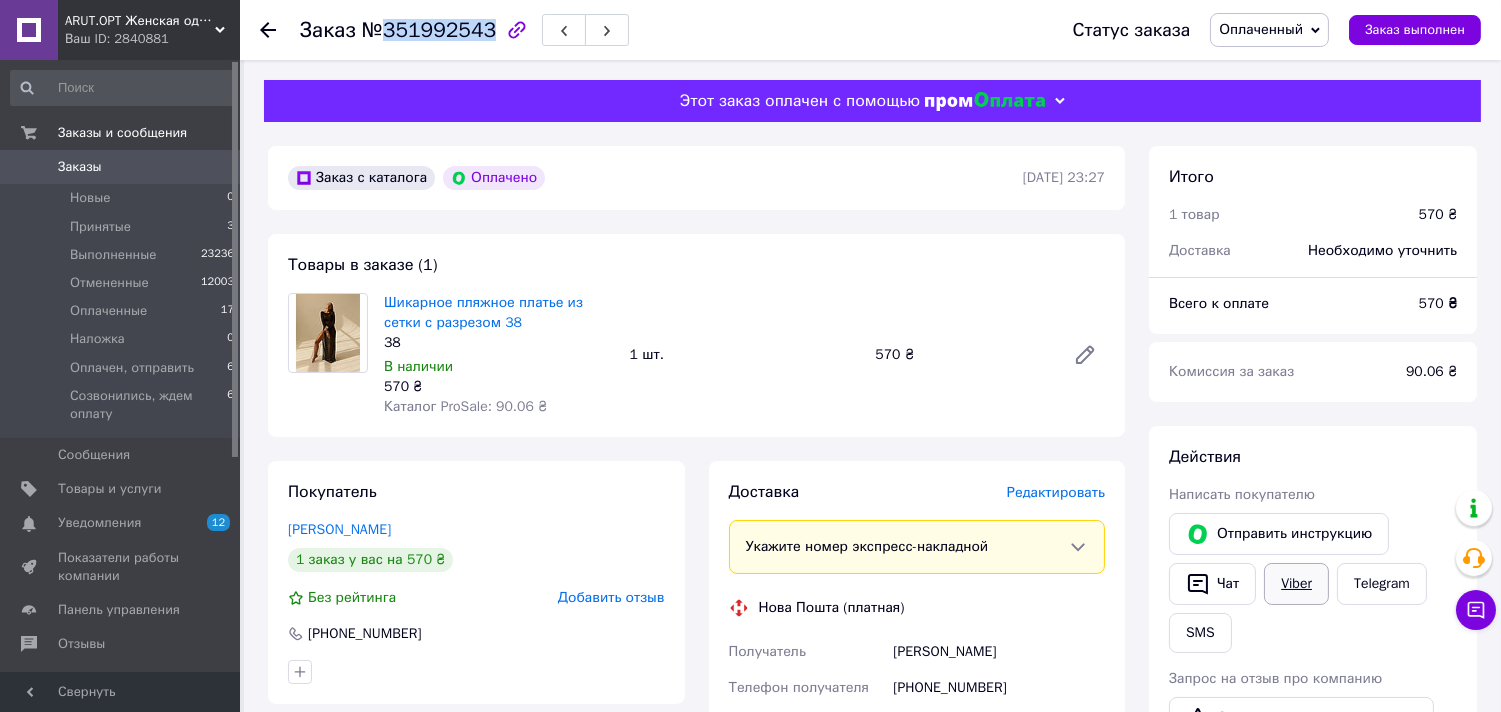 click on "Viber" at bounding box center (1296, 584) 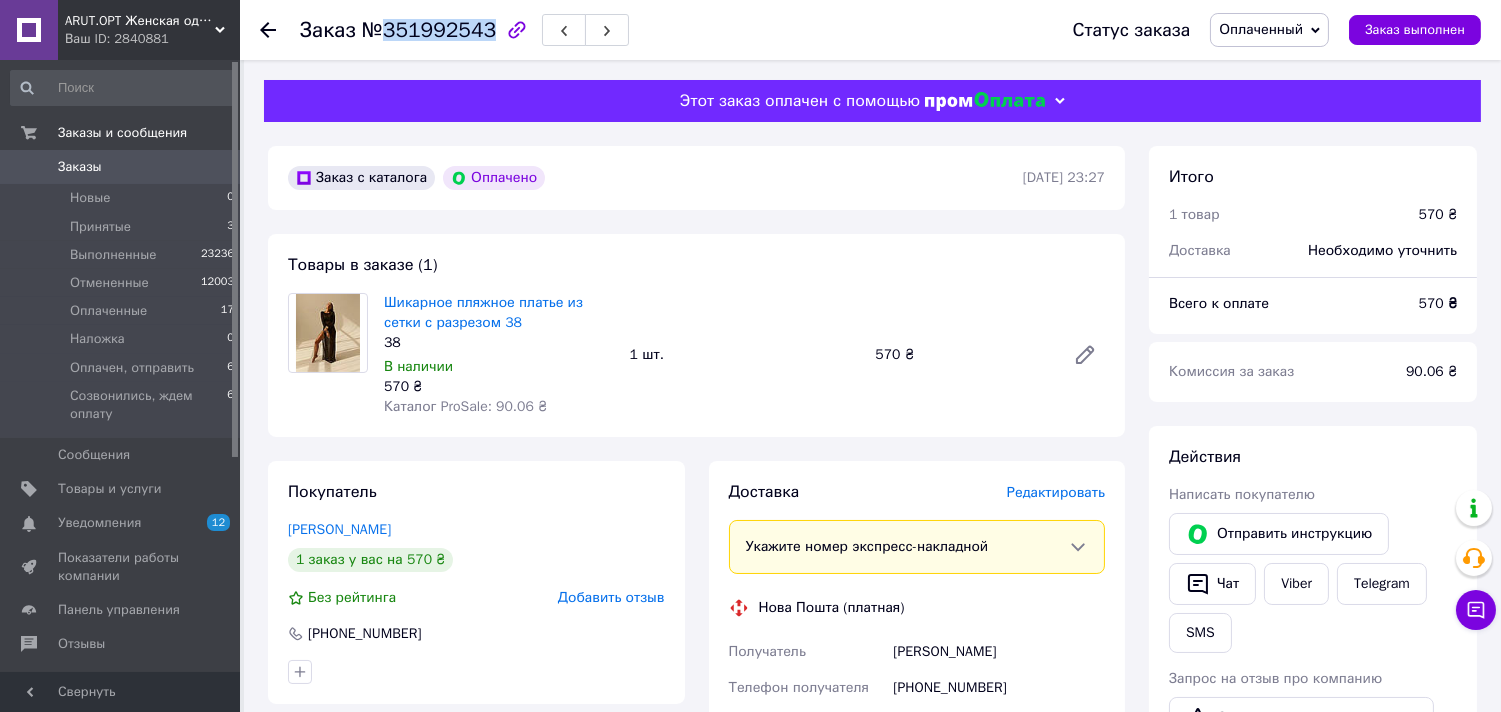 copy on "351992543" 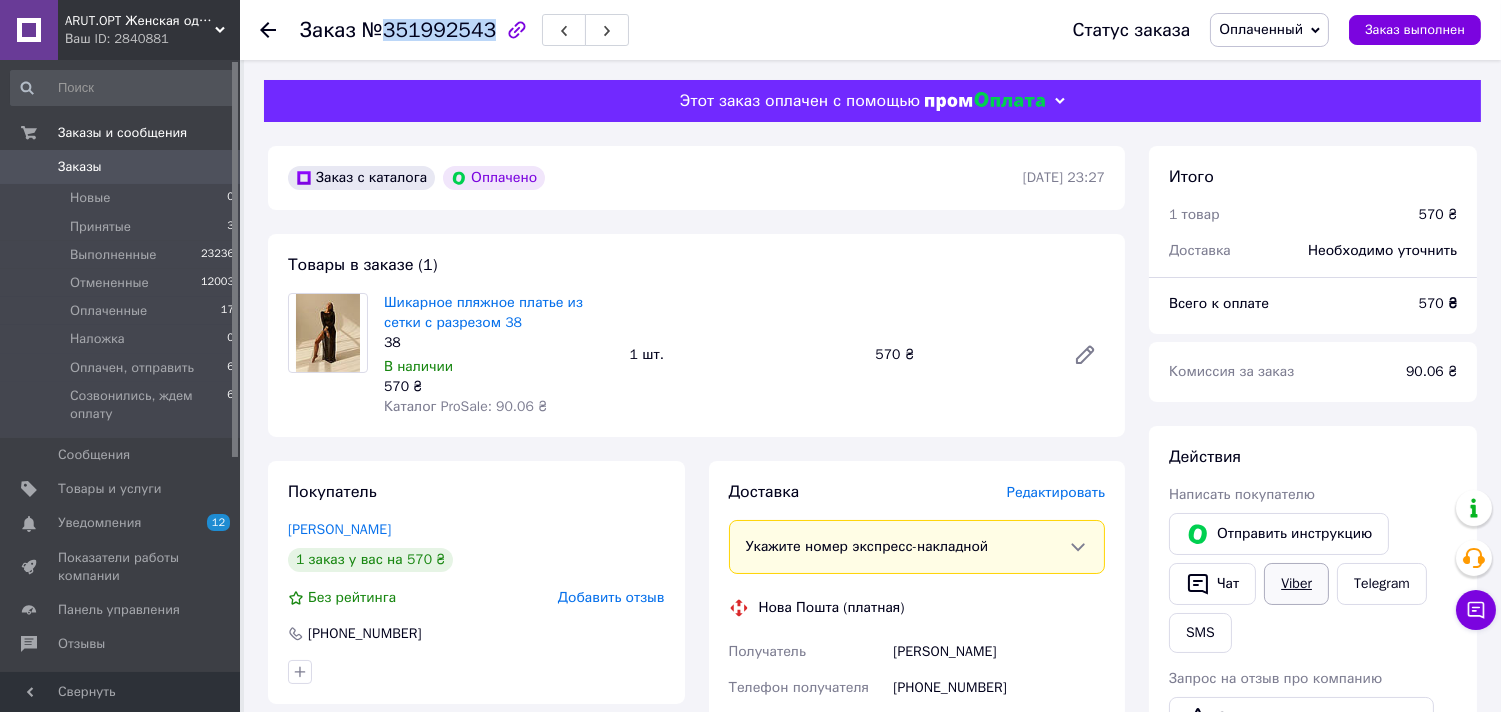 click on "Viber" at bounding box center (1296, 584) 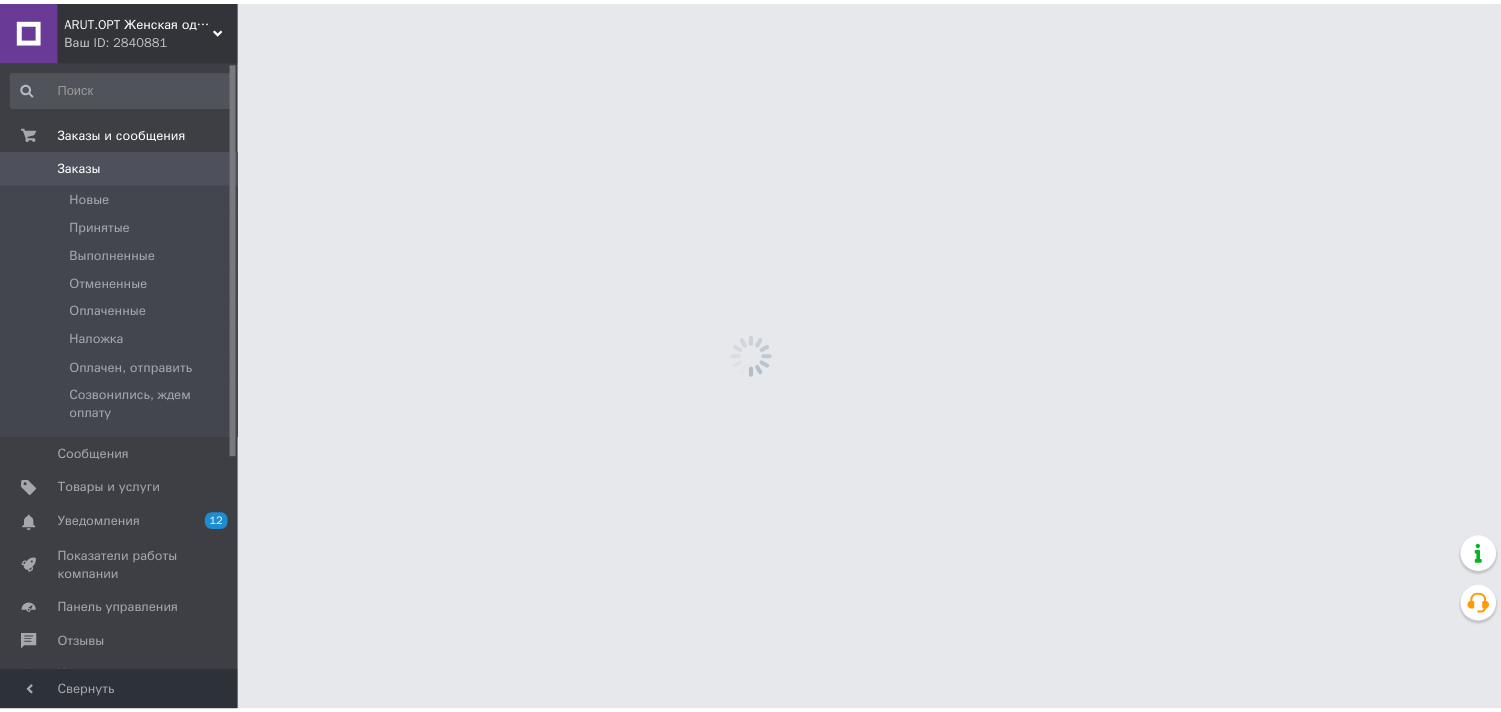 scroll, scrollTop: 0, scrollLeft: 0, axis: both 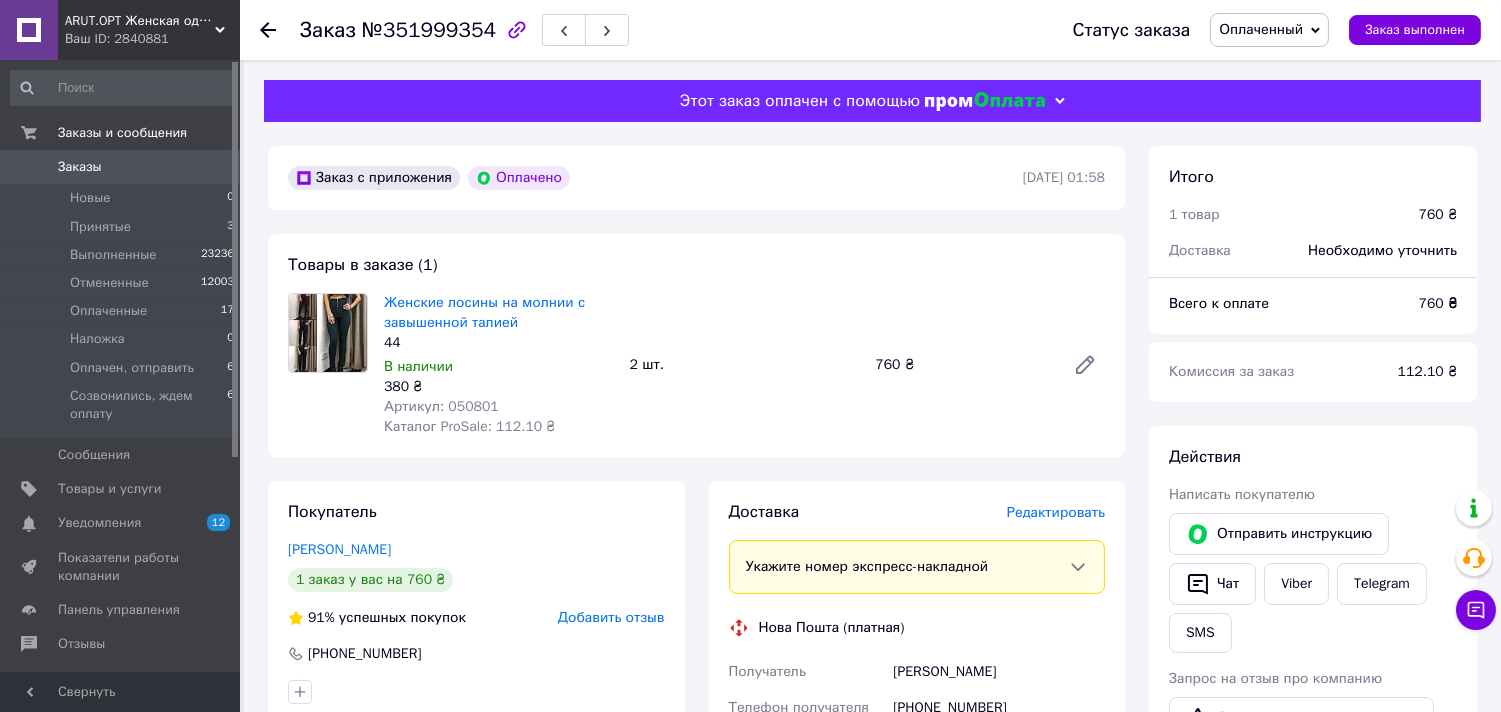 click on "№351999354" at bounding box center [429, 30] 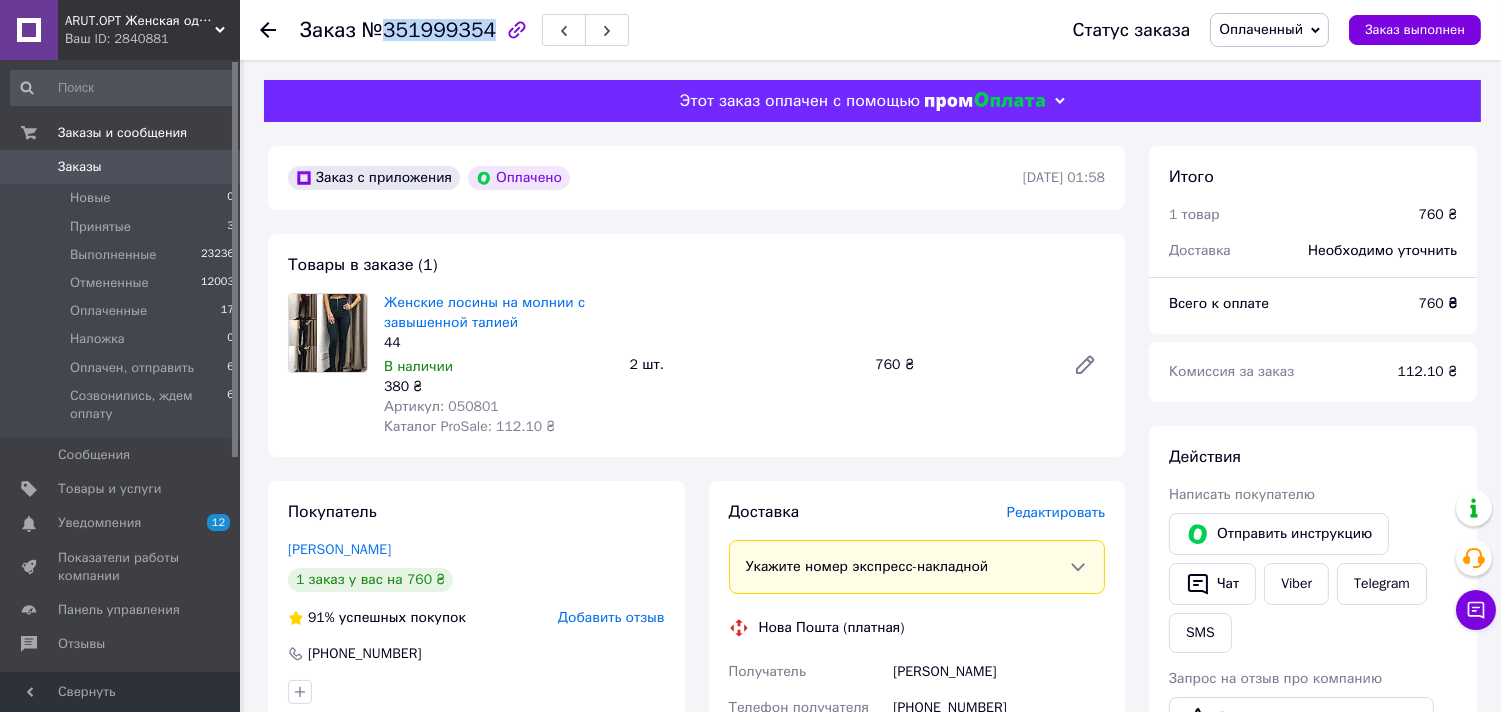 click on "№351999354" at bounding box center (429, 30) 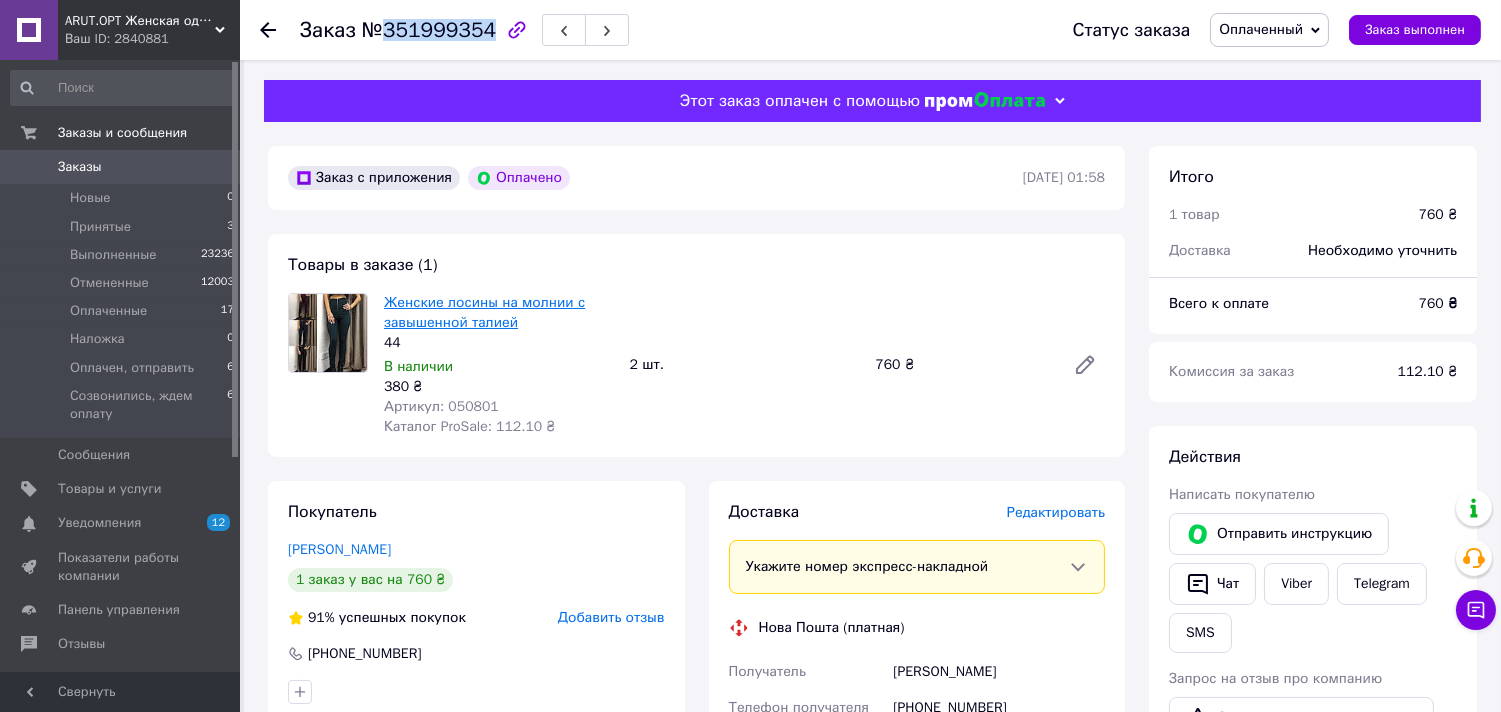 click on "Женские лосины на молнии с завышенной талией" at bounding box center (484, 312) 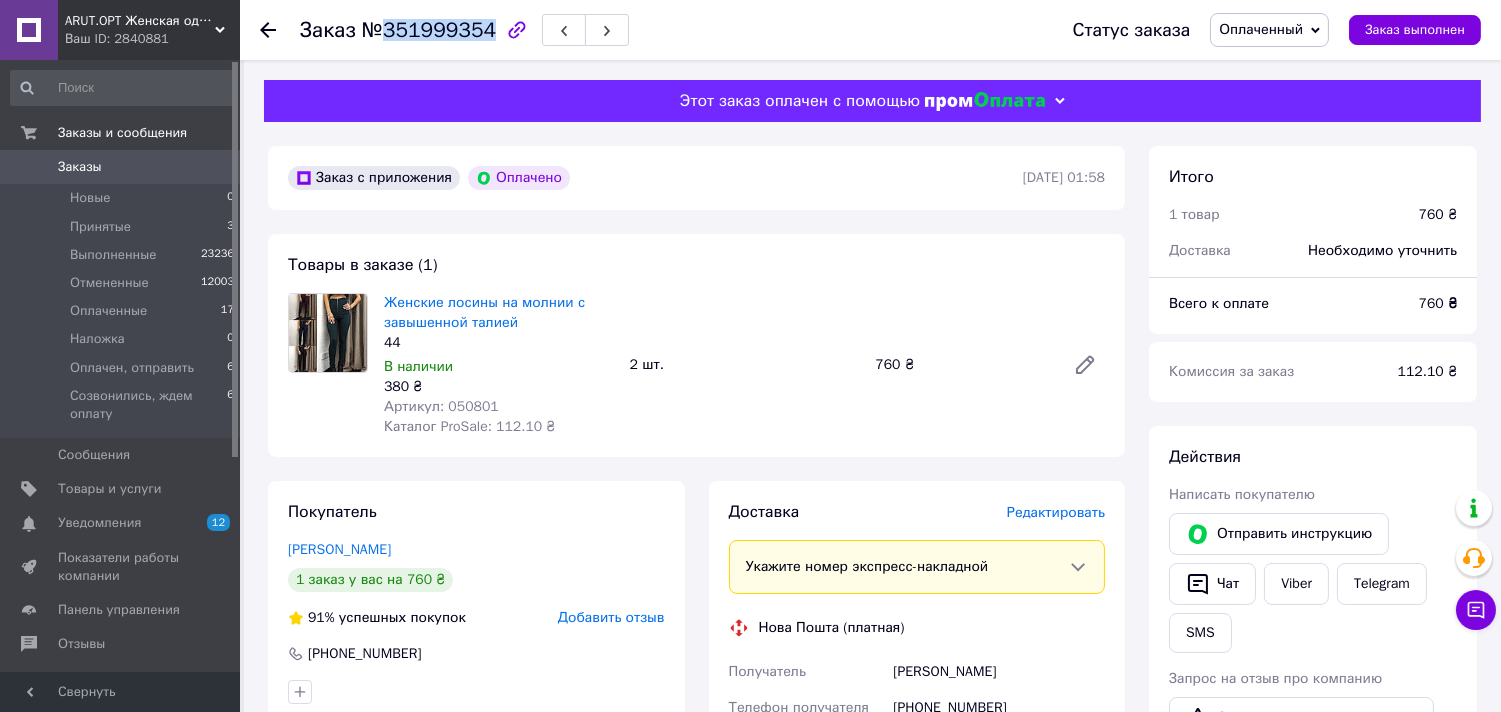 copy on "351999354" 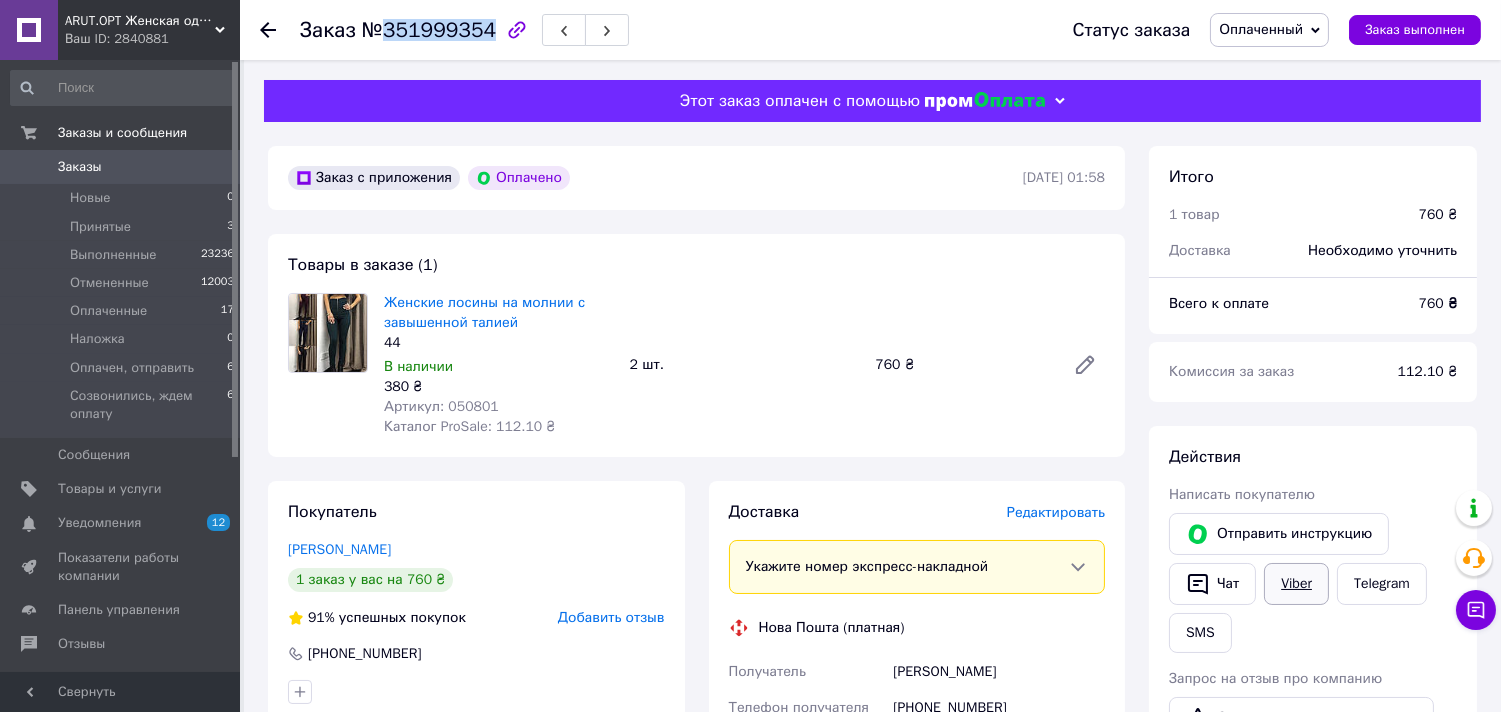 click on "Viber" at bounding box center [1296, 584] 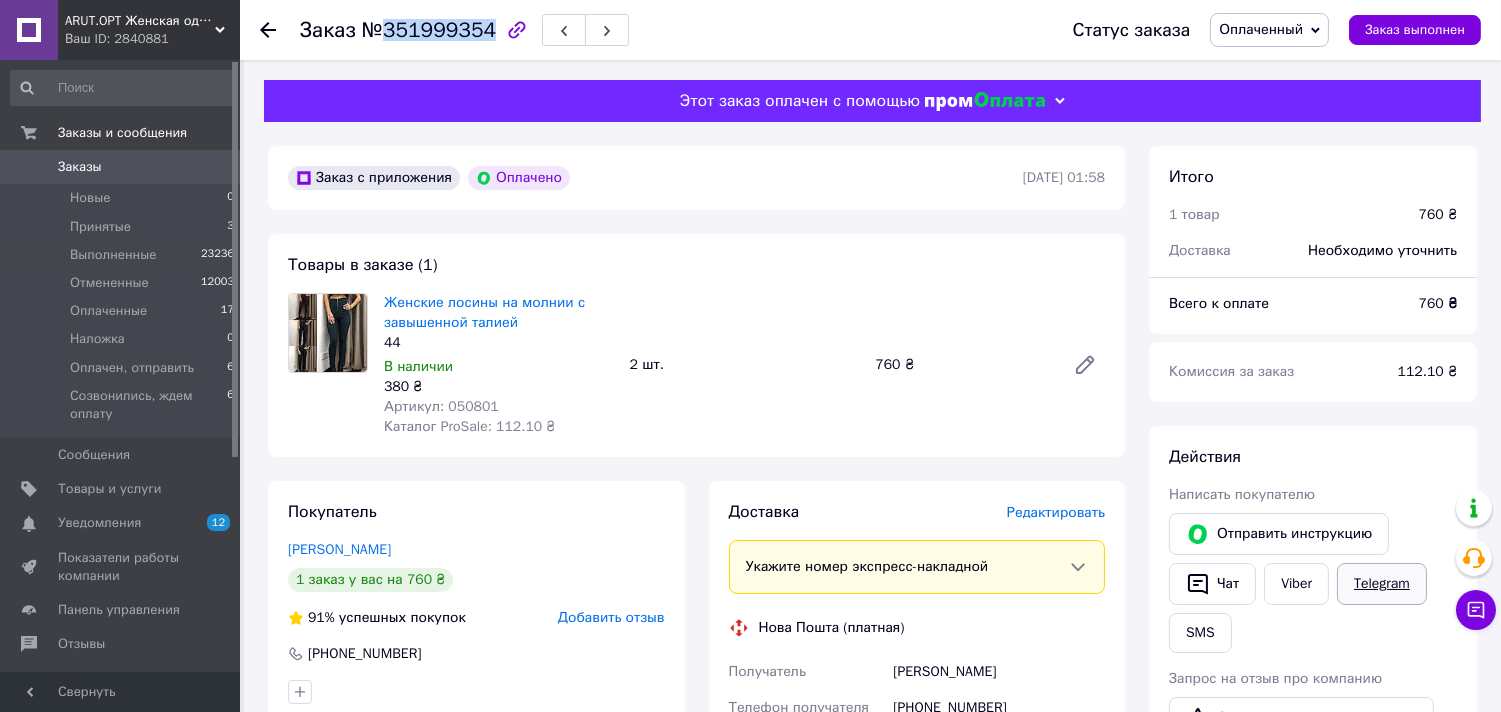 click on "Telegram" at bounding box center (1382, 584) 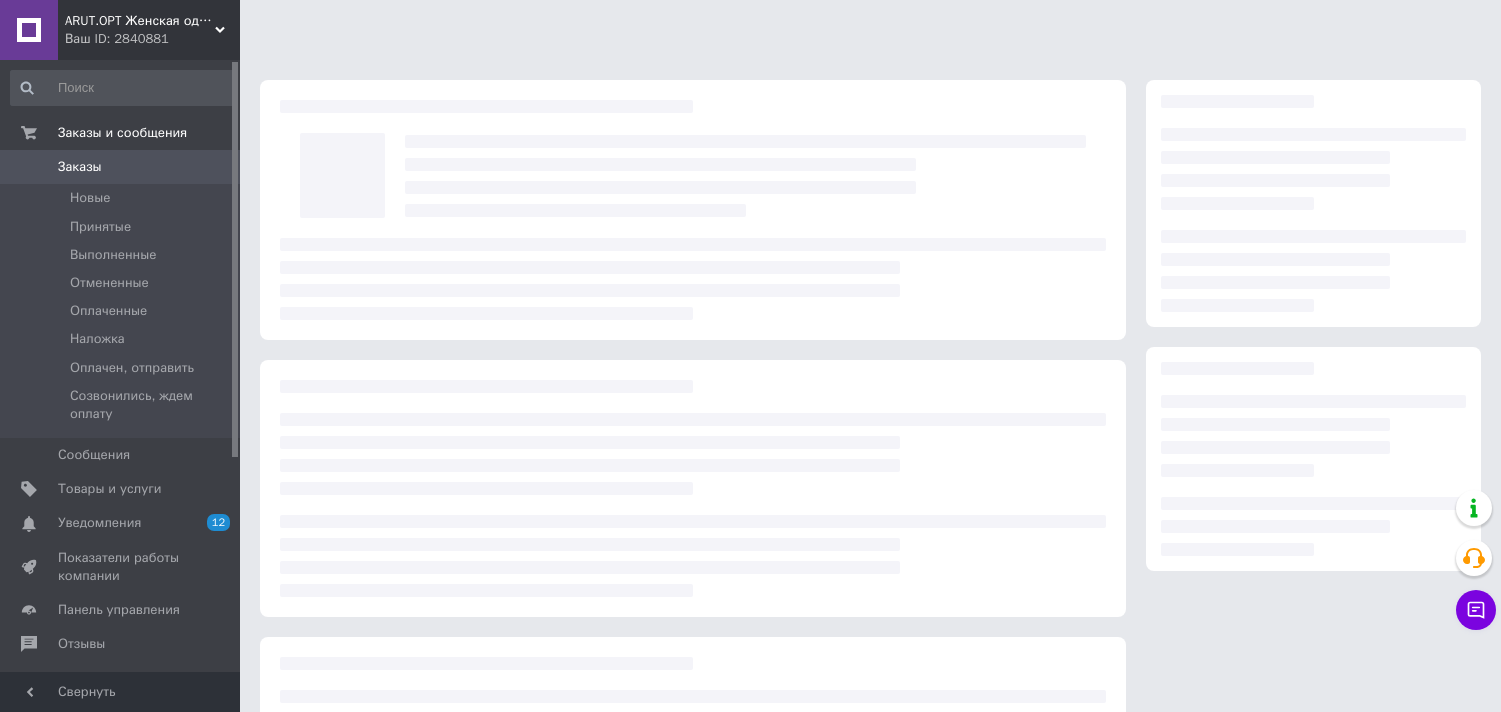 scroll, scrollTop: 0, scrollLeft: 0, axis: both 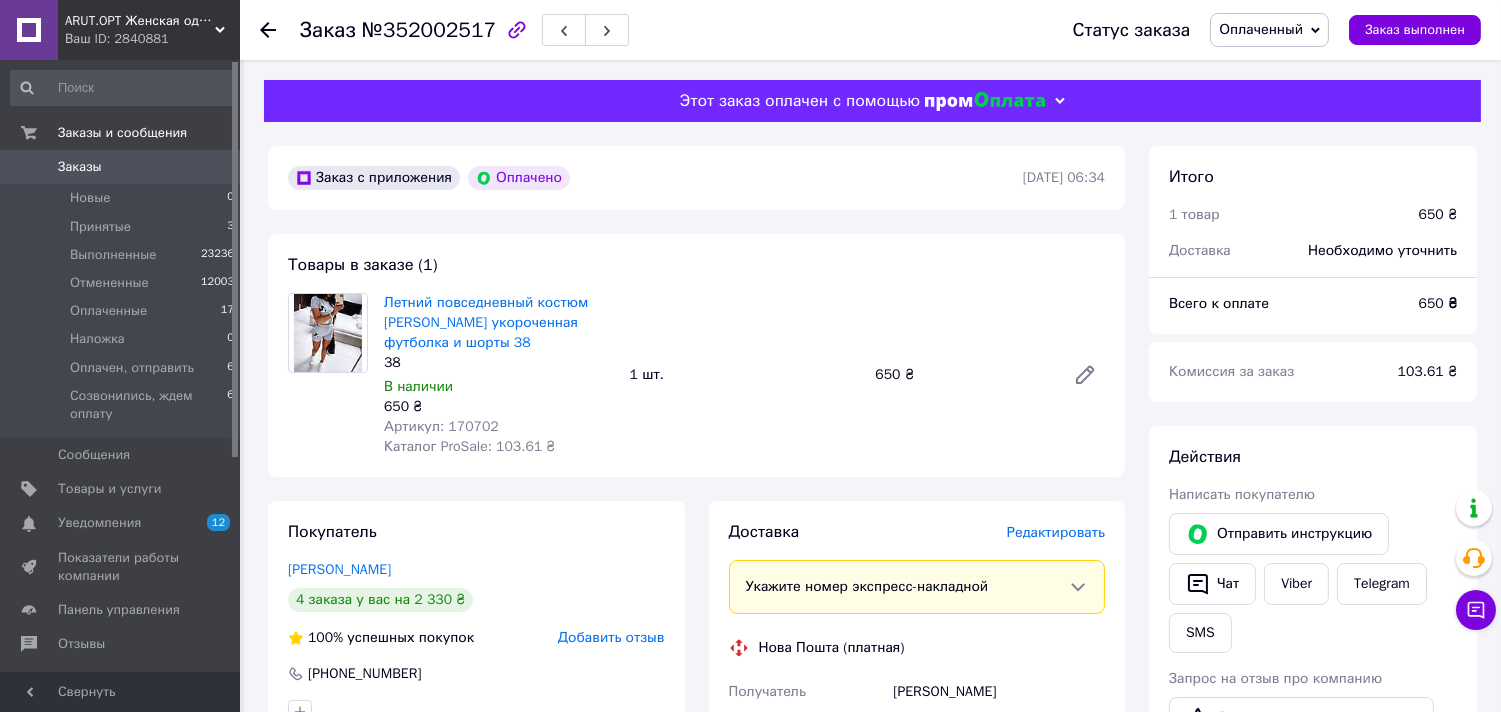 click on "№352002517" at bounding box center [429, 30] 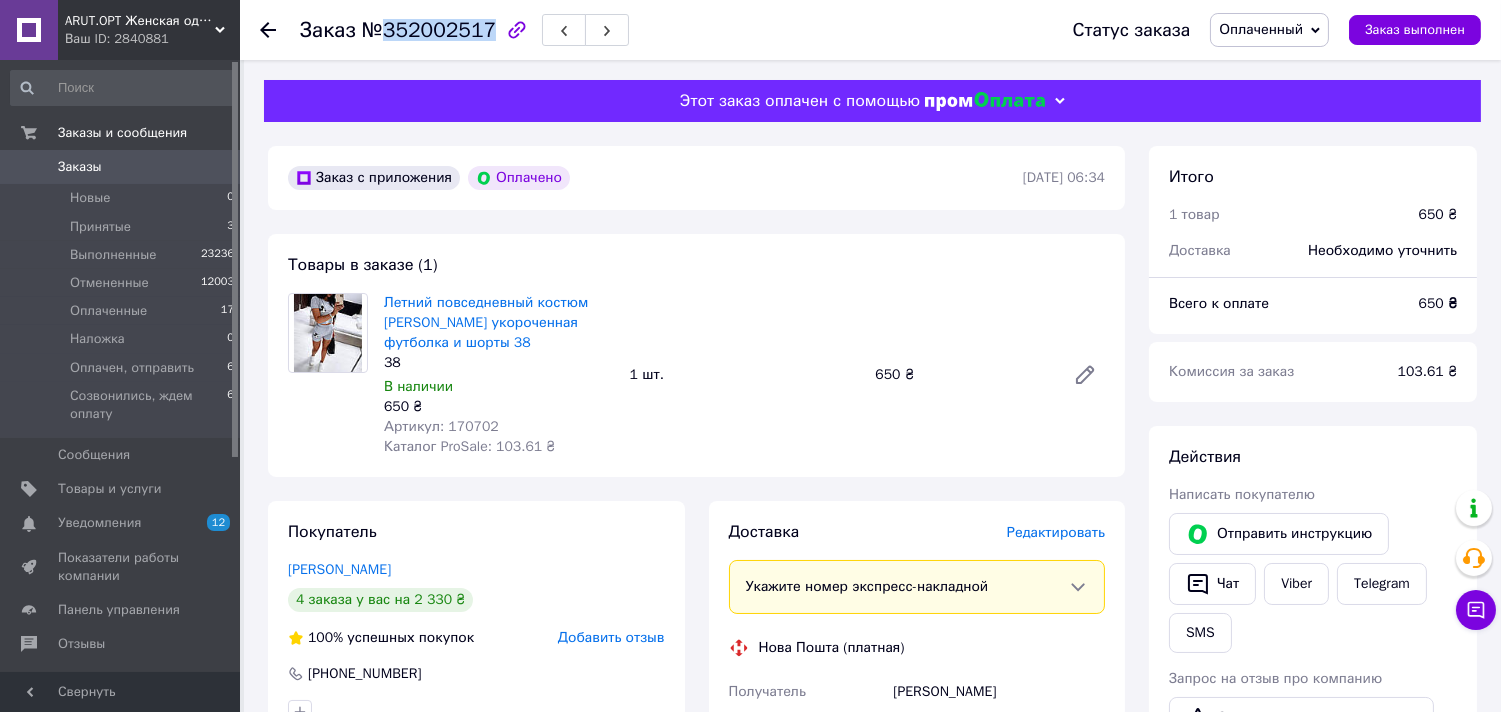 click on "№352002517" at bounding box center (429, 30) 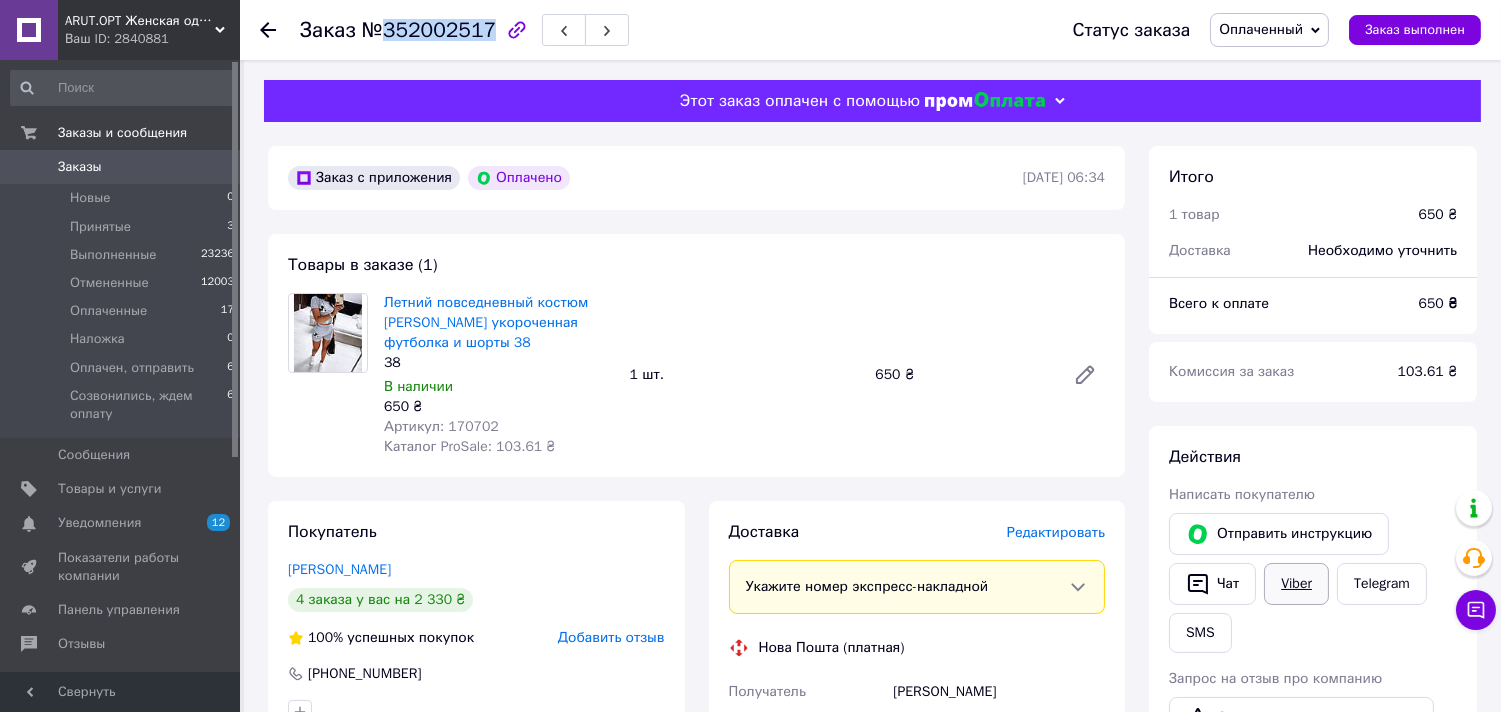 click on "Viber" at bounding box center [1296, 584] 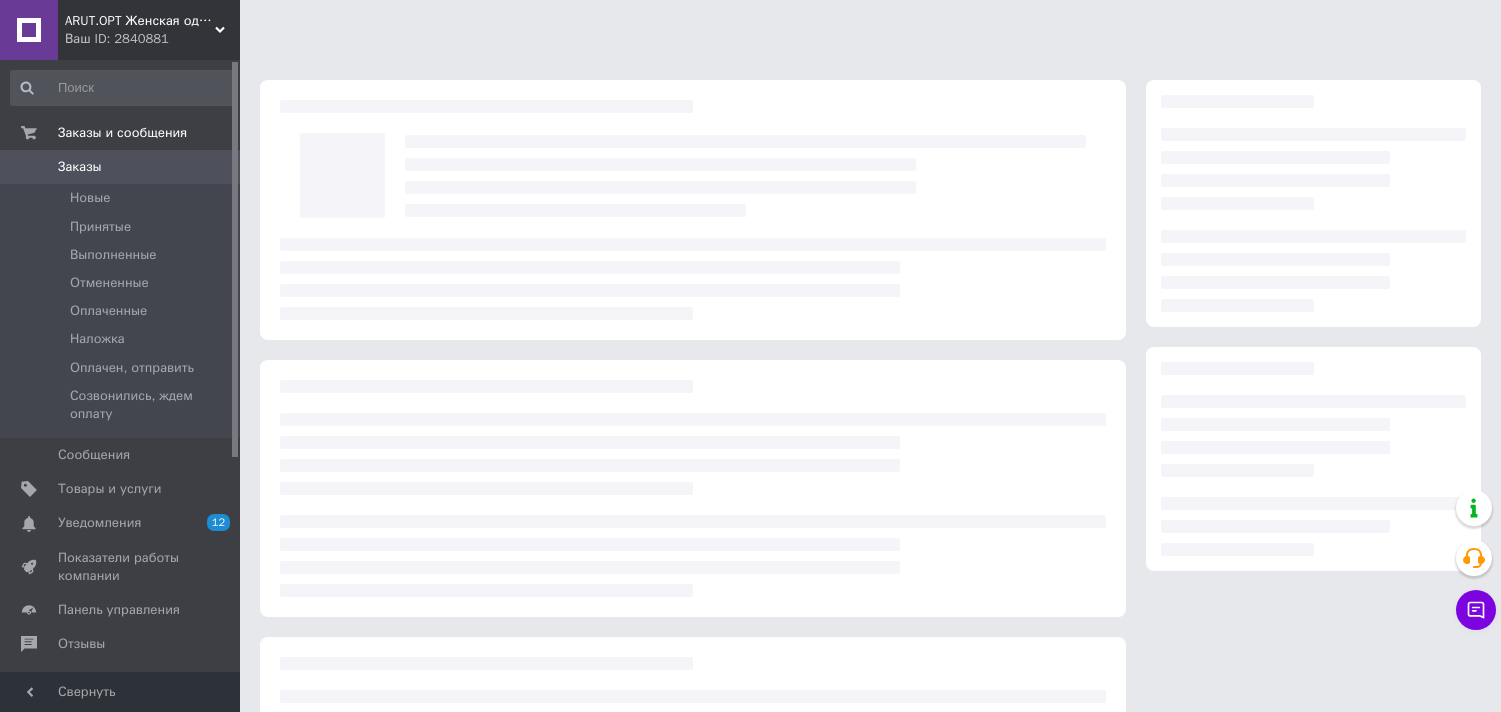 scroll, scrollTop: 0, scrollLeft: 0, axis: both 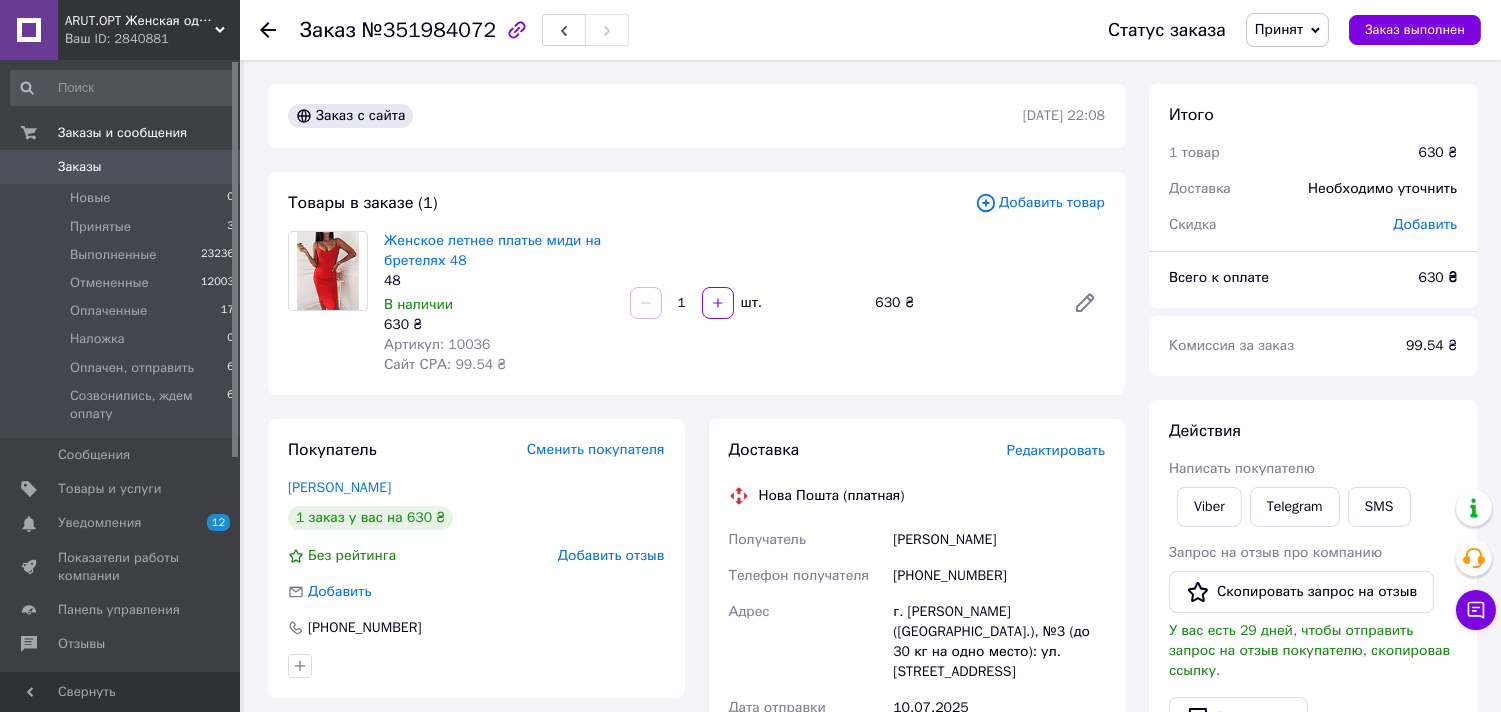 click on "№351984072" at bounding box center [429, 30] 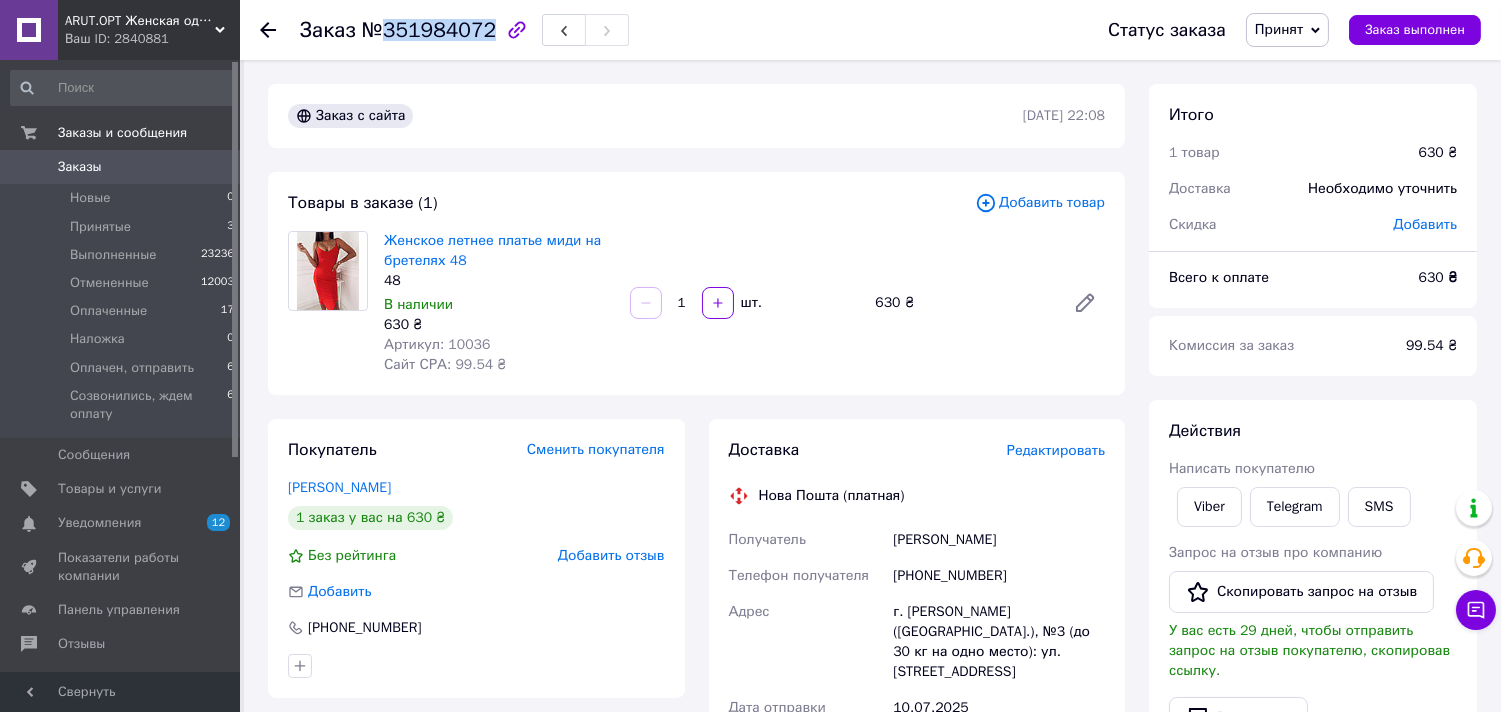 click on "№351984072" at bounding box center [429, 30] 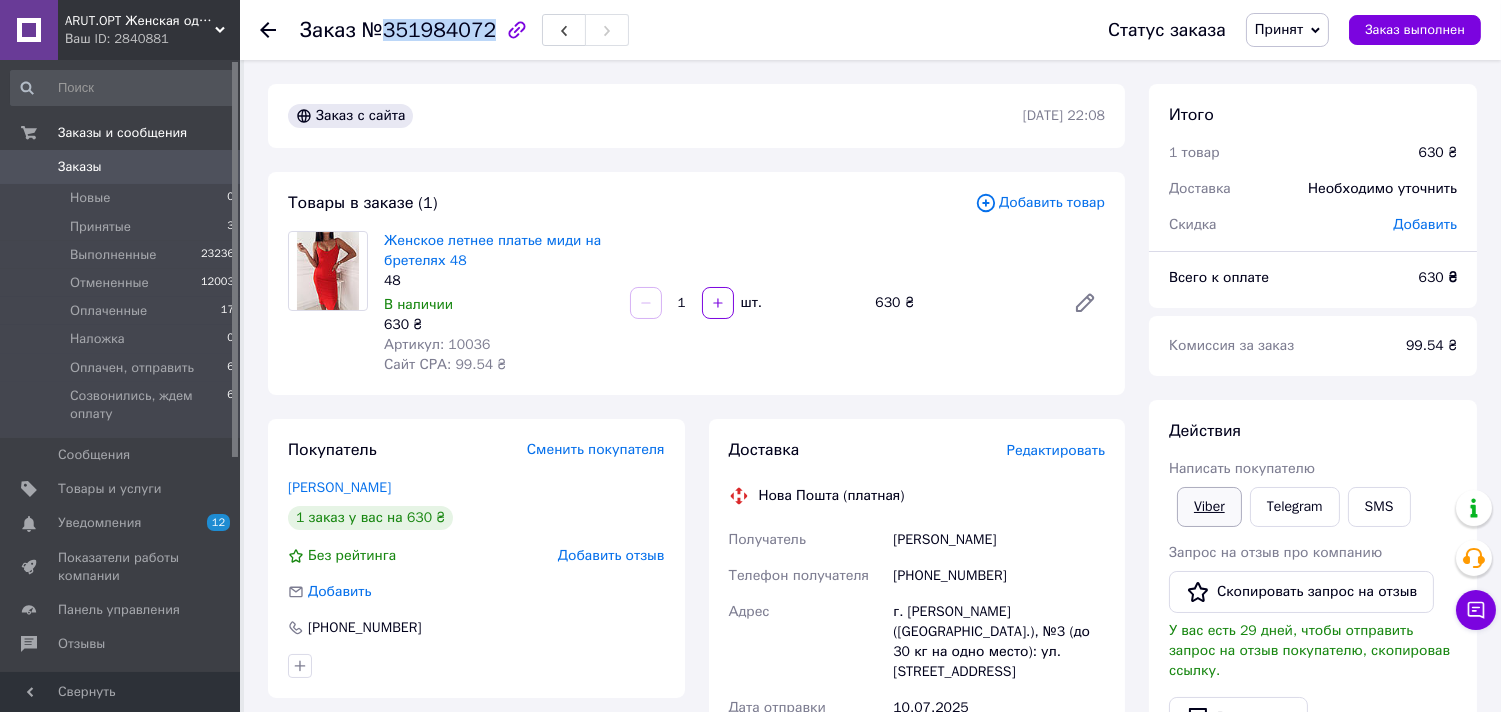 click on "Viber" at bounding box center (1209, 507) 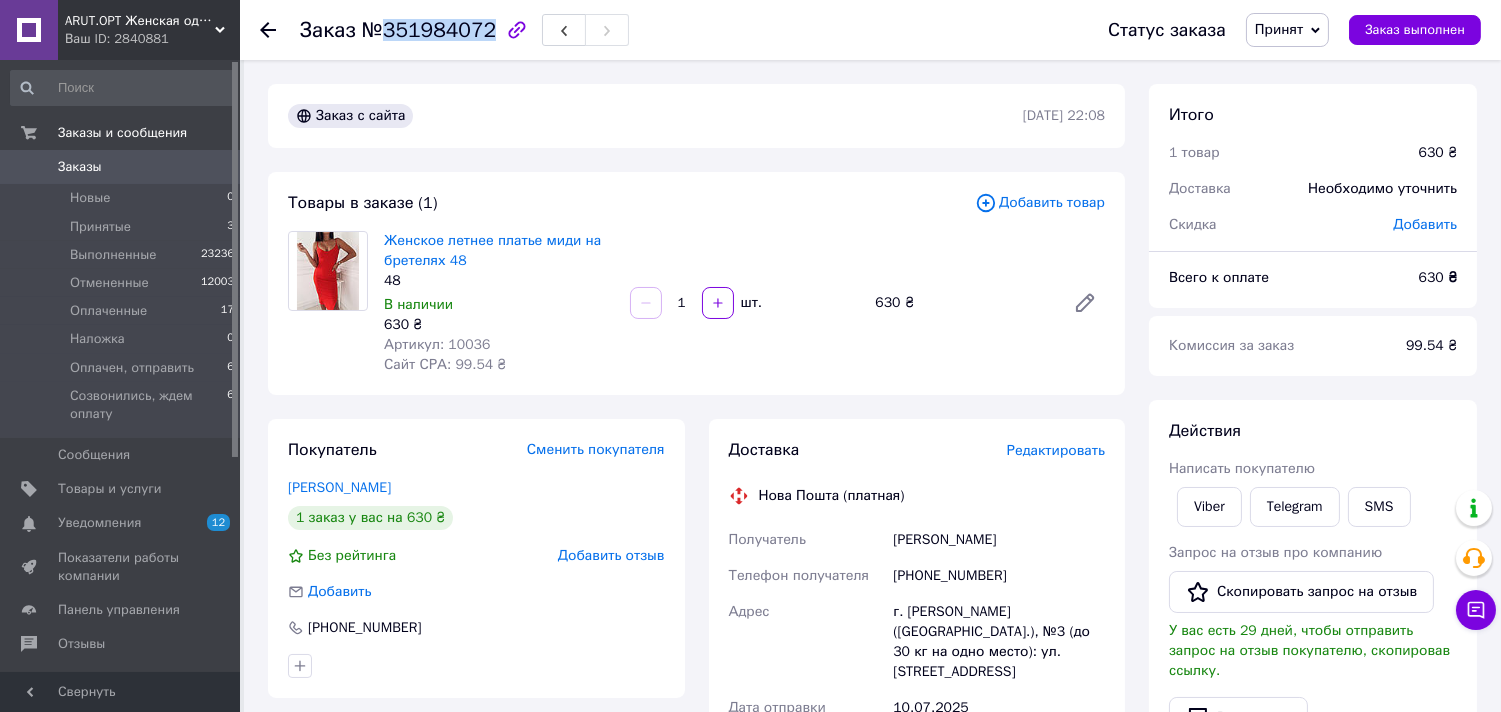 click on "Принят" at bounding box center [1279, 29] 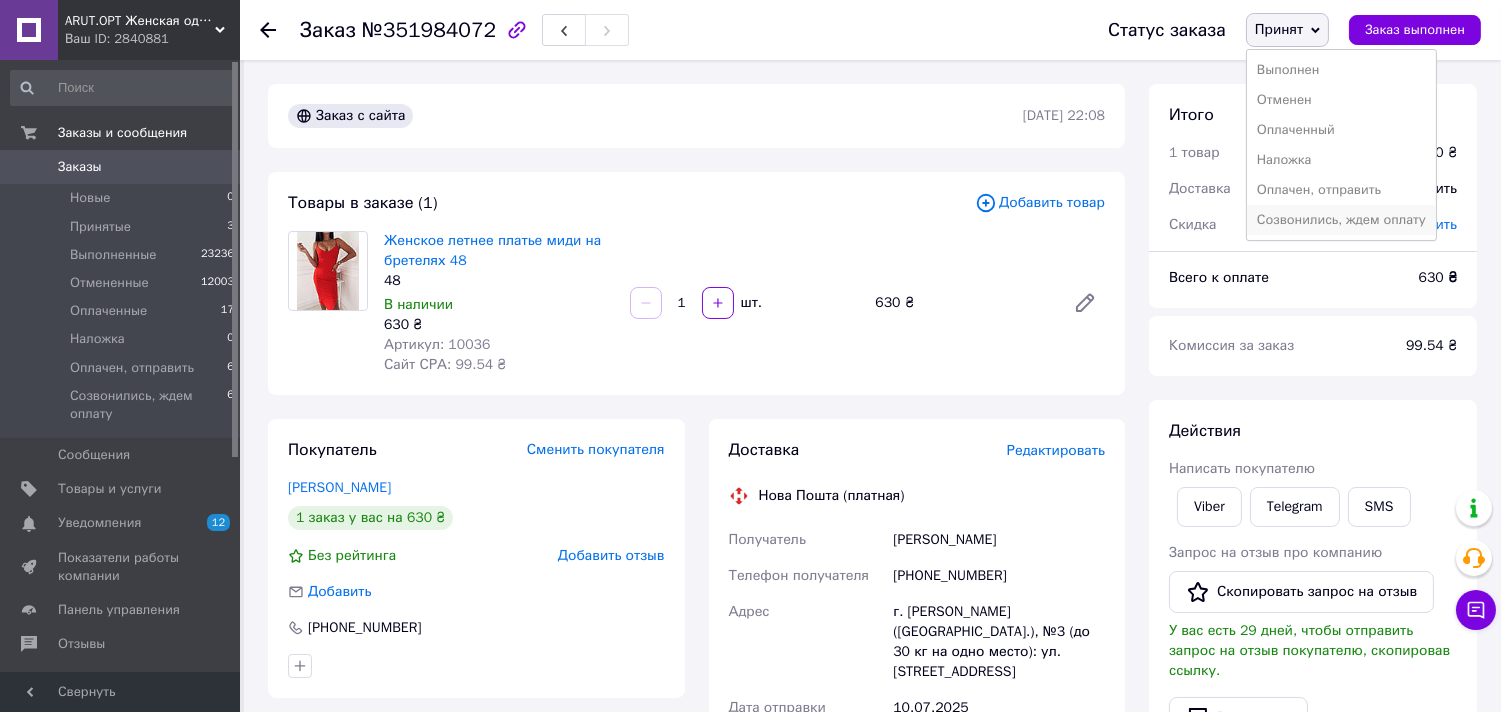 click on "Созвонились, ждем оплату" at bounding box center (1341, 220) 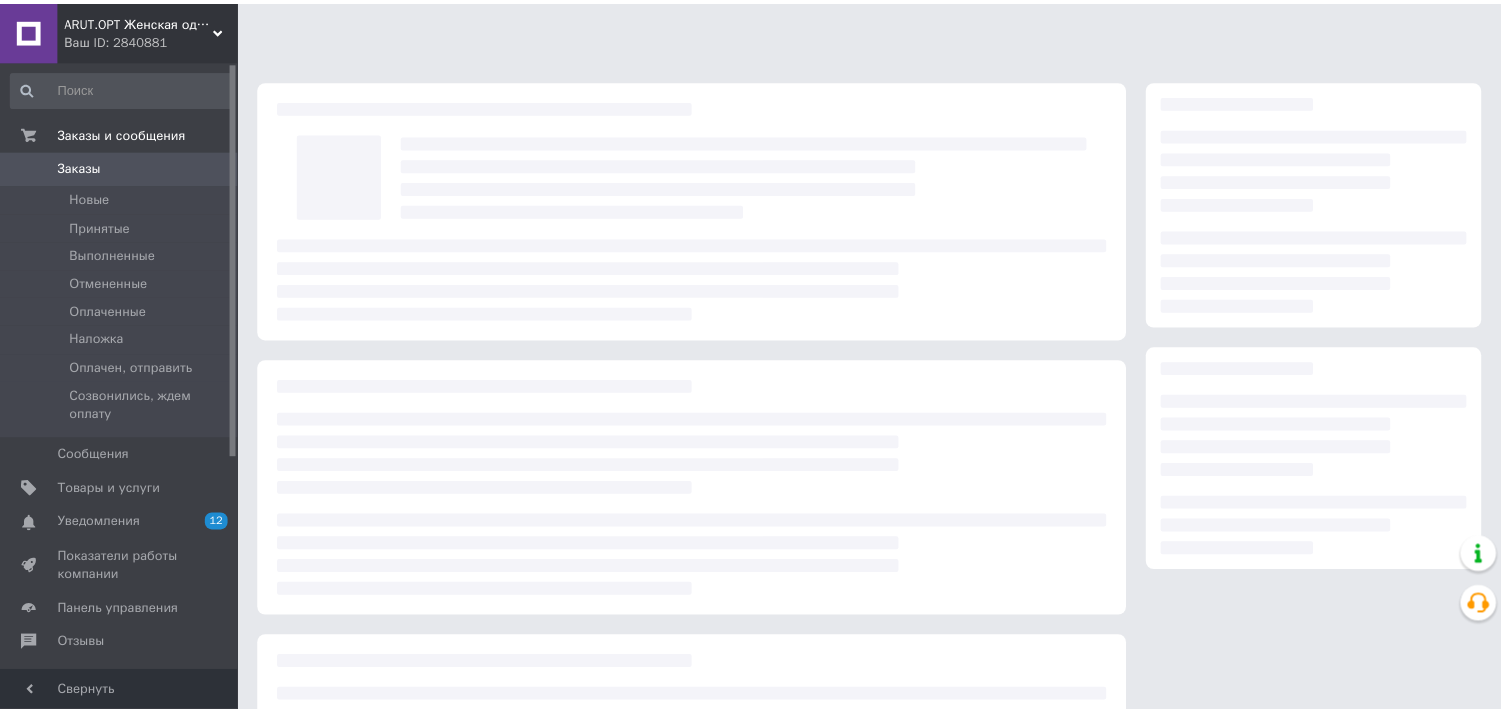 scroll, scrollTop: 0, scrollLeft: 0, axis: both 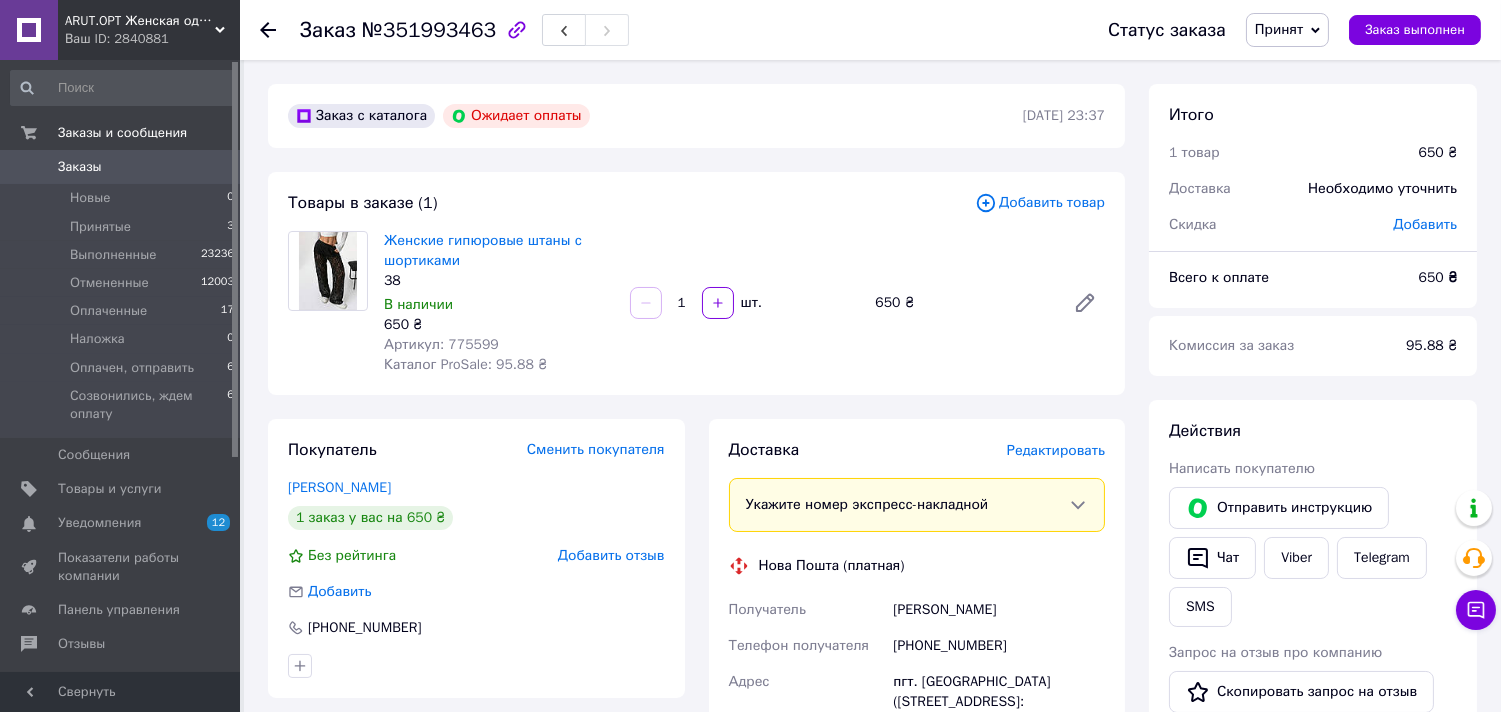click on "№351993463" at bounding box center (429, 30) 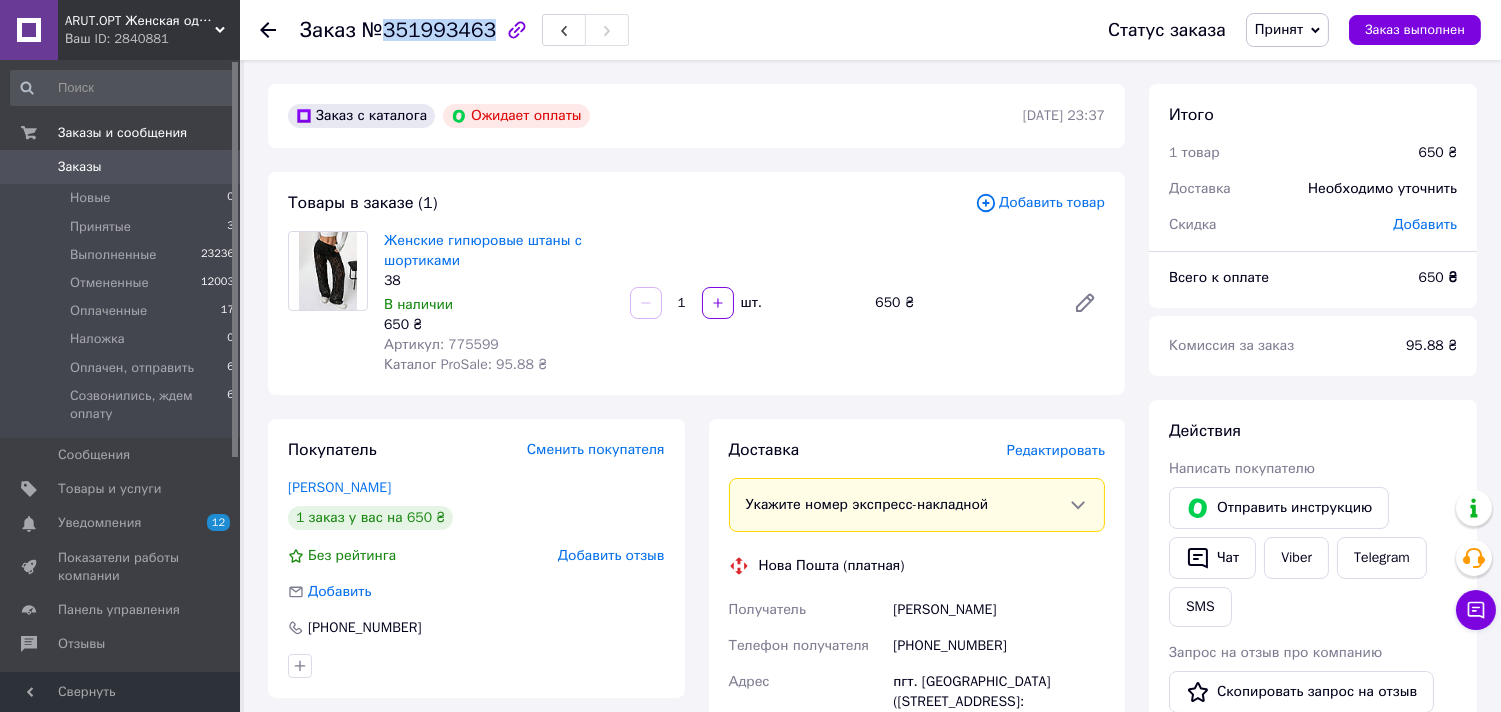 click on "№351993463" at bounding box center (429, 30) 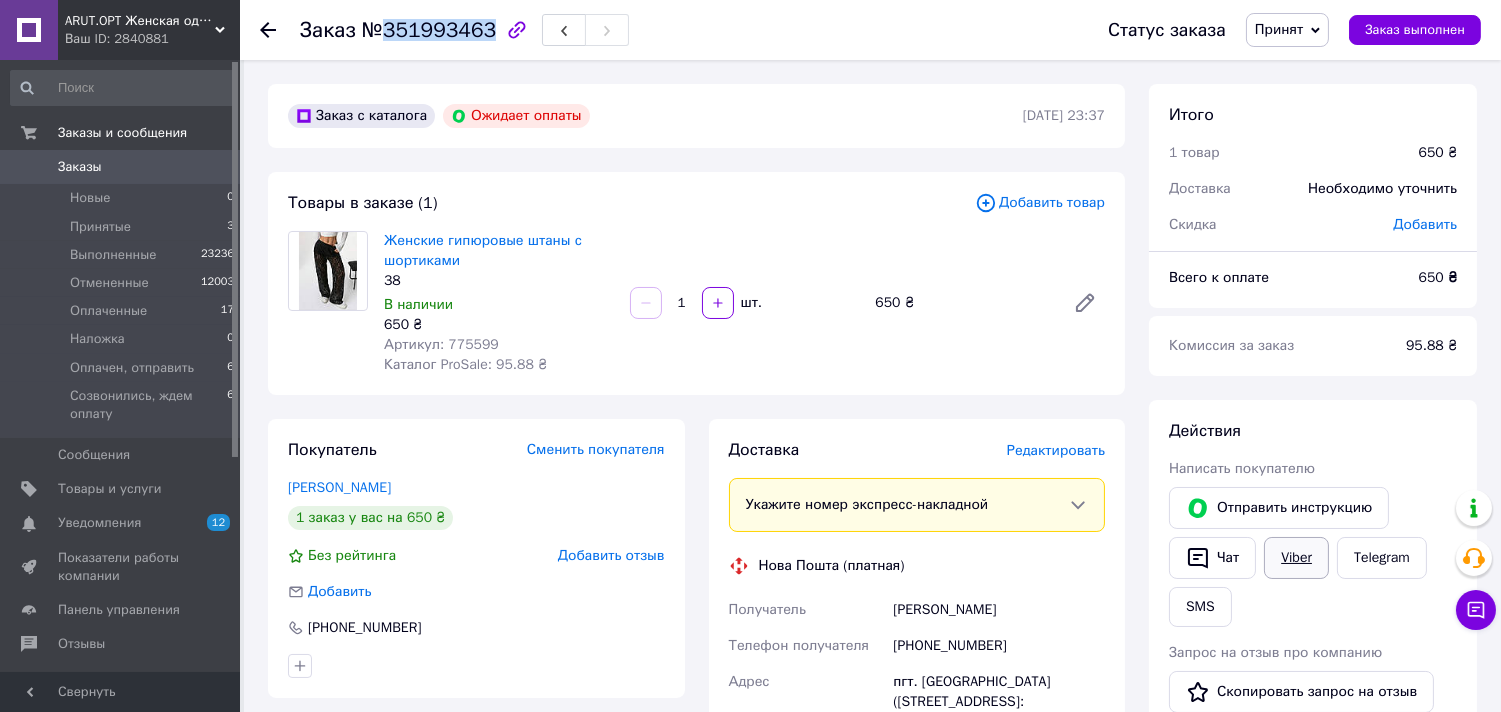 click on "Viber" at bounding box center (1296, 558) 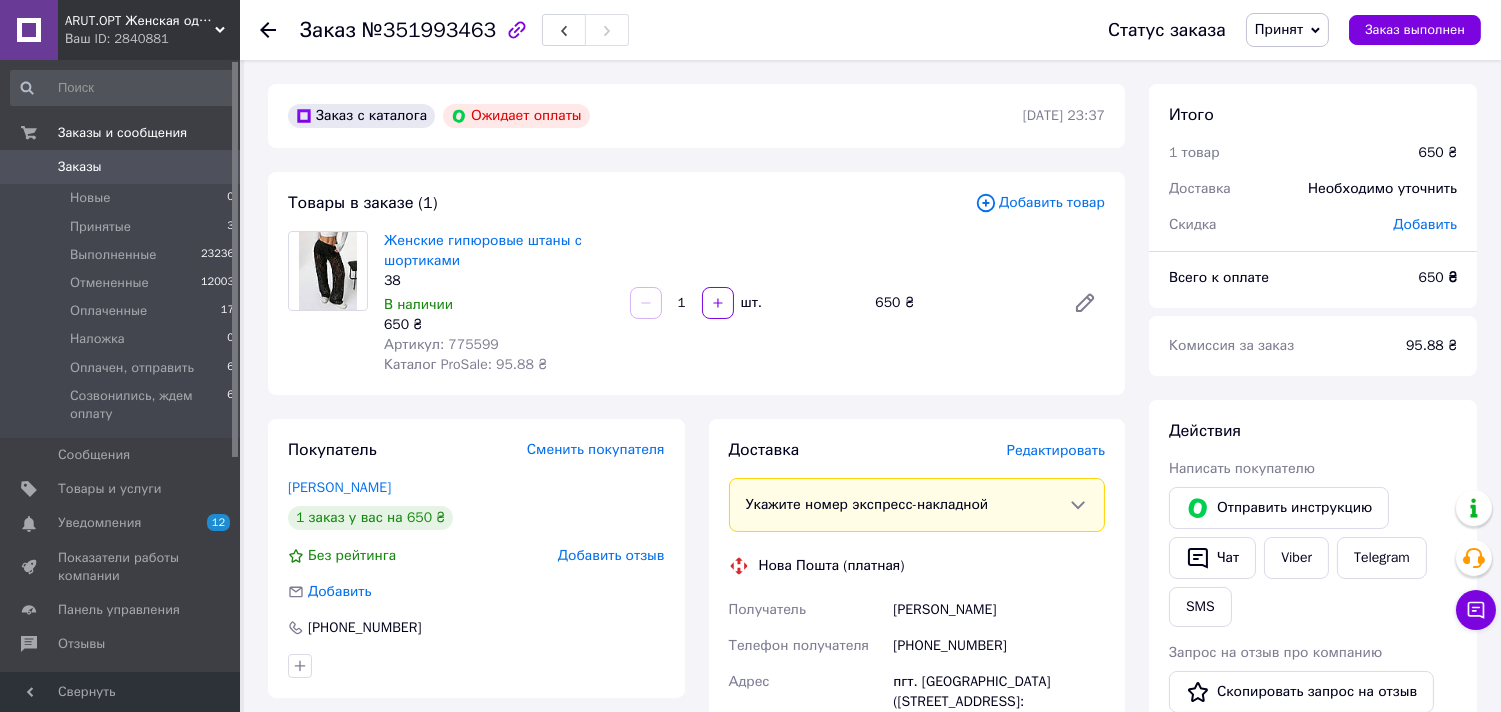 click on "Статус заказа Принят Выполнен Отменен Оплаченный Наложка Оплачен, отправить Созвонились, ждем оплату Заказ выполнен" at bounding box center [1274, 30] 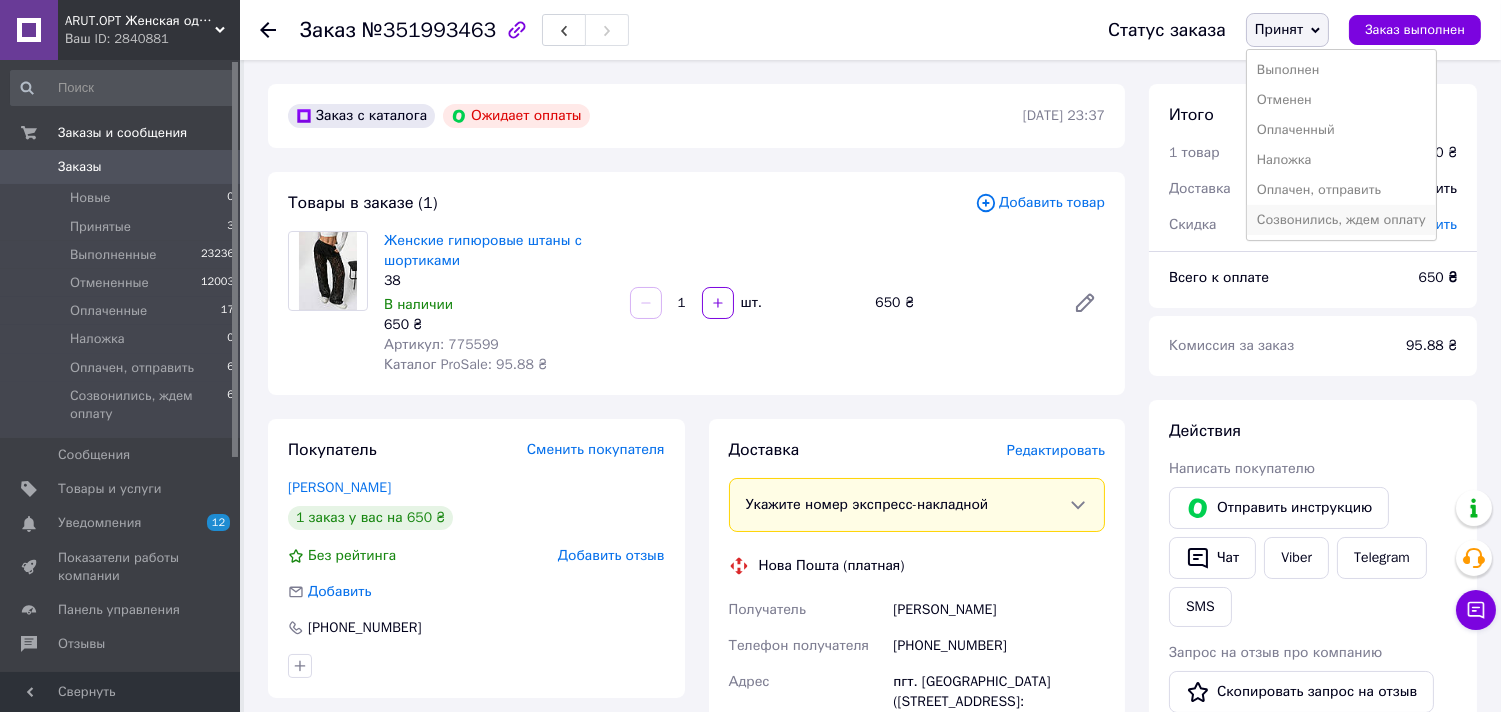 click on "Созвонились, ждем оплату" at bounding box center [1341, 220] 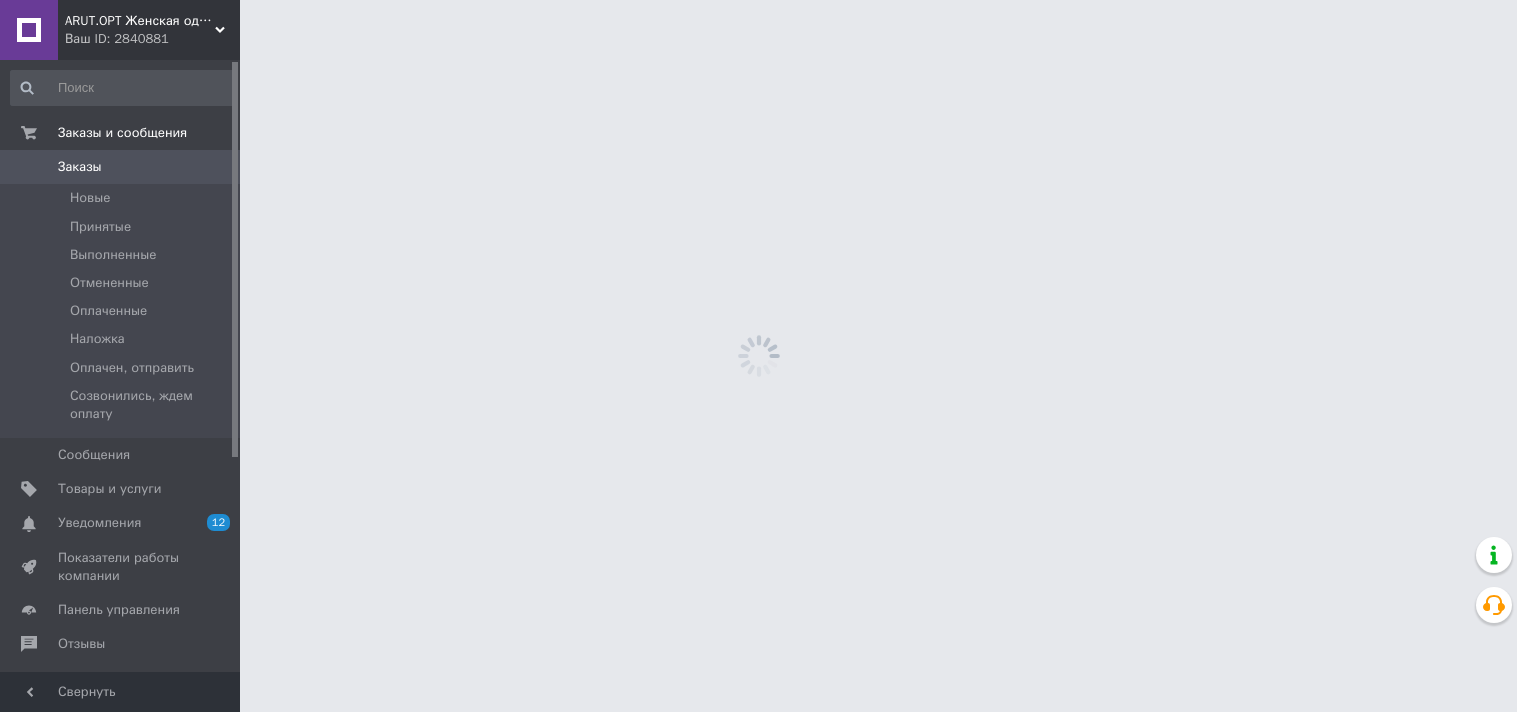 scroll, scrollTop: 0, scrollLeft: 0, axis: both 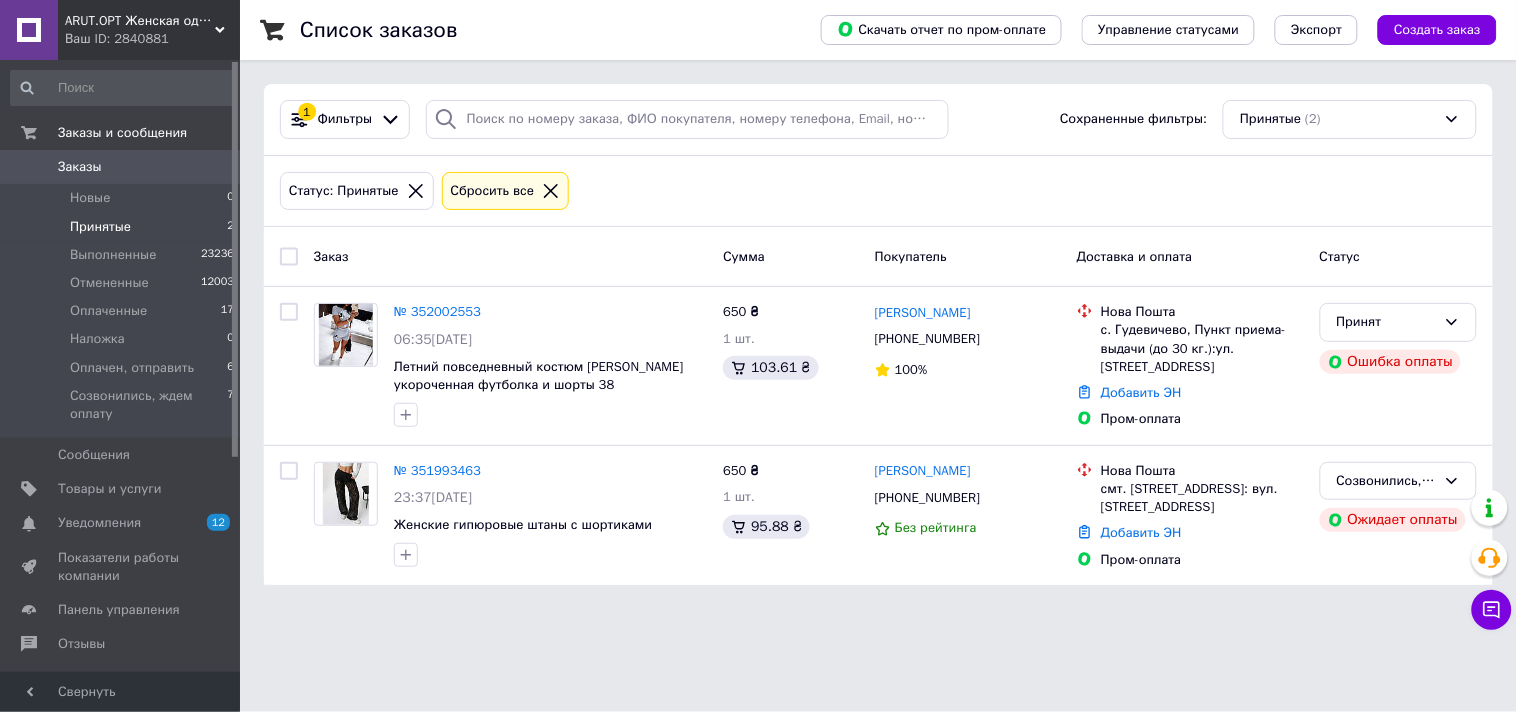 click 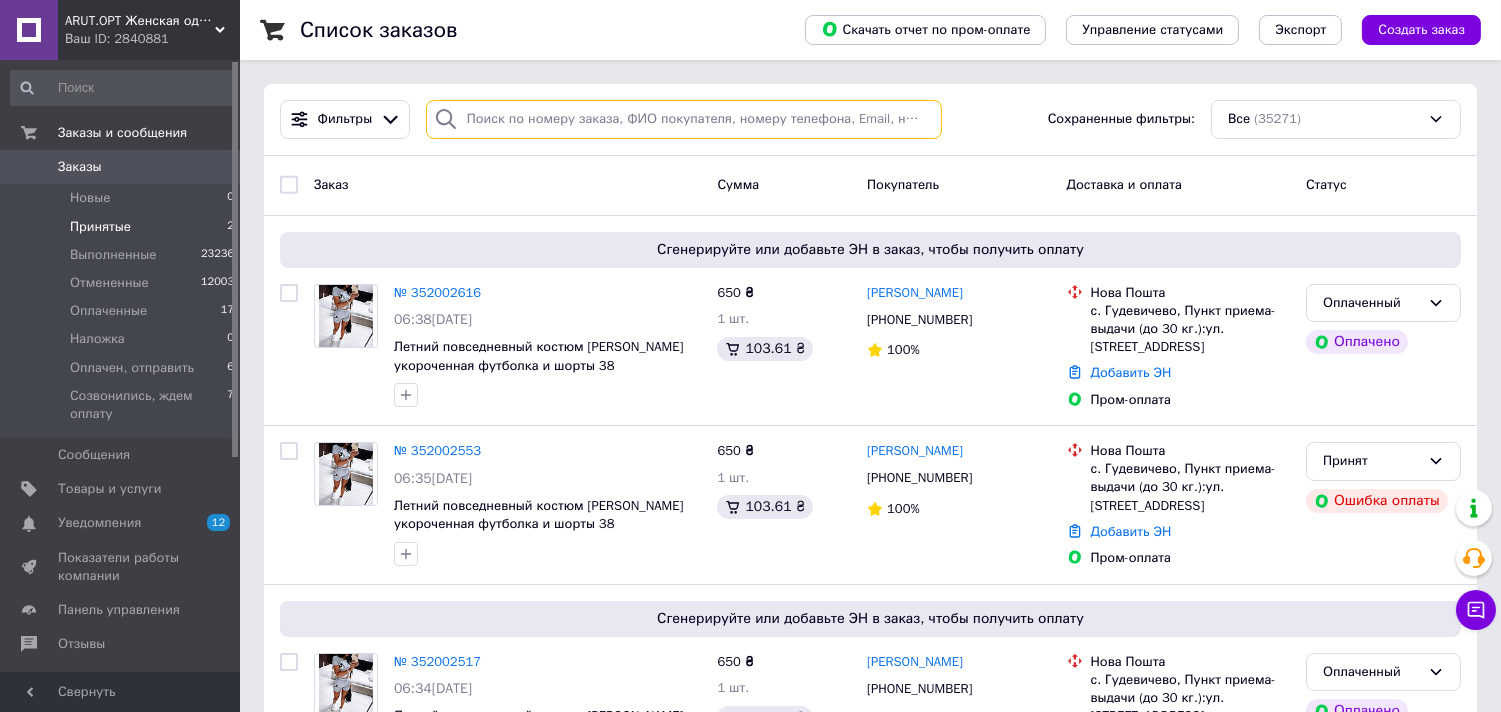 paste on "350163187" 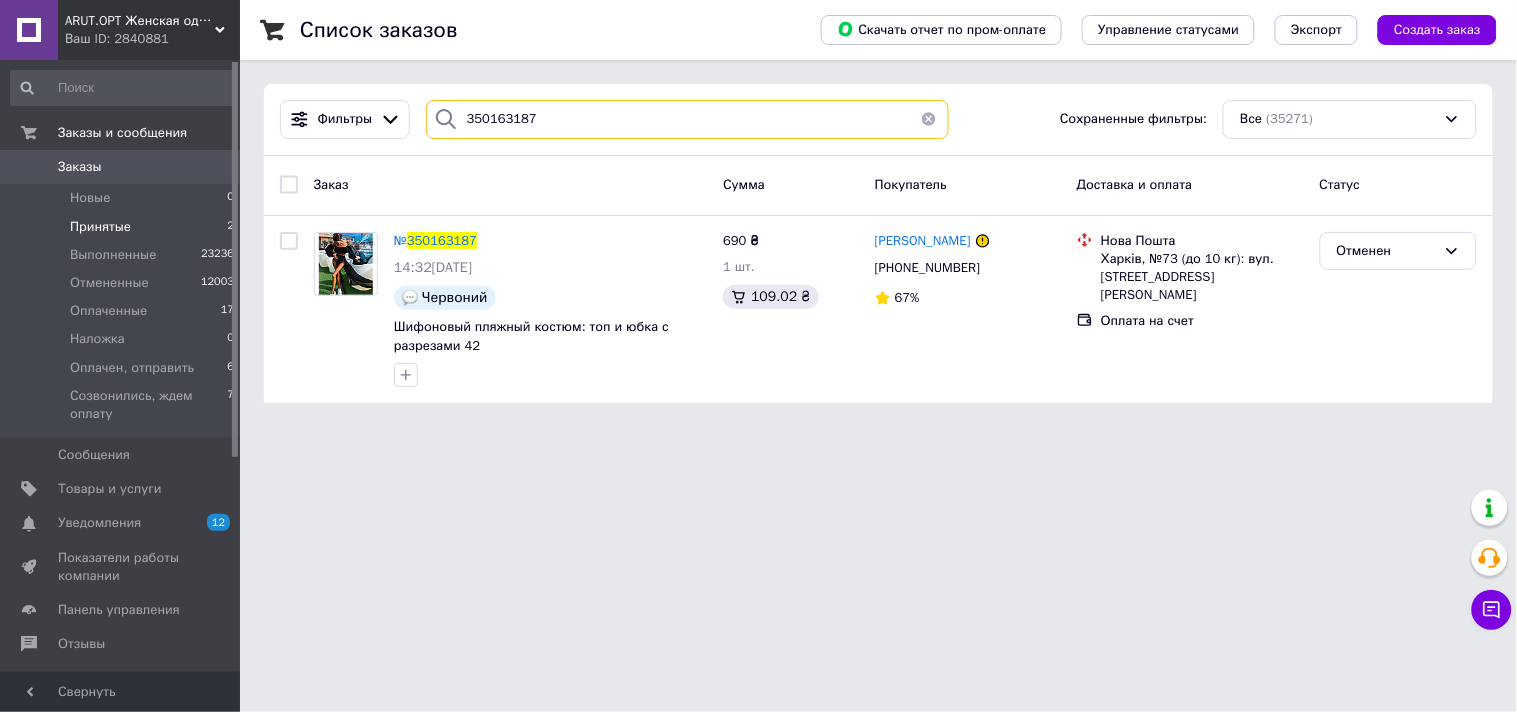 type on "350163187" 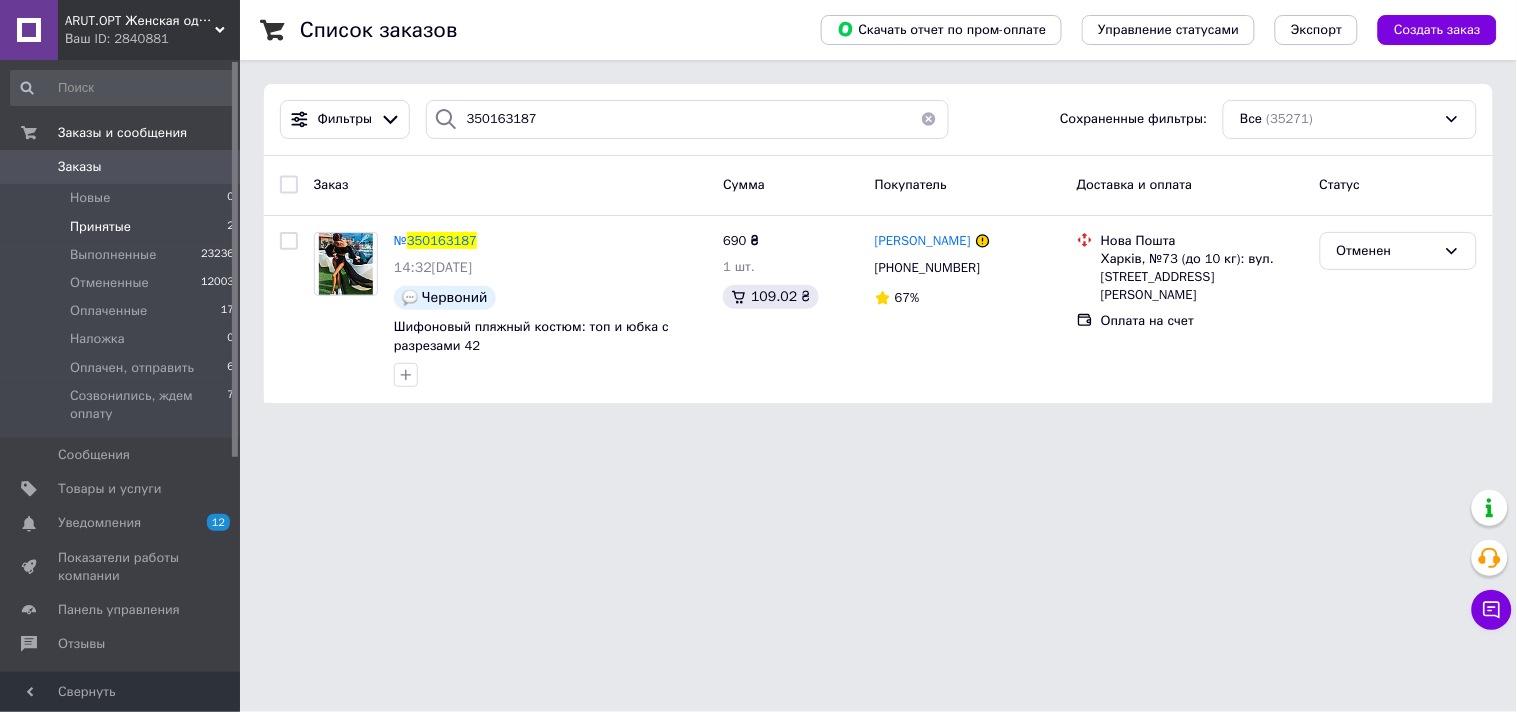 click at bounding box center [929, 119] 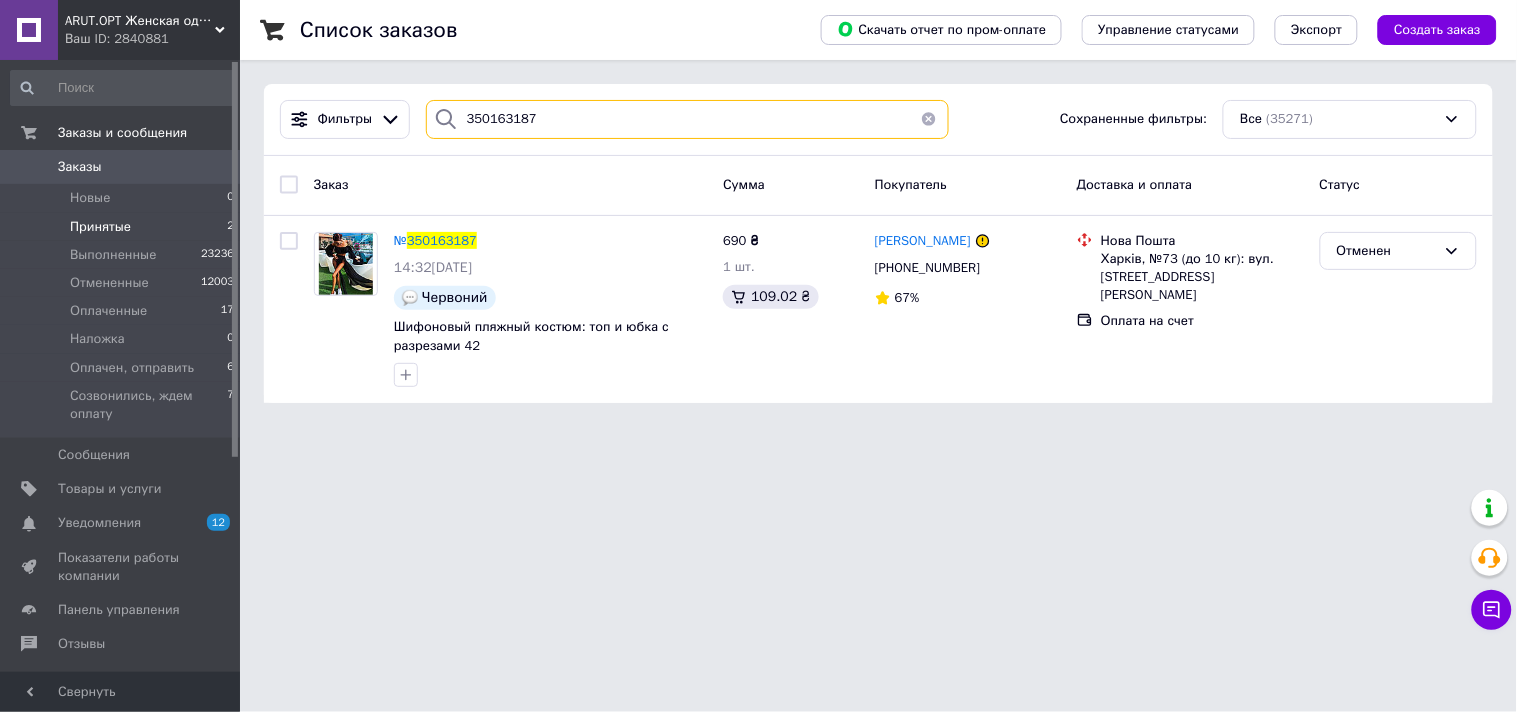type 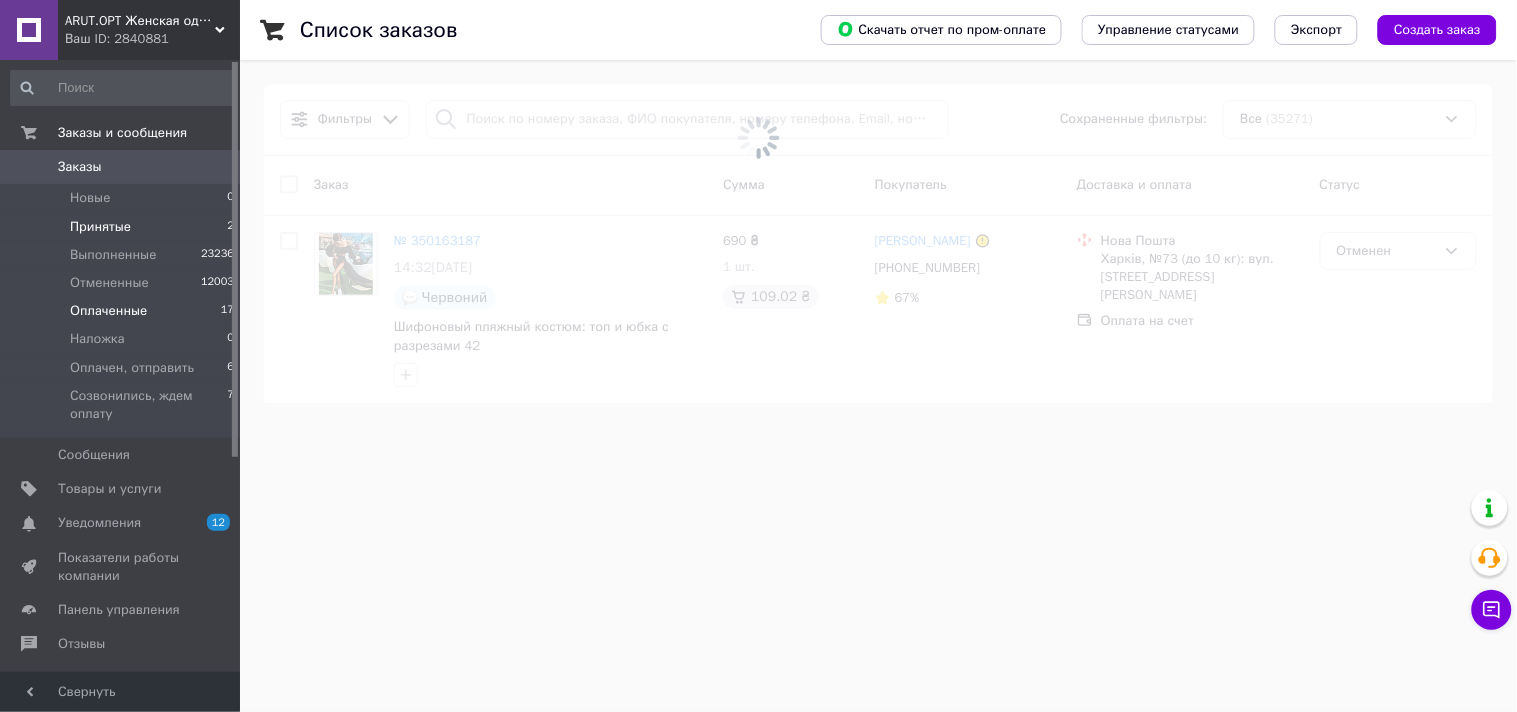 click on "Оплаченные 17" at bounding box center (123, 311) 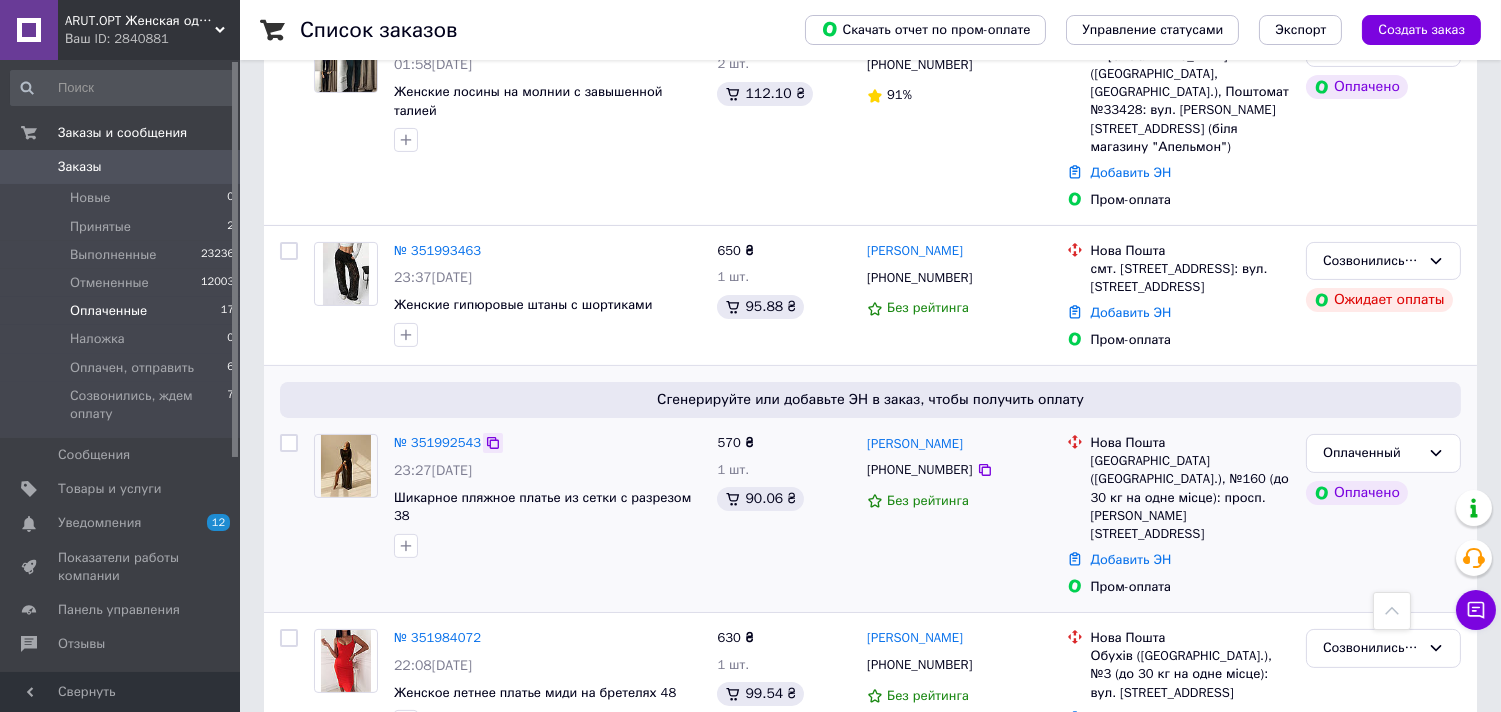scroll, scrollTop: 888, scrollLeft: 0, axis: vertical 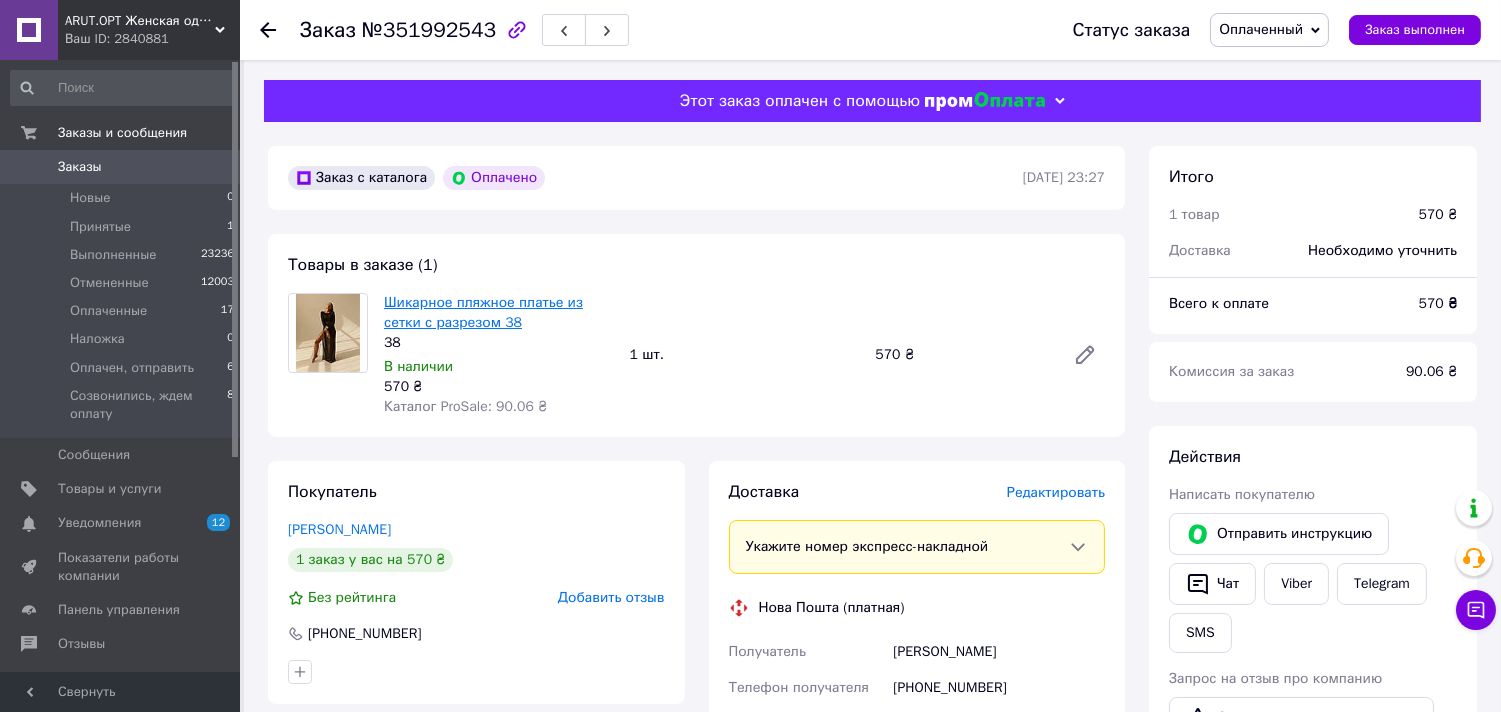 click on "Шикарное пляжное платье из сетки с разрезом 38" at bounding box center (483, 312) 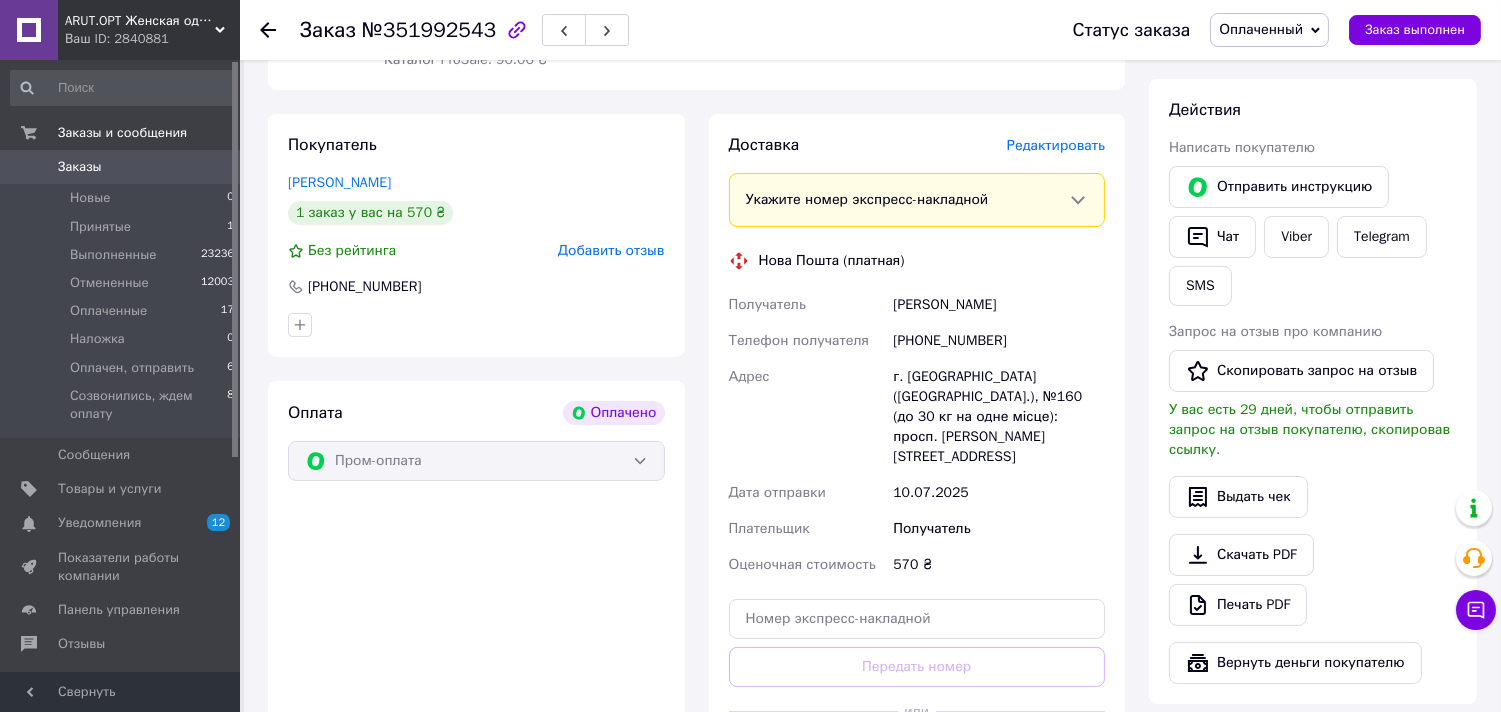 scroll, scrollTop: 555, scrollLeft: 0, axis: vertical 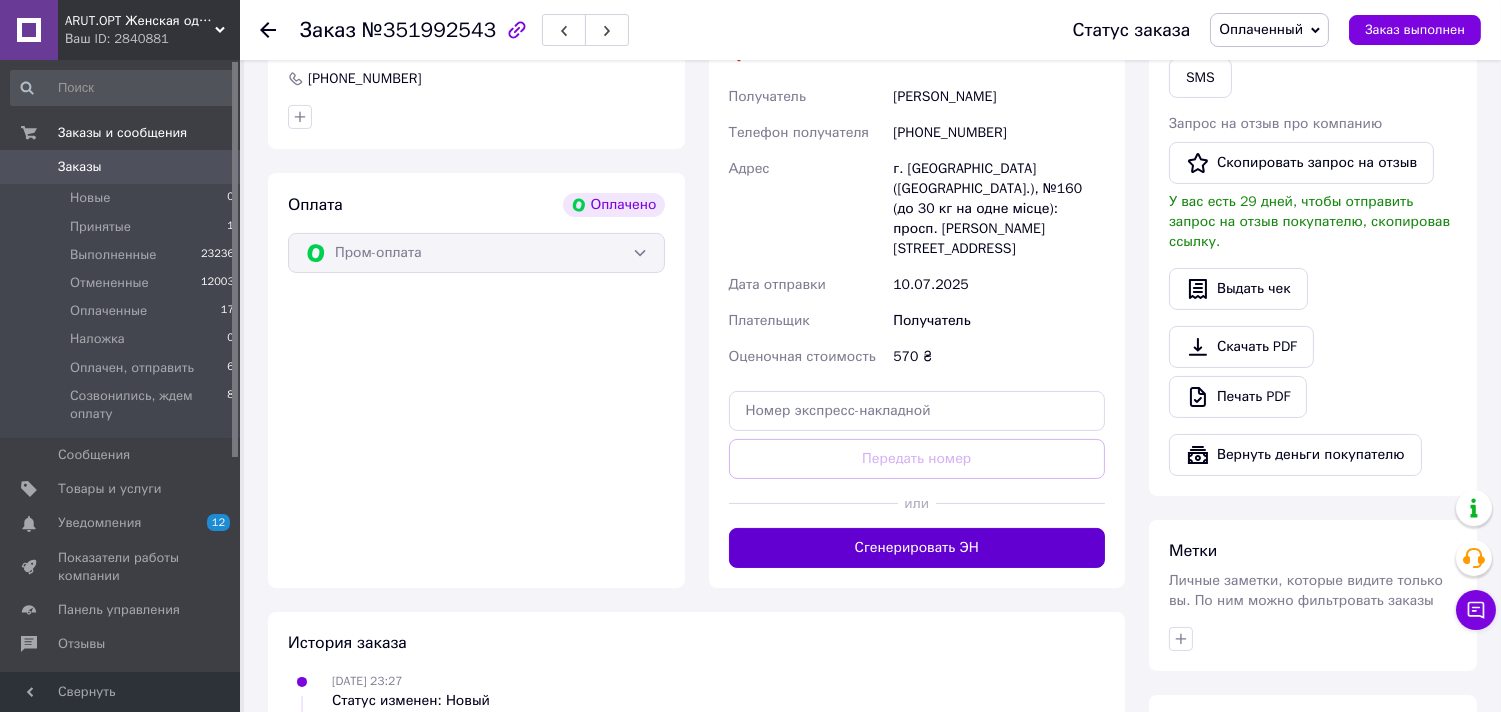 click on "Сгенерировать ЭН" at bounding box center [917, 548] 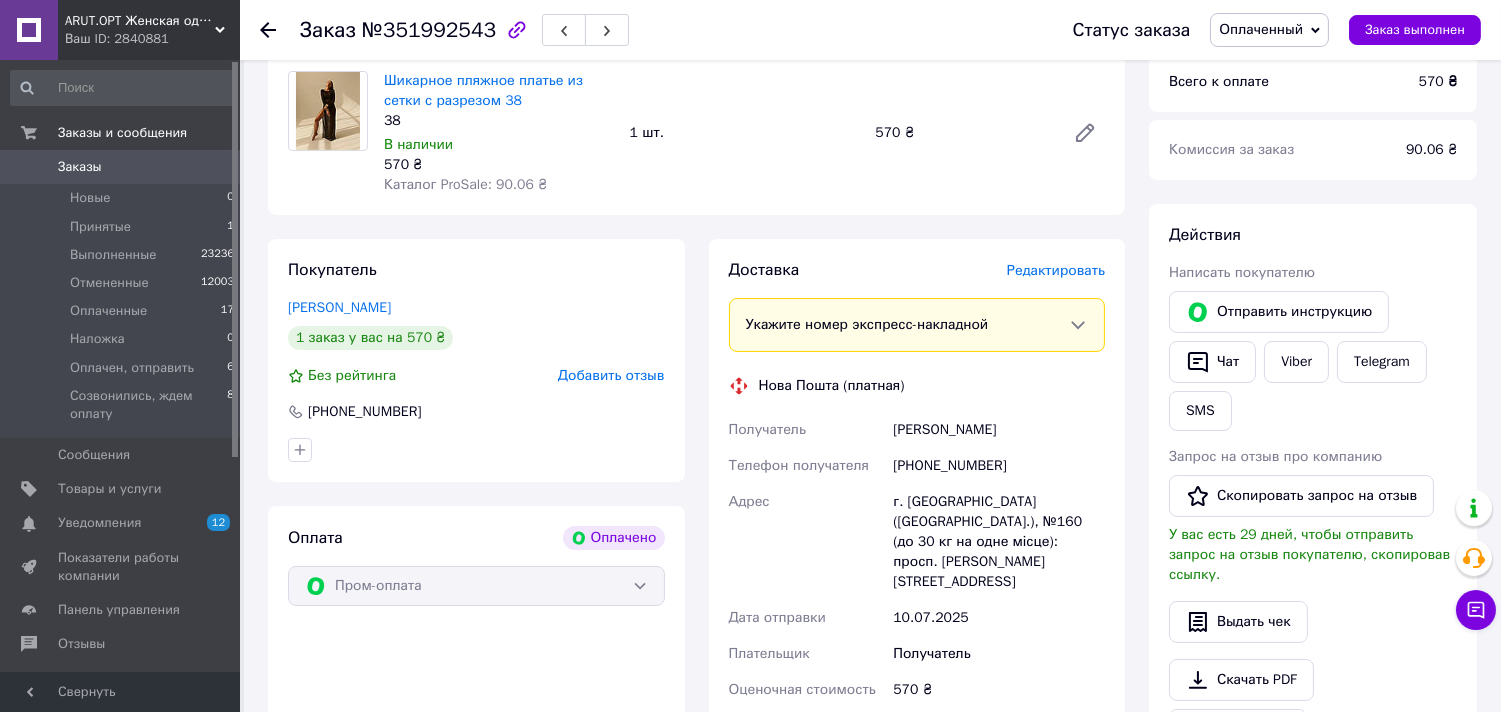 scroll, scrollTop: 333, scrollLeft: 0, axis: vertical 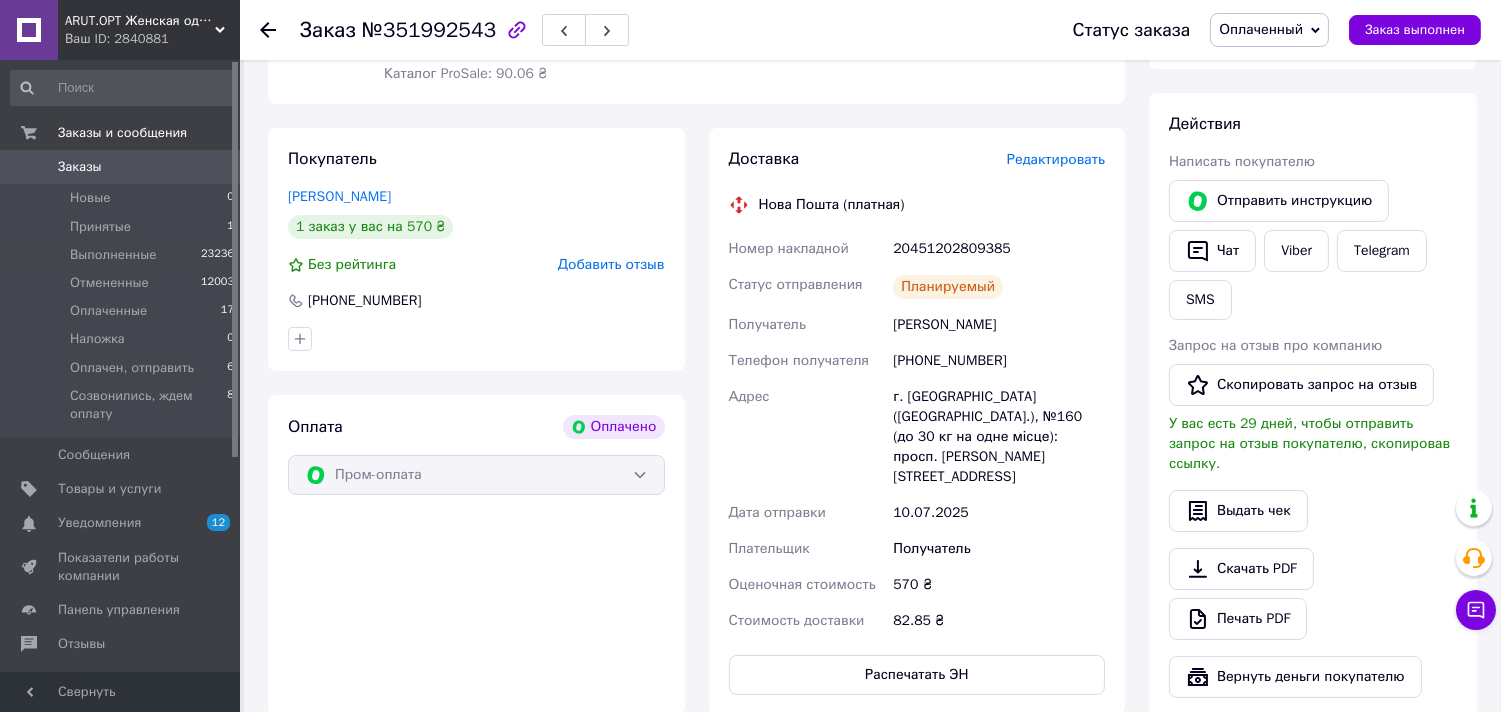 drag, startPoint x: 867, startPoint y: 235, endPoint x: 1055, endPoint y: 326, distance: 208.86598 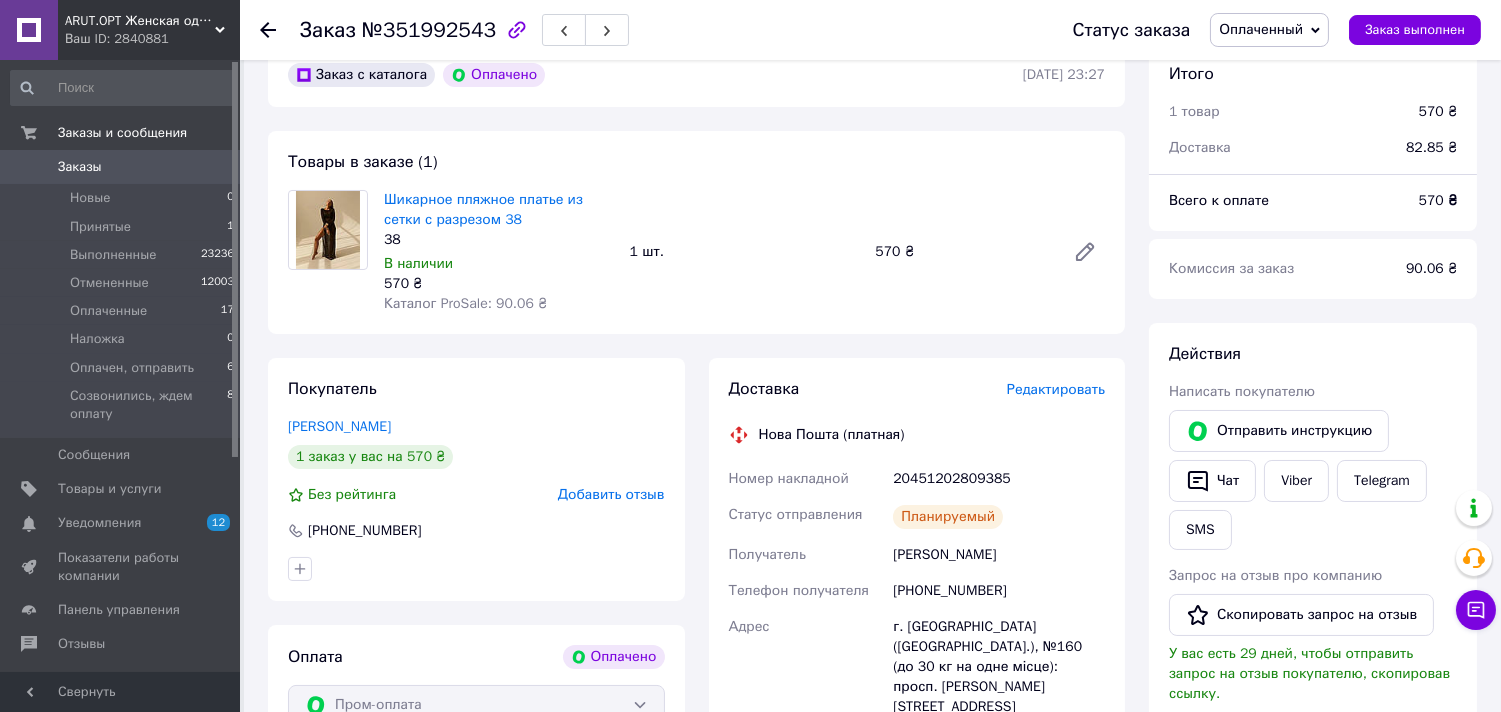 scroll, scrollTop: 0, scrollLeft: 0, axis: both 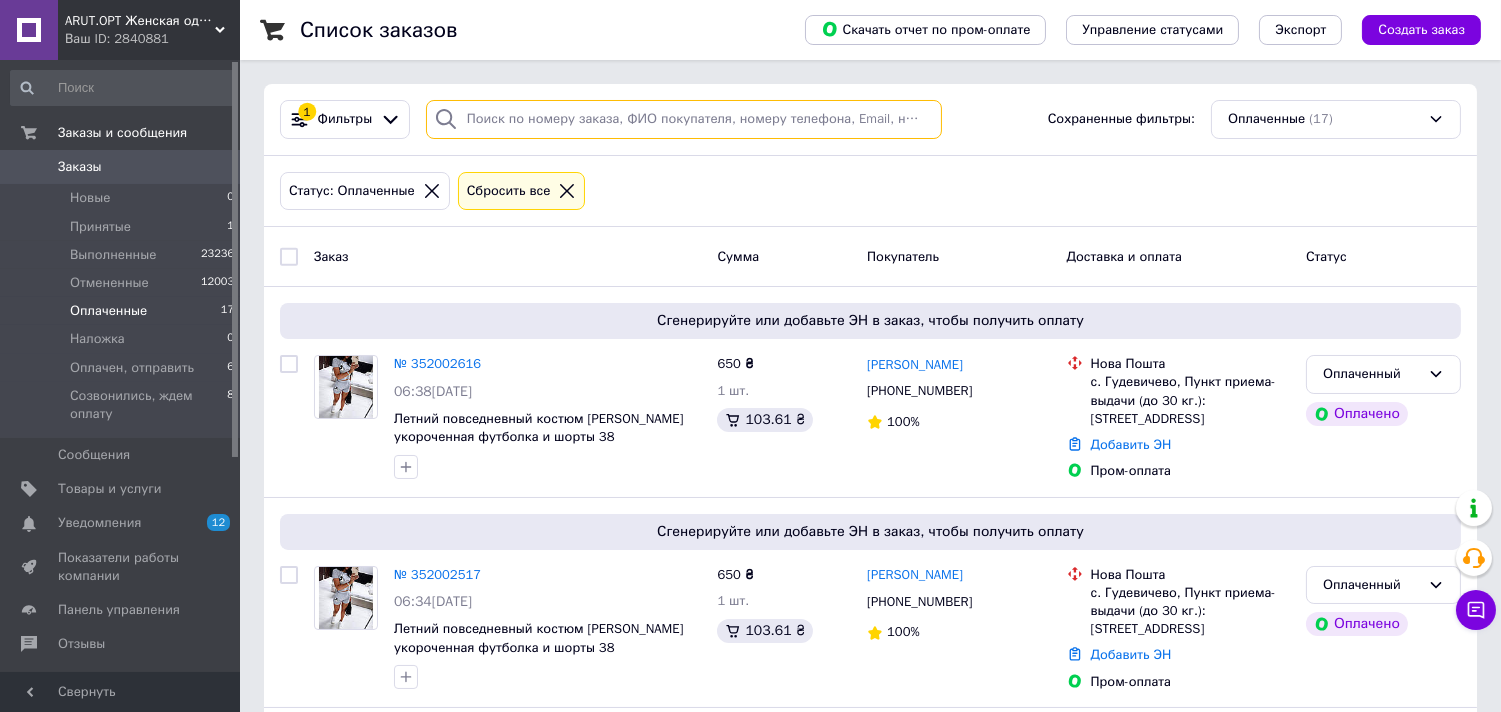 paste on "350163187" 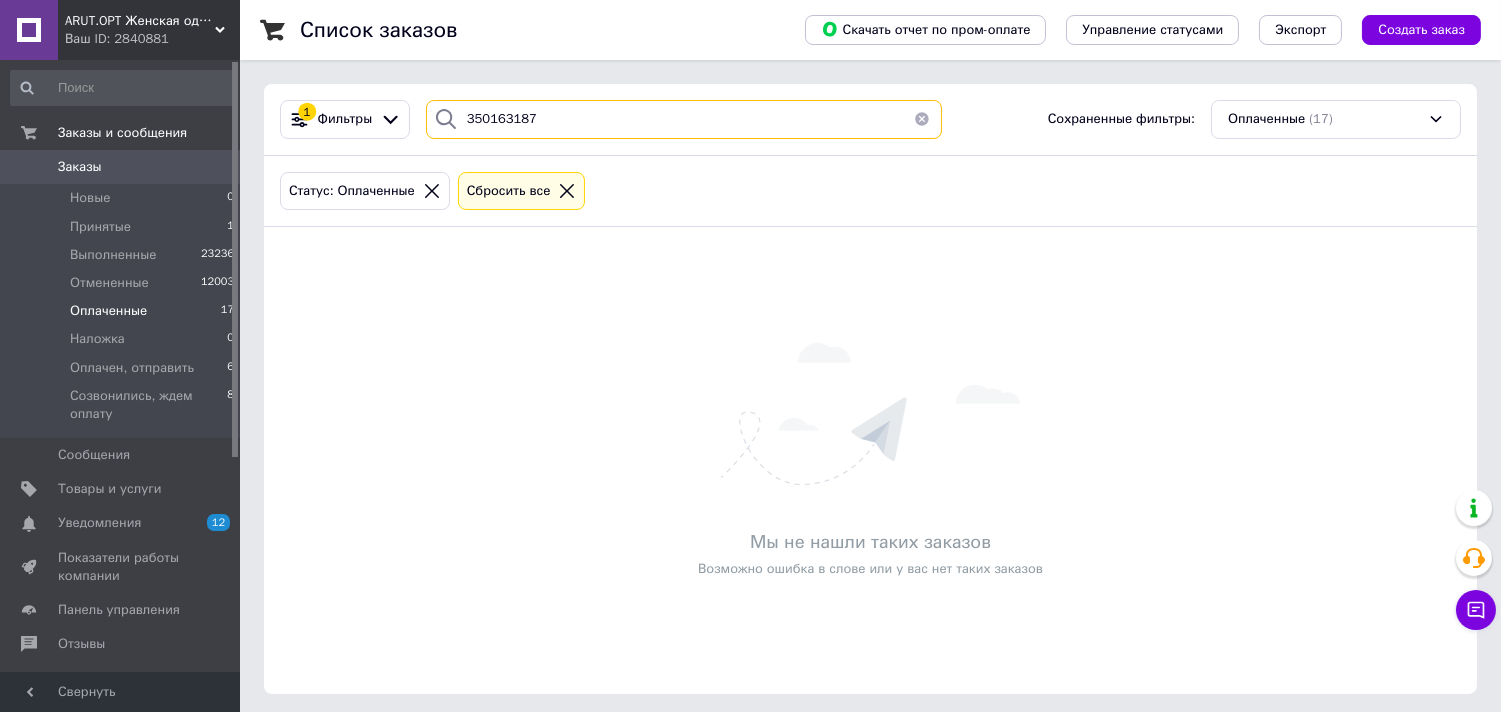 type on "350163187" 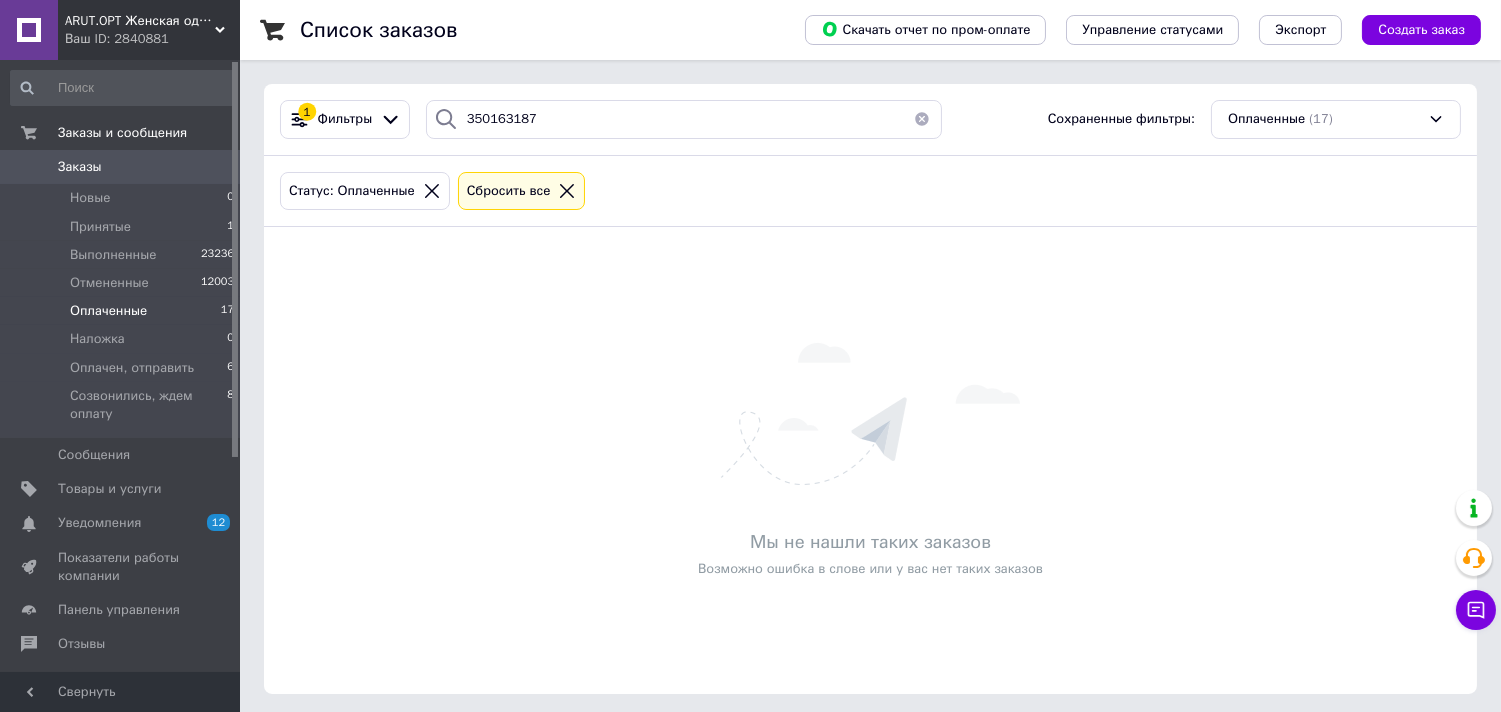 click at bounding box center (567, 191) 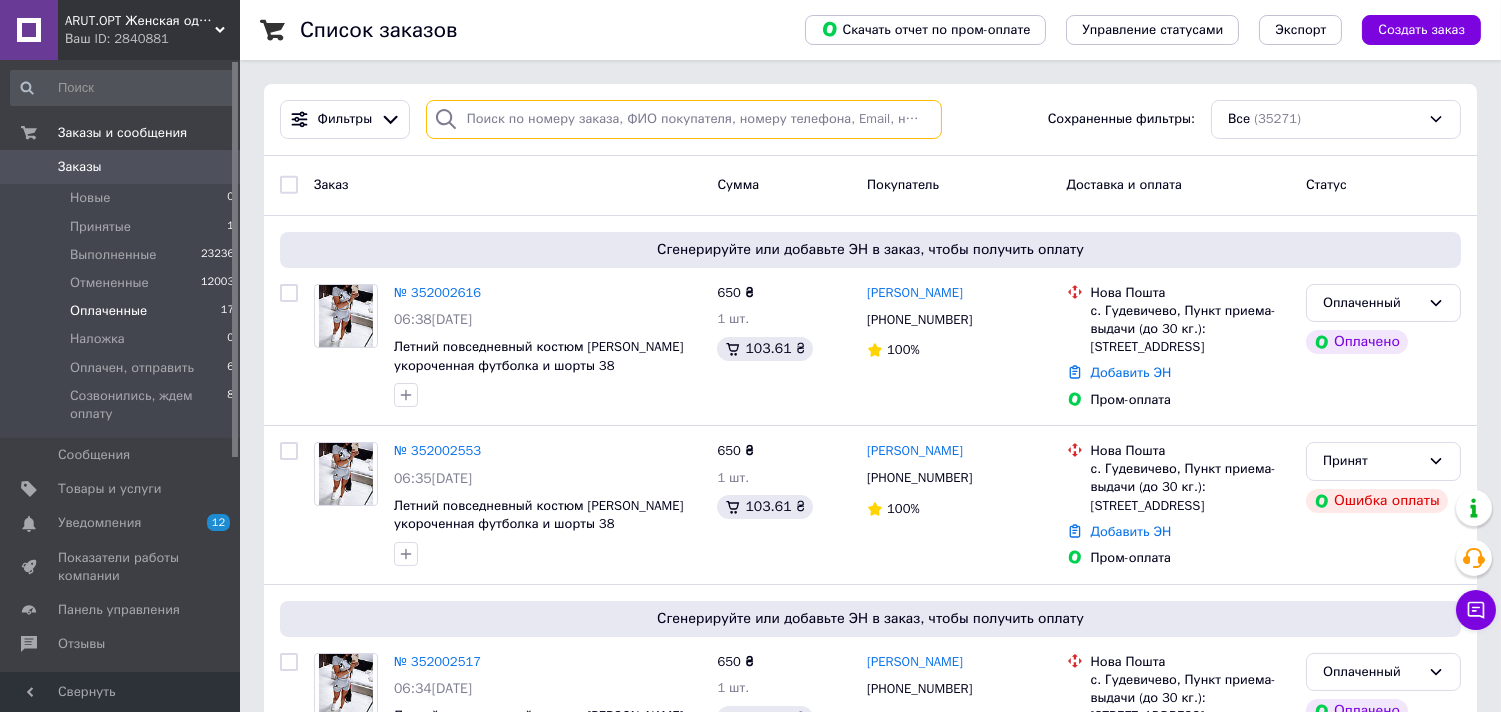 paste on "350163187" 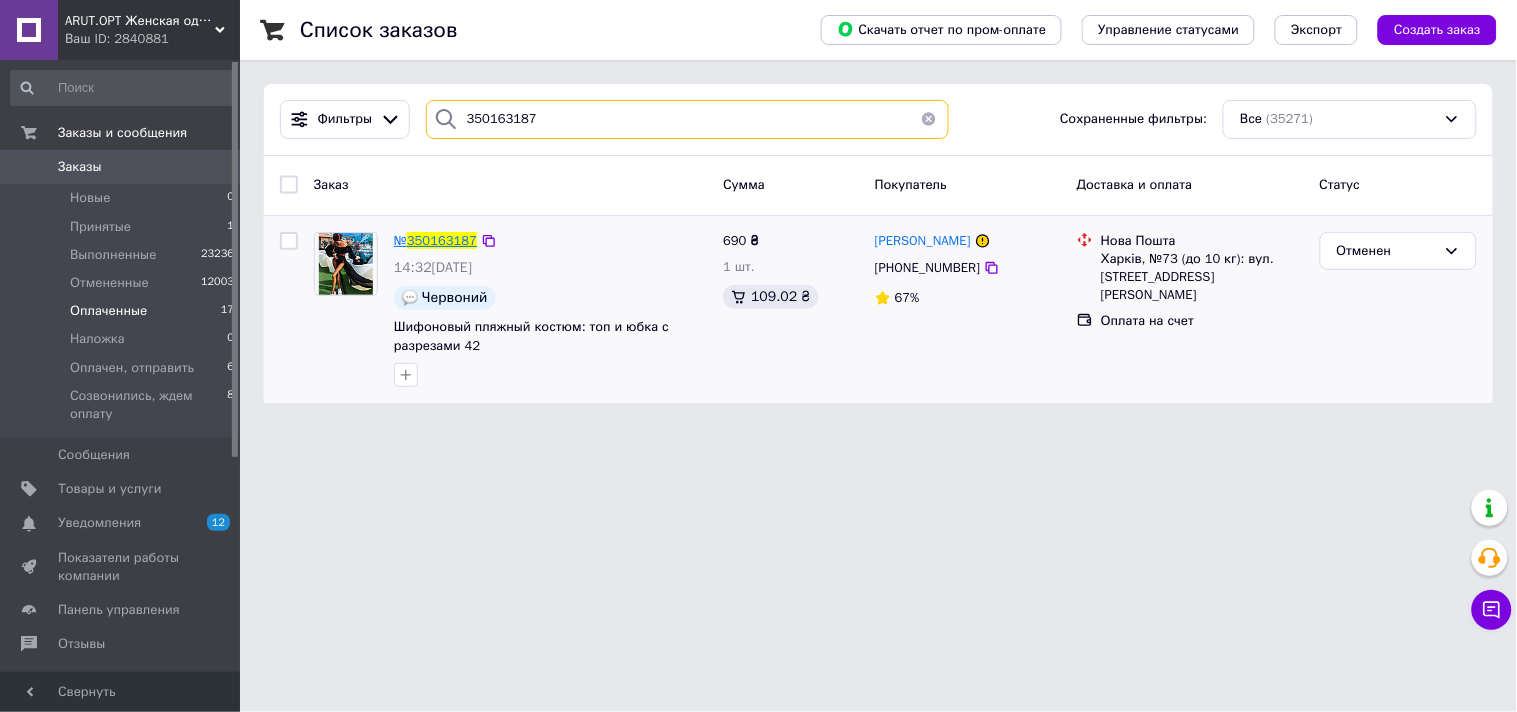 type on "350163187" 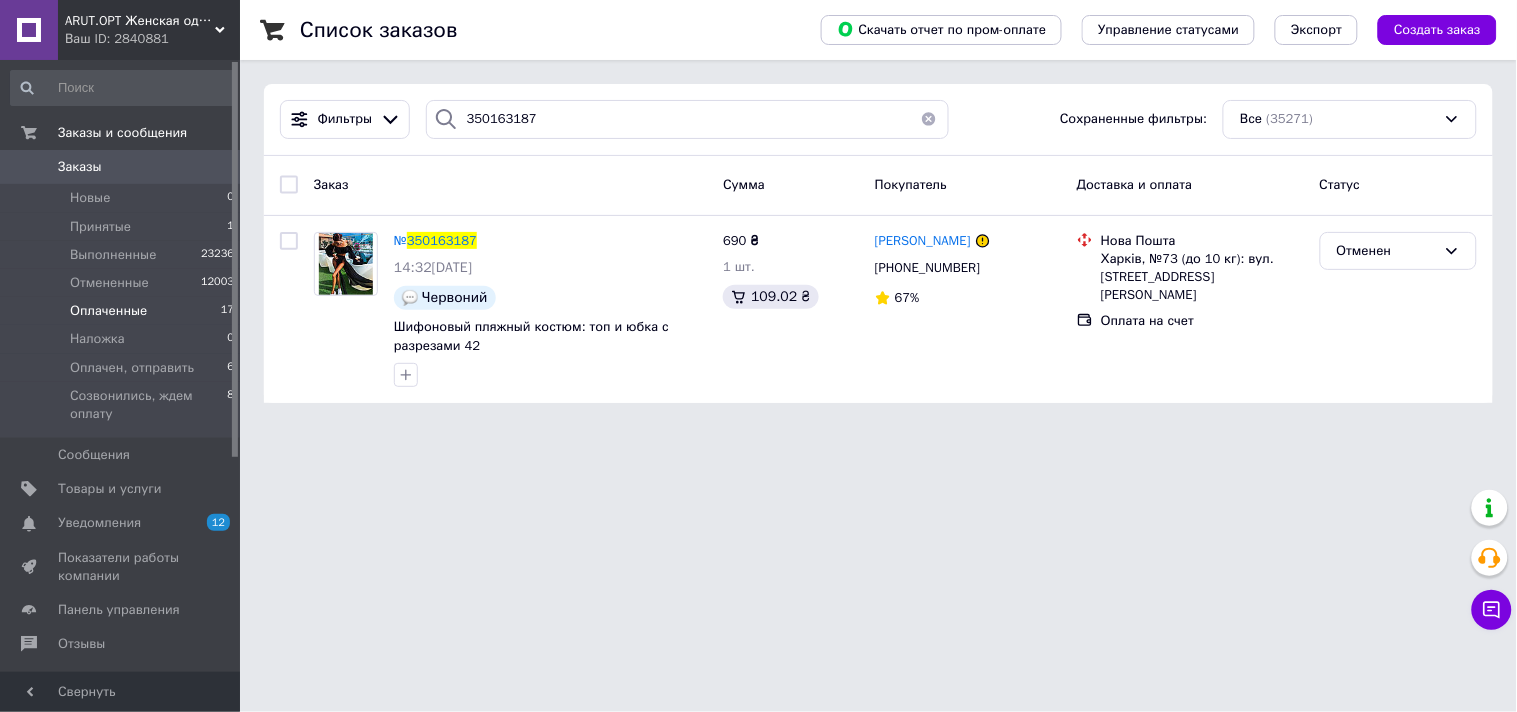 click on "Оплаченные" at bounding box center (108, 311) 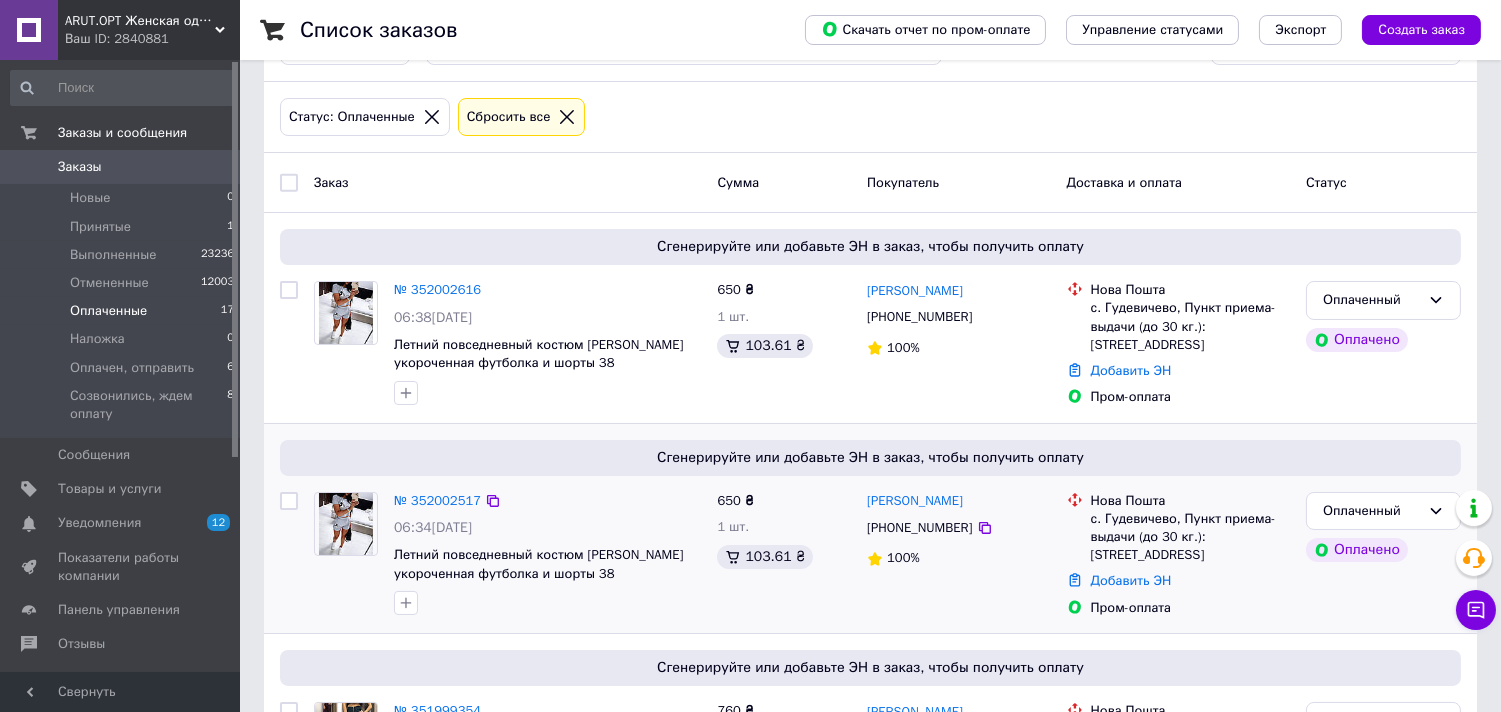 scroll, scrollTop: 111, scrollLeft: 0, axis: vertical 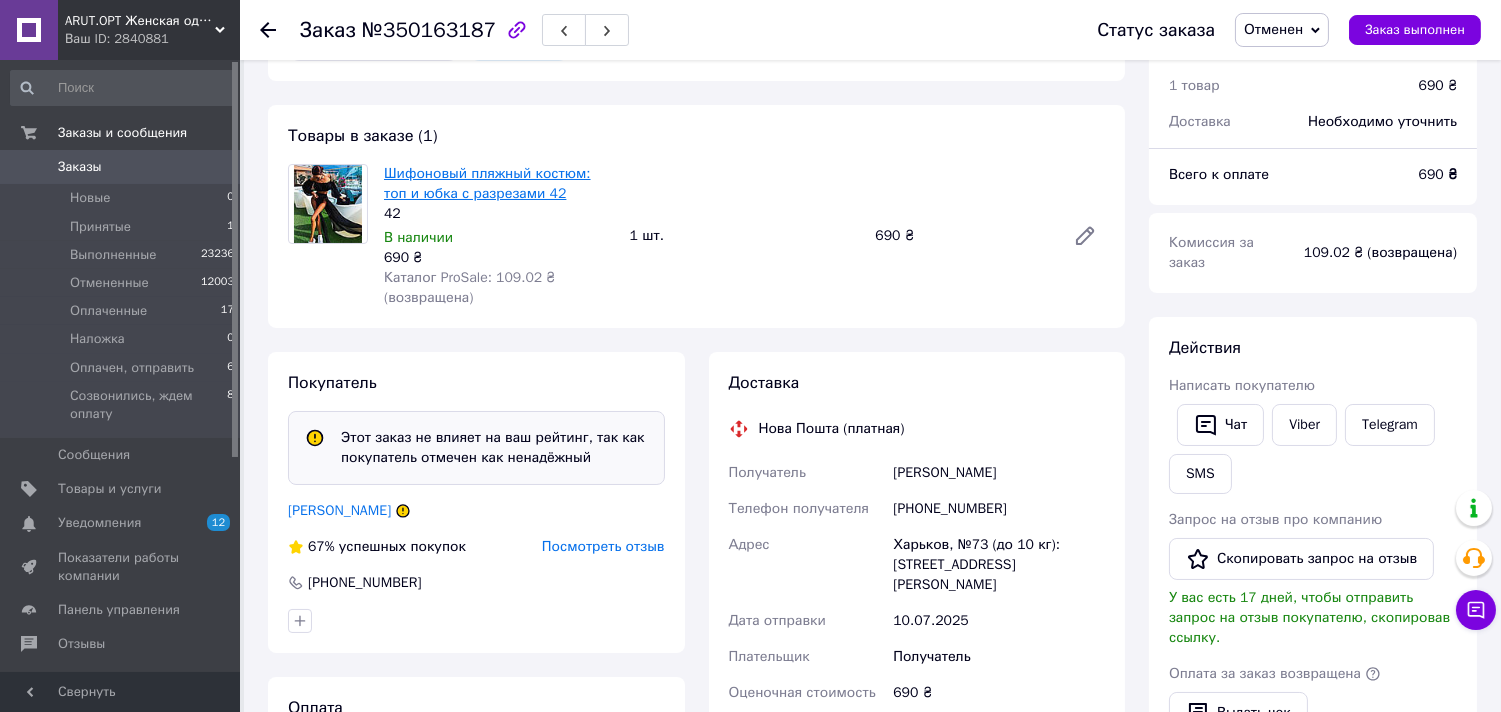 click on "Шифоновый пляжный костюм: топ и юбка с разрезами 42" at bounding box center (487, 183) 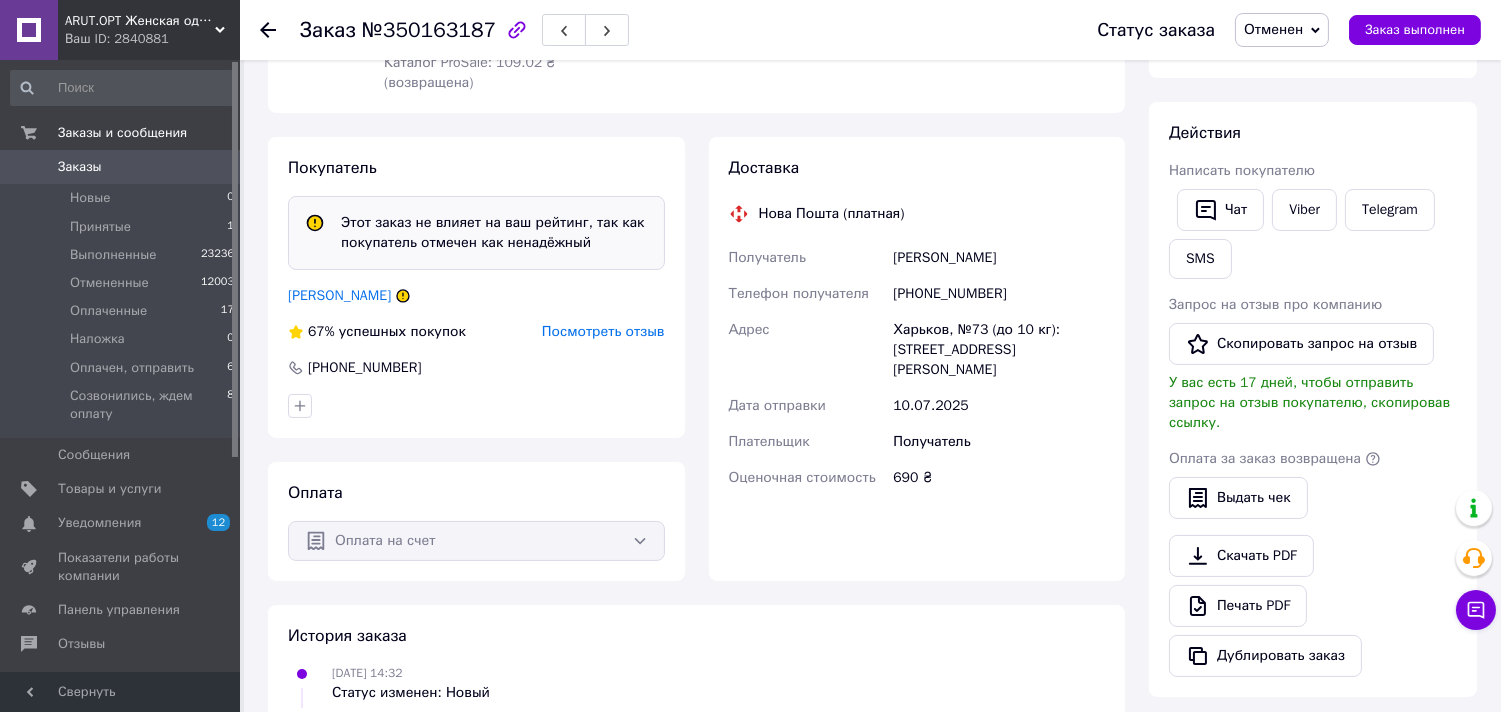 scroll, scrollTop: 333, scrollLeft: 0, axis: vertical 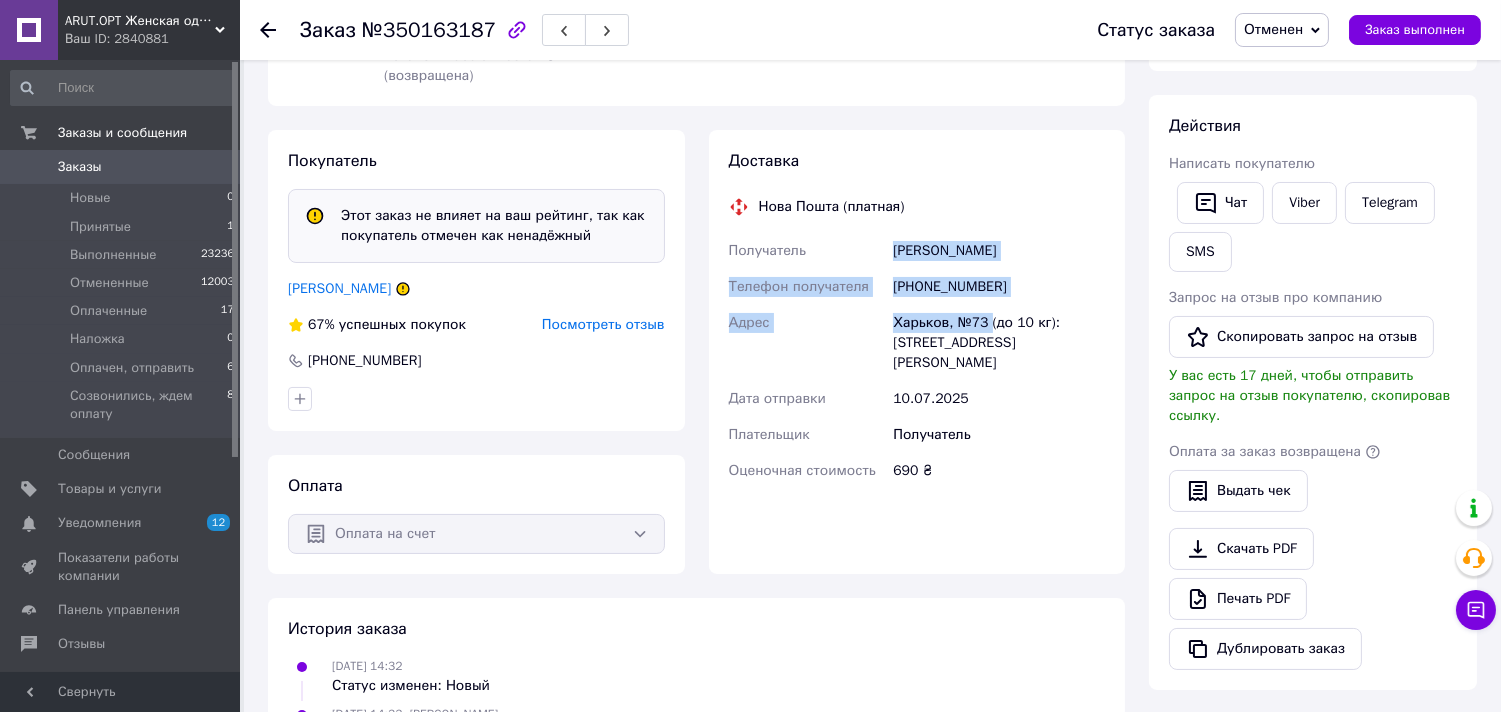 drag, startPoint x: 871, startPoint y: 242, endPoint x: 986, endPoint y: 317, distance: 137.2953 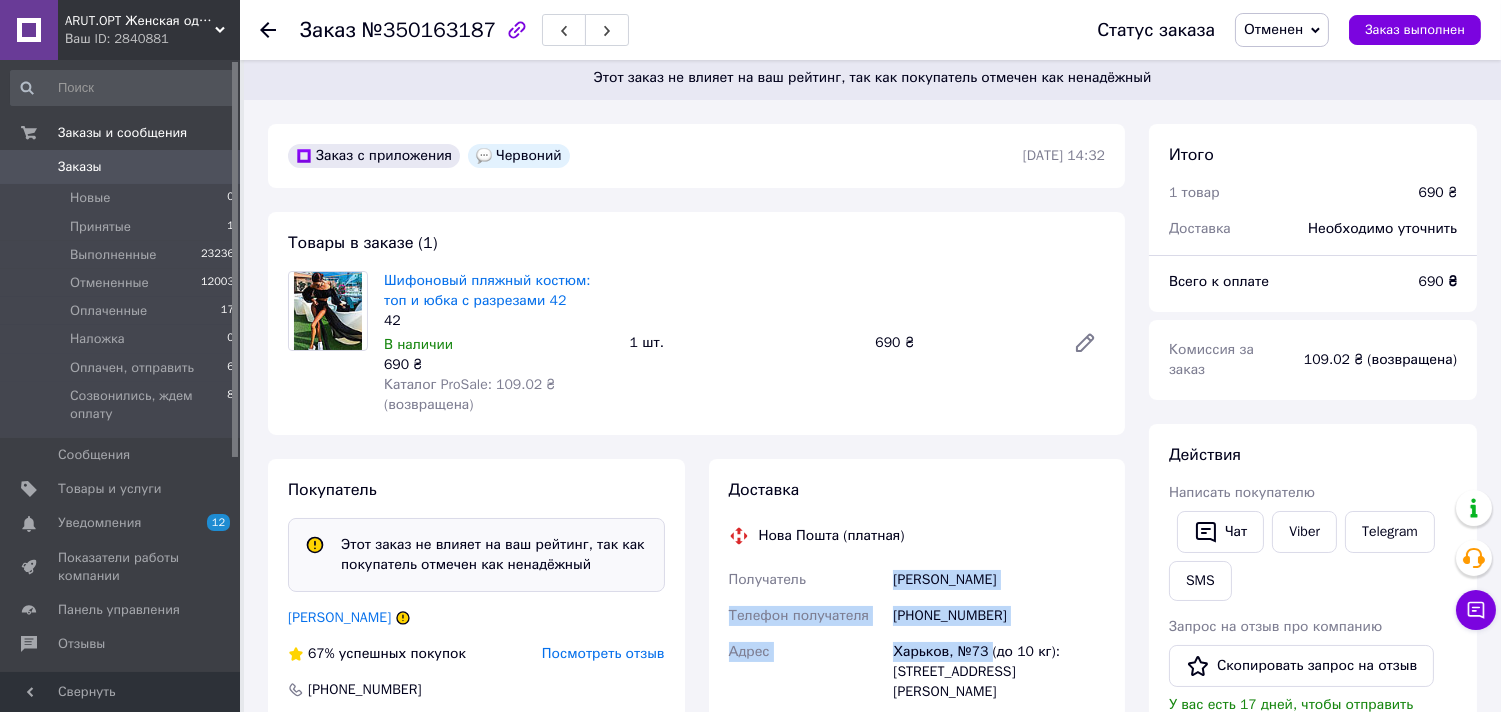 scroll, scrollTop: 0, scrollLeft: 0, axis: both 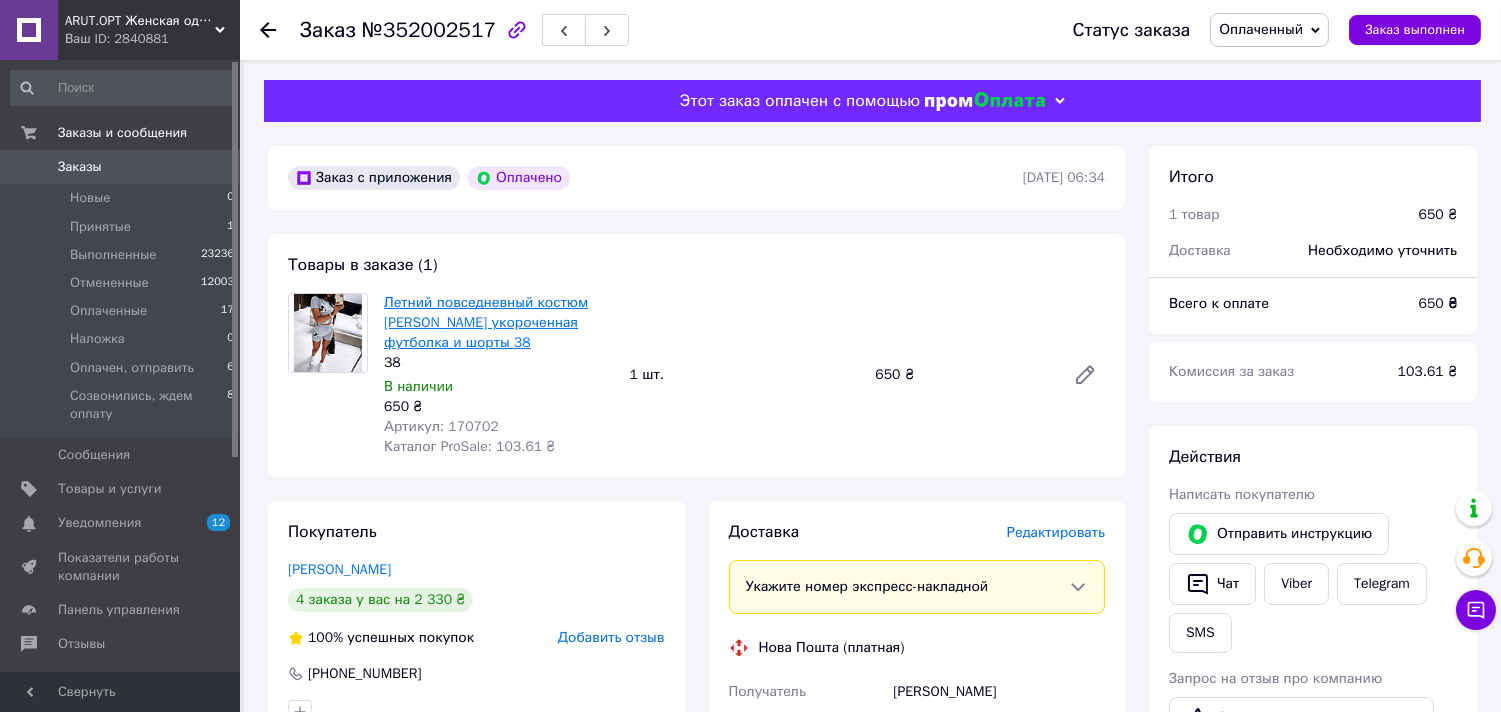 click on "Летний повседневный костюм [PERSON_NAME] укороченная футболка и шорты 38" at bounding box center (486, 322) 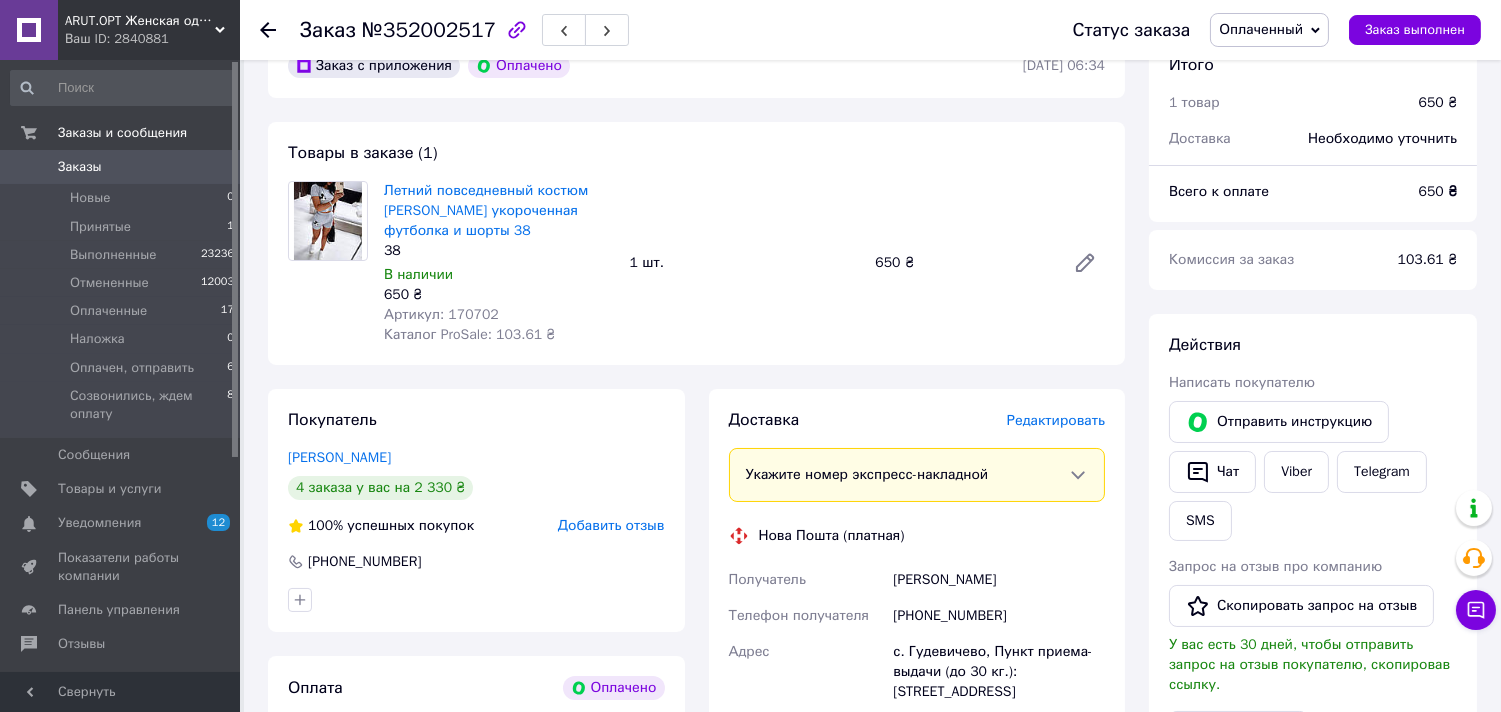 scroll, scrollTop: 444, scrollLeft: 0, axis: vertical 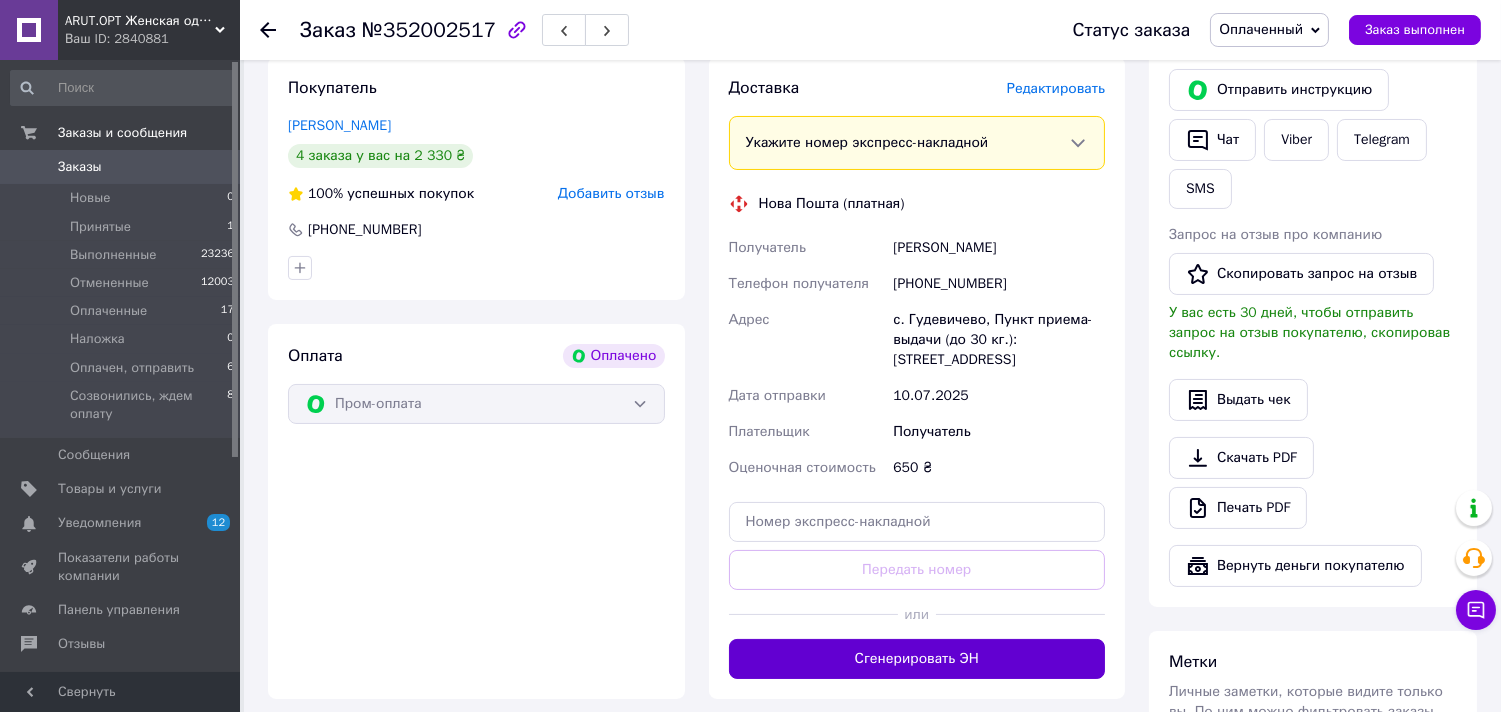 click on "Сгенерировать ЭН" at bounding box center (917, 659) 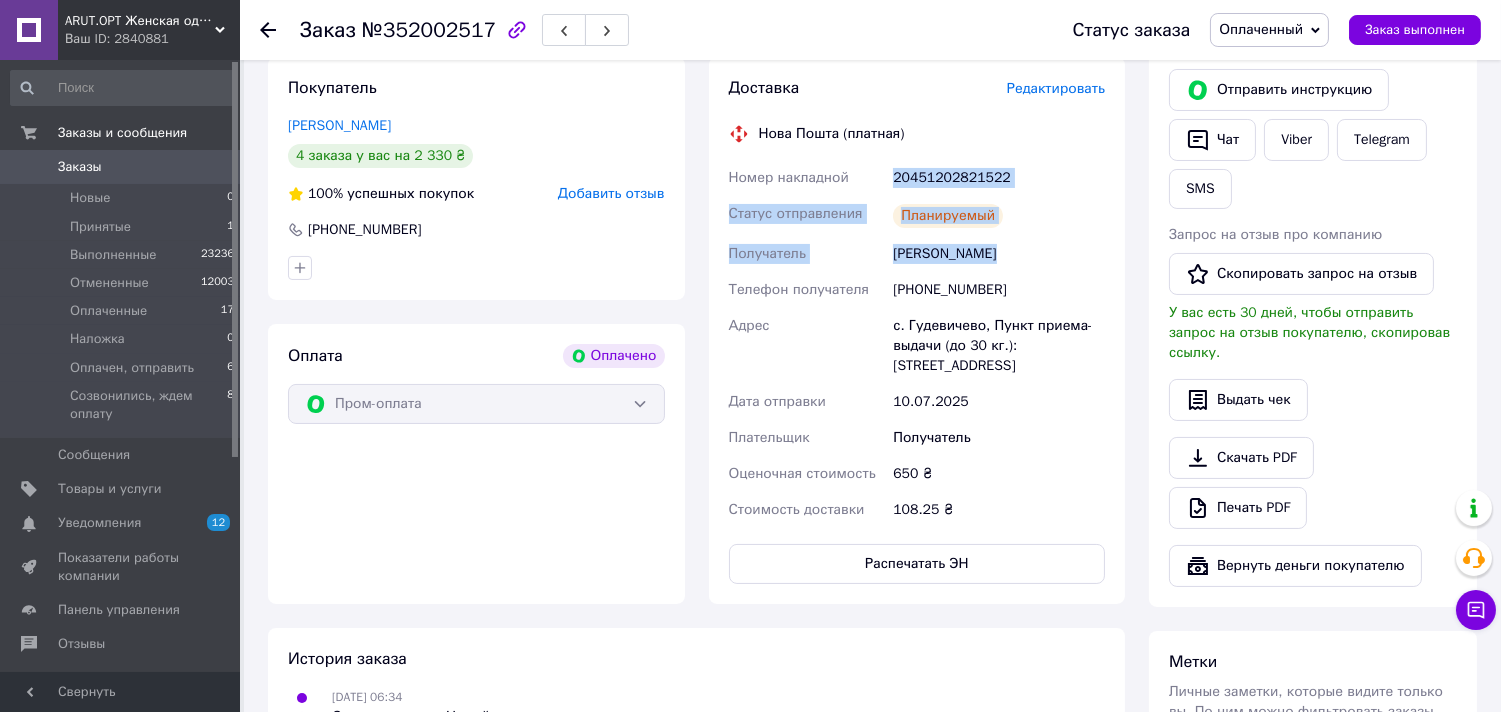drag, startPoint x: 856, startPoint y: 162, endPoint x: 1041, endPoint y: 263, distance: 210.77477 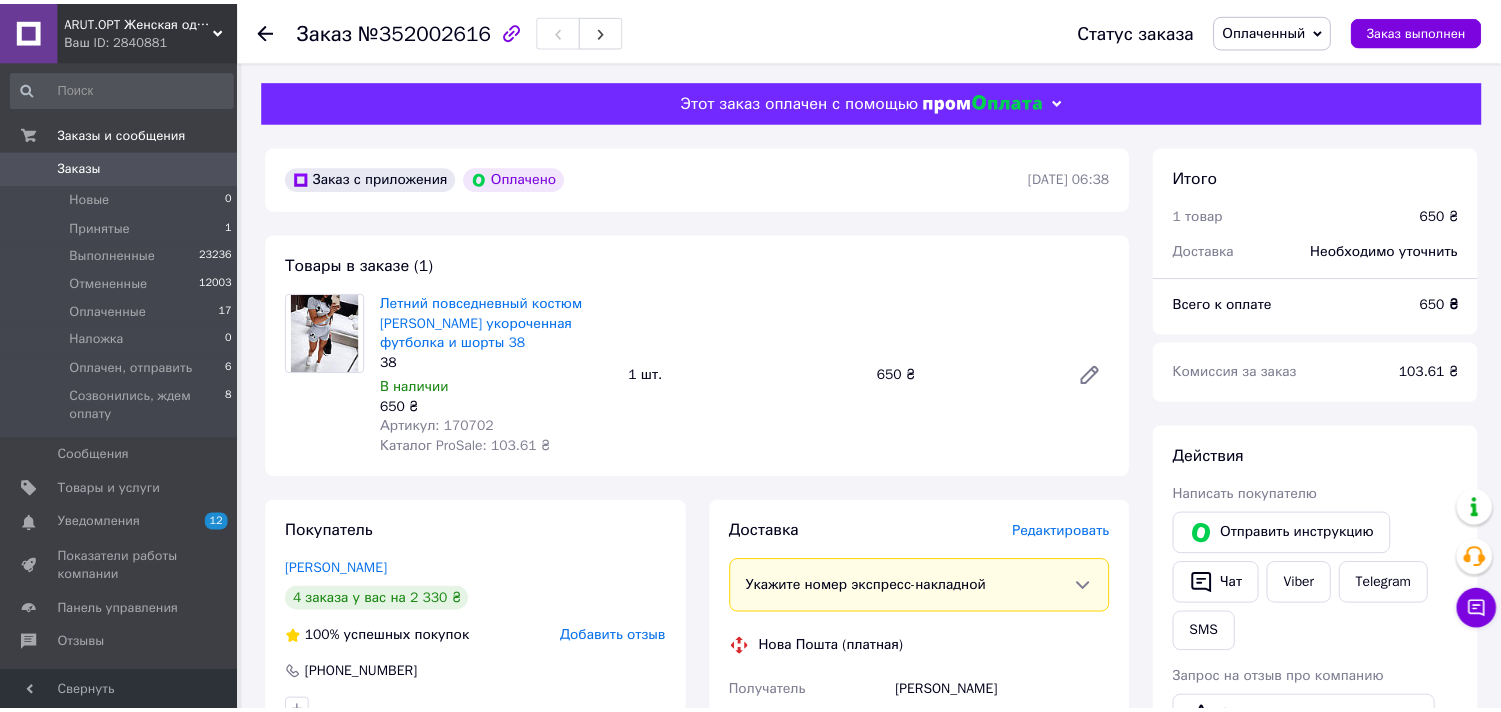 scroll, scrollTop: 0, scrollLeft: 0, axis: both 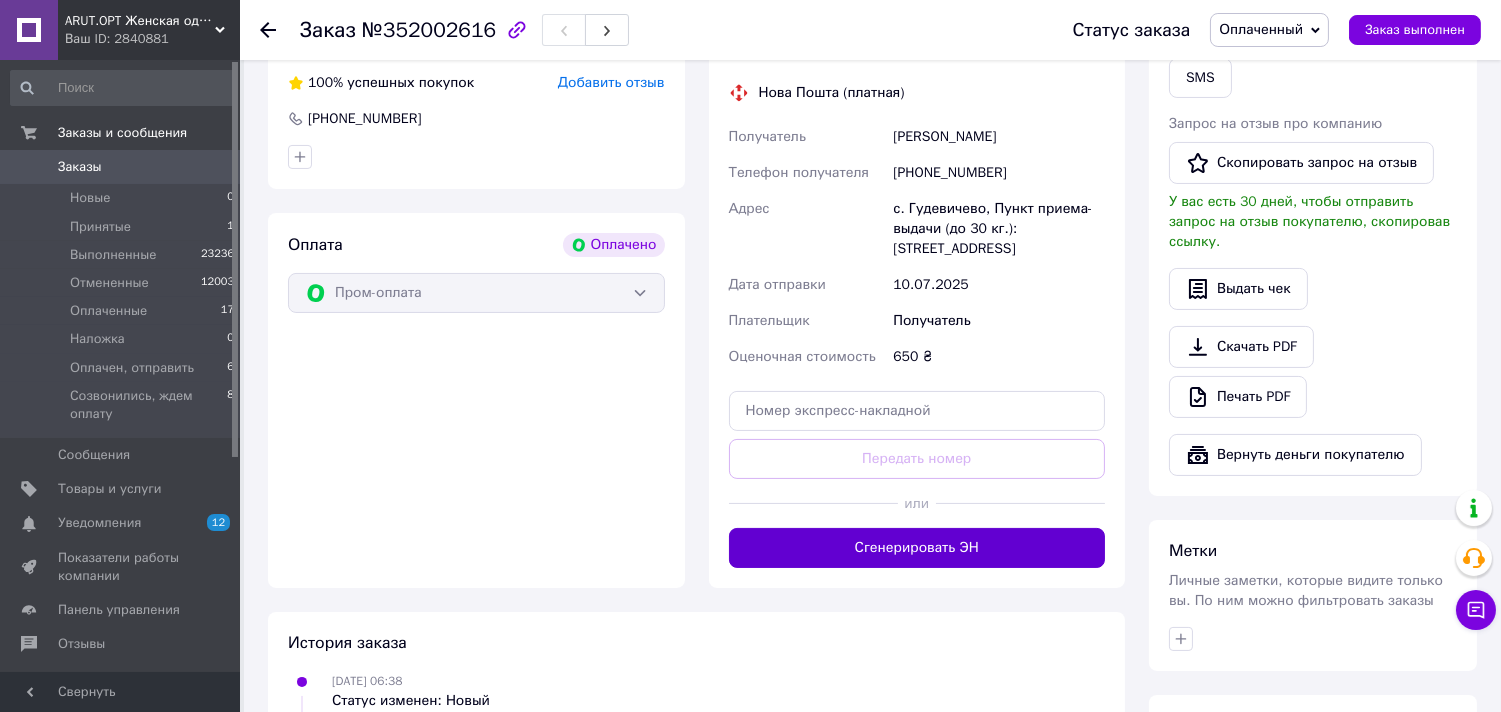 click on "Сгенерировать ЭН" at bounding box center (917, 548) 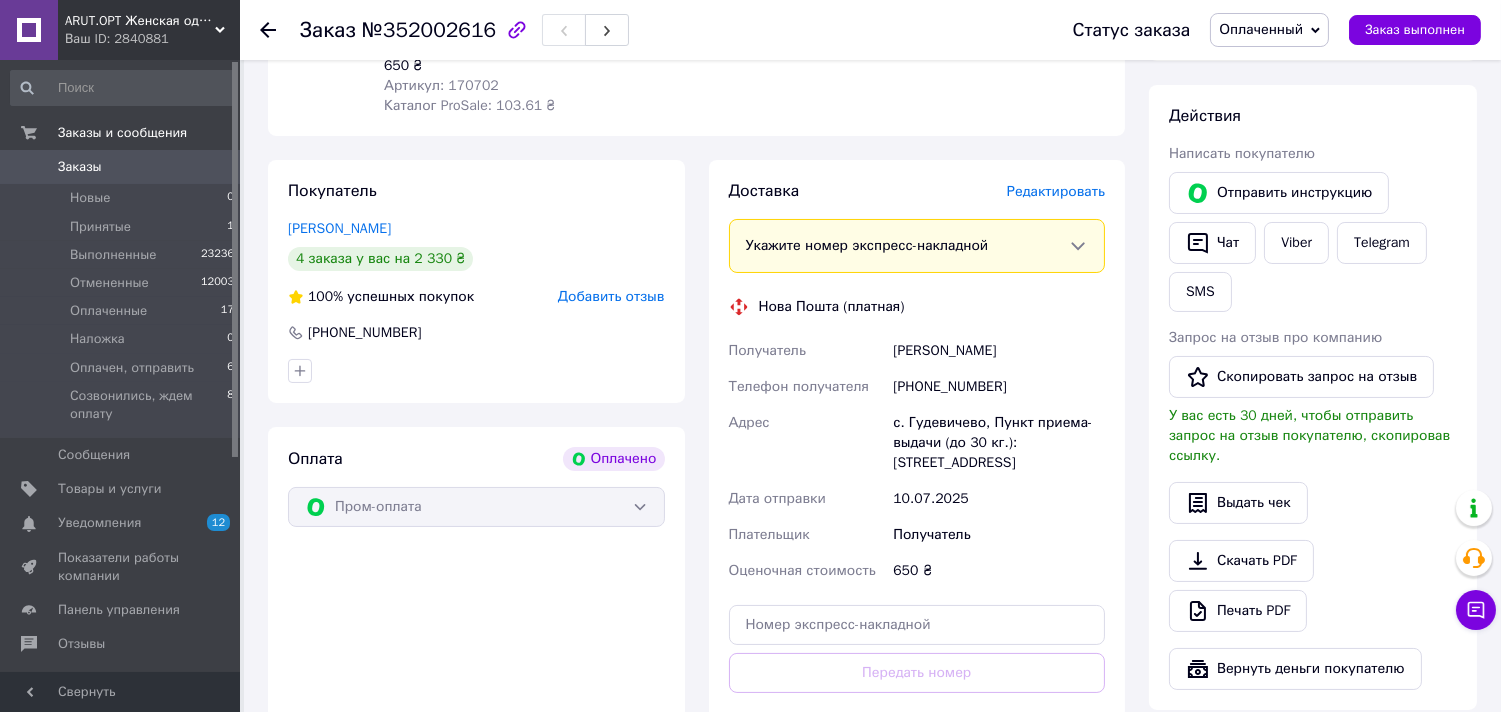 scroll, scrollTop: 333, scrollLeft: 0, axis: vertical 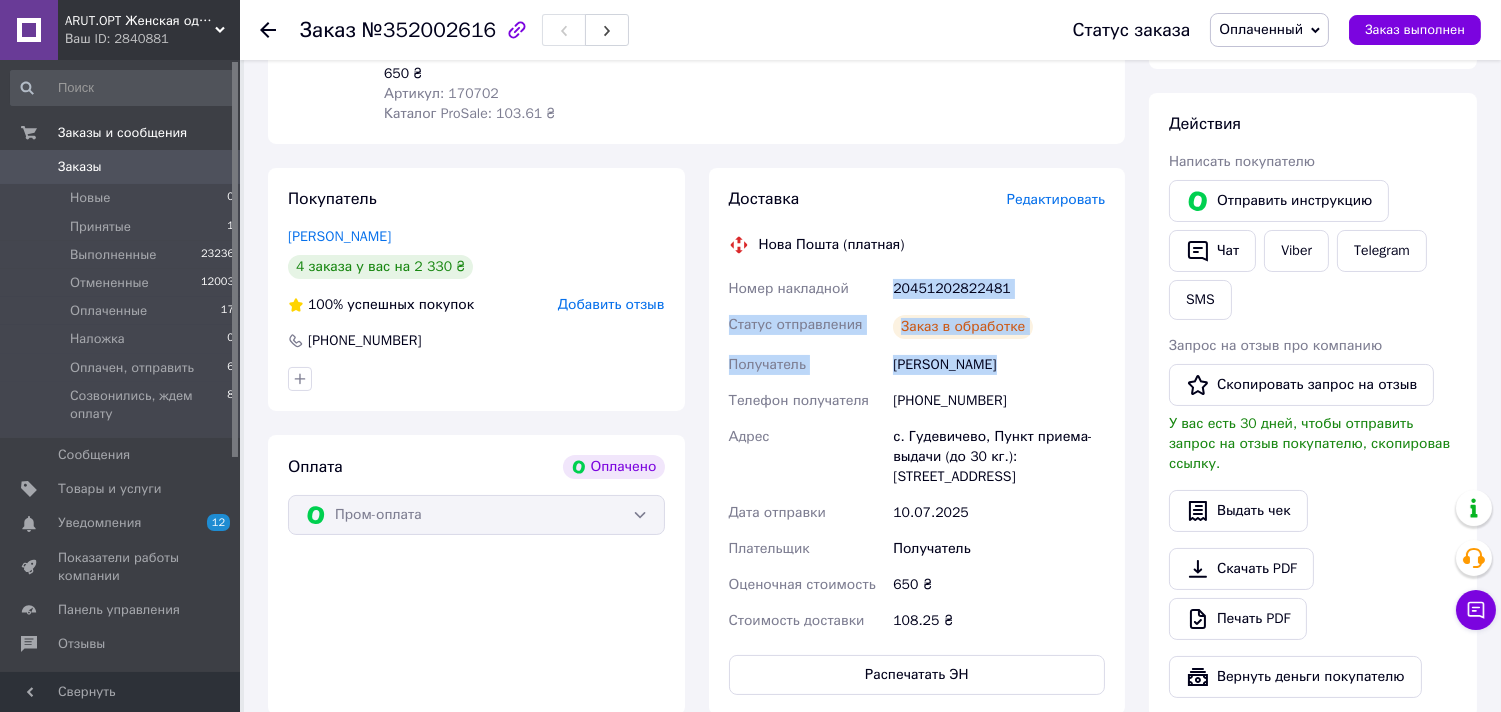 drag, startPoint x: 875, startPoint y: 277, endPoint x: 1050, endPoint y: 358, distance: 192.83672 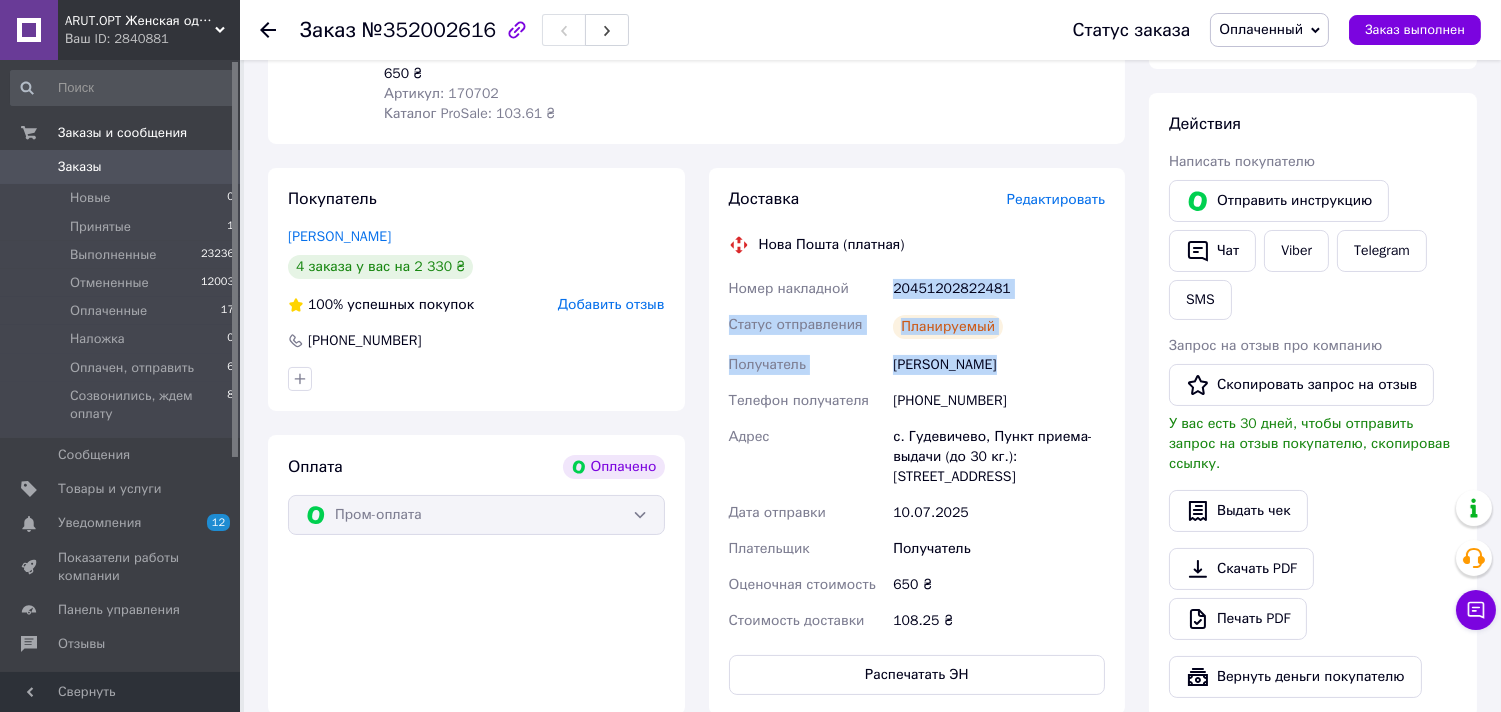copy on "Номер накладной 20451202822481 Статус отправления Заказ в обработке Получатель [PERSON_NAME]" 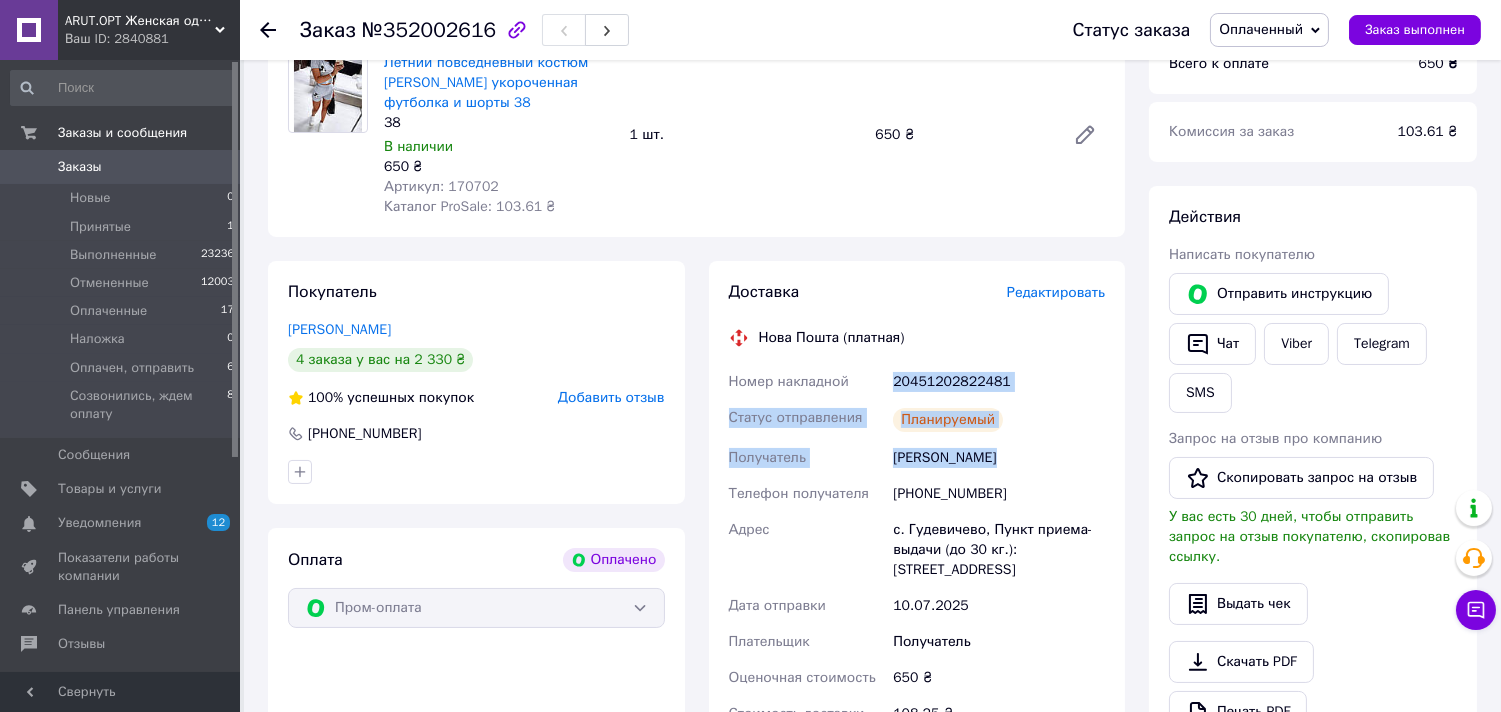 scroll, scrollTop: 0, scrollLeft: 0, axis: both 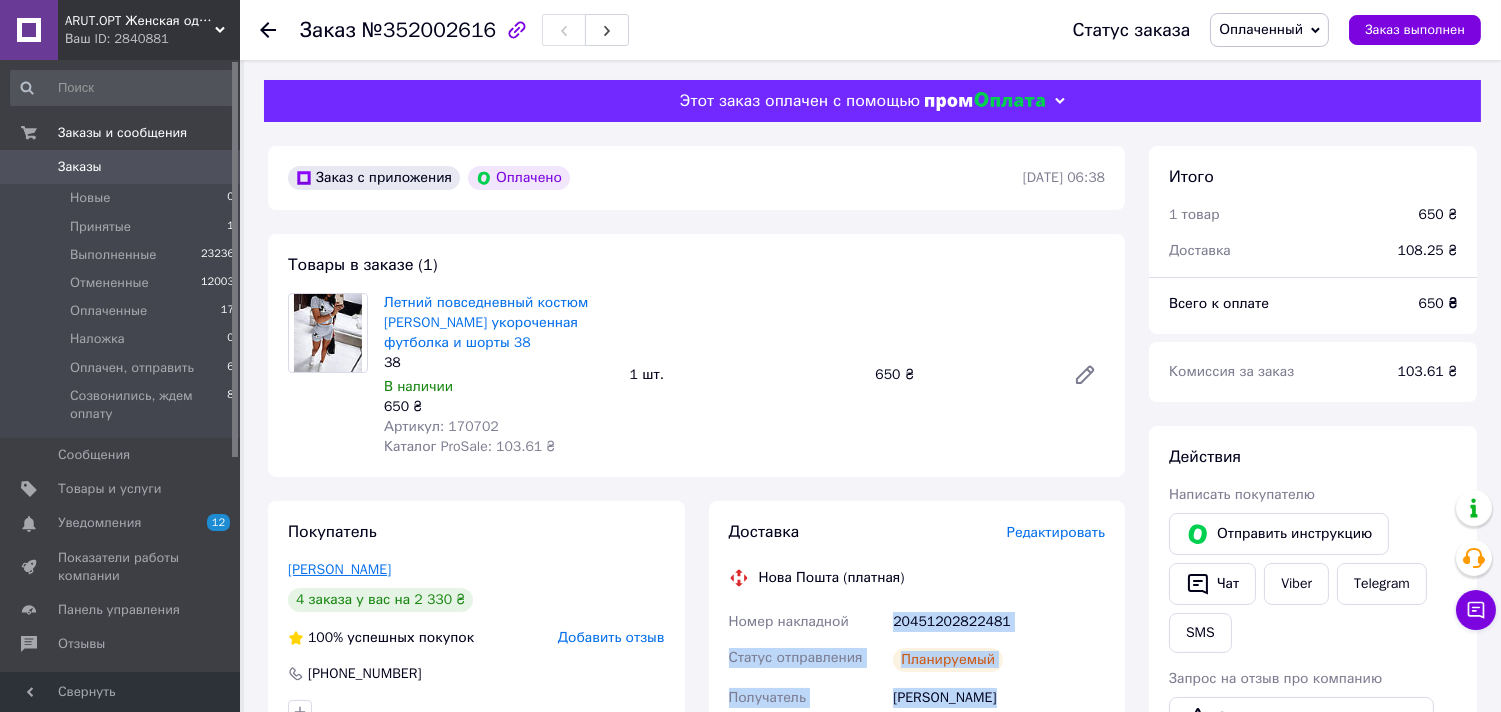 click on "[PERSON_NAME]" at bounding box center (339, 569) 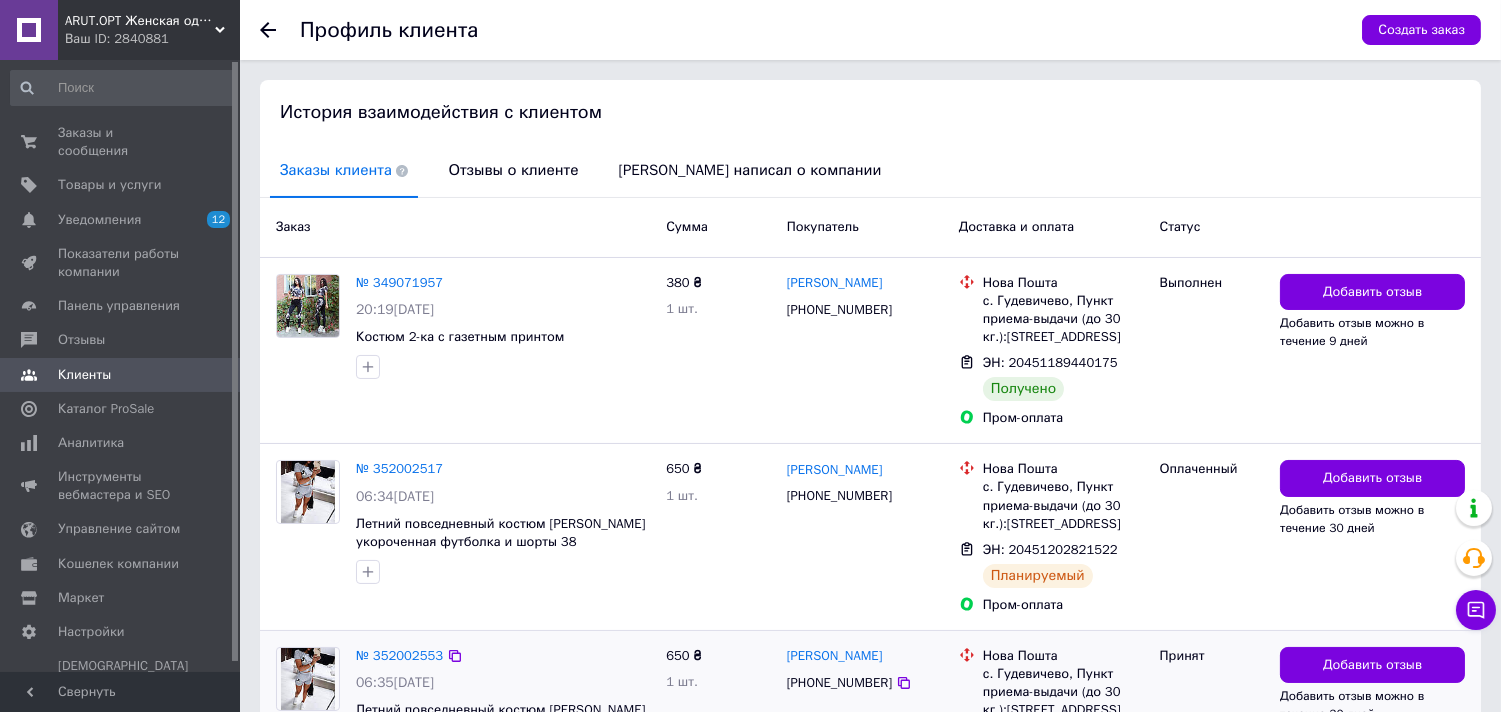 scroll, scrollTop: 262, scrollLeft: 0, axis: vertical 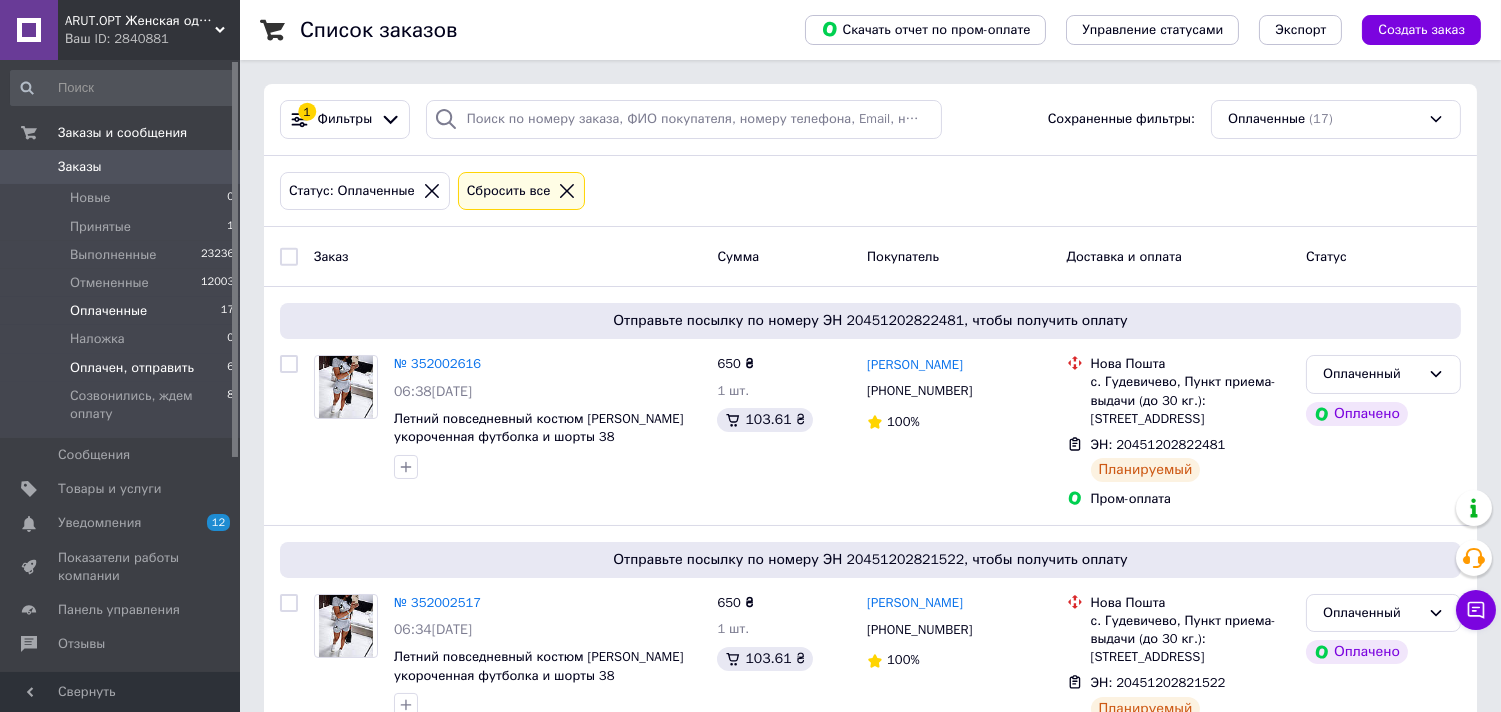 click on "Оплачен, отправить" at bounding box center [132, 368] 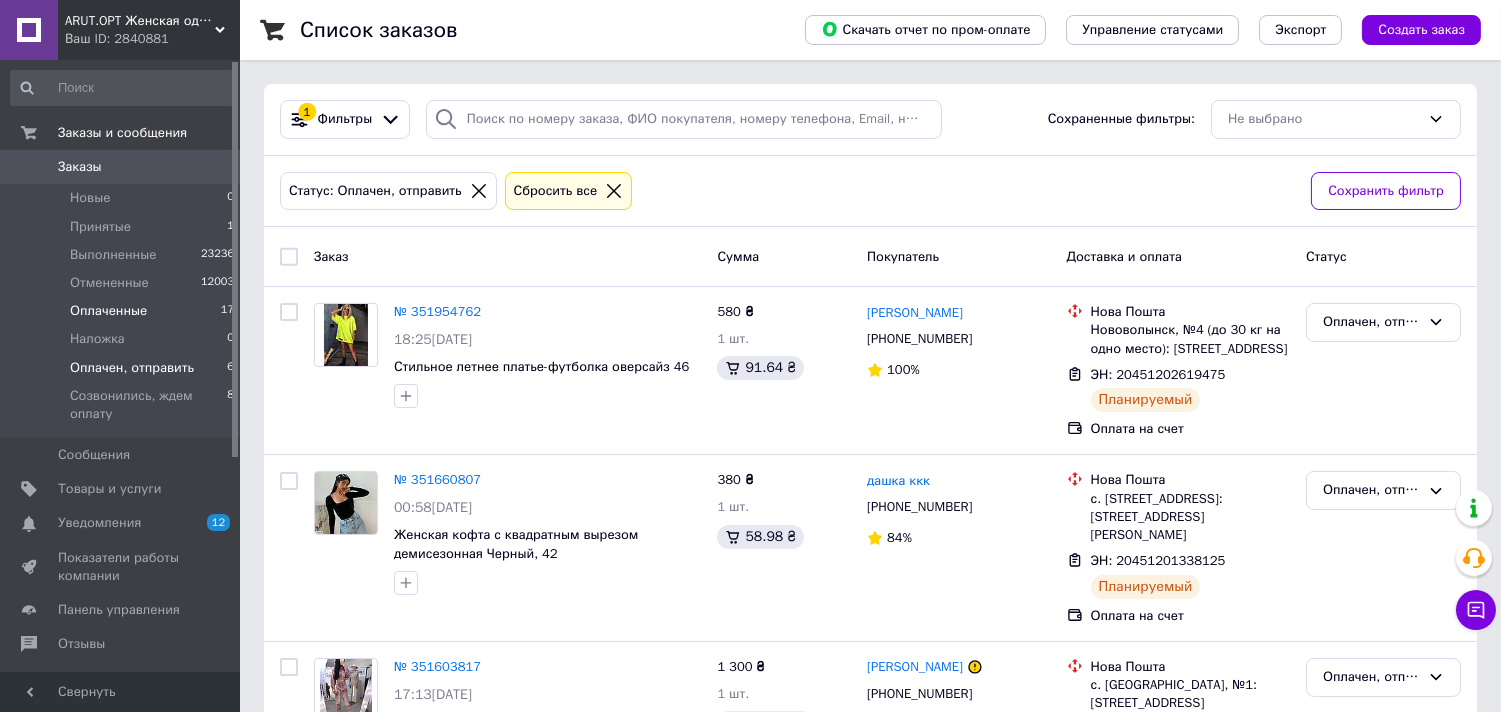 click on "Оплаченные" at bounding box center (108, 311) 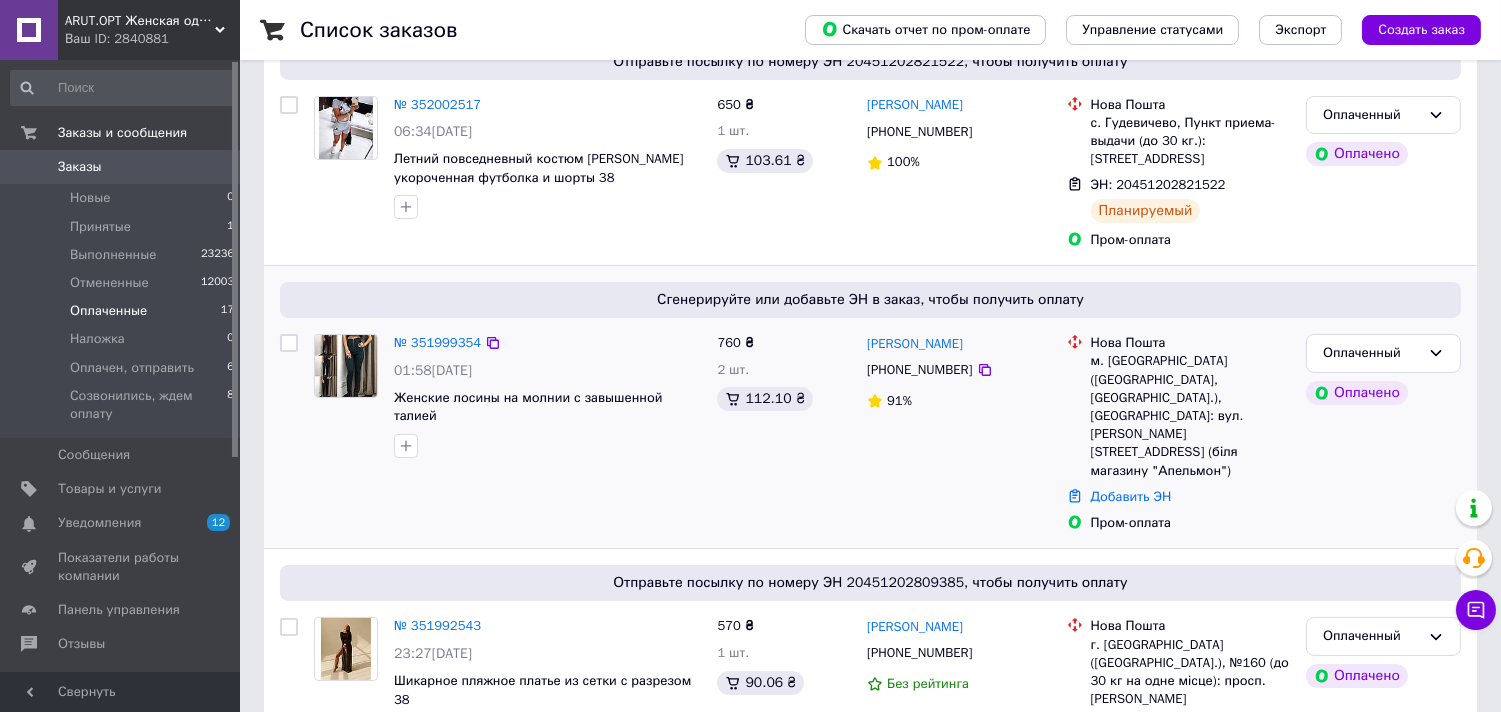 scroll, scrollTop: 555, scrollLeft: 0, axis: vertical 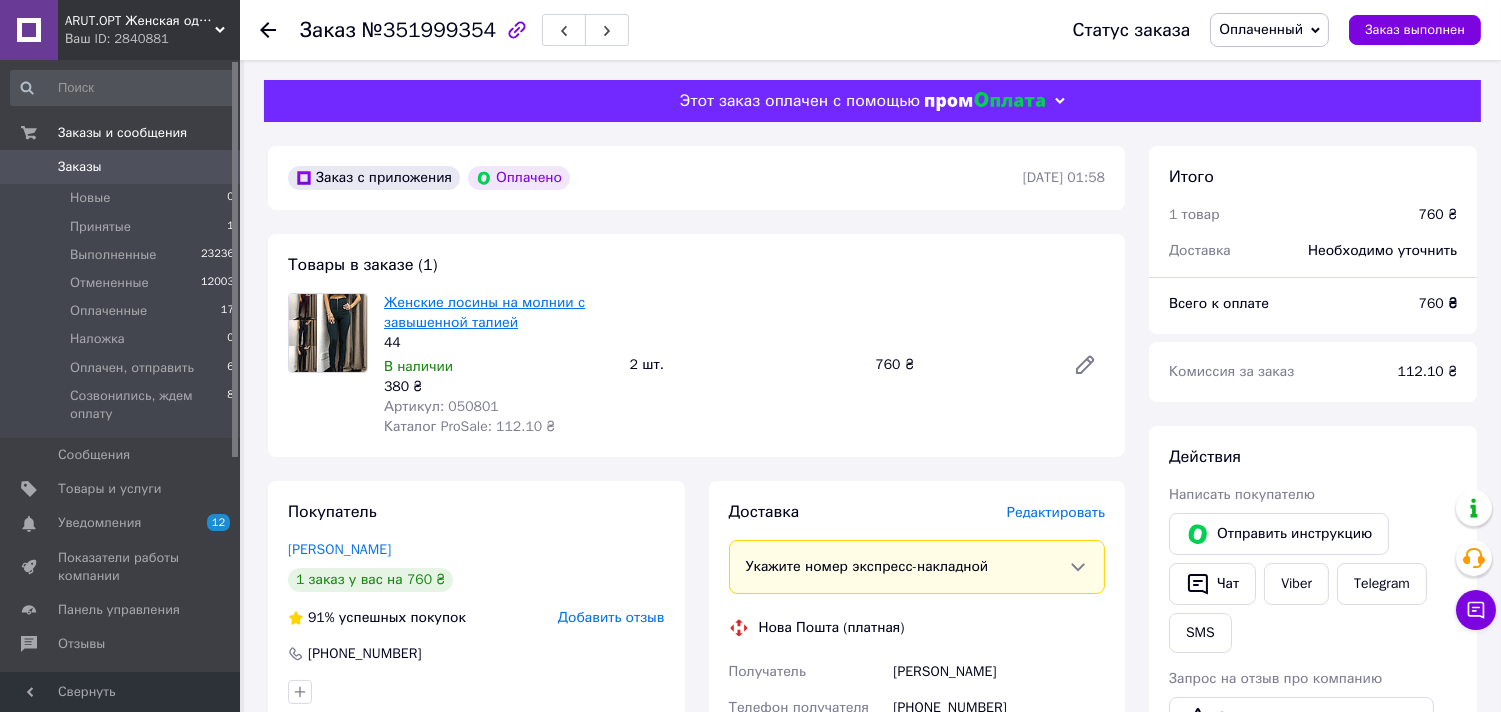 click on "Женские лосины на молнии с завышенной талией" at bounding box center [484, 312] 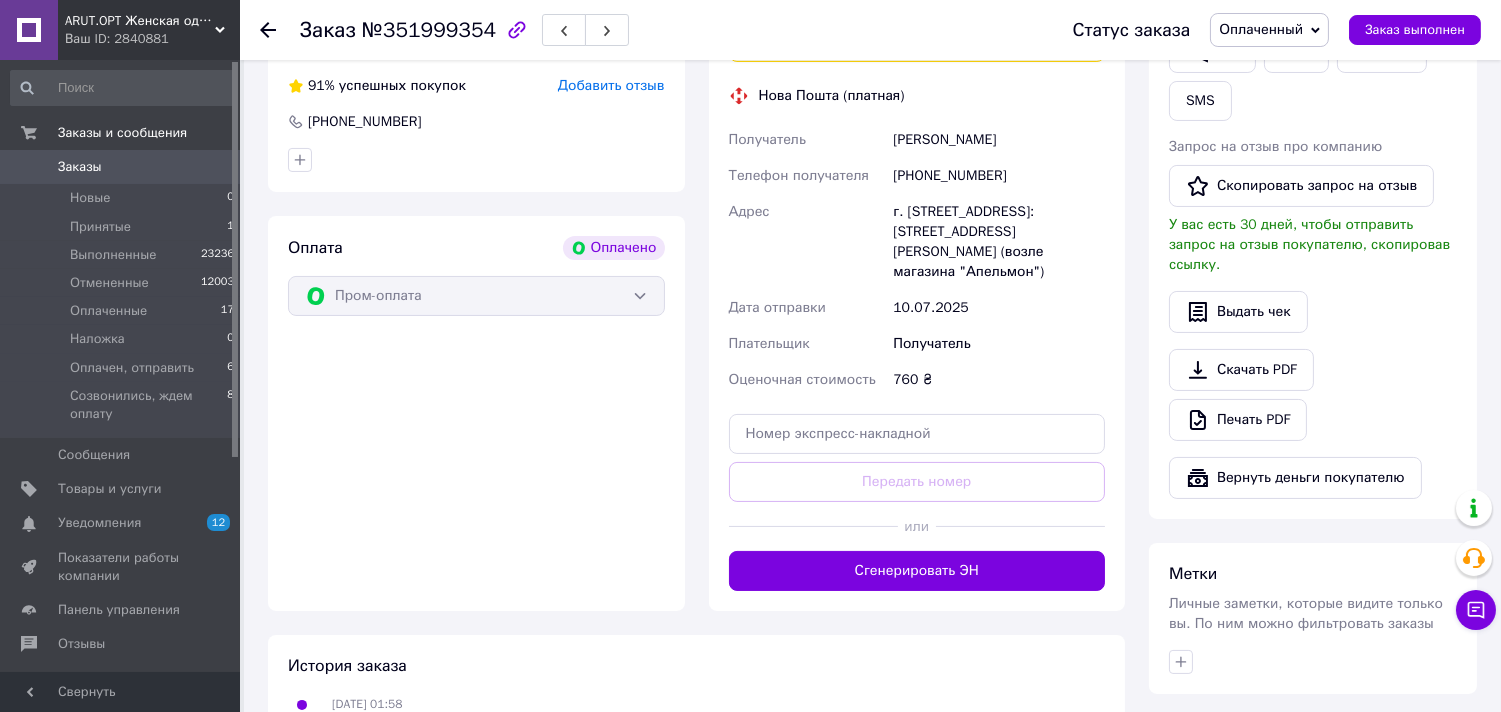 scroll, scrollTop: 555, scrollLeft: 0, axis: vertical 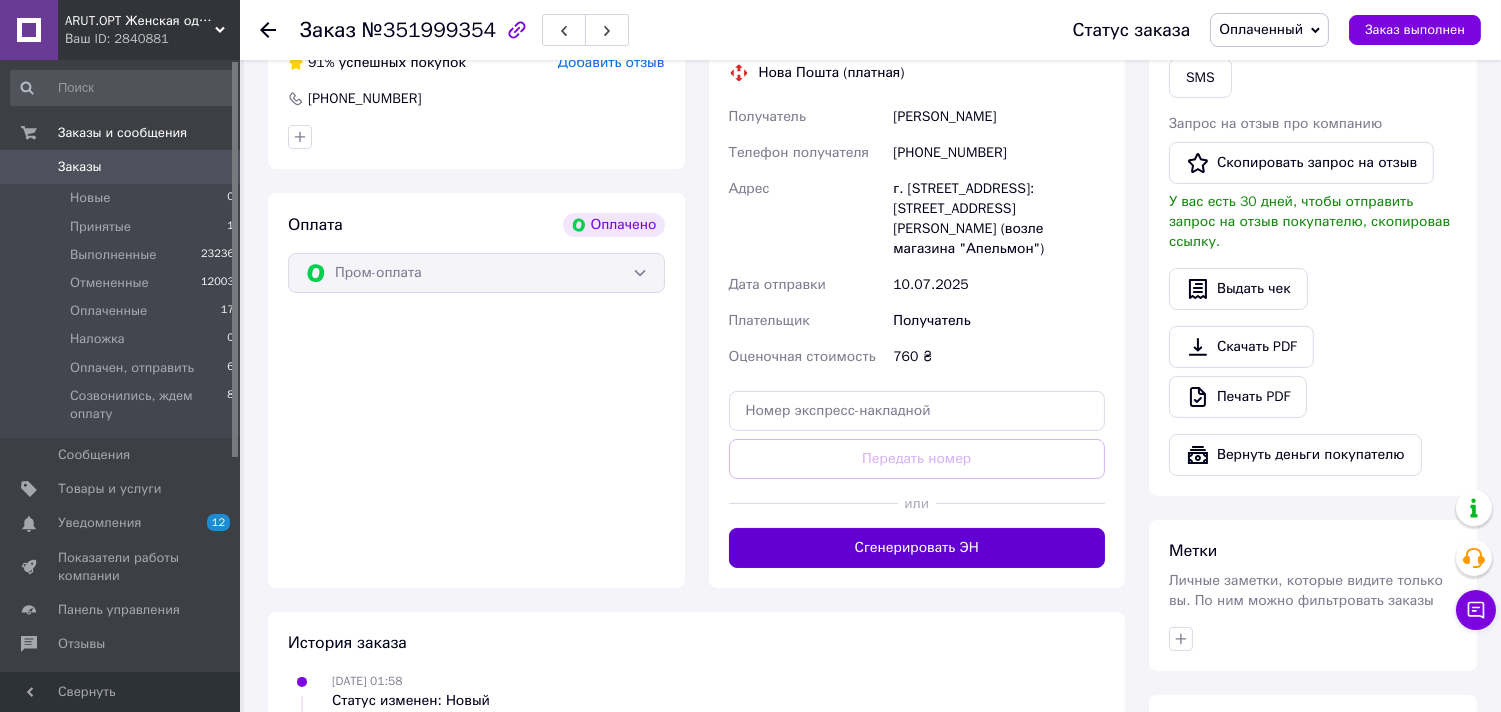 click on "Сгенерировать ЭН" at bounding box center (917, 548) 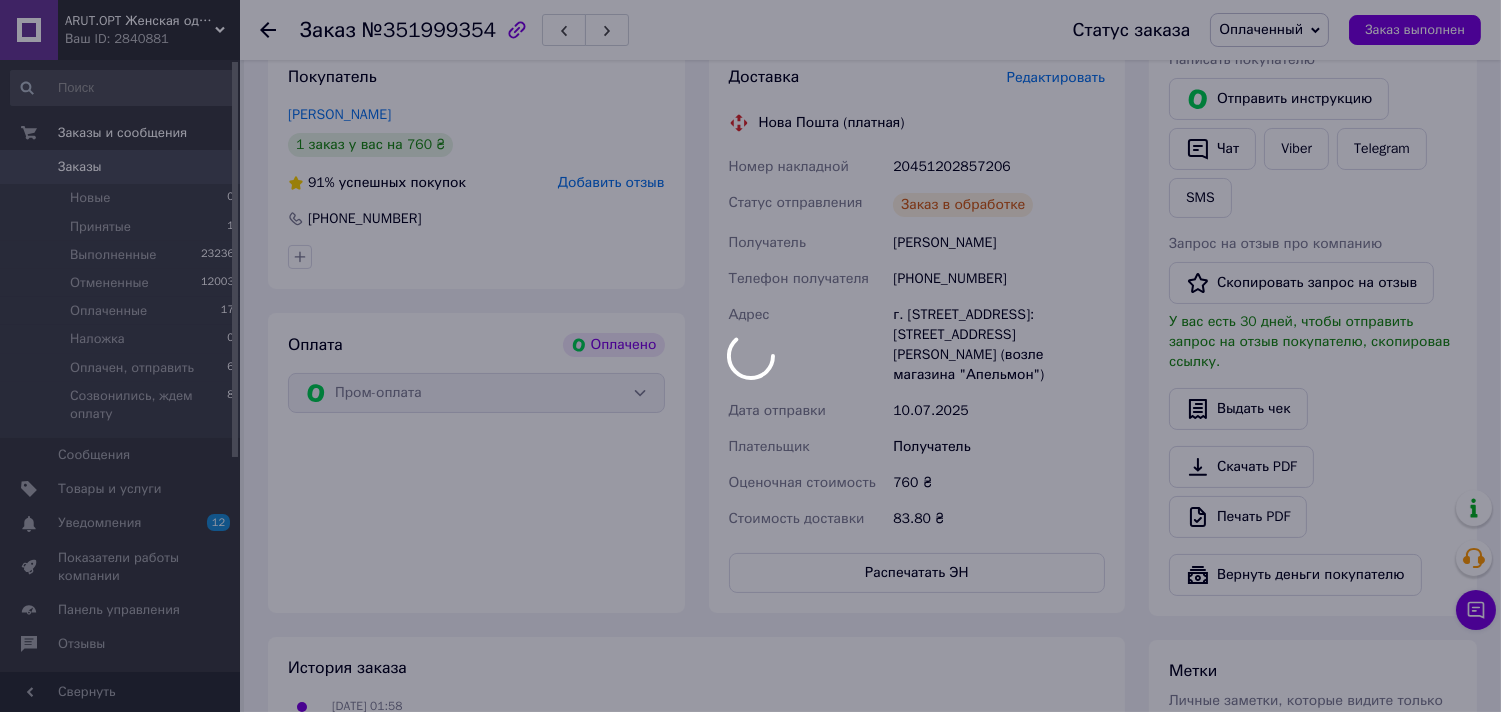 scroll, scrollTop: 444, scrollLeft: 0, axis: vertical 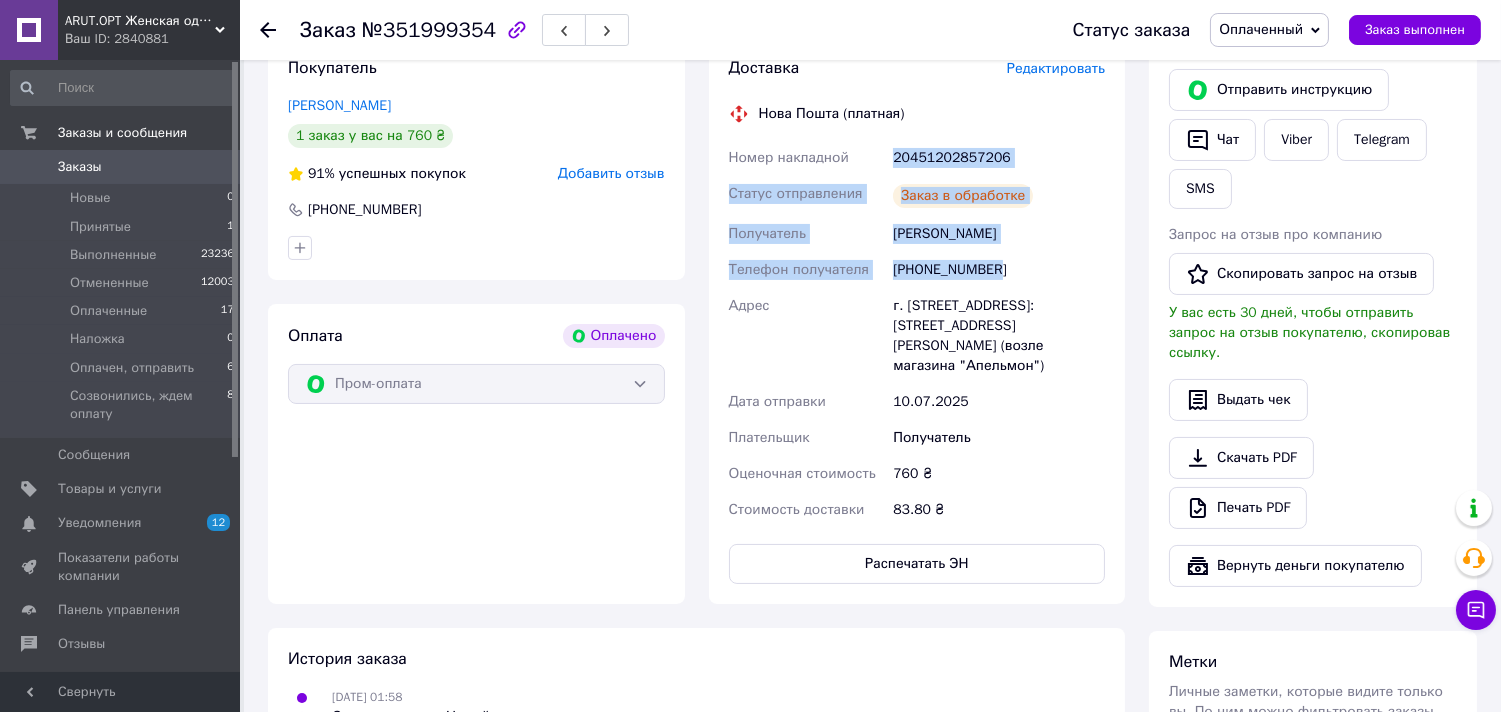 drag, startPoint x: 883, startPoint y: 151, endPoint x: 1087, endPoint y: 260, distance: 231.29419 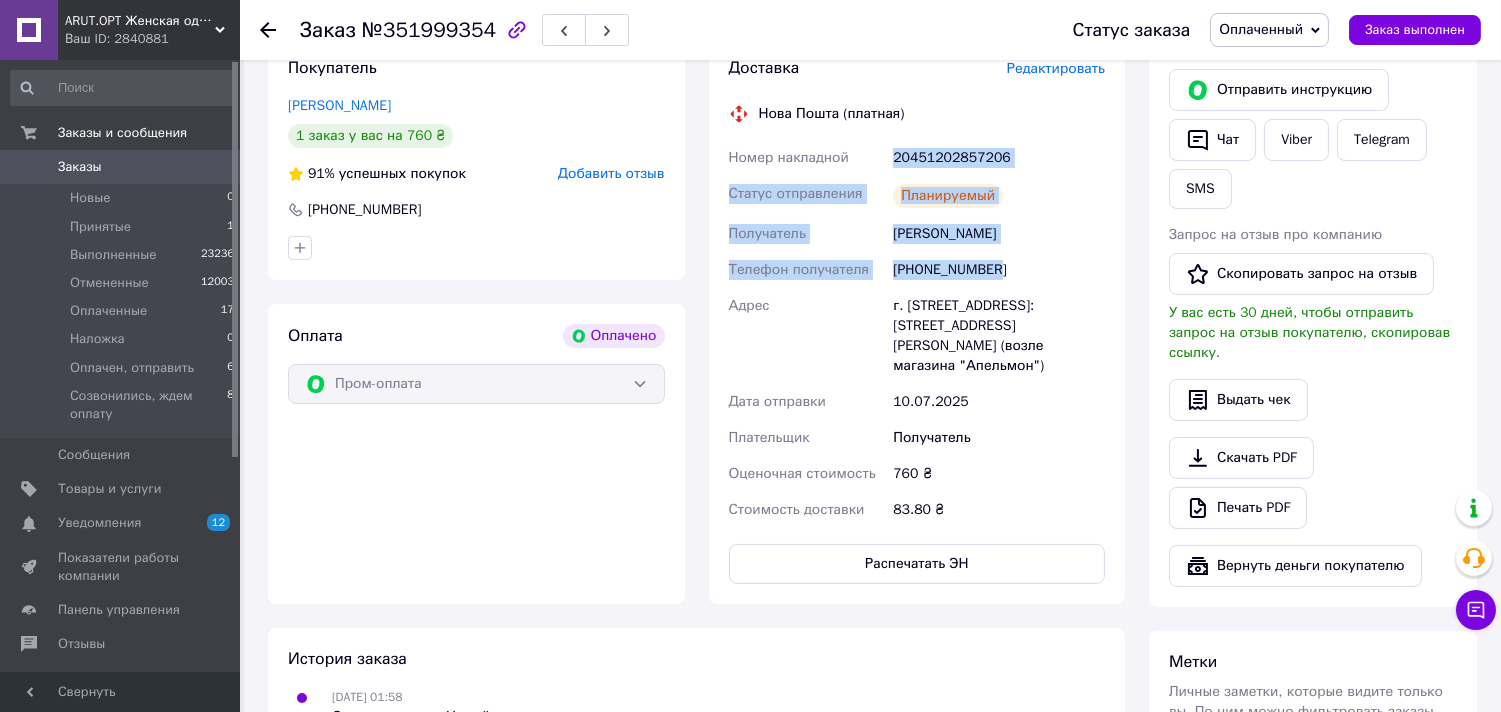 click on "Ліпатова Елеонора" at bounding box center [999, 234] 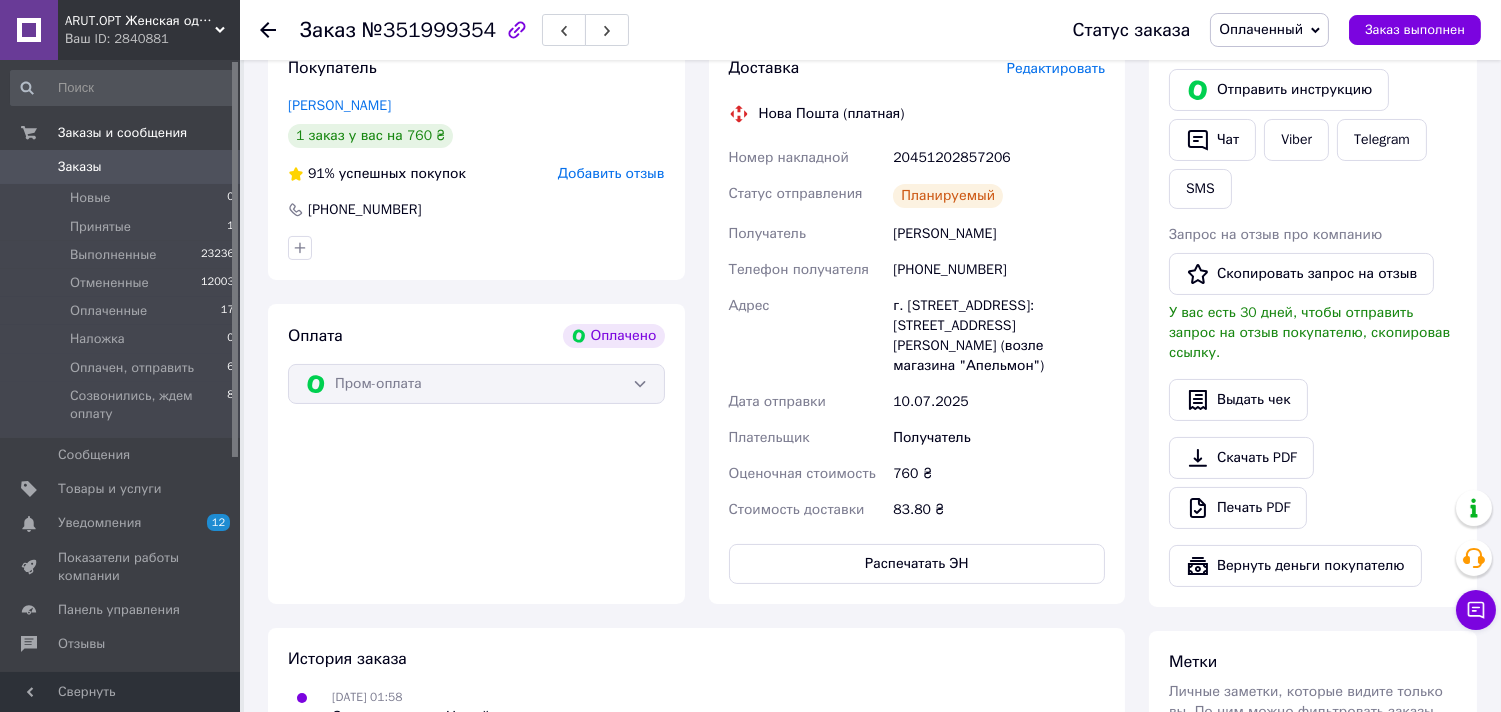 drag, startPoint x: 883, startPoint y: 153, endPoint x: 1051, endPoint y: 243, distance: 190.58856 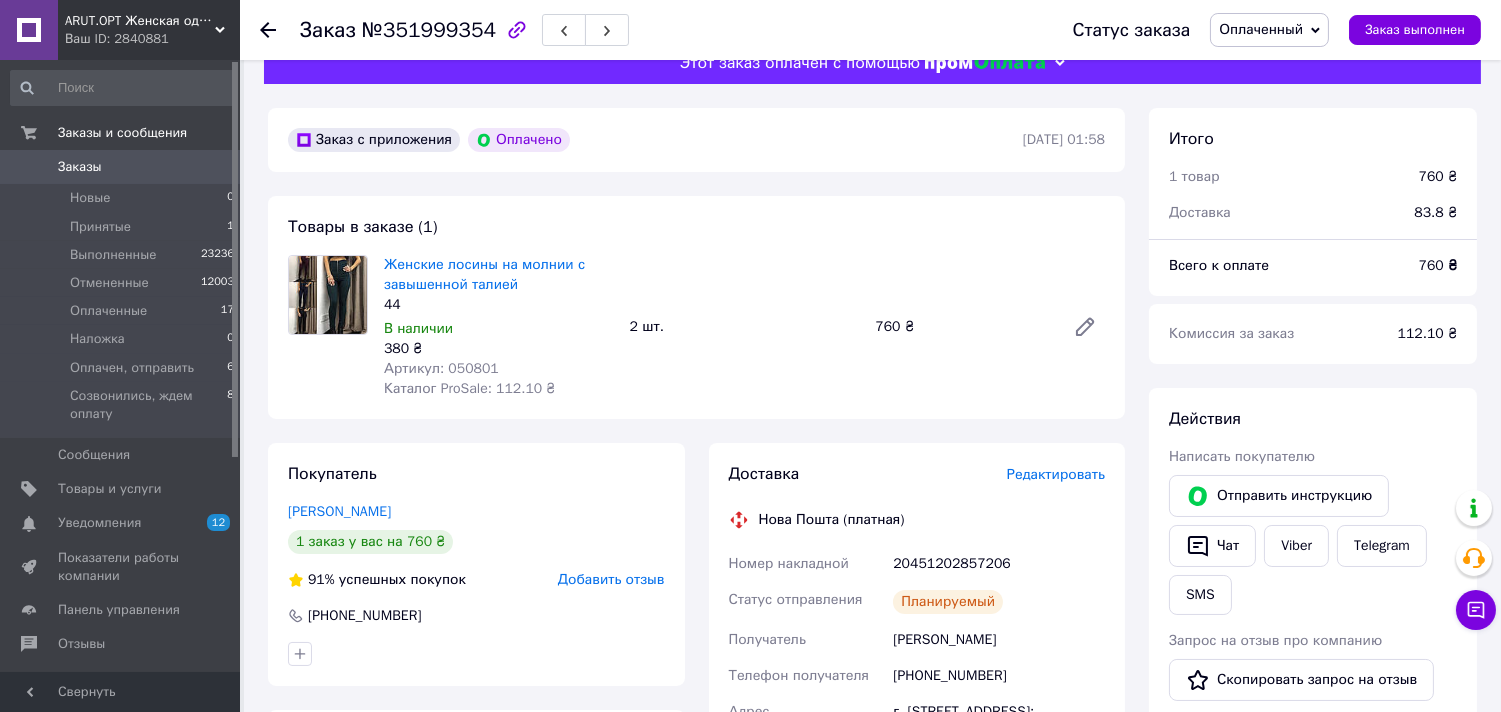 scroll, scrollTop: 0, scrollLeft: 0, axis: both 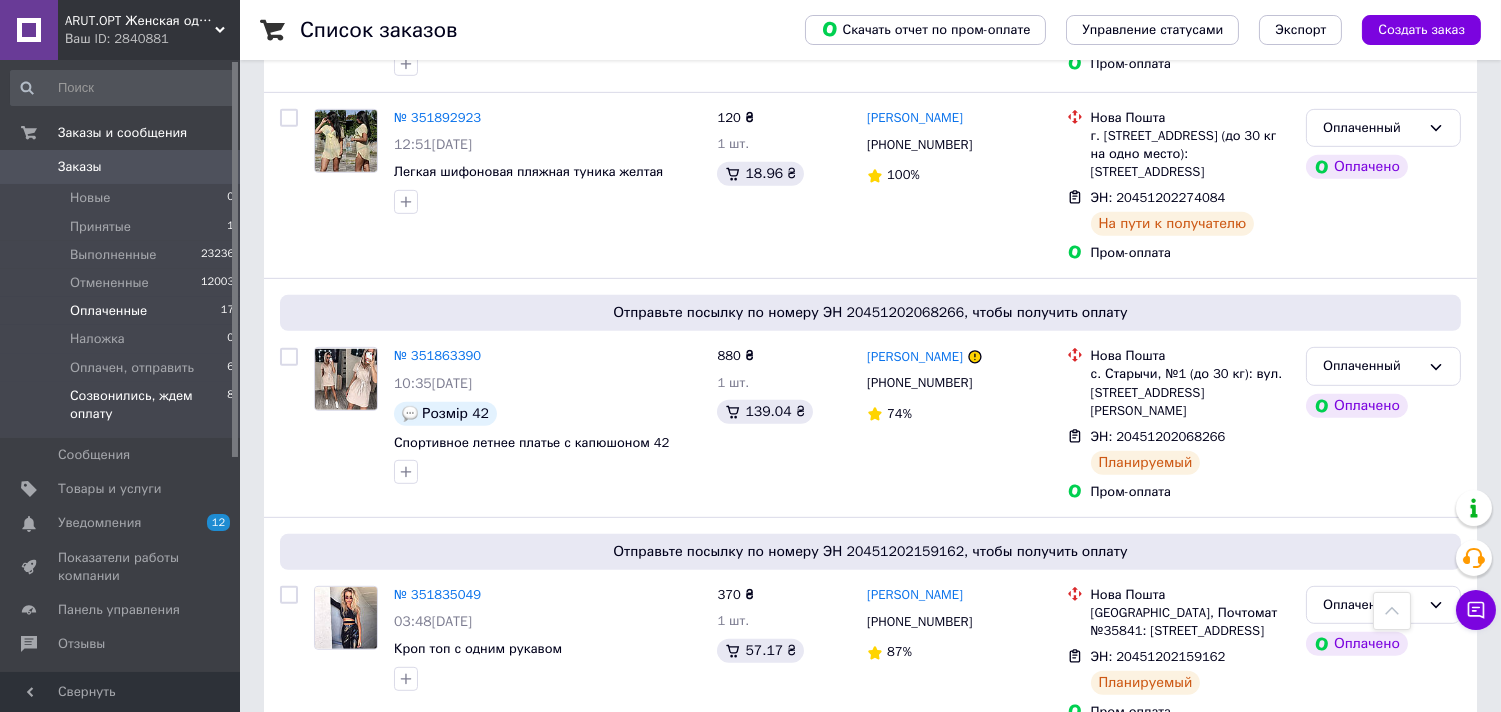 click on "Созвонились, ждем оплату" at bounding box center [148, 405] 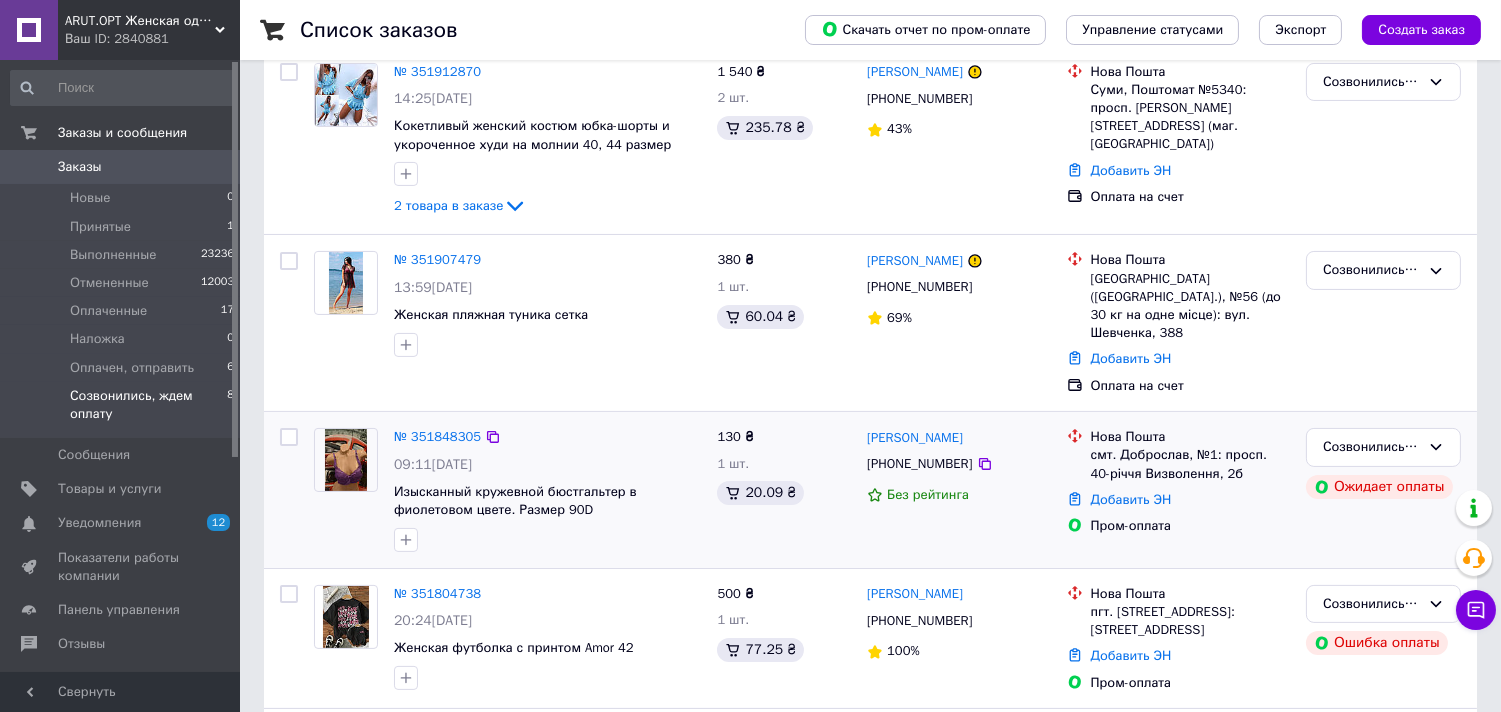 scroll, scrollTop: 777, scrollLeft: 0, axis: vertical 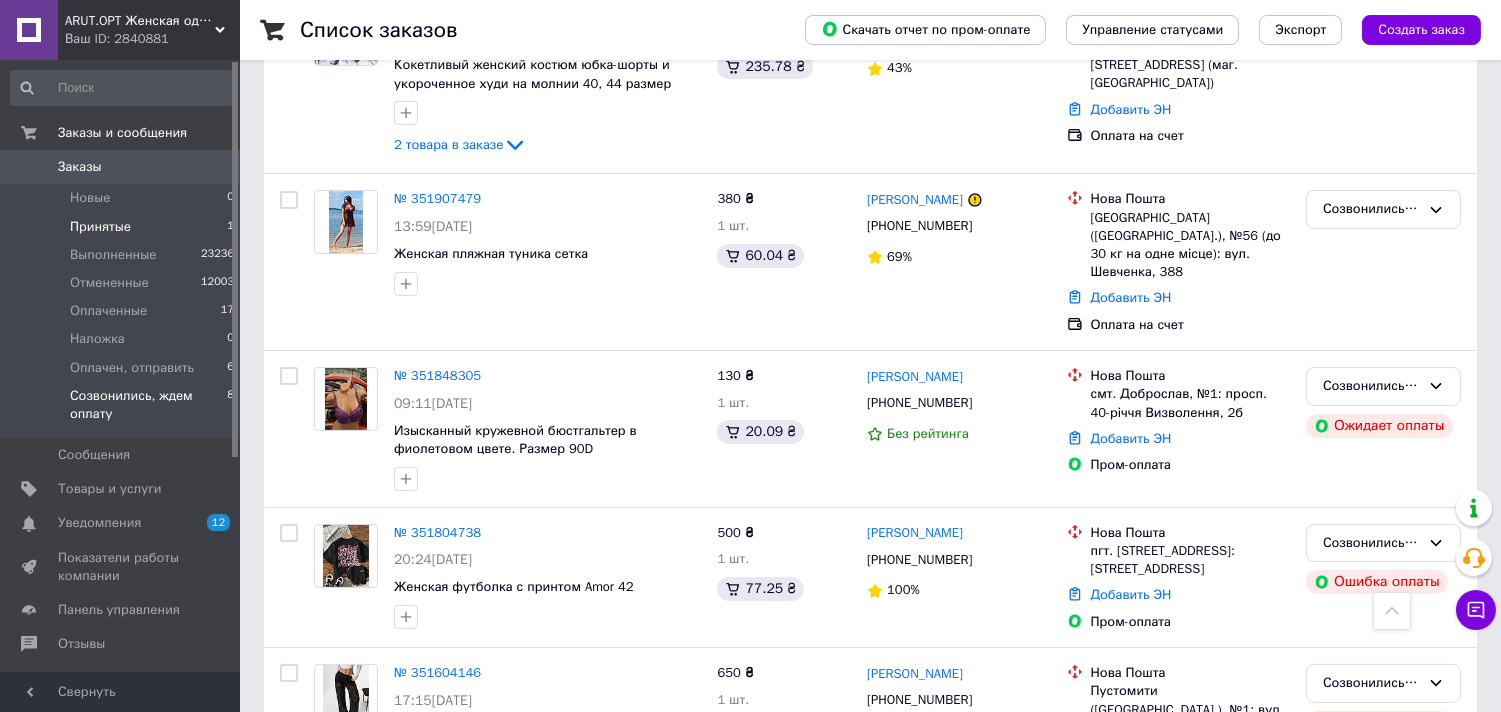 click on "Принятые 1" at bounding box center [123, 227] 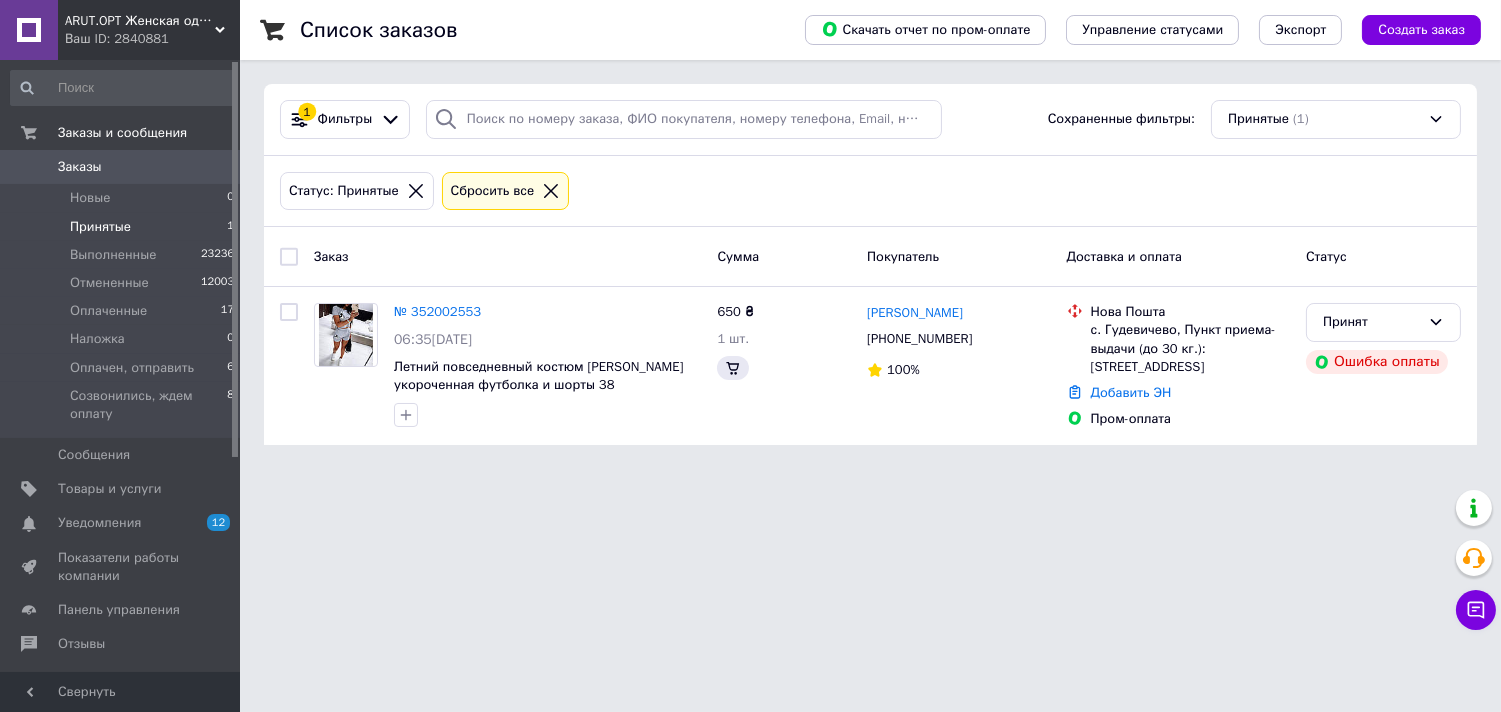 scroll, scrollTop: 0, scrollLeft: 0, axis: both 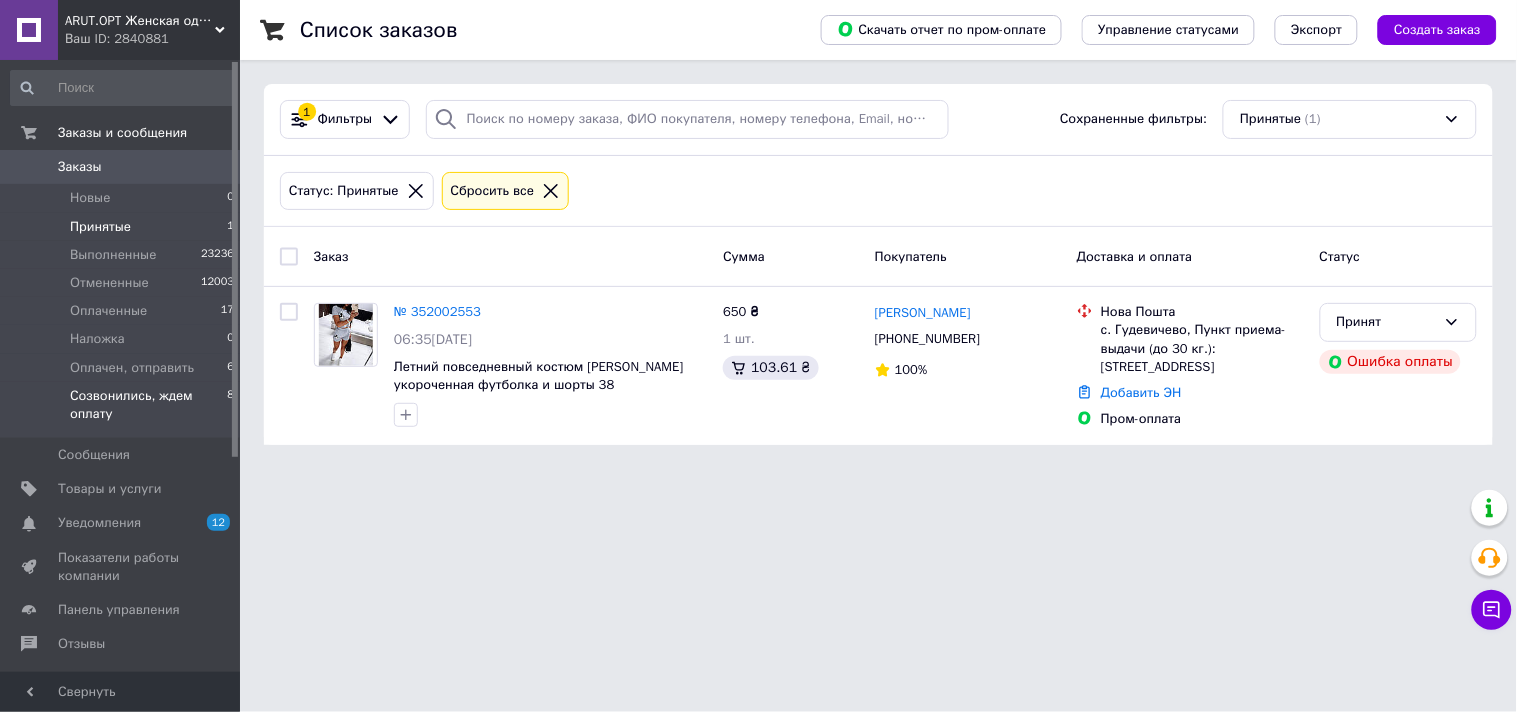 click on "Созвонились, ждем оплату" at bounding box center [148, 405] 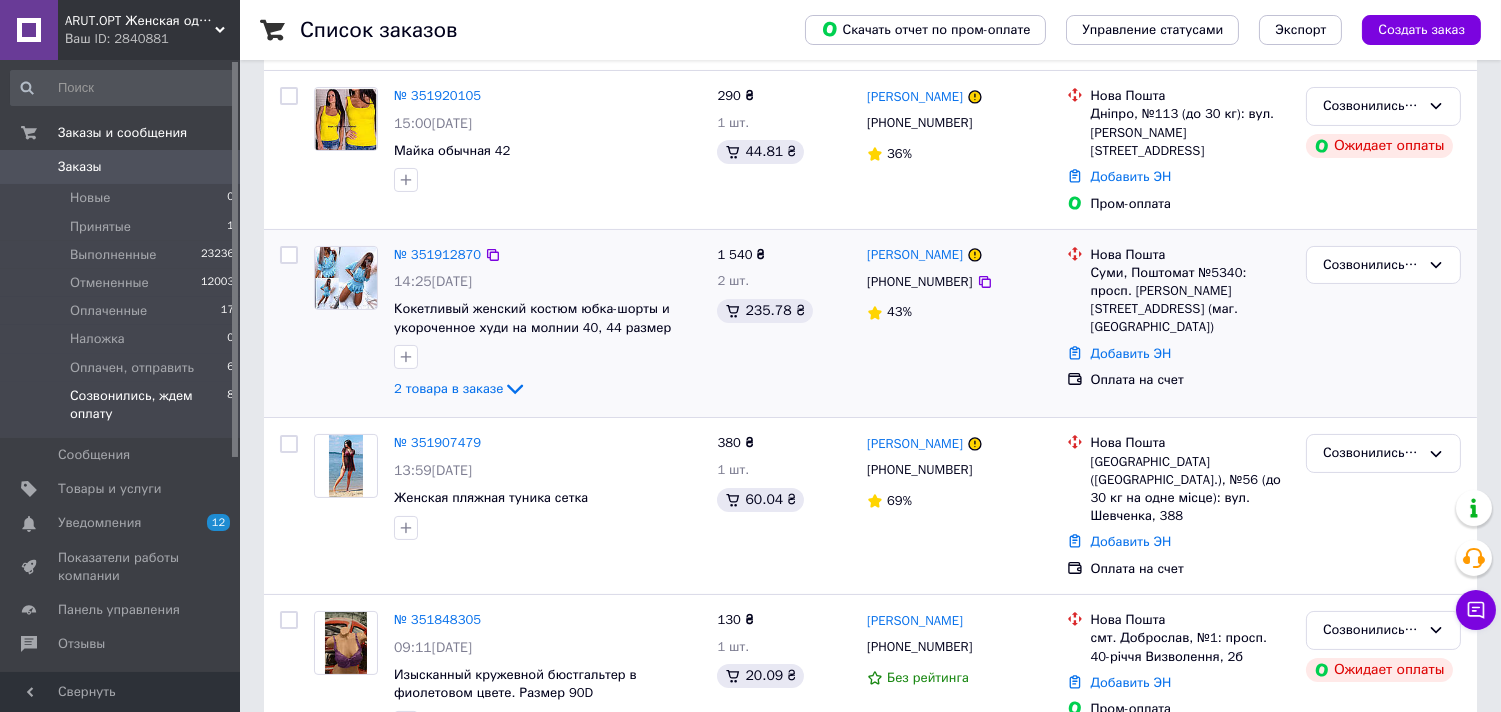 scroll, scrollTop: 555, scrollLeft: 0, axis: vertical 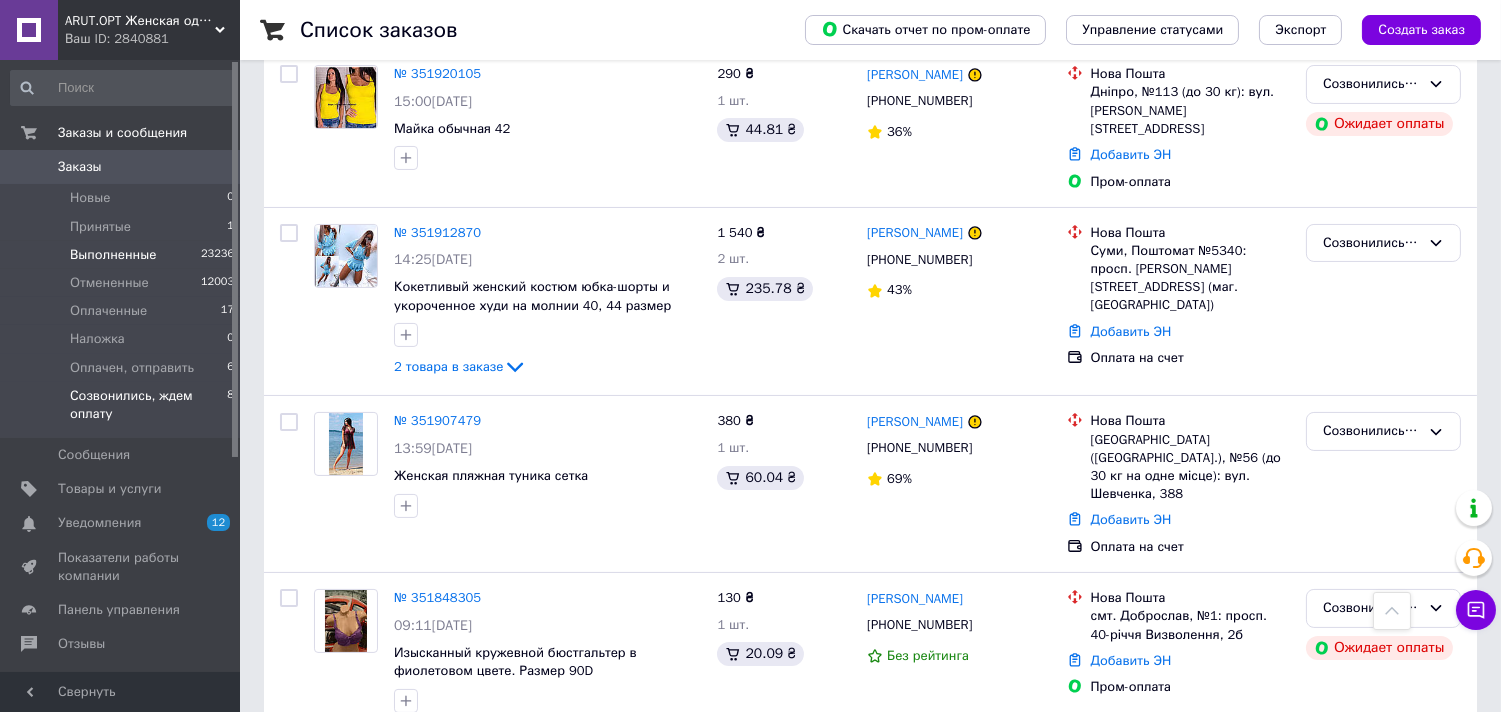 click on "Выполненные 23236" at bounding box center [123, 255] 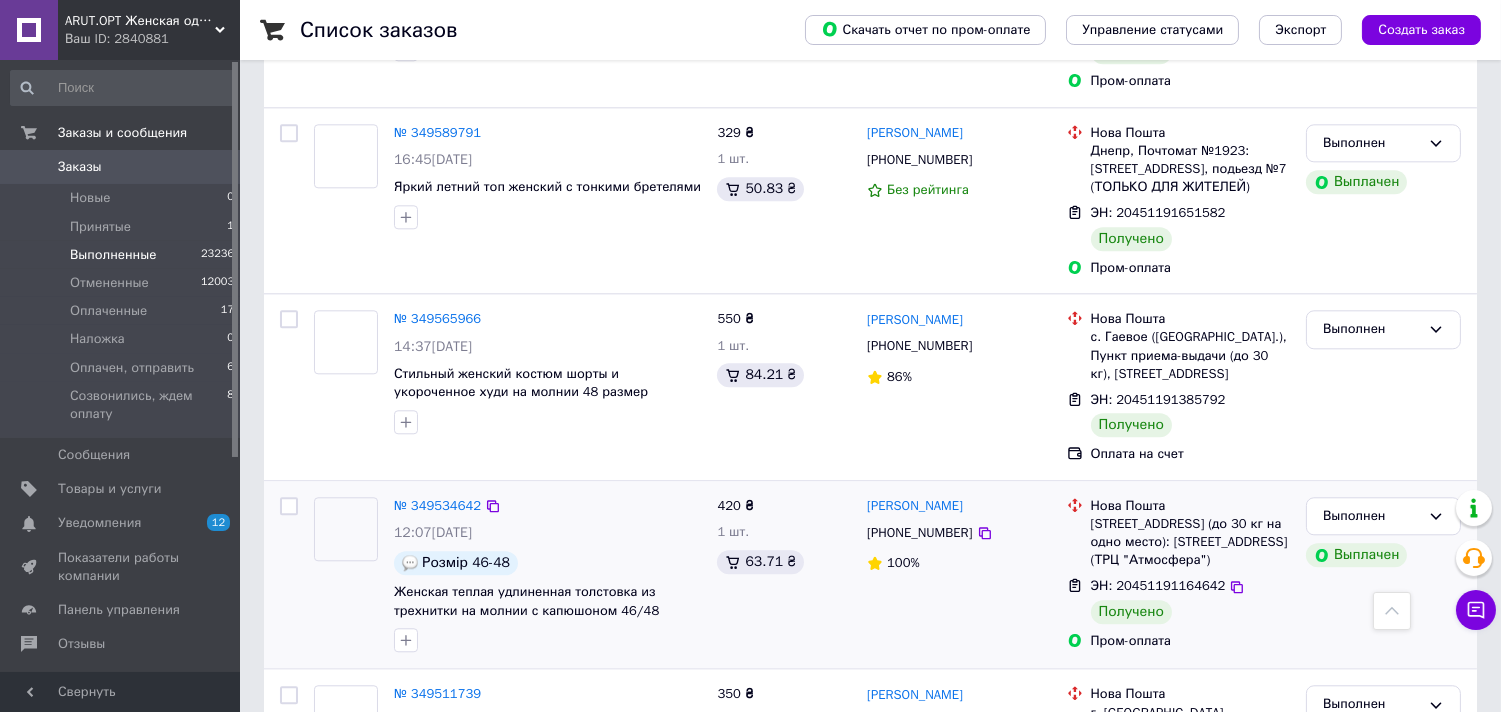 scroll, scrollTop: 9000, scrollLeft: 0, axis: vertical 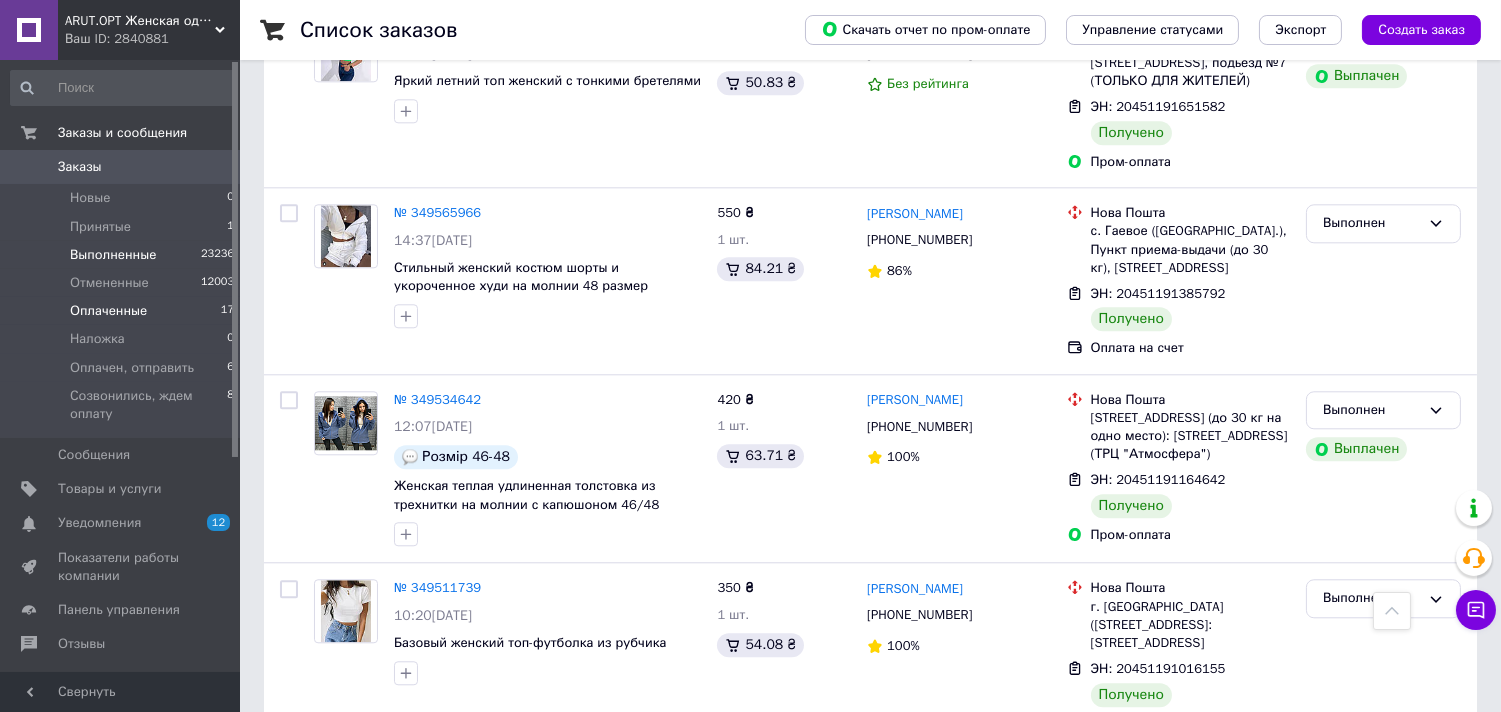 click on "Оплаченные" at bounding box center [108, 311] 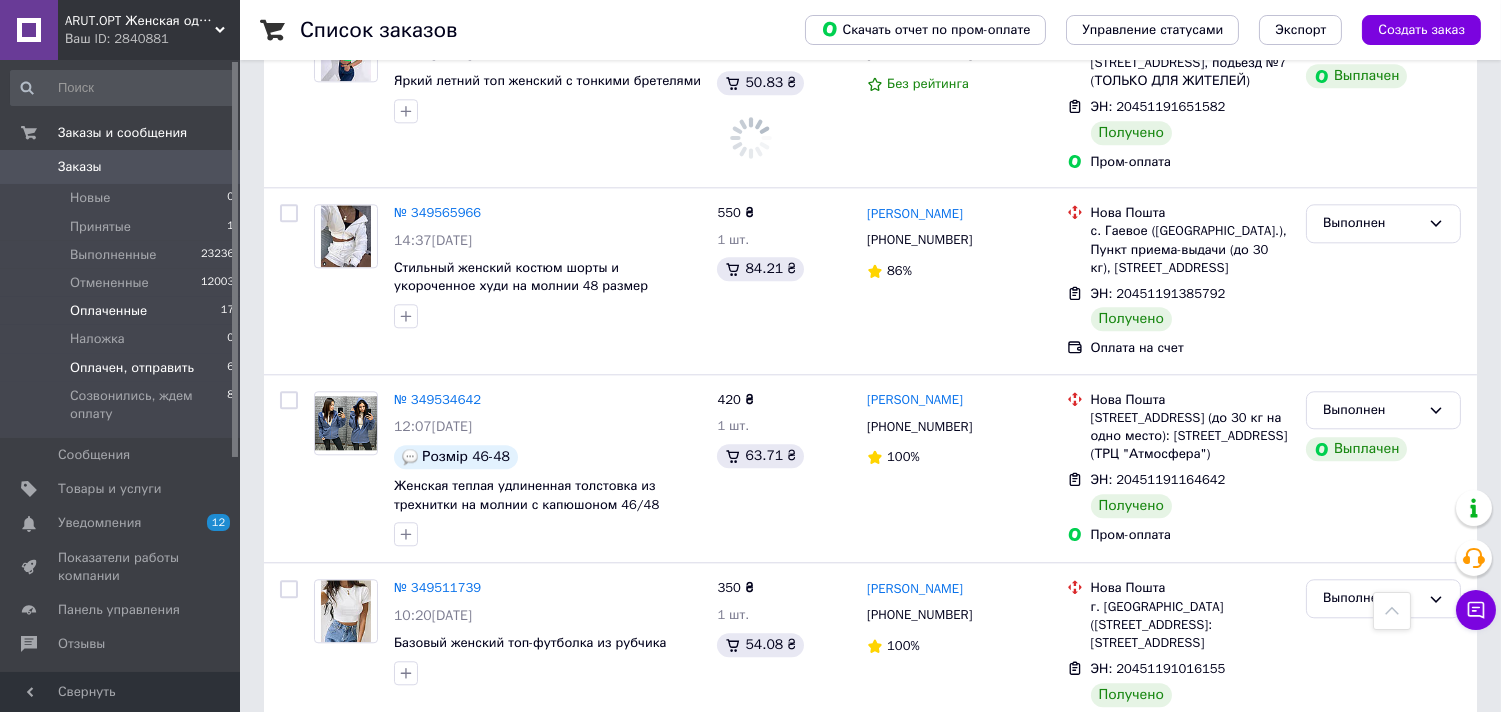 click on "Оплачен, отправить" at bounding box center (132, 368) 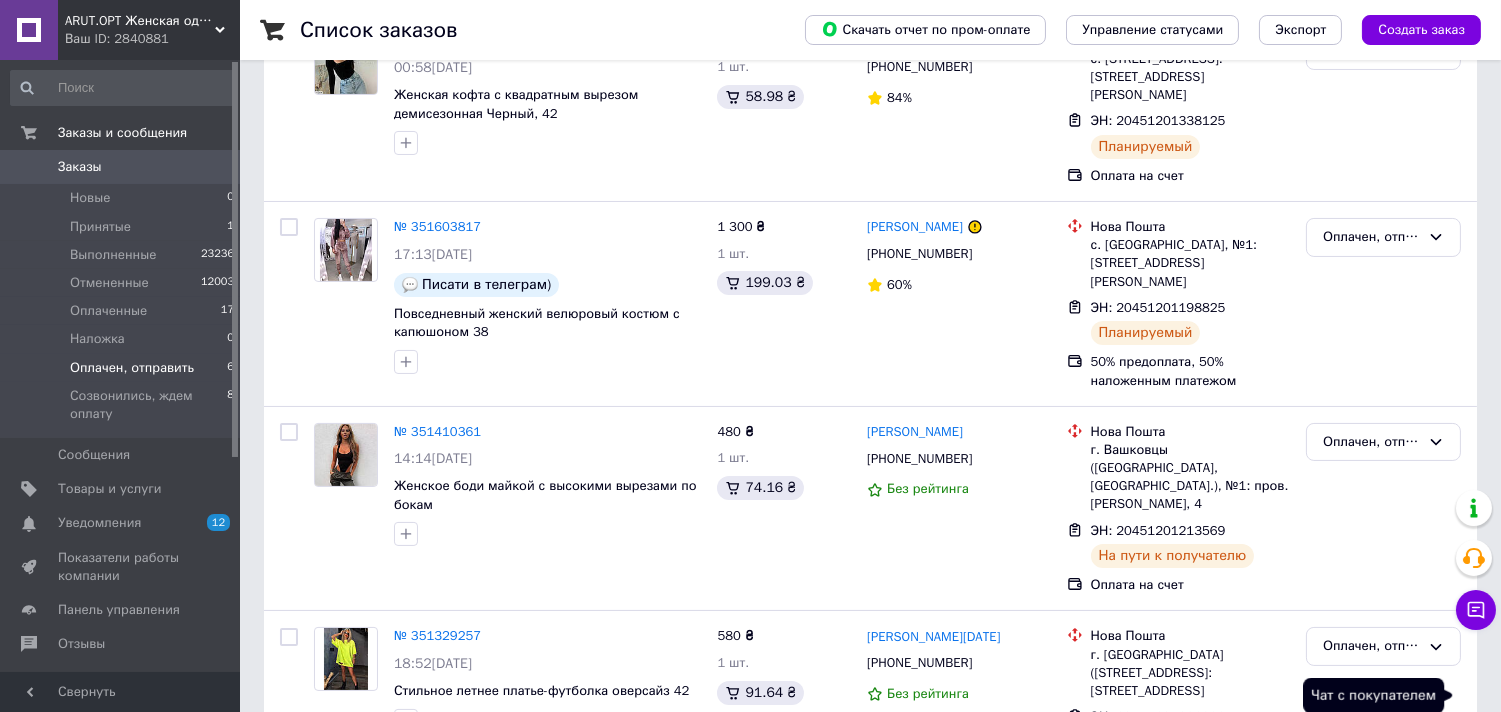 scroll, scrollTop: 683, scrollLeft: 0, axis: vertical 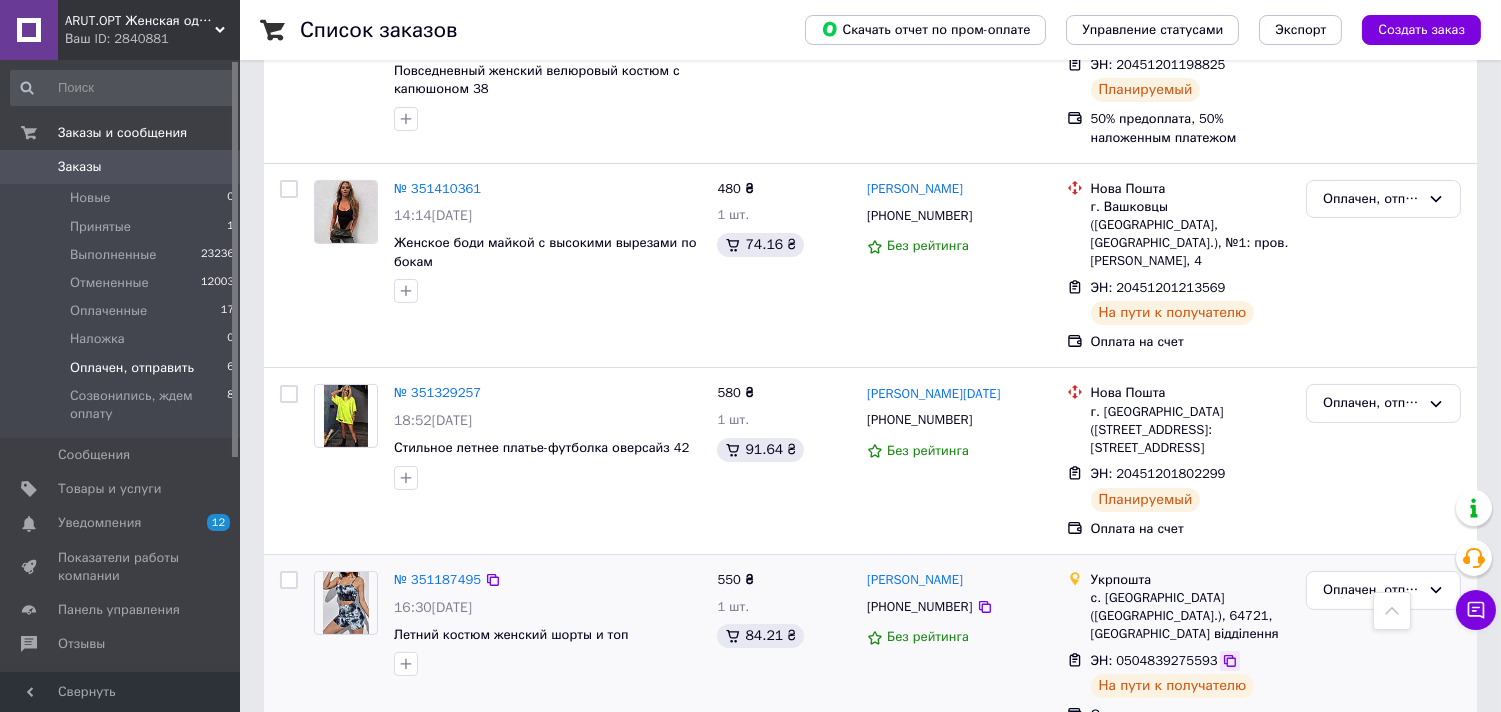 click 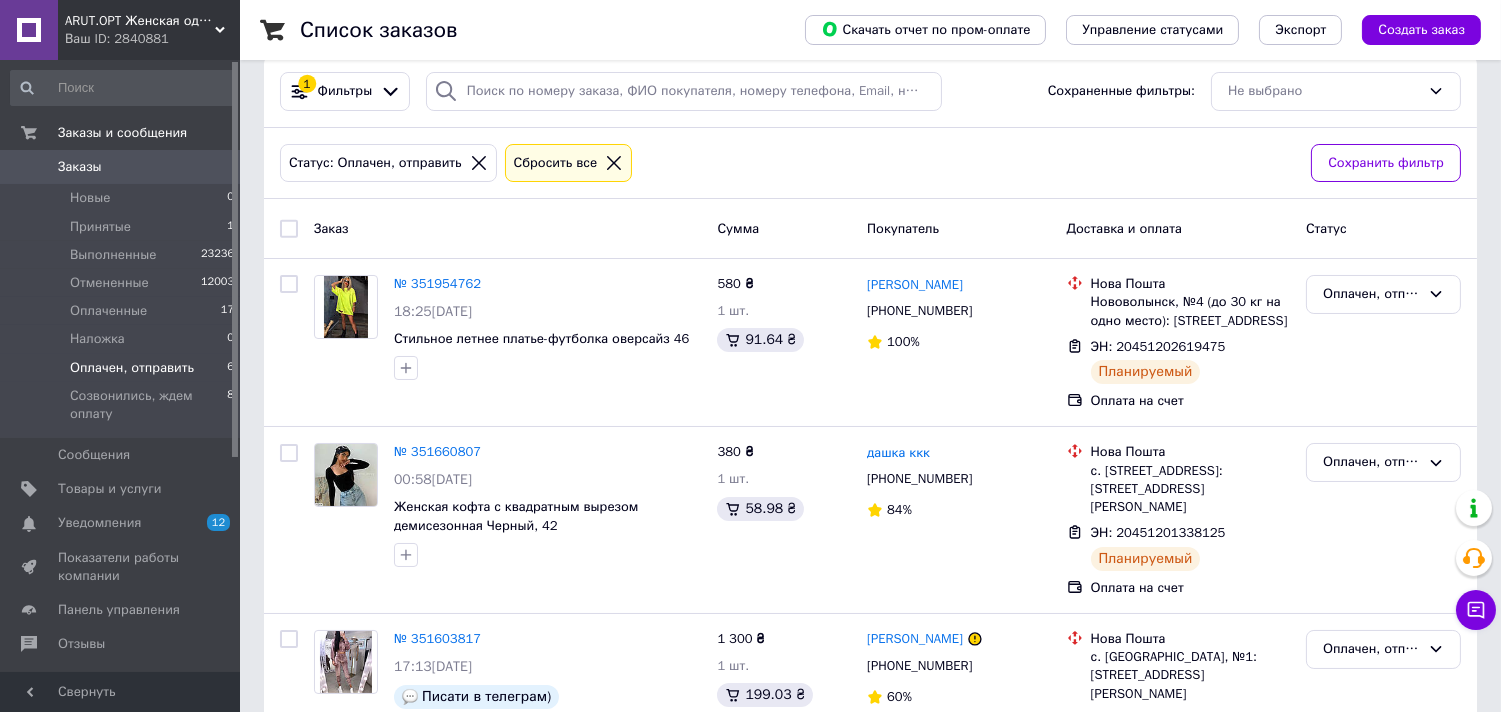 scroll, scrollTop: 0, scrollLeft: 0, axis: both 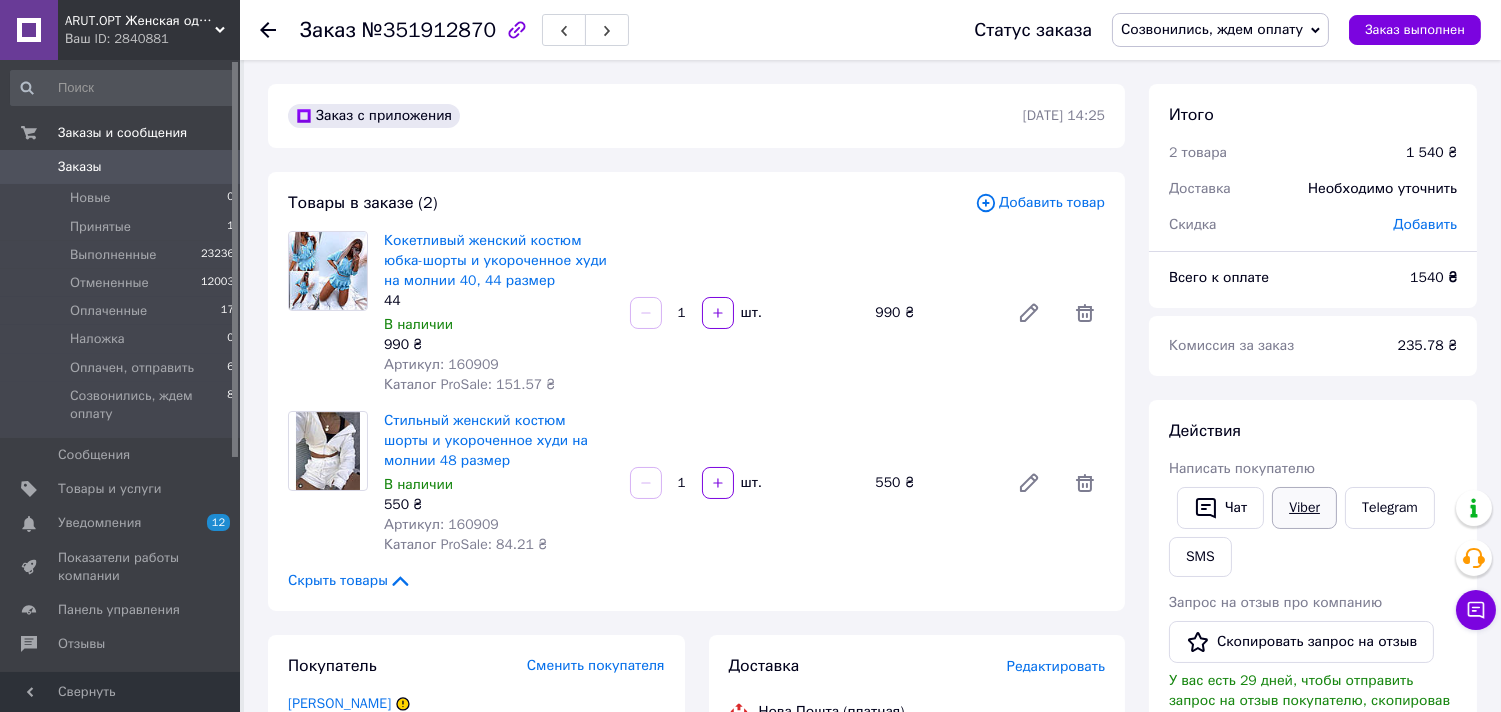click on "Viber" at bounding box center (1304, 508) 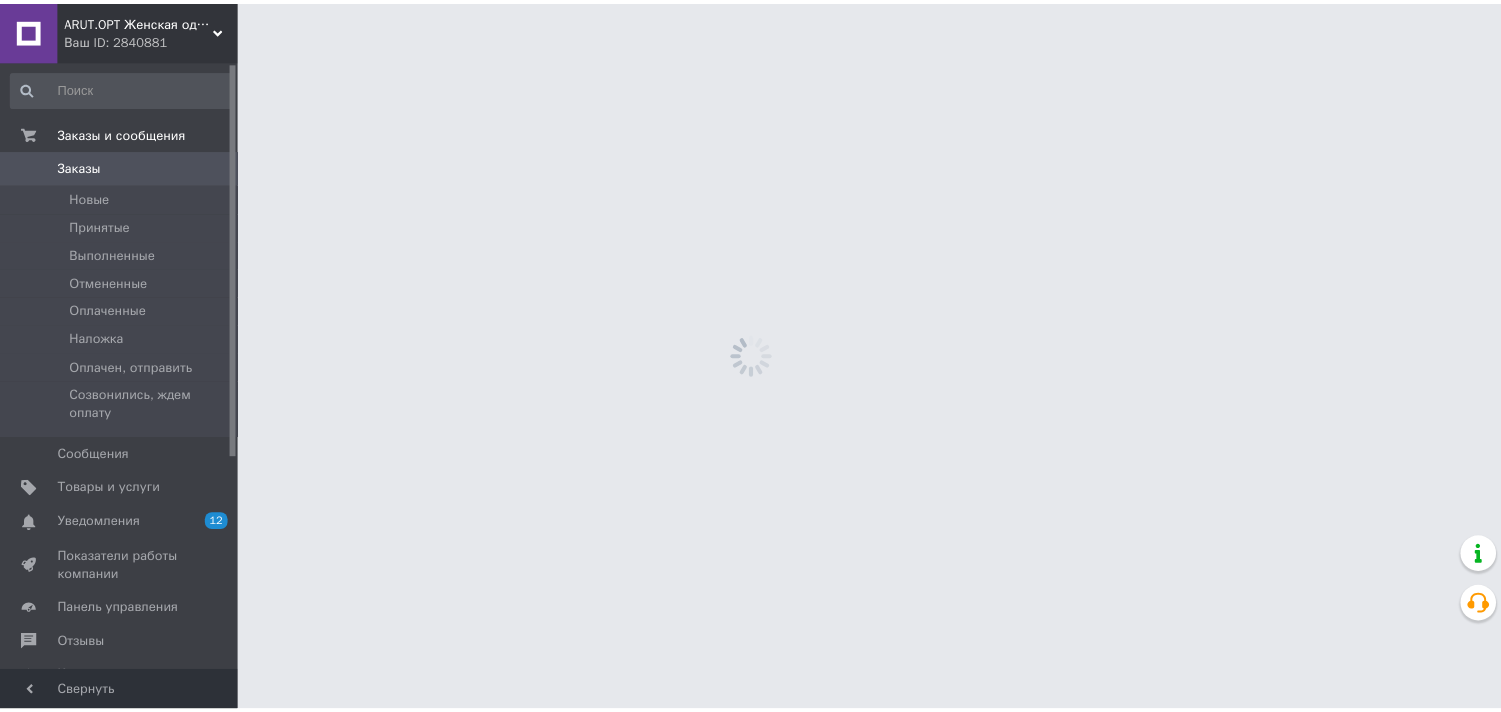 scroll, scrollTop: 0, scrollLeft: 0, axis: both 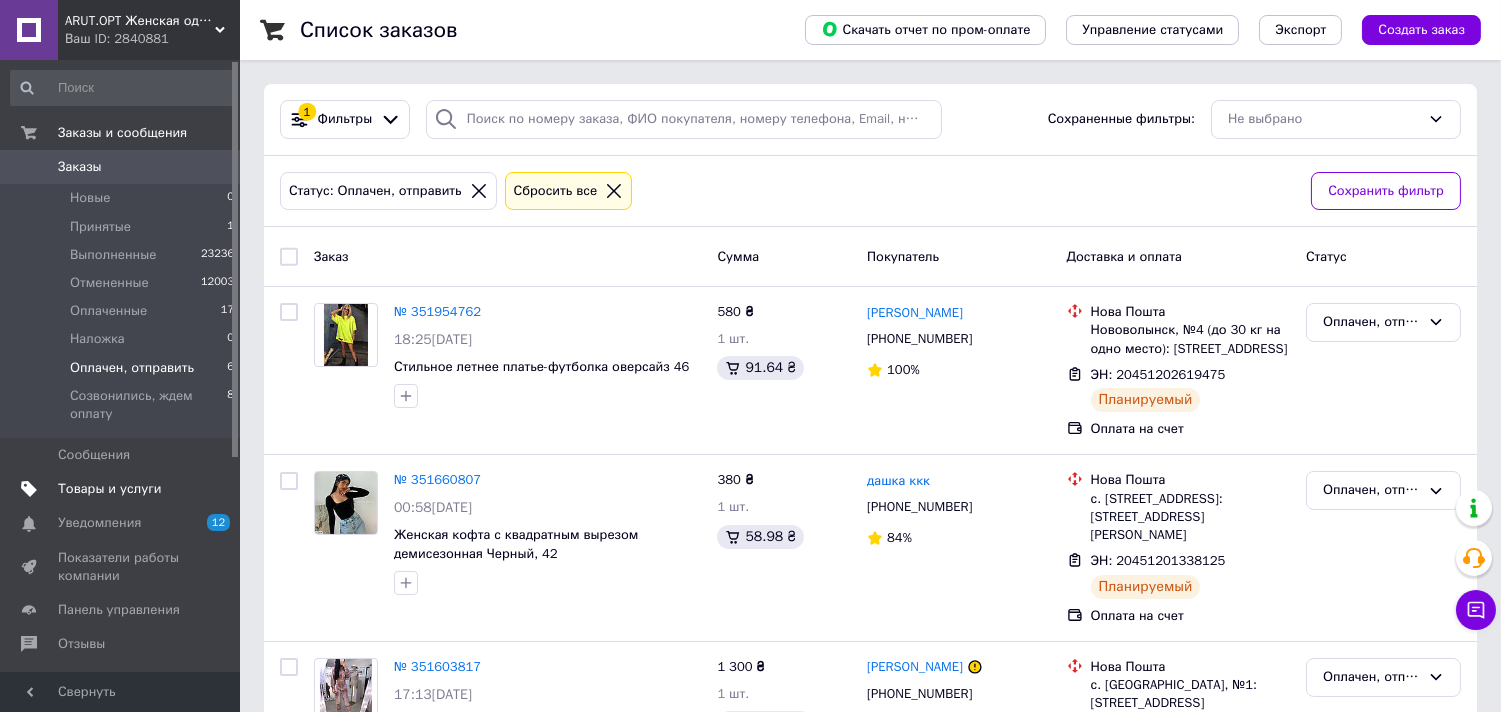 click on "Товары и услуги" at bounding box center (110, 489) 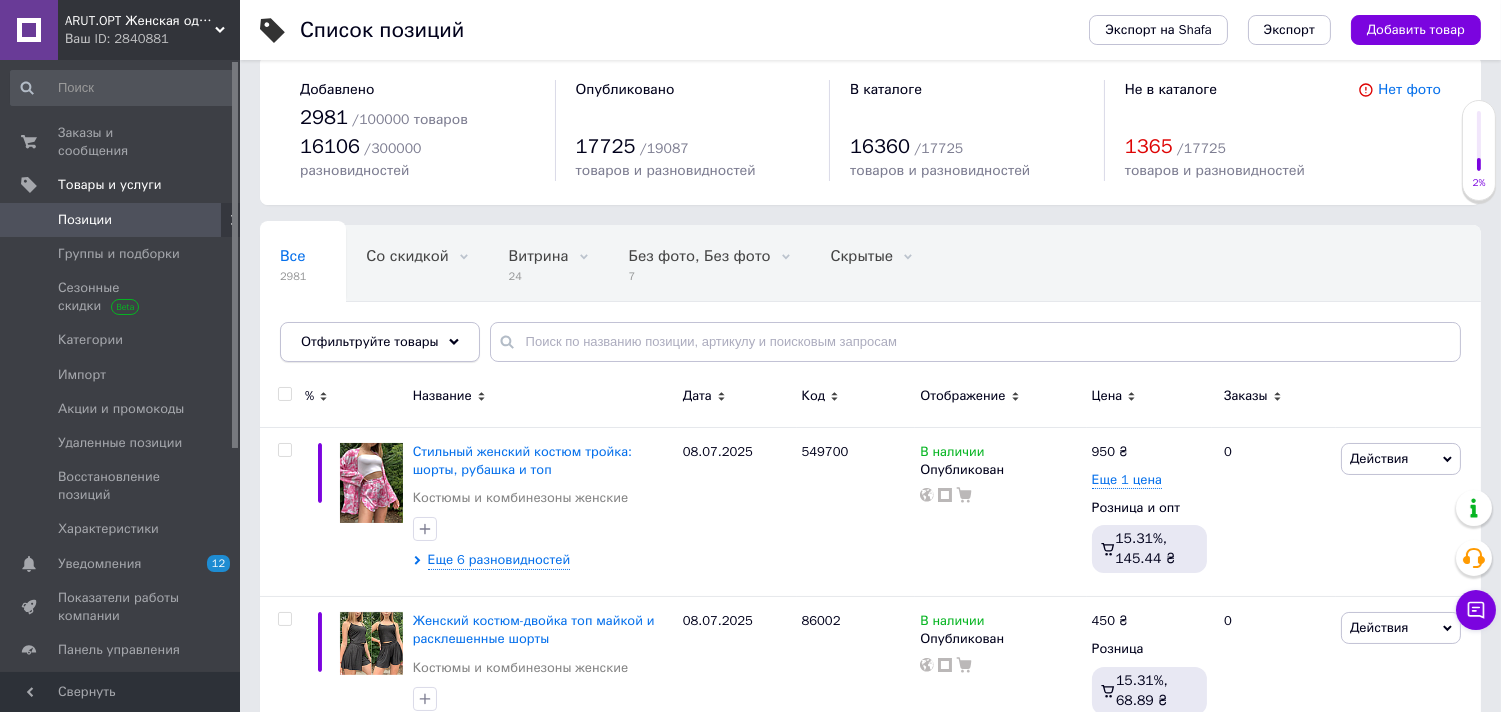 scroll, scrollTop: 0, scrollLeft: 0, axis: both 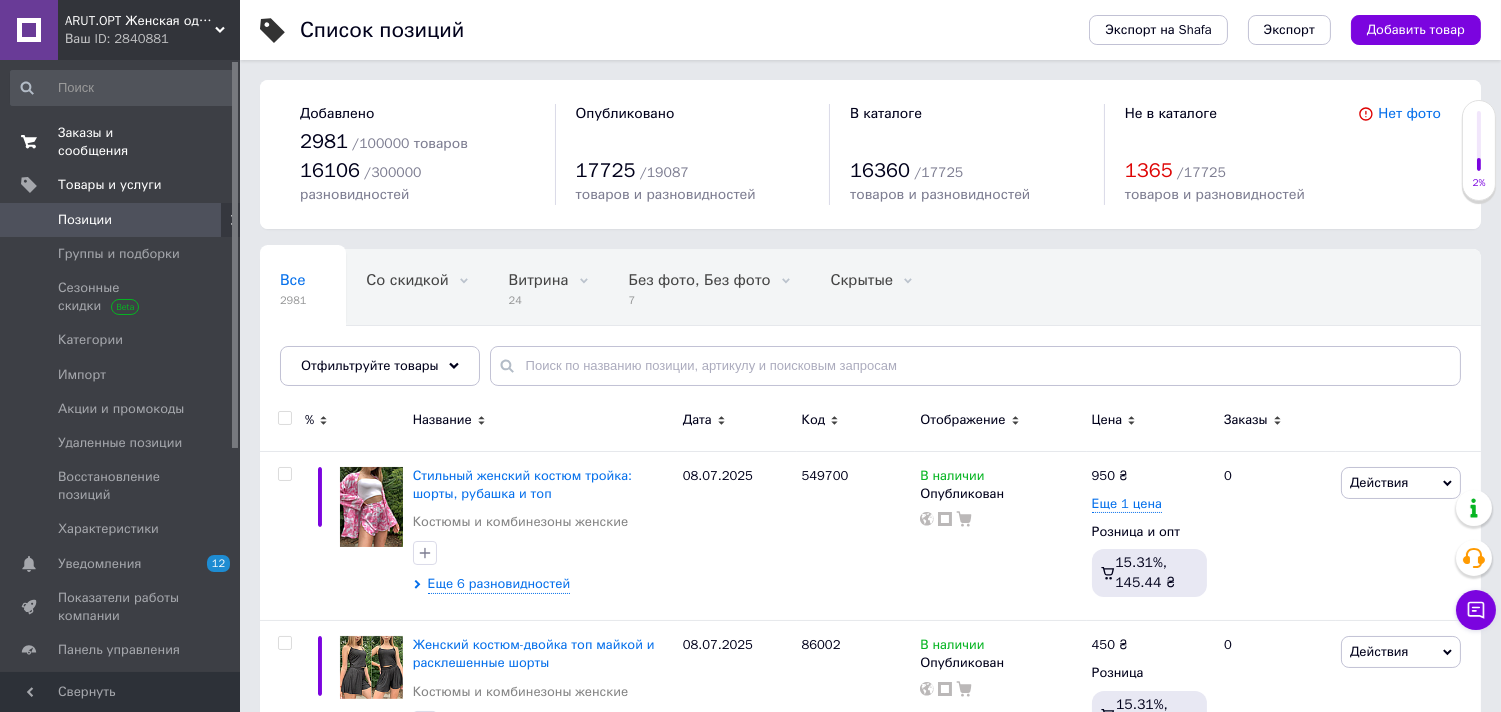 click on "0 0" at bounding box center [212, 142] 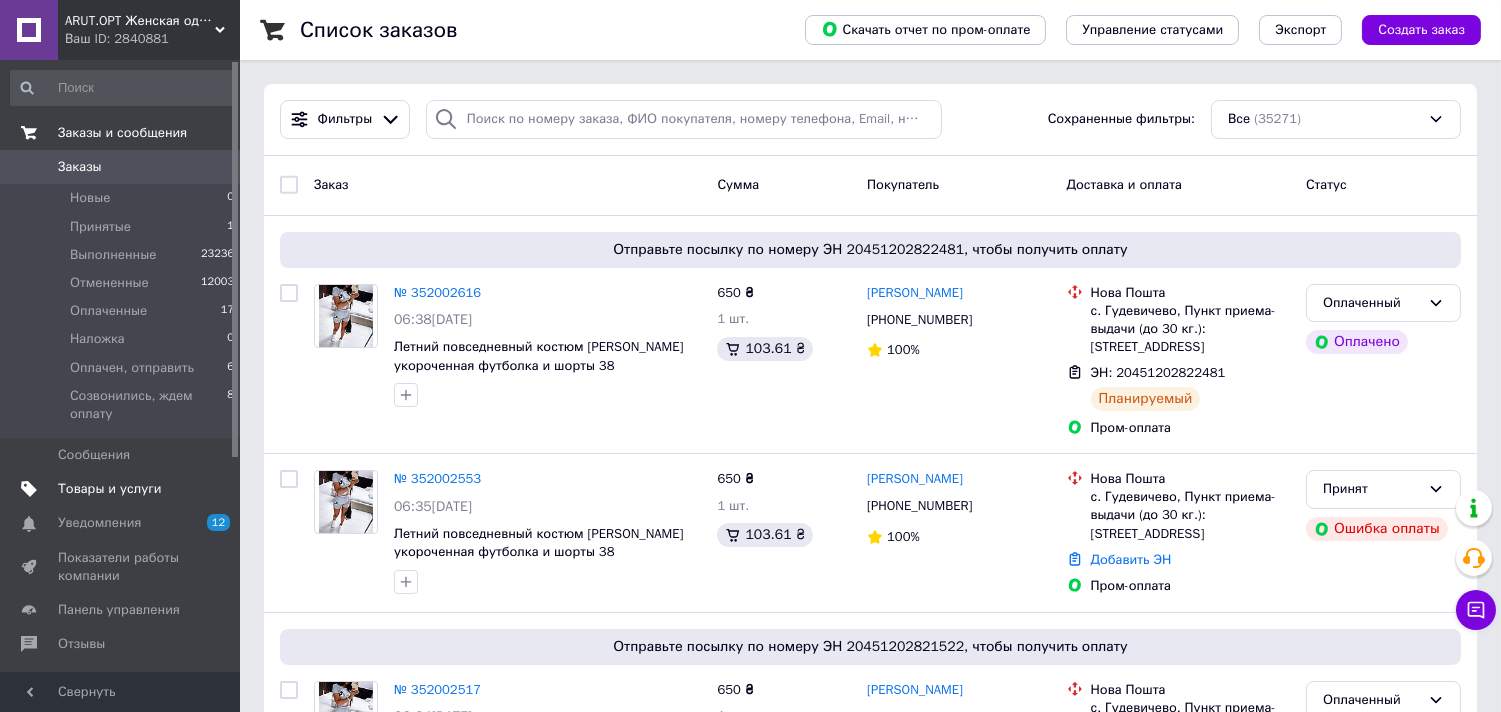 click on "Товары и услуги" at bounding box center (110, 489) 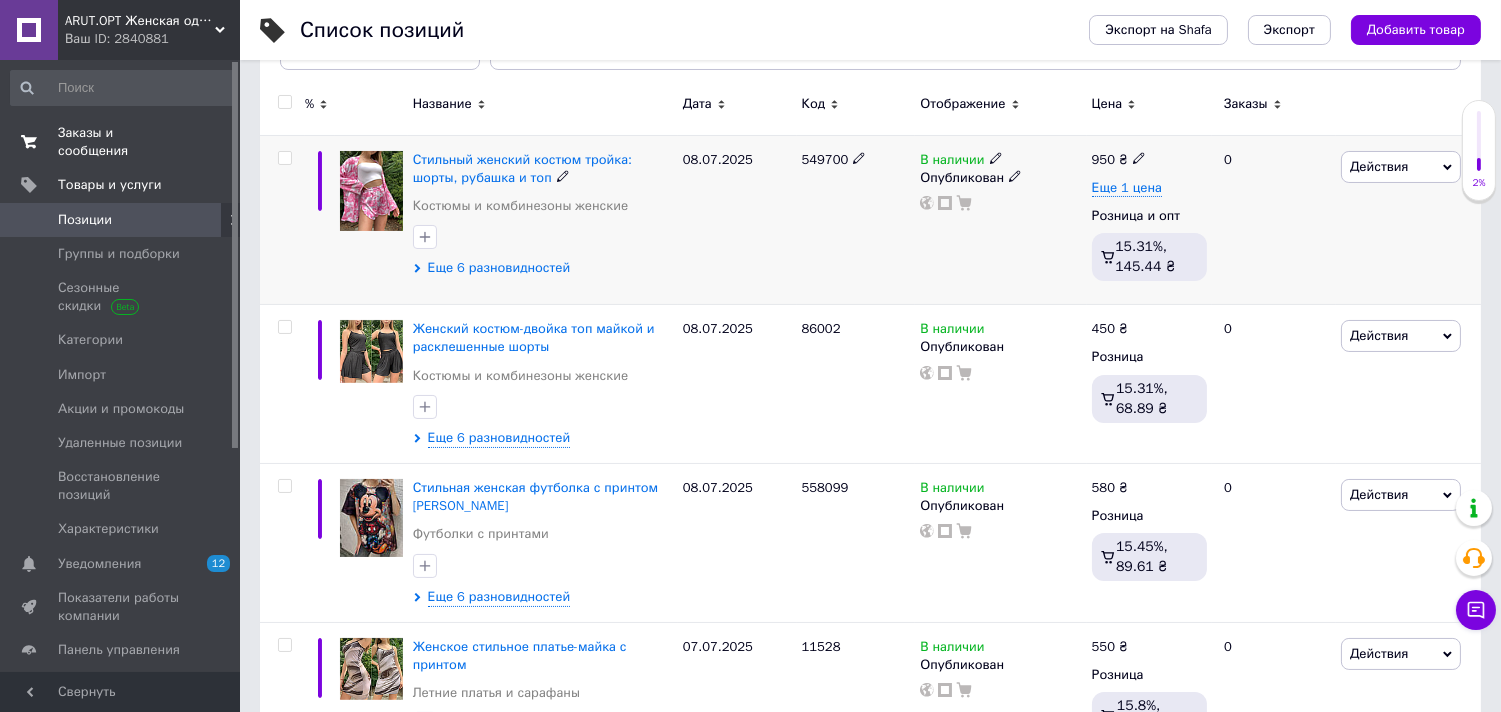 scroll, scrollTop: 333, scrollLeft: 0, axis: vertical 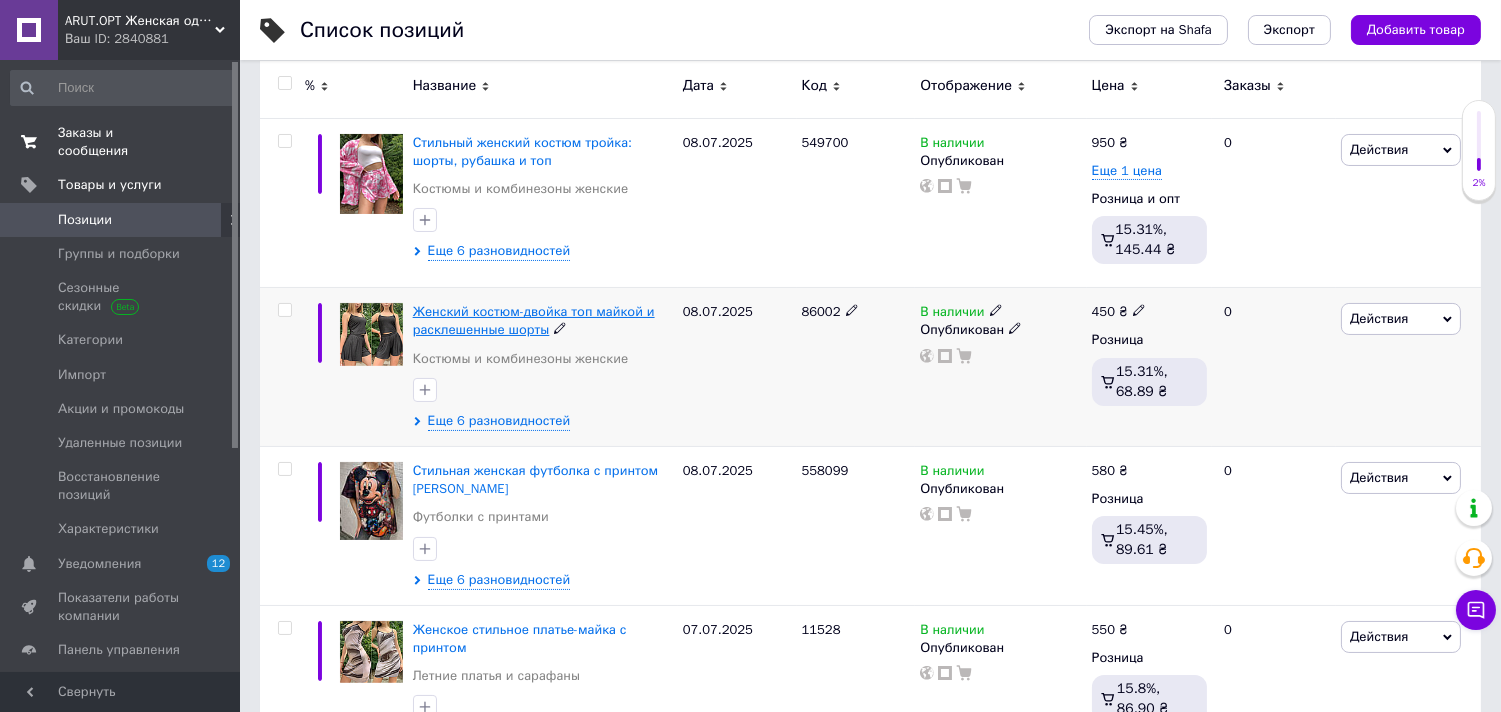 click on "Женский костюм-двойка топ майкой и расклешенные шорты" at bounding box center [534, 320] 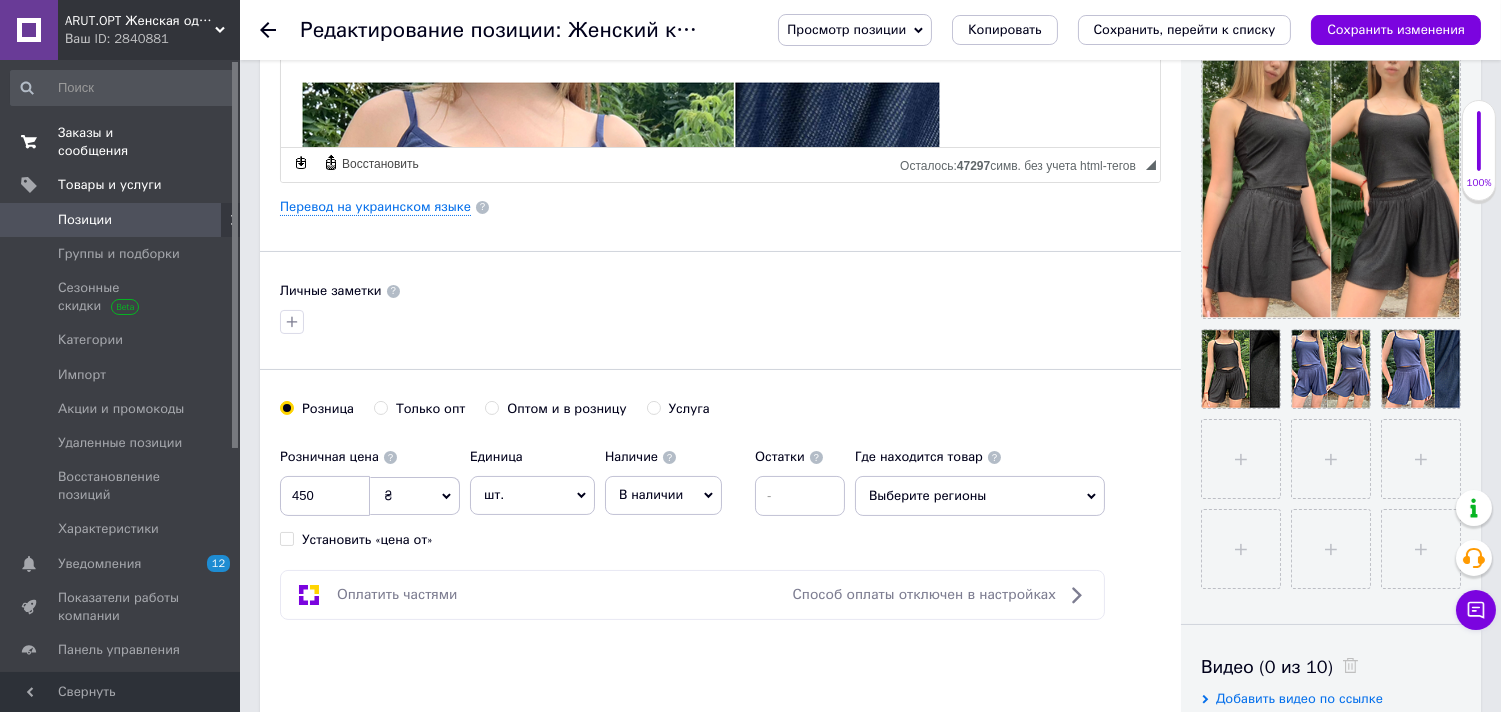scroll, scrollTop: 444, scrollLeft: 0, axis: vertical 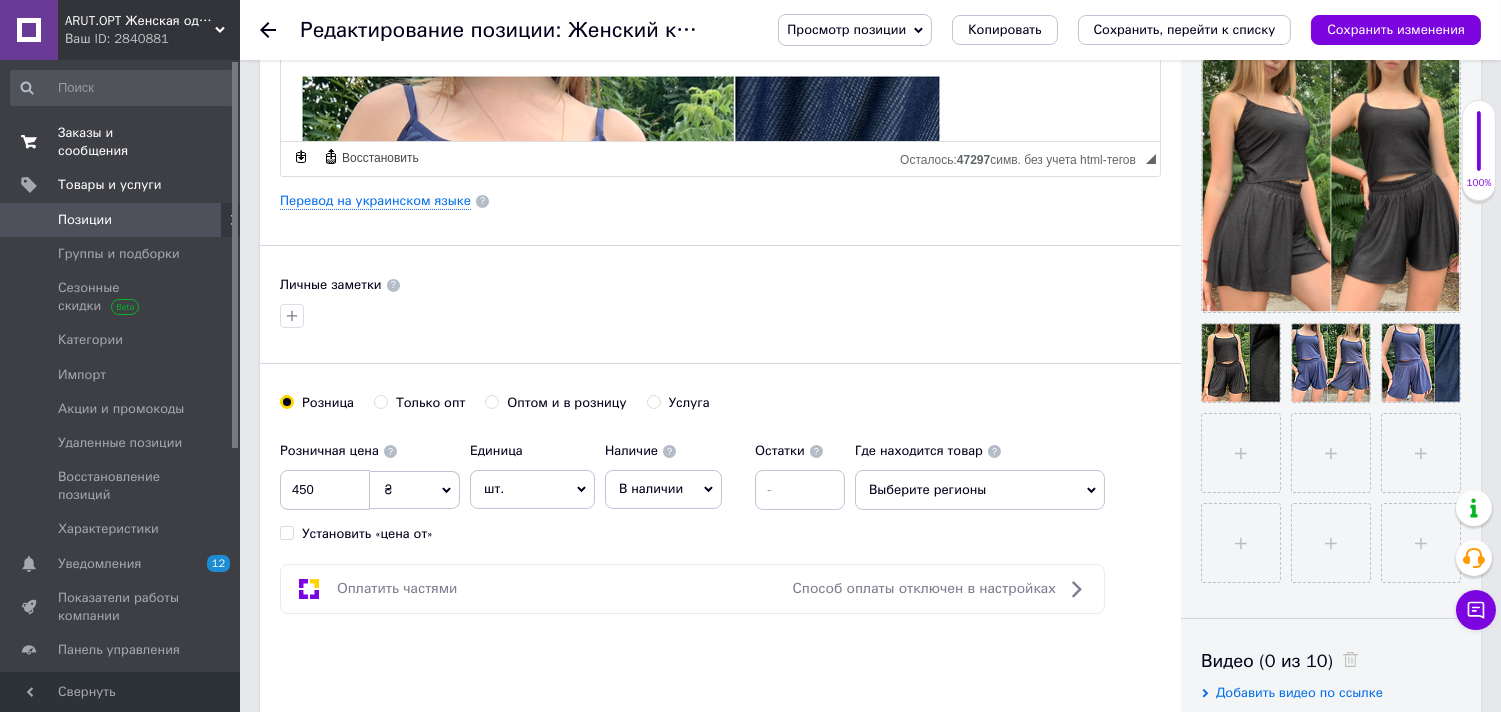 click on "Заказы и сообщения 0 0" at bounding box center [123, 142] 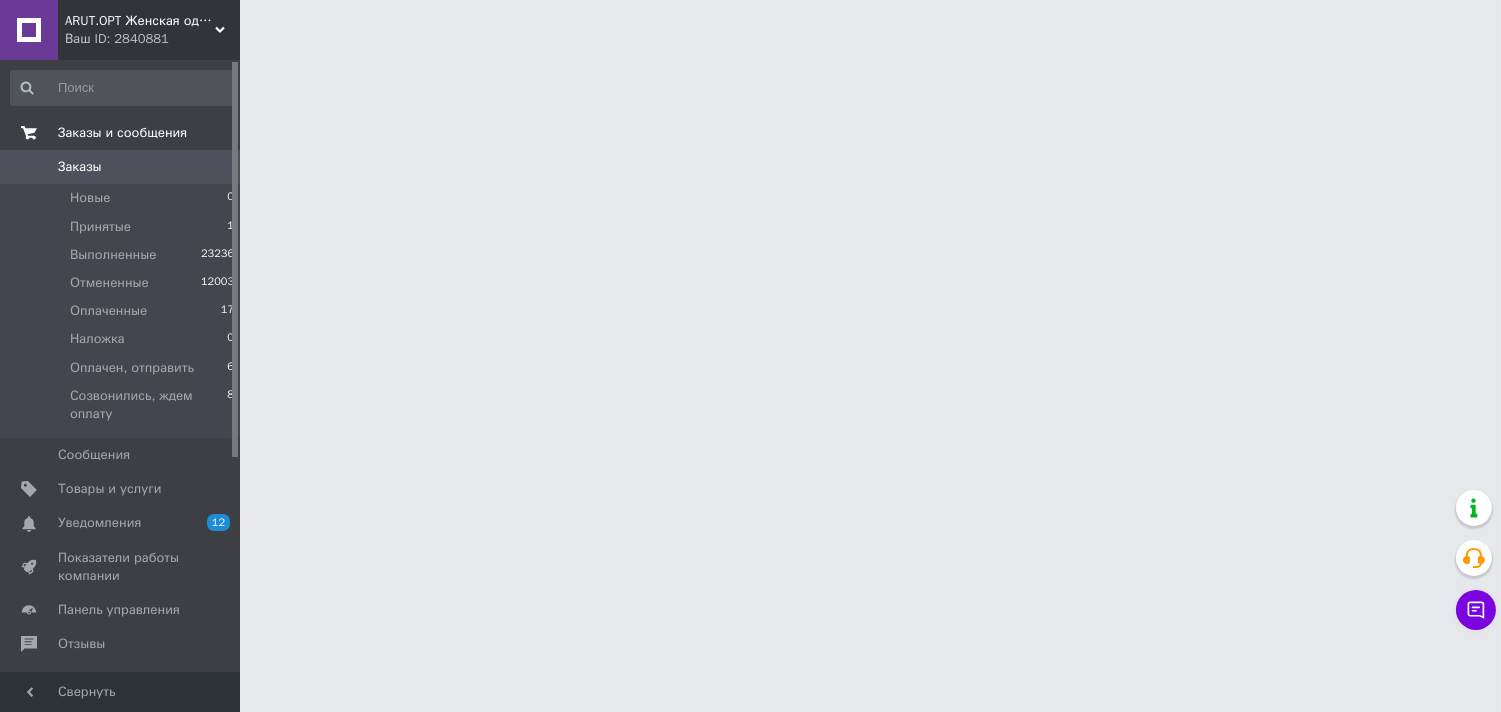 scroll, scrollTop: 0, scrollLeft: 0, axis: both 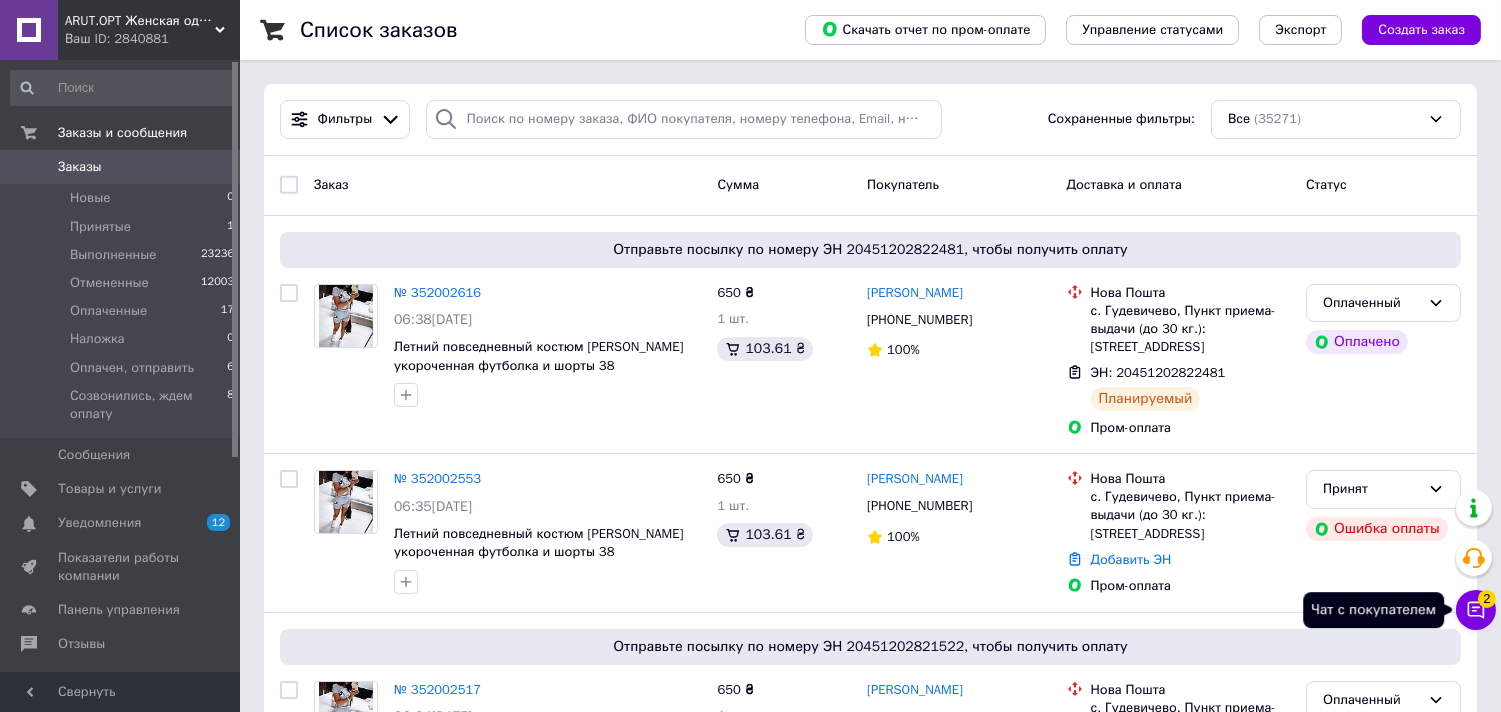 click on "Чат с покупателем 2" at bounding box center [1476, 610] 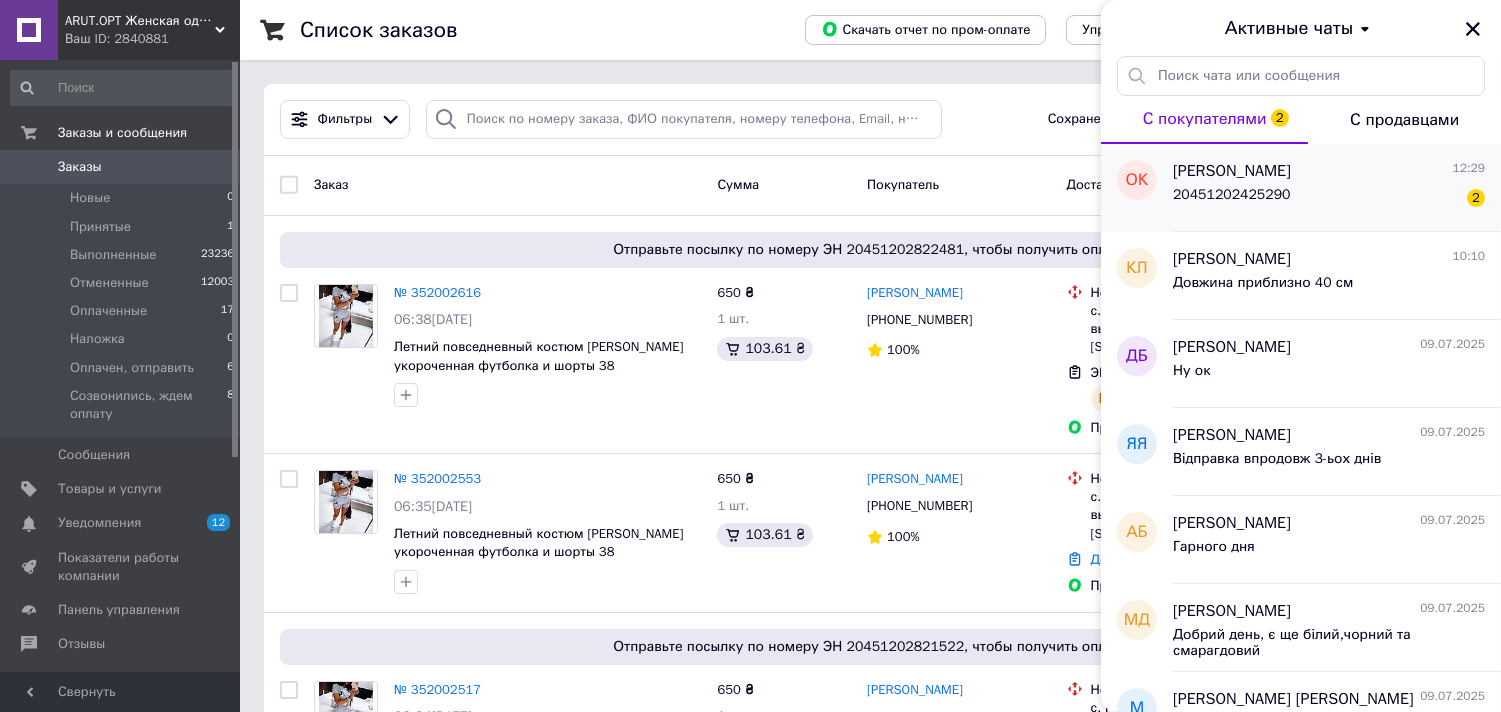 click on "20451202425290" at bounding box center [1232, 195] 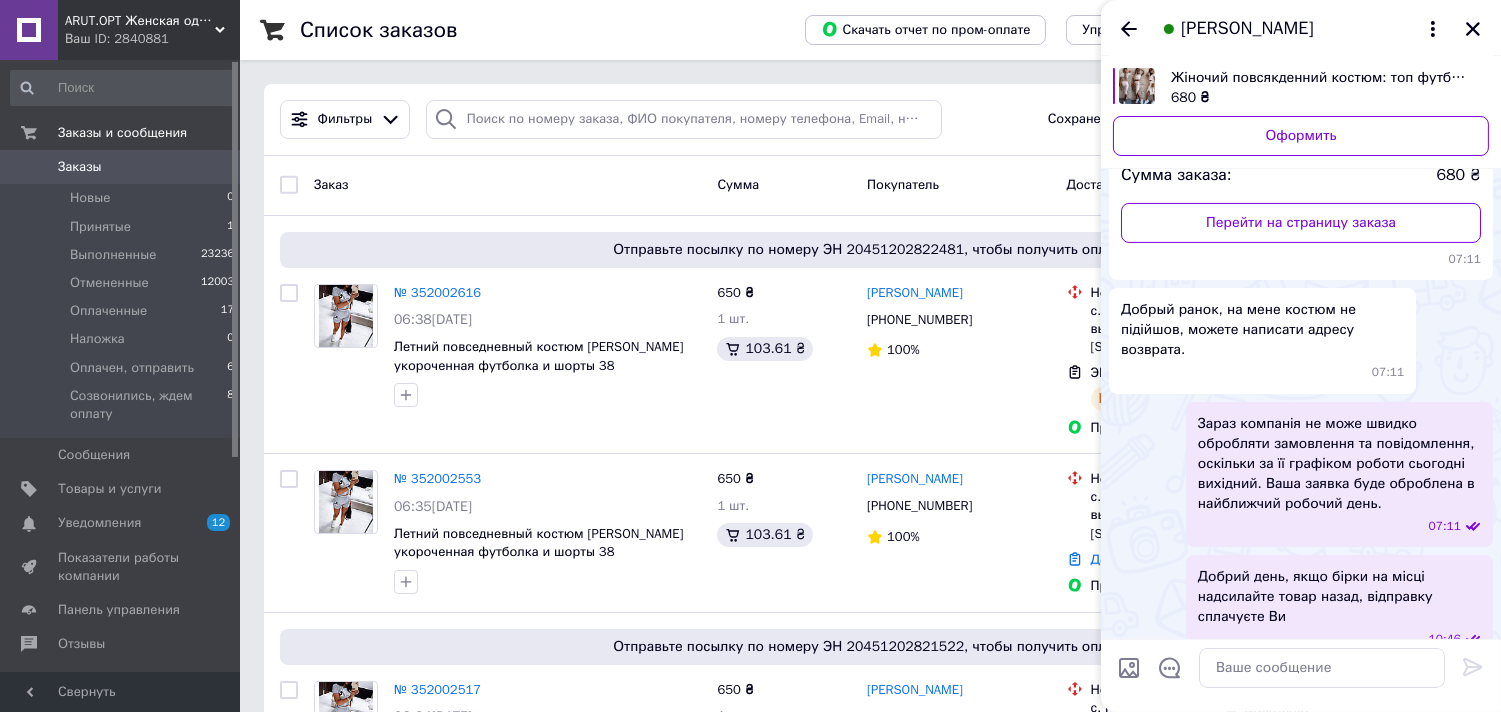 scroll, scrollTop: 1450, scrollLeft: 0, axis: vertical 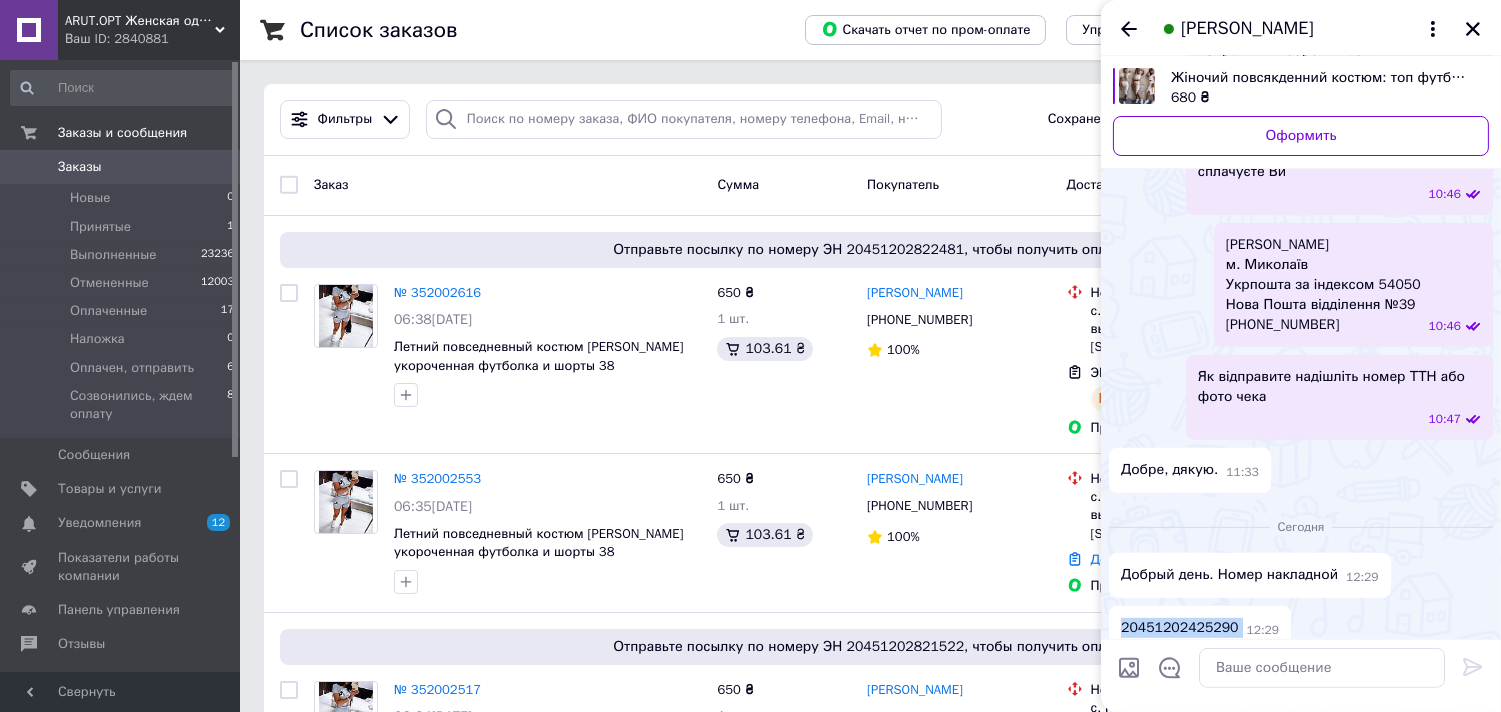 drag, startPoint x: 1236, startPoint y: 606, endPoint x: 1117, endPoint y: 610, distance: 119.06721 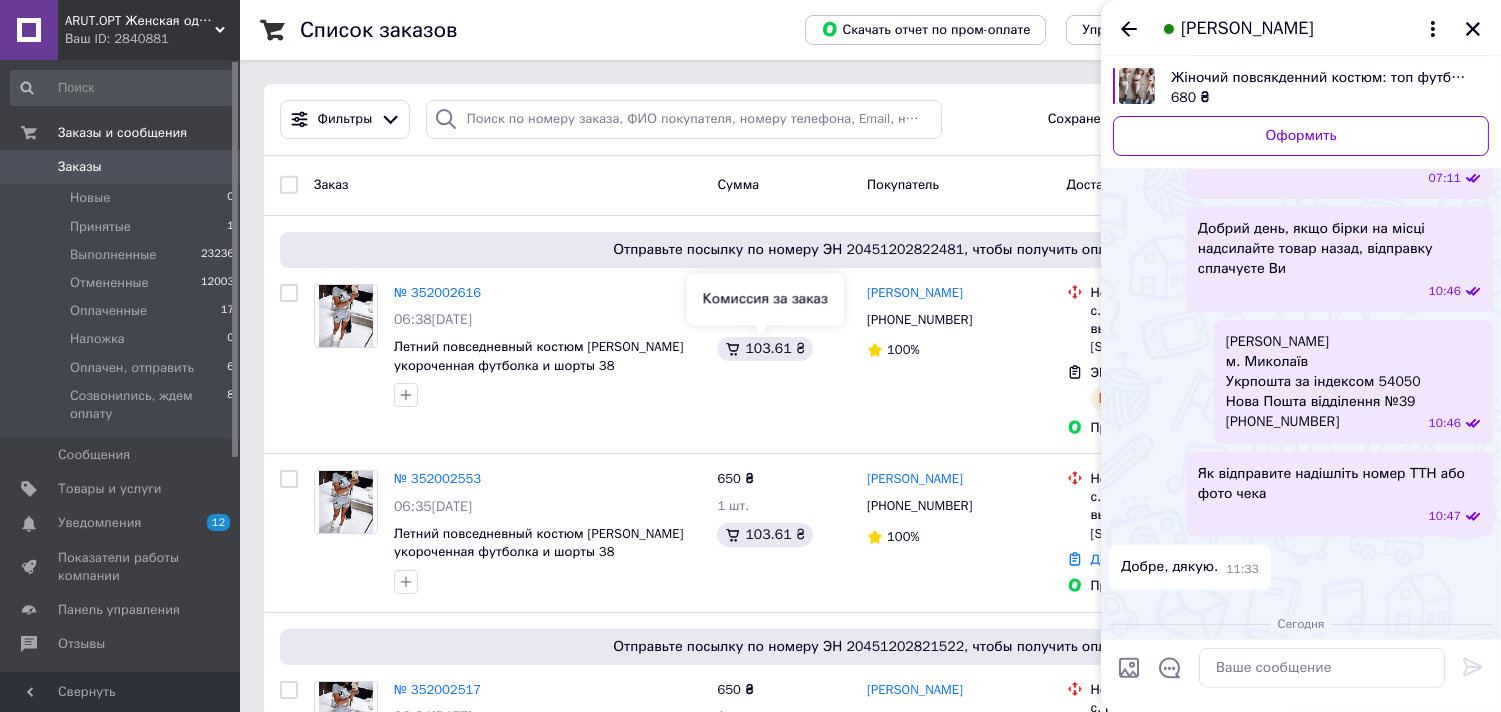 scroll, scrollTop: 1227, scrollLeft: 0, axis: vertical 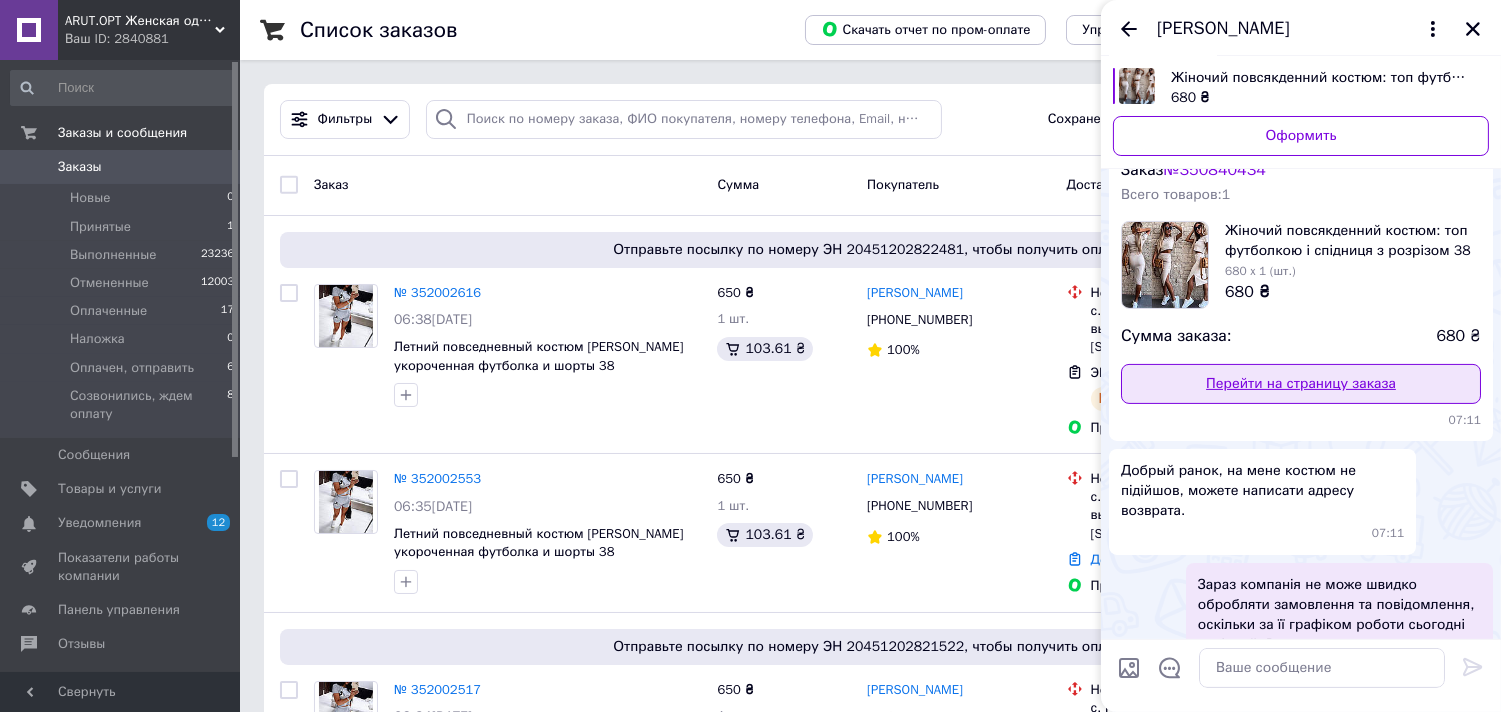 click on "Перейти на страницу заказа" at bounding box center (1301, 384) 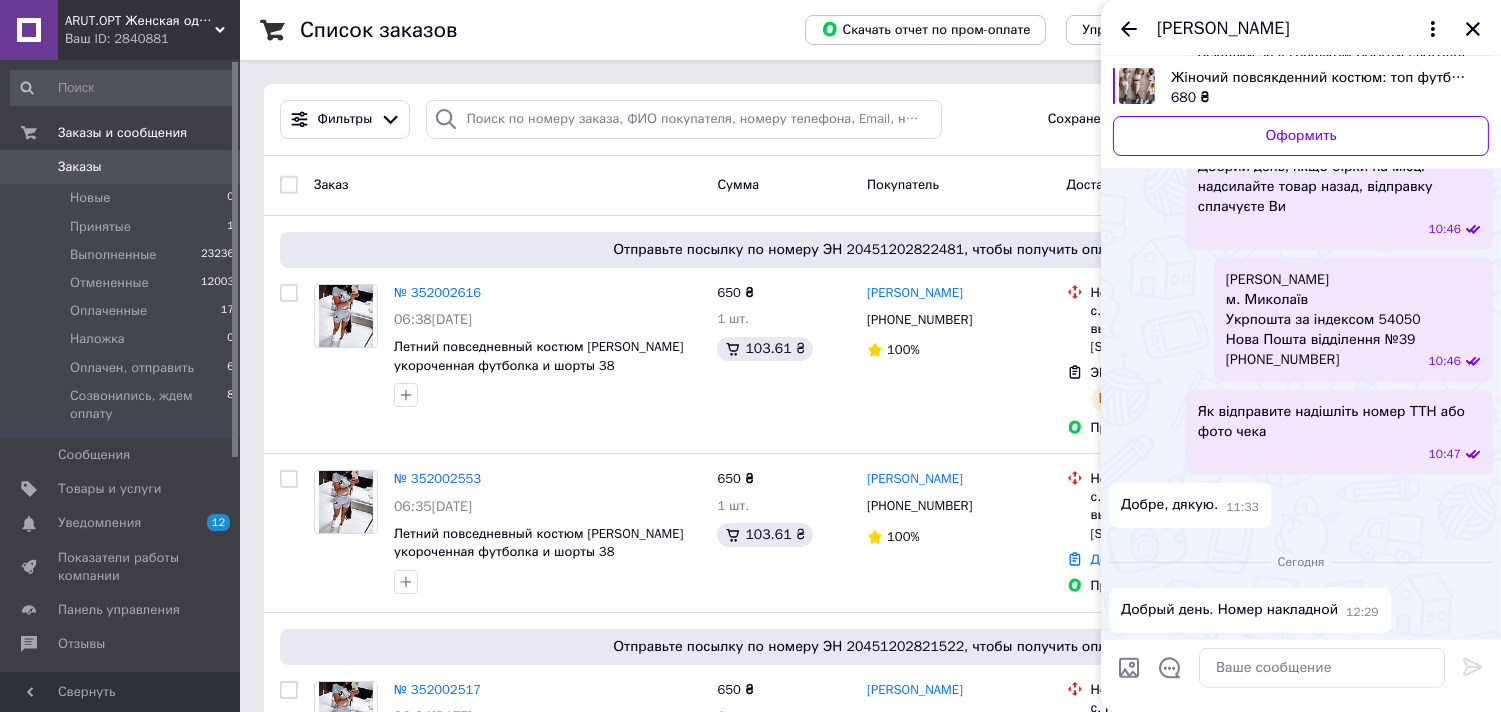 scroll, scrollTop: 1450, scrollLeft: 0, axis: vertical 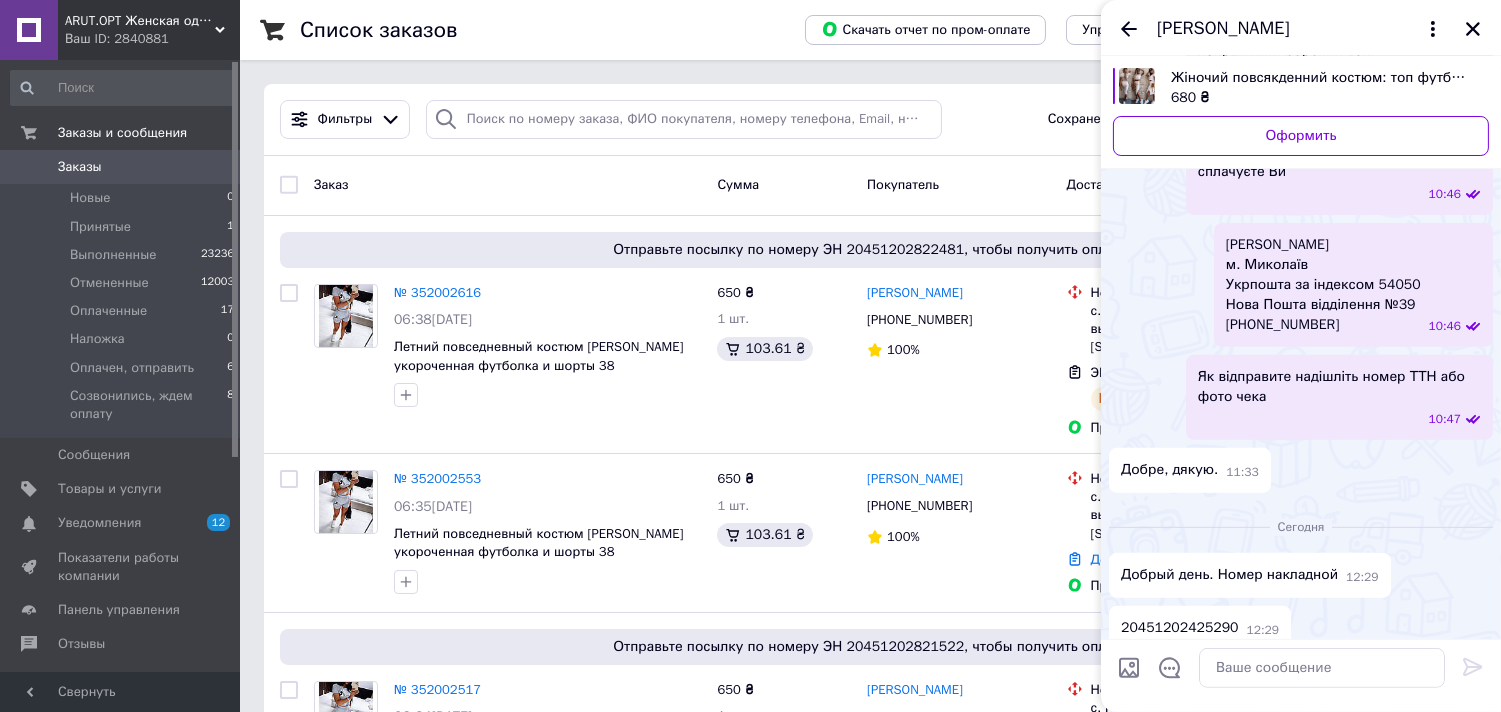 click on "Добре, дякую. 11:33" at bounding box center [1301, 470] 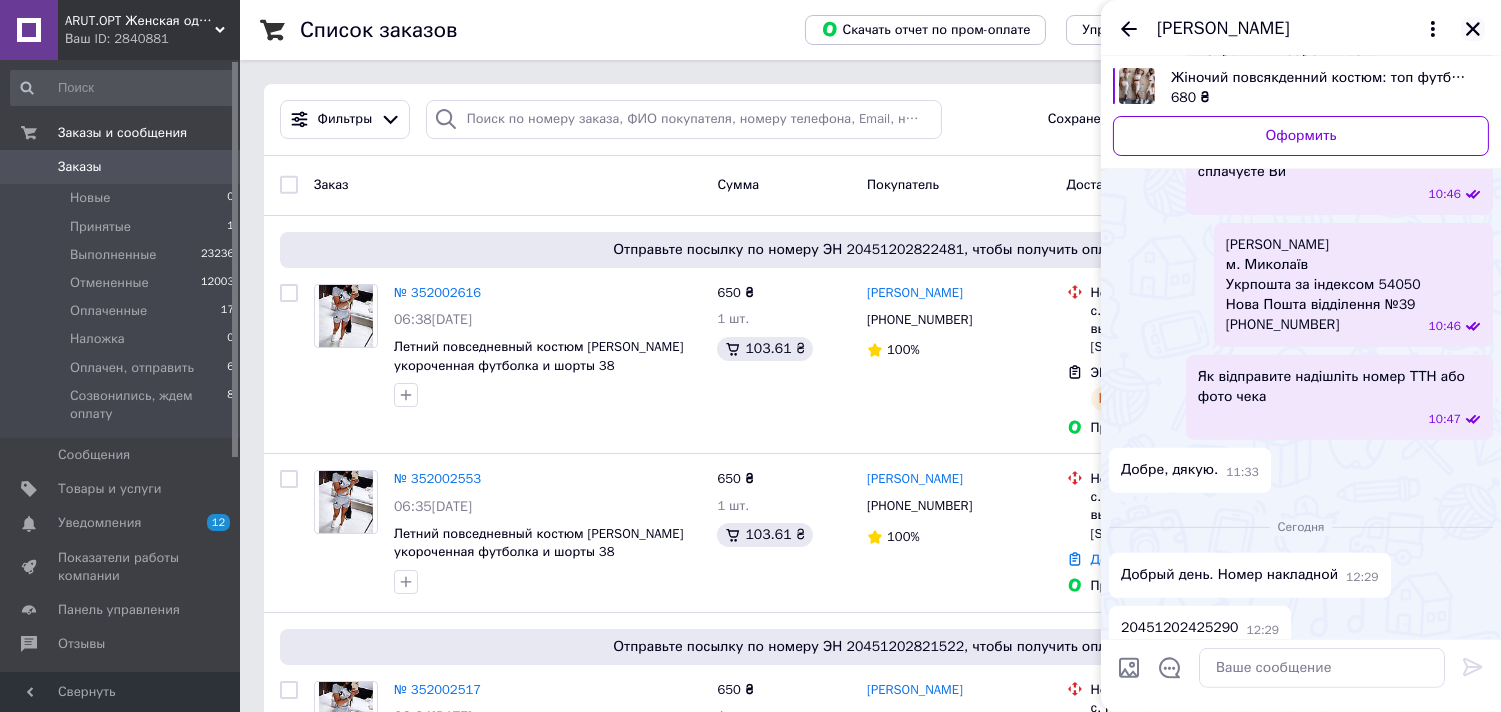 click 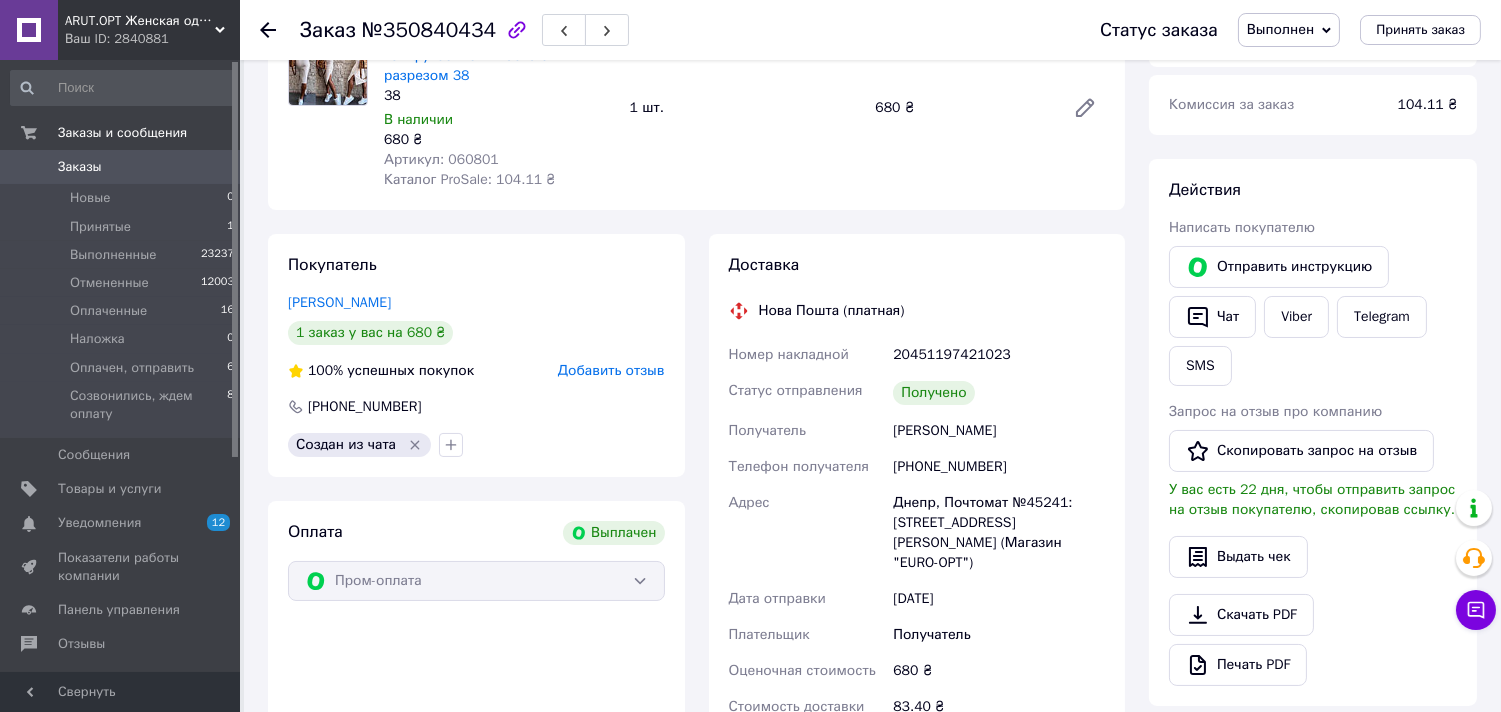 scroll, scrollTop: 222, scrollLeft: 0, axis: vertical 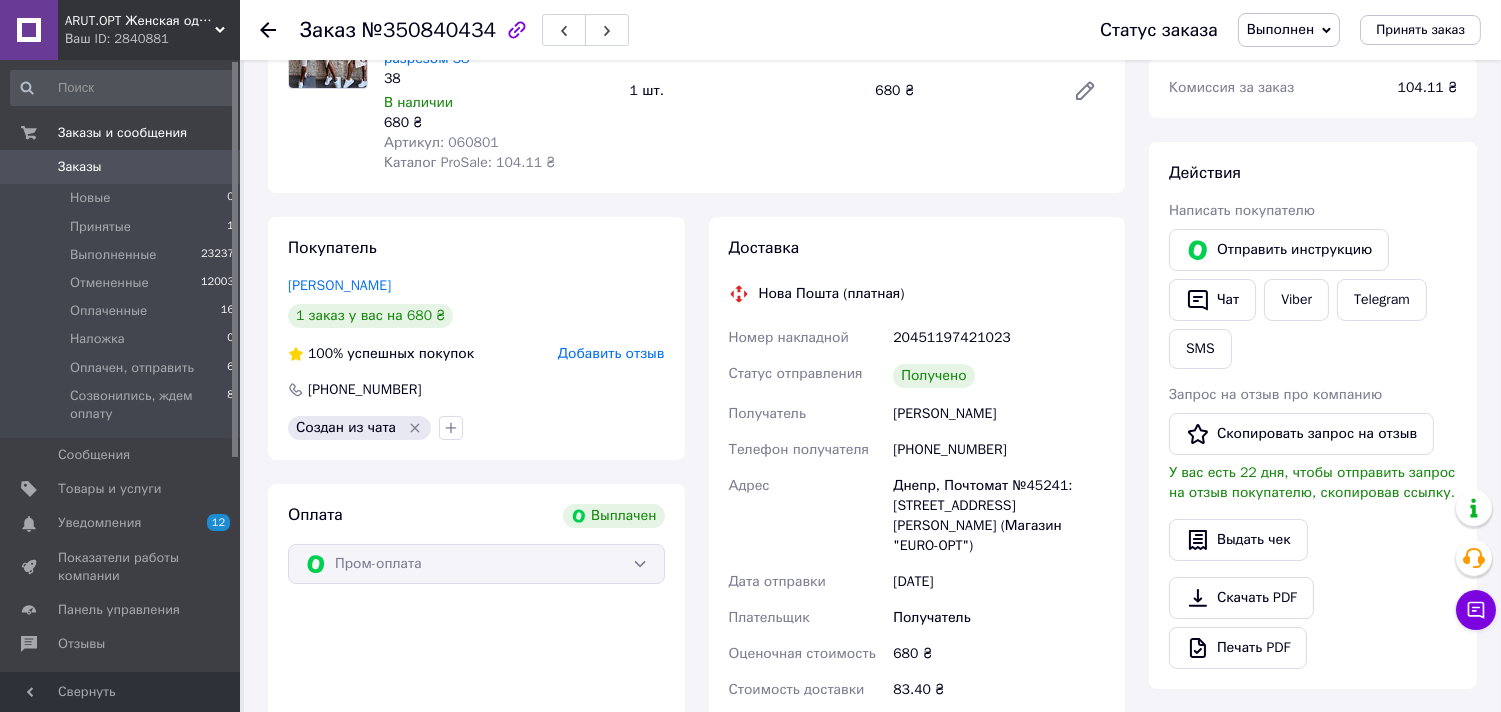 click on "[PHONE_NUMBER]" at bounding box center [999, 450] 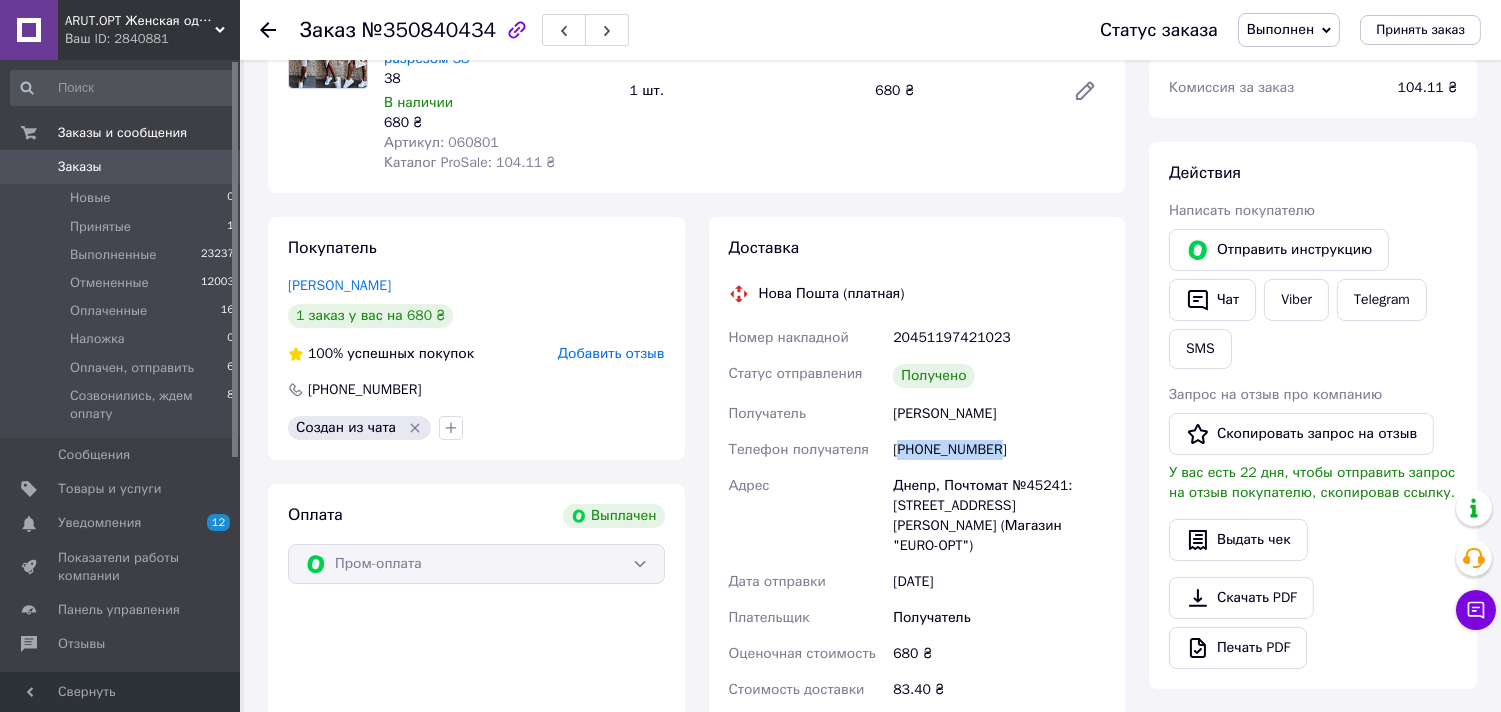 click on "[PHONE_NUMBER]" at bounding box center (999, 450) 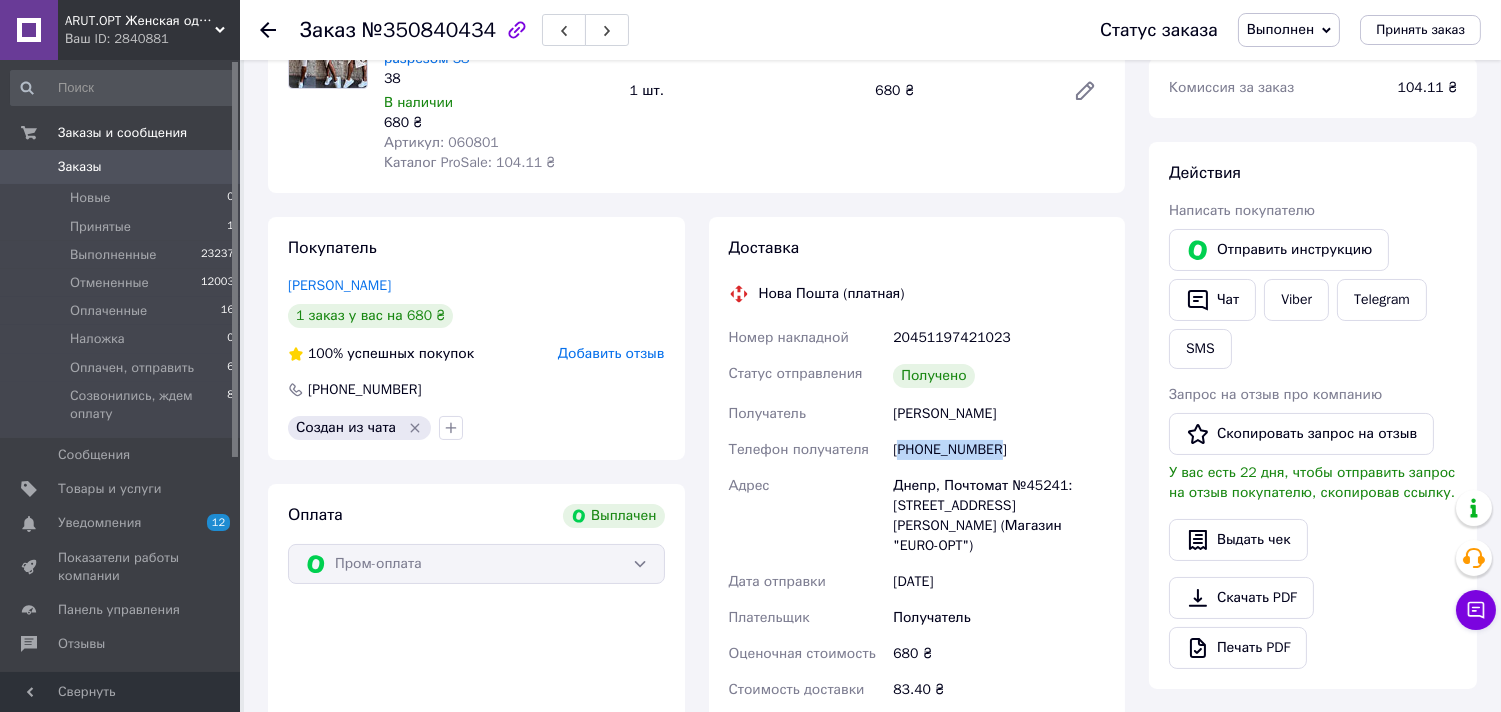 copy on "380507768481" 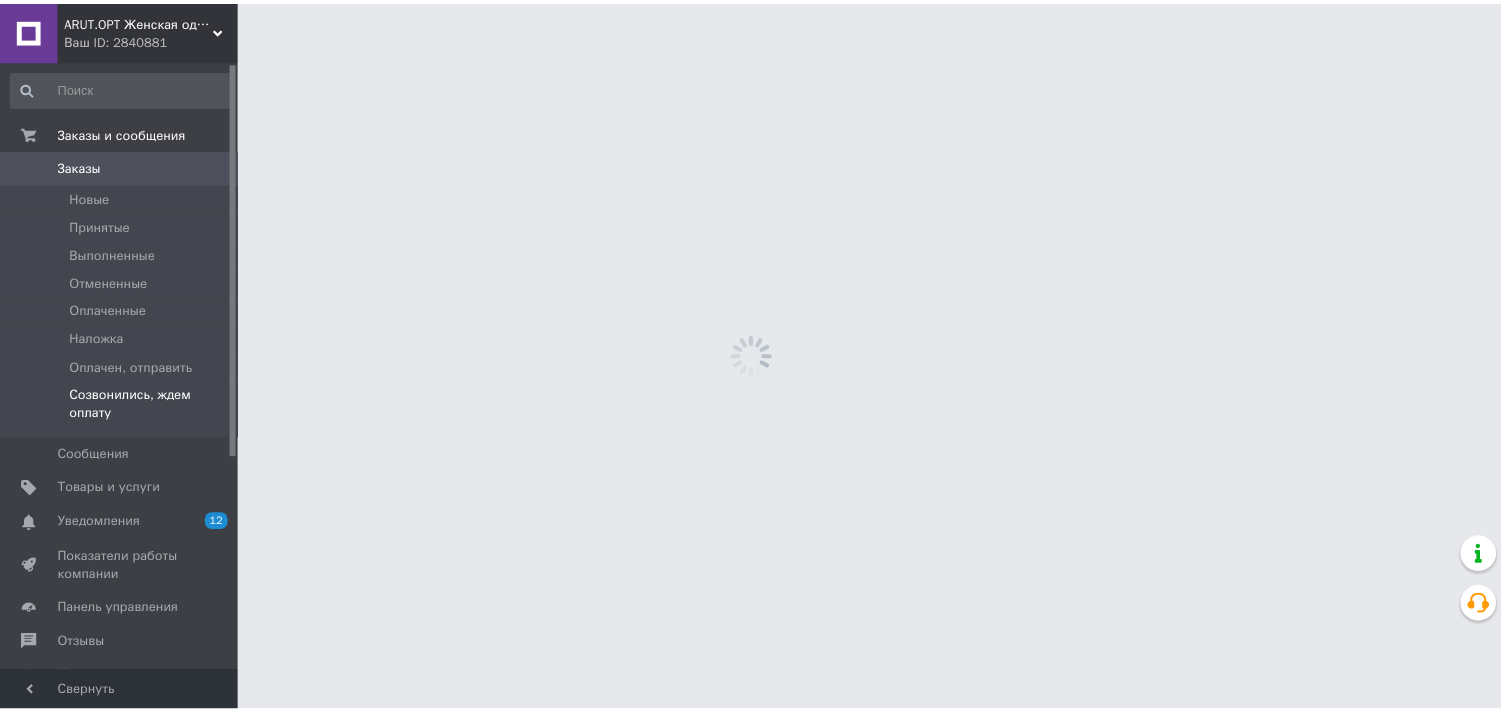 scroll, scrollTop: 0, scrollLeft: 0, axis: both 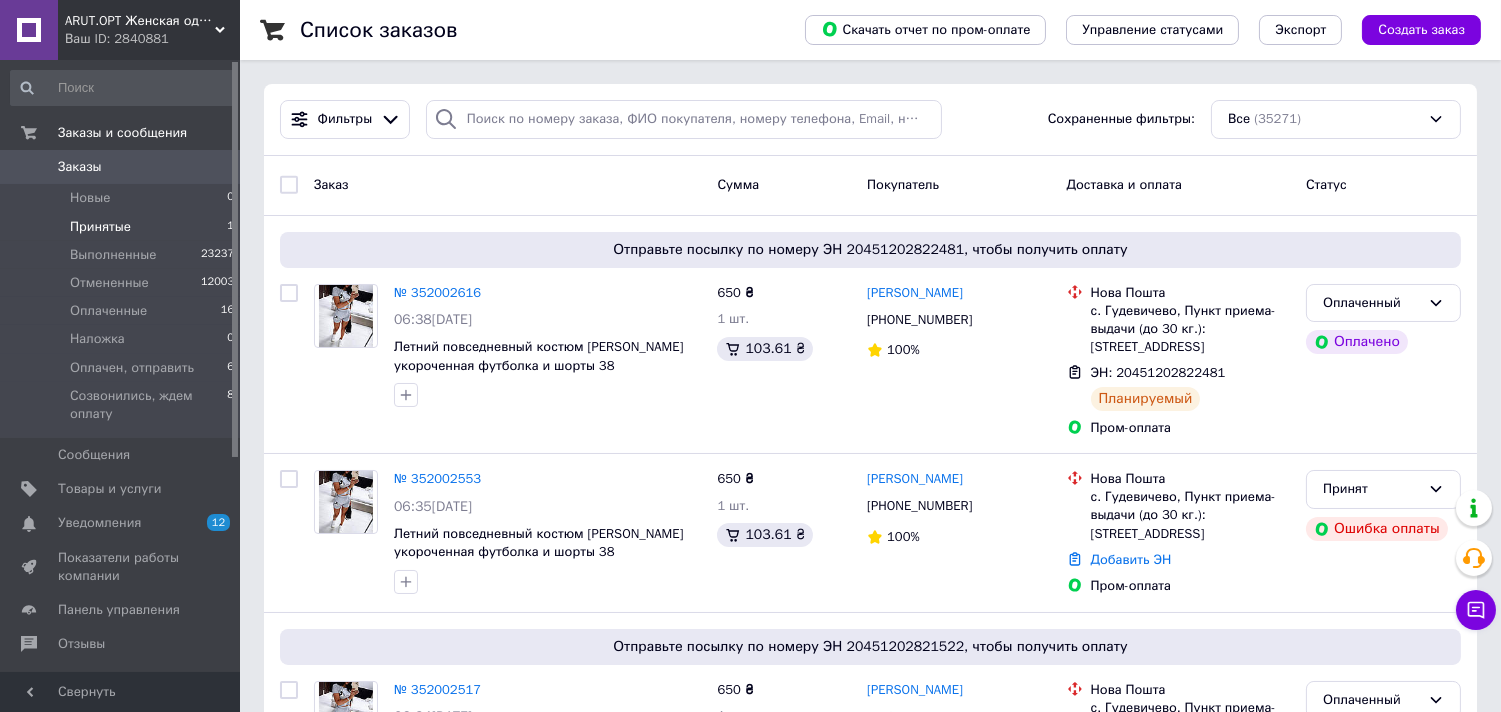 click on "Принятые 1" at bounding box center [123, 227] 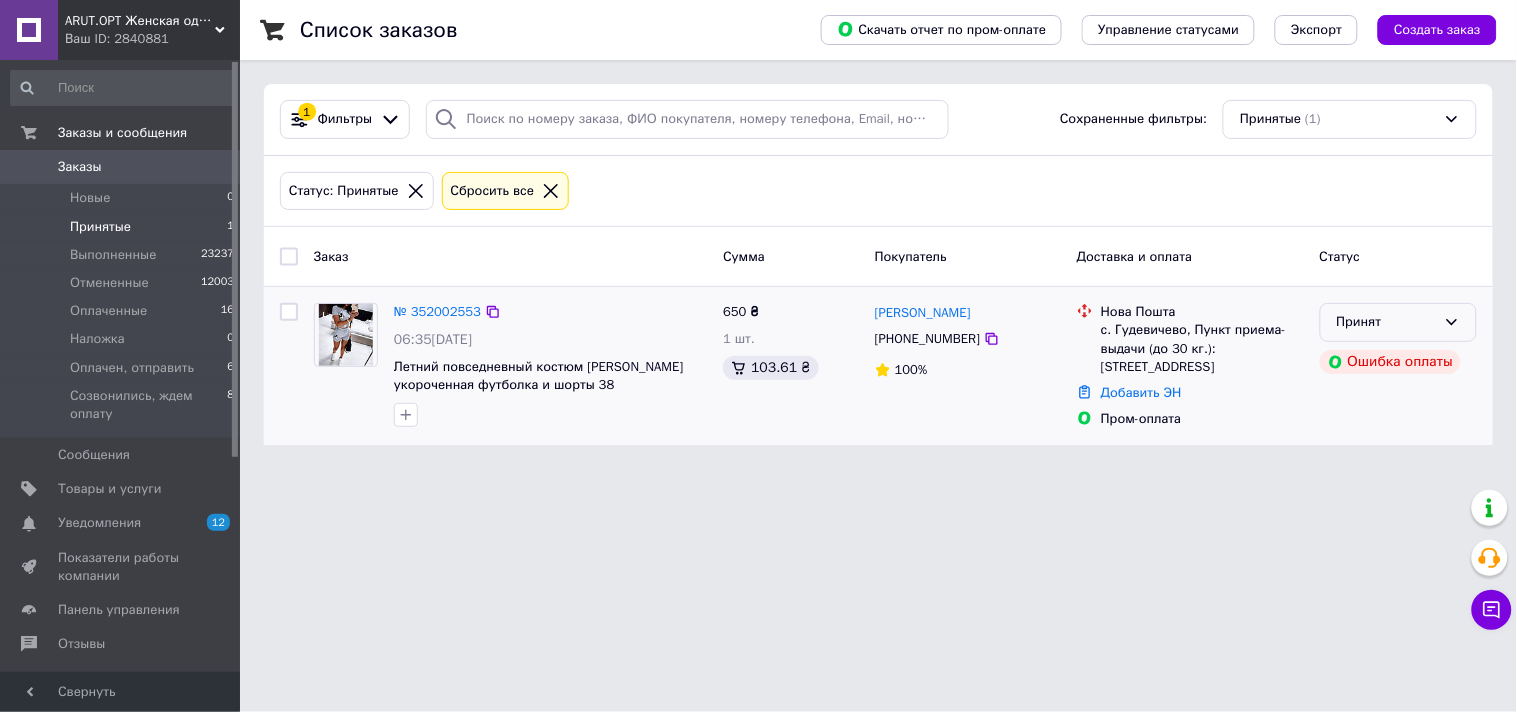 click on "Принят" at bounding box center [1386, 322] 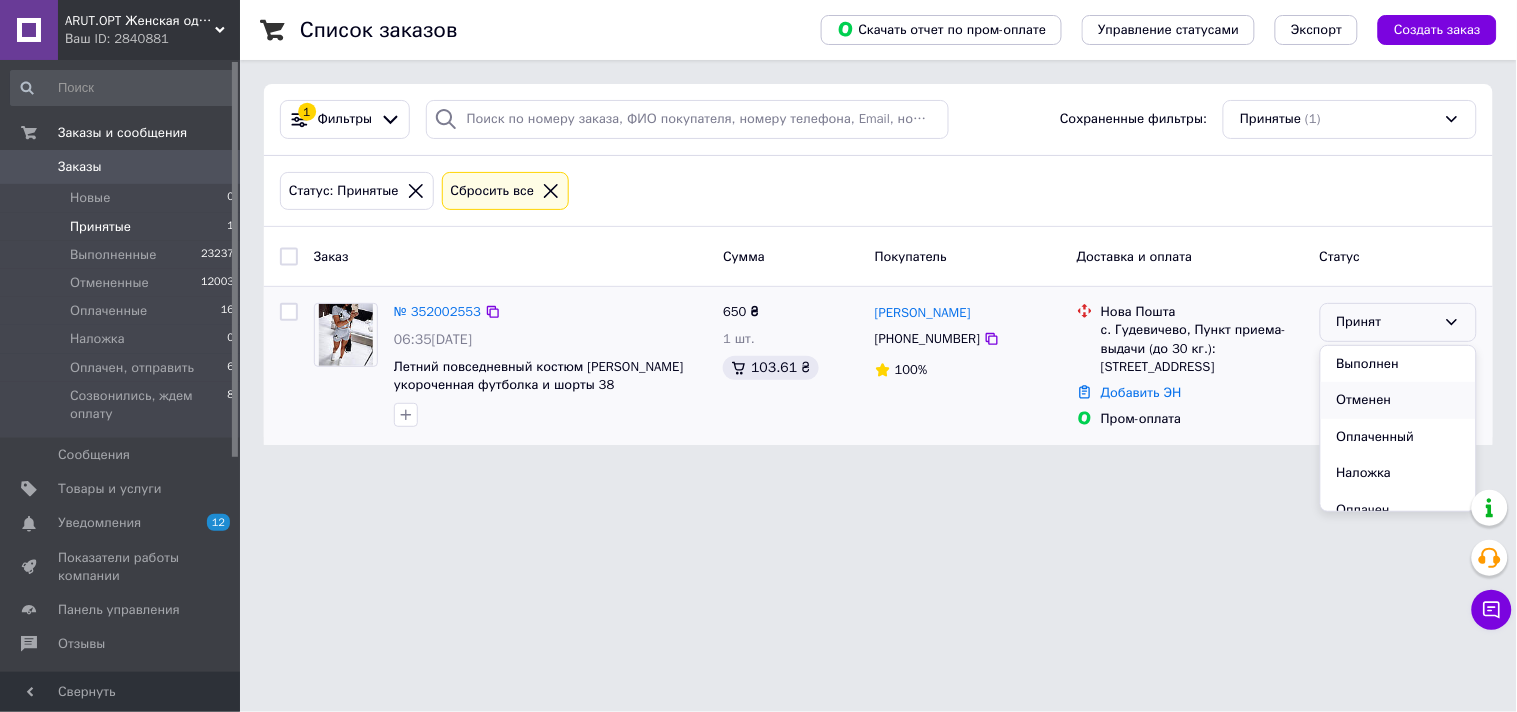 click on "Отменен" at bounding box center [1398, 400] 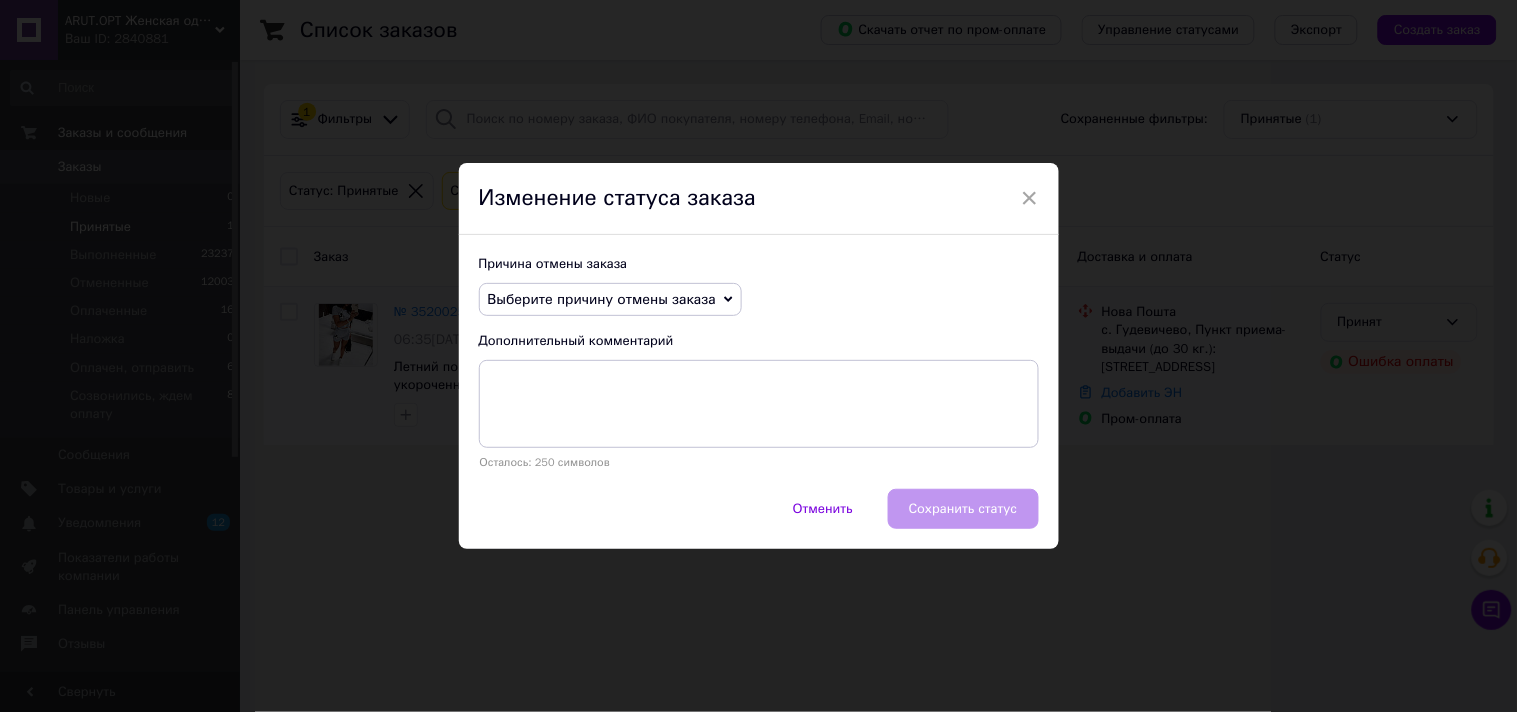 click on "Выберите причину отмены заказа" at bounding box center [602, 299] 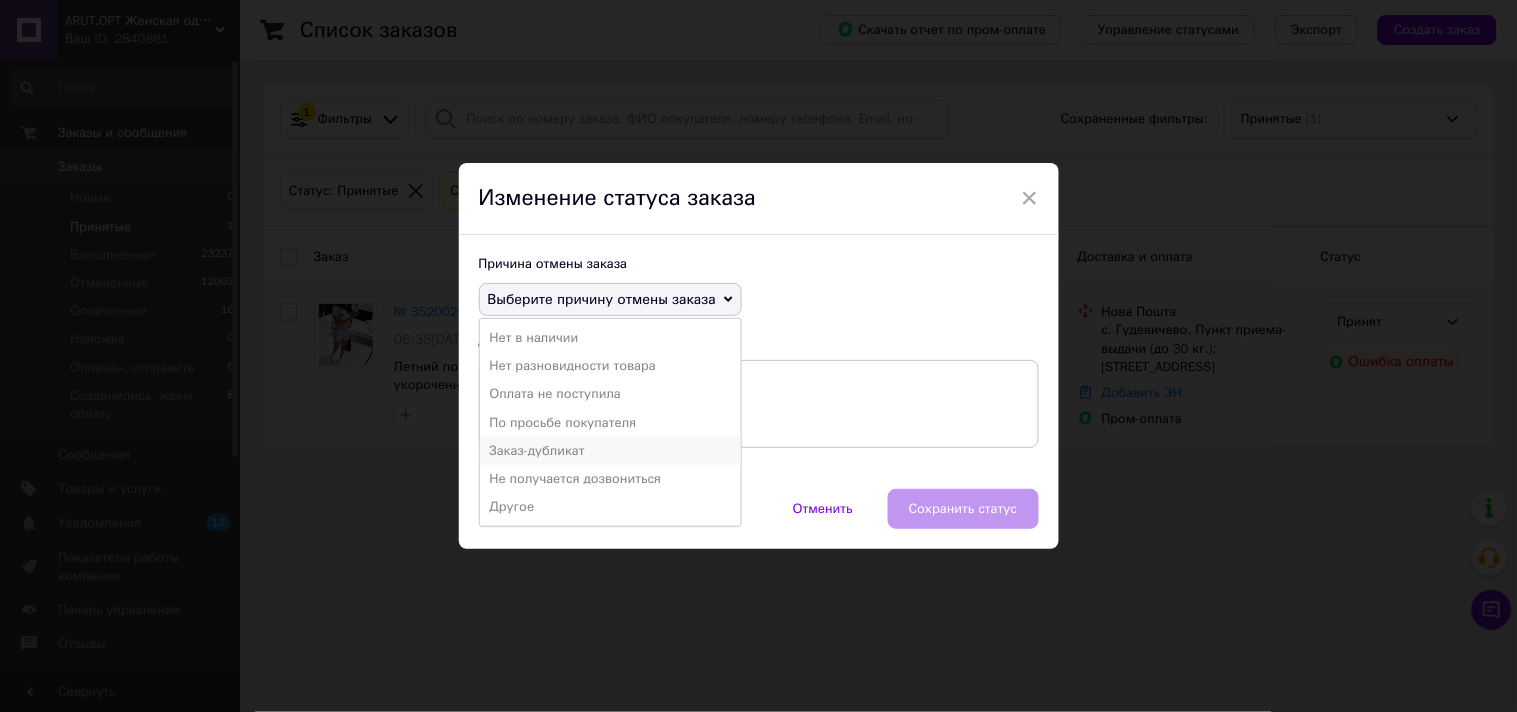 click on "Заказ-дубликат" at bounding box center [610, 451] 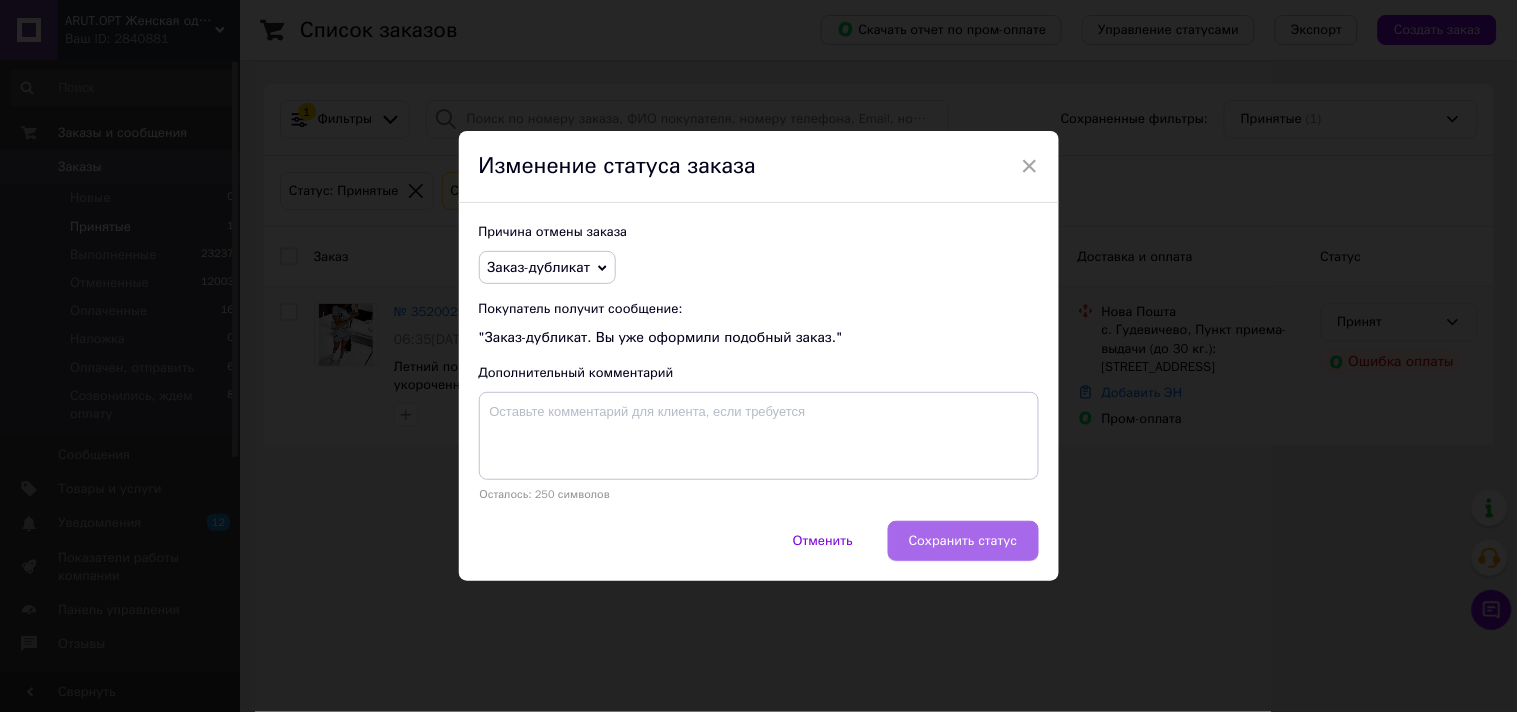 click on "Сохранить статус" at bounding box center (963, 541) 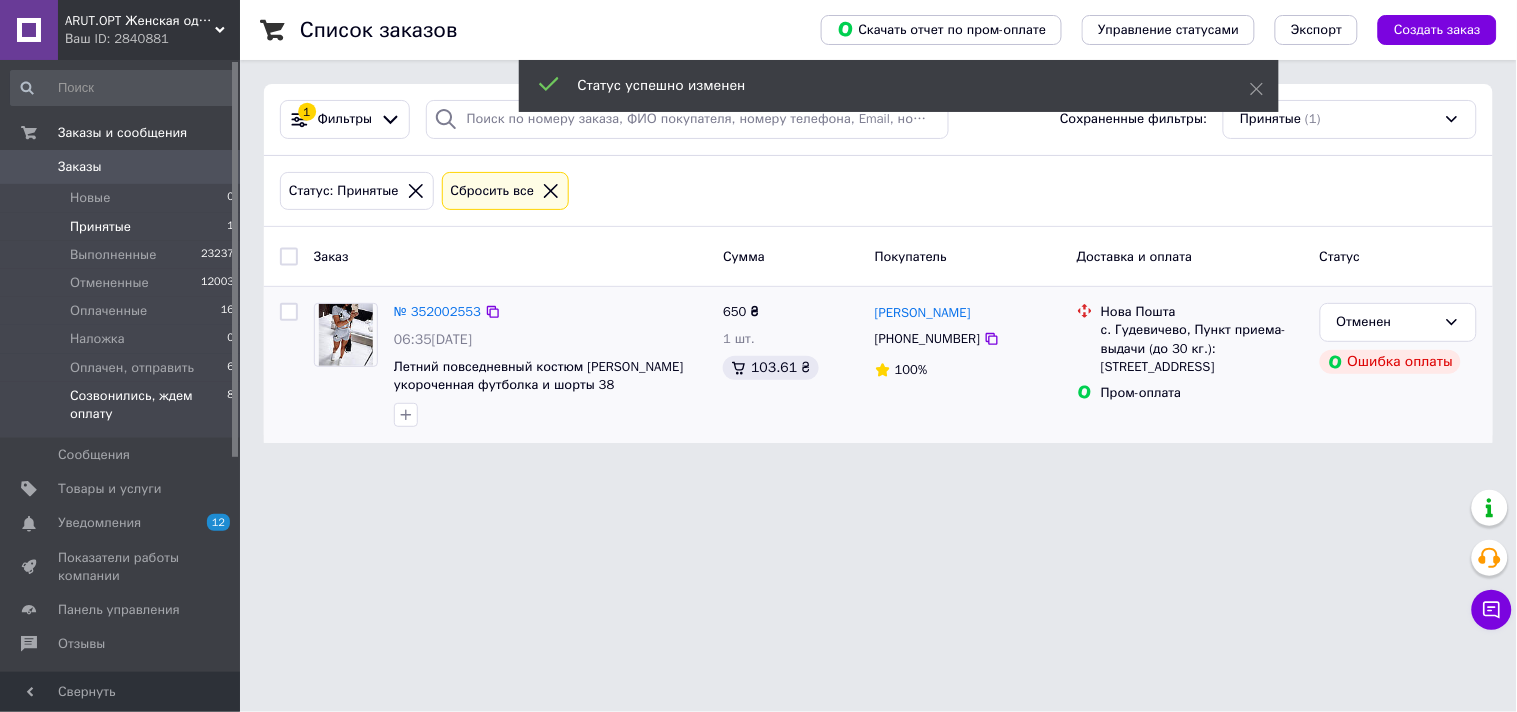 click on "Созвонились, ждем оплату" at bounding box center [148, 405] 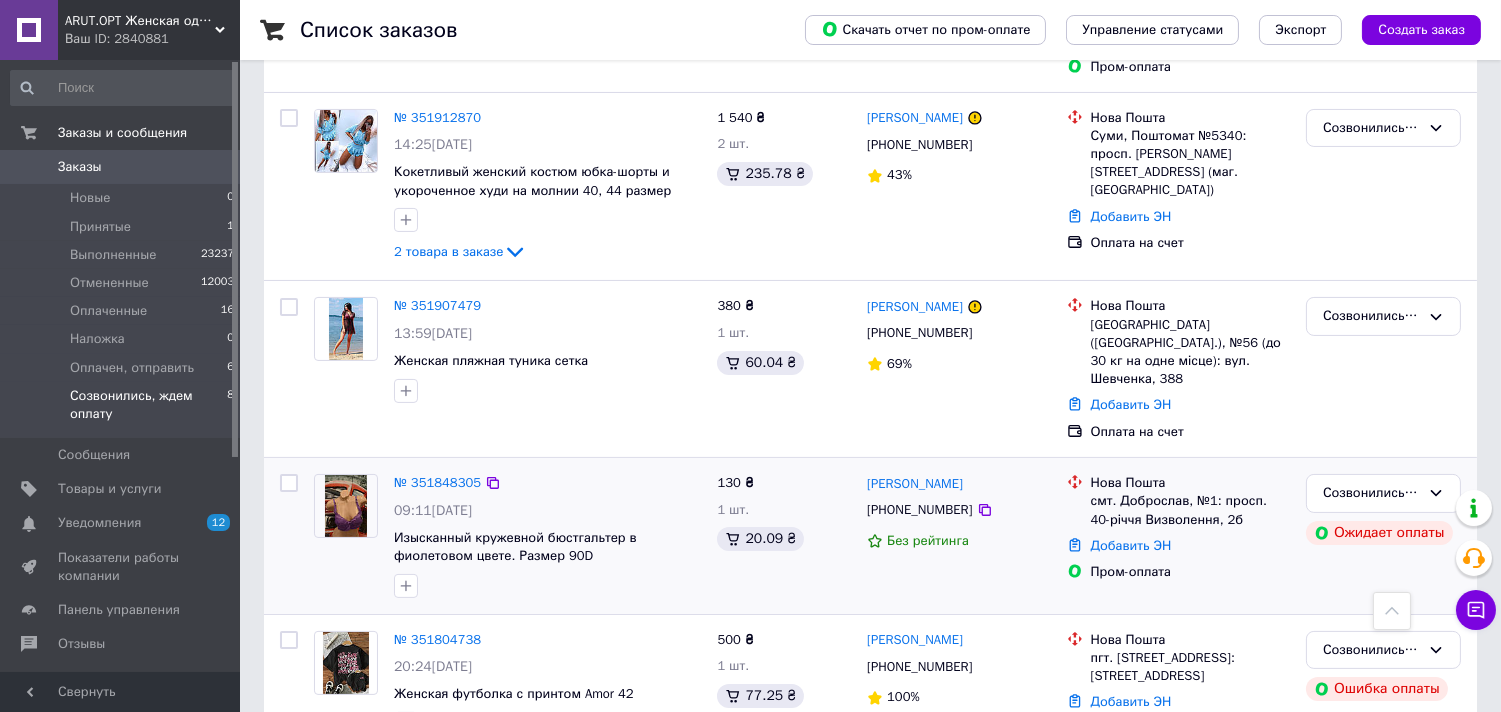 scroll, scrollTop: 858, scrollLeft: 0, axis: vertical 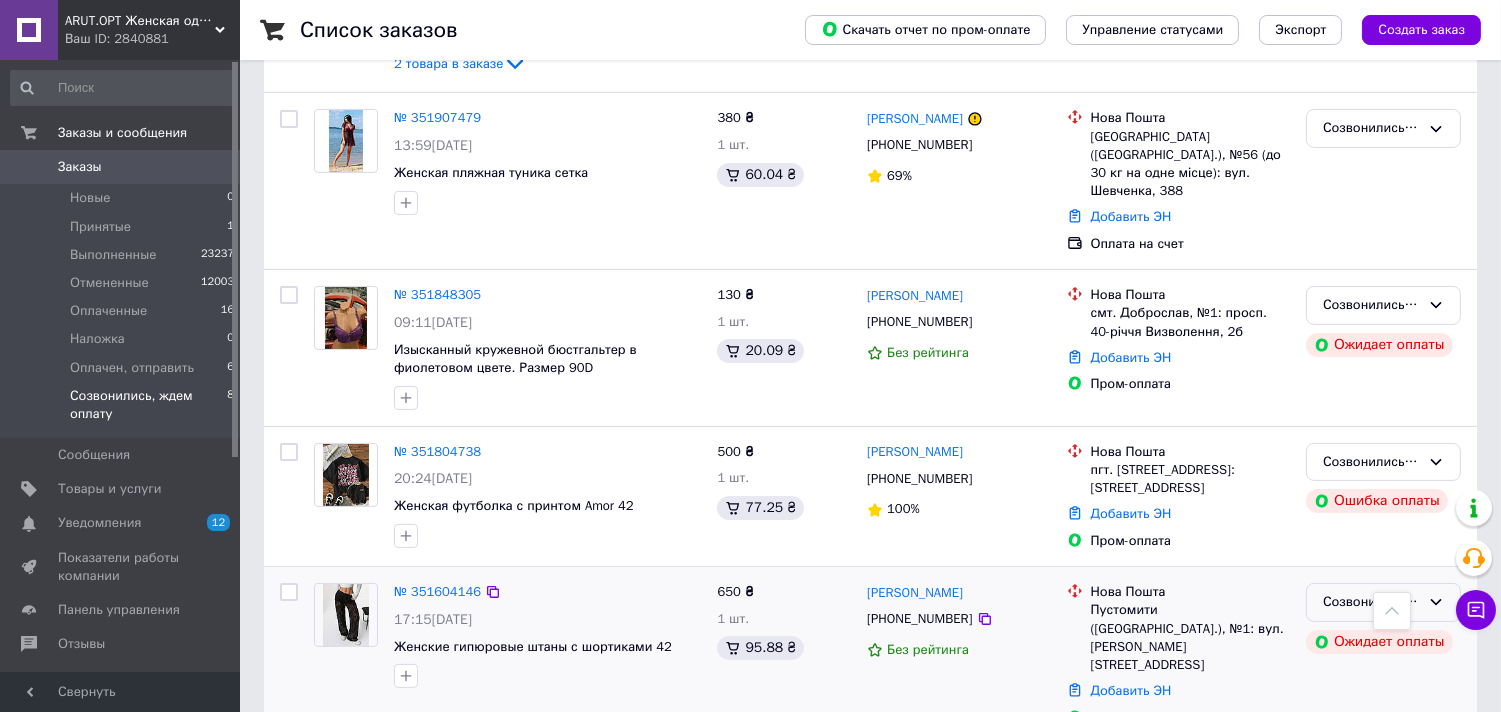click on "Созвонились, ждем оплату" at bounding box center [1371, 602] 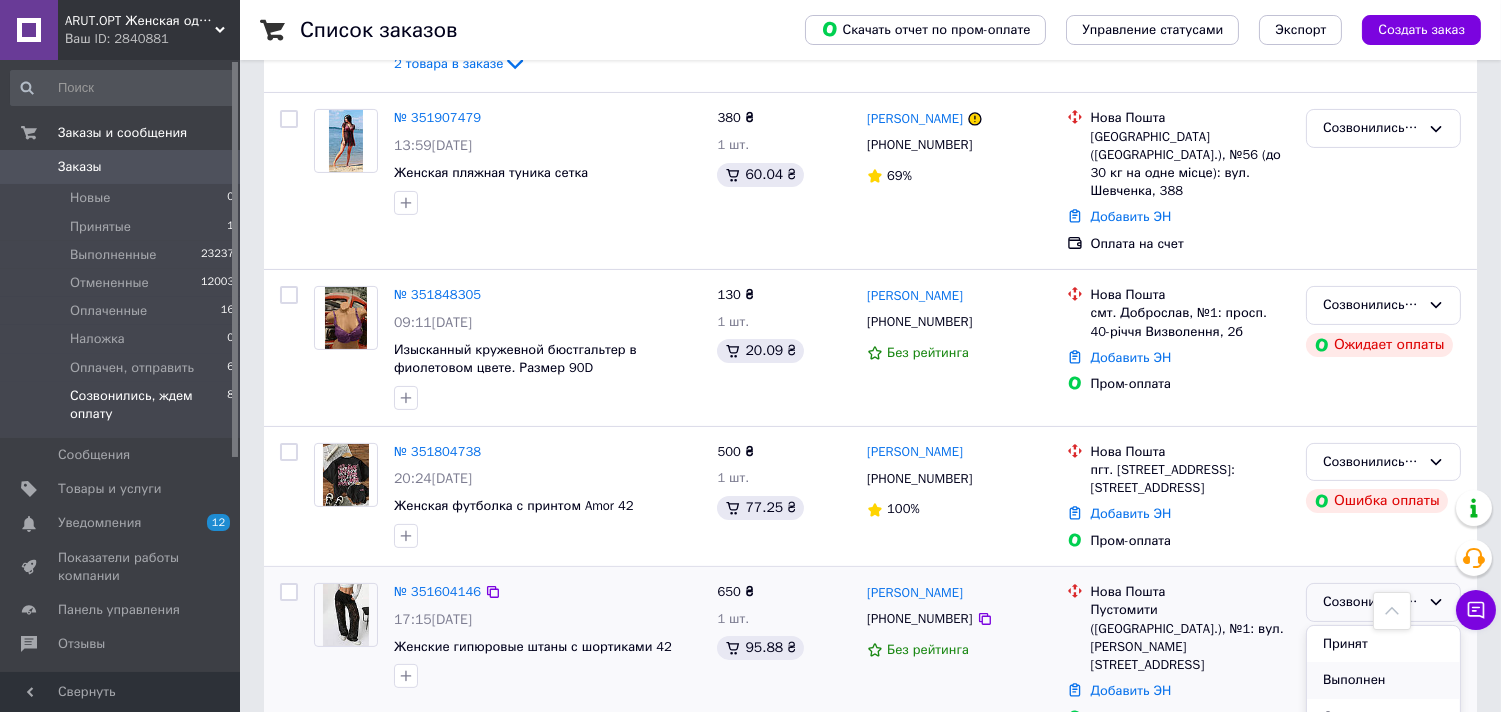 scroll, scrollTop: 74, scrollLeft: 0, axis: vertical 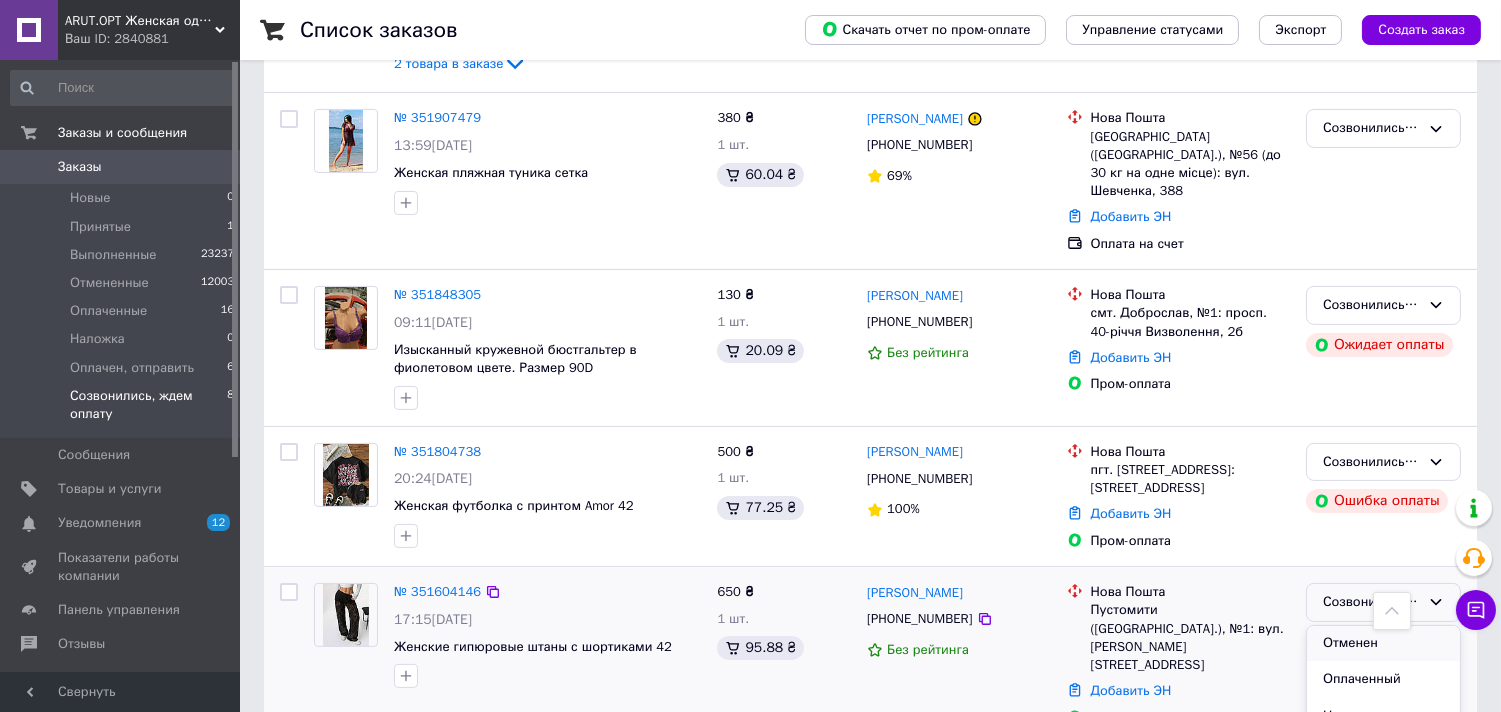 click on "Отменен" at bounding box center (1383, 643) 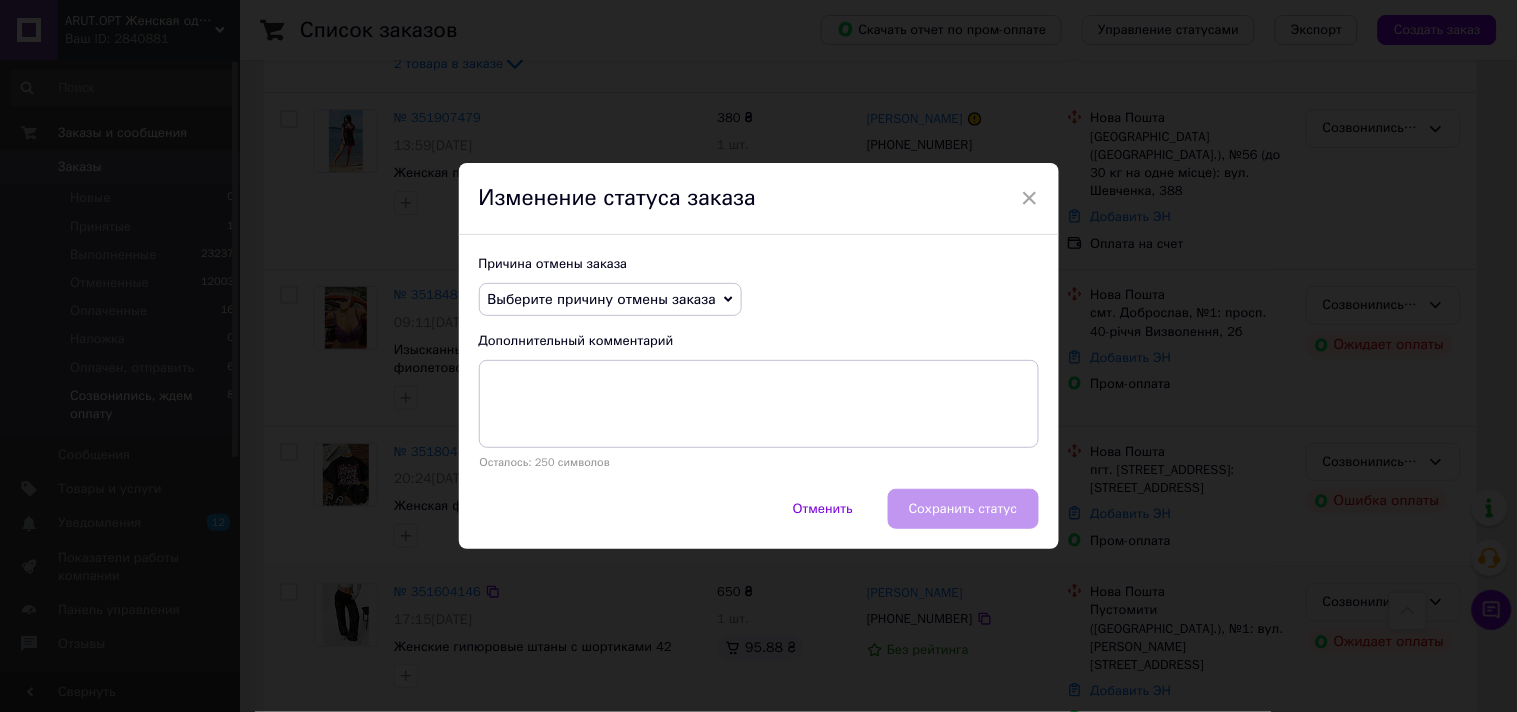 click on "Выберите причину отмены заказа" at bounding box center (602, 299) 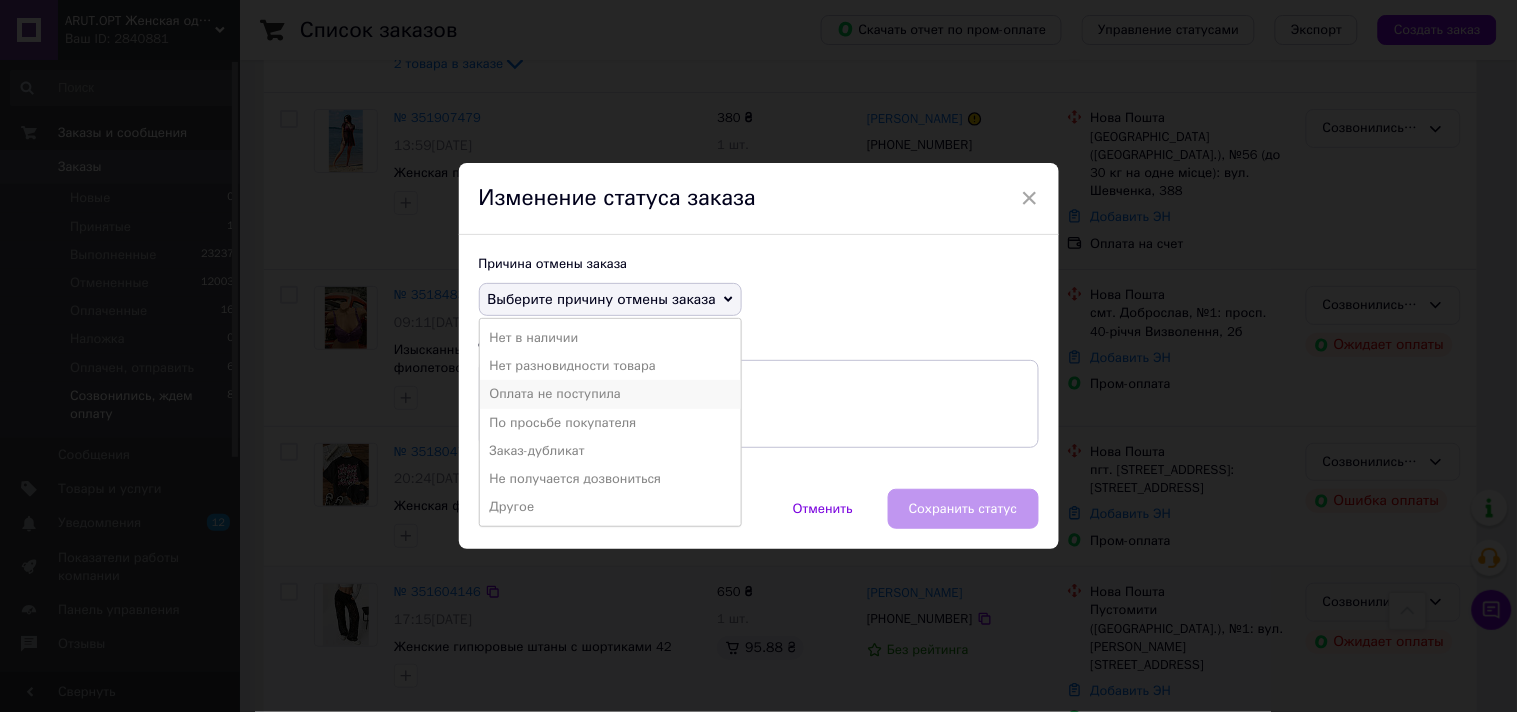 click on "Оплата не поступила" at bounding box center [610, 394] 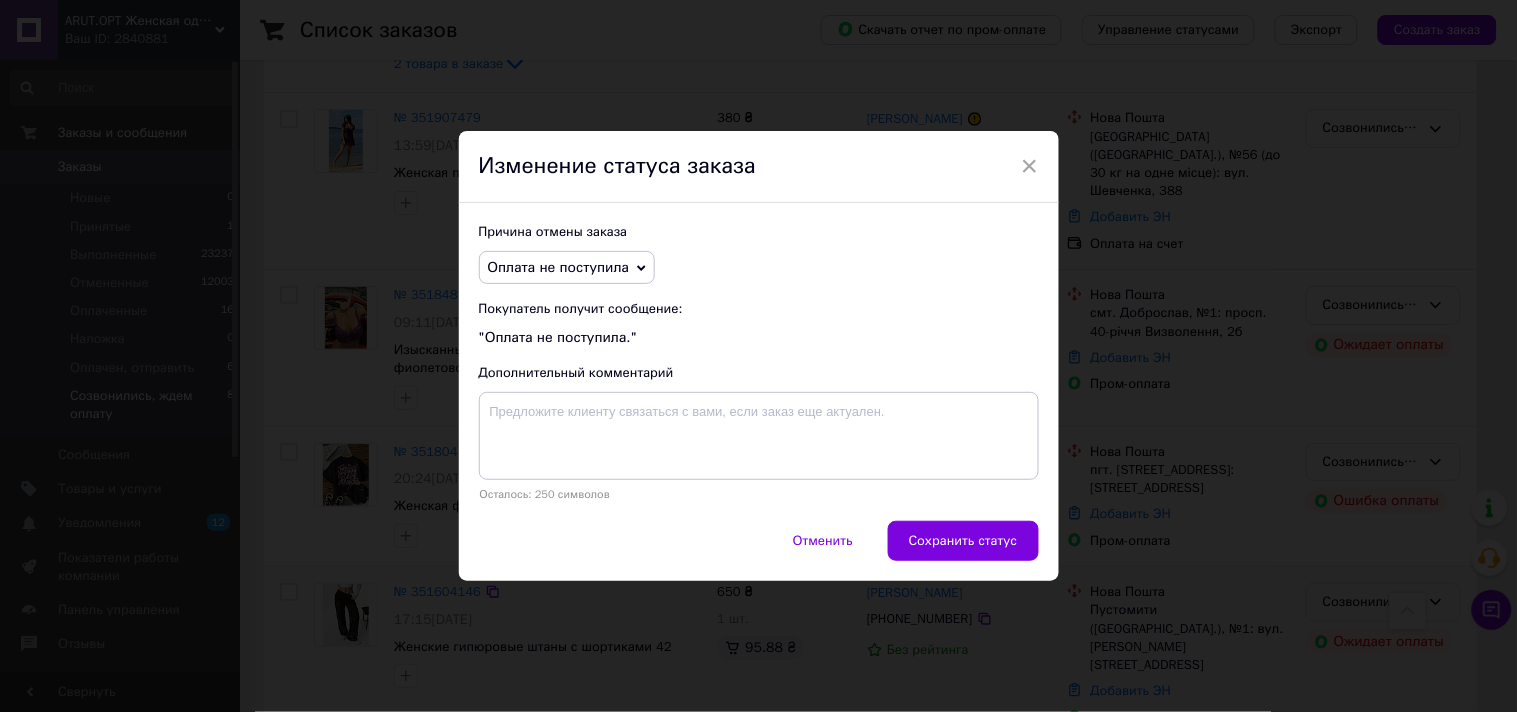 click on "Отменить   Сохранить статус" at bounding box center [759, 551] 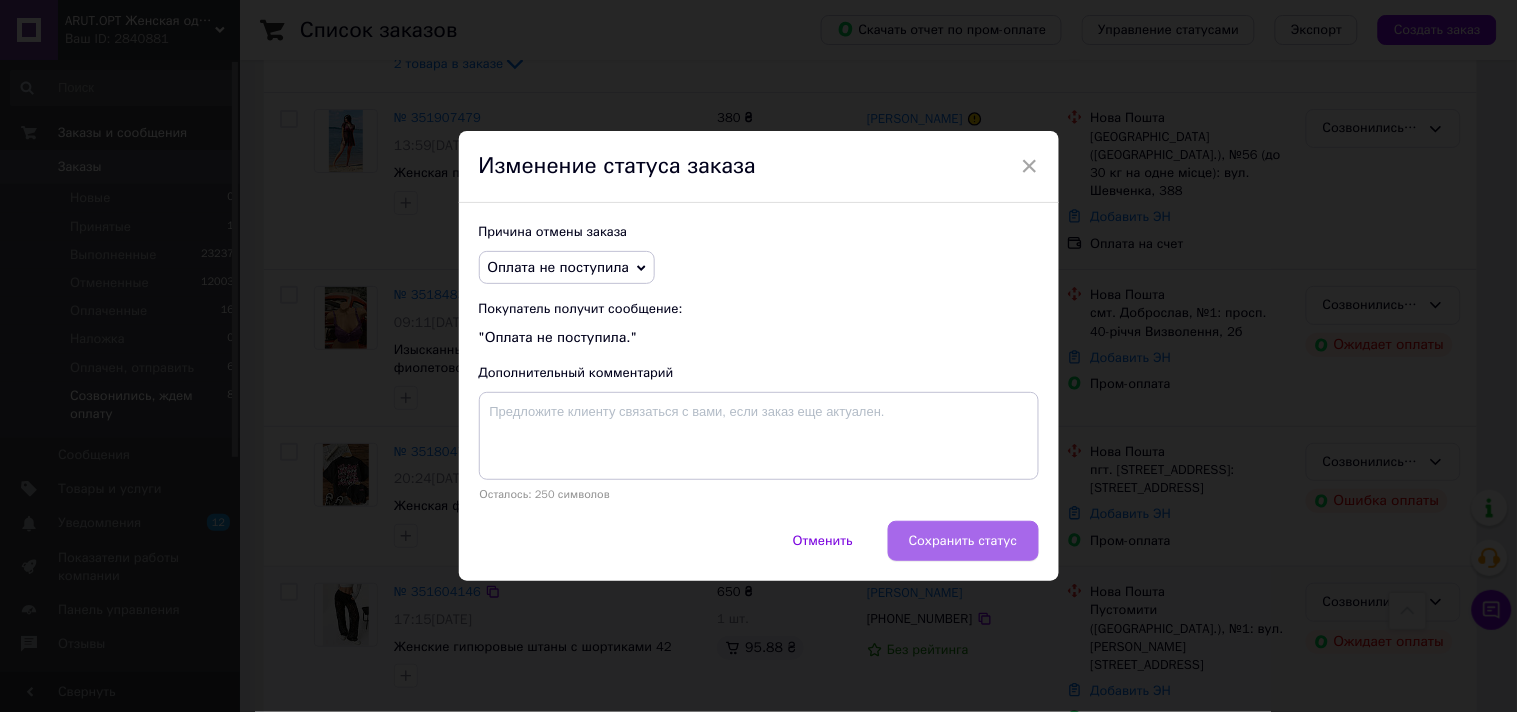 click on "Сохранить статус" at bounding box center (963, 541) 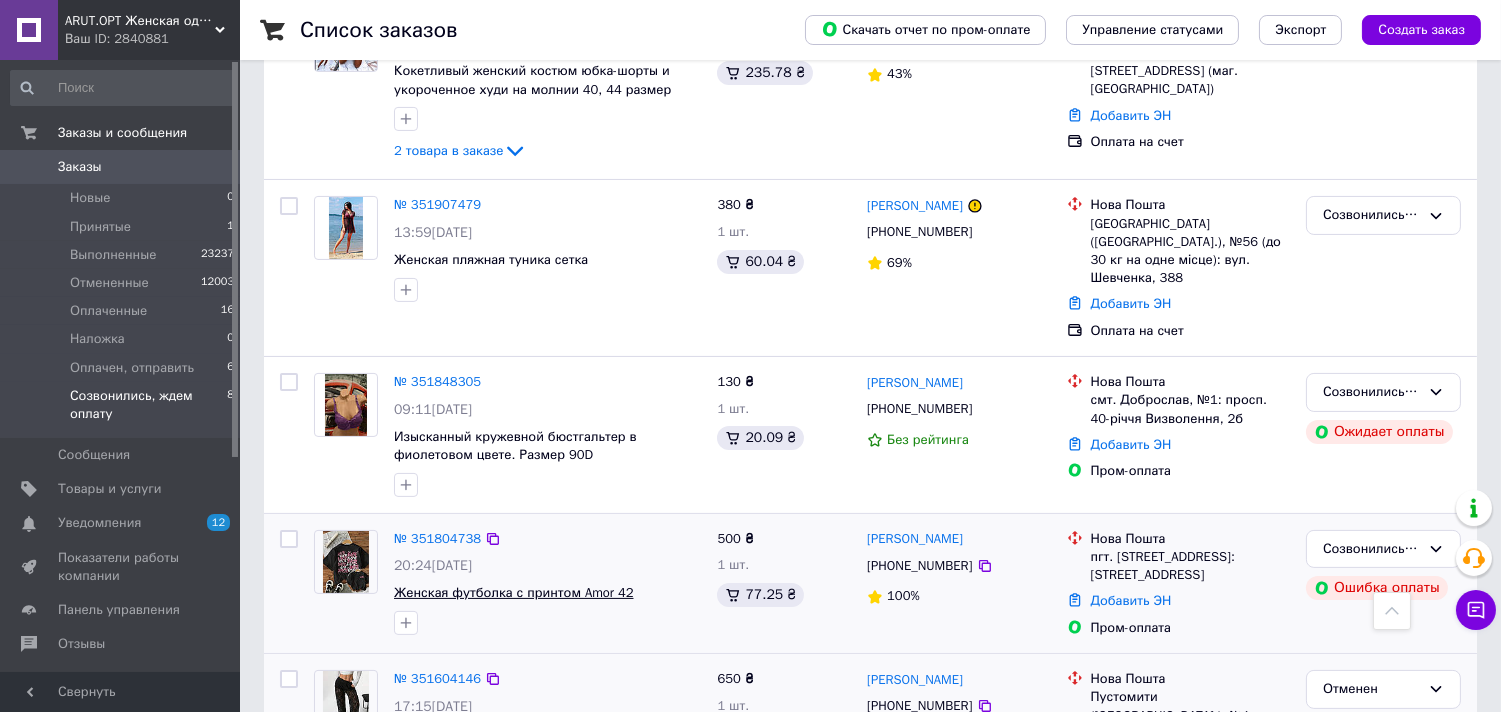 scroll, scrollTop: 745, scrollLeft: 0, axis: vertical 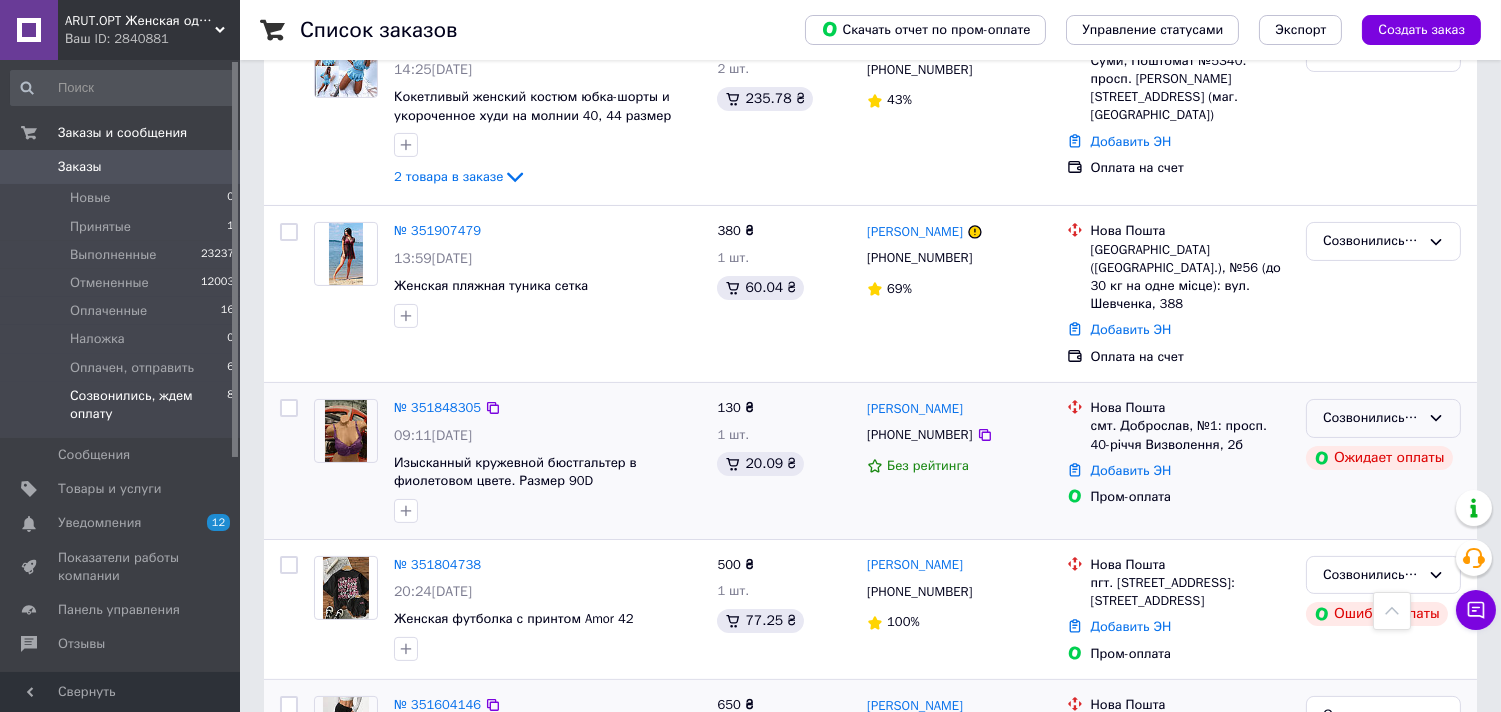 click on "Созвонились, ждем оплату" at bounding box center [1371, 418] 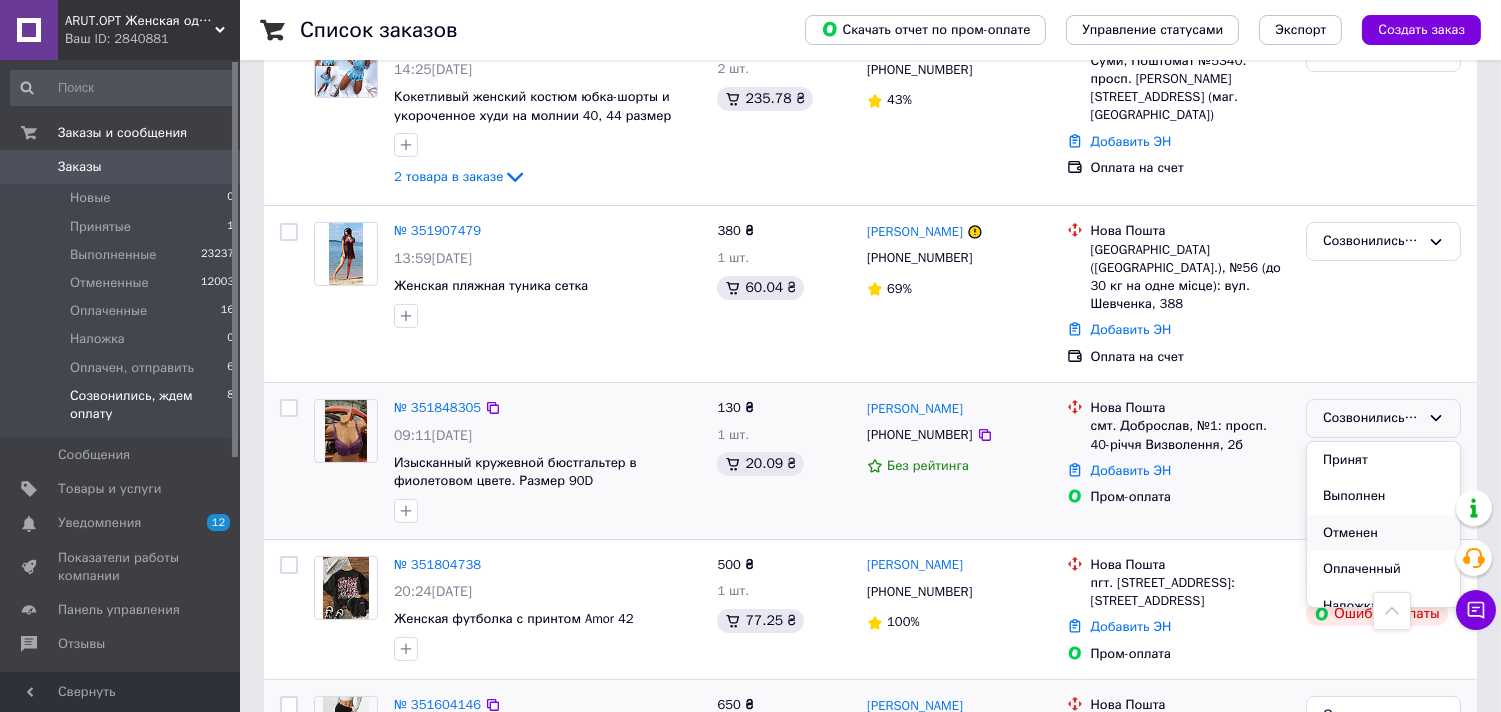 click on "Отменен" at bounding box center [1383, 533] 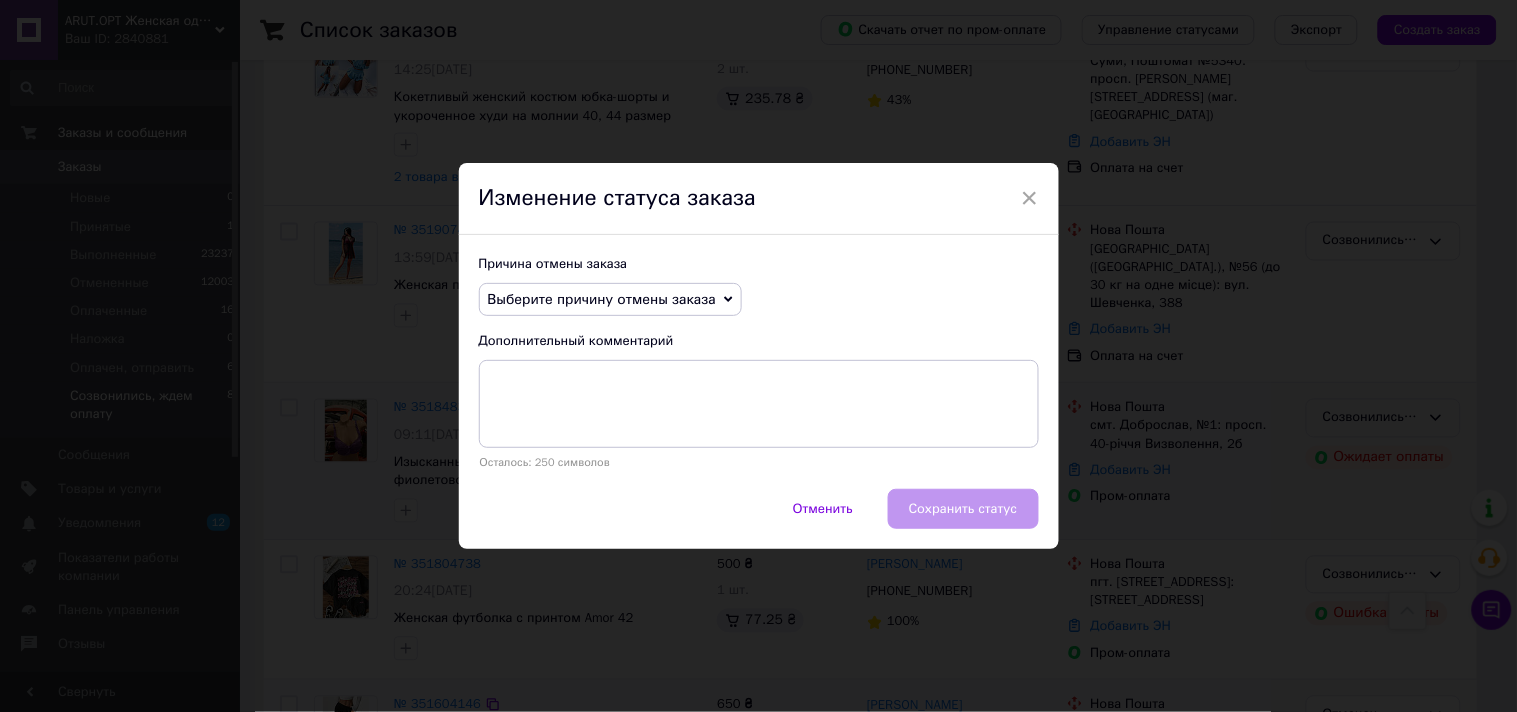 click on "Выберите причину отмены заказа" at bounding box center [610, 300] 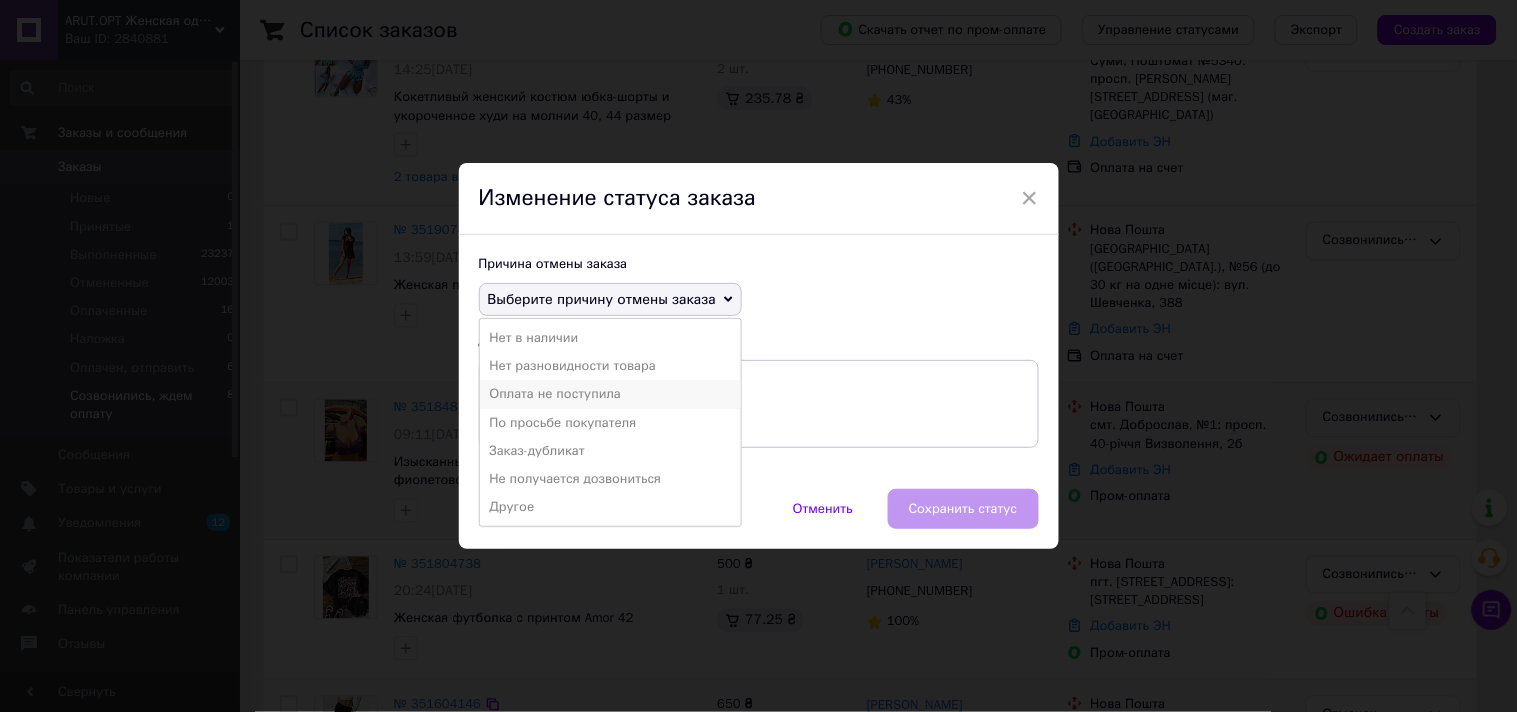 click on "Оплата не поступила" at bounding box center [610, 394] 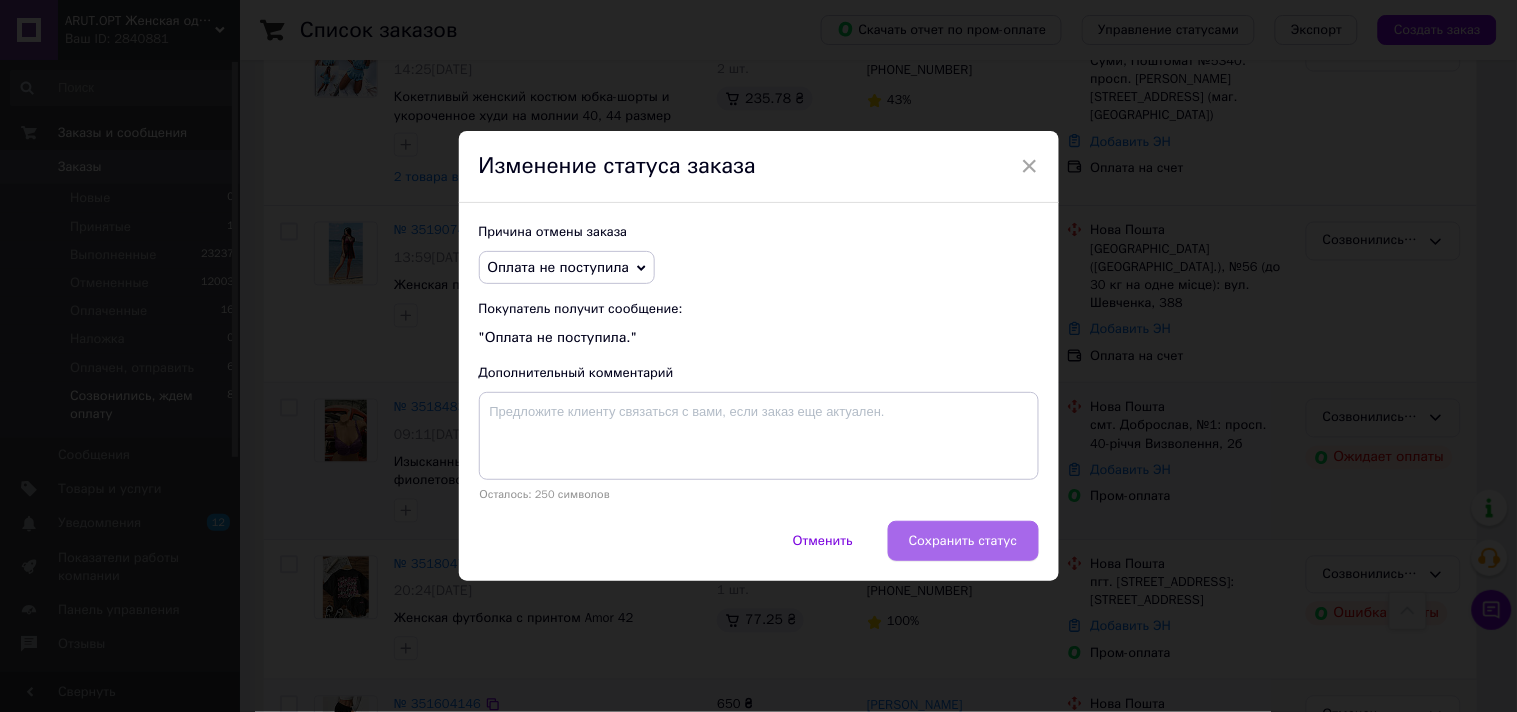 click on "Сохранить статус" at bounding box center [963, 541] 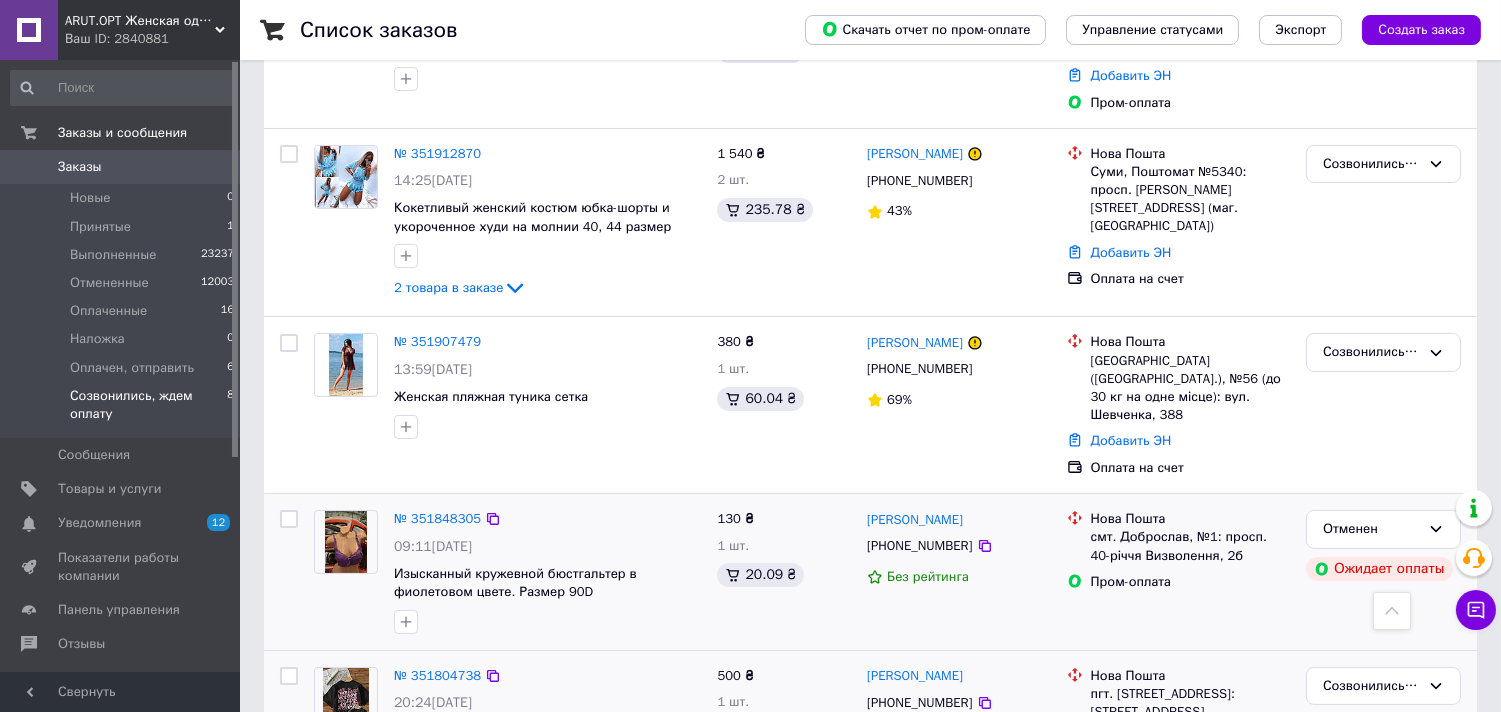 scroll, scrollTop: 523, scrollLeft: 0, axis: vertical 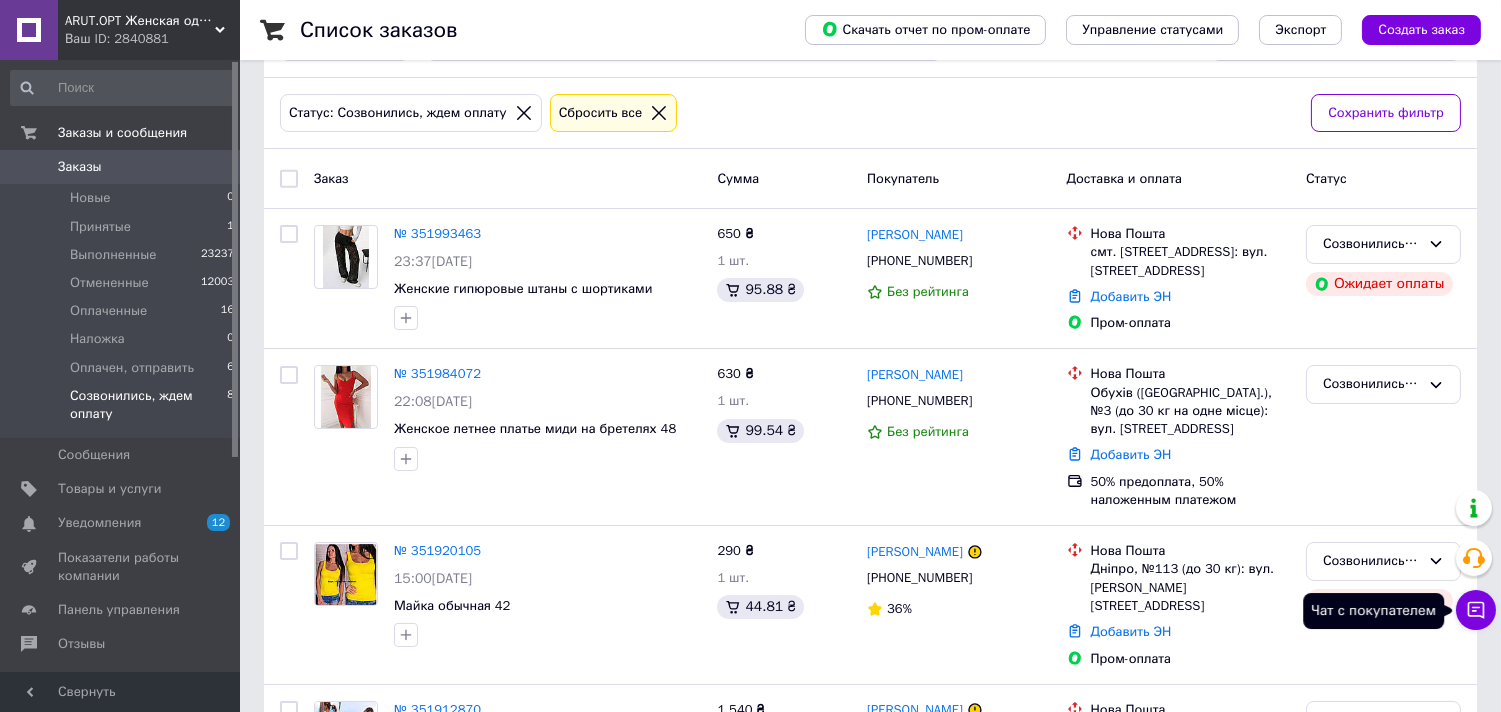 click 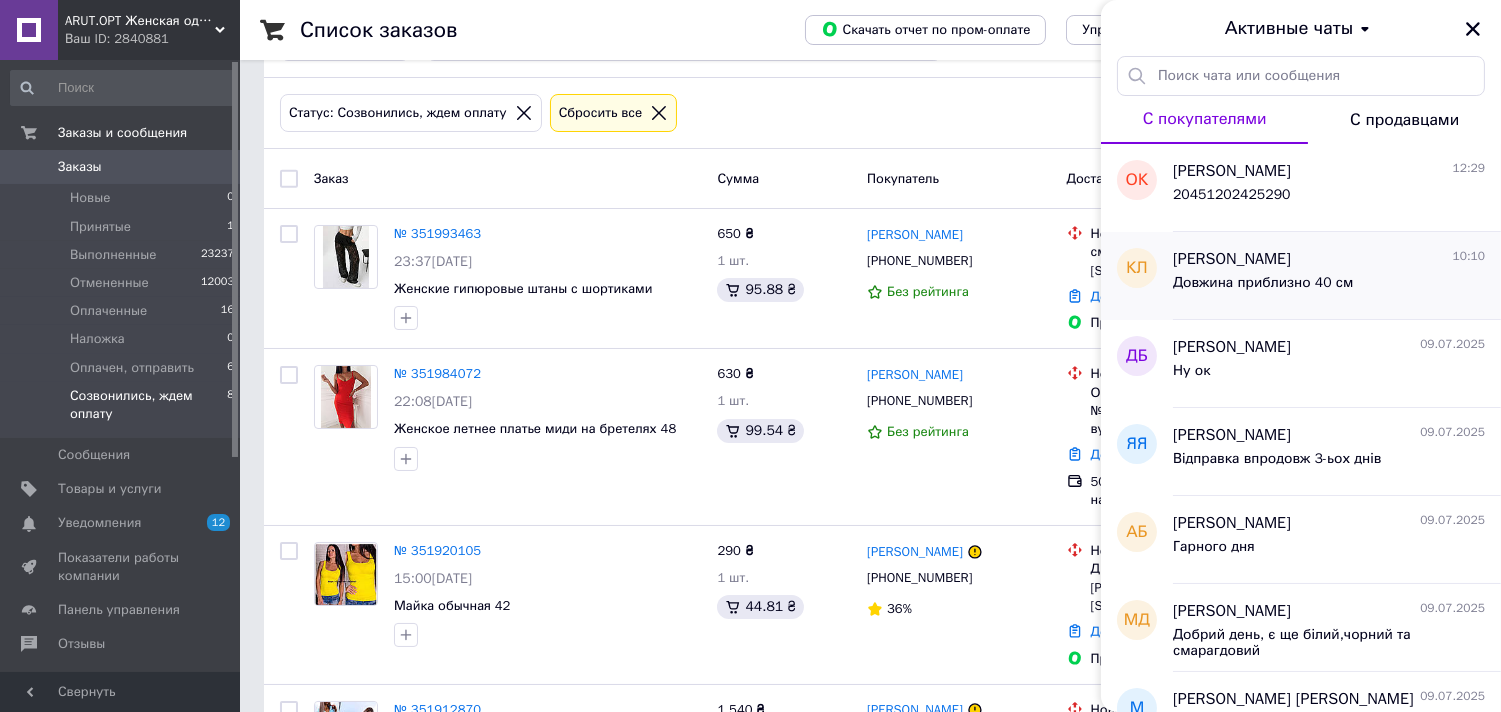 click on "Довжина приблизно 40 см" at bounding box center (1263, 289) 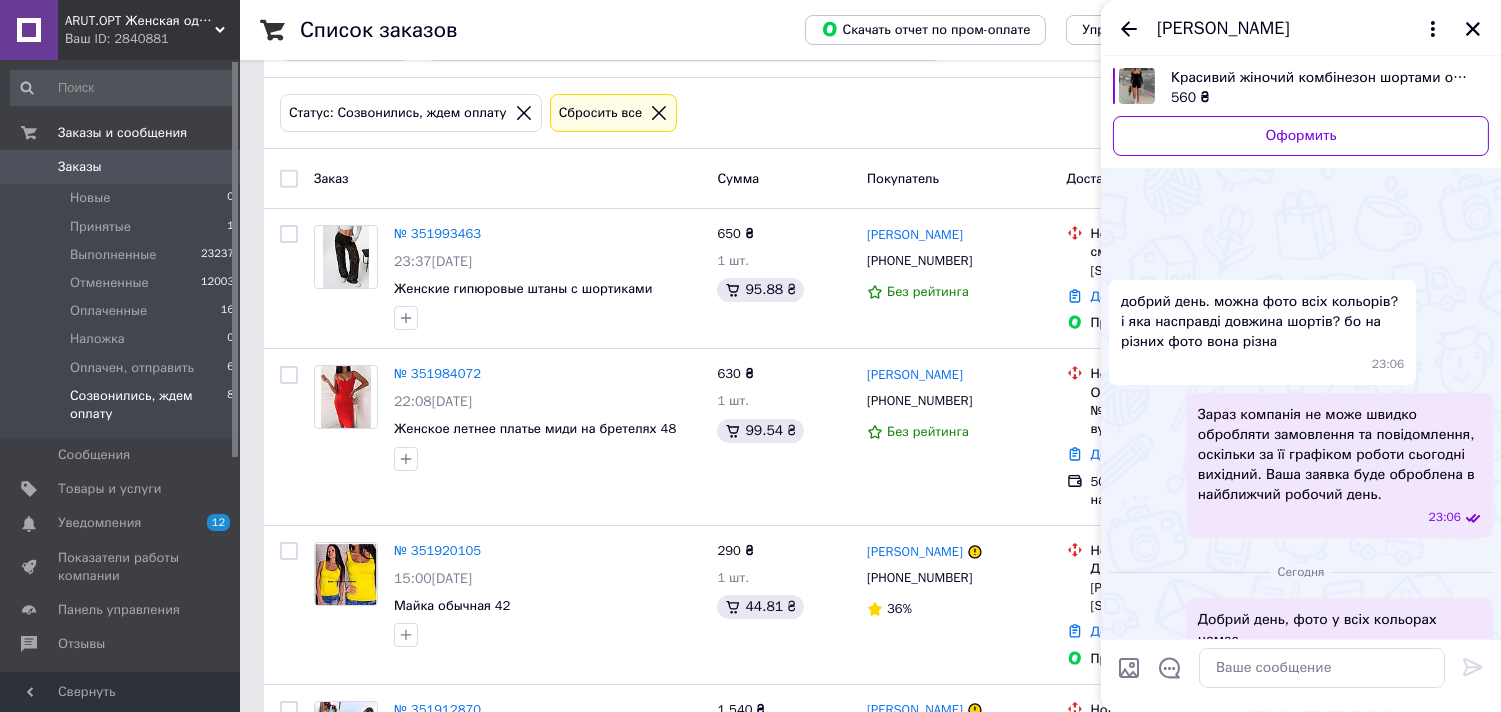 scroll, scrollTop: 85, scrollLeft: 0, axis: vertical 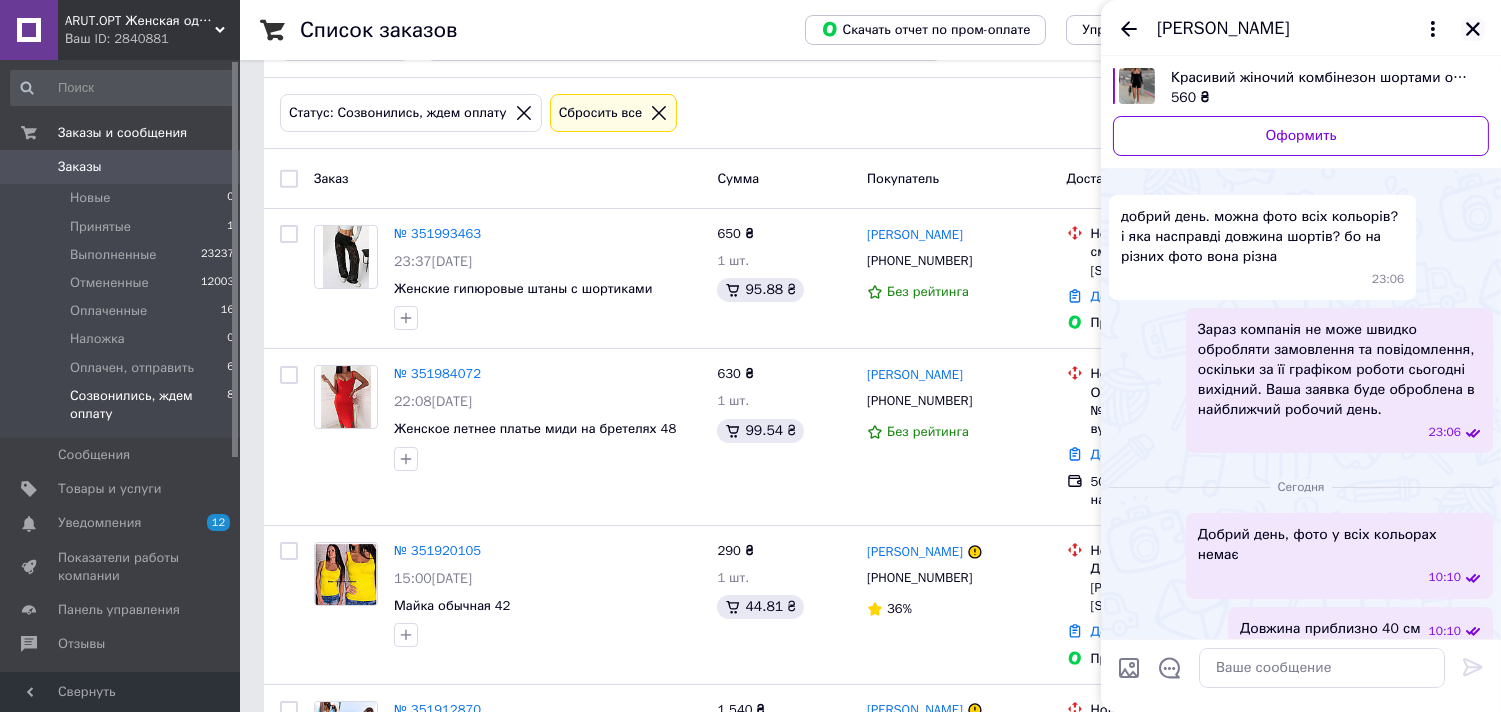 click 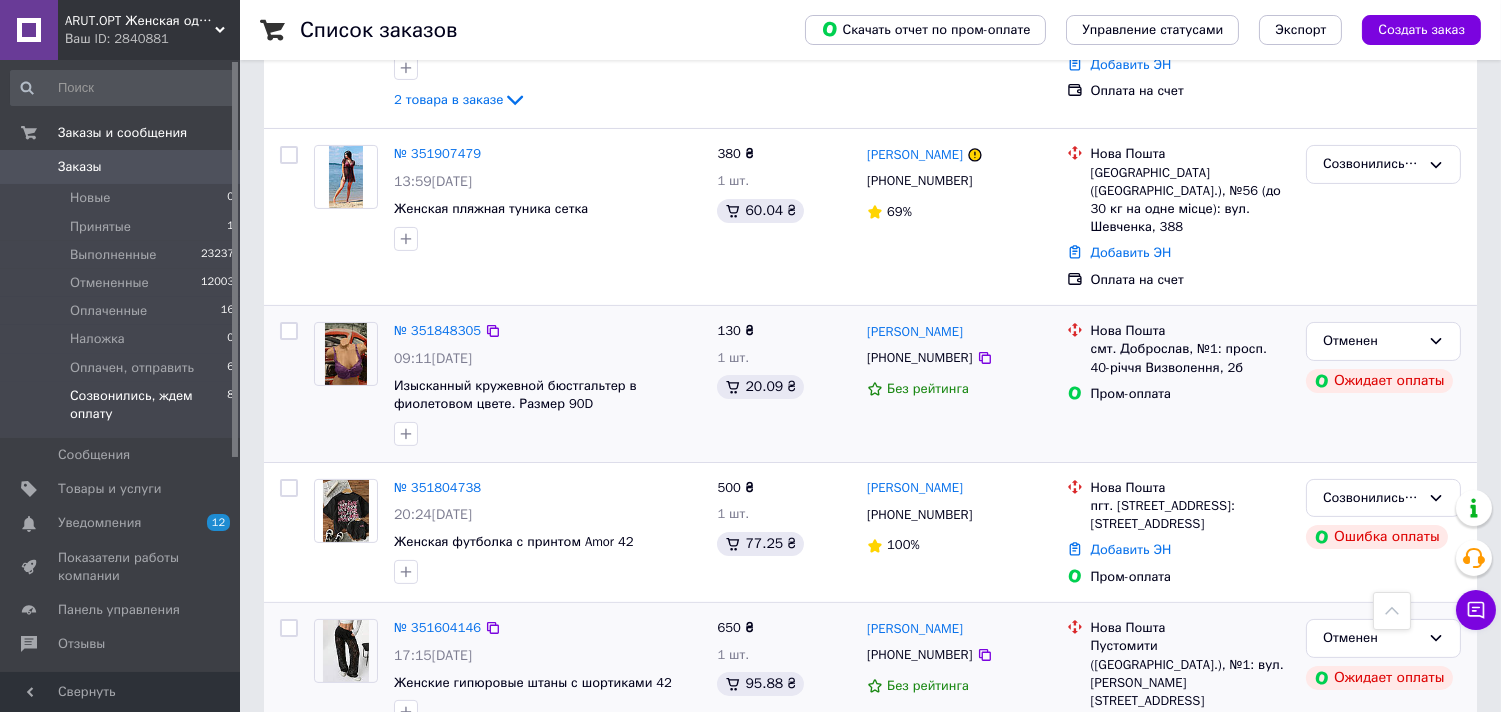 scroll, scrollTop: 856, scrollLeft: 0, axis: vertical 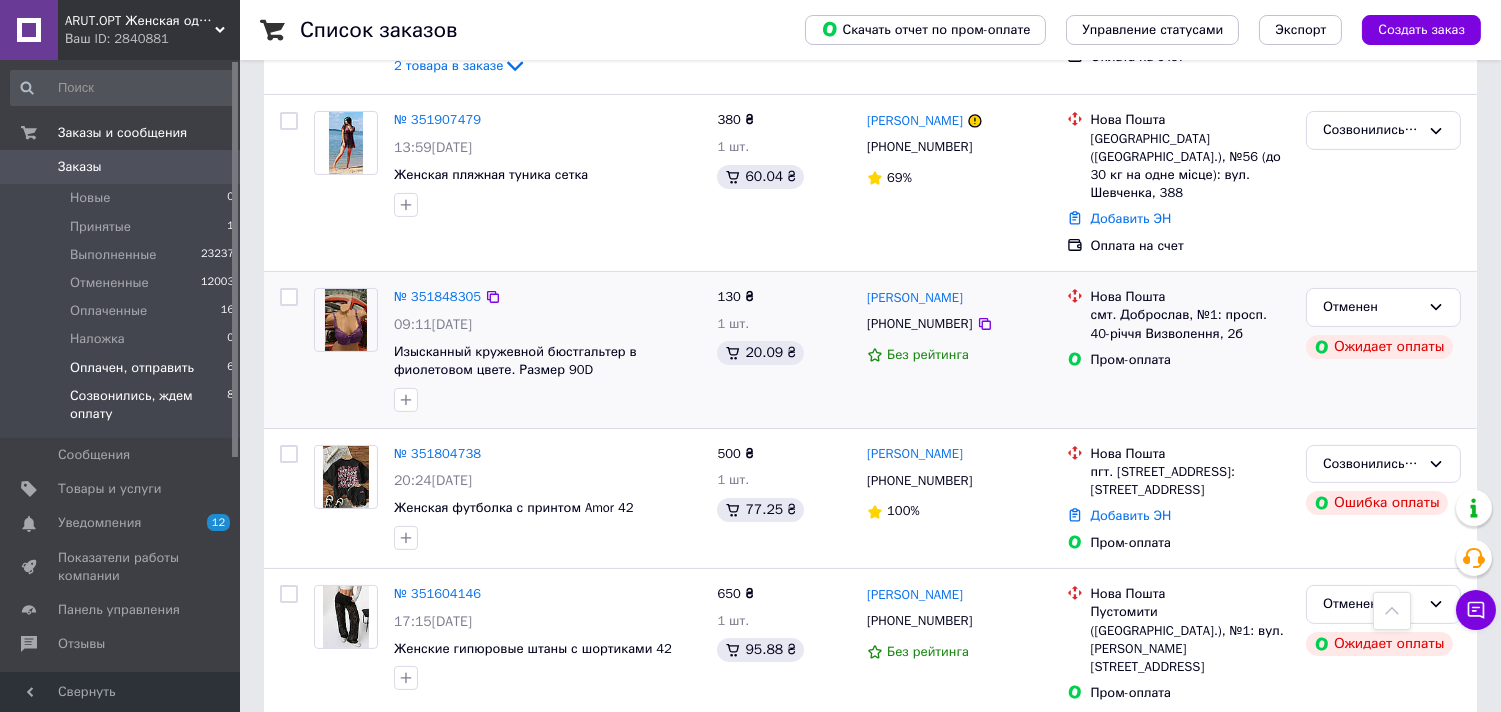 click on "Оплачен, отправить" at bounding box center [132, 368] 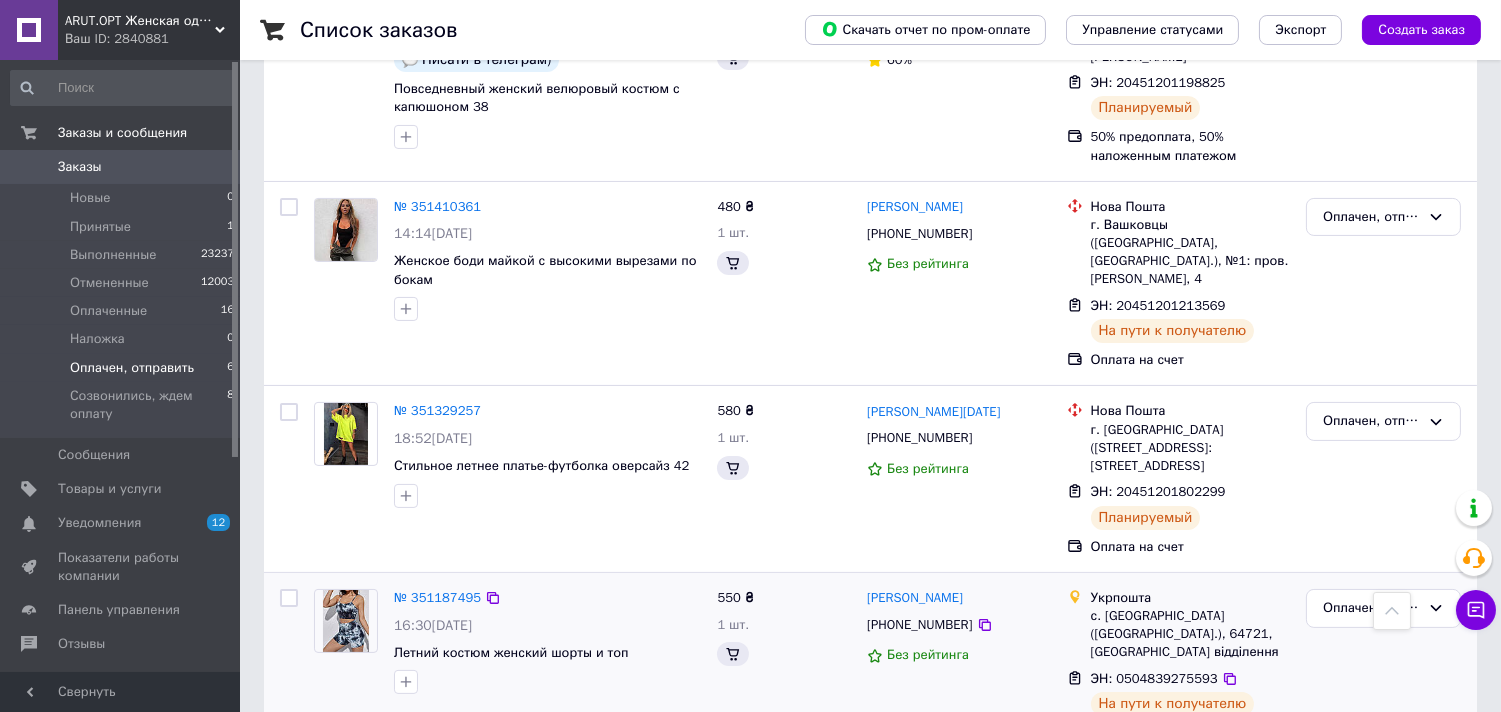 scroll, scrollTop: 666, scrollLeft: 0, axis: vertical 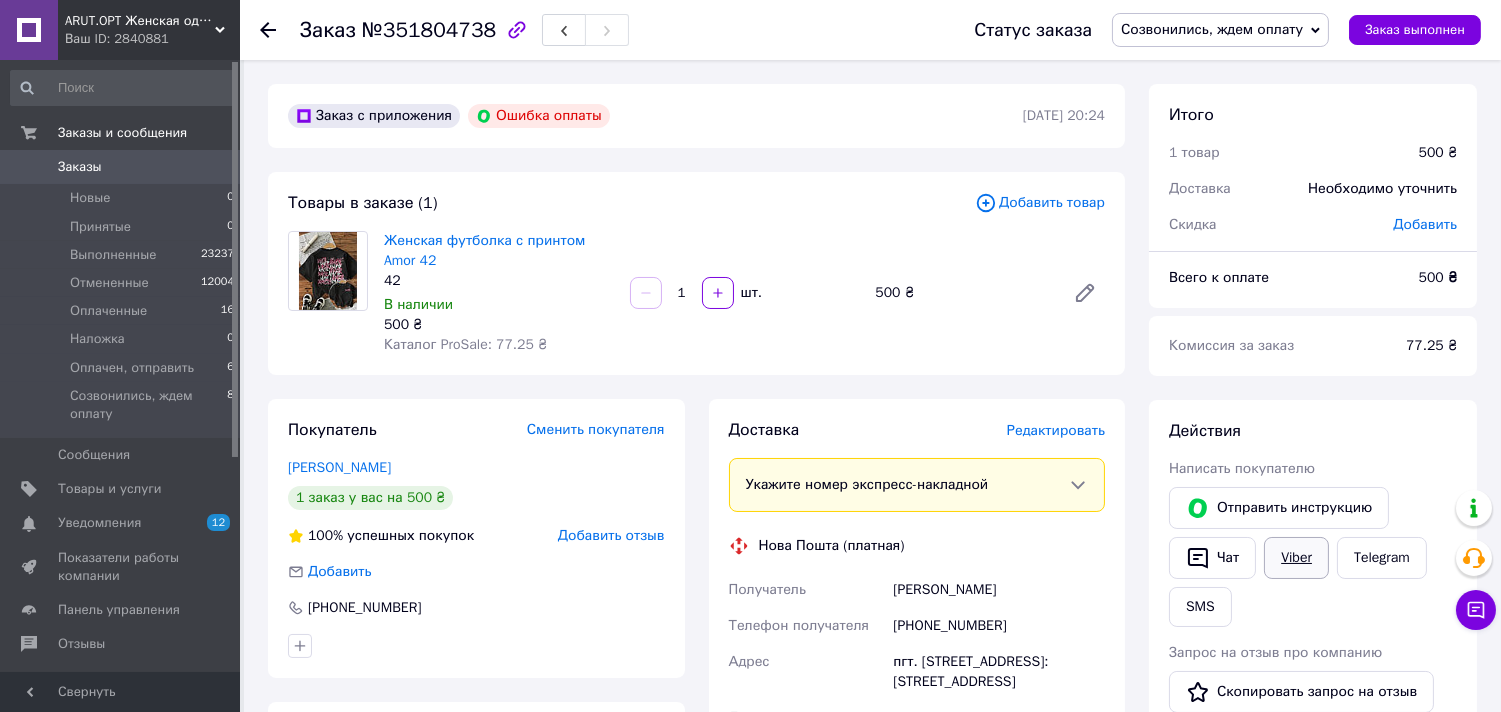 click on "Viber" at bounding box center [1296, 558] 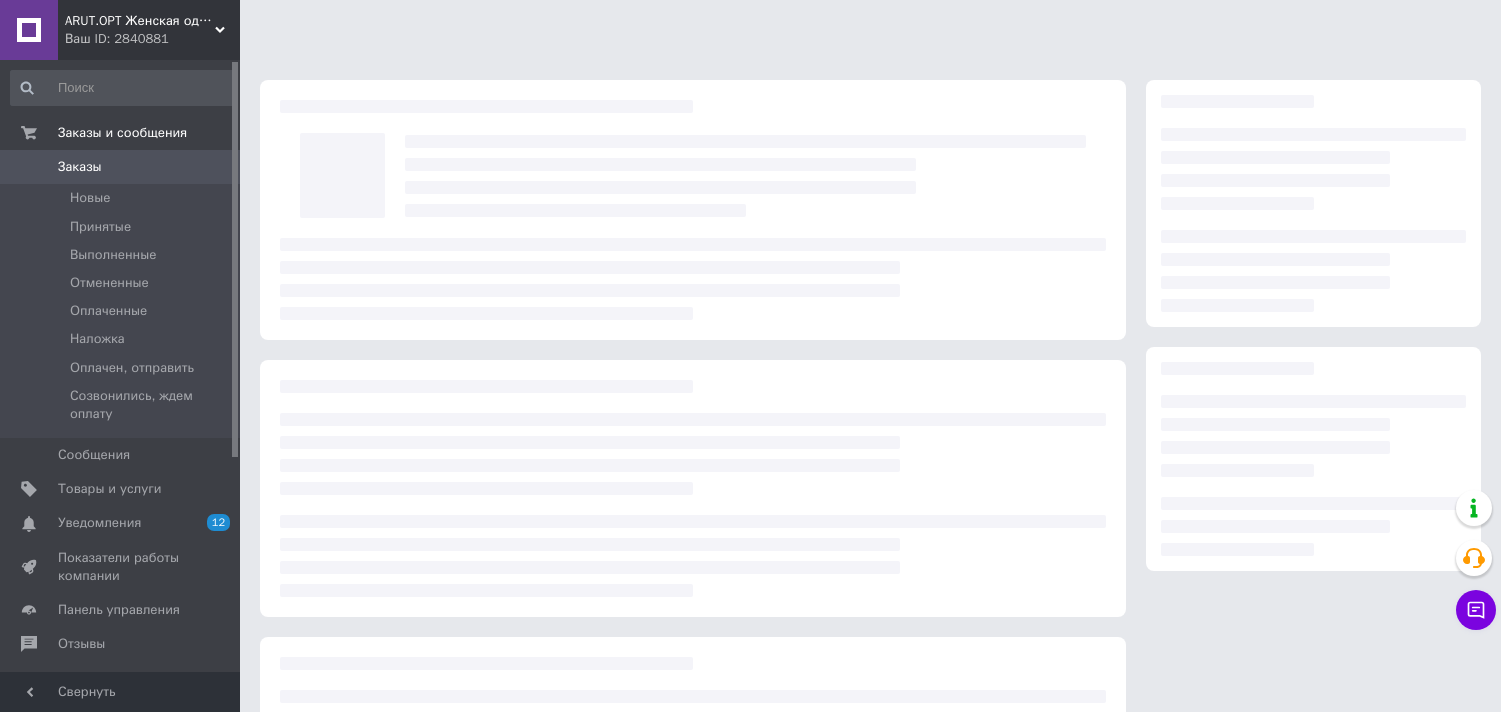 scroll, scrollTop: 0, scrollLeft: 0, axis: both 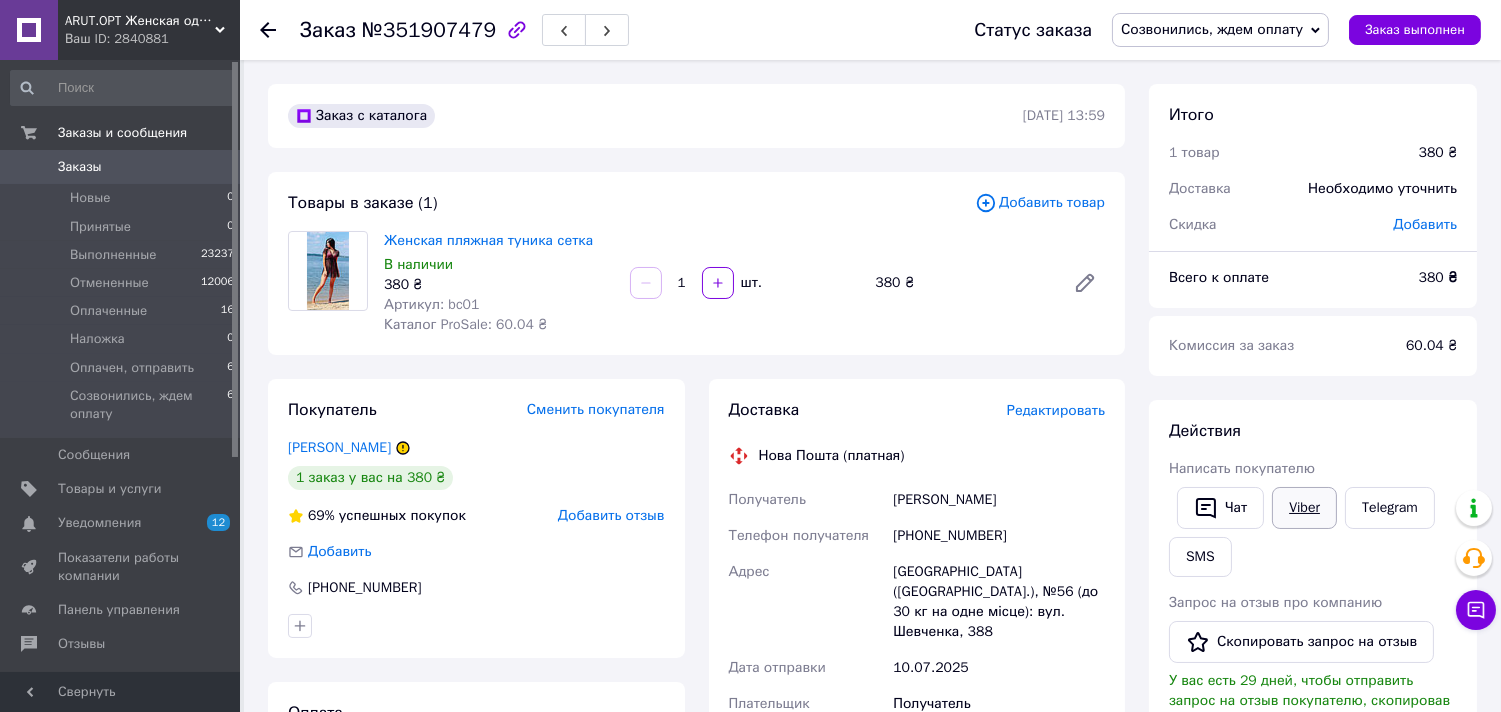 click on "Viber" at bounding box center (1304, 508) 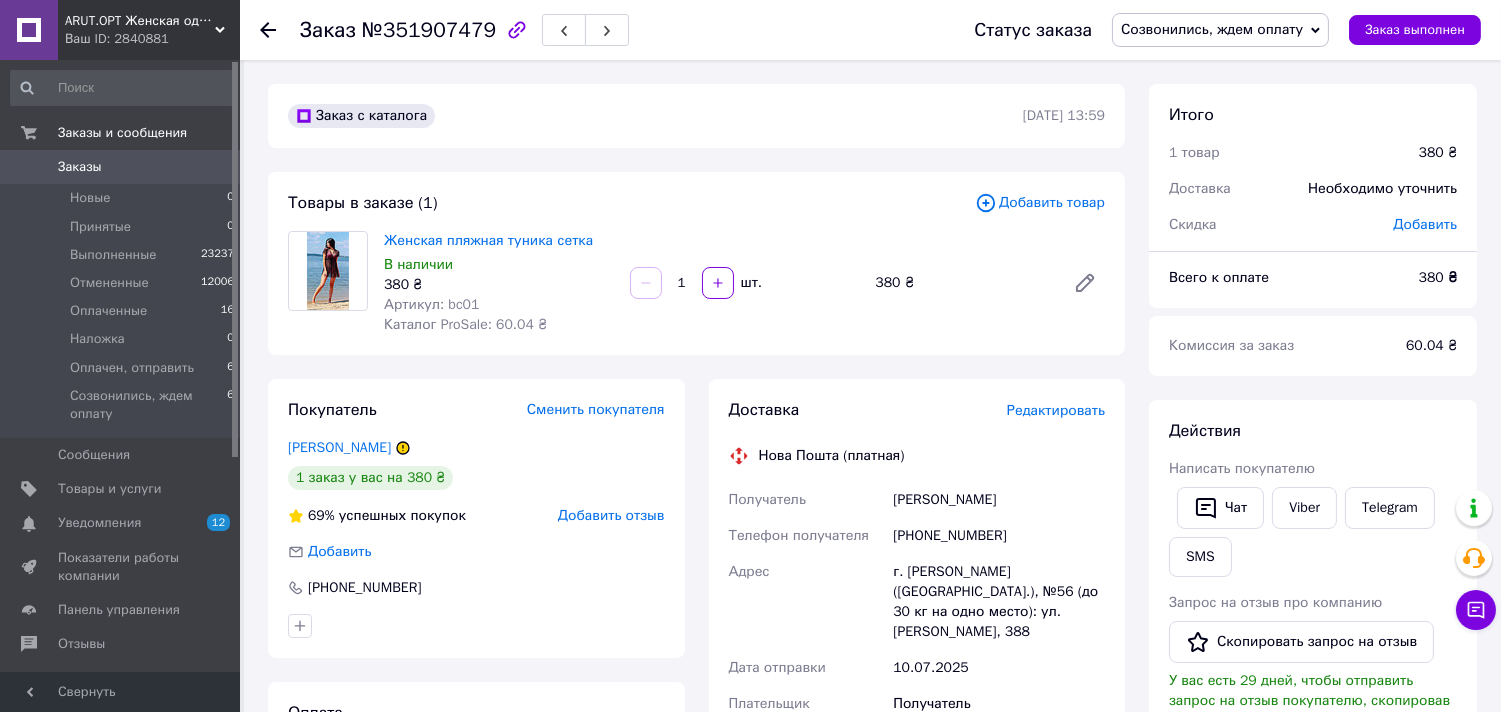 click on "Созвонились, ждем оплату" at bounding box center [1212, 29] 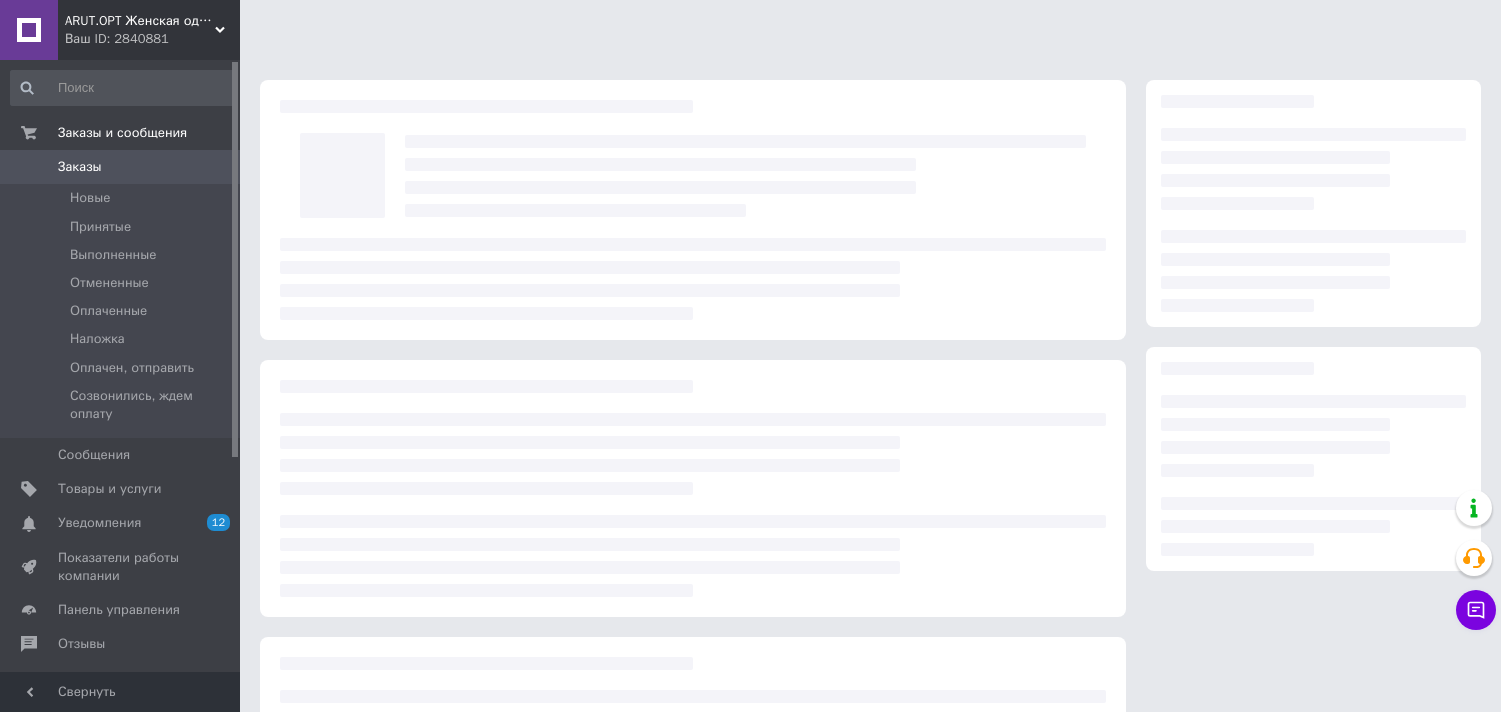 scroll, scrollTop: 0, scrollLeft: 0, axis: both 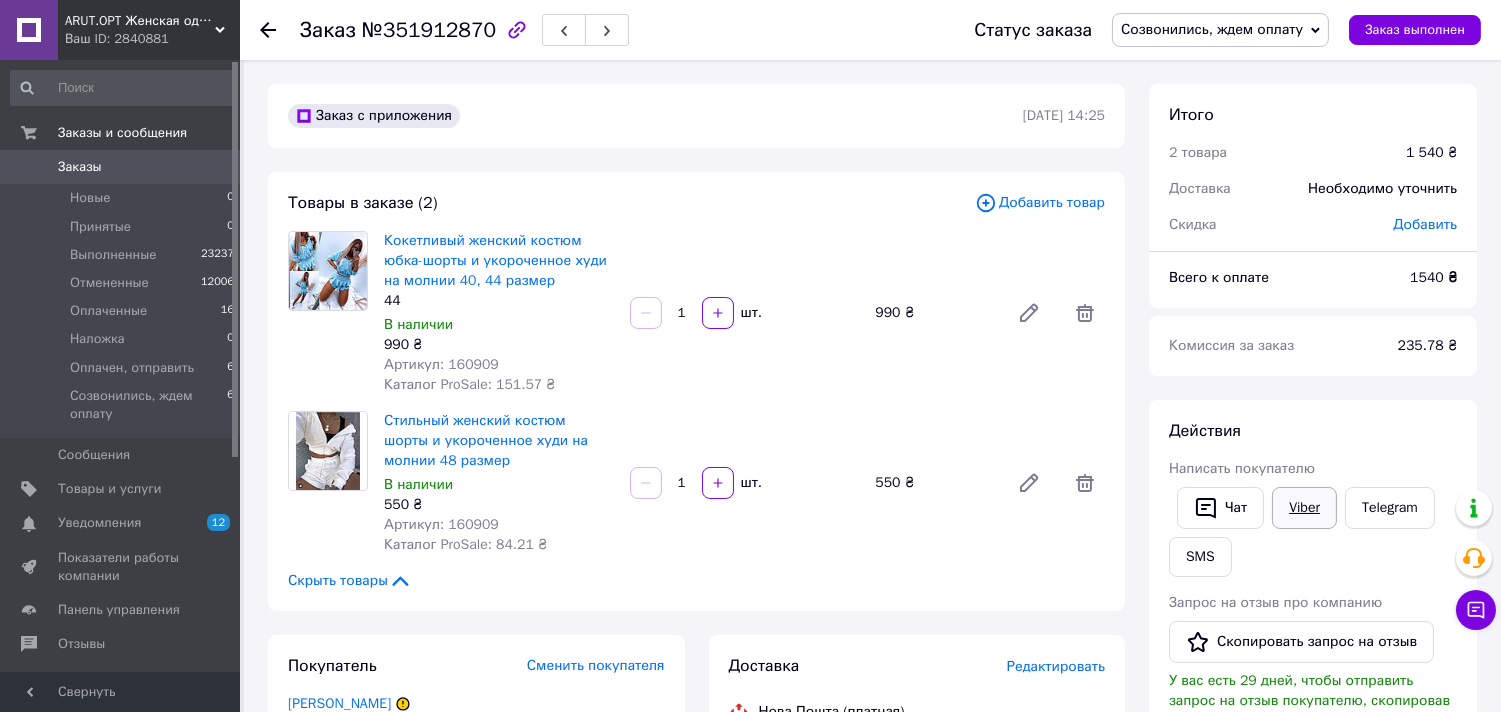 click on "Viber" at bounding box center [1304, 508] 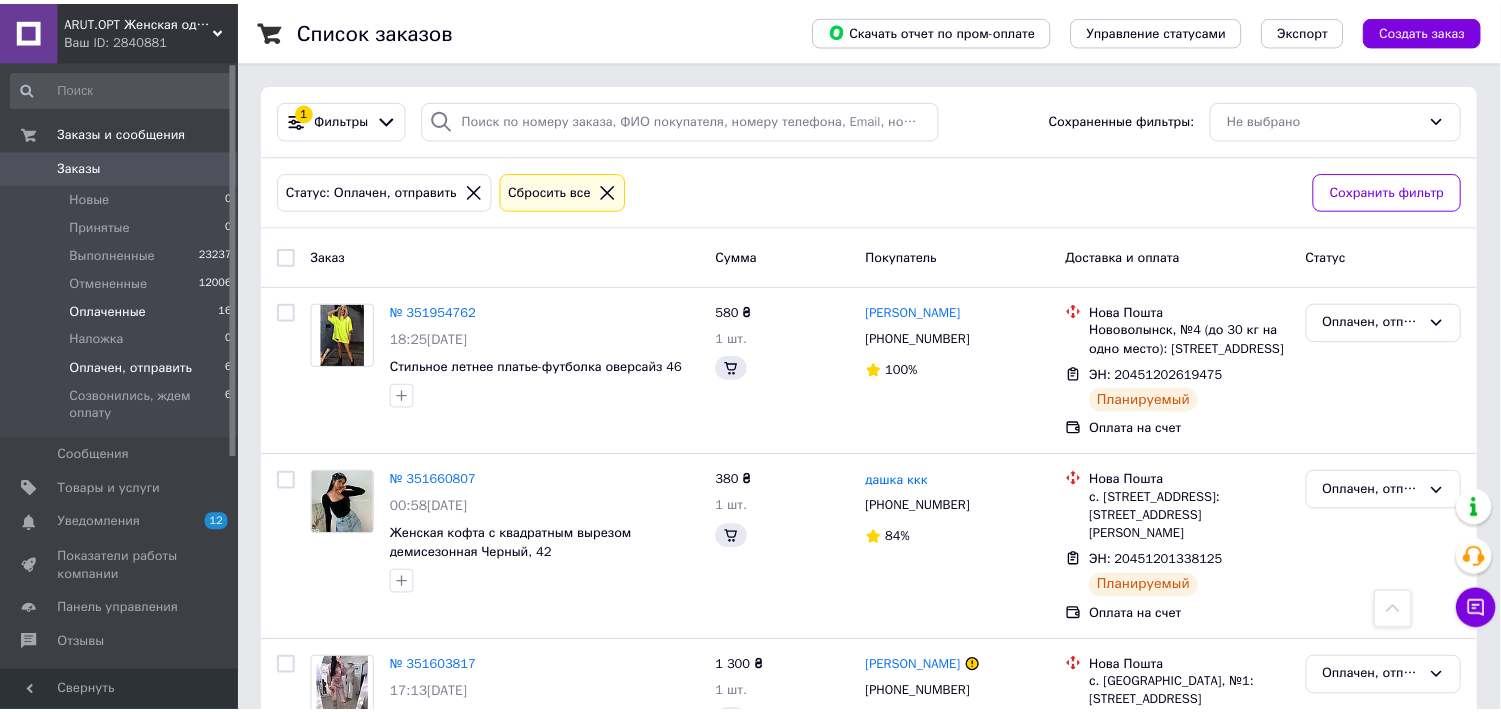 scroll, scrollTop: 666, scrollLeft: 0, axis: vertical 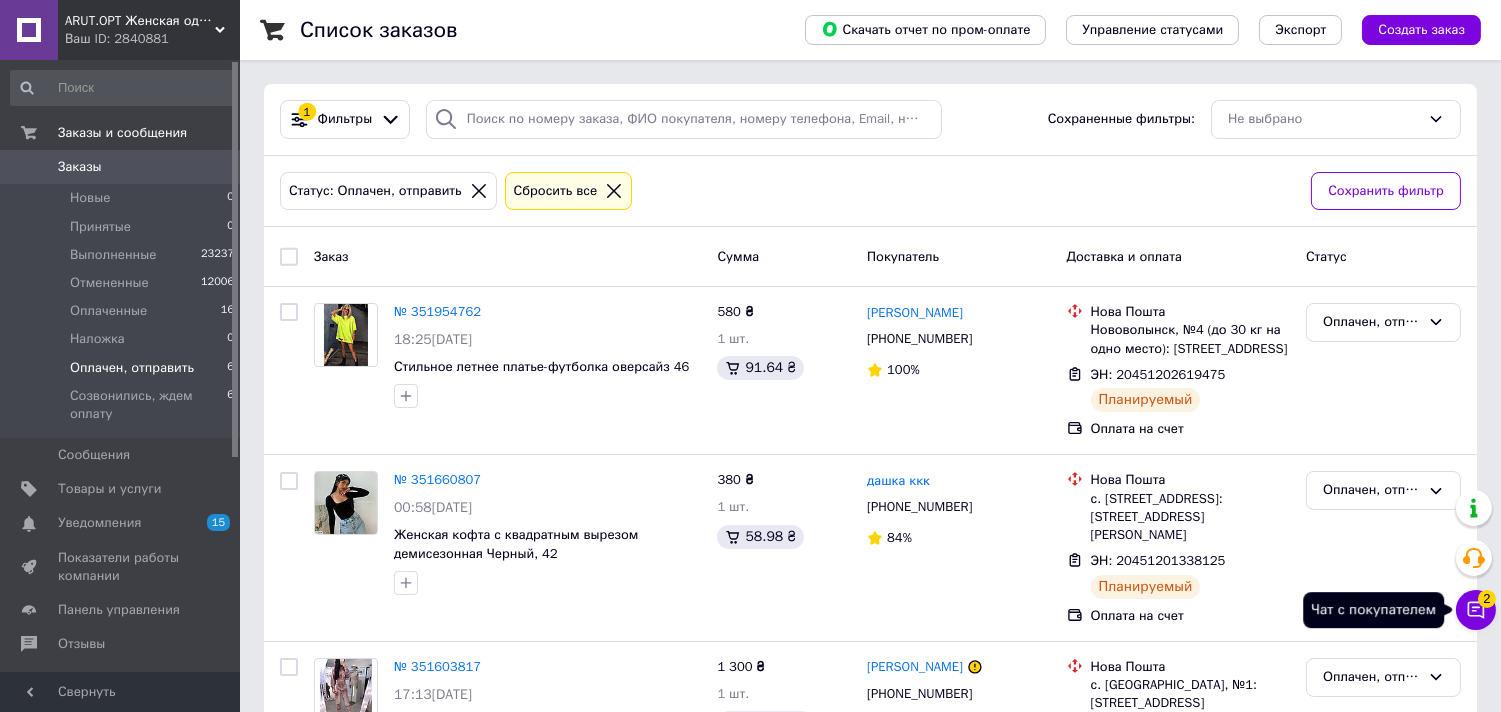 click on "Чат с покупателем 2" at bounding box center [1476, 610] 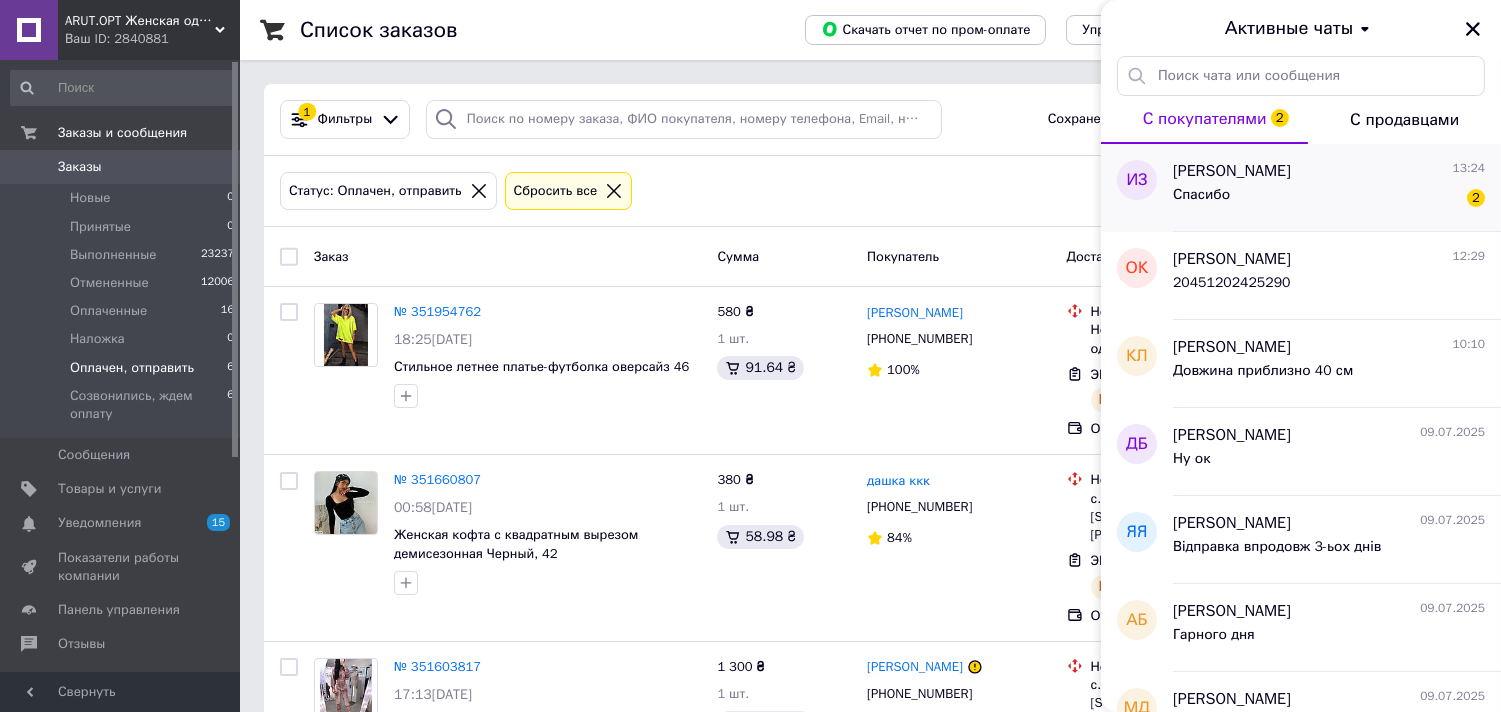 click on "Спасибо" at bounding box center [1201, 201] 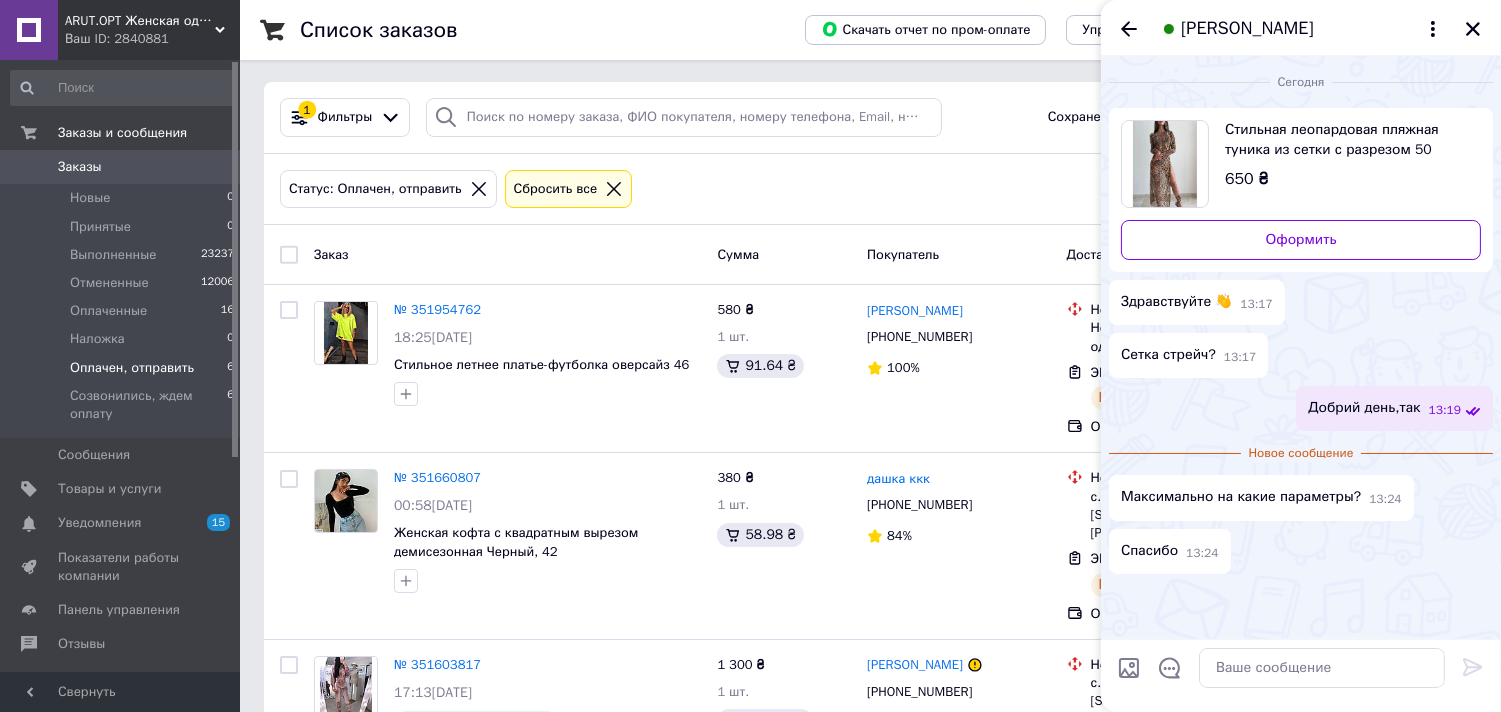 scroll, scrollTop: 0, scrollLeft: 0, axis: both 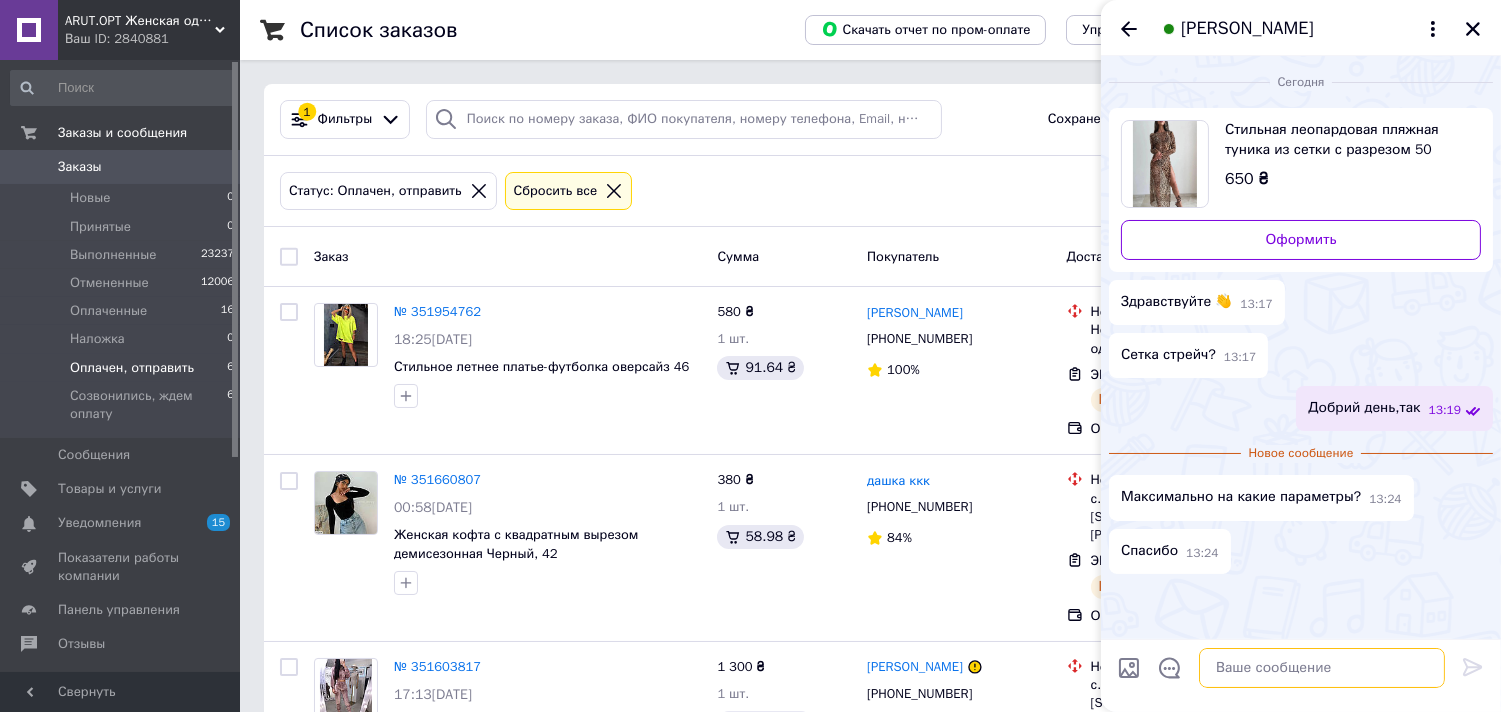 click at bounding box center (1322, 668) 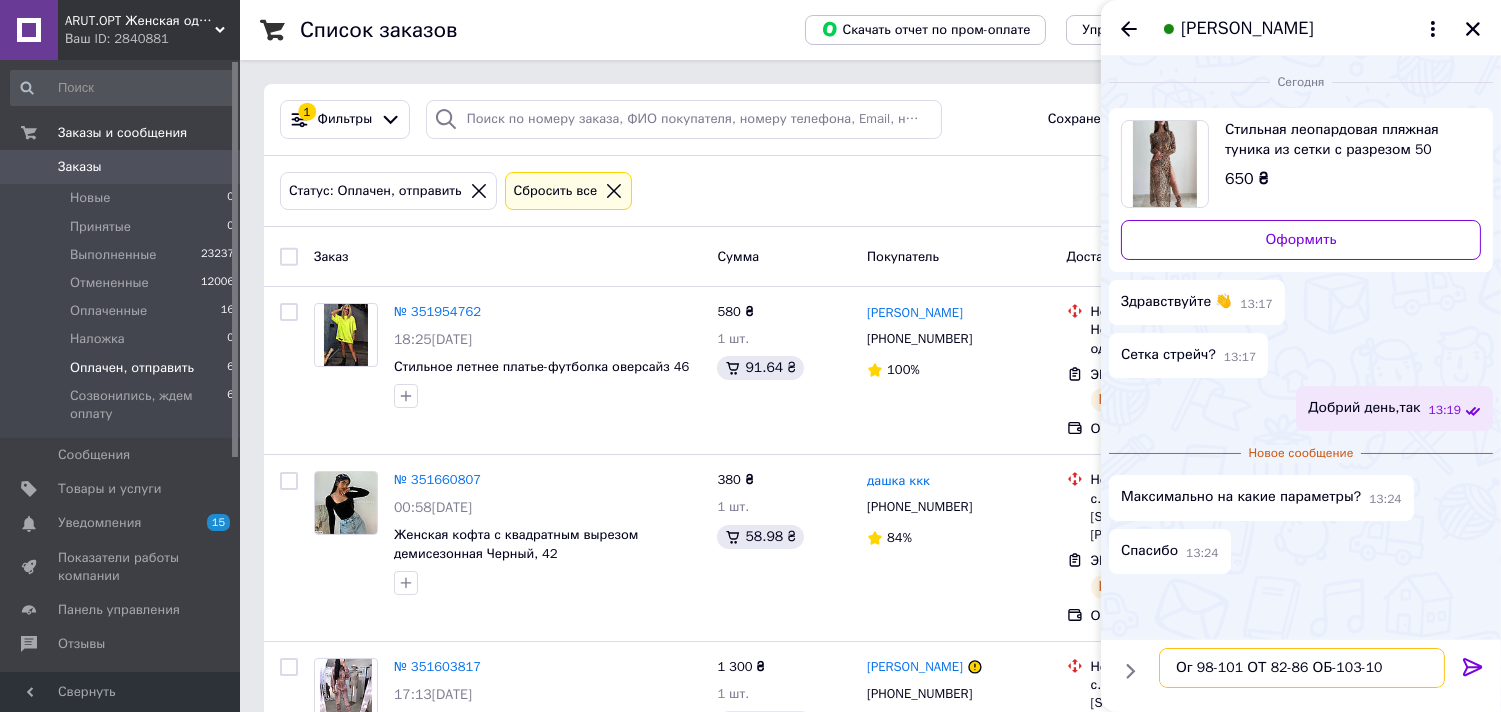 type on "Ог 98-101 ОТ 82-86 ОБ-103-107" 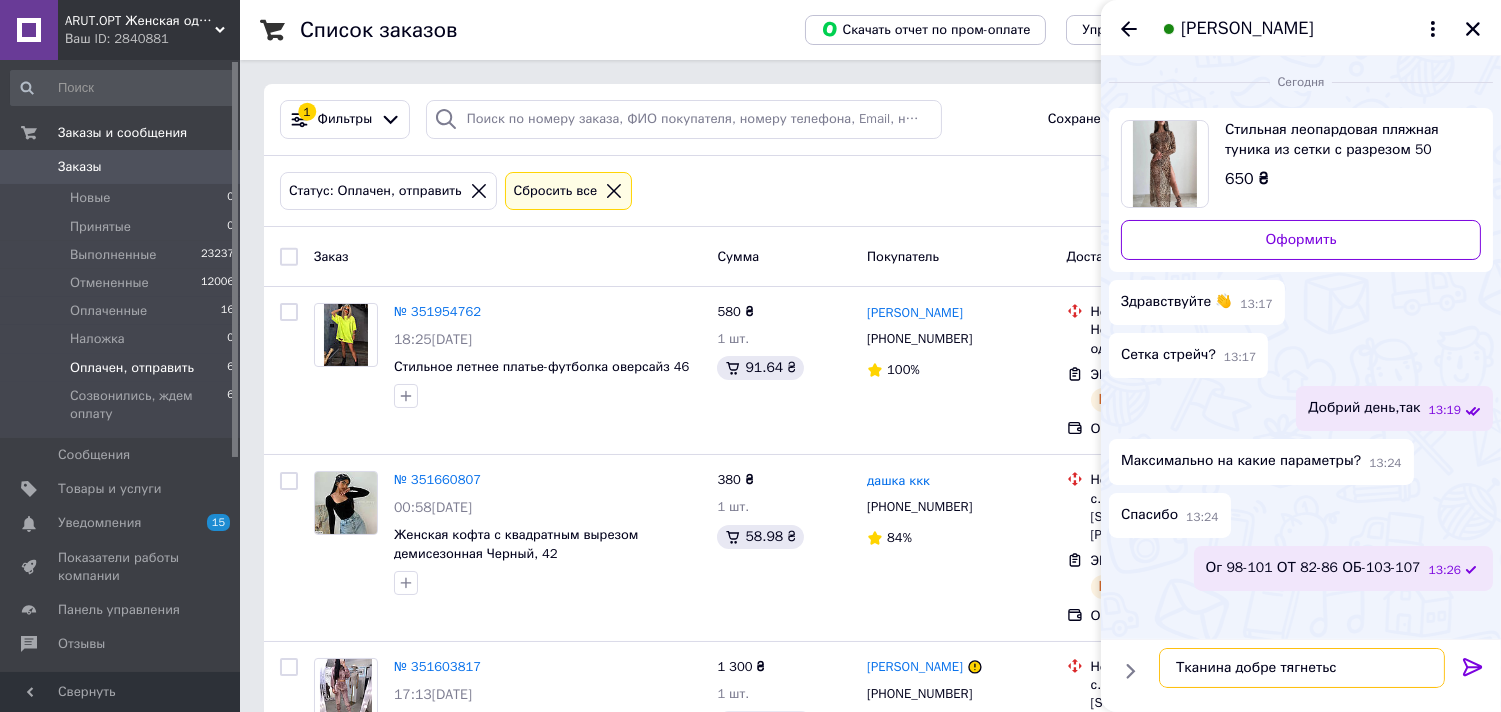 type on "Тканина добре тягнеться" 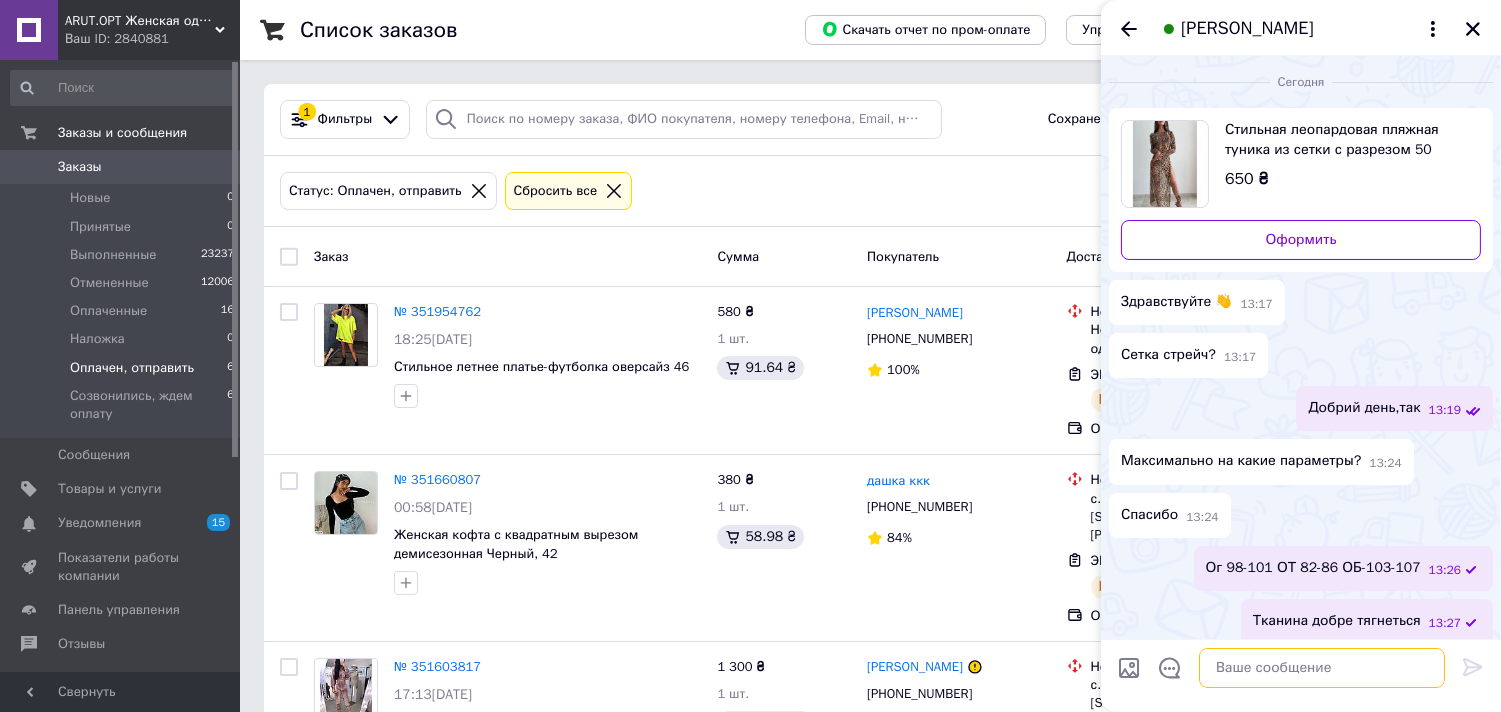scroll, scrollTop: 12, scrollLeft: 0, axis: vertical 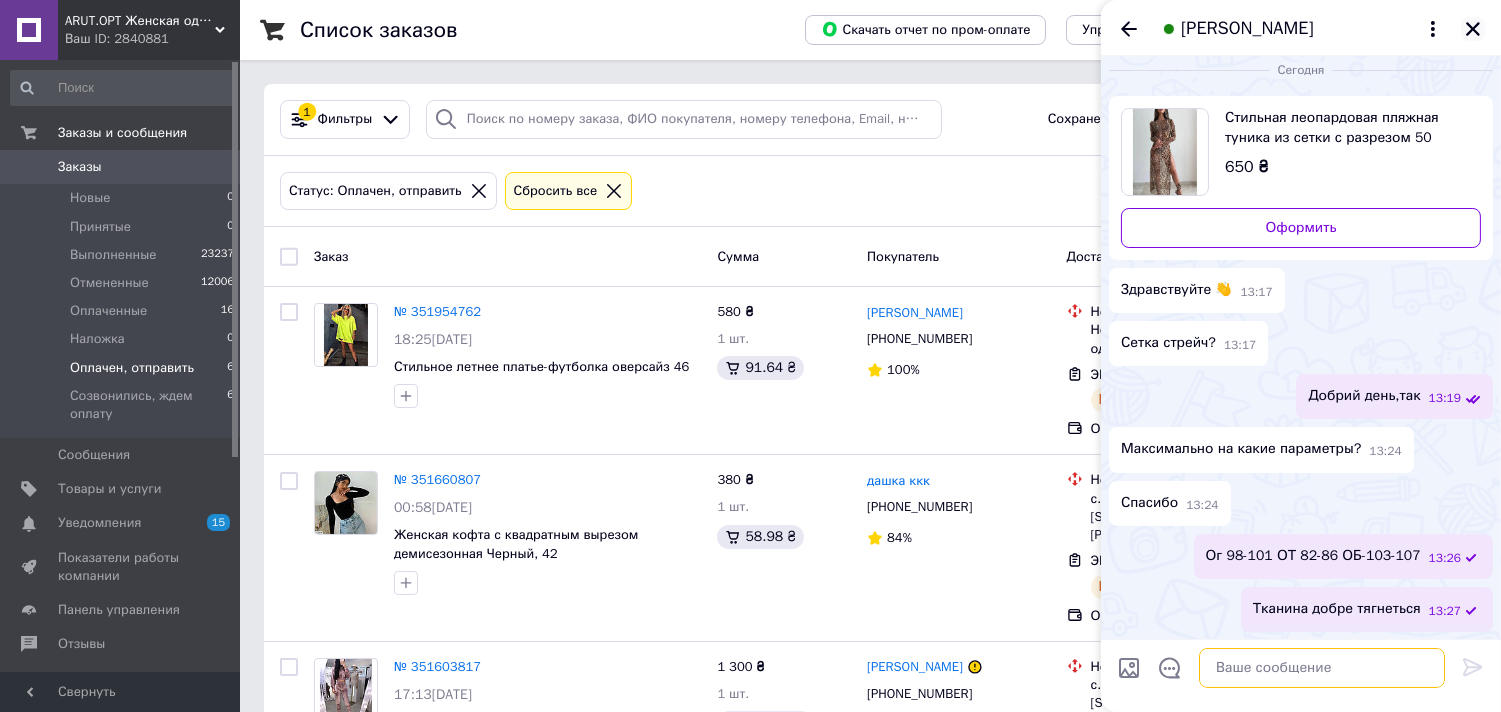 type 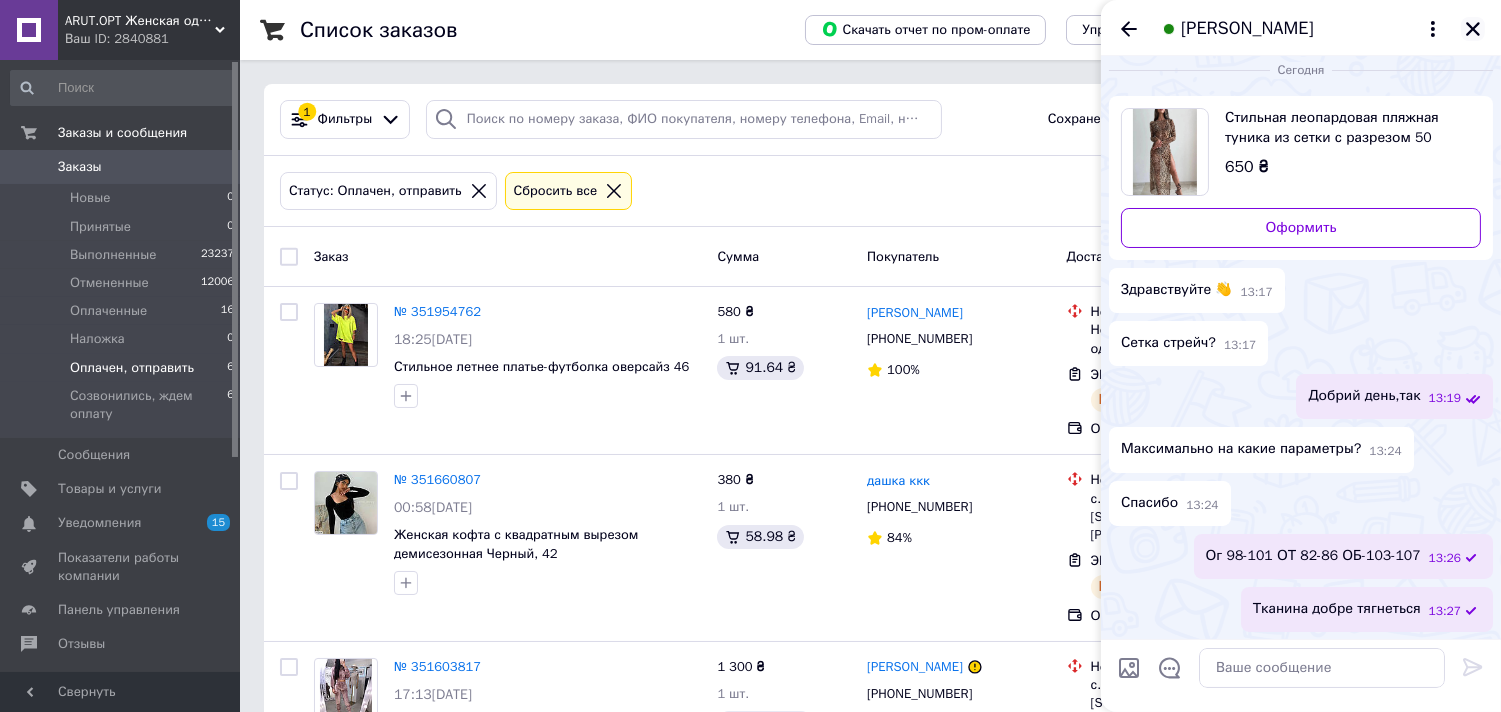 click at bounding box center [1473, 29] 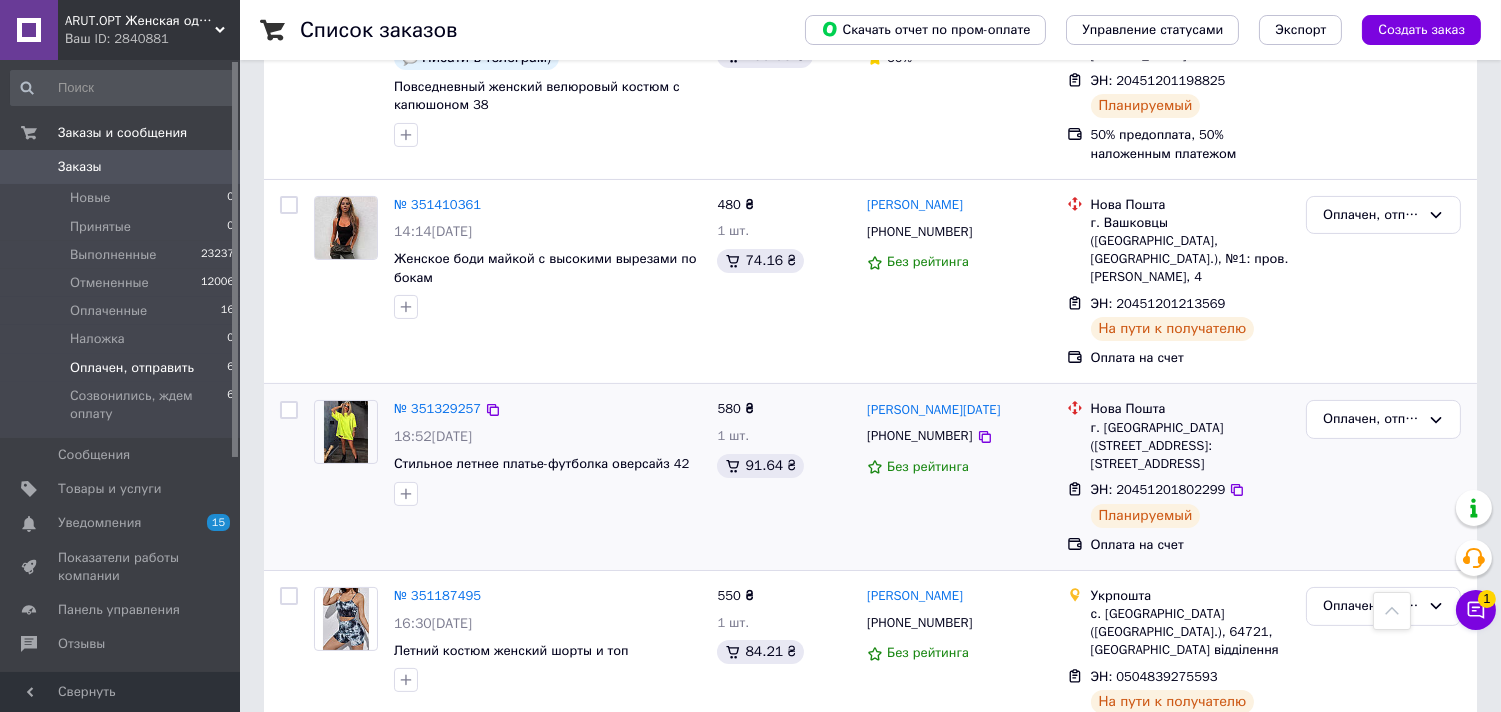 scroll, scrollTop: 683, scrollLeft: 0, axis: vertical 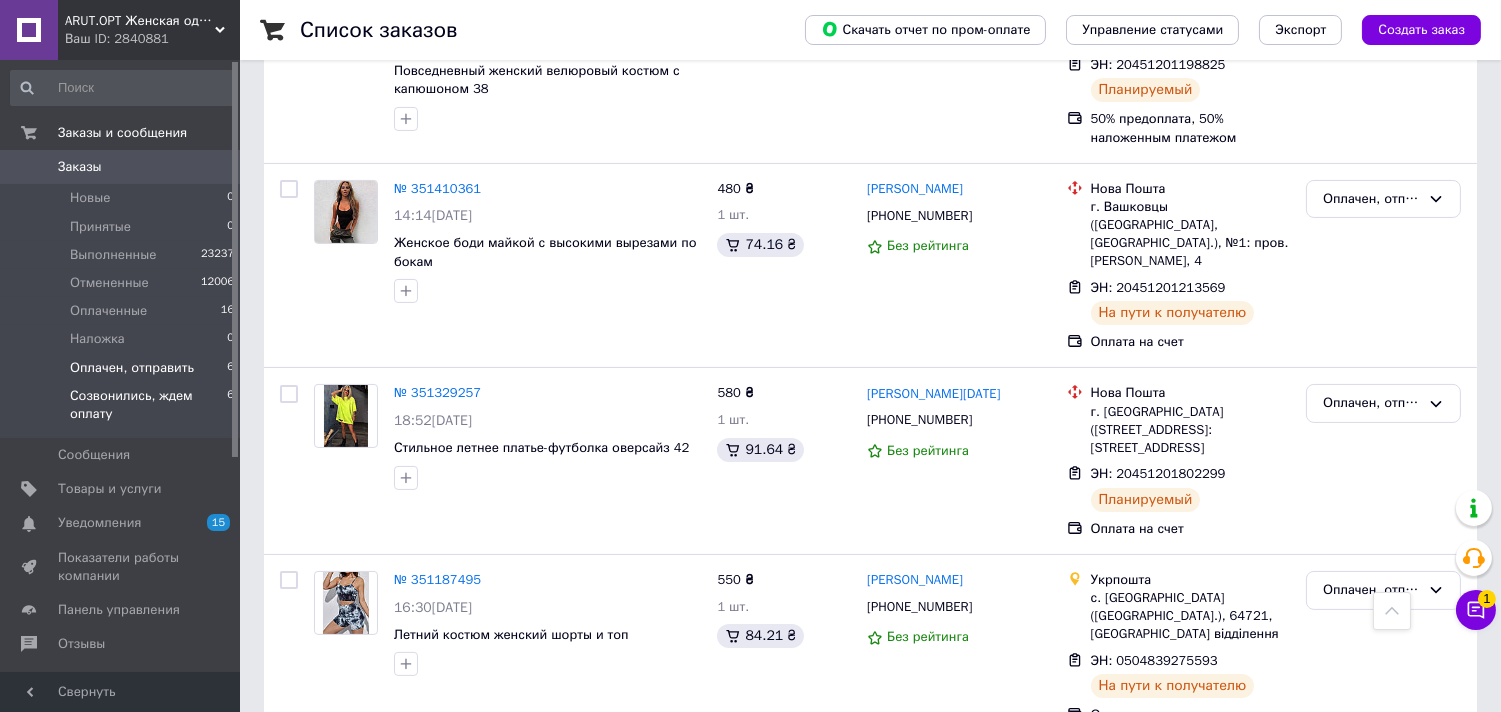 click on "Созвонились, ждем оплату" at bounding box center [148, 405] 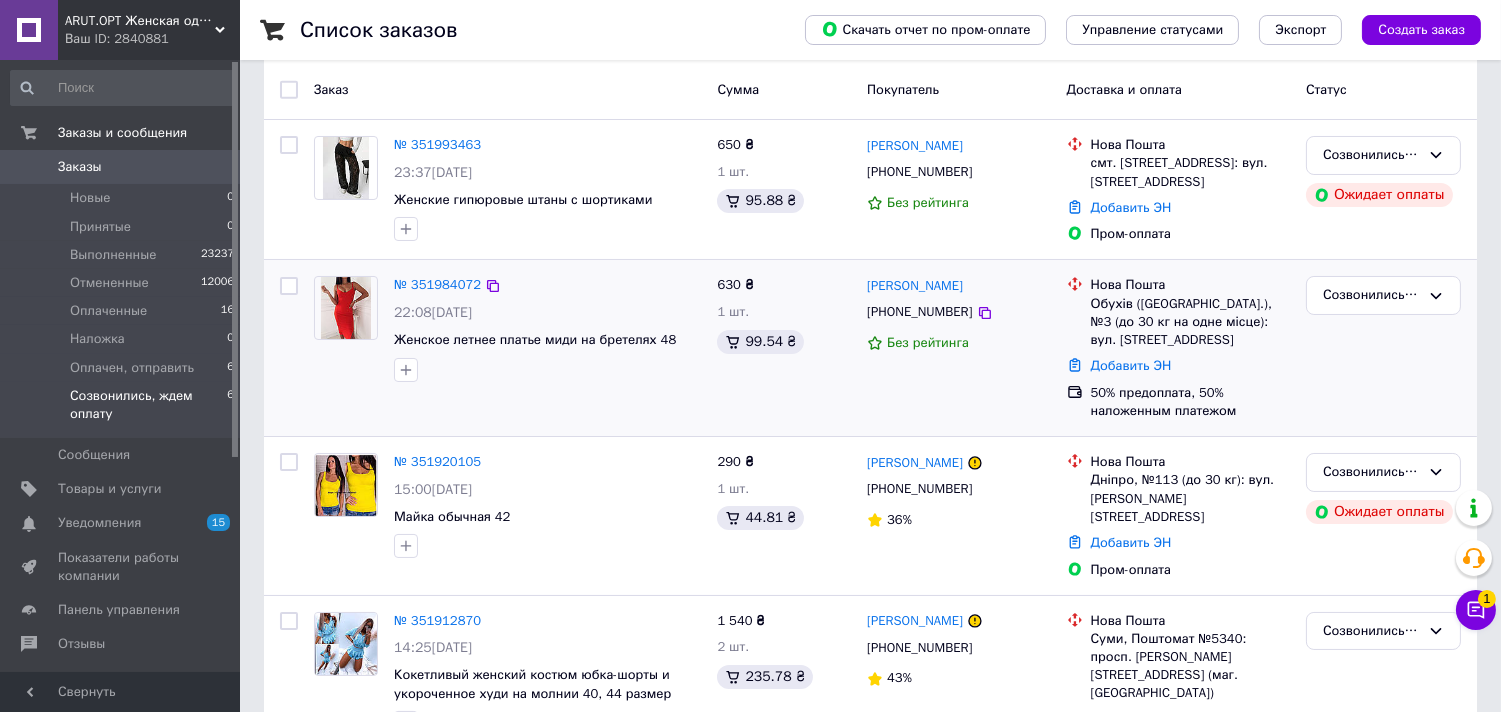 scroll, scrollTop: 333, scrollLeft: 0, axis: vertical 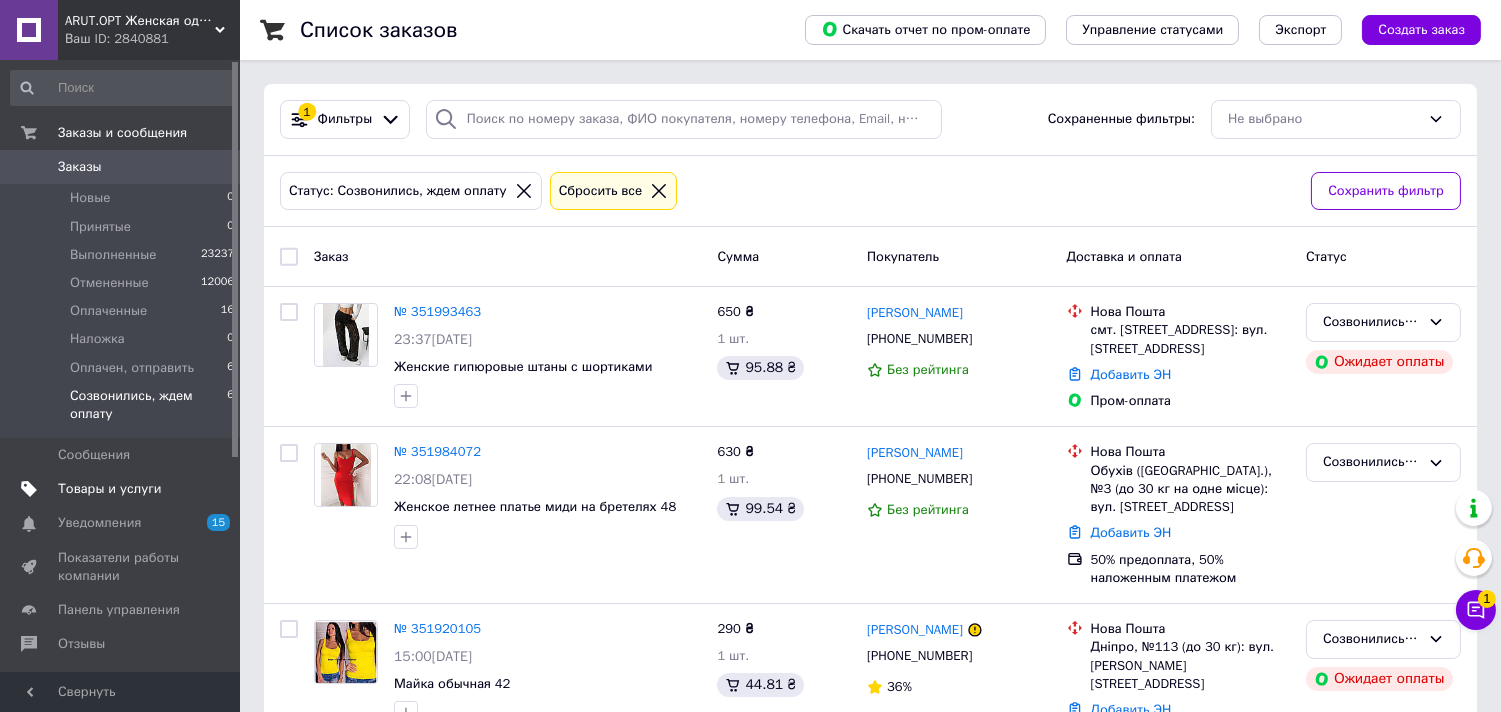 click on "Товары и услуги" at bounding box center [123, 489] 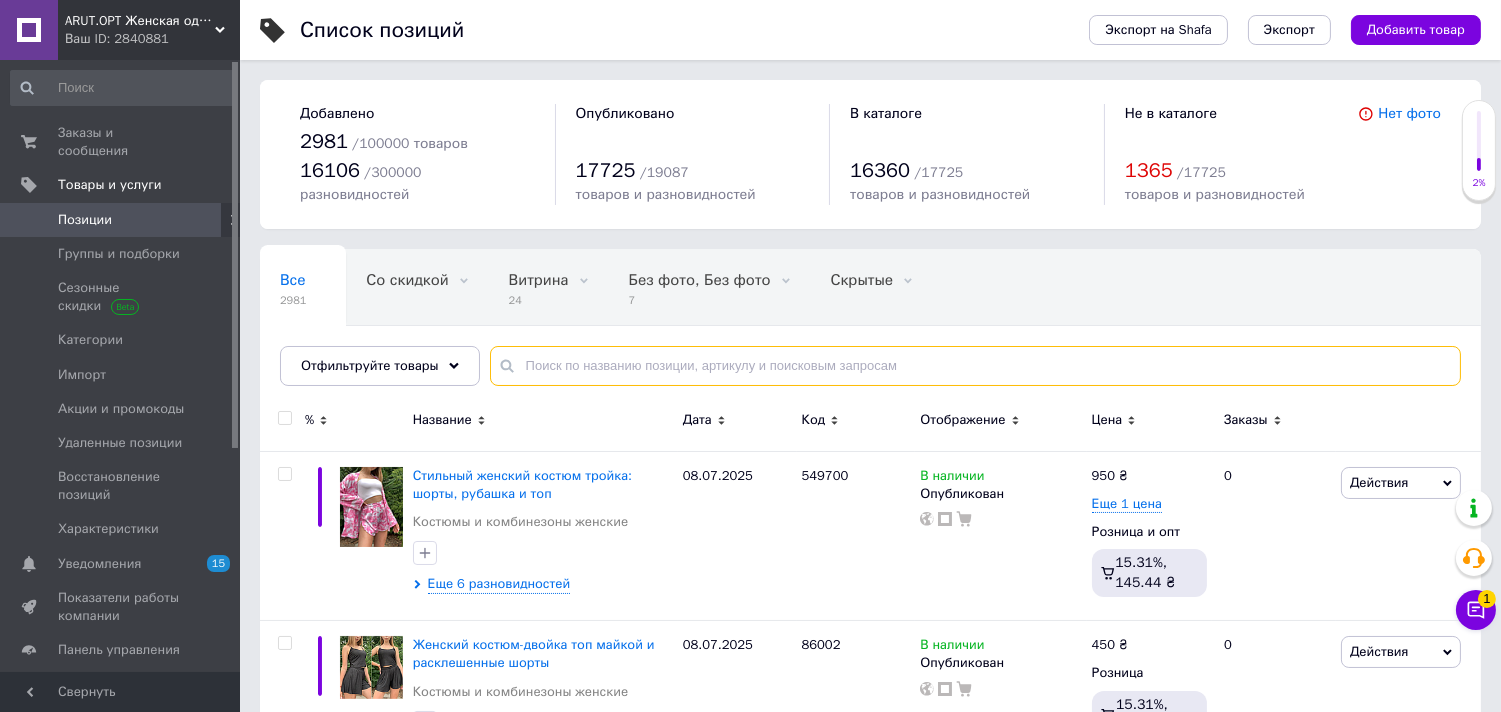 paste on "160909" 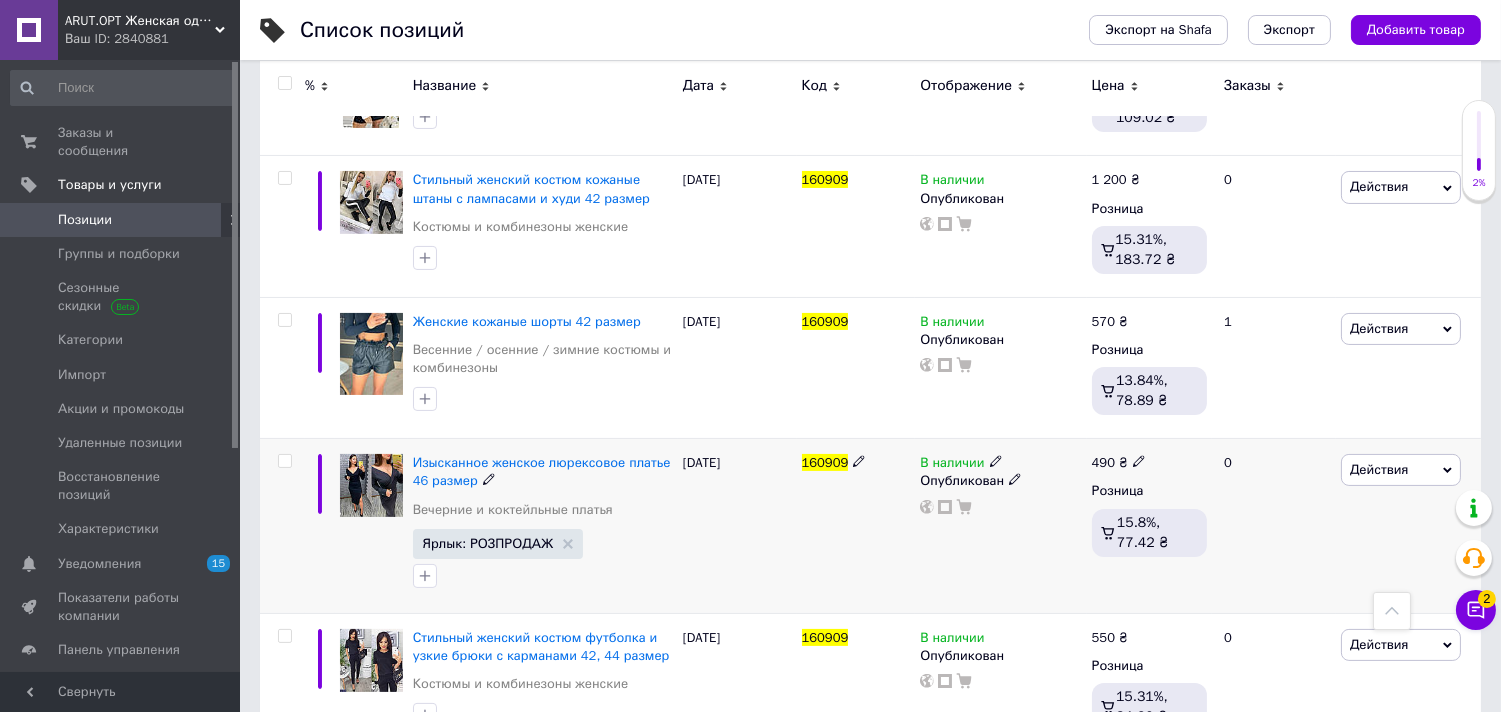 scroll, scrollTop: 14111, scrollLeft: 0, axis: vertical 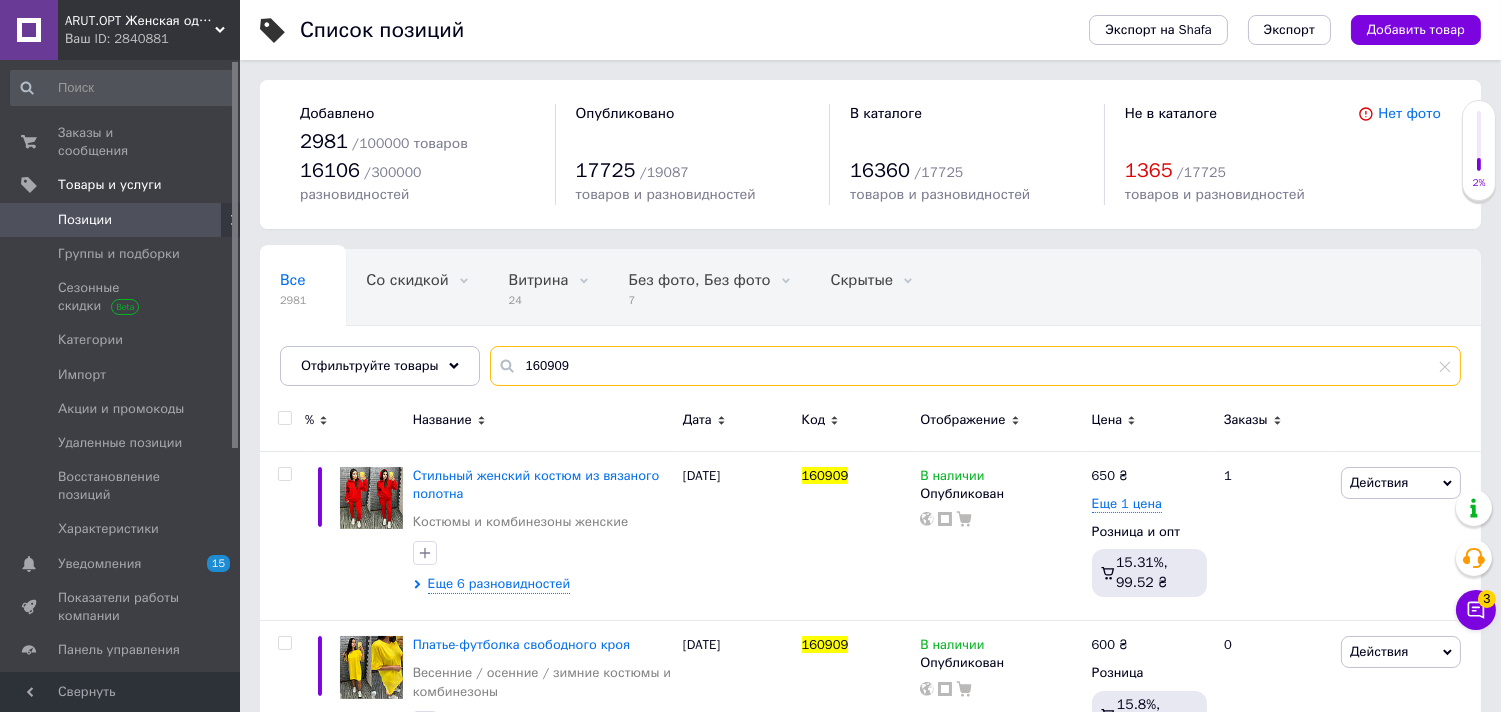 click on "160909" at bounding box center (975, 366) 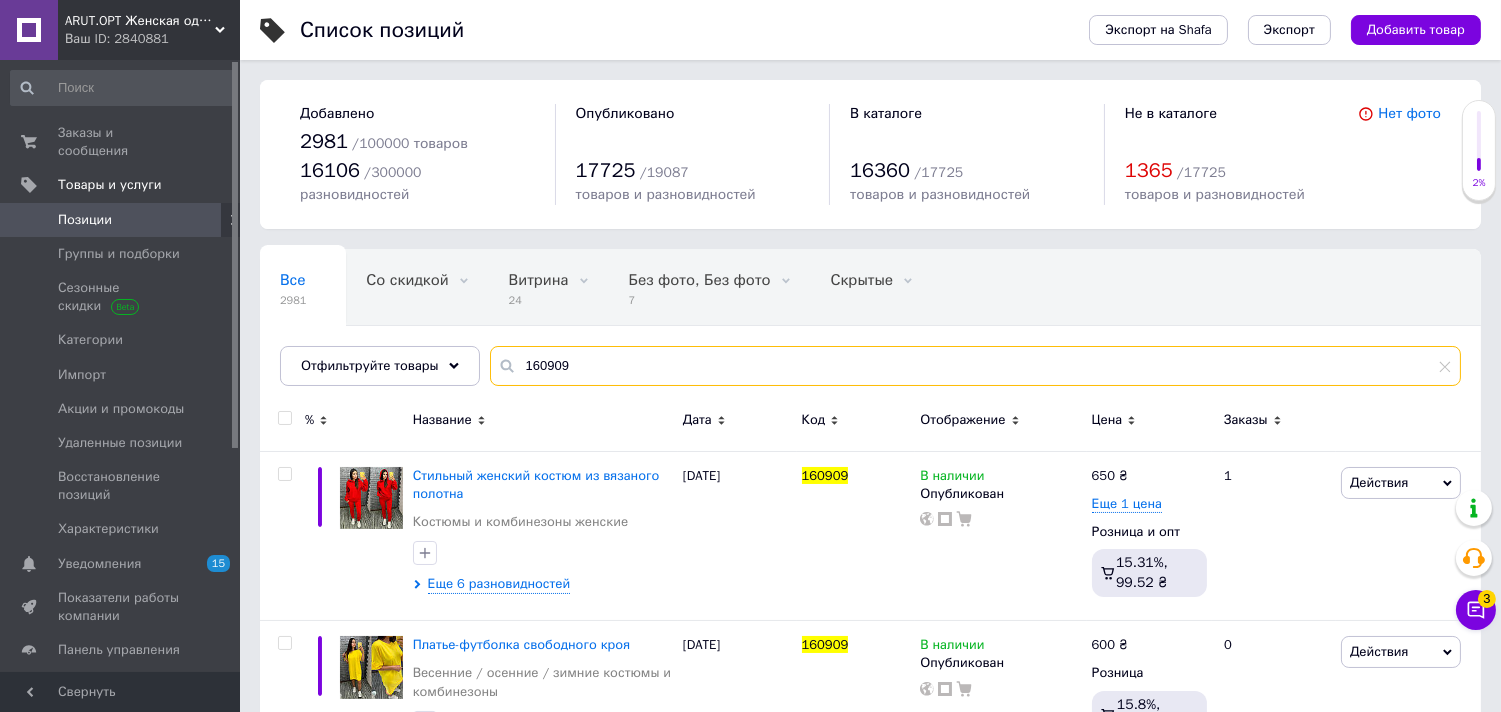 paste on "Стильний жіночий костюм шорти та вкорочене худи на блискавці" 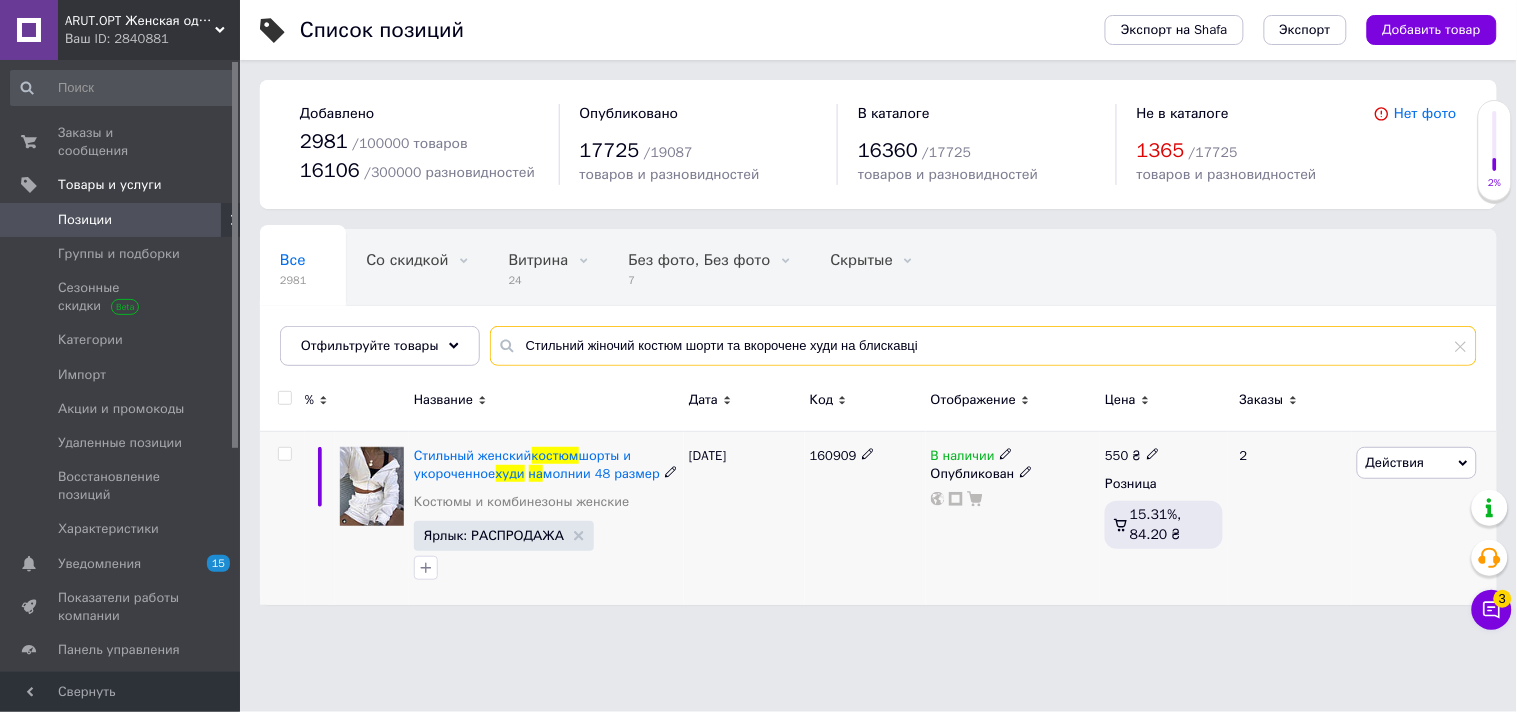 type on "Стильний жіночий костюм шорти та вкорочене худи на блискавці" 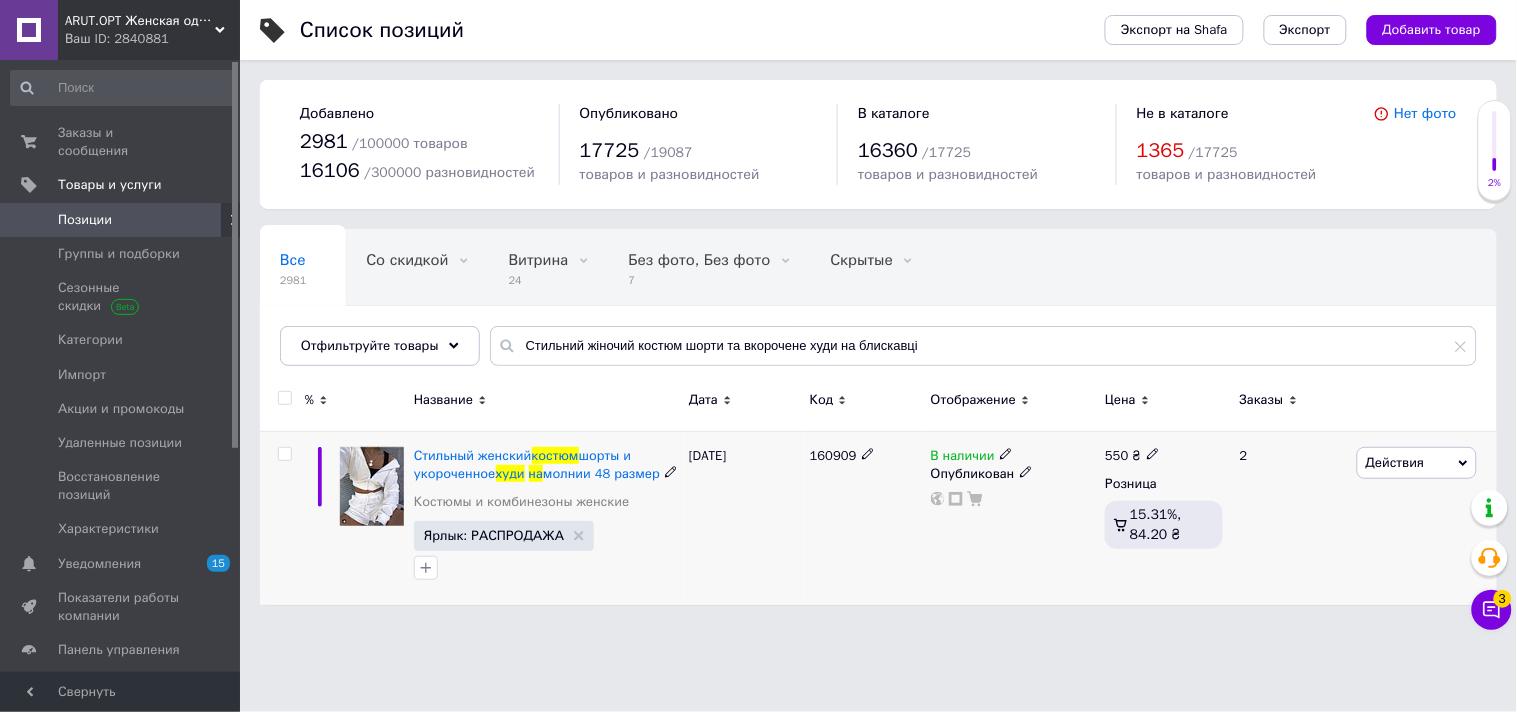 click 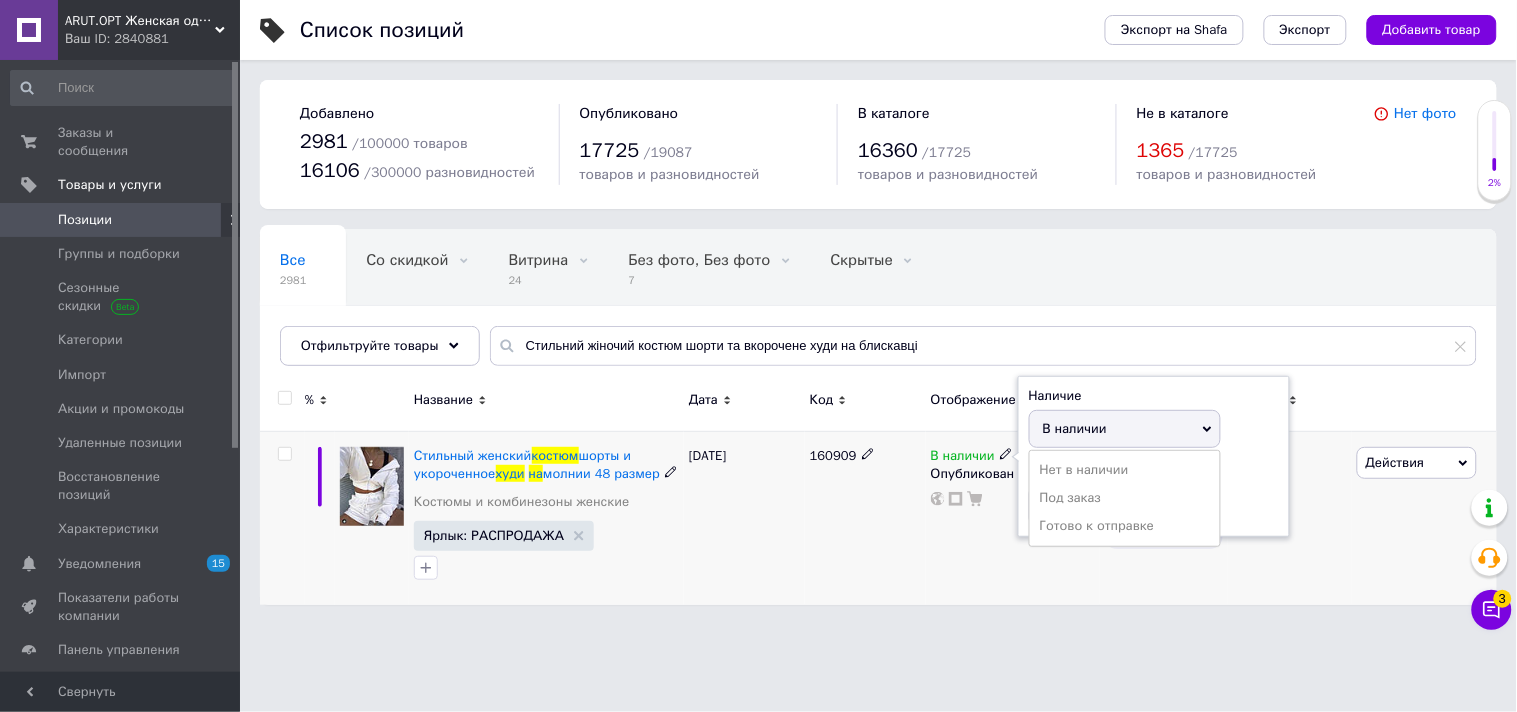 click on "Нет в наличии" at bounding box center (1125, 470) 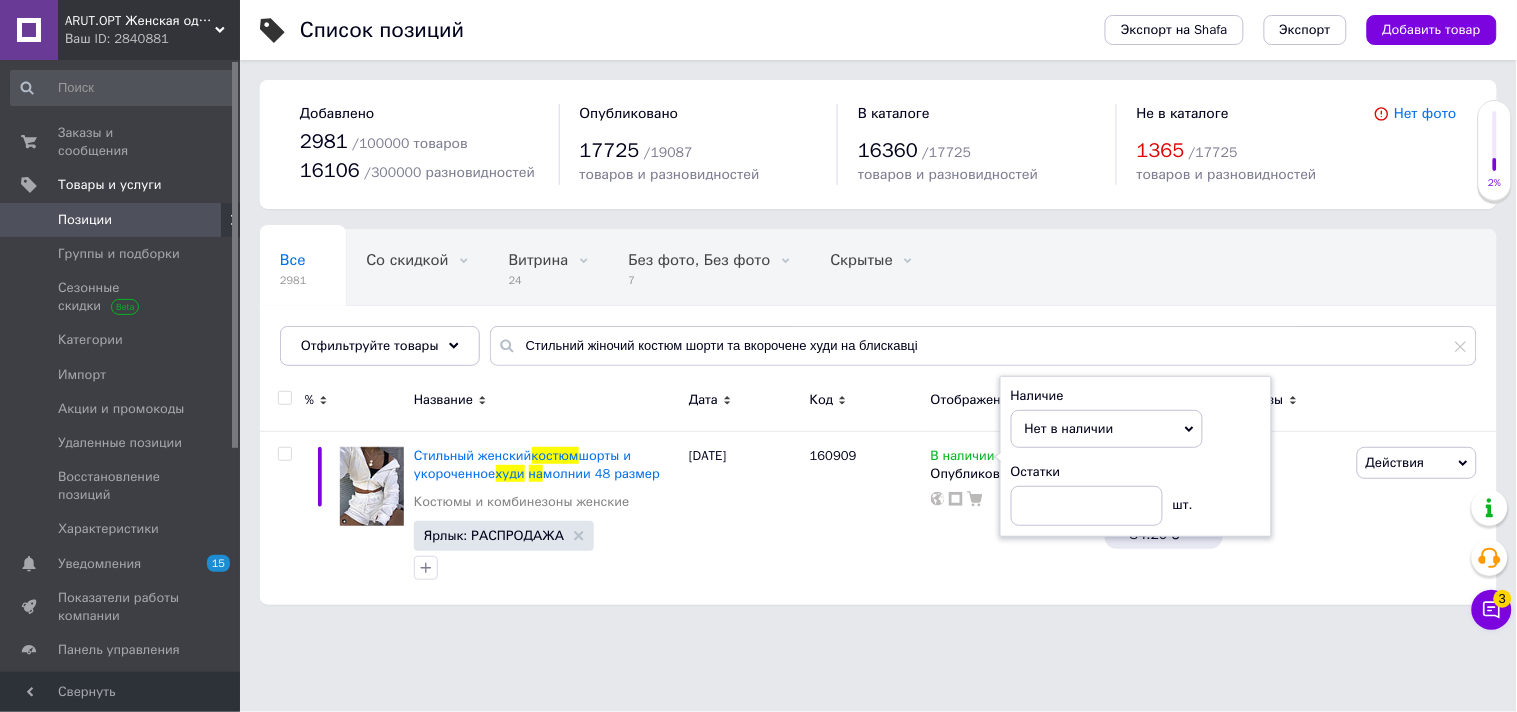 click on "ARUT.OPT Женская одежда по низким ценам Ваш ID: 2840881 Сайт ARUT.OPT Женская одежда по низким ц... Кабинет покупателя Проверить состояние системы Страница на портале Справка Выйти Заказы и сообщения 0 0 Товары и услуги Позиции Группы и подборки Сезонные скидки Категории Импорт Акции и промокоды Удаленные позиции Восстановление позиций Характеристики Уведомления 15 0 Показатели работы компании Панель управления Отзывы Клиенты Каталог ProSale Аналитика Инструменты вебмастера и SEO Управление сайтом Кошелек компании 2981" at bounding box center [758, 312] 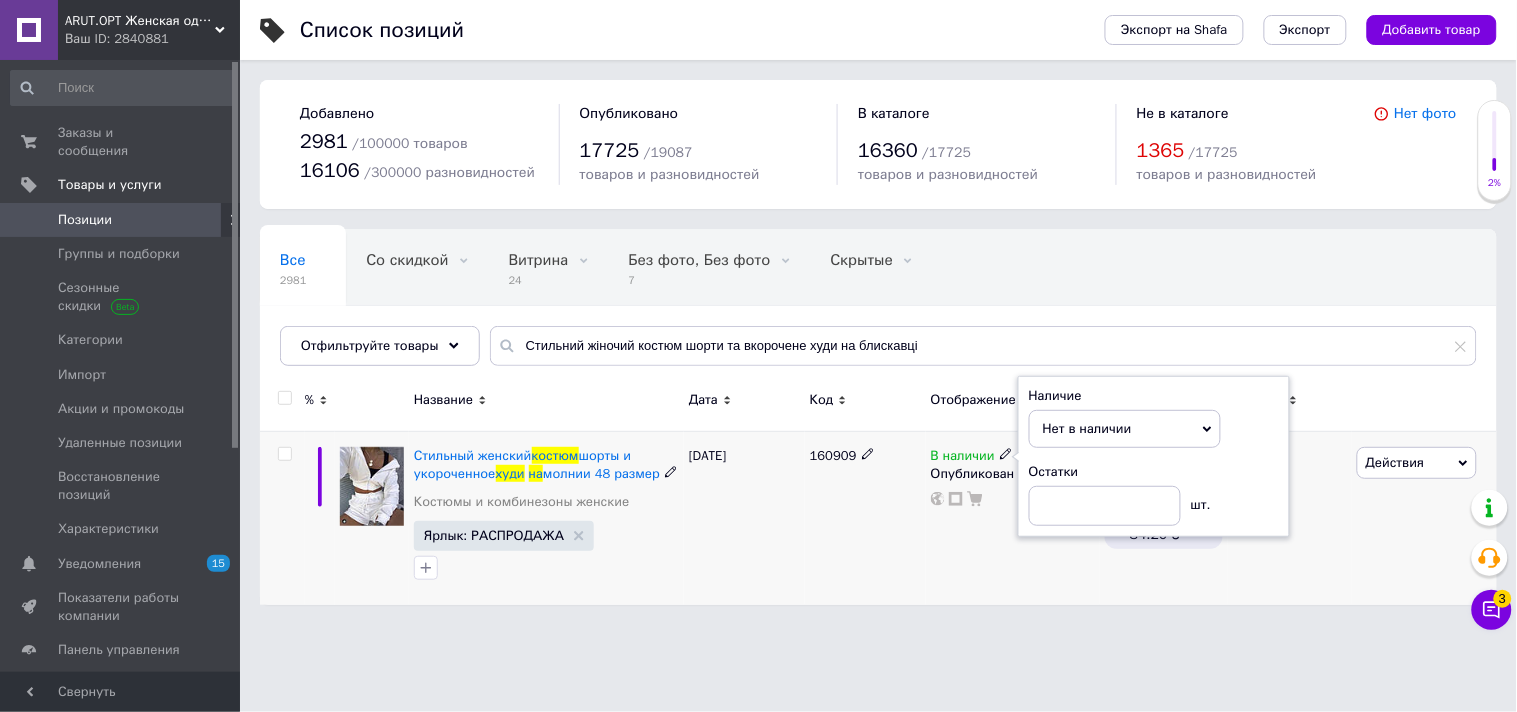 click on "26.12.2024" at bounding box center [744, 518] 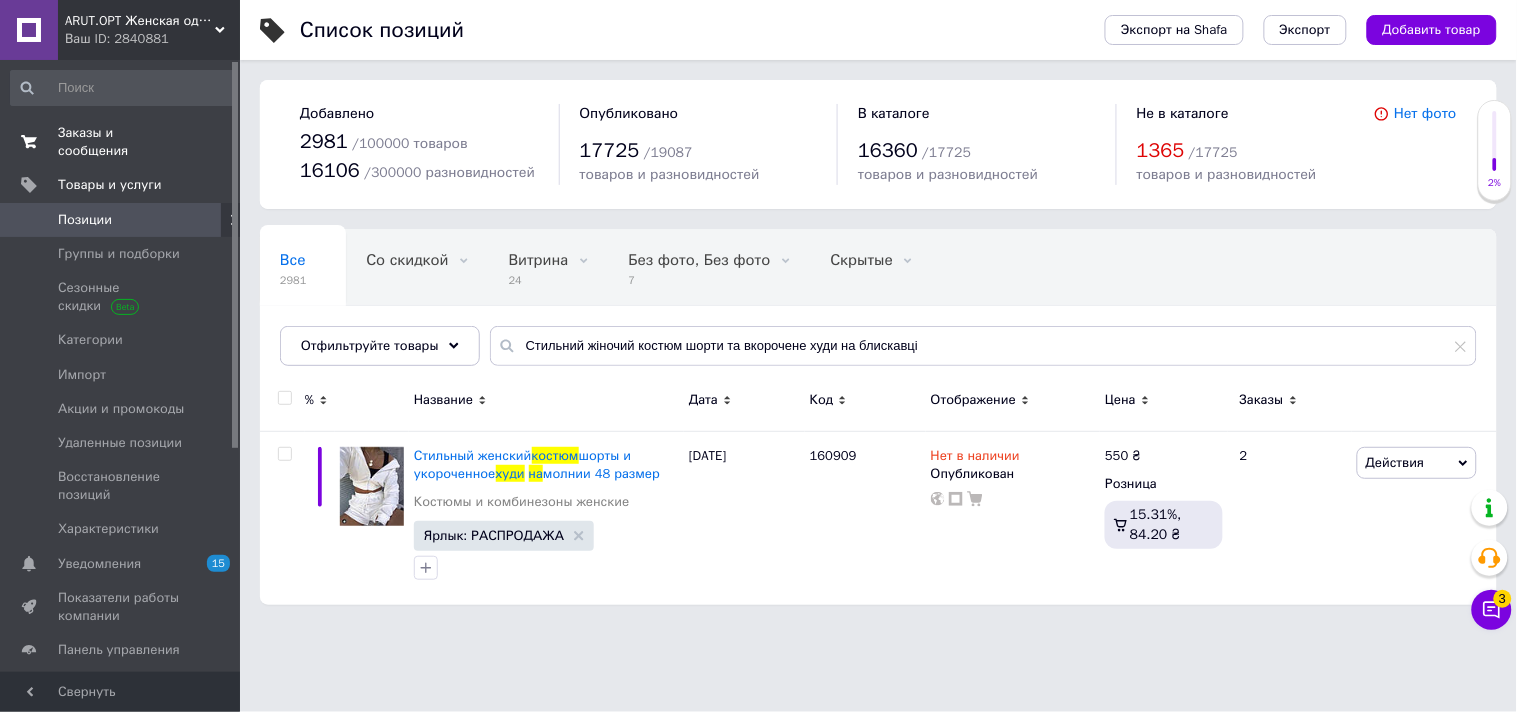 click on "Заказы и сообщения 0 0" at bounding box center [123, 142] 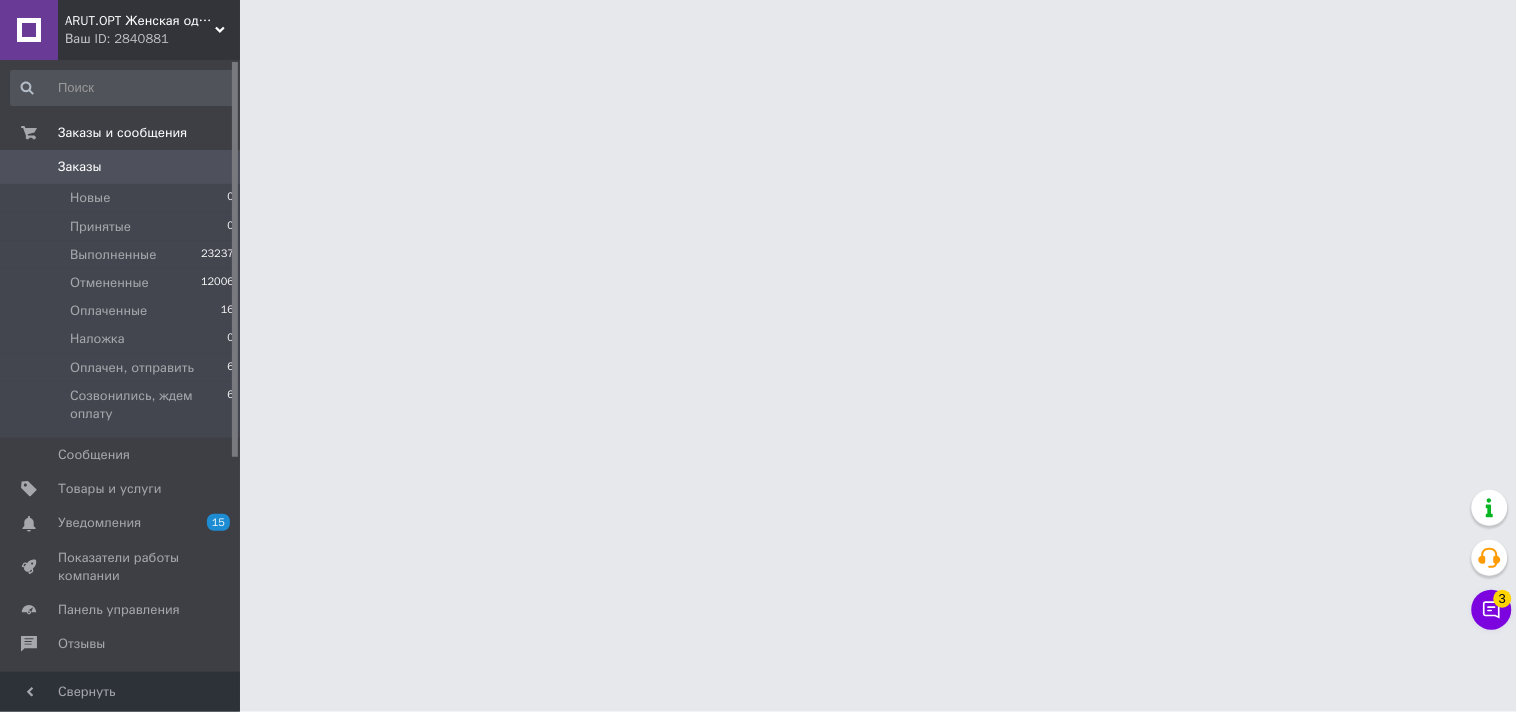 click on "ARUT.OPT Женская одежда по низким ценам Ваш ID: 2840881 Сайт ARUT.OPT Женская одежда по низким ц... Кабинет покупателя Проверить состояние системы Страница на портале Справка Выйти Заказы и сообщения Заказы 0 Новые 0 Принятые 0 Выполненные 23237 Отмененные 12006 Оплаченные 16 Наложка 0 Оплачен, отправить 6 Созвонились, ждем оплату 6 Сообщения 0 Товары и услуги Уведомления 15 0 Показатели работы компании Панель управления Отзывы Клиенты Каталог ProSale Аналитика Инструменты вебмастера и SEO Управление сайтом Кошелек компании 3 3" at bounding box center [758, 25] 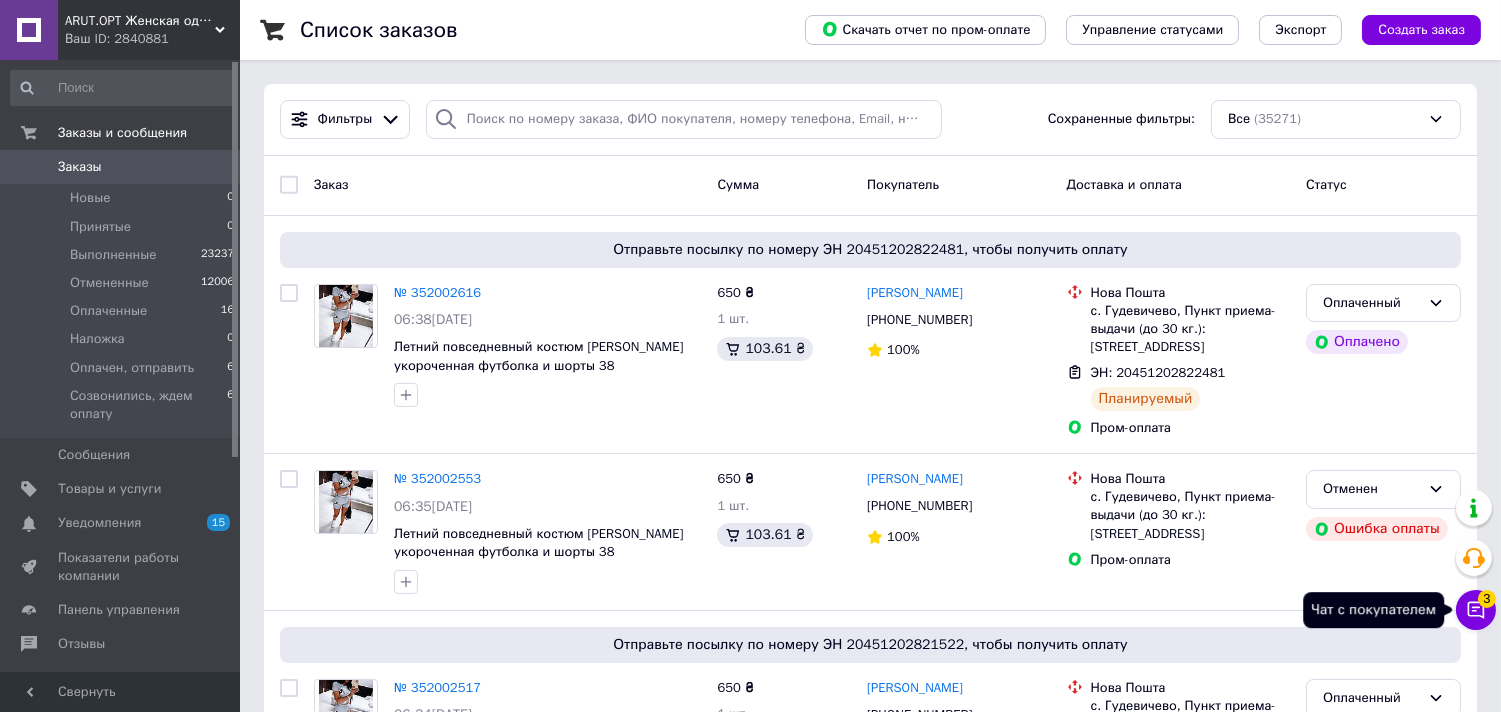 click 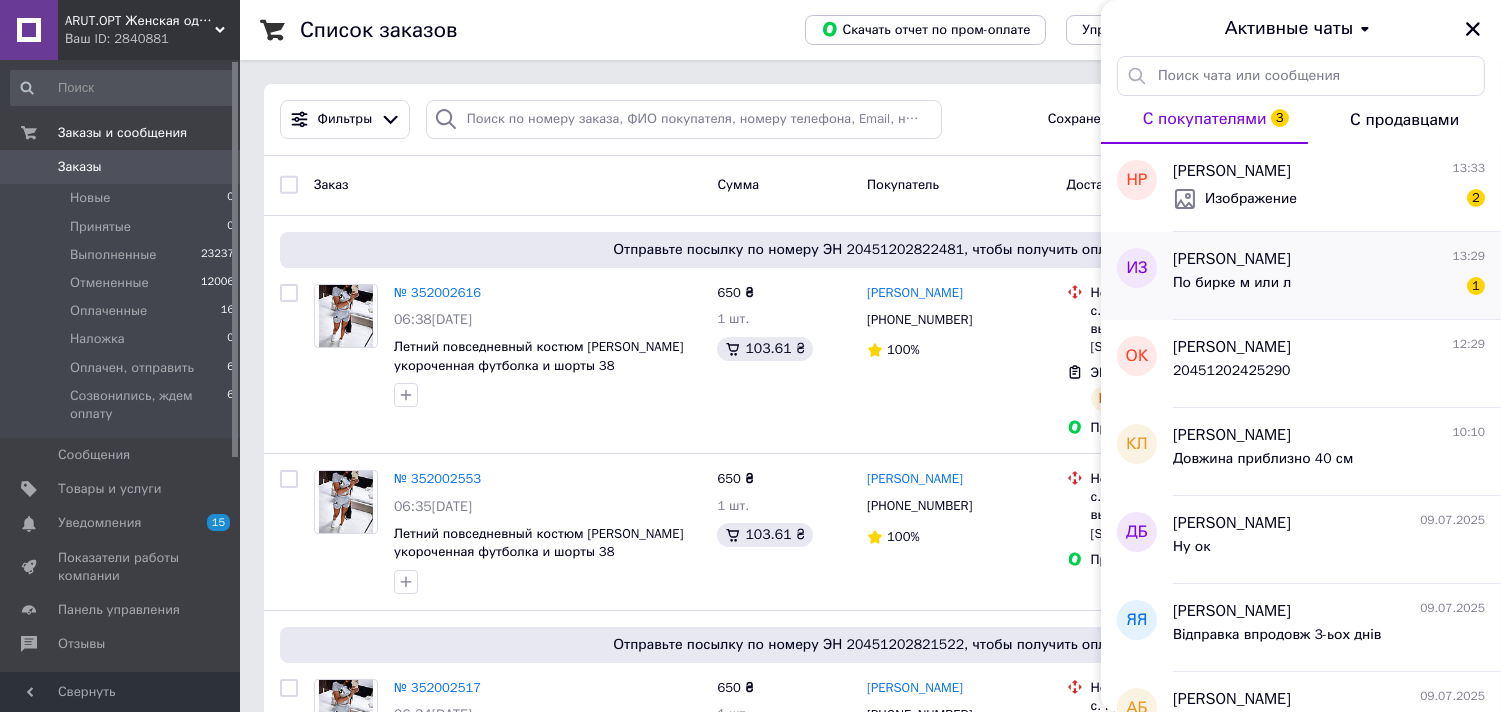 click on "По бирке м или л 1" at bounding box center [1329, 287] 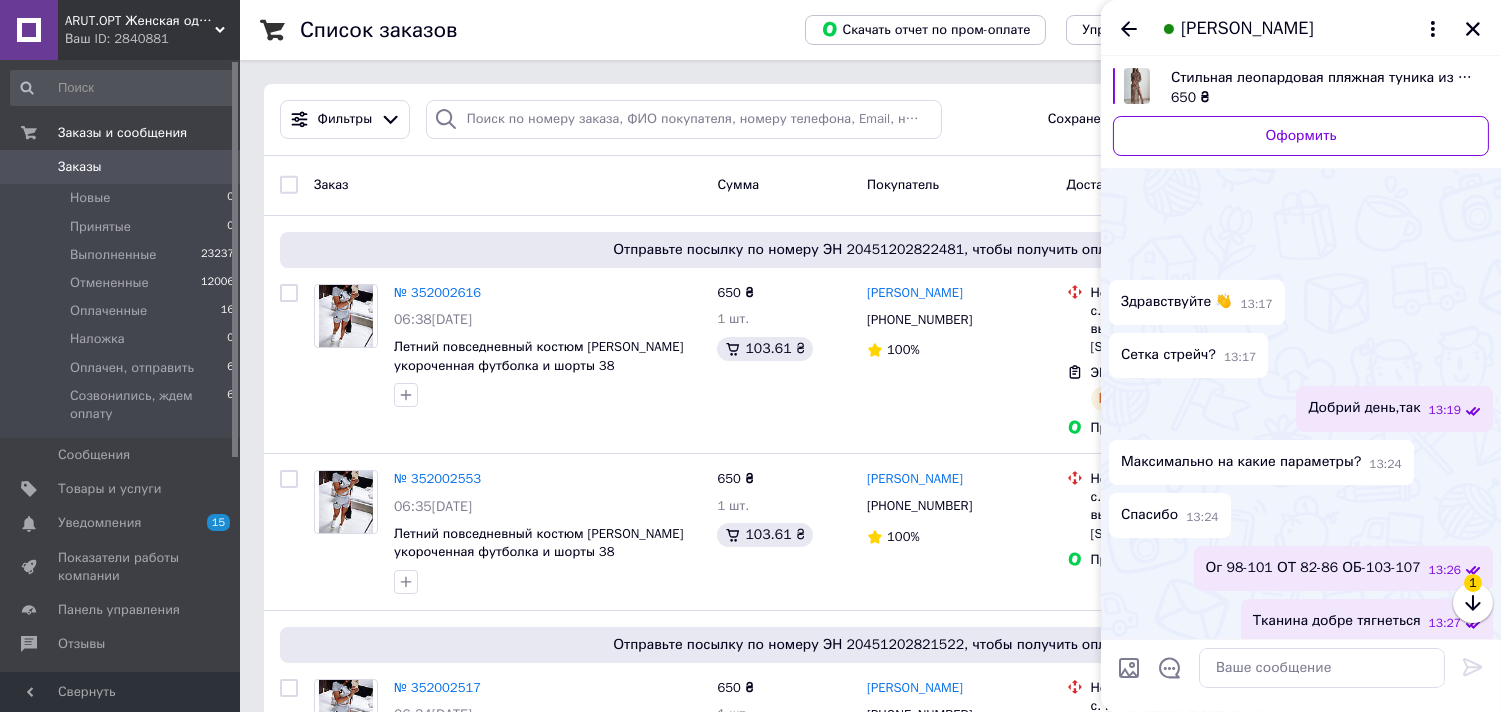 scroll, scrollTop: 101, scrollLeft: 0, axis: vertical 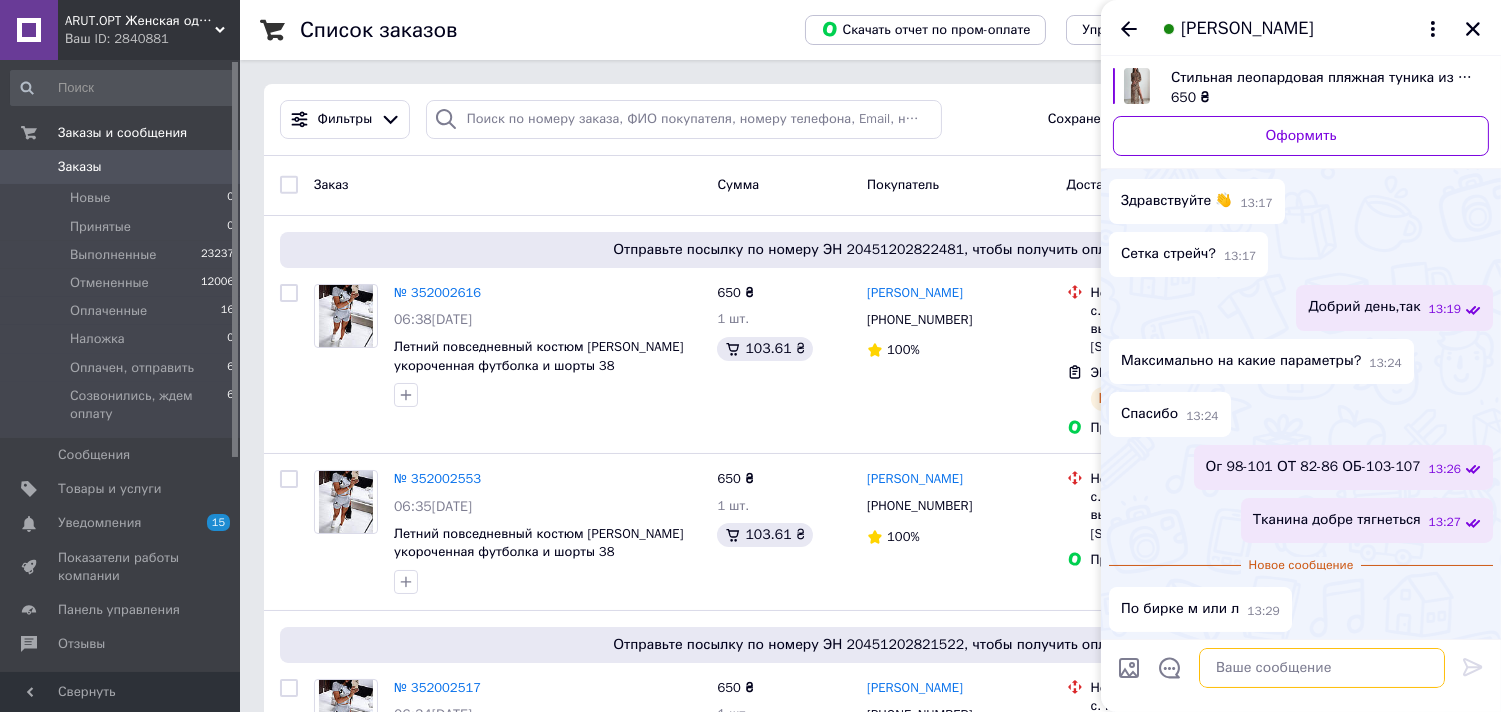 click at bounding box center [1322, 668] 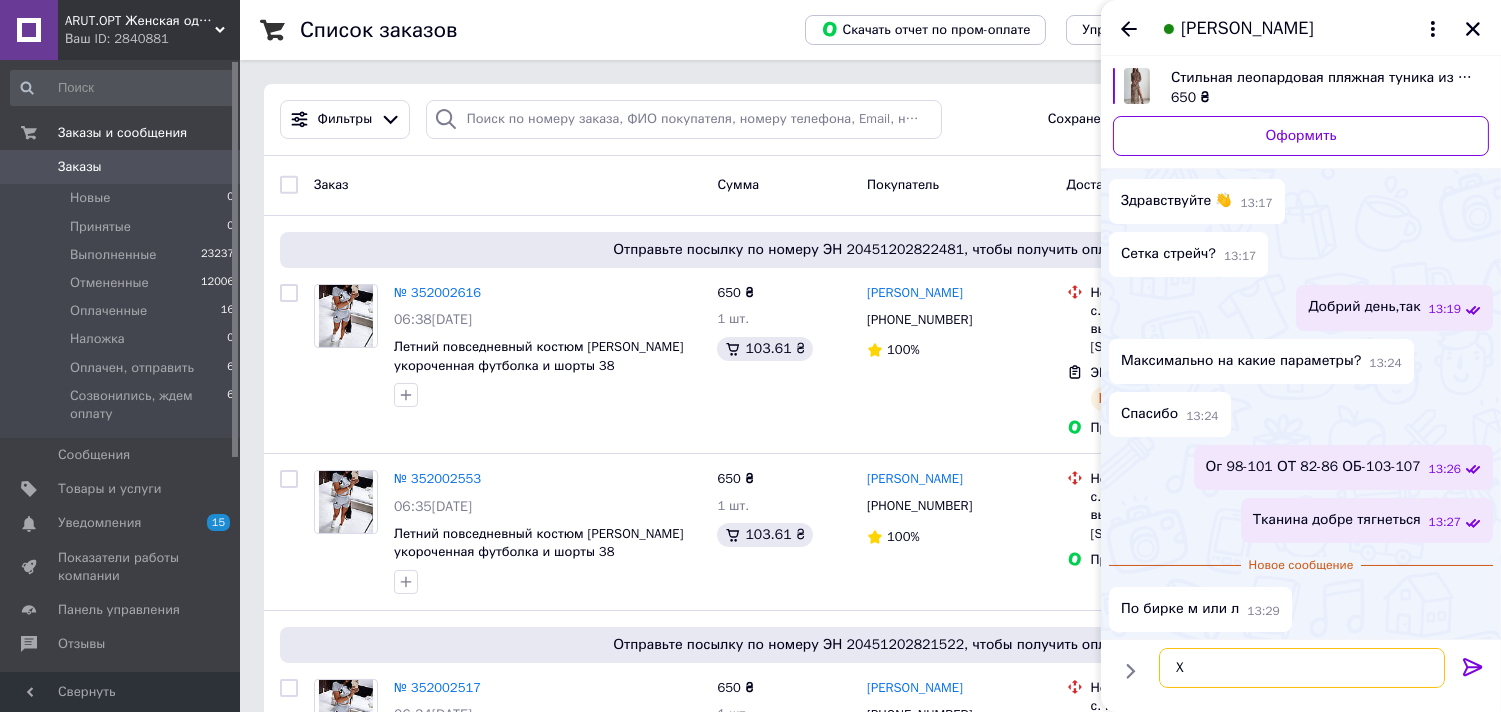 type on "XL" 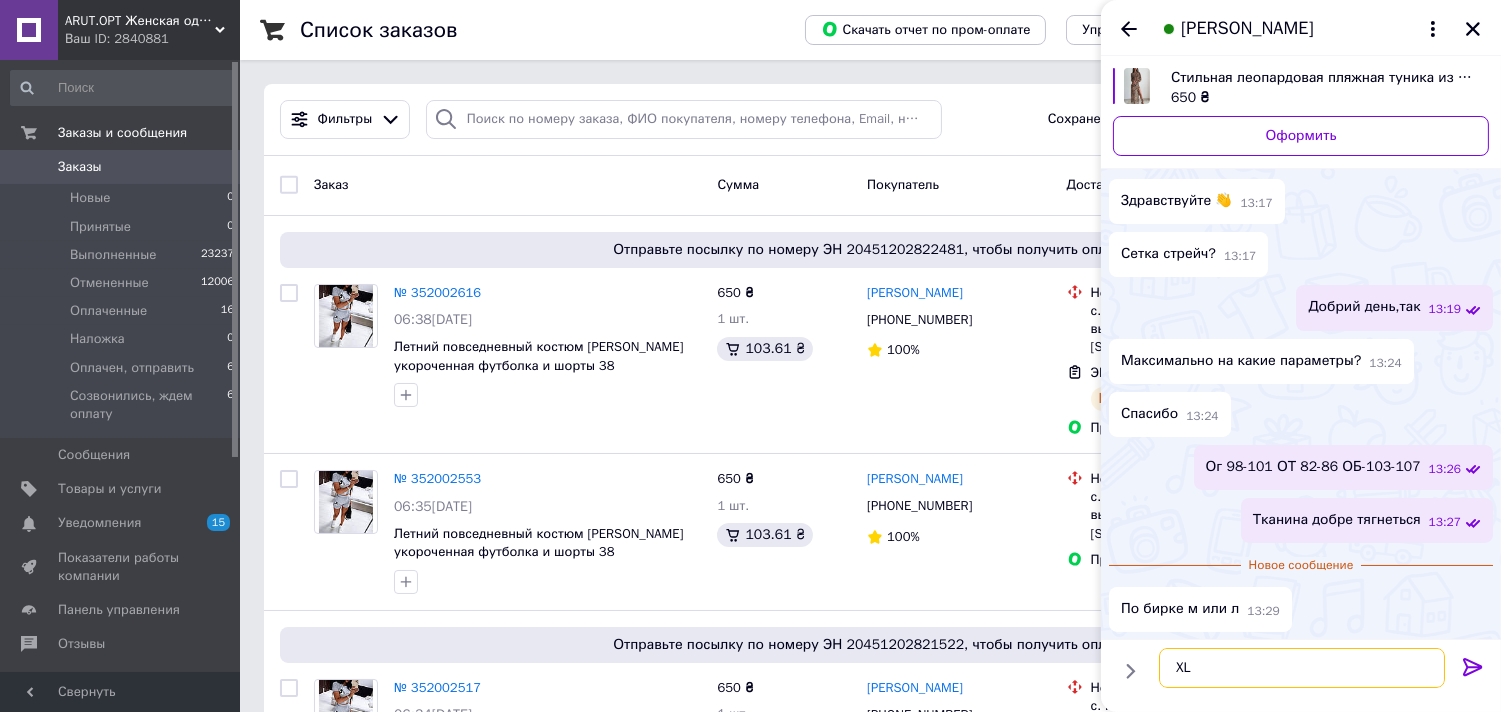 type 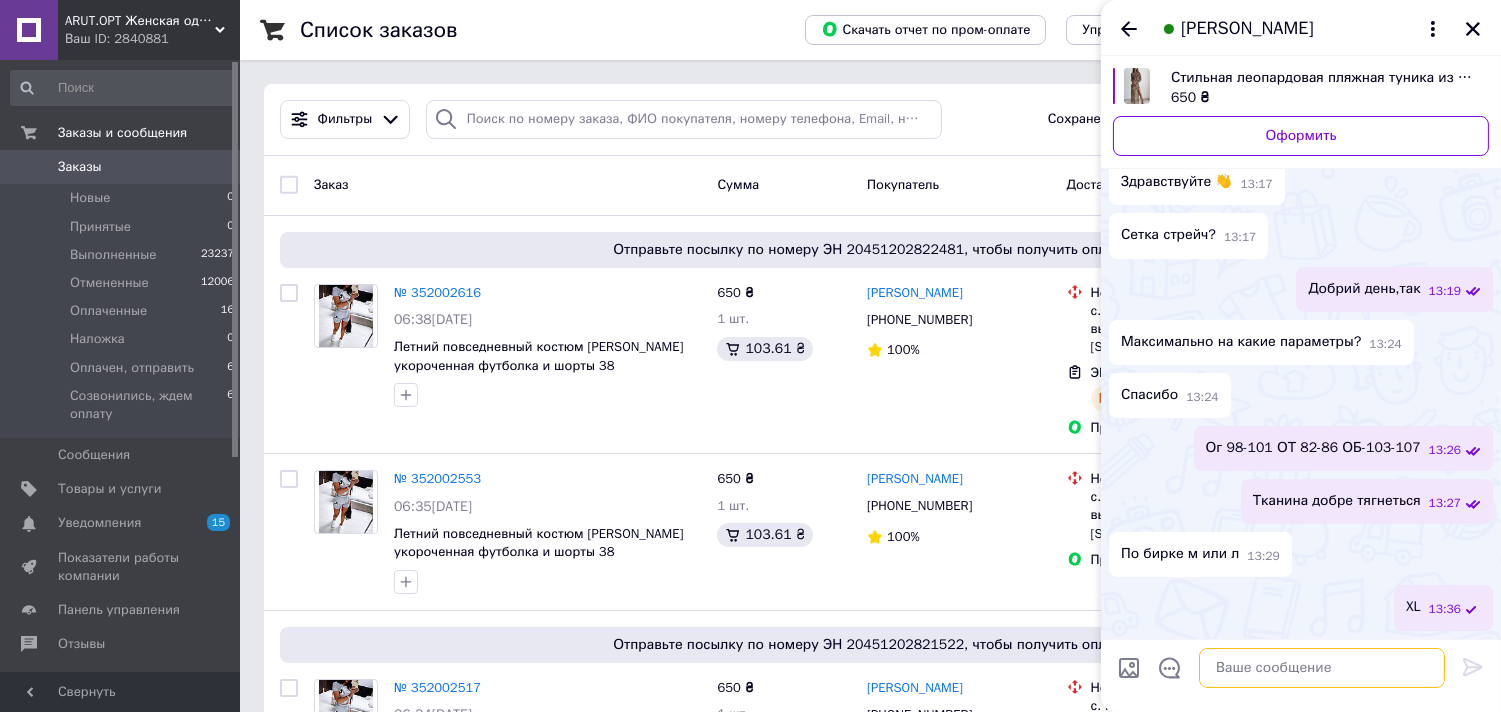 scroll, scrollTop: 67, scrollLeft: 0, axis: vertical 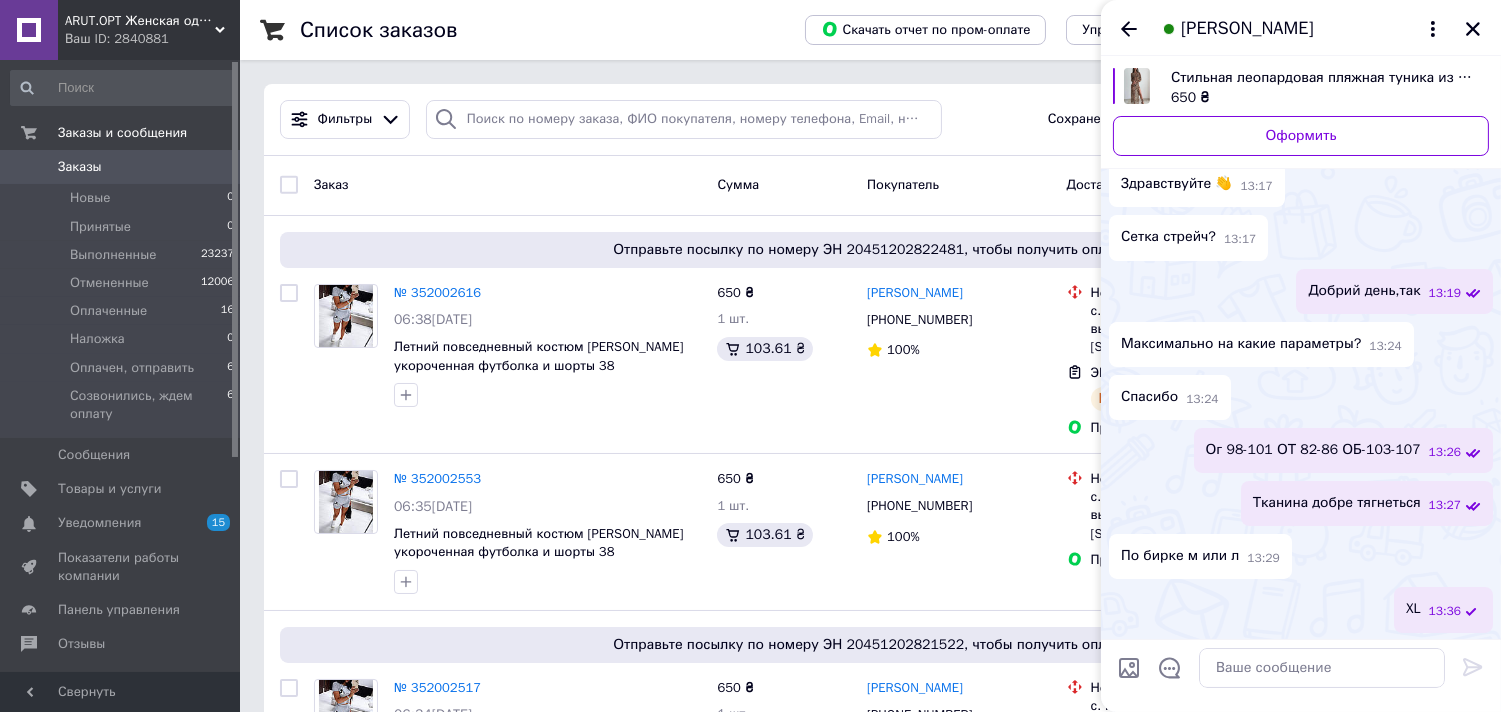 click at bounding box center [1129, 668] 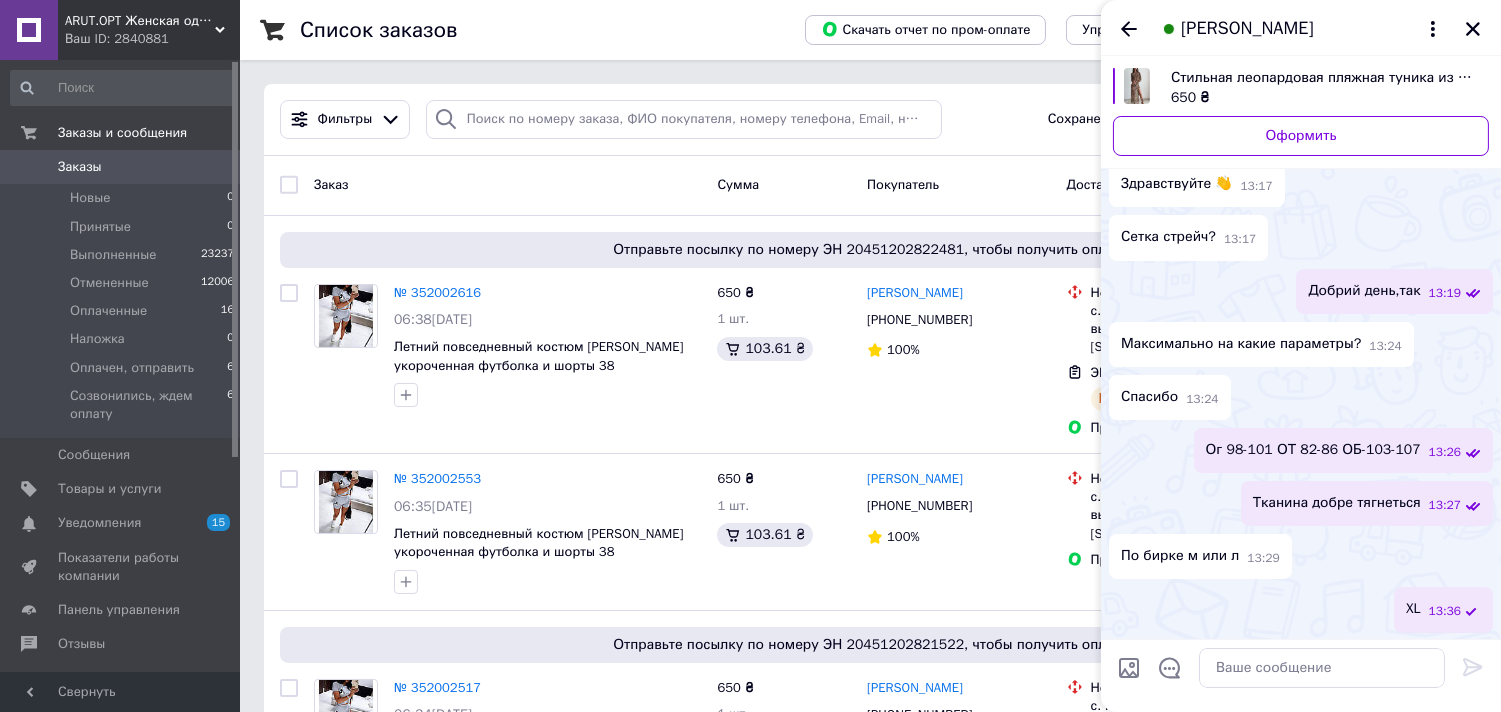 type on "C:\fakepath\photo_2025-06-16_11-01-00.jpg" 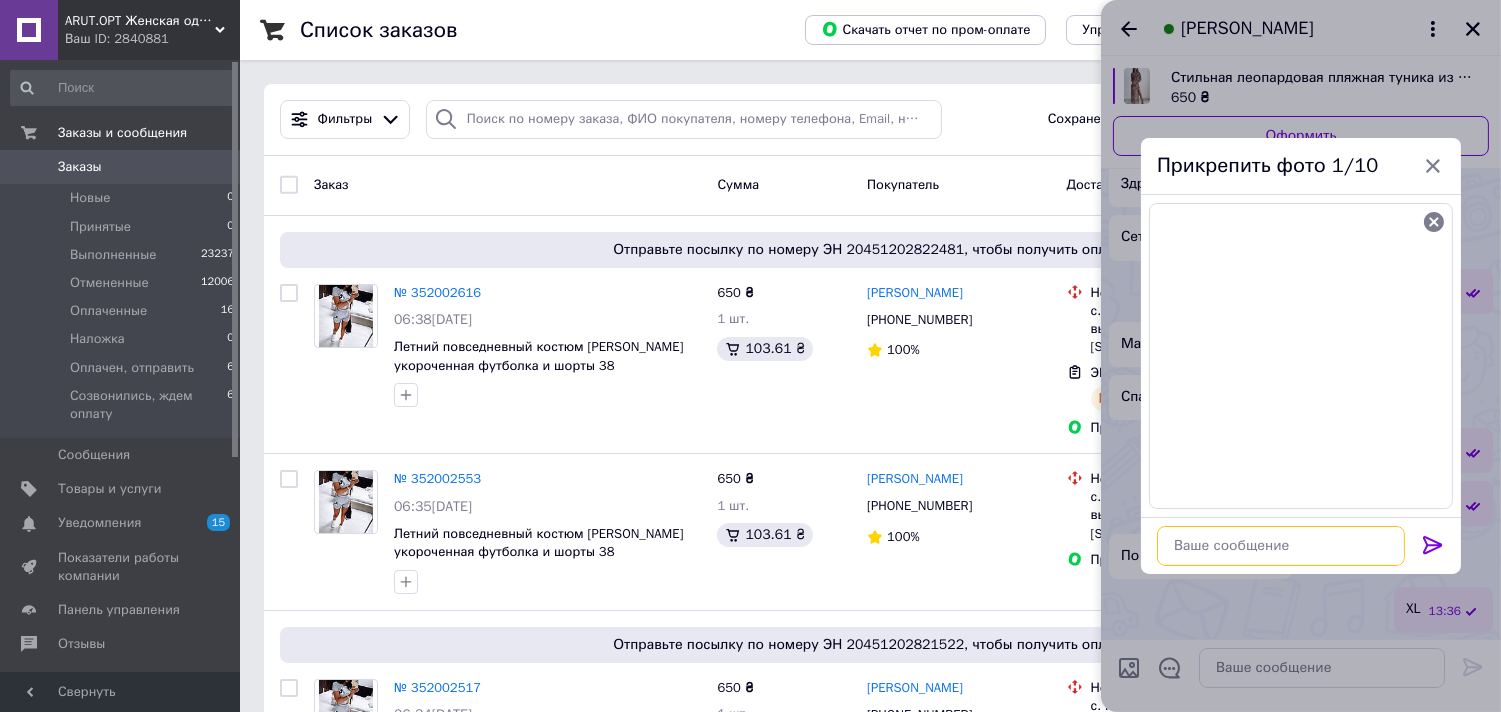 click at bounding box center (1281, 546) 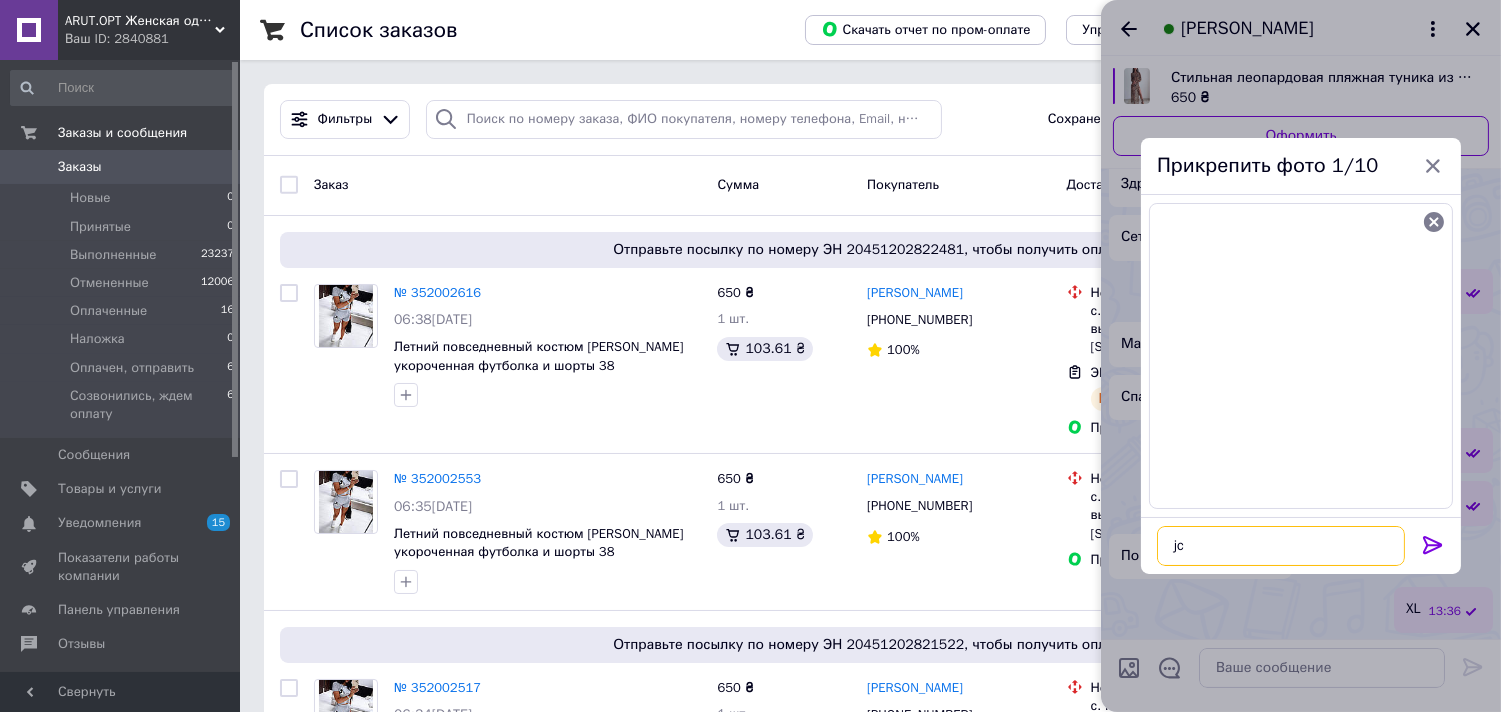 type on "j" 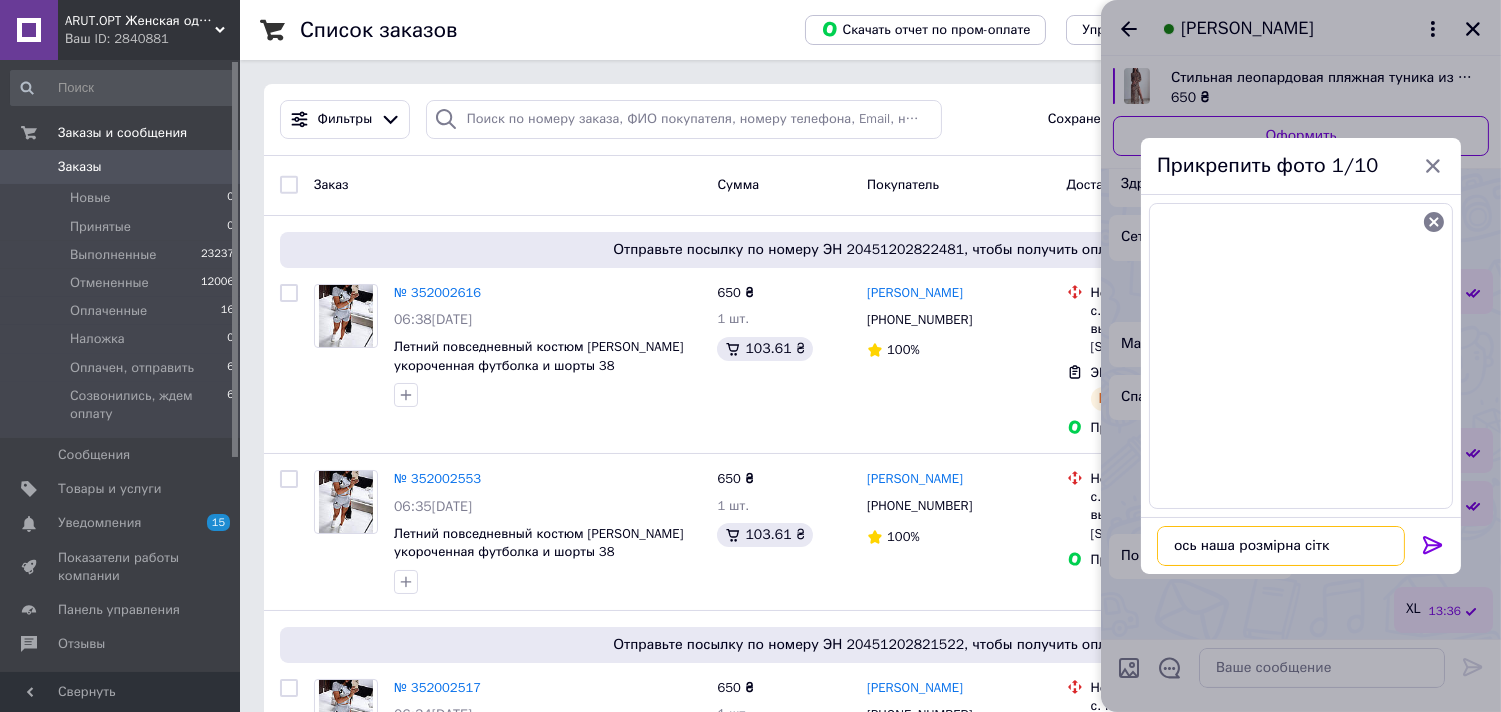 type on "ось наша розмірна сітка" 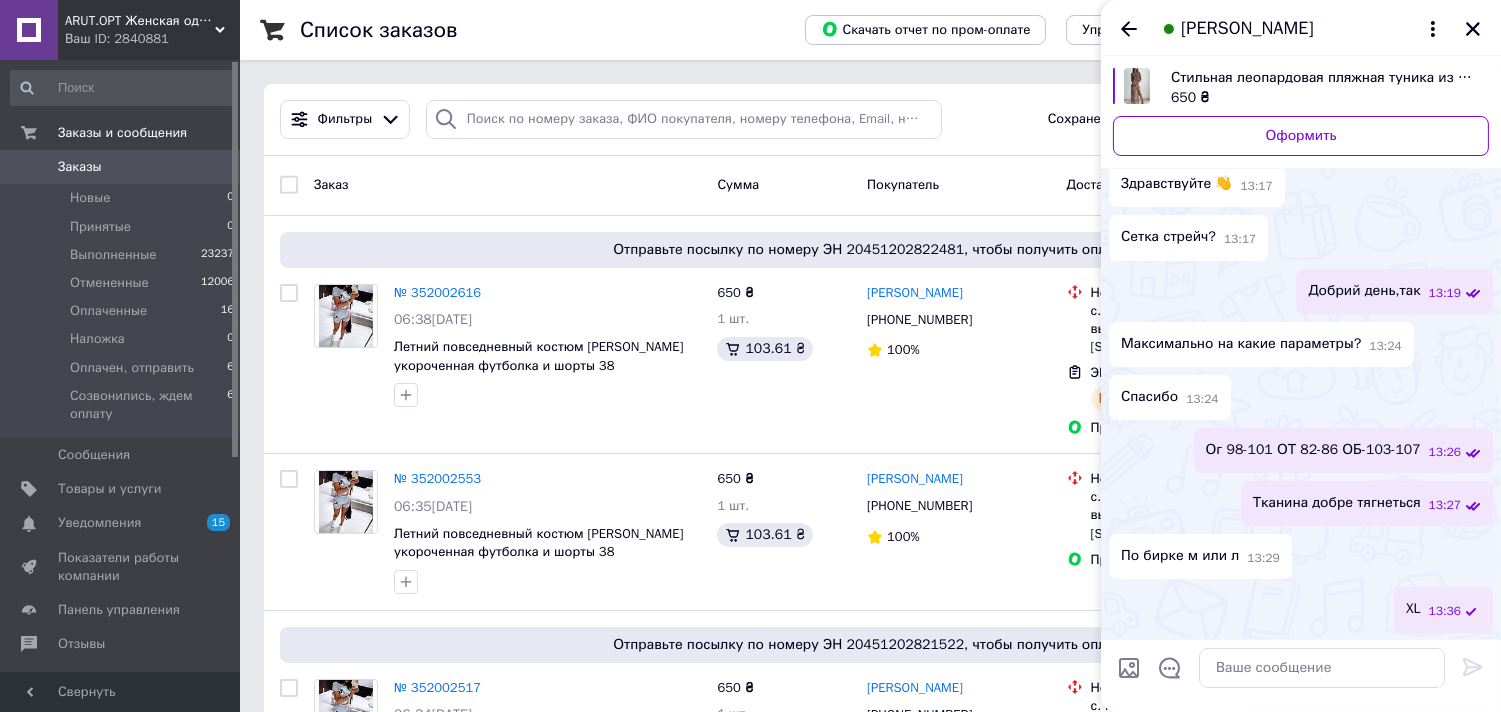 scroll, scrollTop: 344, scrollLeft: 0, axis: vertical 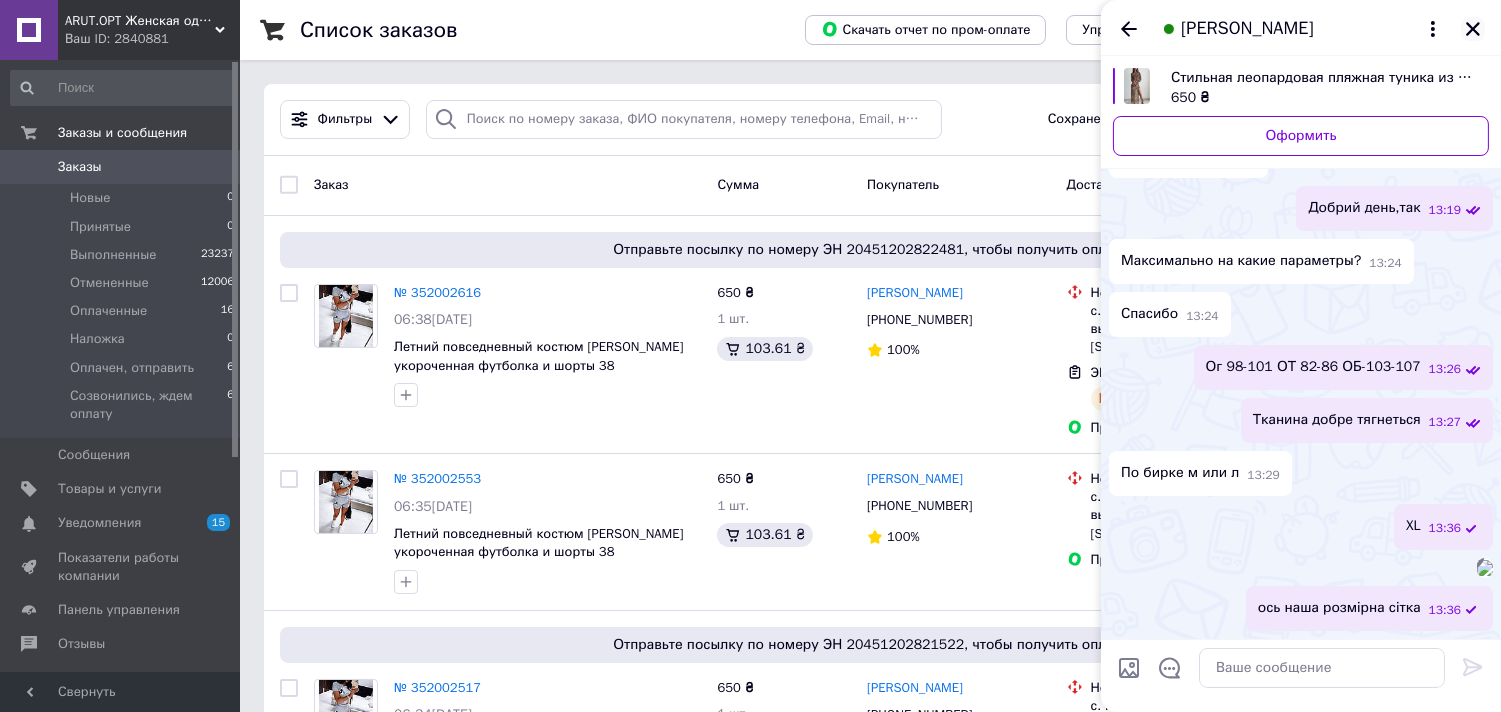 click 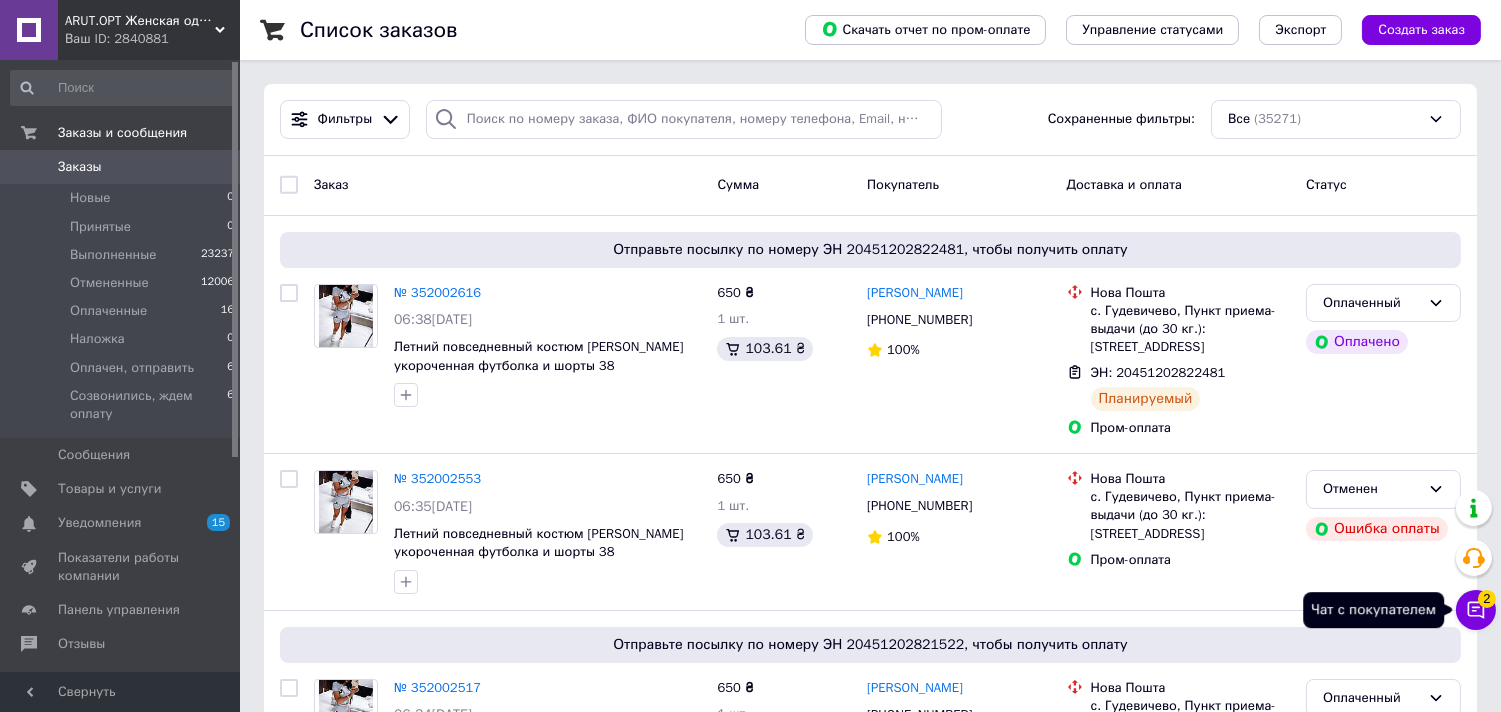 click on "2" at bounding box center (1487, 599) 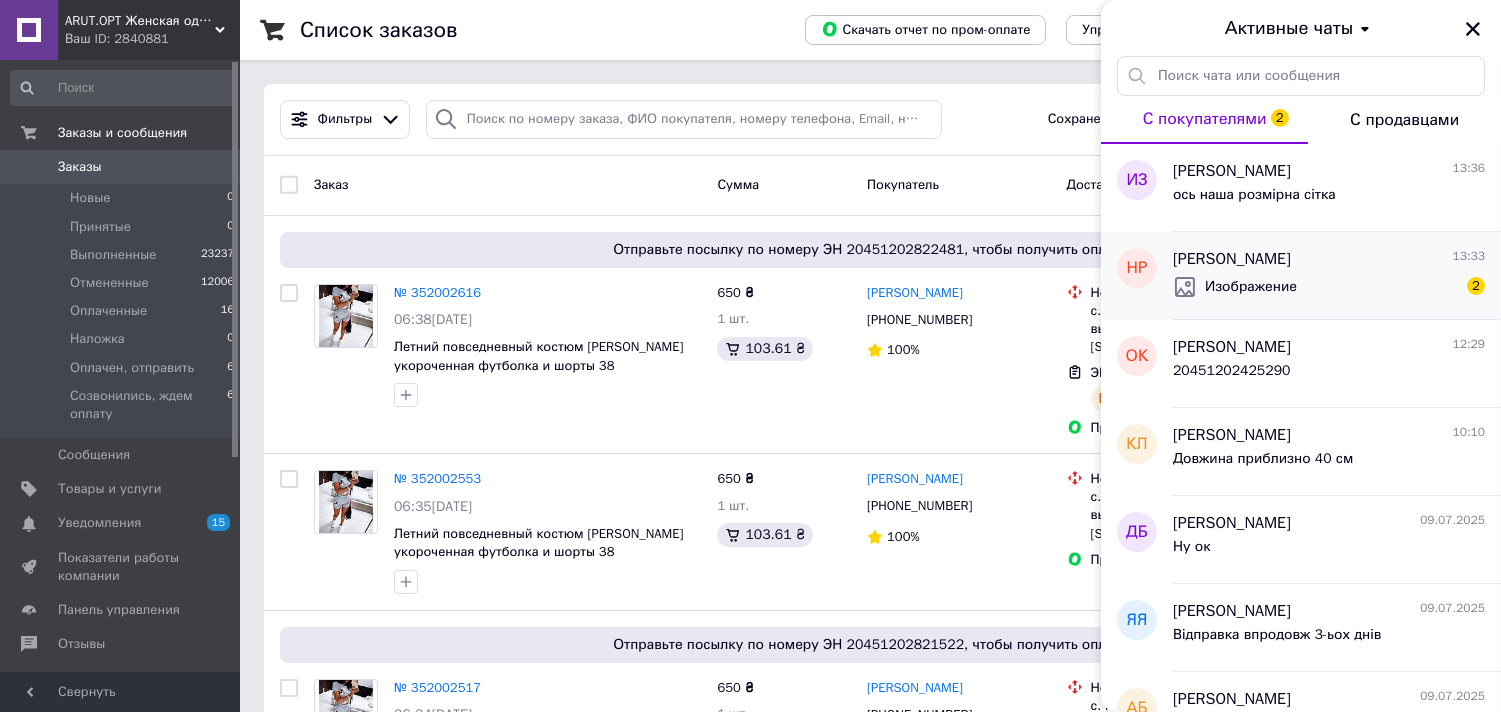 click on "Изображение 2" at bounding box center (1329, 287) 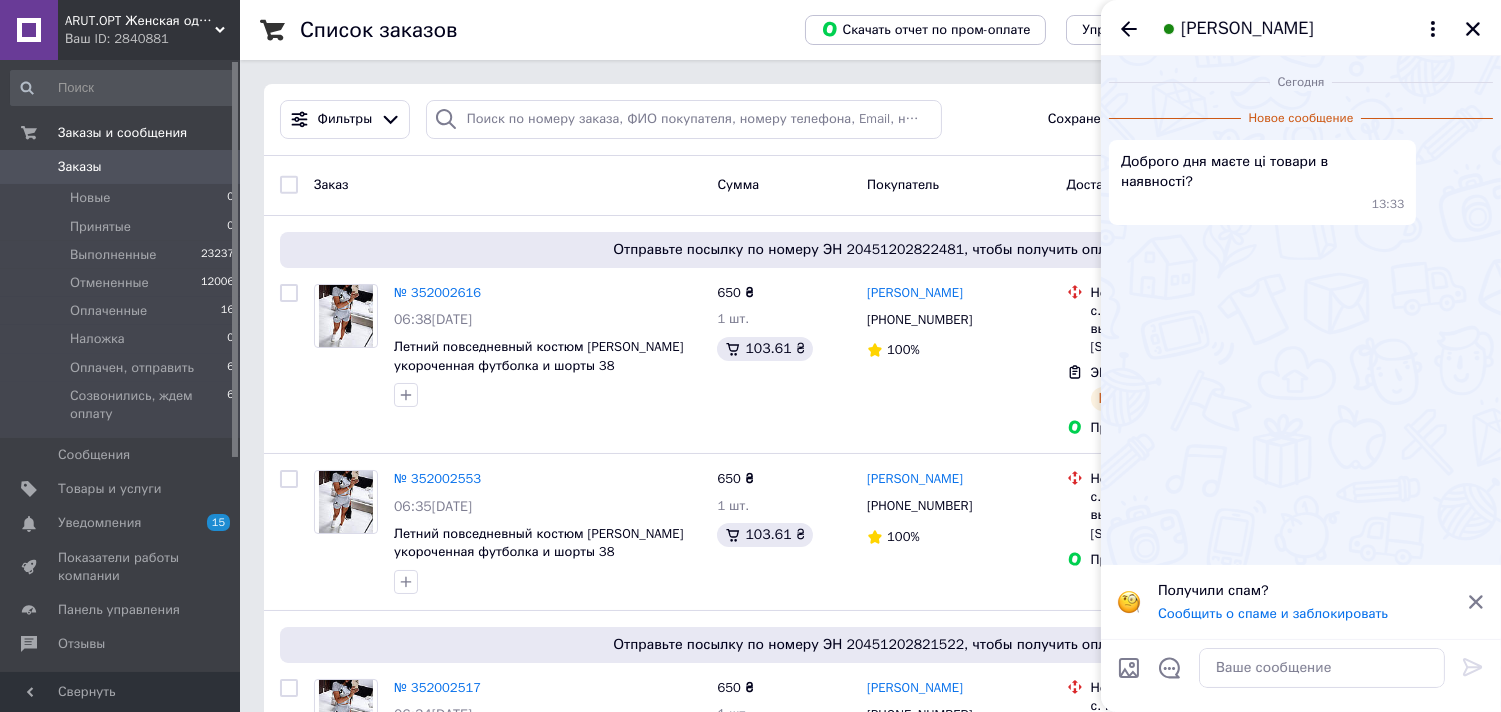 scroll, scrollTop: 622, scrollLeft: 0, axis: vertical 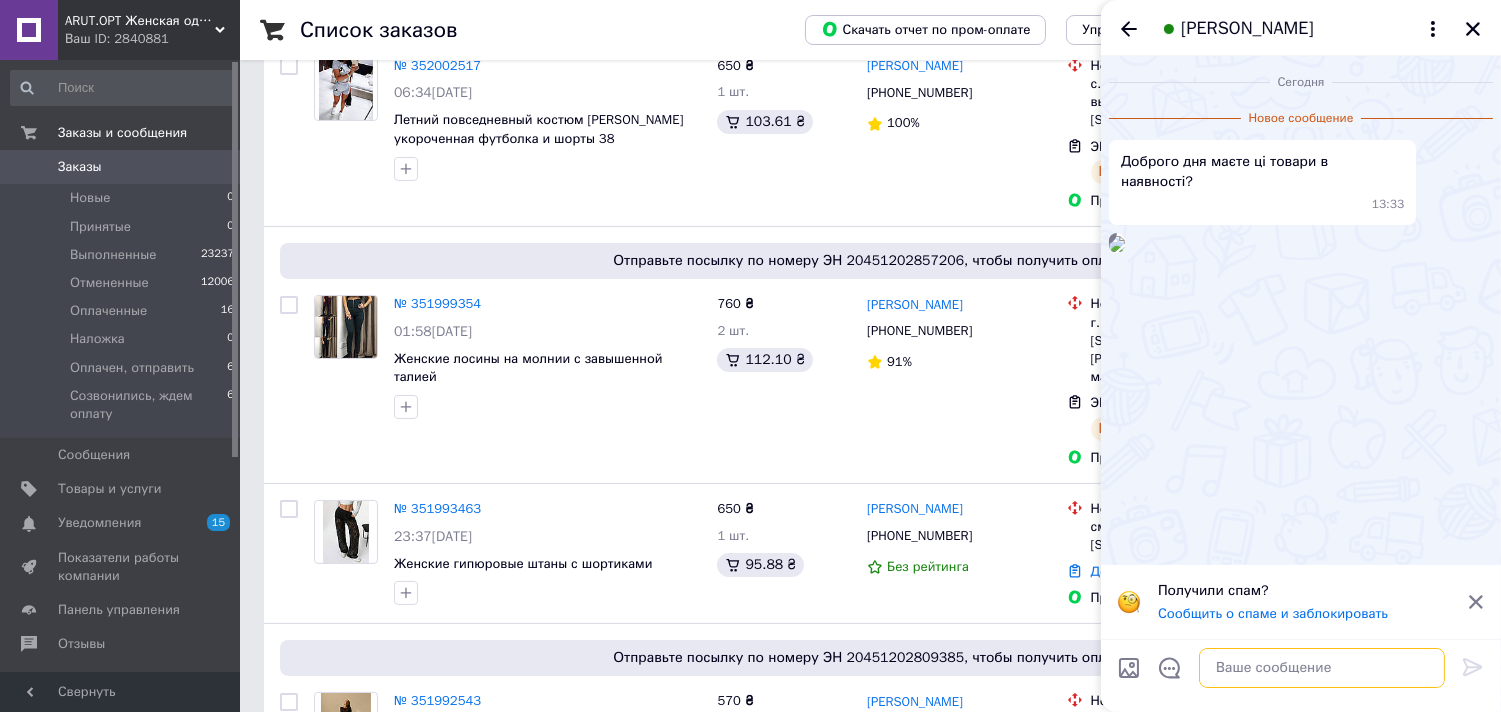 click at bounding box center [1322, 668] 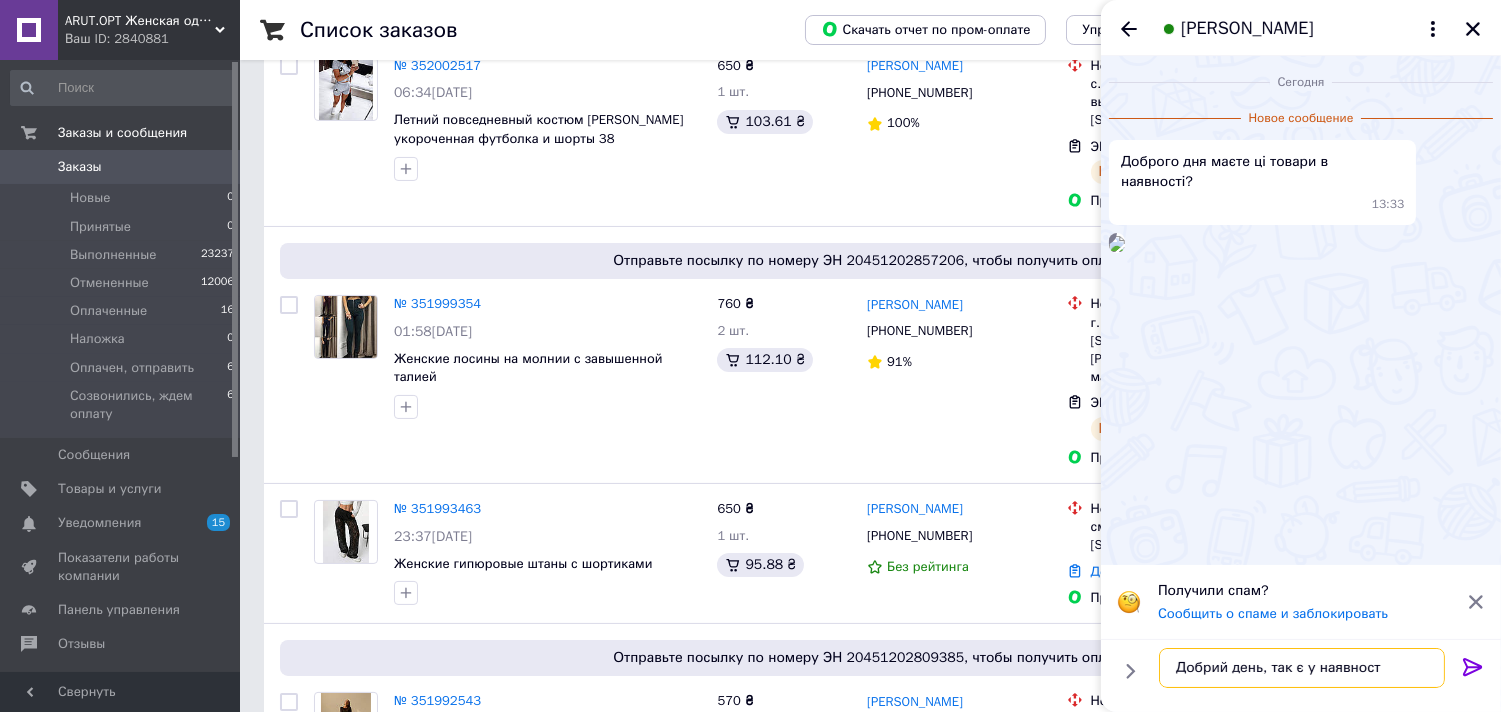 type on "Добрий день, так є у наявності" 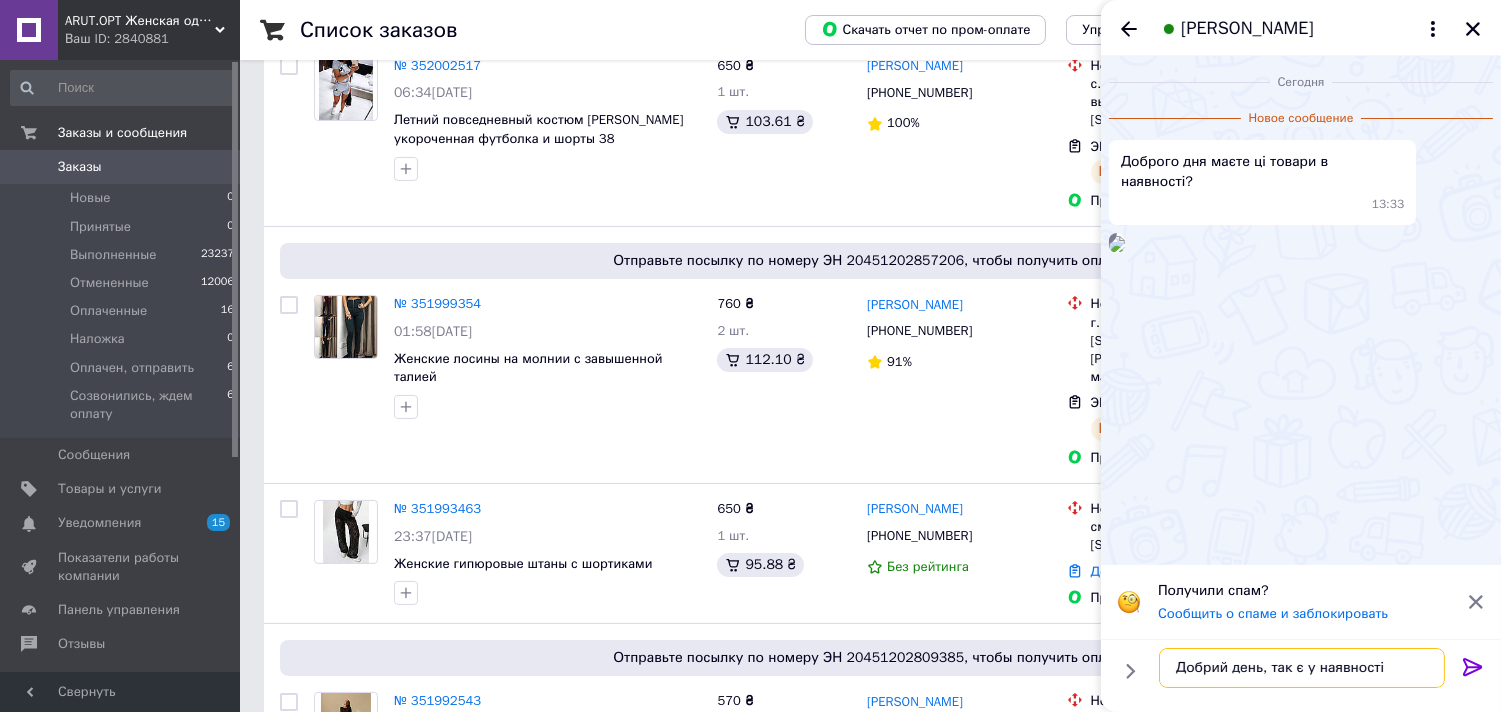 type 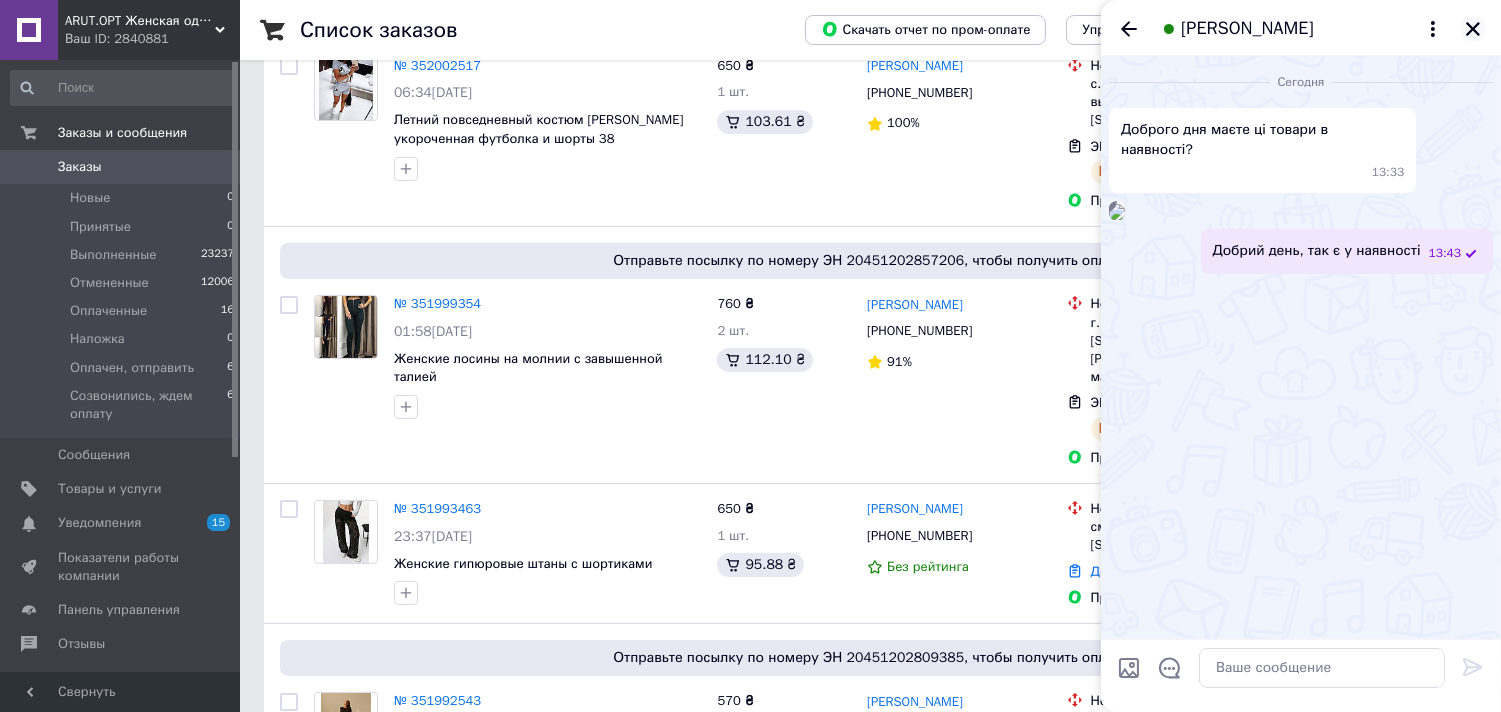 click 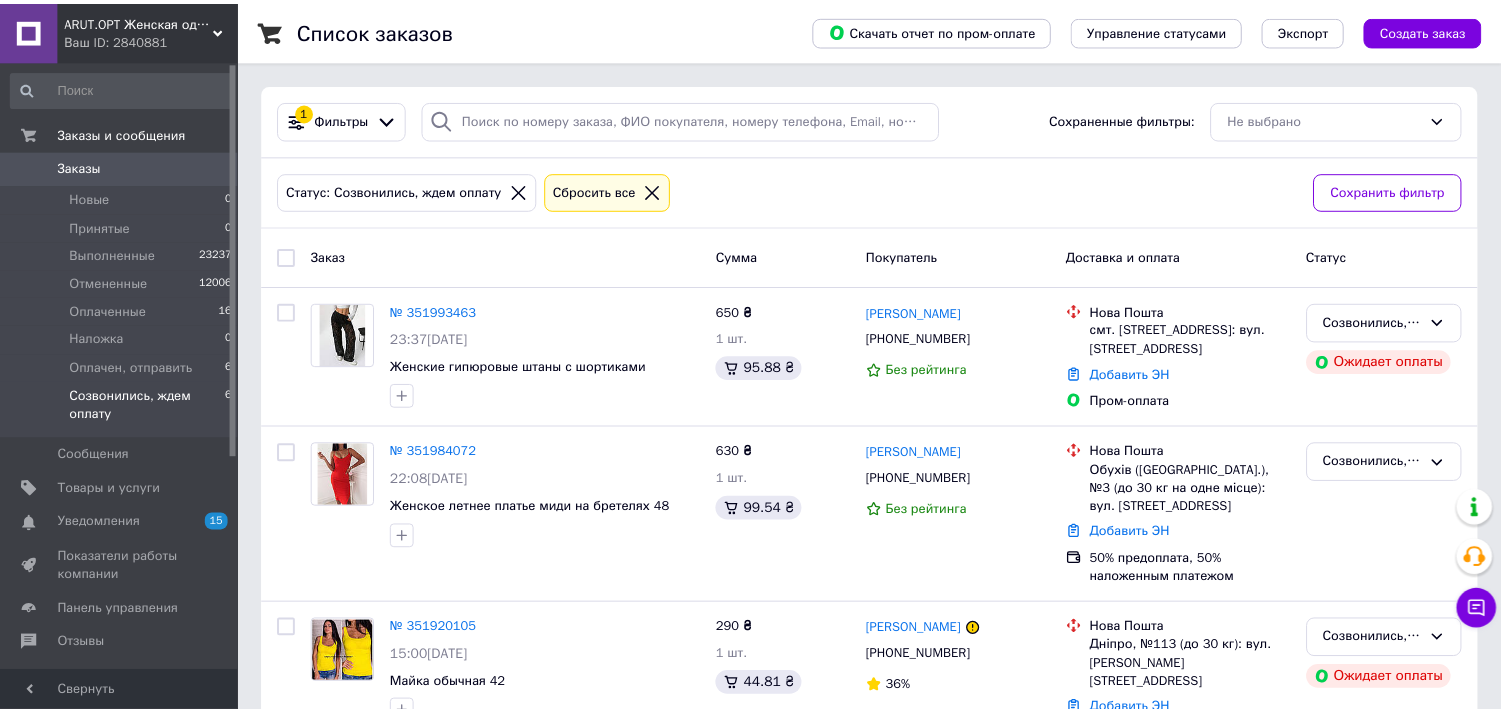 scroll, scrollTop: 0, scrollLeft: 0, axis: both 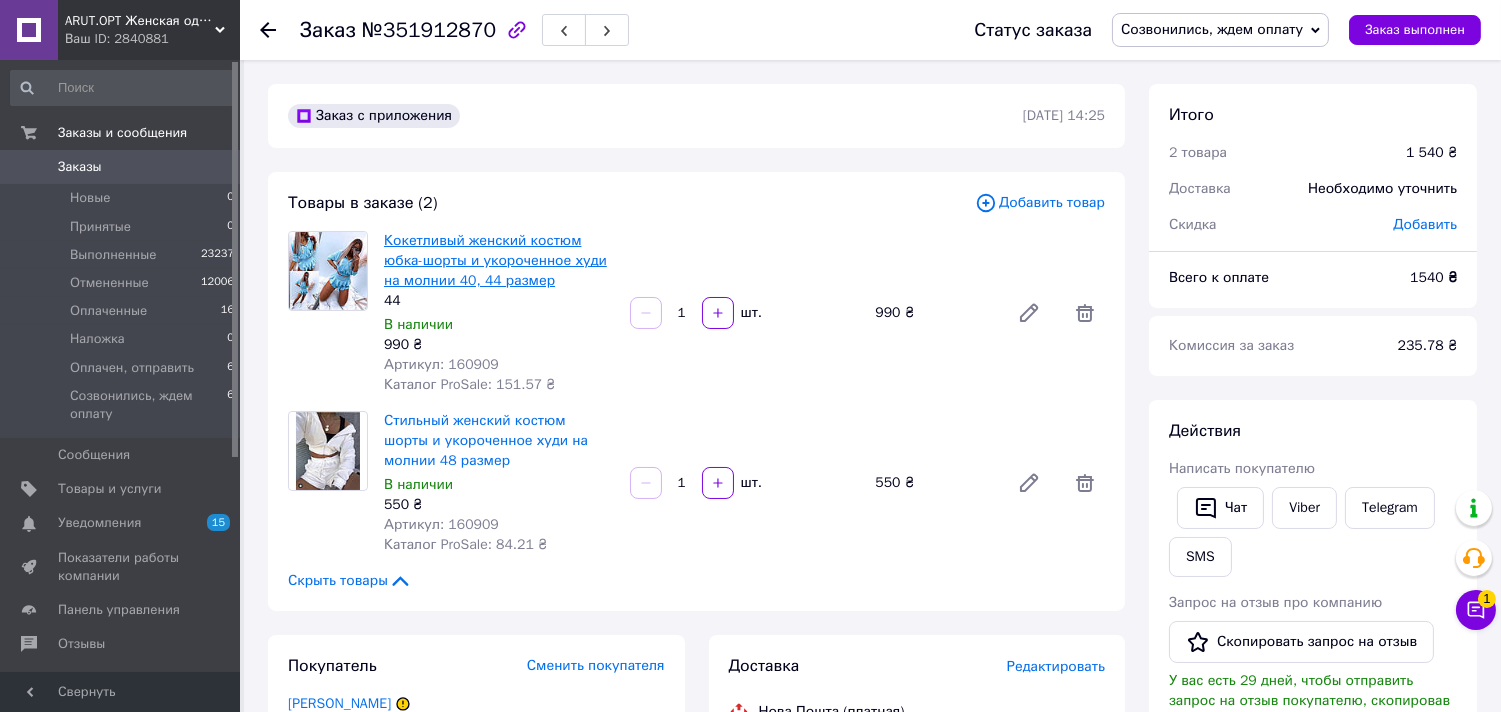 click on "Кокетливый женский костюм юбка-шорты и укороченное худи на молнии 40, 44 размер" at bounding box center [495, 260] 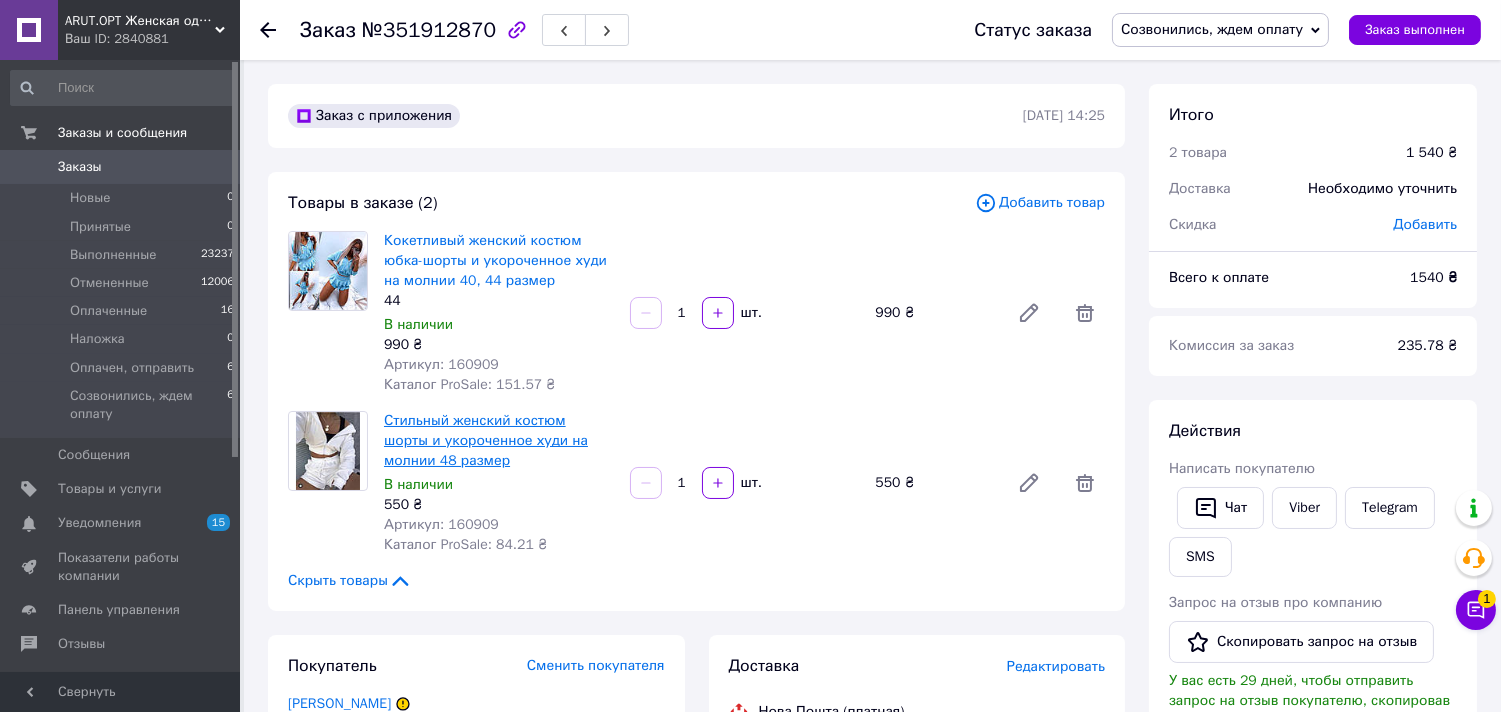 click on "Стильный женский костюм шорты и укороченное худи на молнии 48 размер" at bounding box center [486, 440] 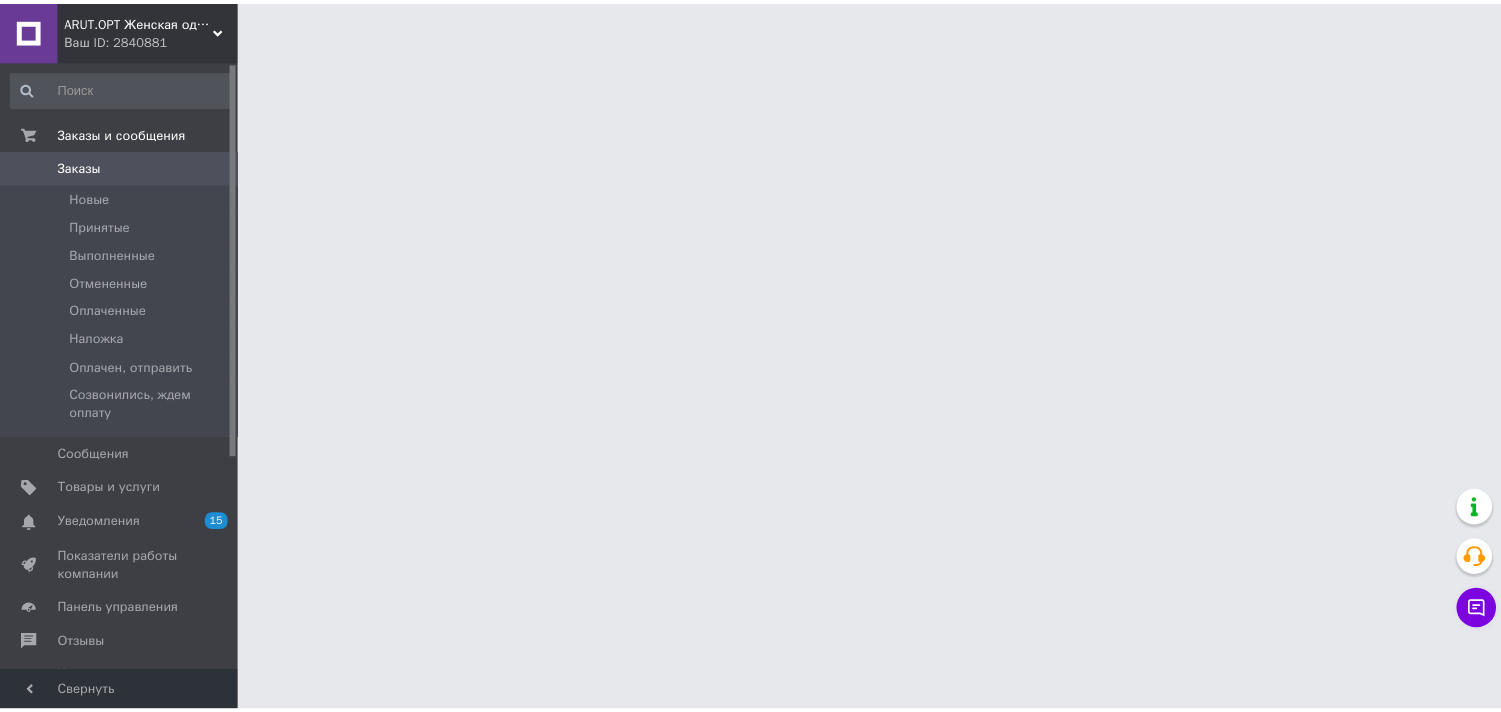 scroll, scrollTop: 0, scrollLeft: 0, axis: both 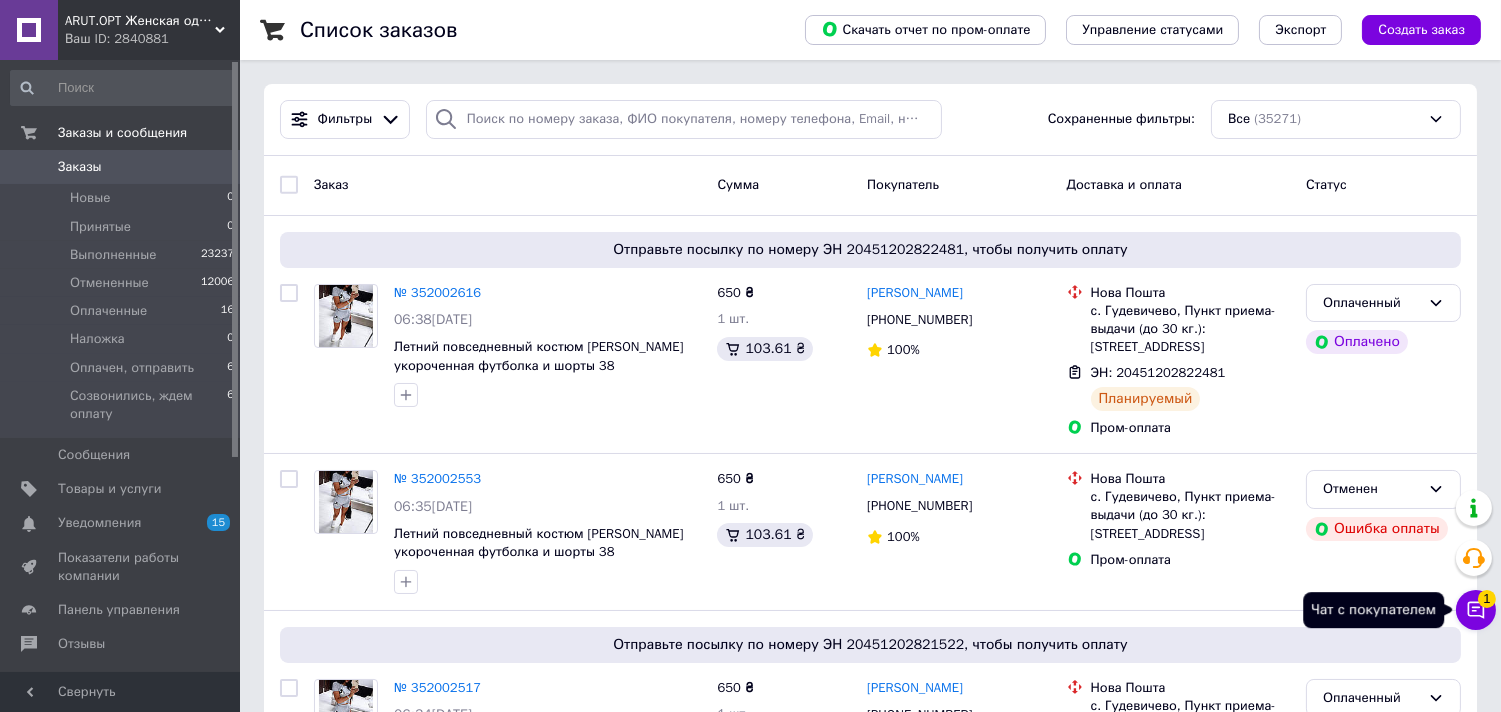 click 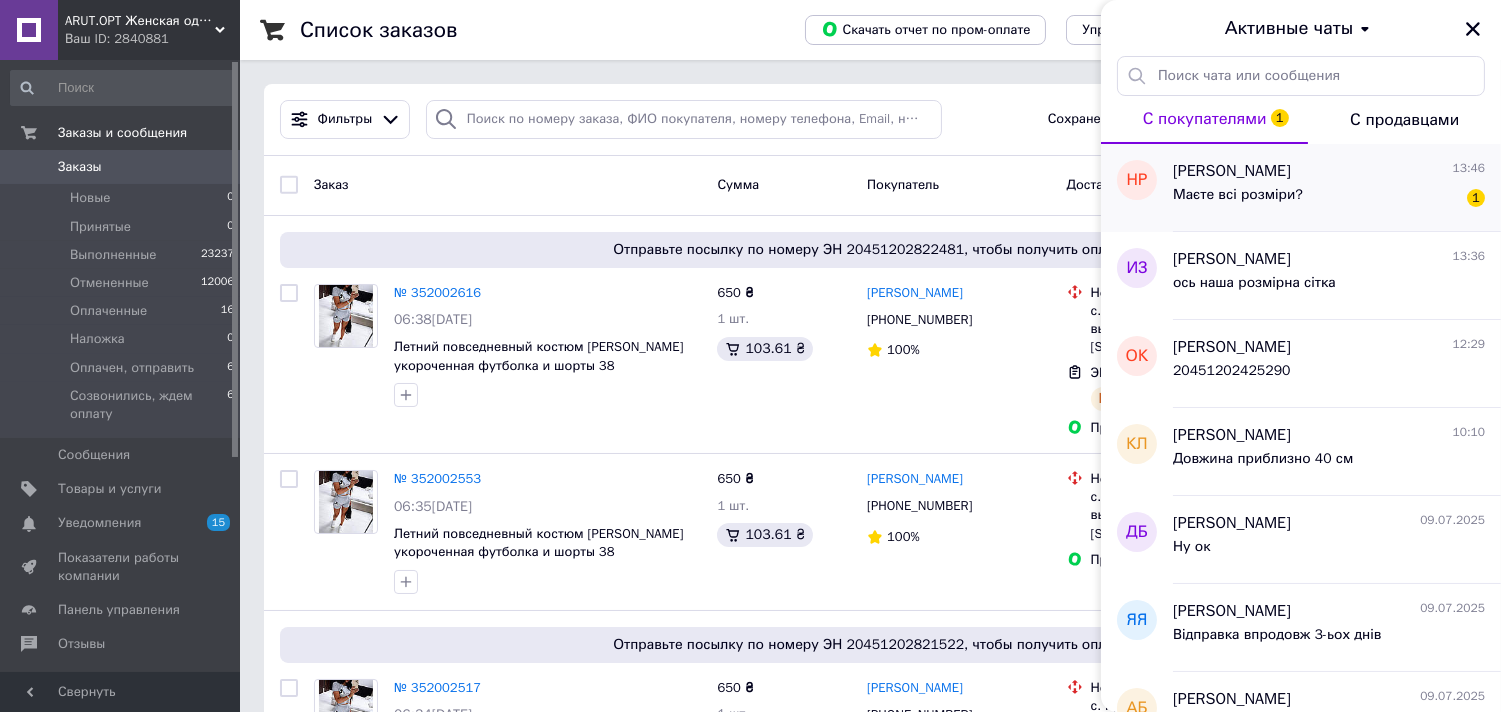 click on "Маєте всі розміри? 1" at bounding box center (1329, 199) 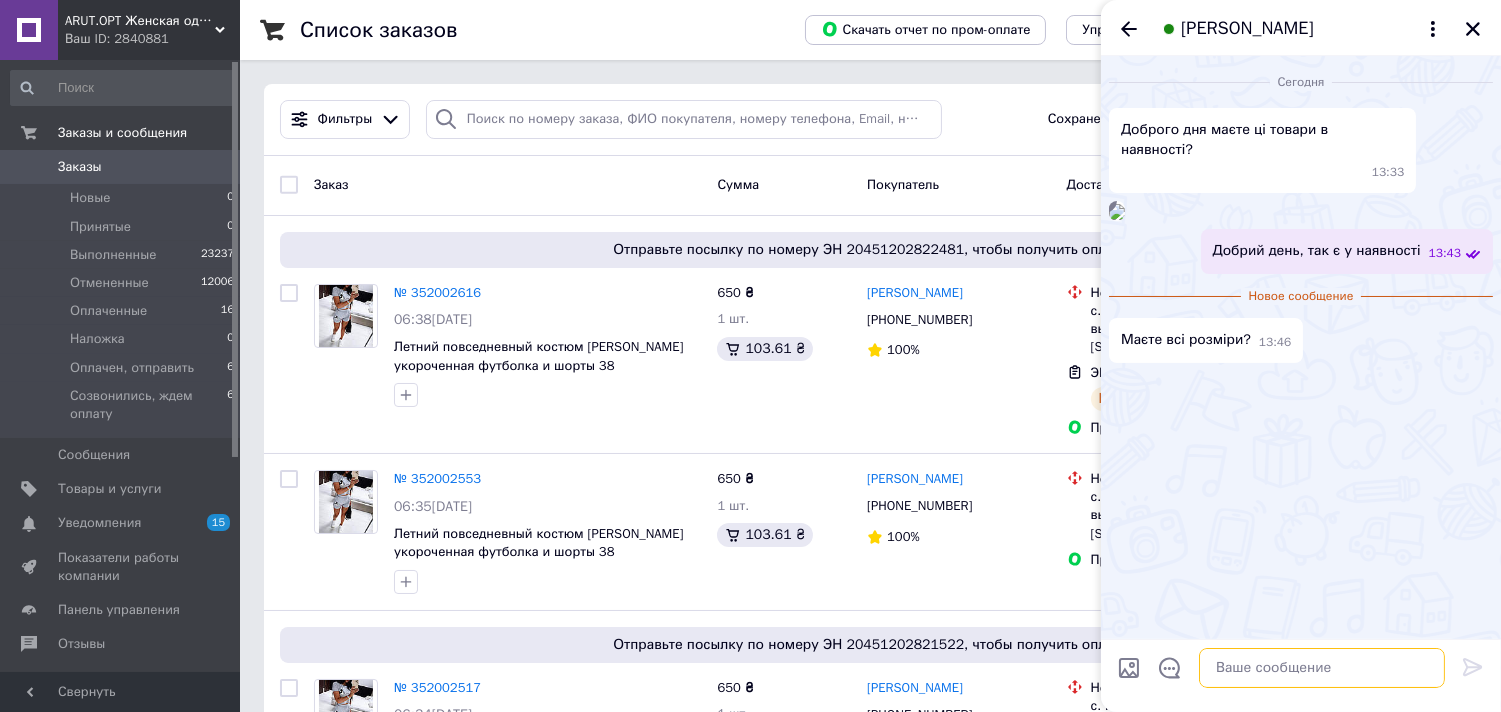 click at bounding box center [1322, 668] 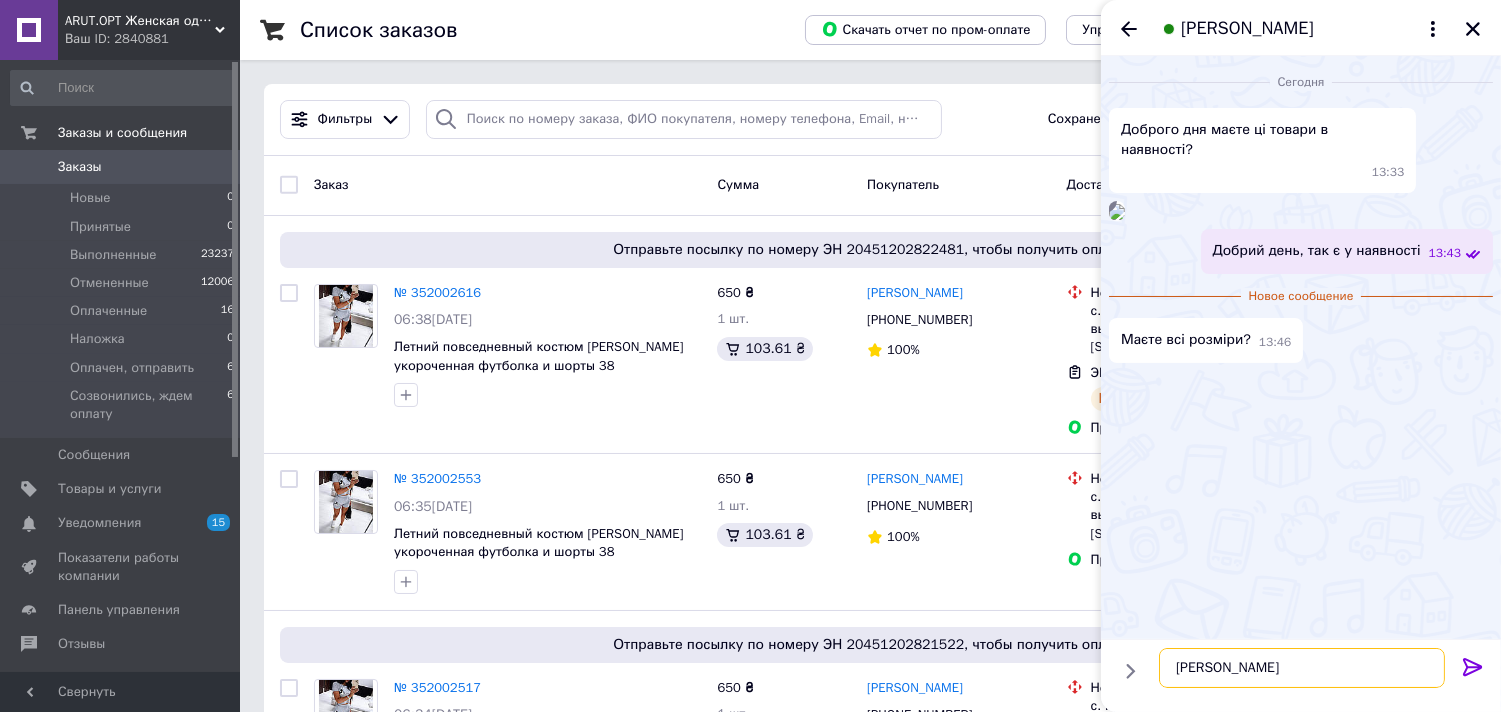 type on "Так" 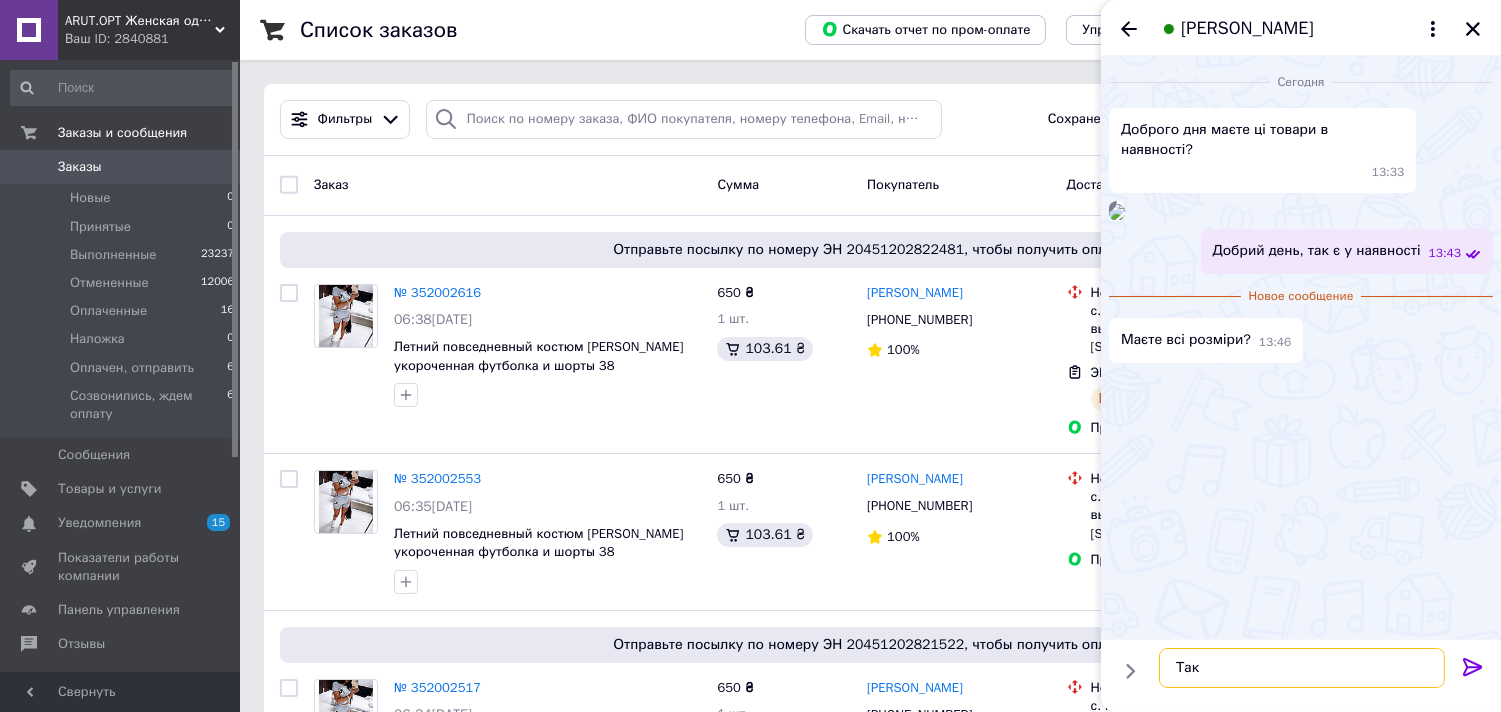type 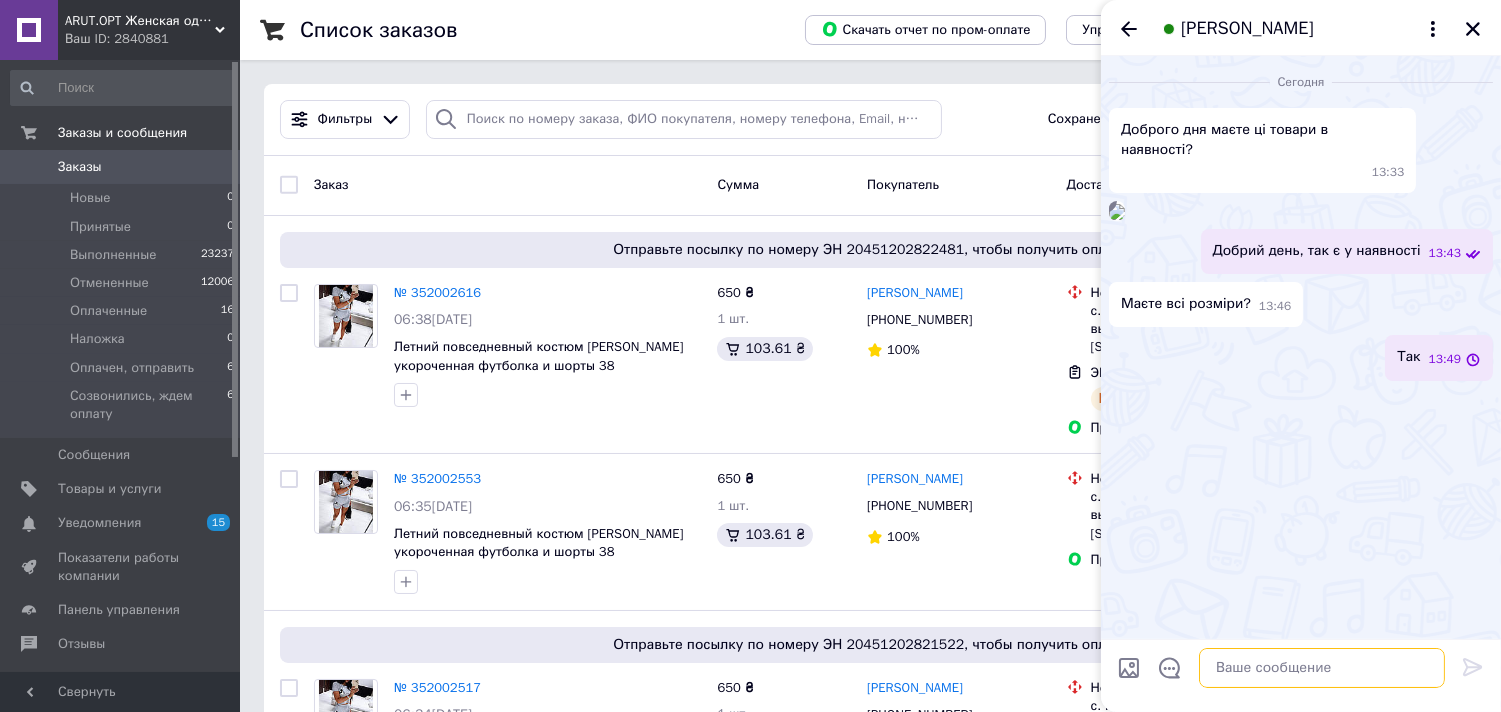 scroll, scrollTop: 8, scrollLeft: 0, axis: vertical 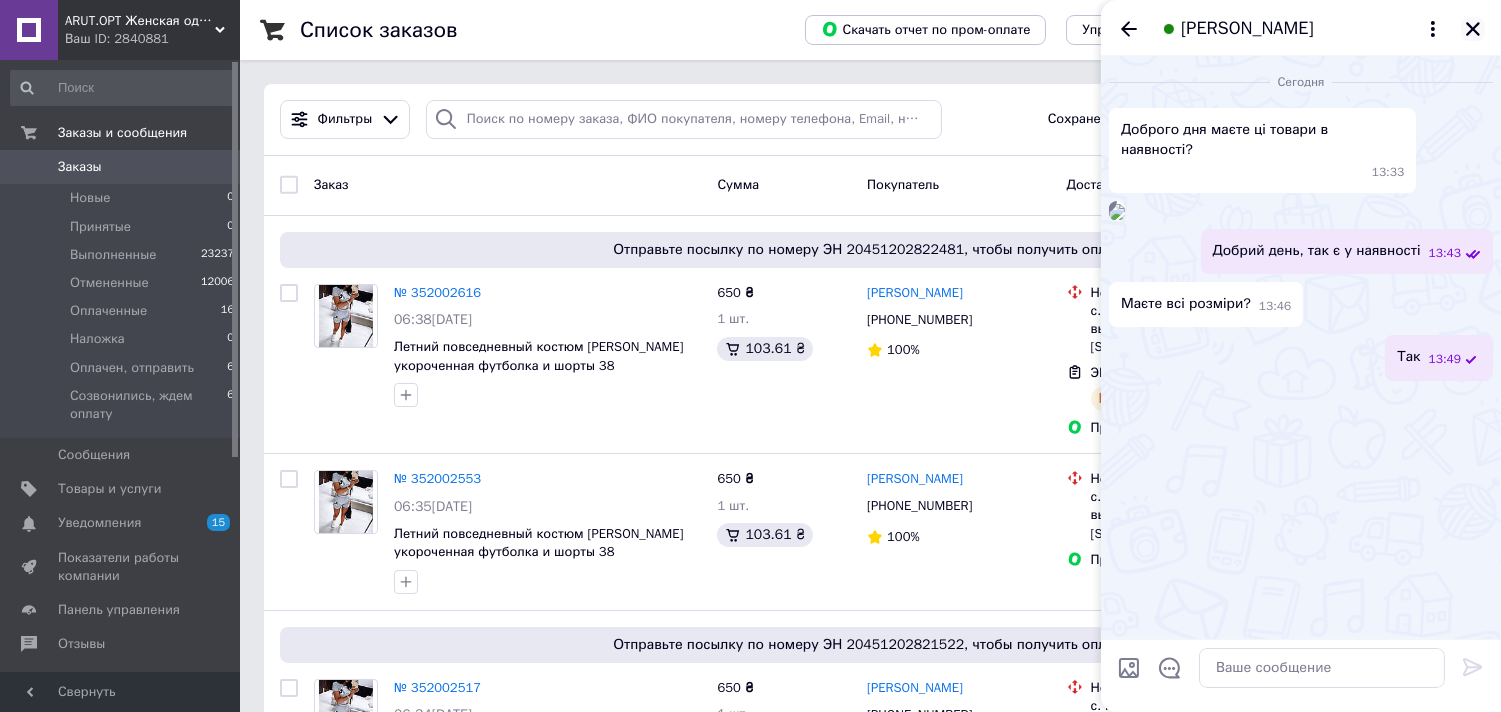 click 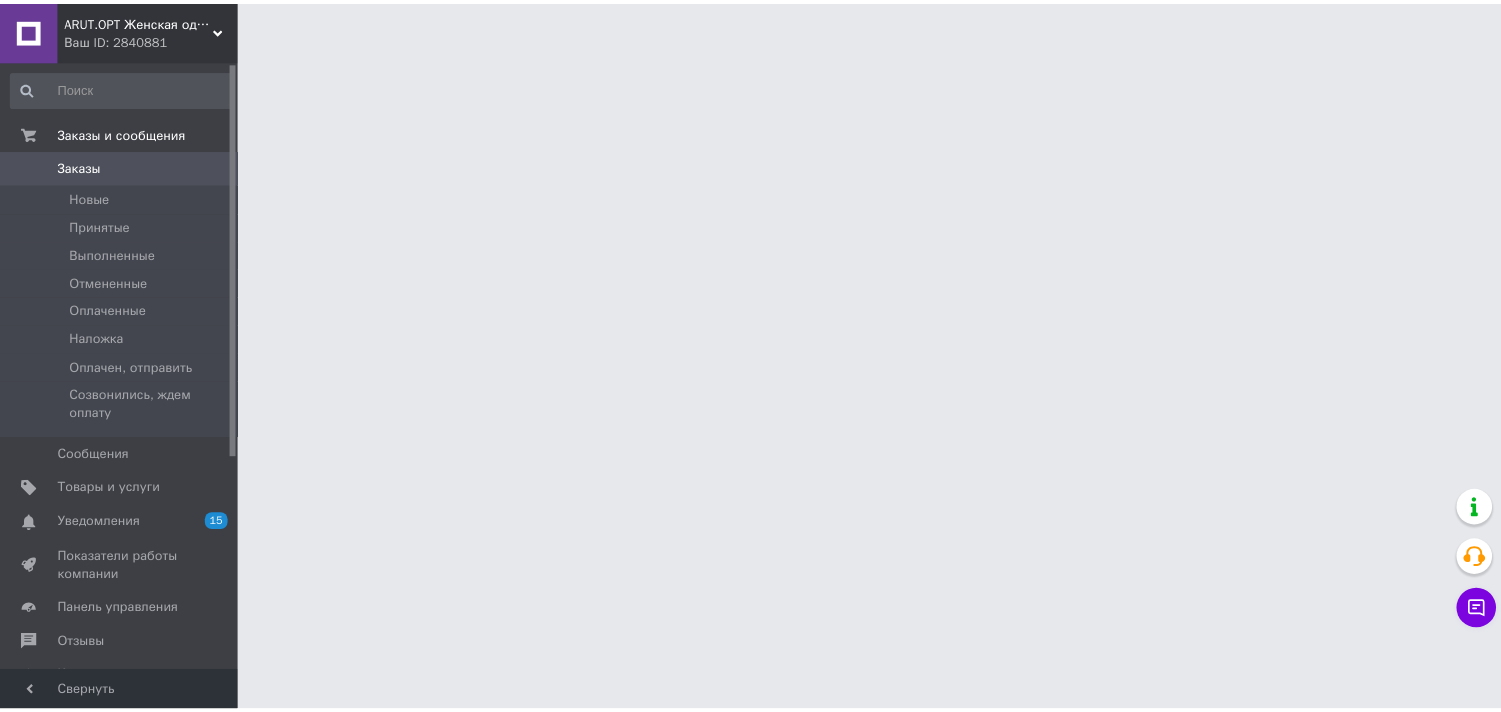 scroll, scrollTop: 0, scrollLeft: 0, axis: both 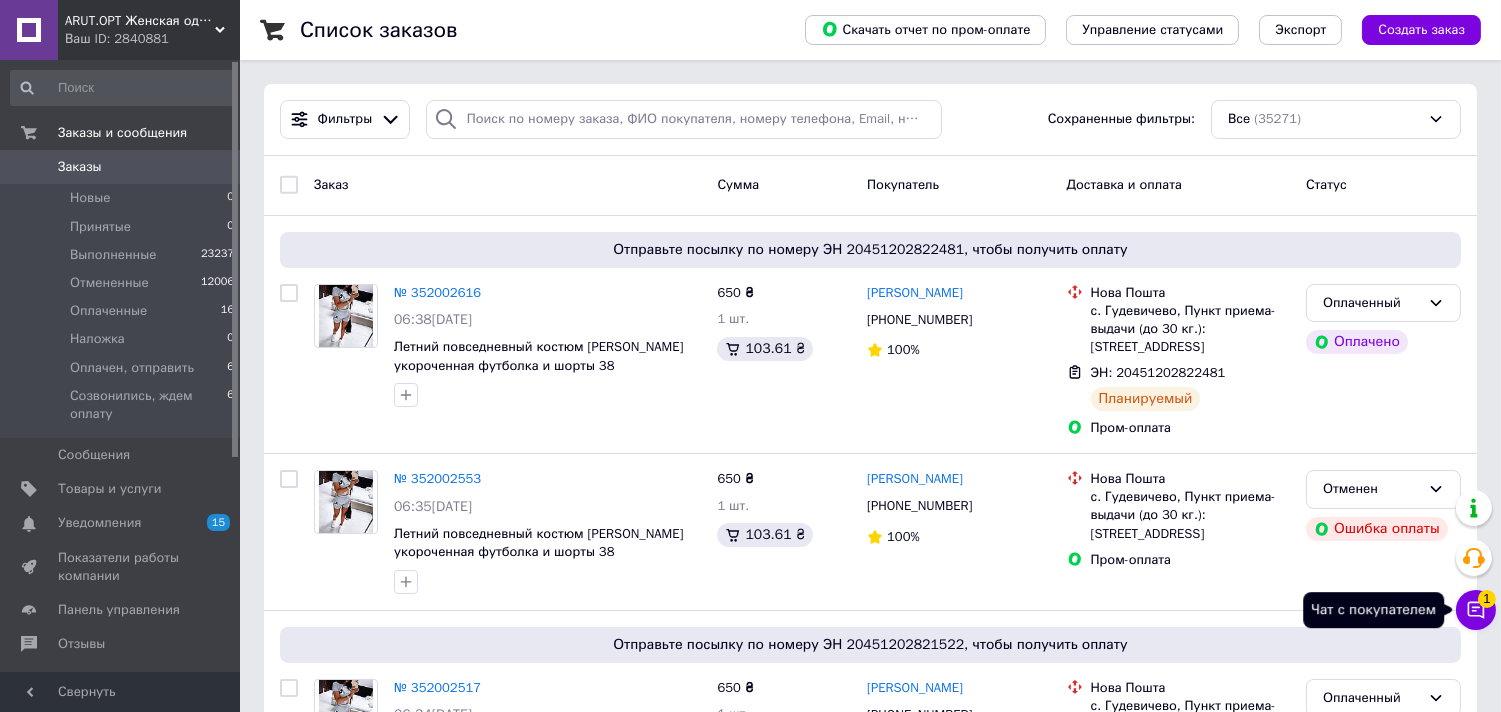 click 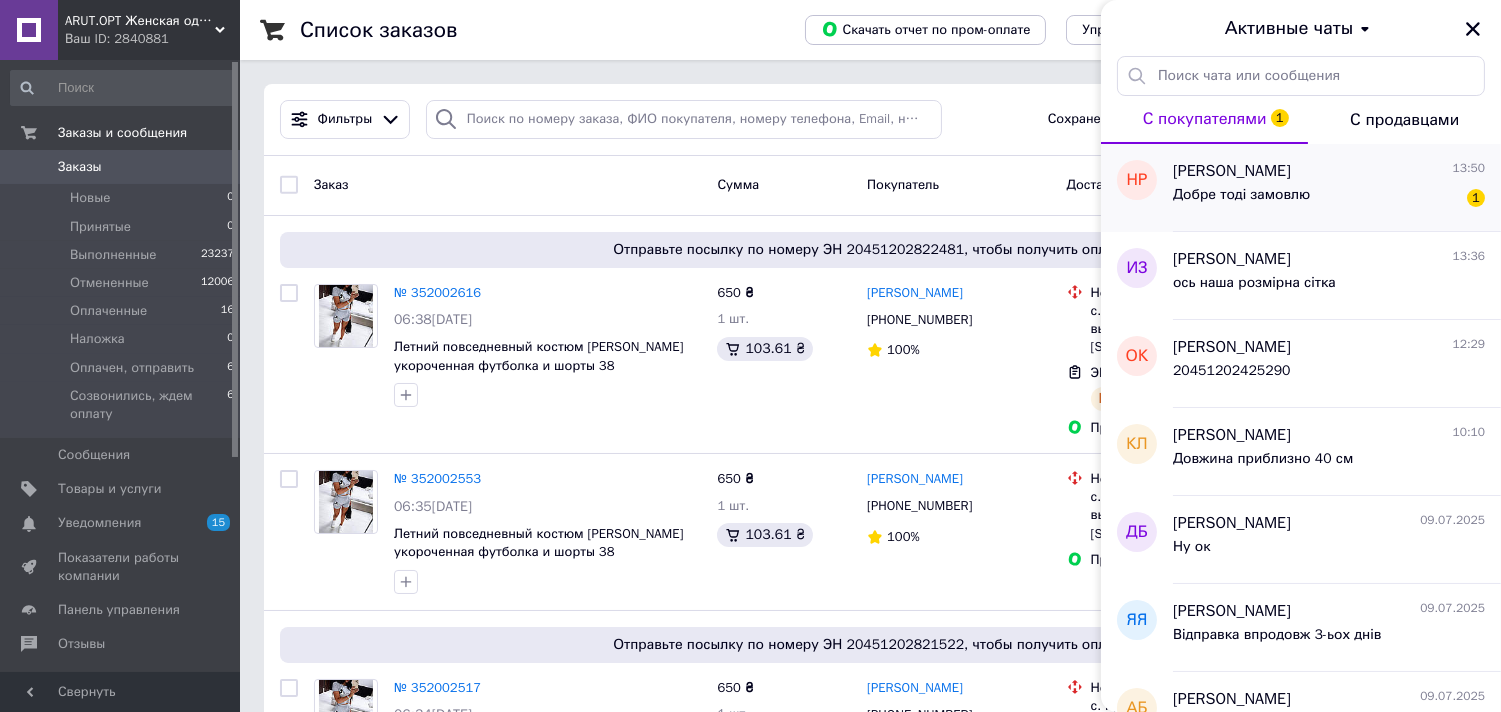 click on "Наталія Росоха 13:50 Добре тоді замовлю 1" at bounding box center [1337, 188] 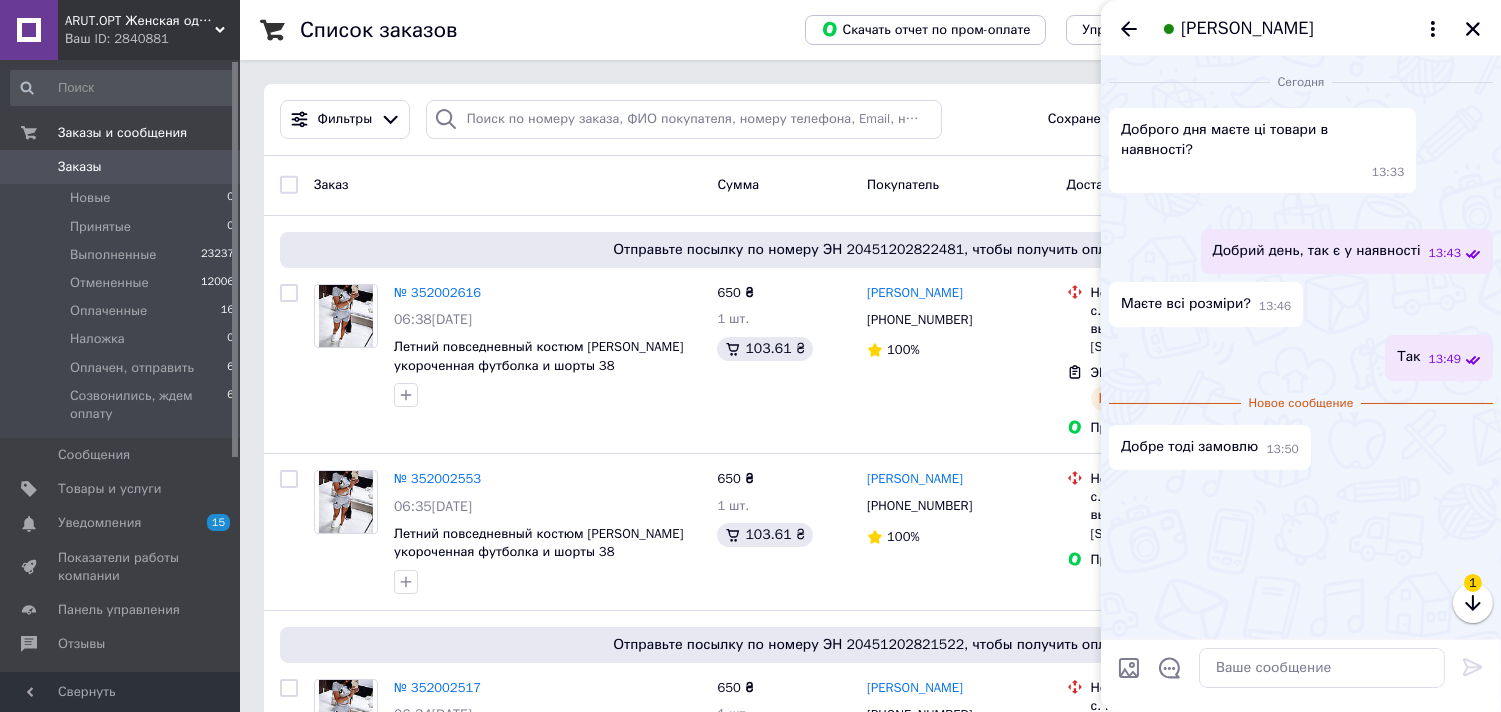 scroll, scrollTop: 97, scrollLeft: 0, axis: vertical 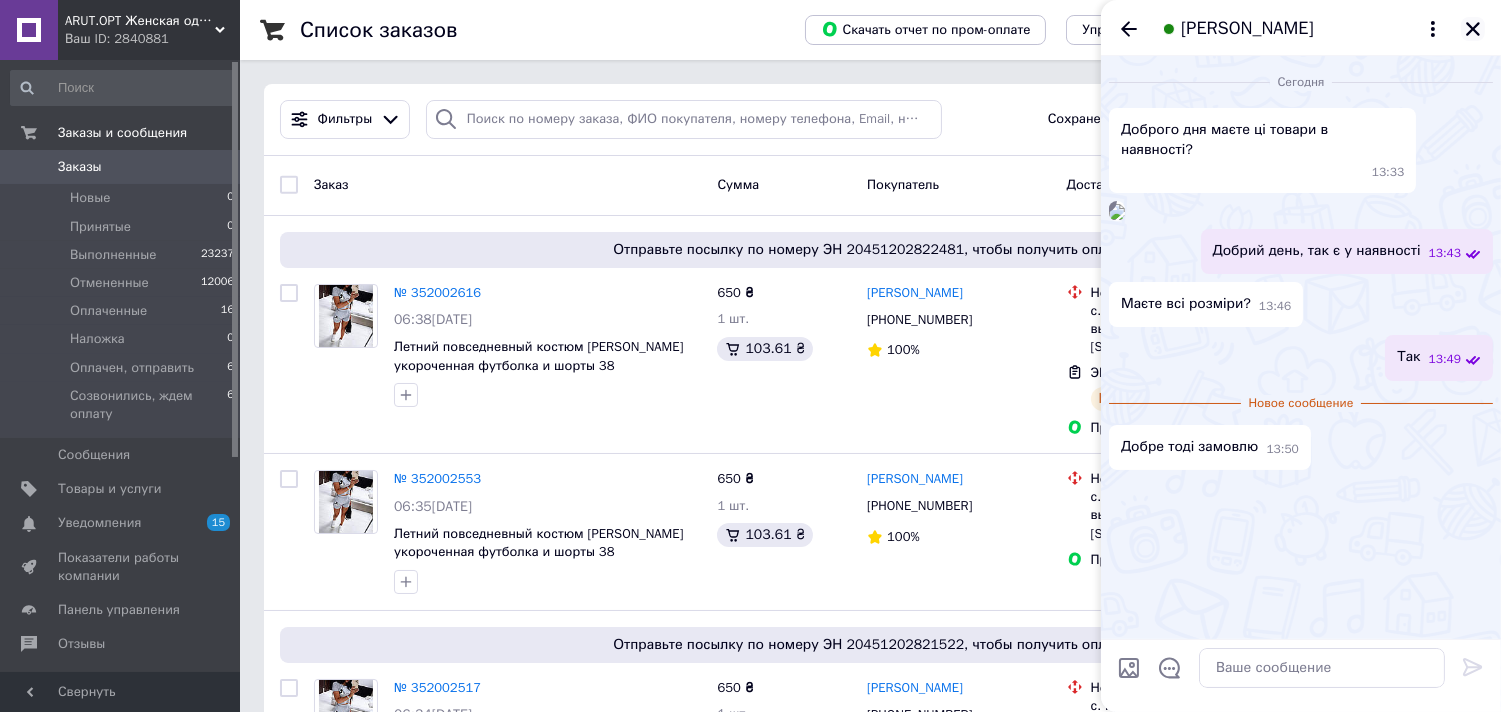 click 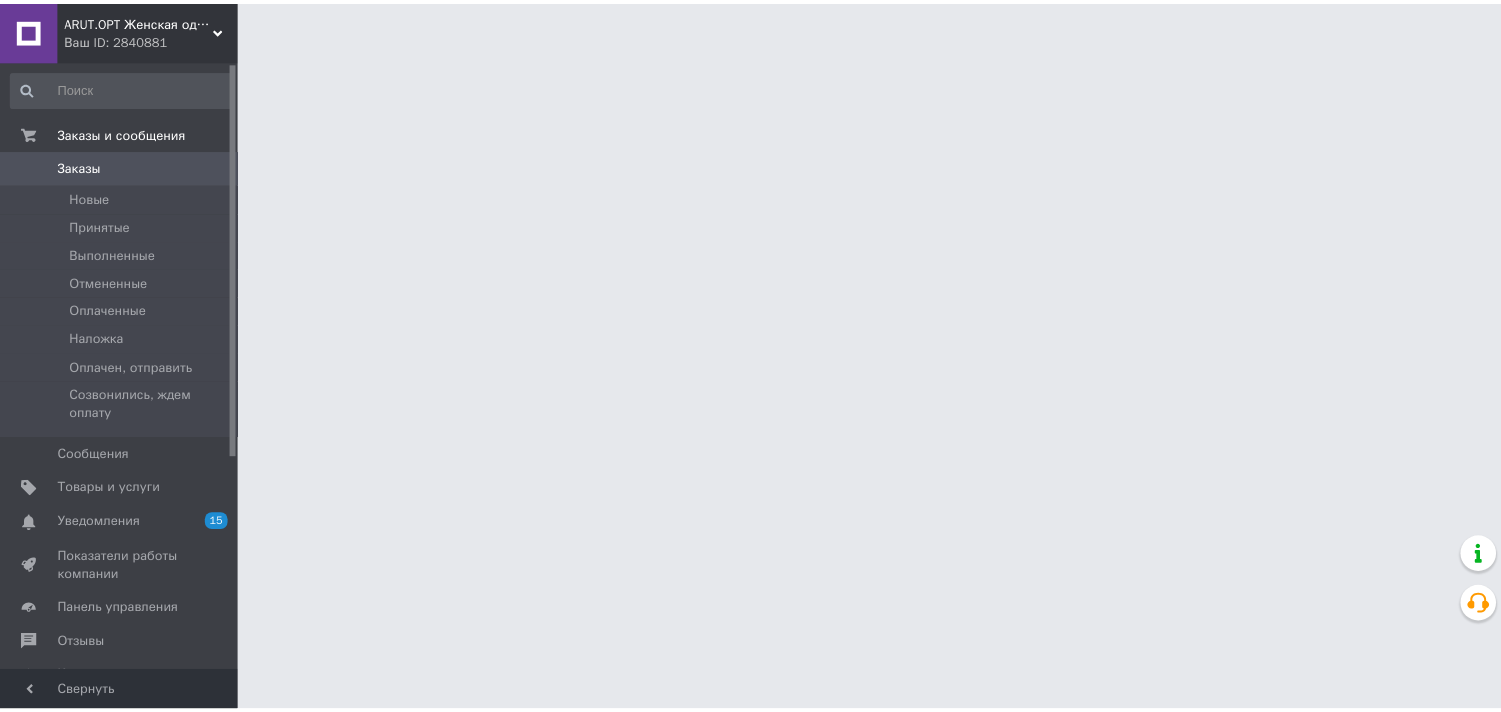 scroll, scrollTop: 0, scrollLeft: 0, axis: both 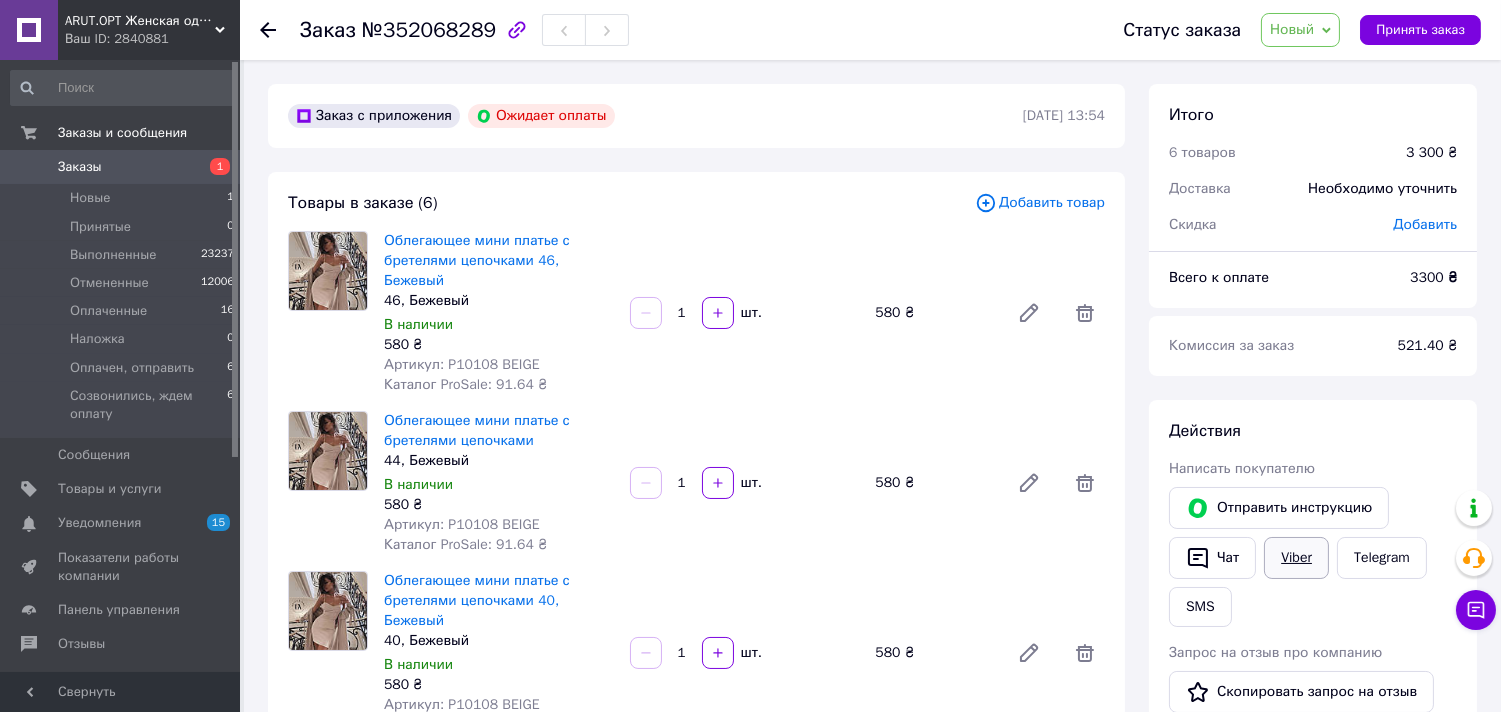click on "Viber" at bounding box center (1296, 558) 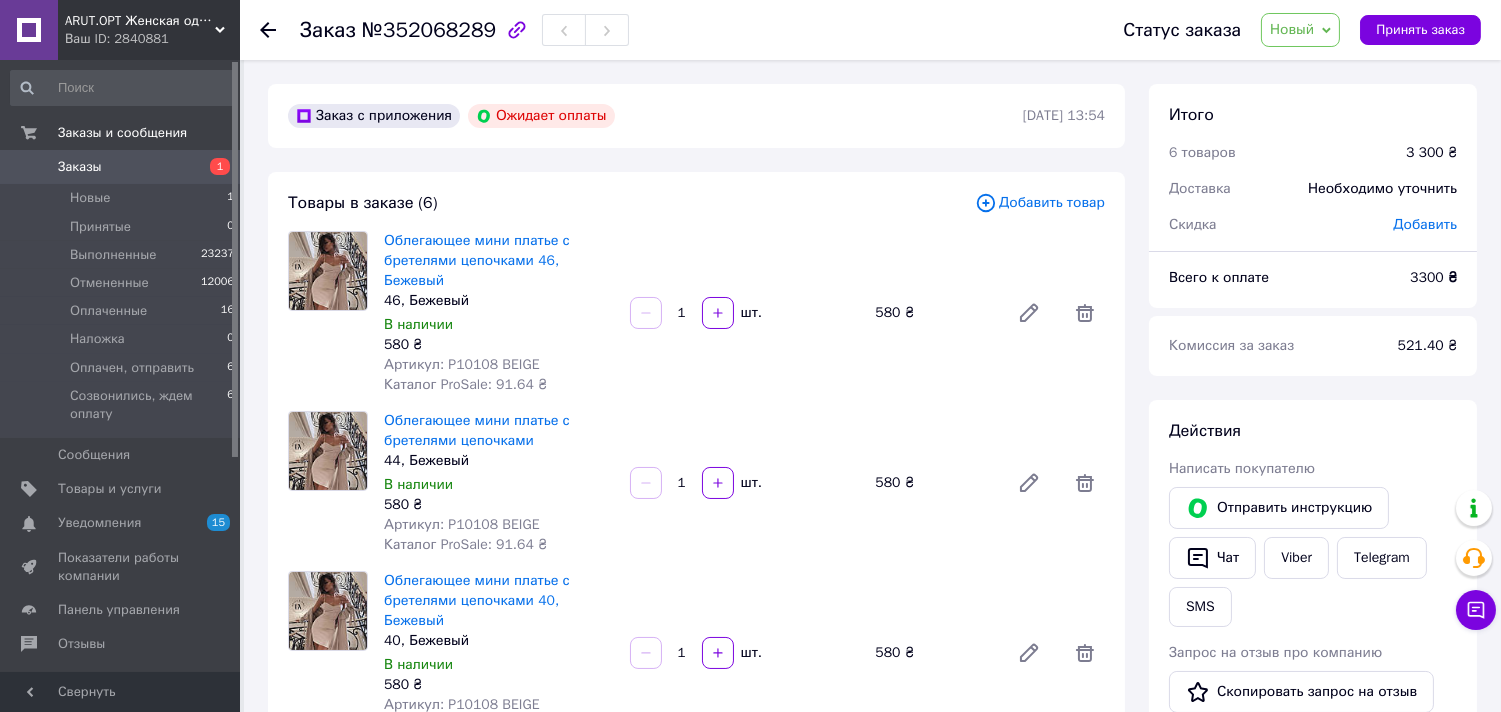 click on "Новый" at bounding box center (1292, 29) 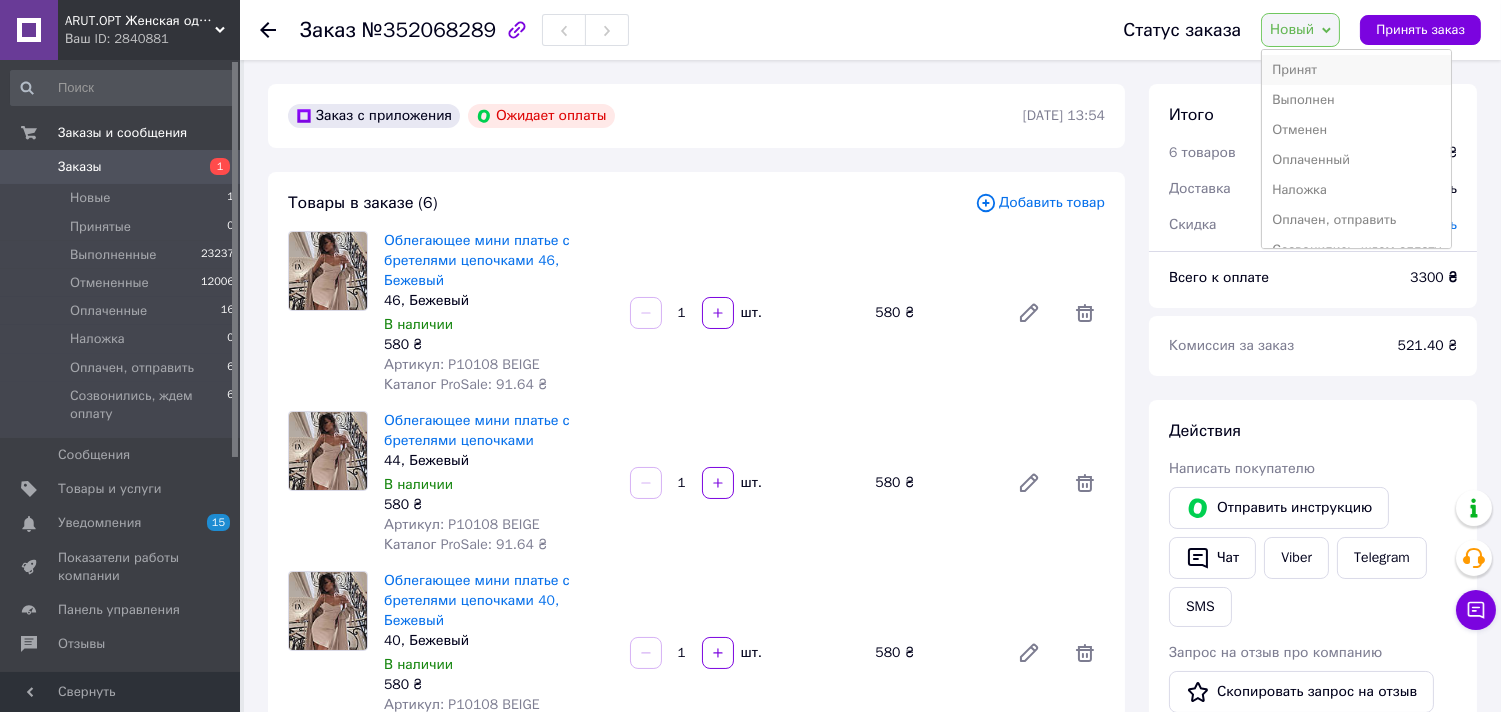 click on "Принят" at bounding box center (1356, 70) 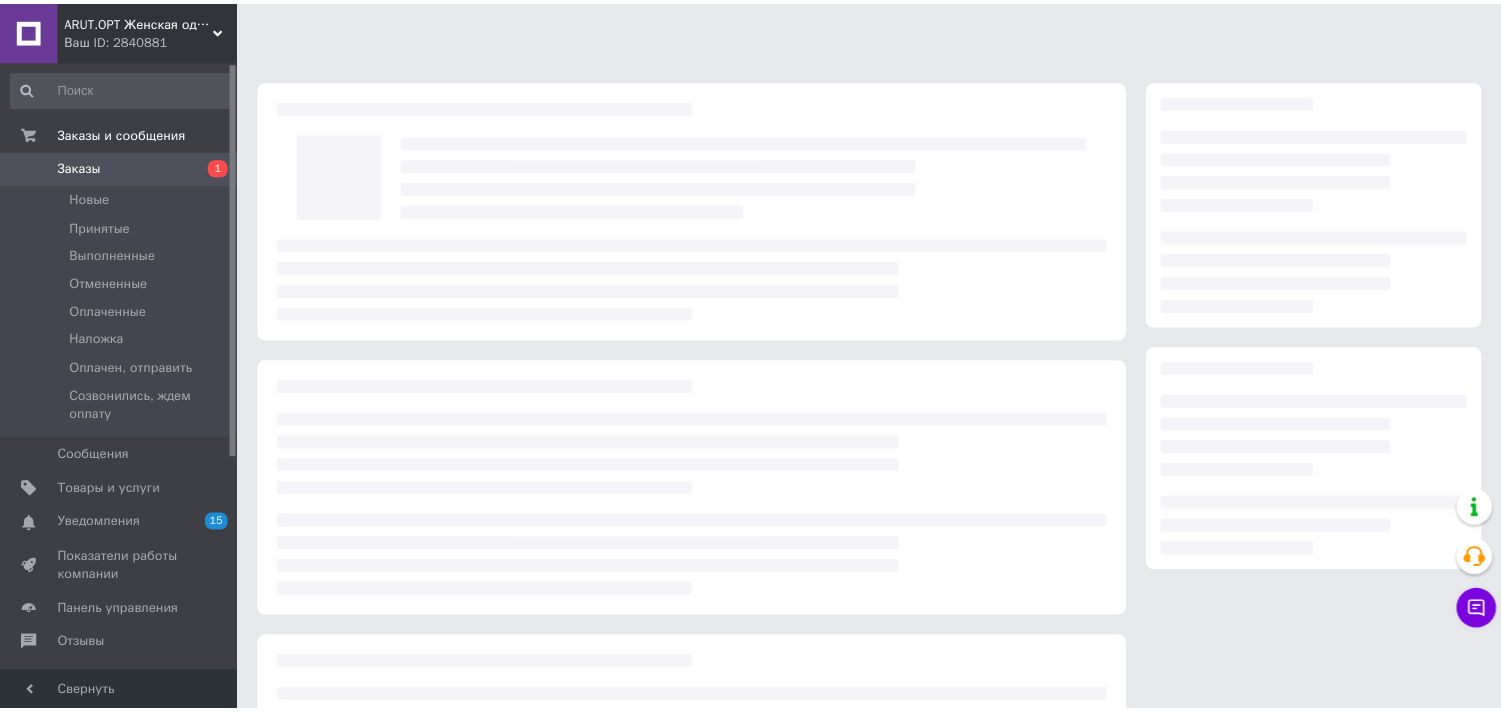 scroll, scrollTop: 0, scrollLeft: 0, axis: both 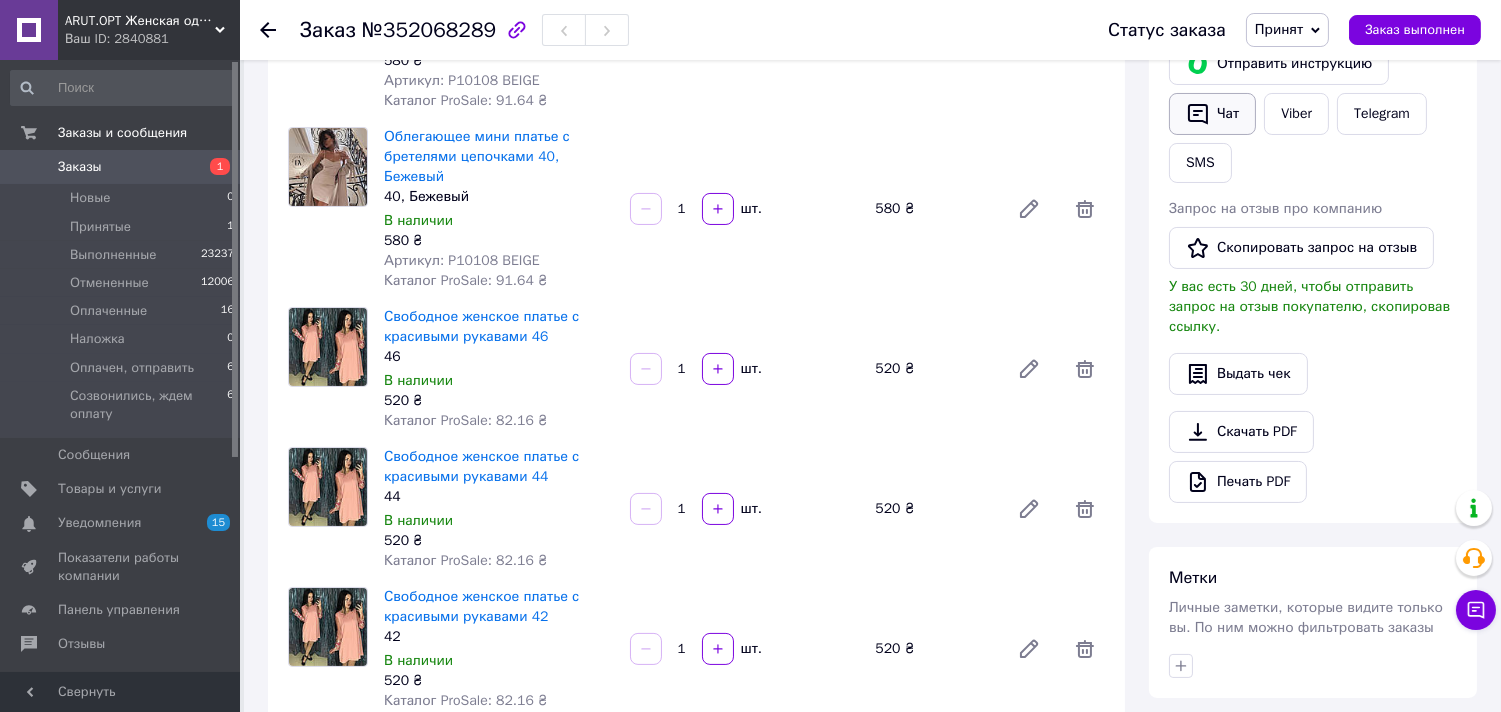 click 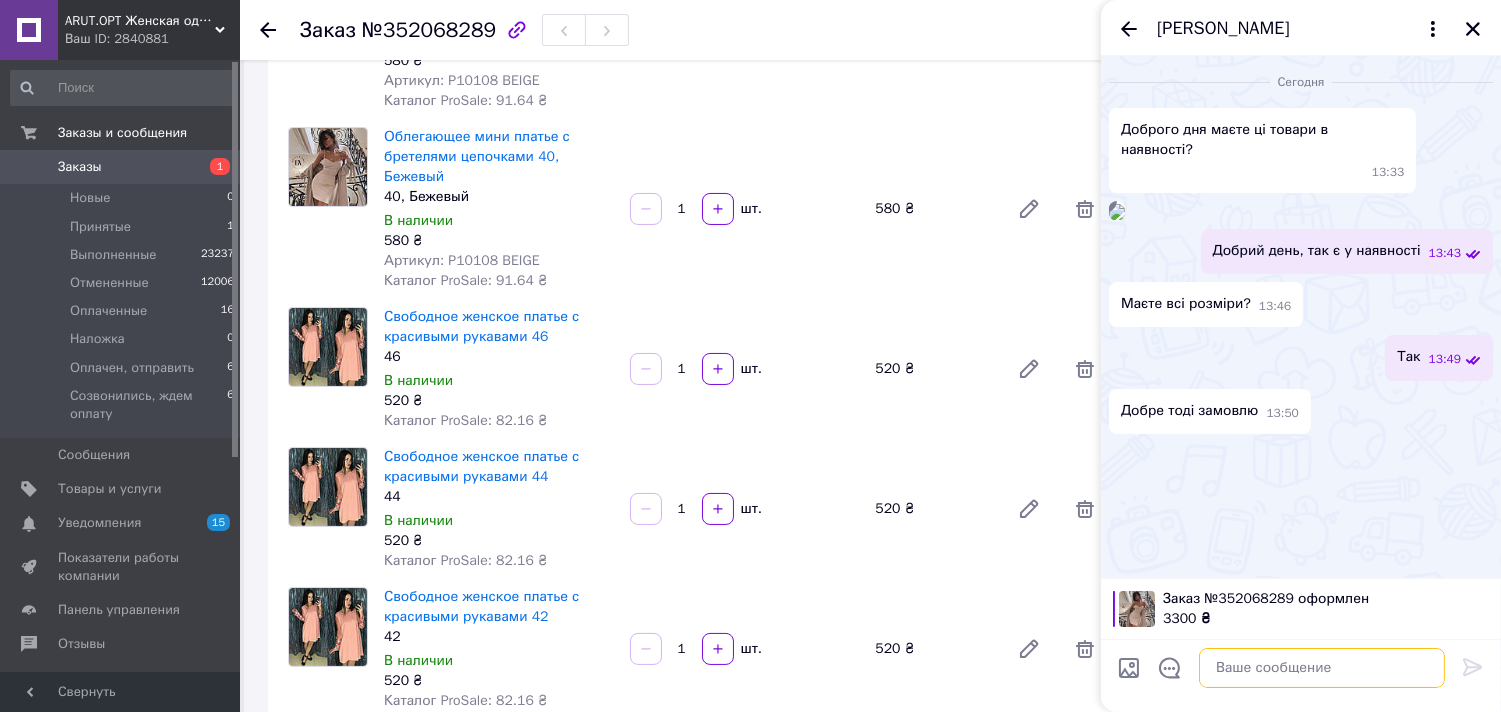 click at bounding box center [1322, 668] 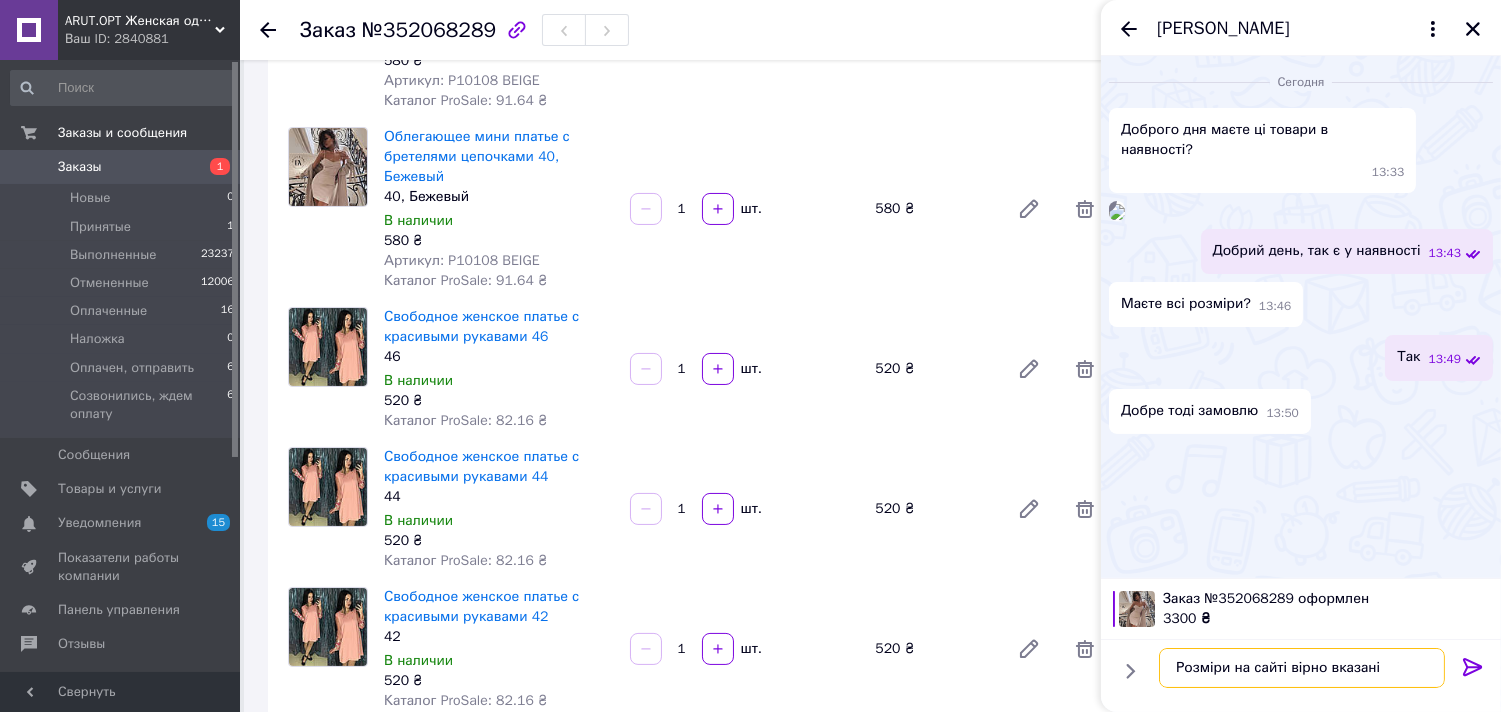 type on "Розміри на сайті вірно вказані?" 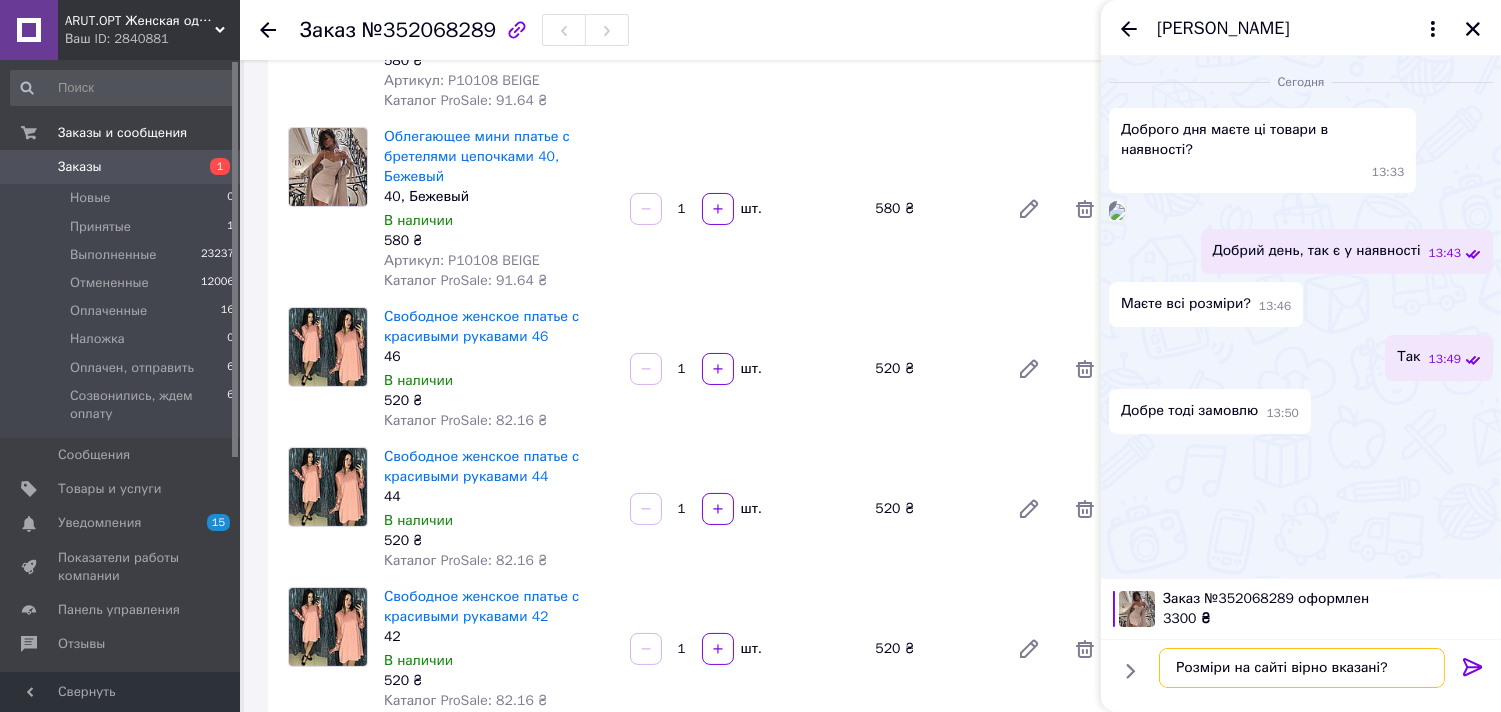 type 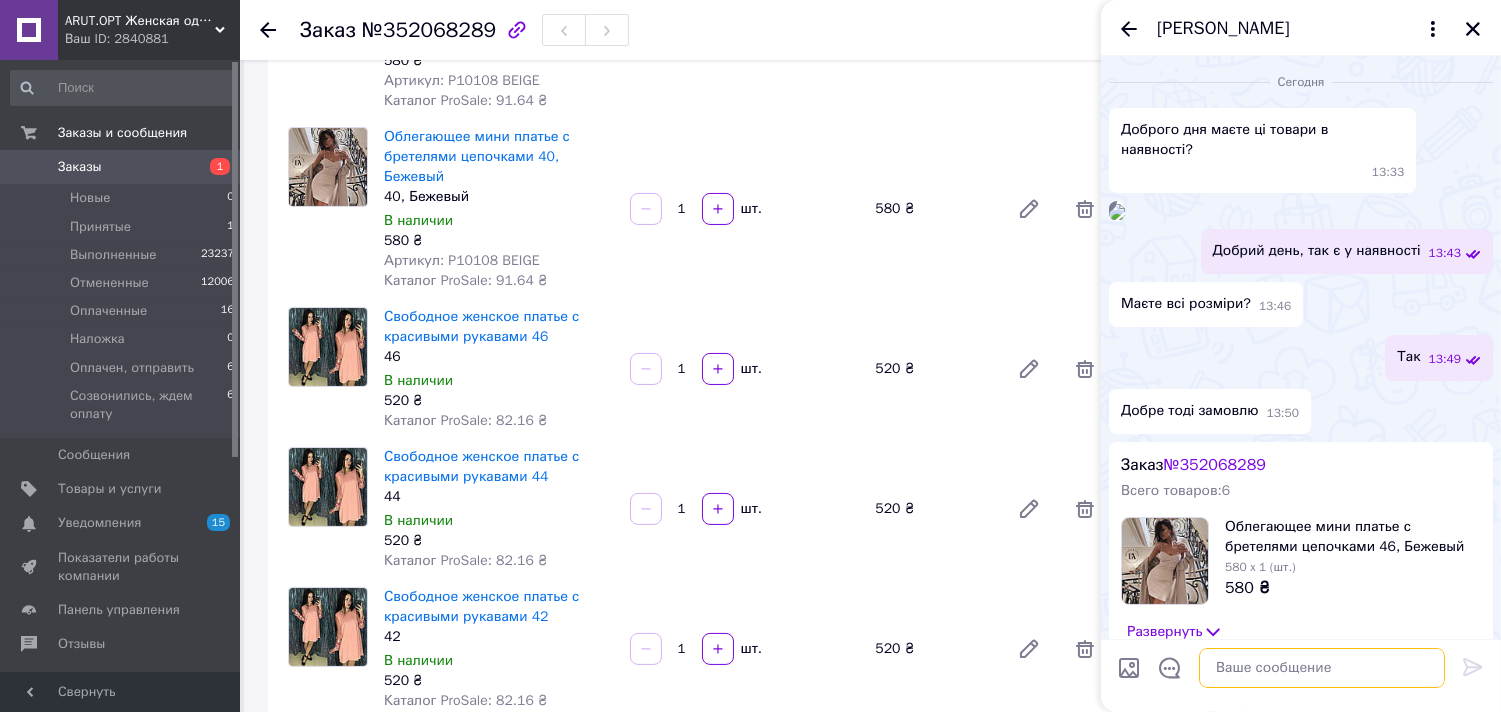 scroll, scrollTop: 455, scrollLeft: 0, axis: vertical 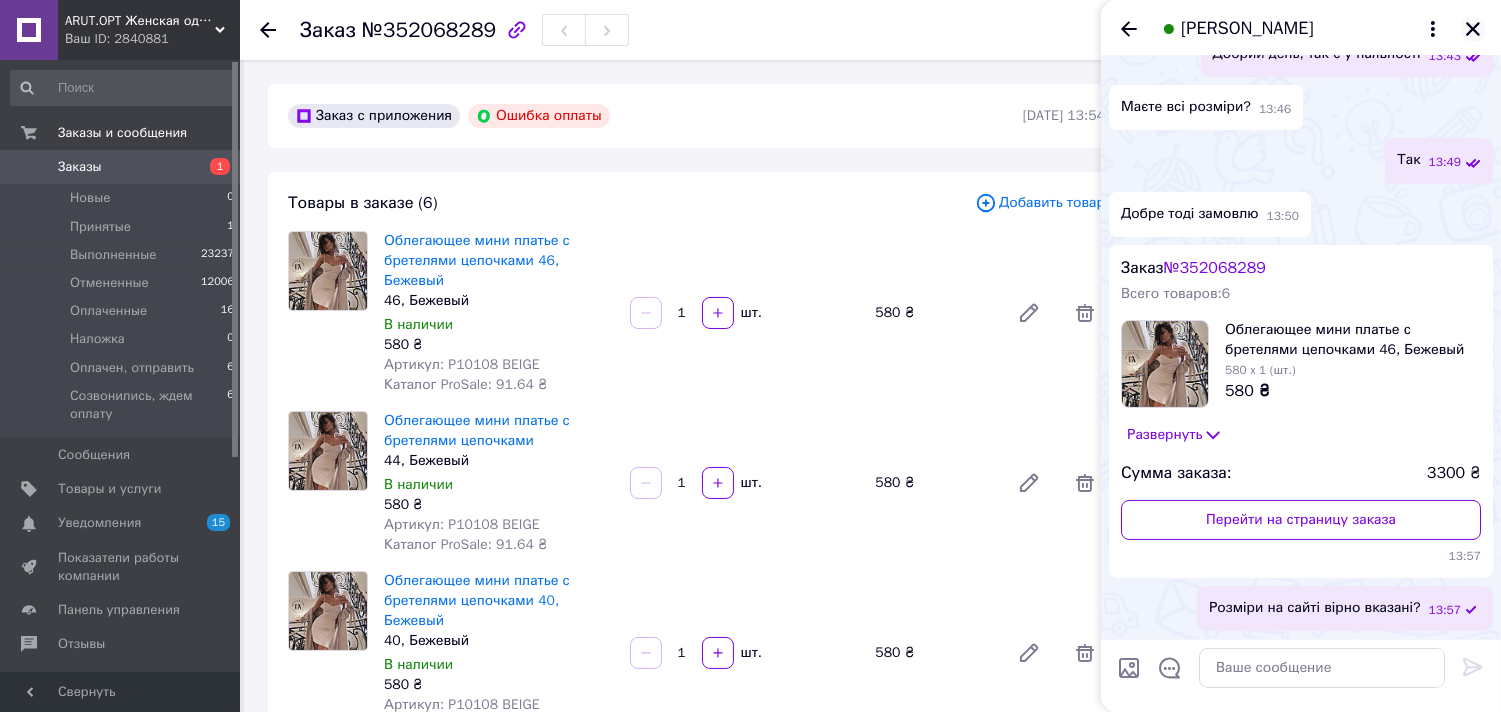 click 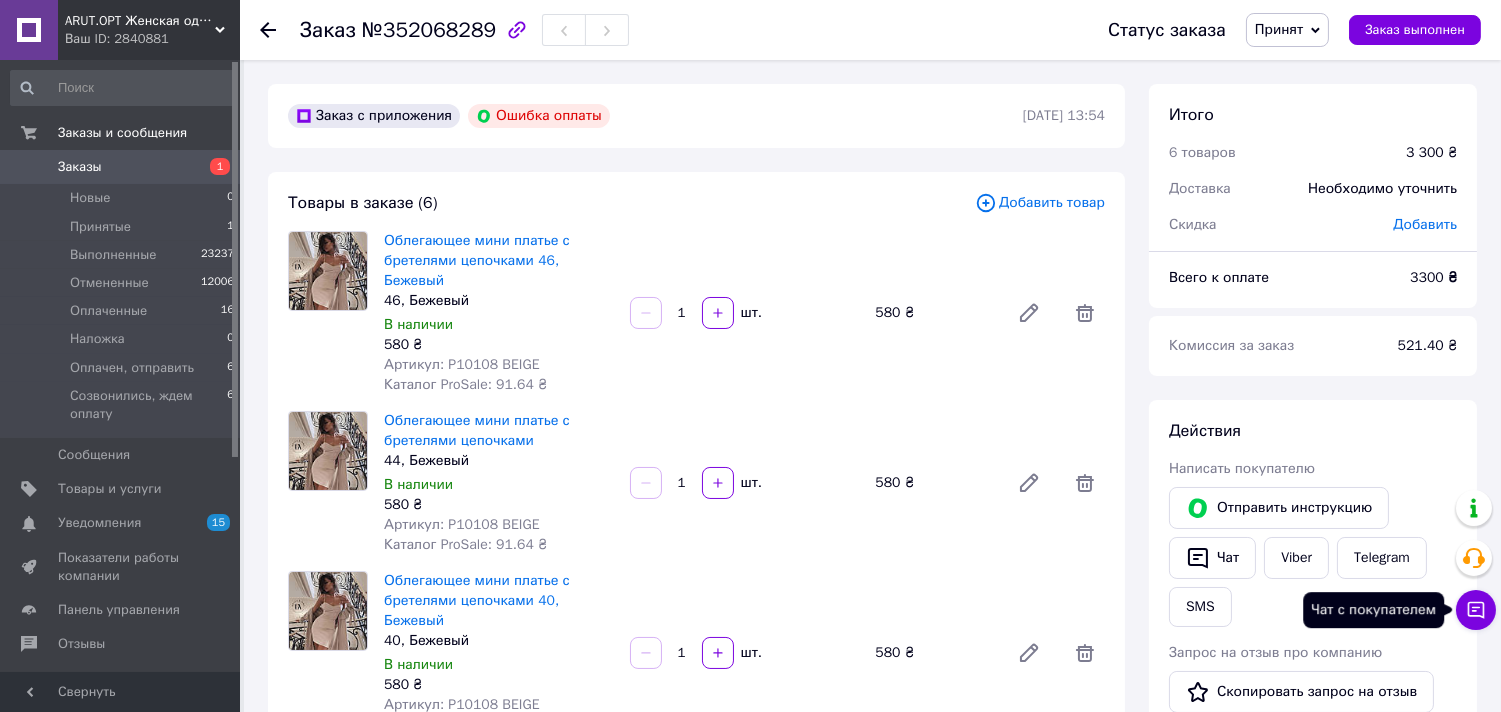 click 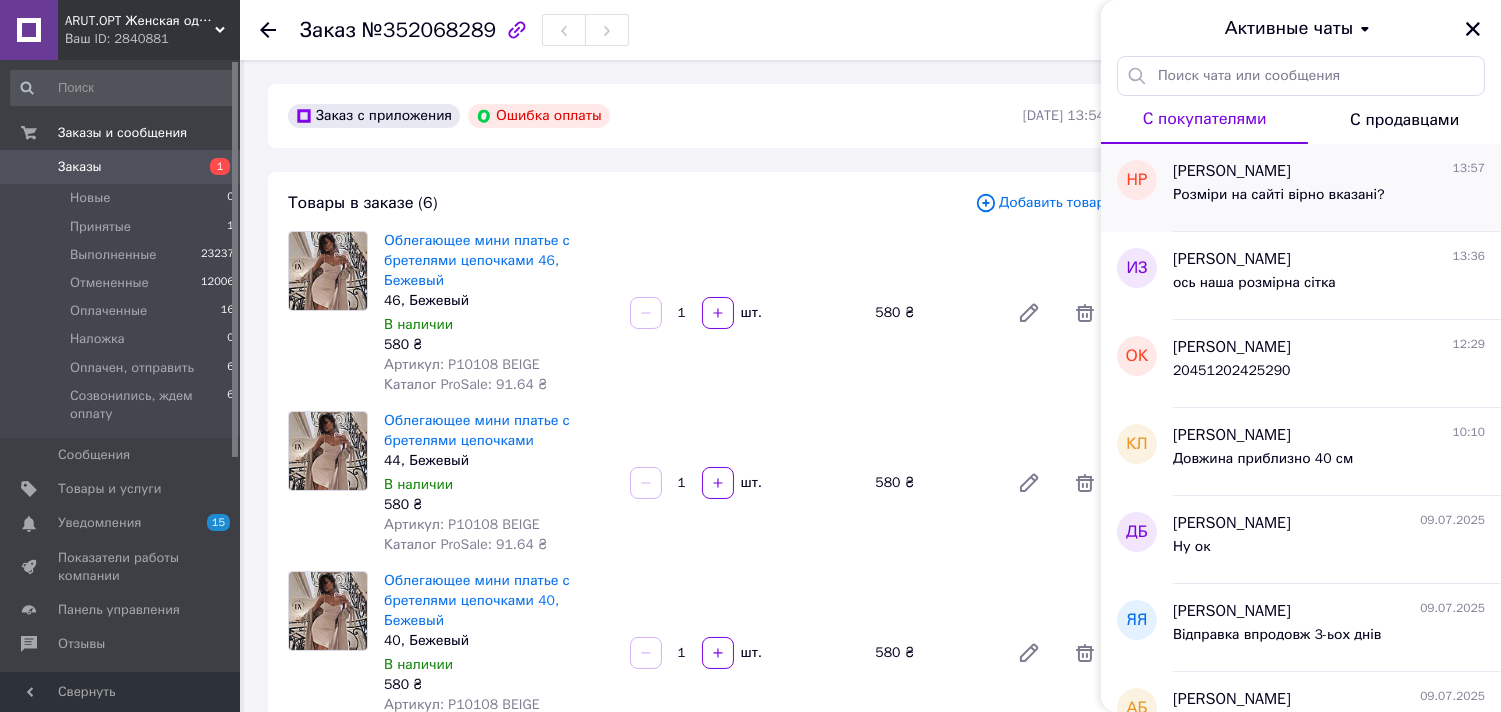 click on "Розміри на сайті вірно вказані?" at bounding box center (1329, 199) 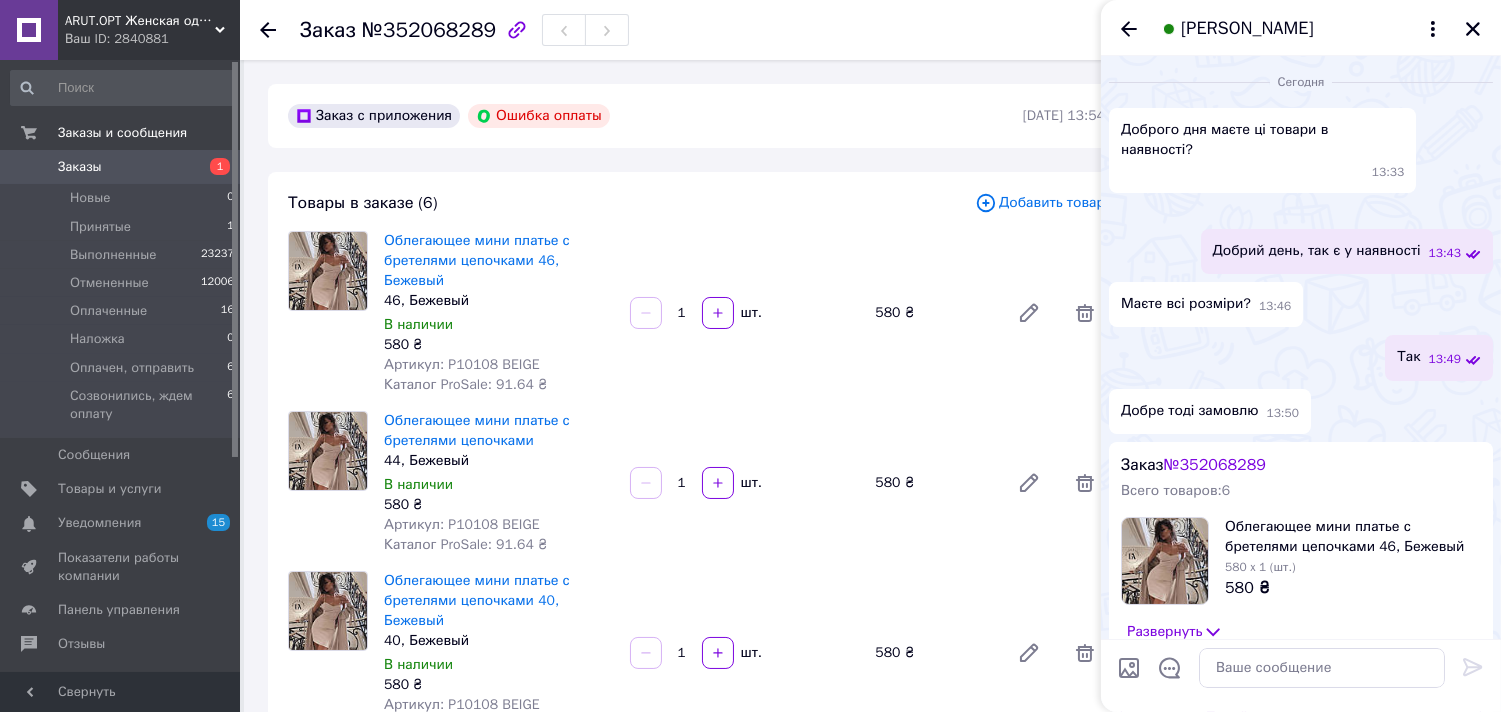 scroll, scrollTop: 455, scrollLeft: 0, axis: vertical 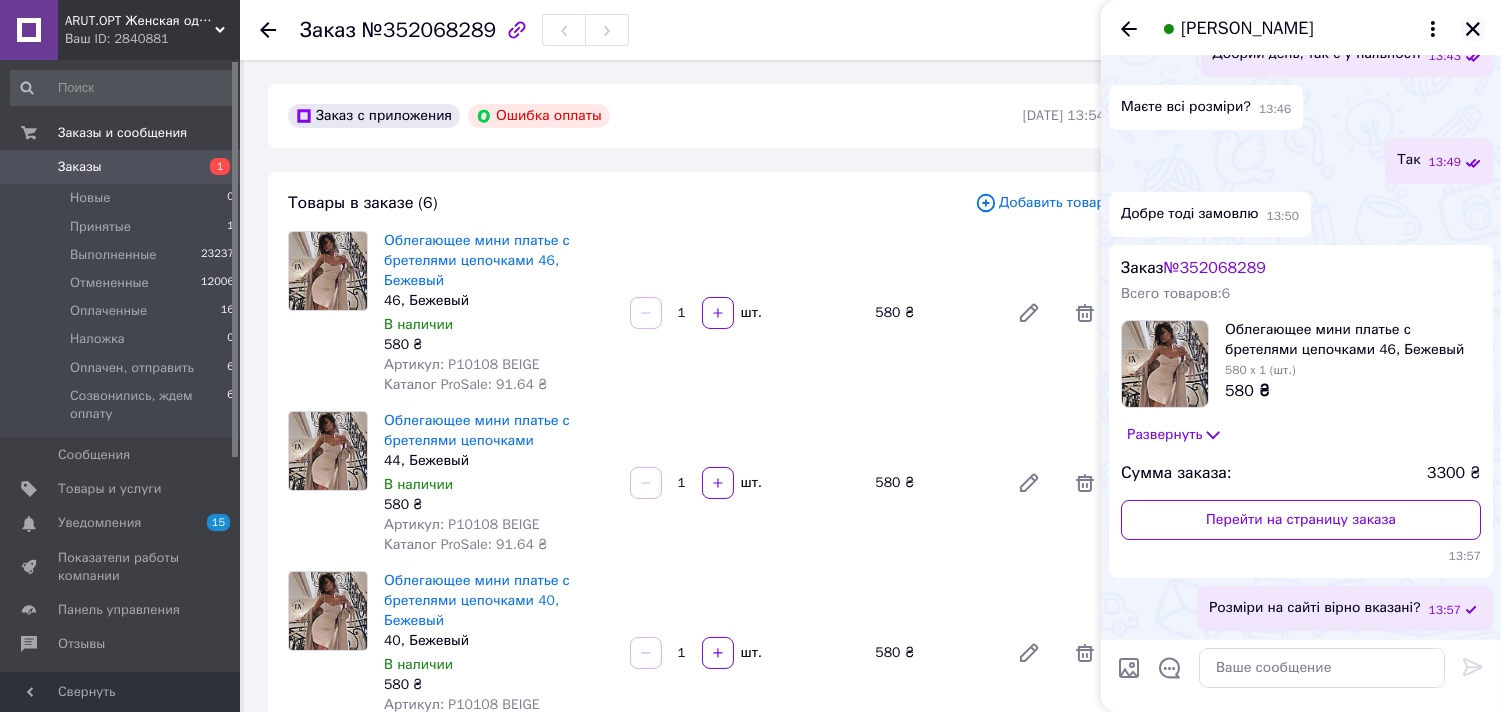 click 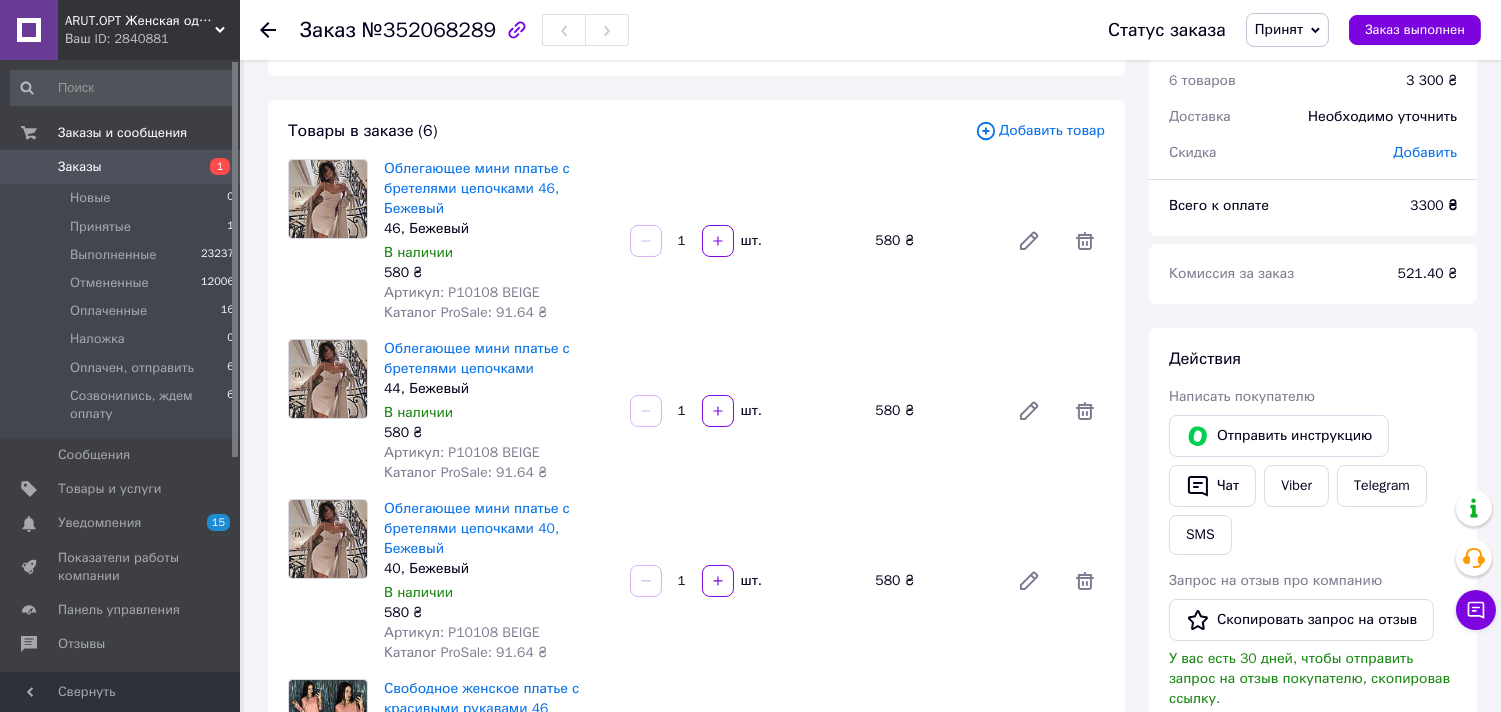 scroll, scrollTop: 0, scrollLeft: 0, axis: both 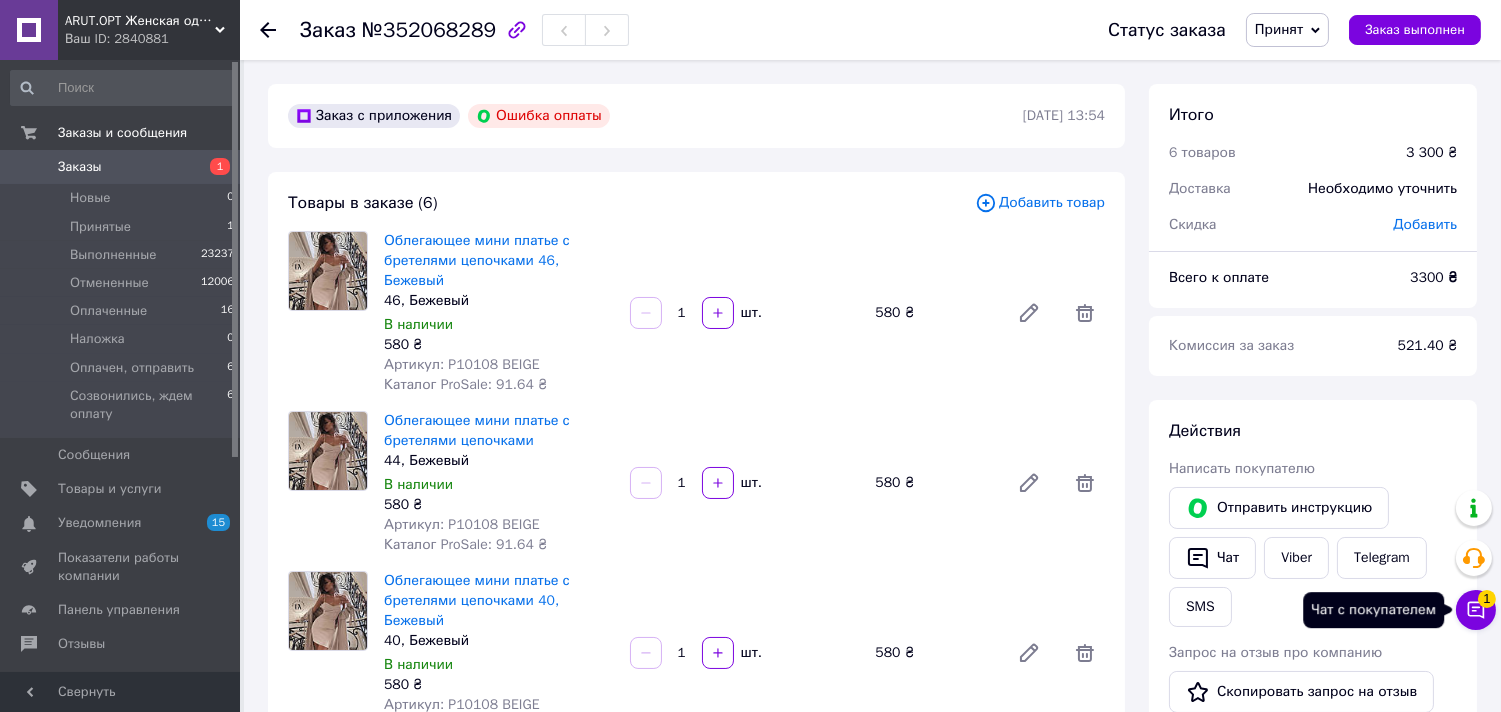 click on "Чат с покупателем 1" at bounding box center (1476, 610) 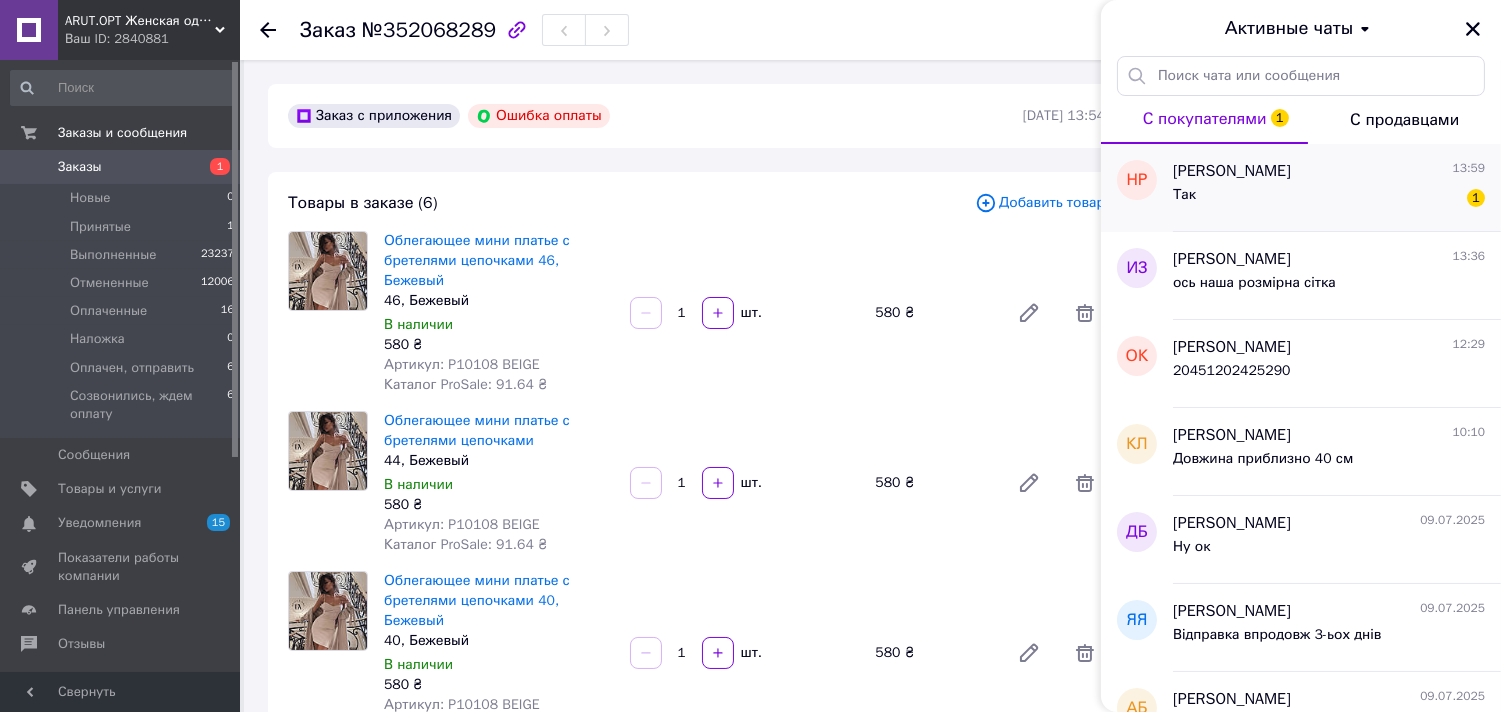 click on "Так 1" at bounding box center [1329, 199] 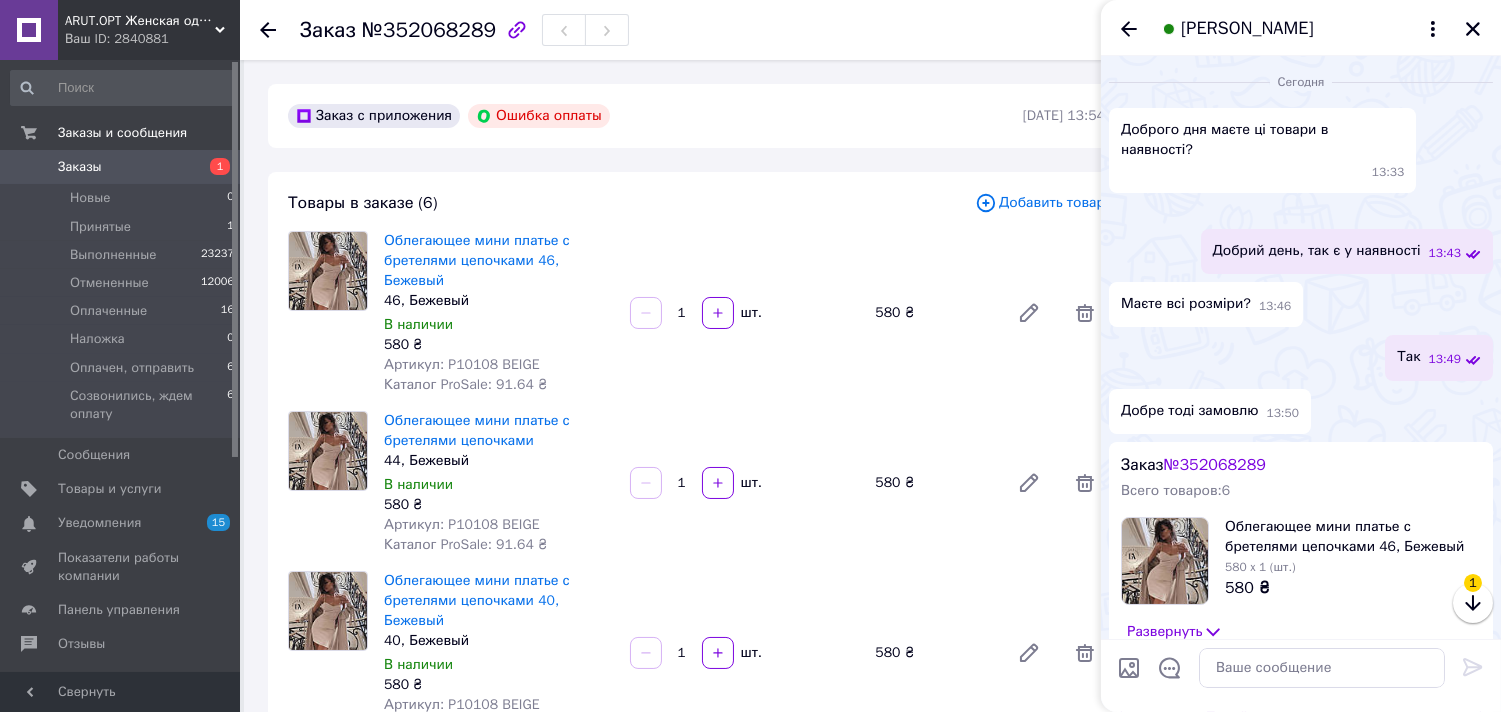 scroll, scrollTop: 545, scrollLeft: 0, axis: vertical 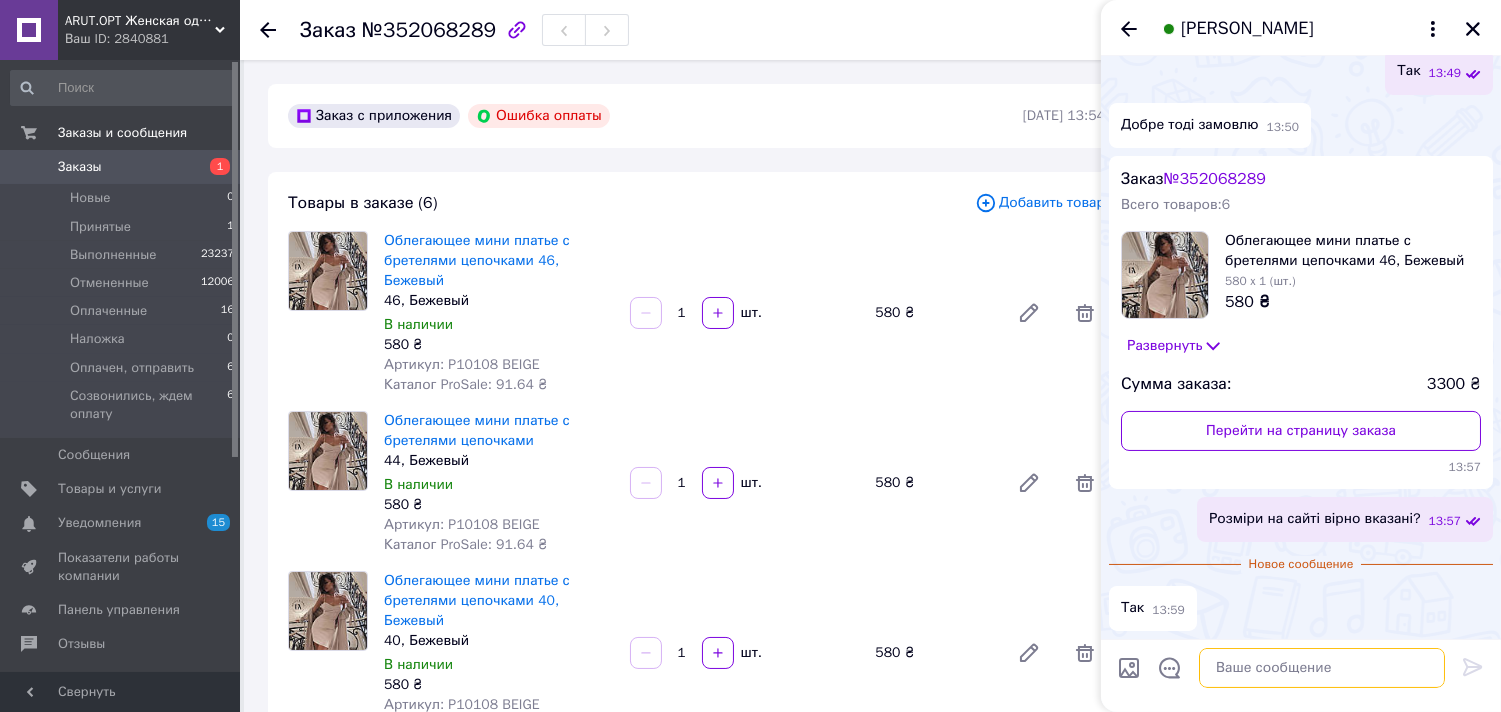 click at bounding box center [1322, 668] 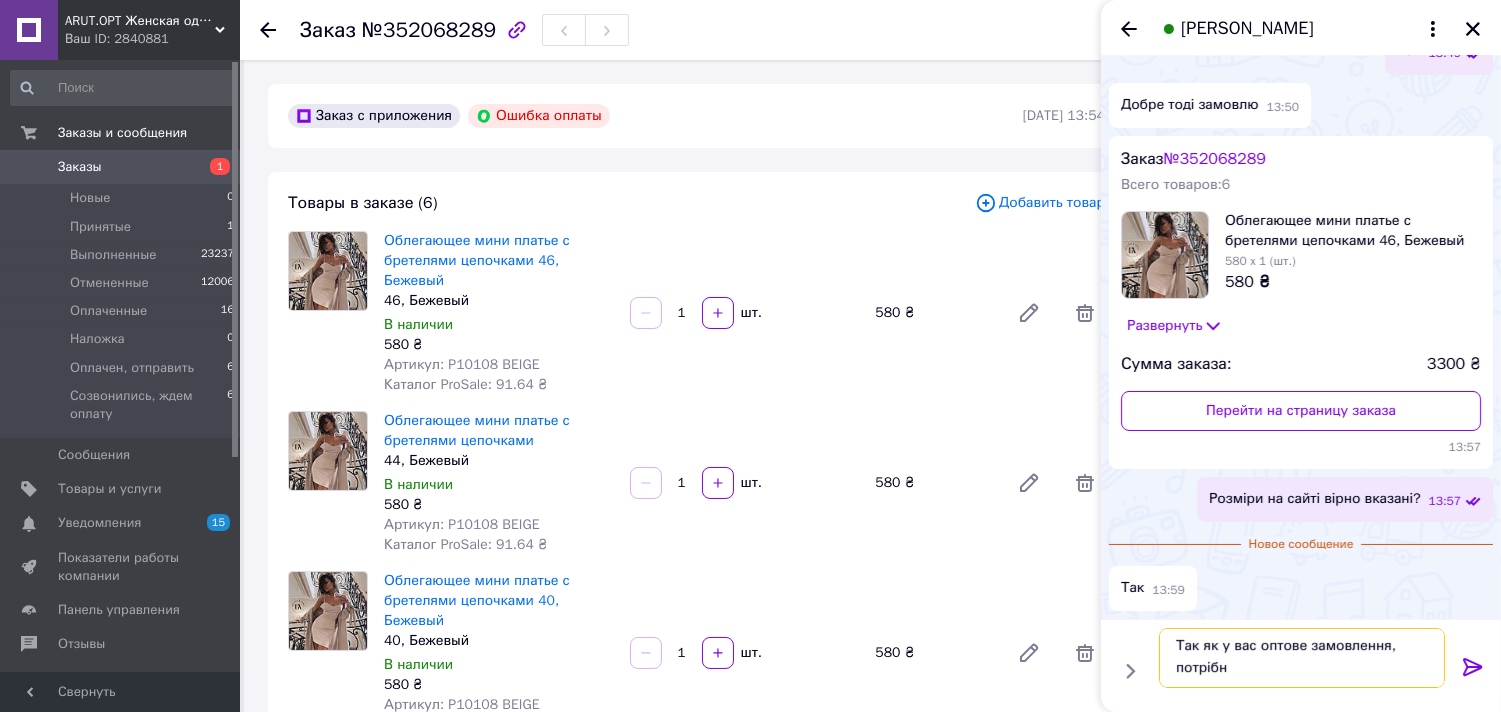 scroll, scrollTop: 2, scrollLeft: 0, axis: vertical 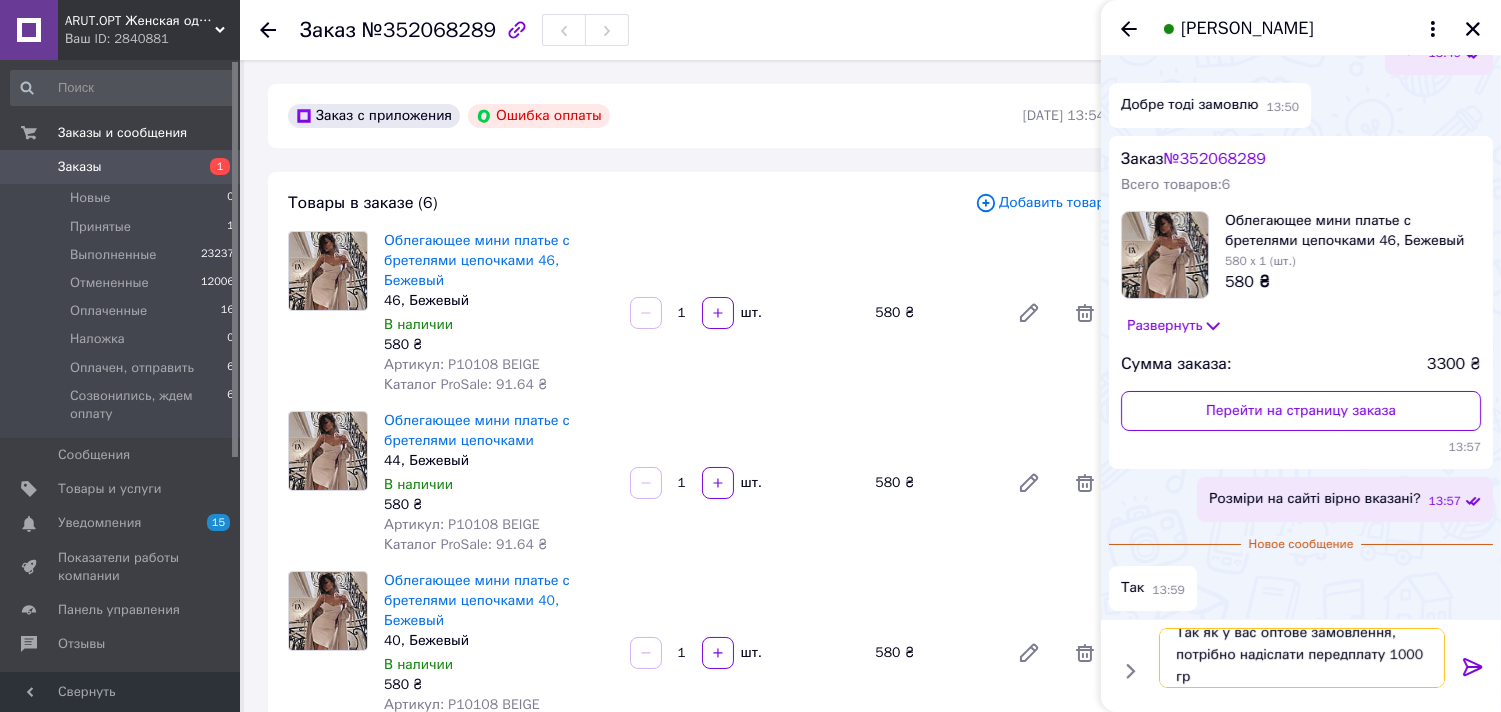 type on "Так як у вас оптове замовлення, потрібно надіслати передплату 1000 грн" 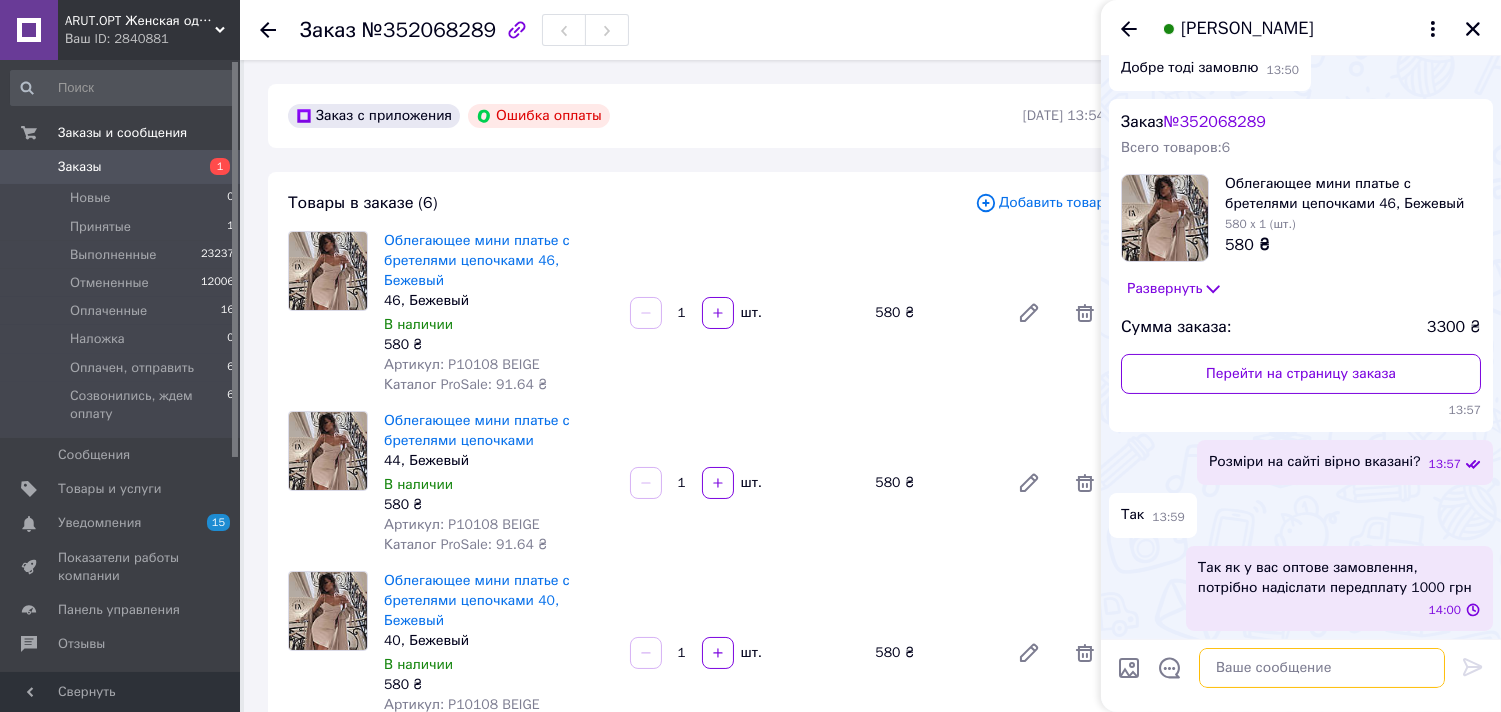 scroll, scrollTop: 0, scrollLeft: 0, axis: both 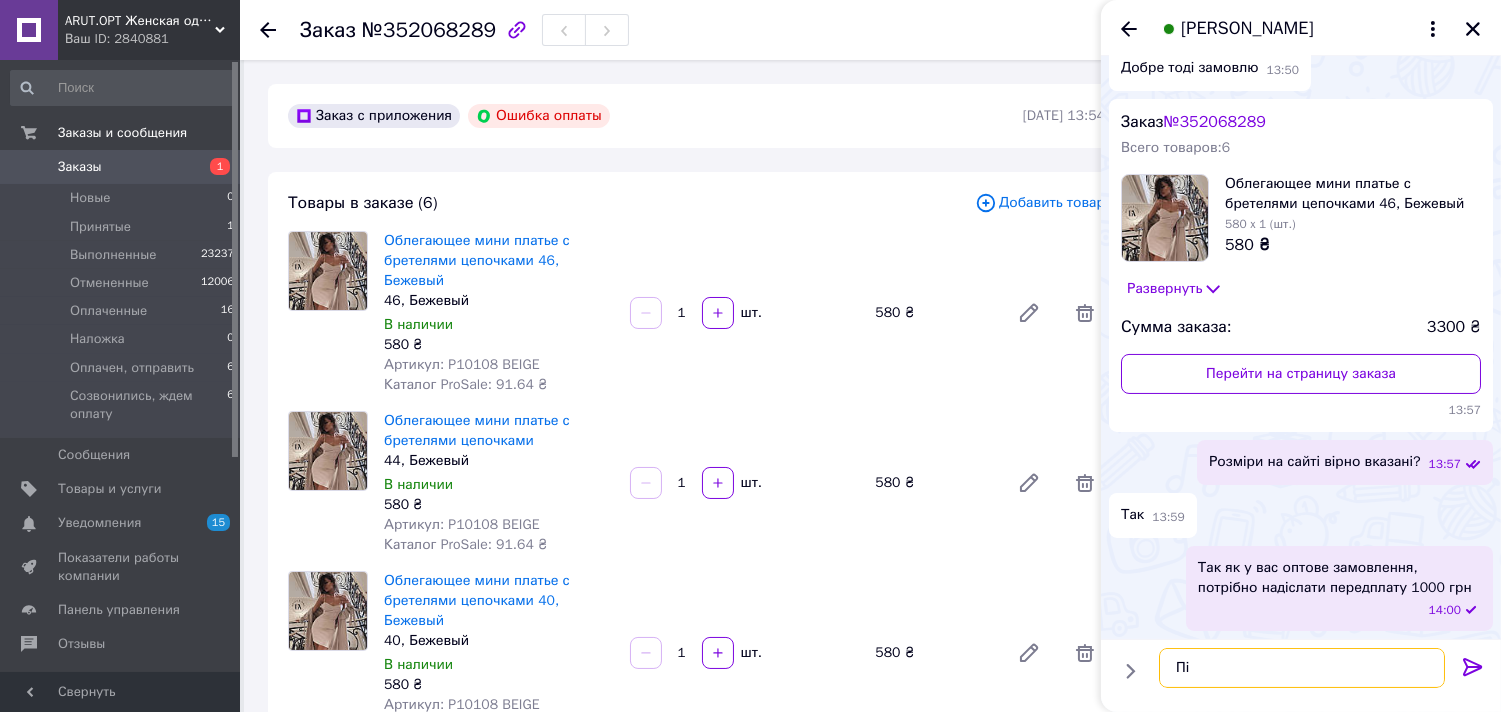 type on "П" 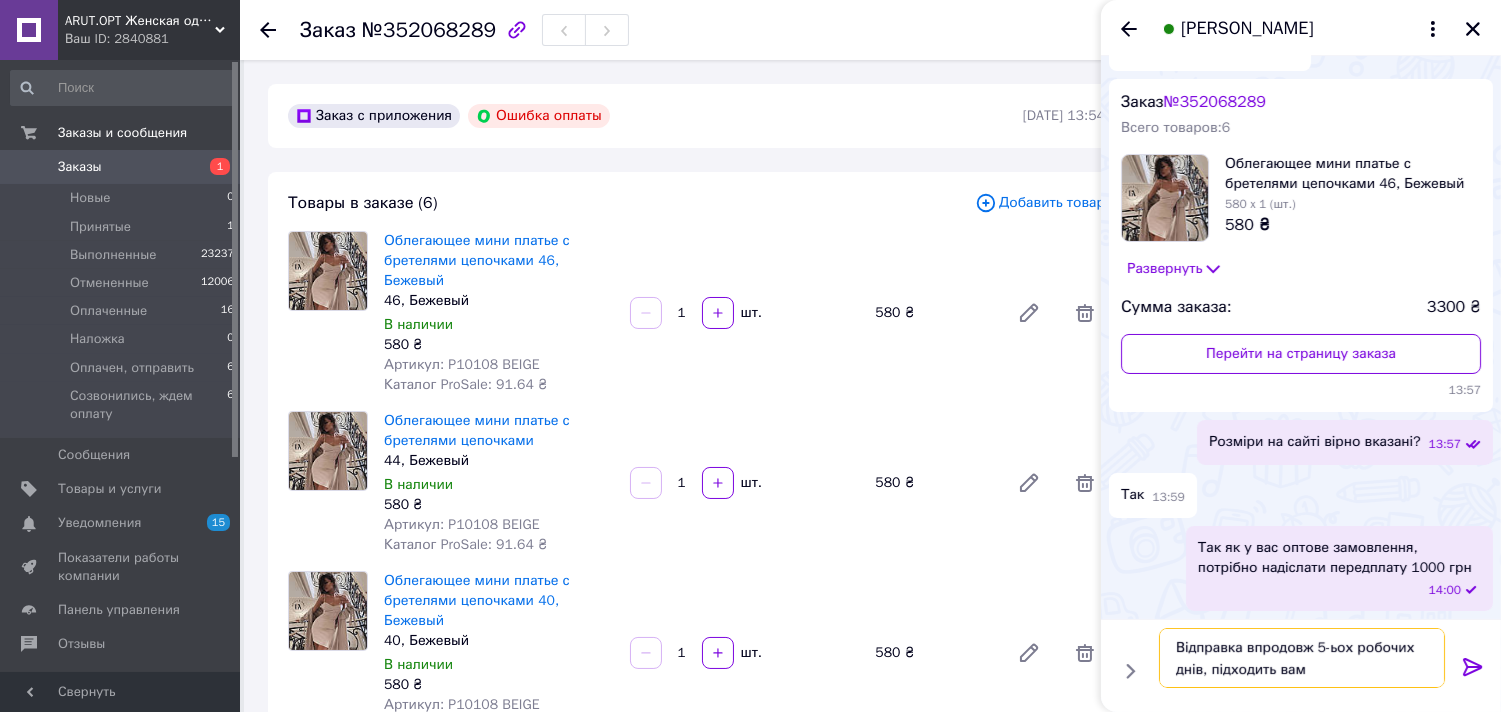type on "Відправка впродовж 5-ьох робочих днів, підходить вам?" 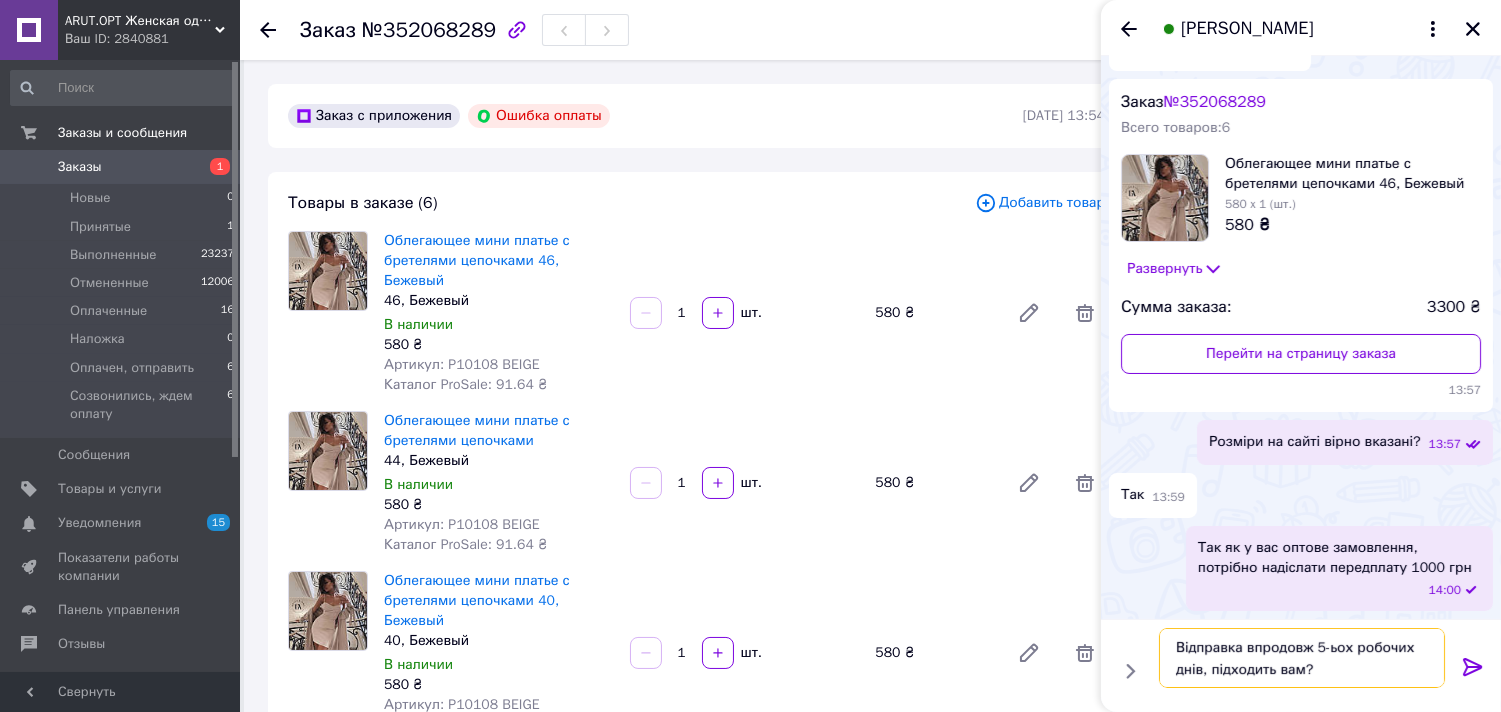 type 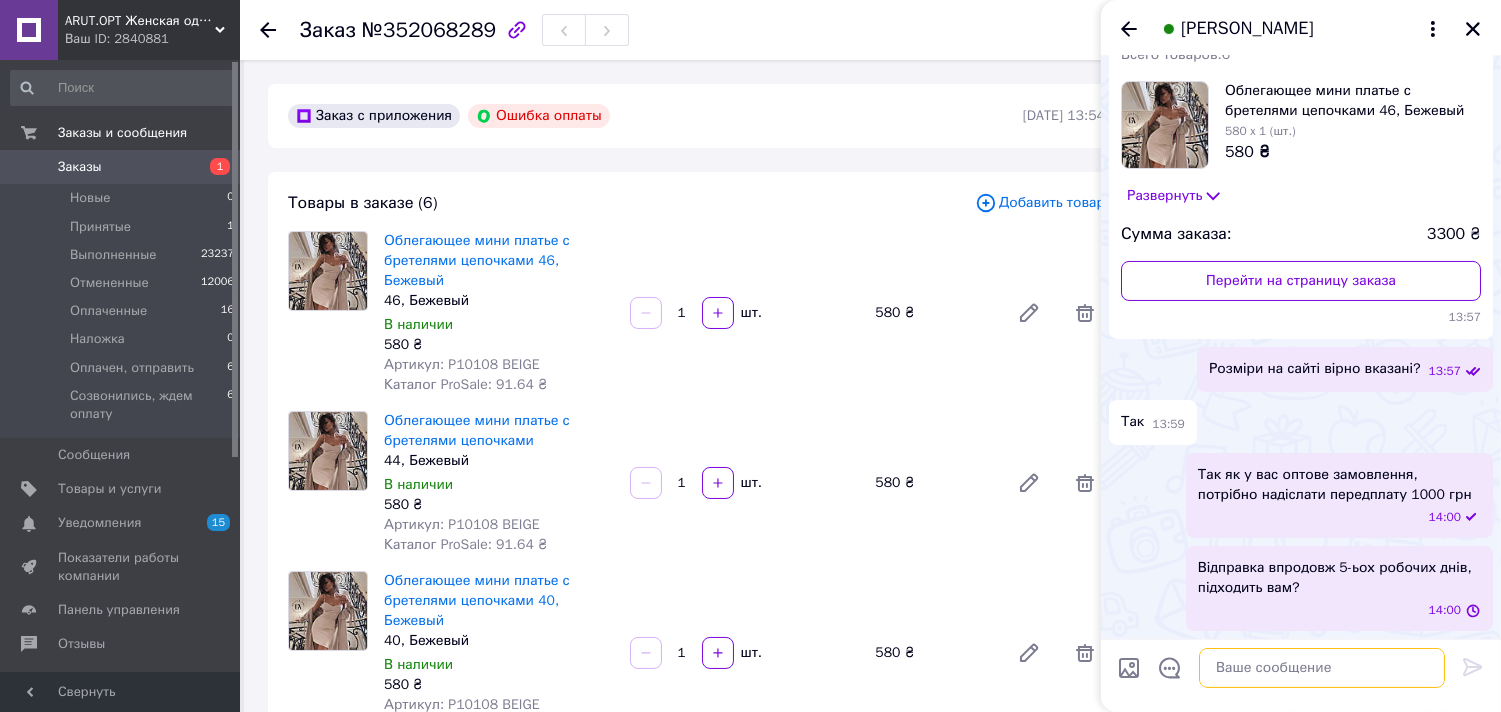 scroll, scrollTop: 695, scrollLeft: 0, axis: vertical 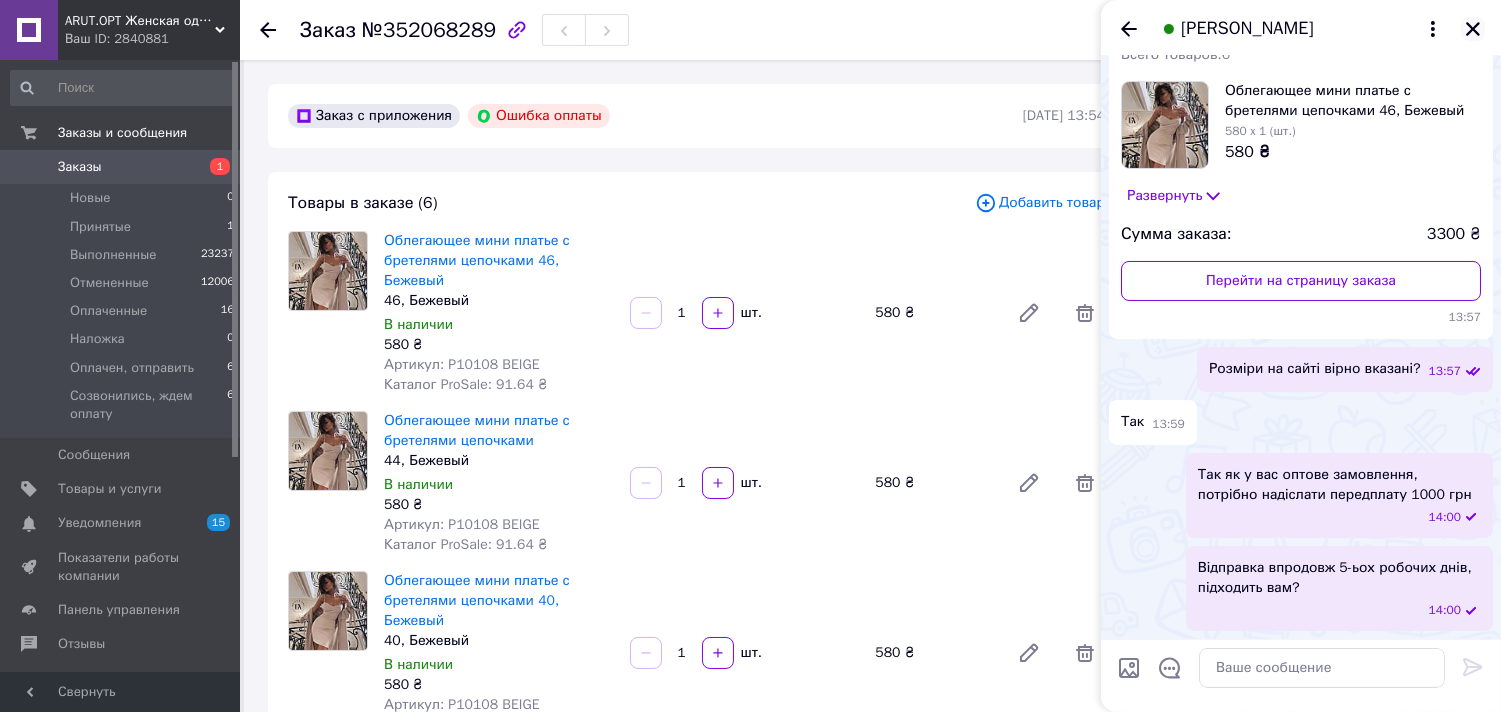 click 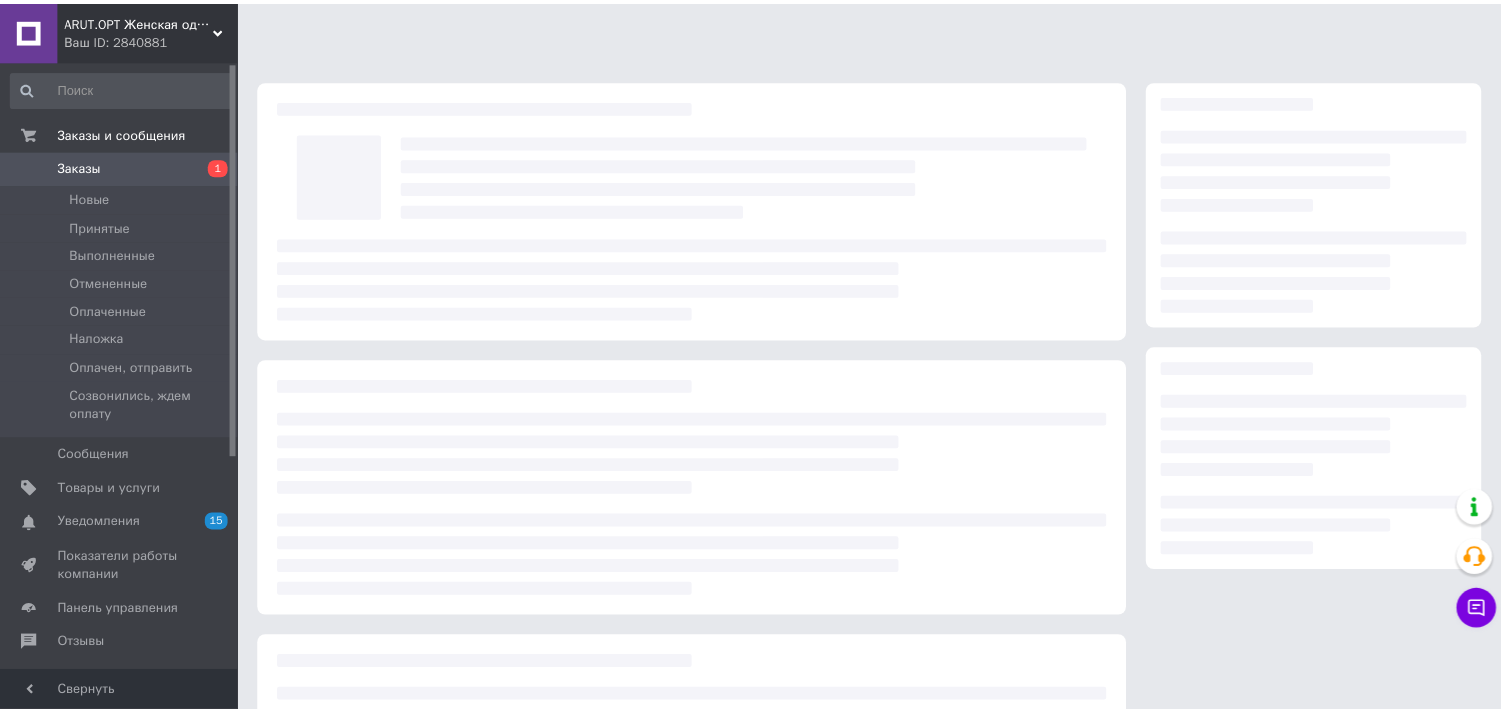 scroll, scrollTop: 0, scrollLeft: 0, axis: both 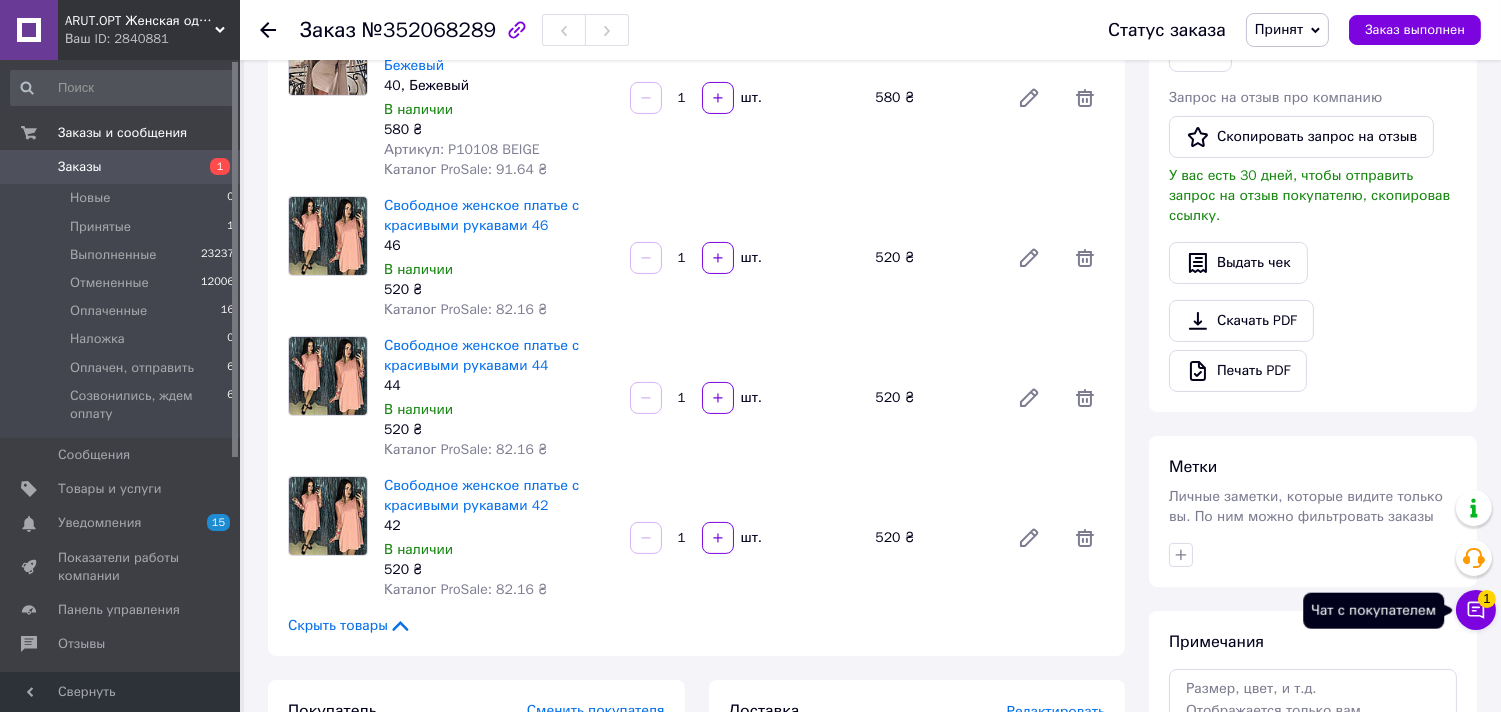 click 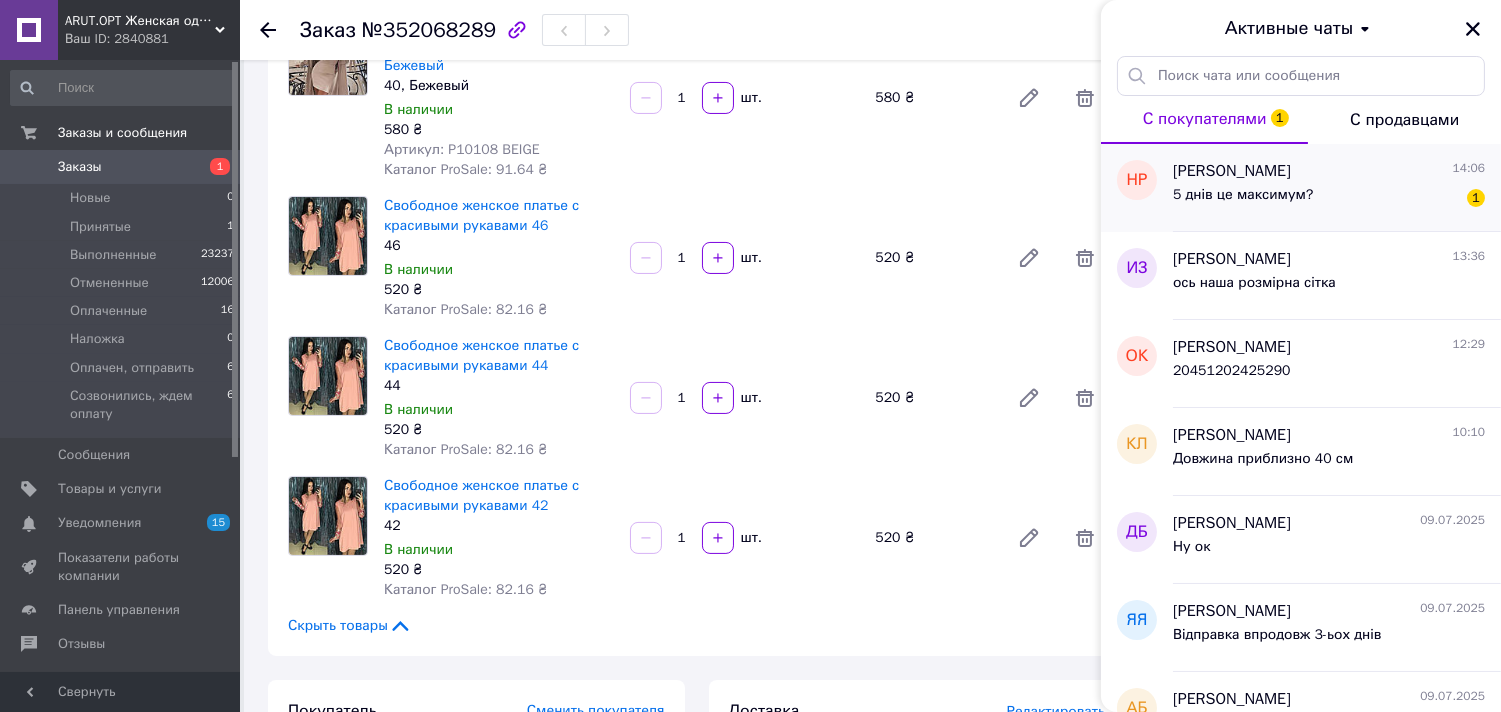 click on "5 днів це максимум? 1" at bounding box center [1329, 199] 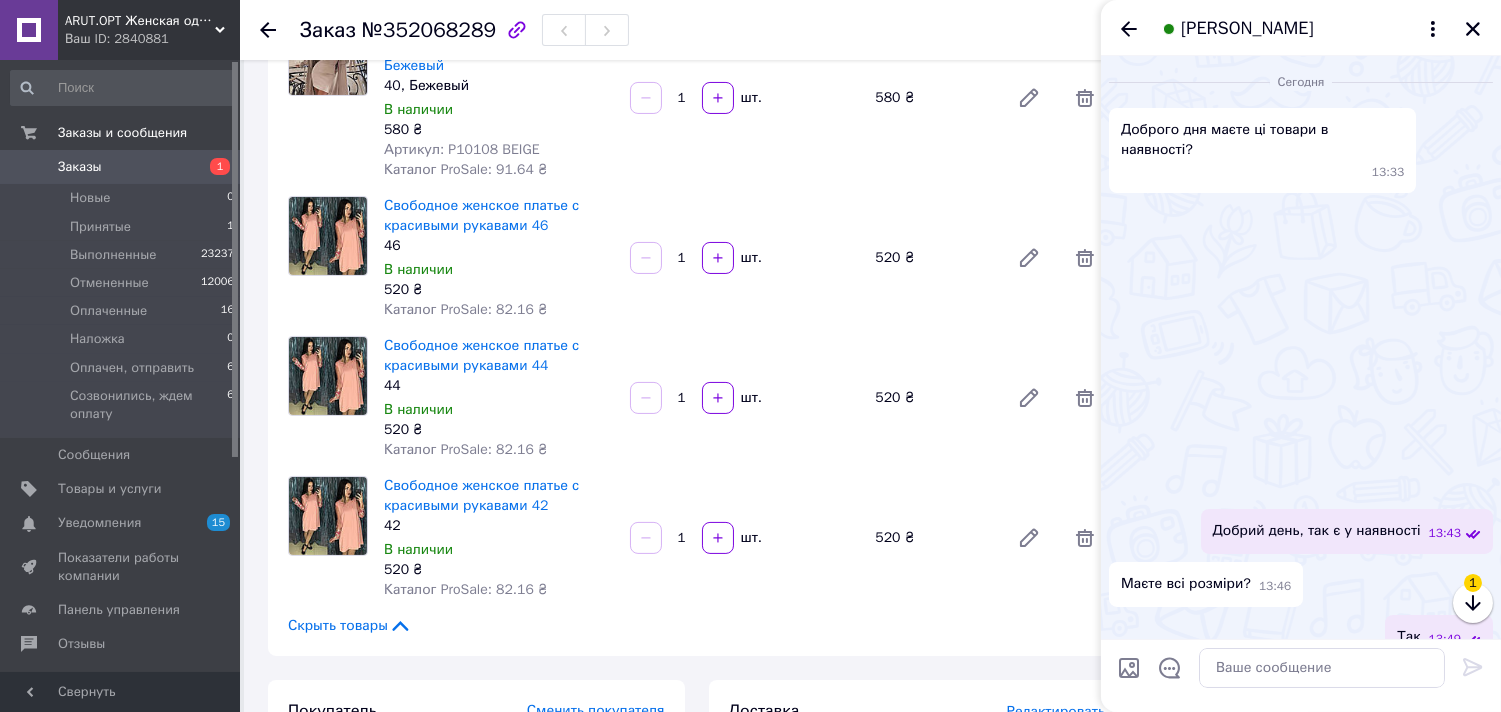scroll, scrollTop: 784, scrollLeft: 0, axis: vertical 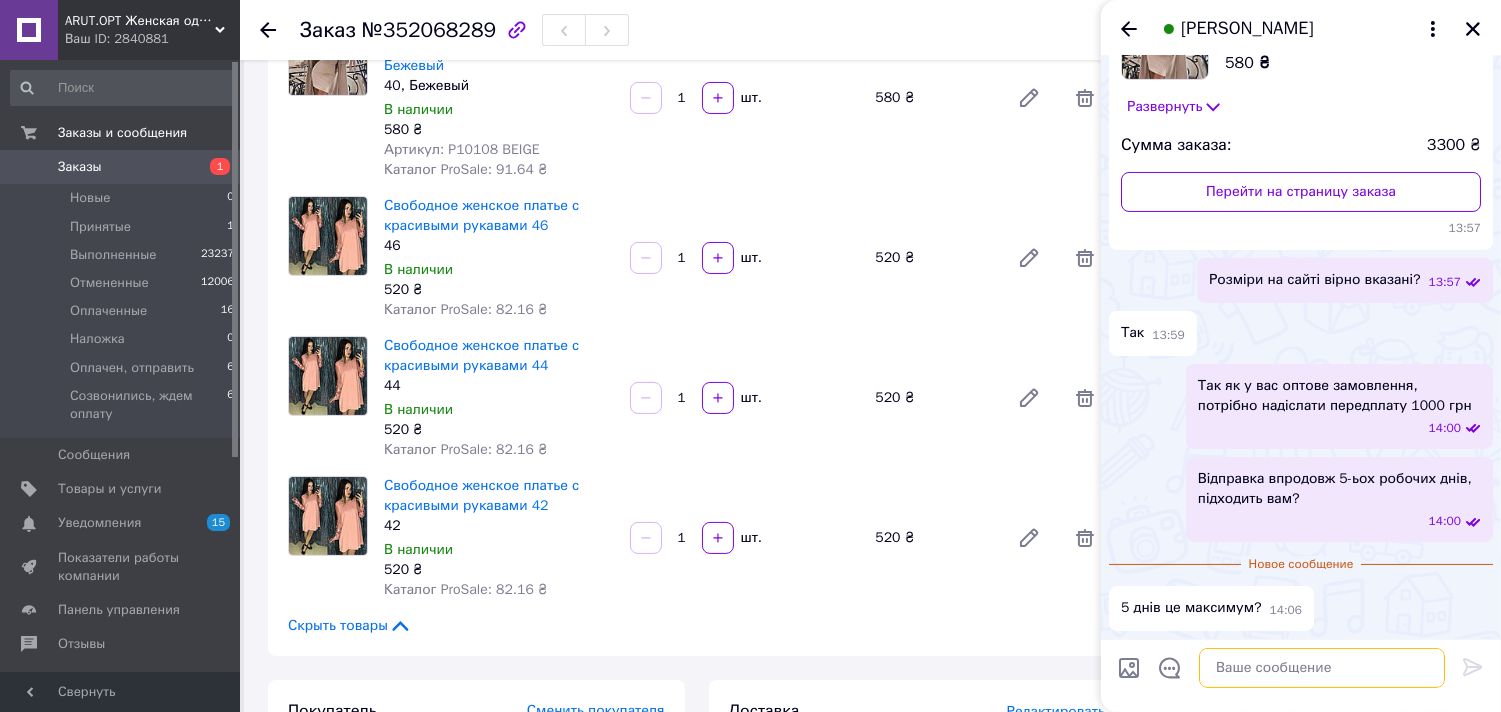 click at bounding box center (1322, 668) 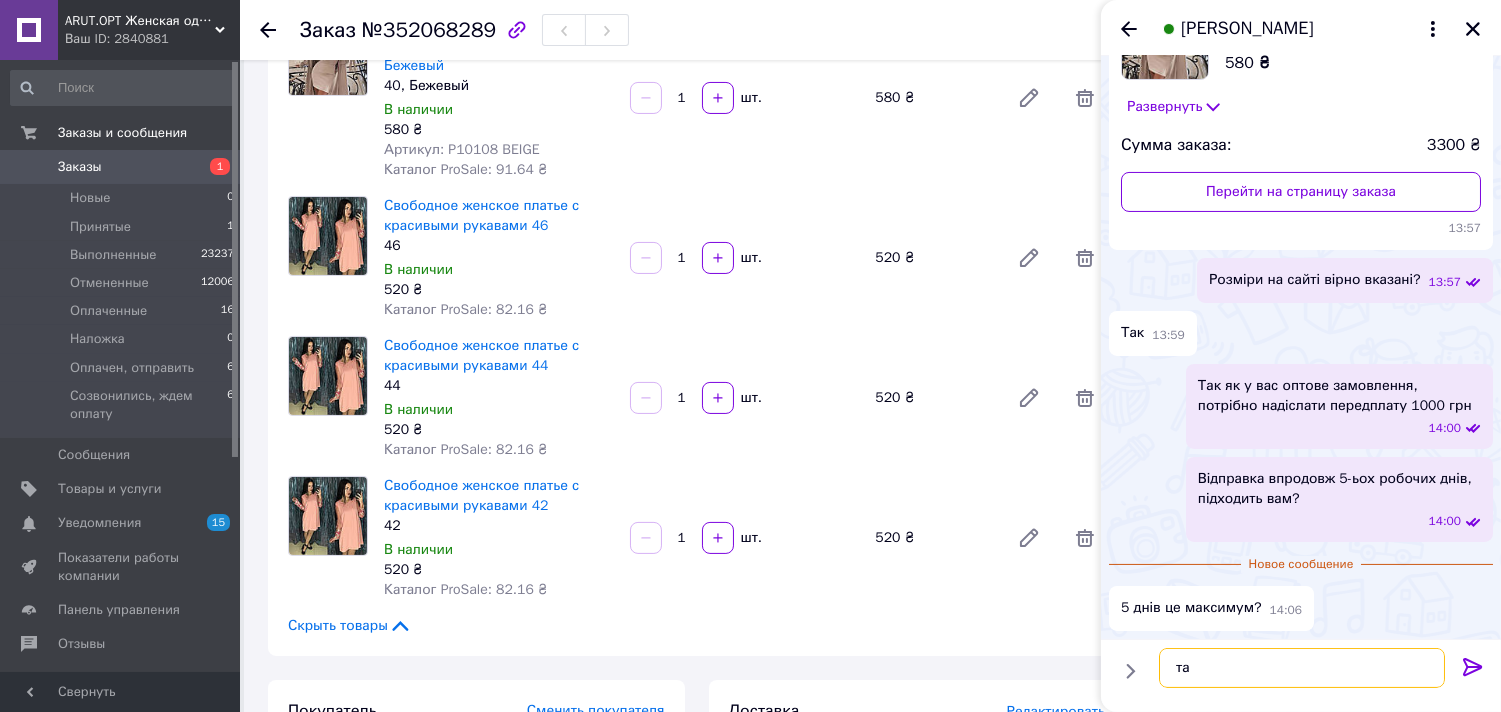 type on "так" 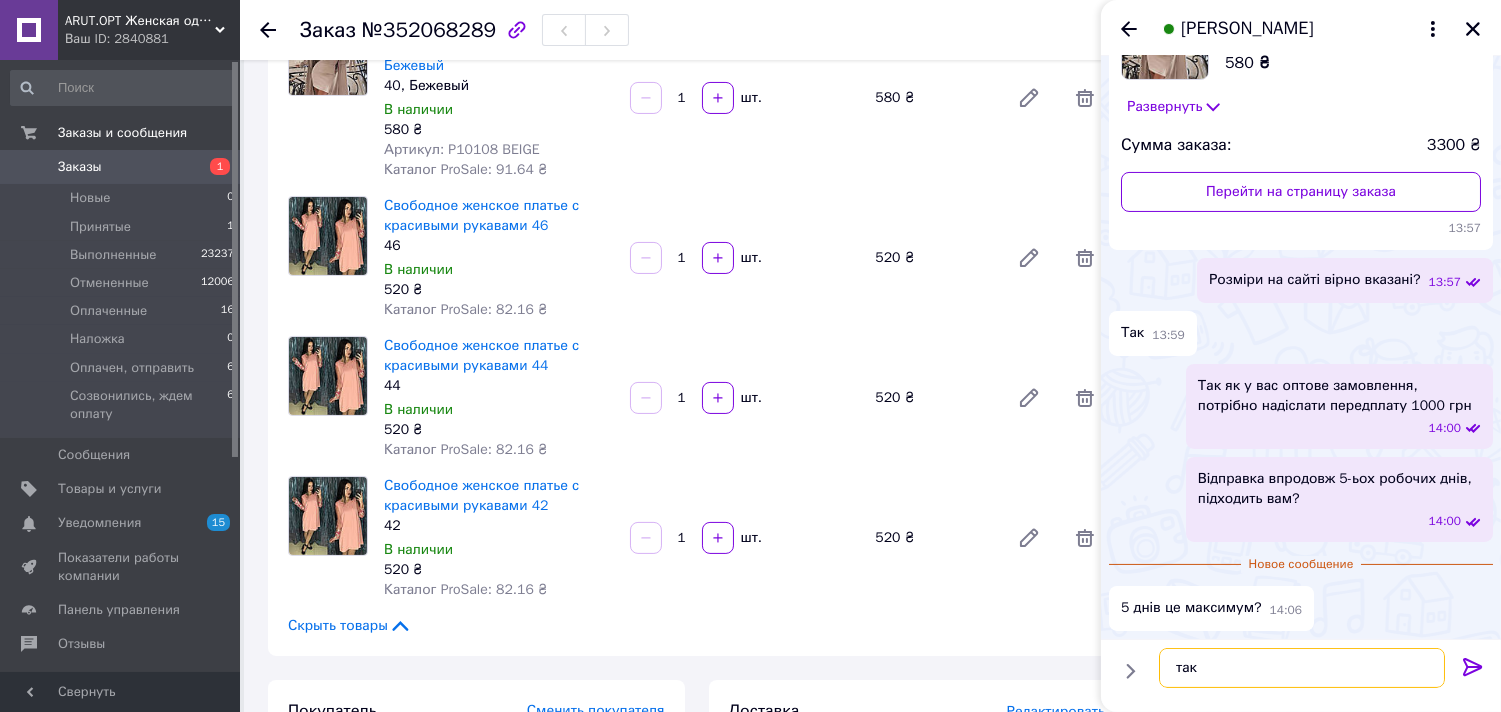 type 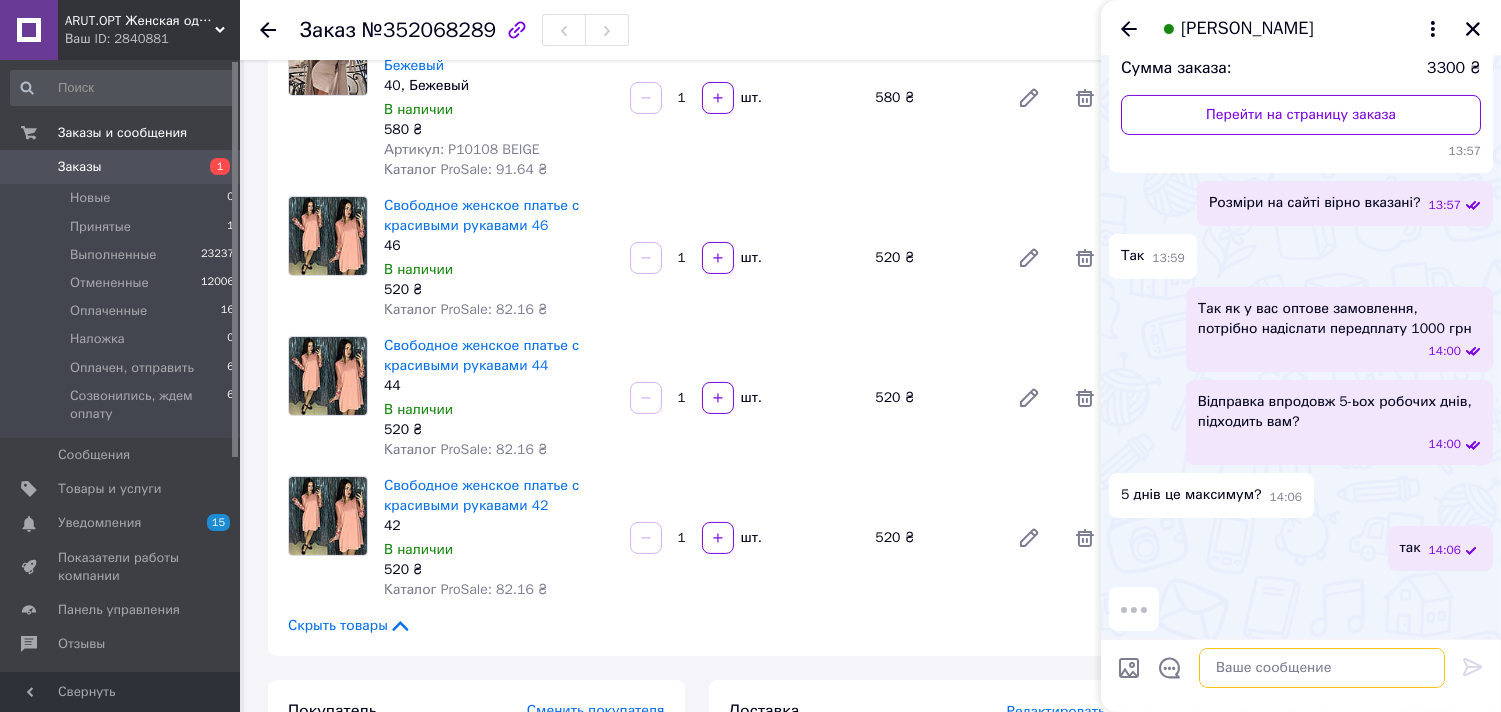 scroll, scrollTop: 862, scrollLeft: 0, axis: vertical 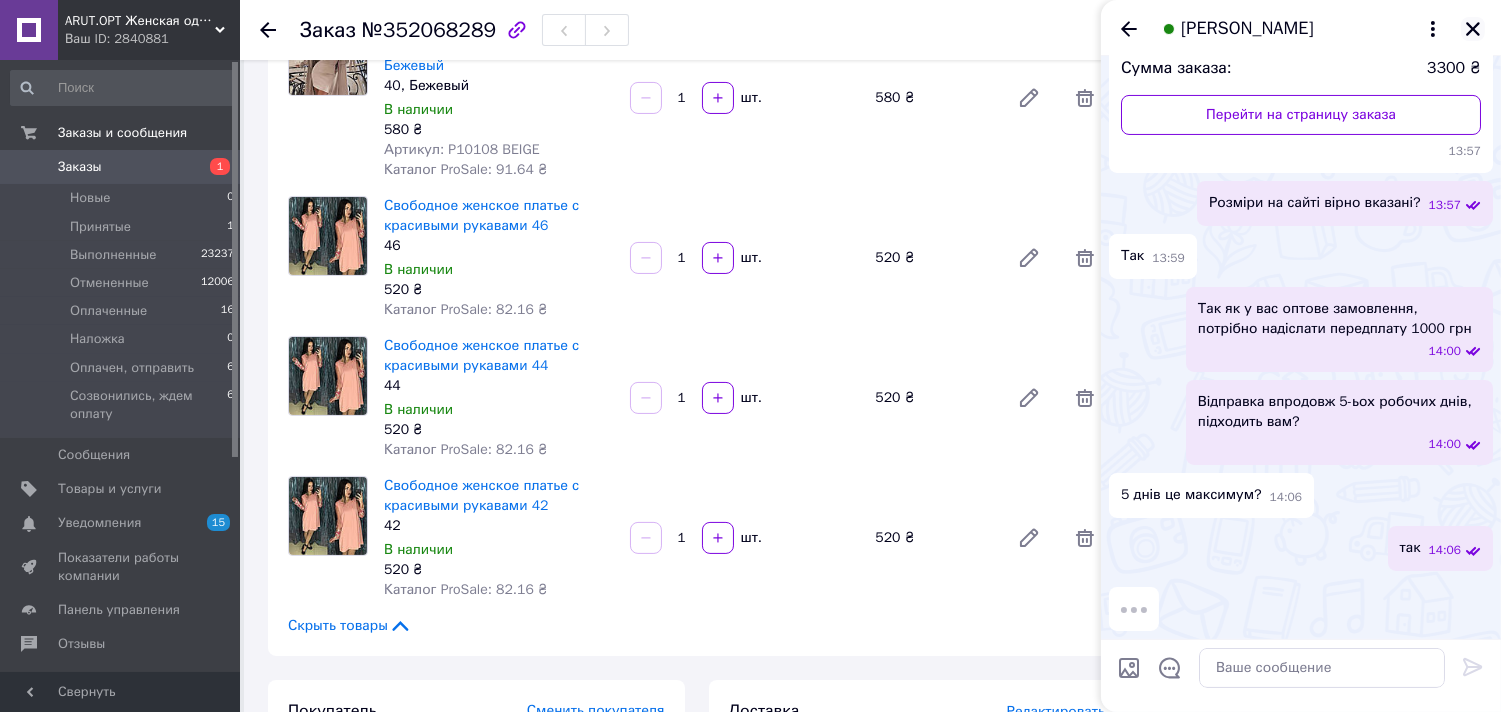click 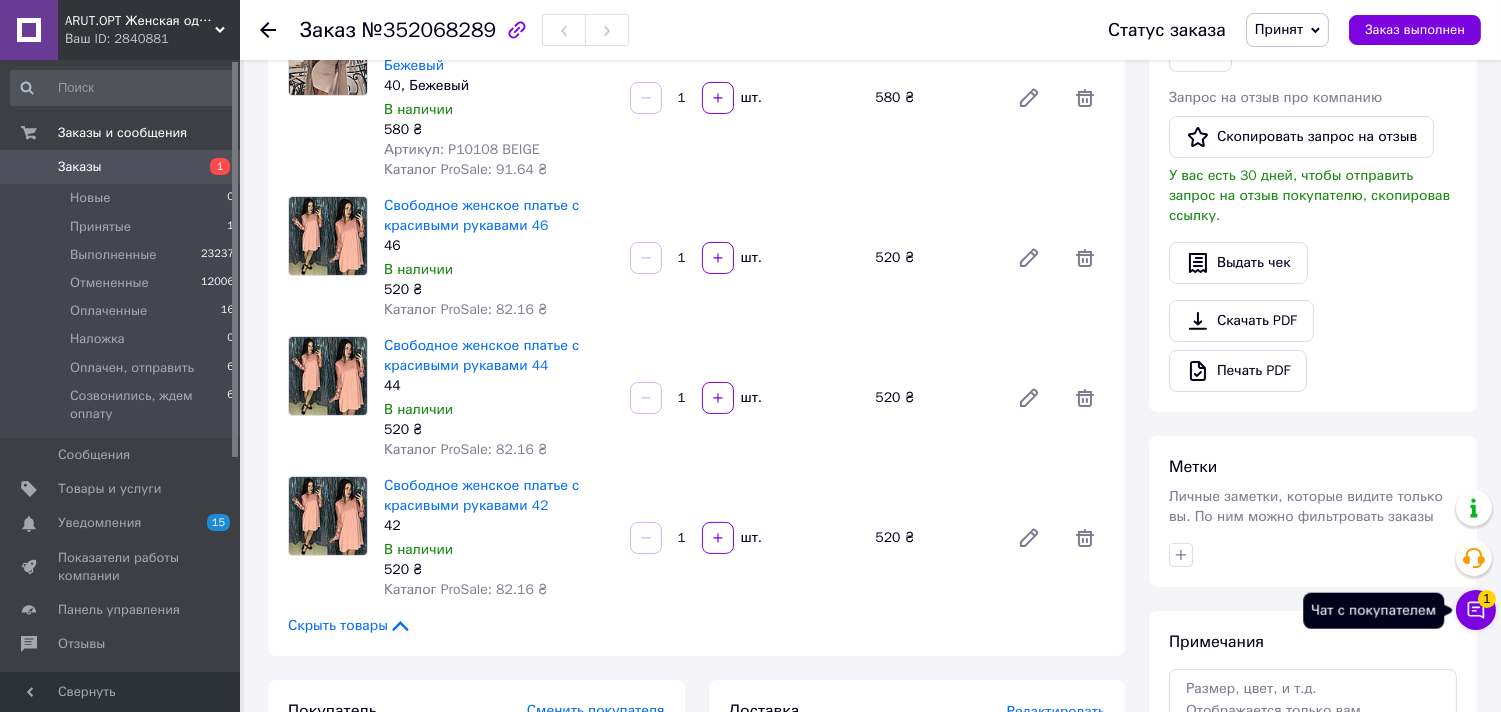 click 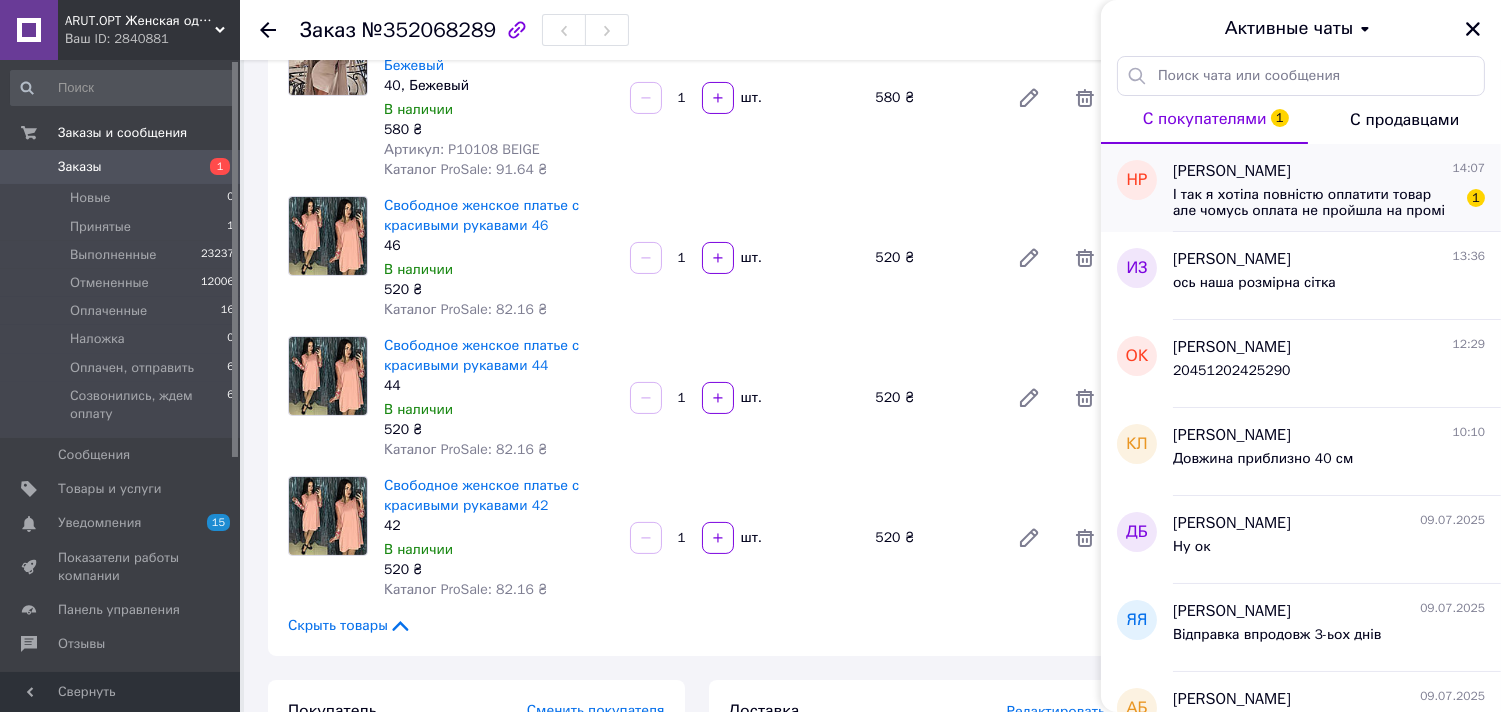 click on "І так я хотіла повністю оплатити товар але чомусь оплата не пройшла на промі
[PERSON_NAME] написати у підтримку" at bounding box center (1315, 203) 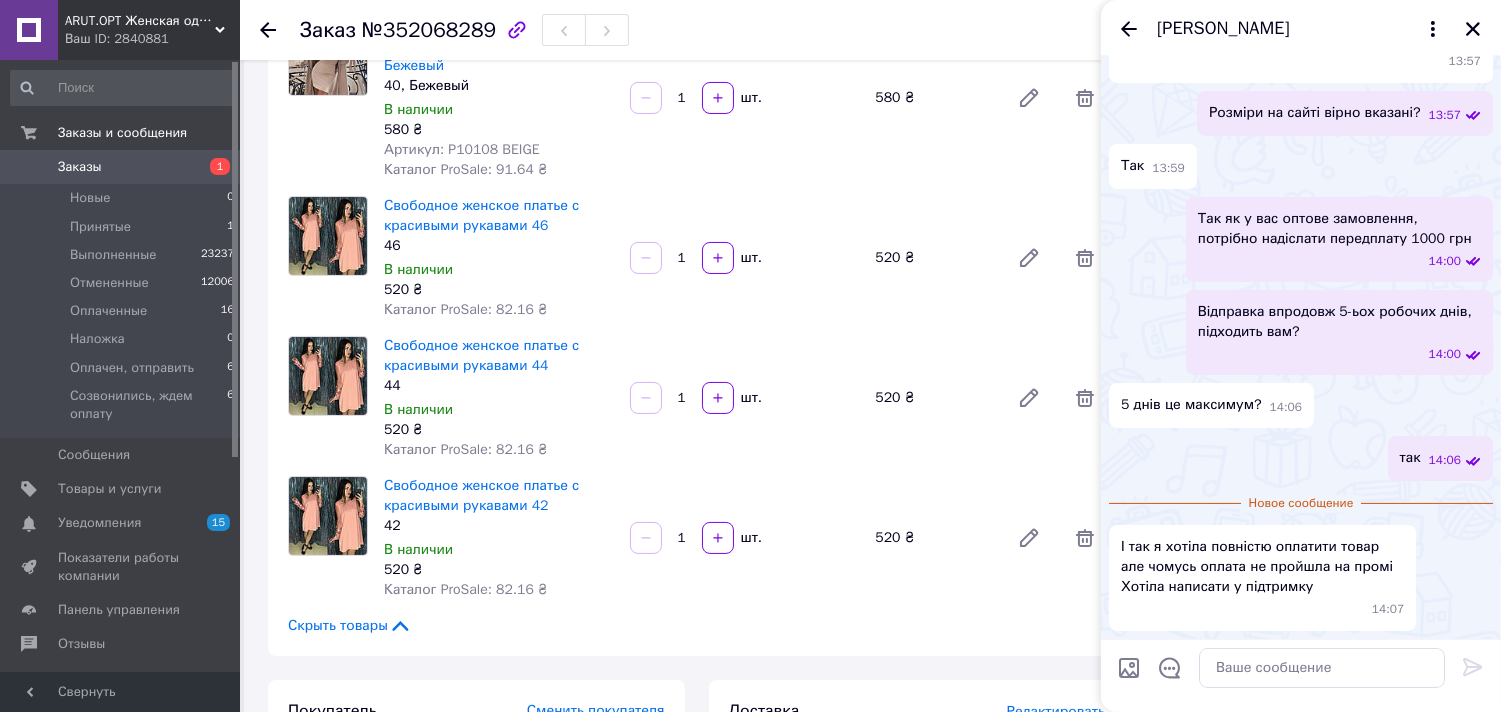 scroll, scrollTop: 951, scrollLeft: 0, axis: vertical 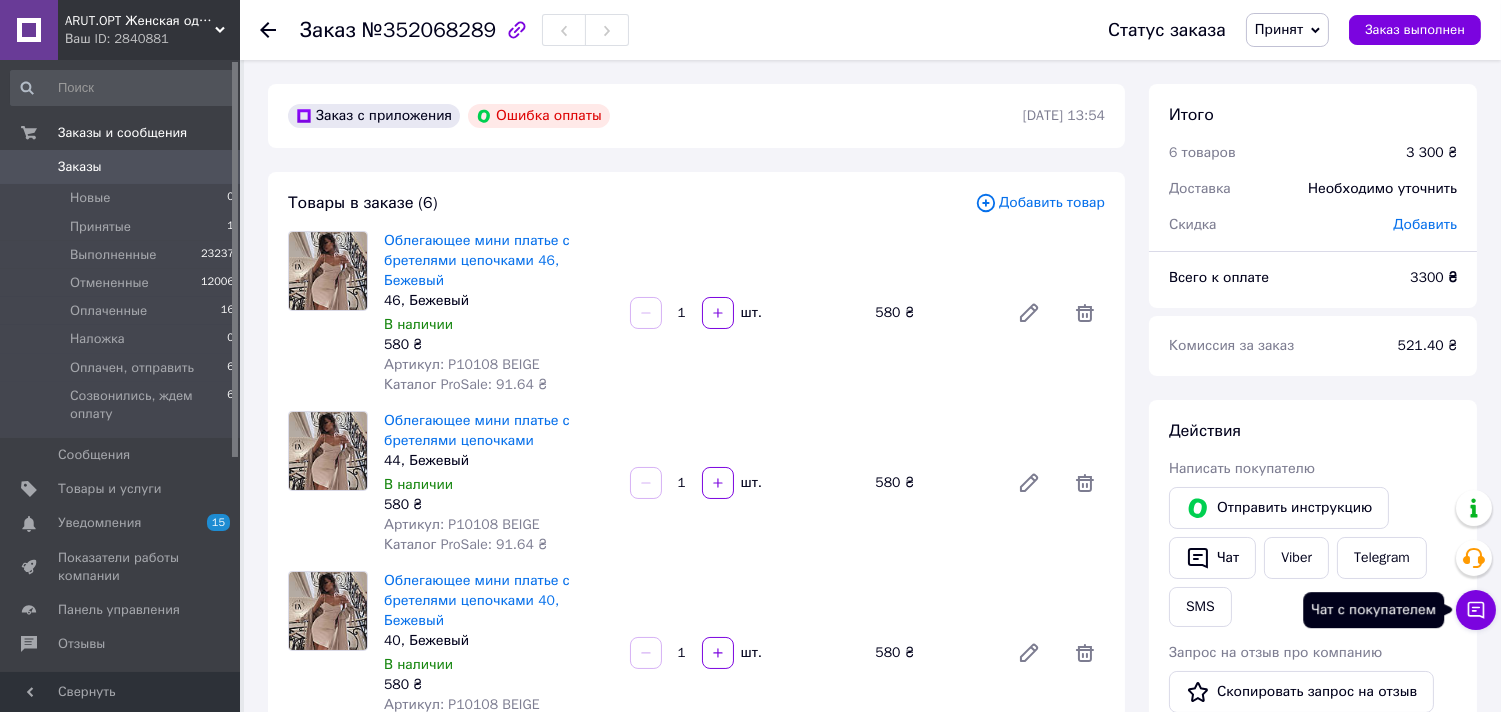 click 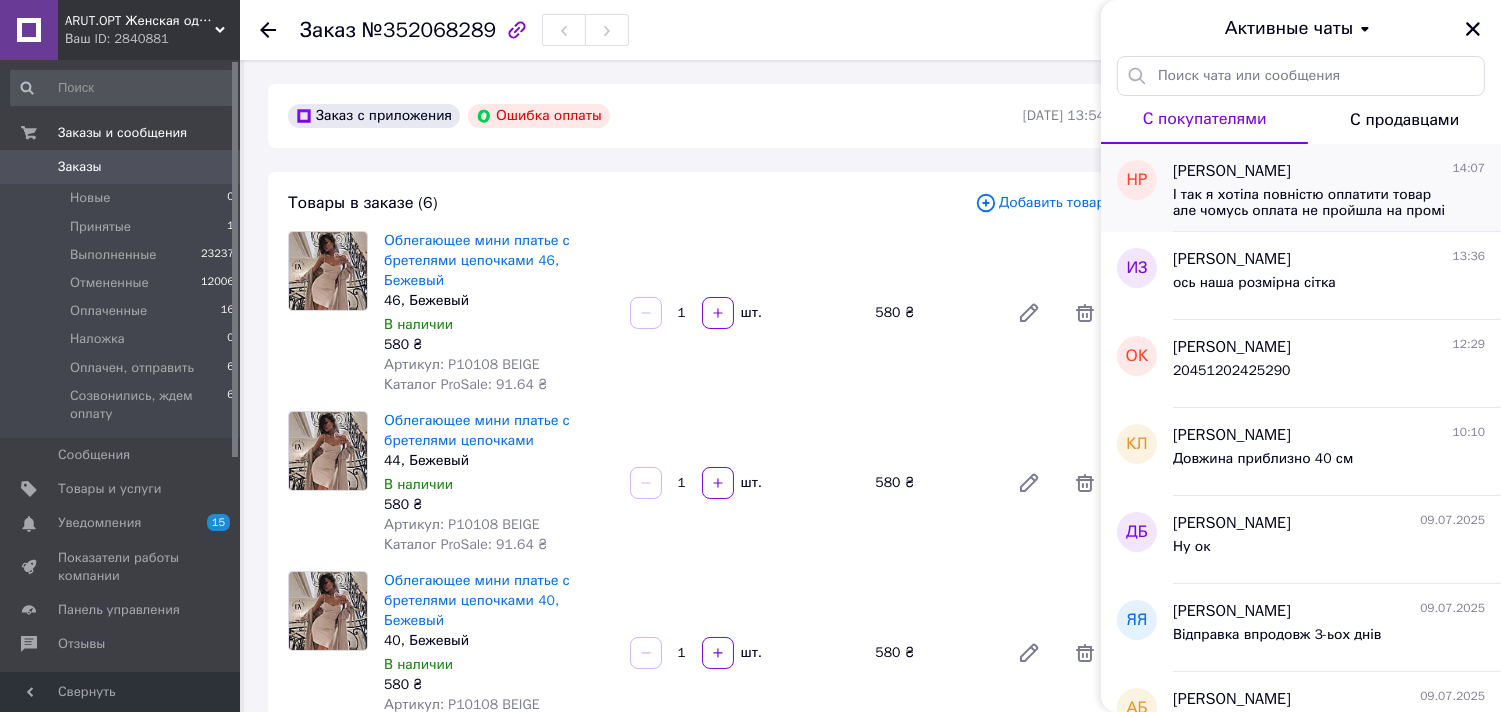 click on "І так я хотіла повністю оплатити товар але чомусь оплата не пройшла на промі
[PERSON_NAME] написати у підтримку" at bounding box center [1315, 203] 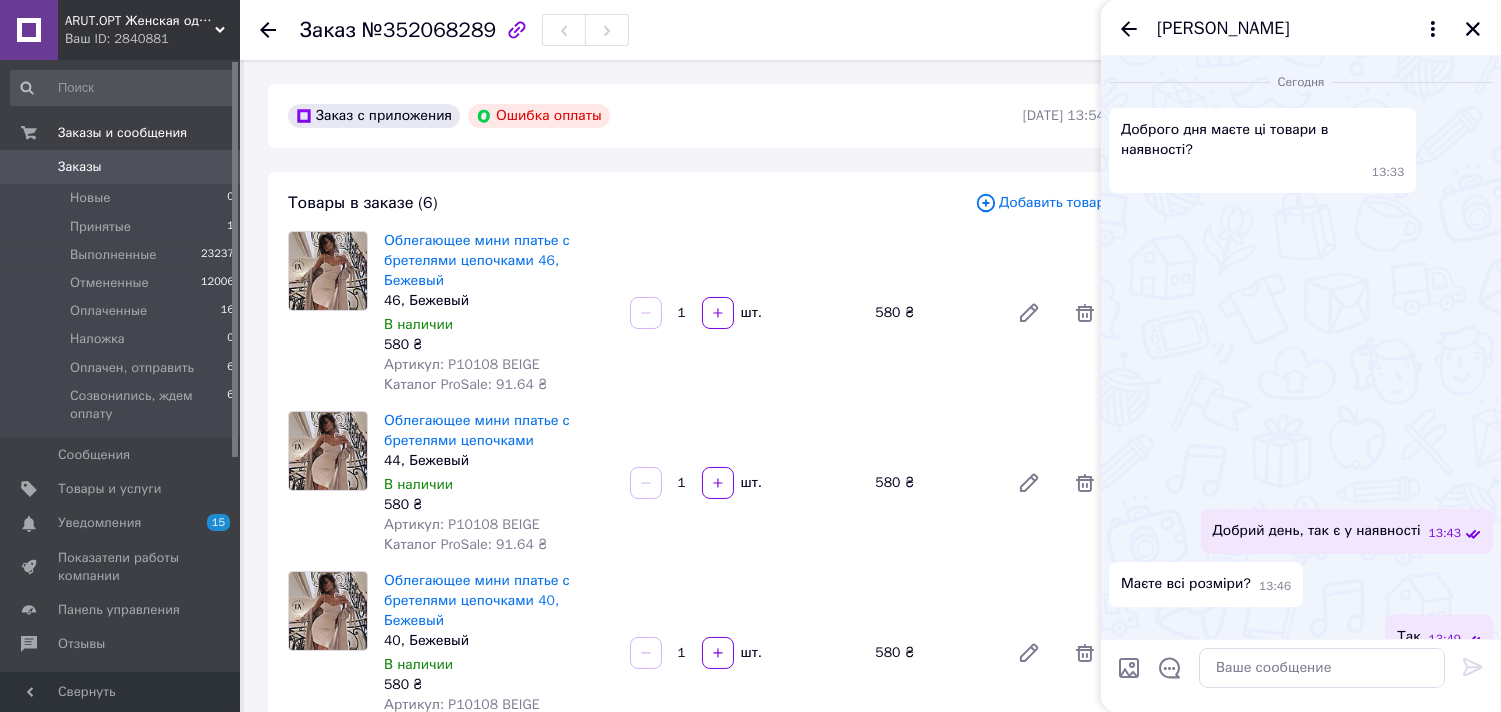 scroll, scrollTop: 914, scrollLeft: 0, axis: vertical 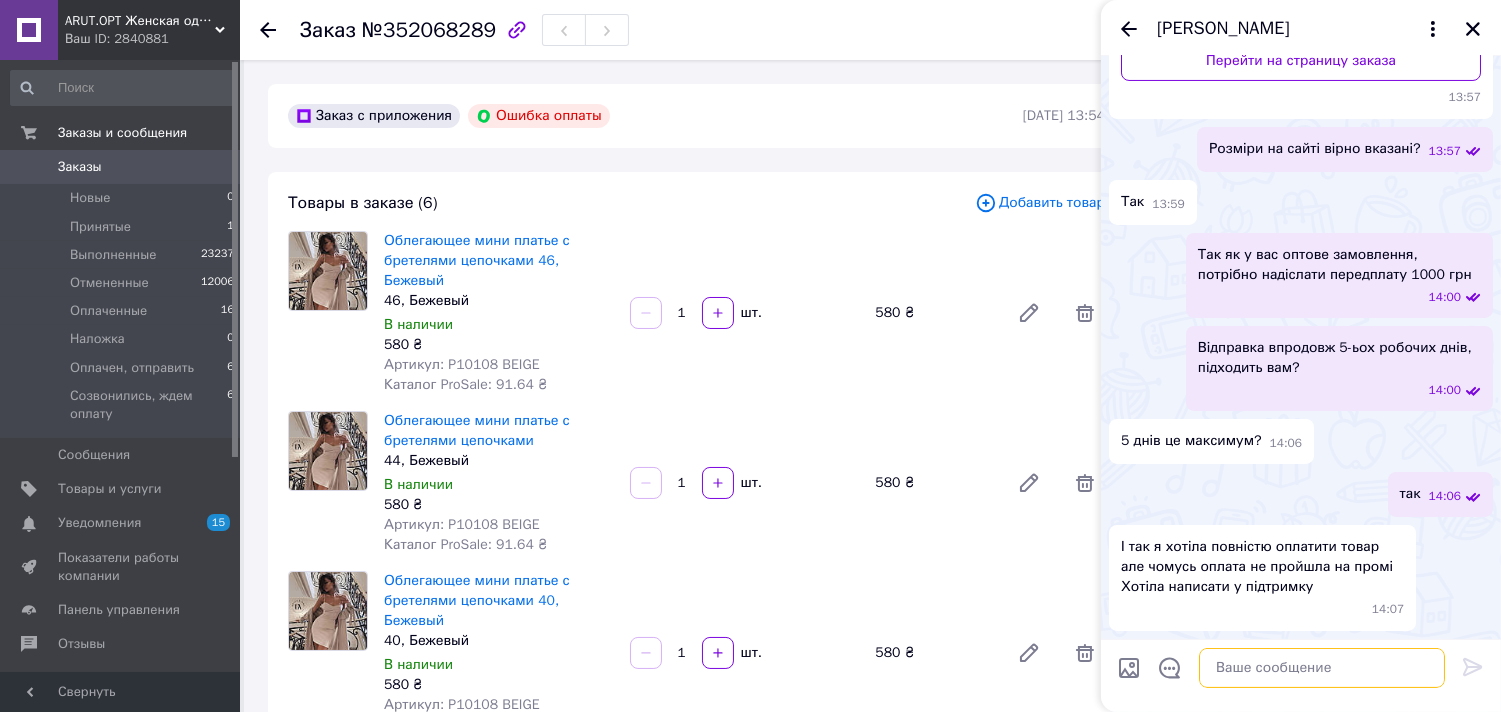click at bounding box center (1322, 668) 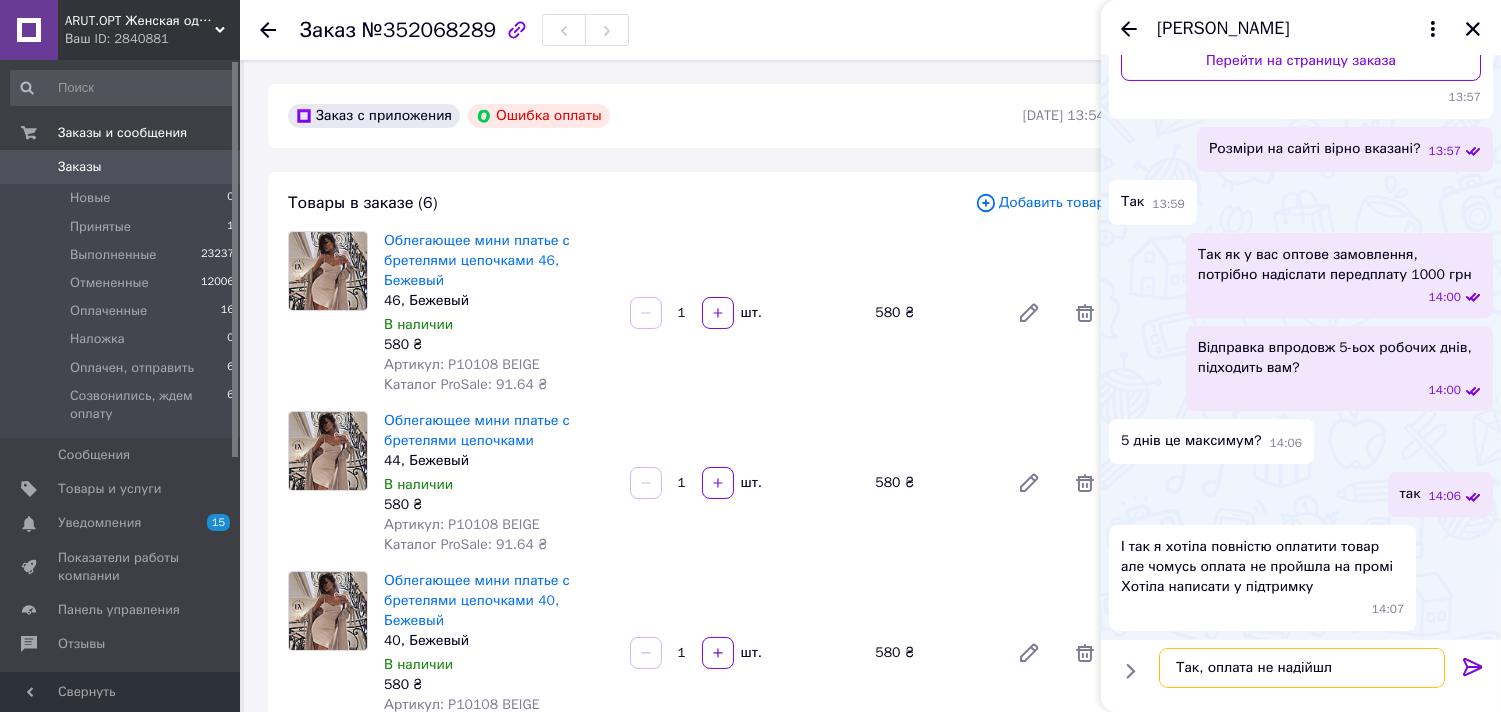 type on "Так, оплата не надійшла" 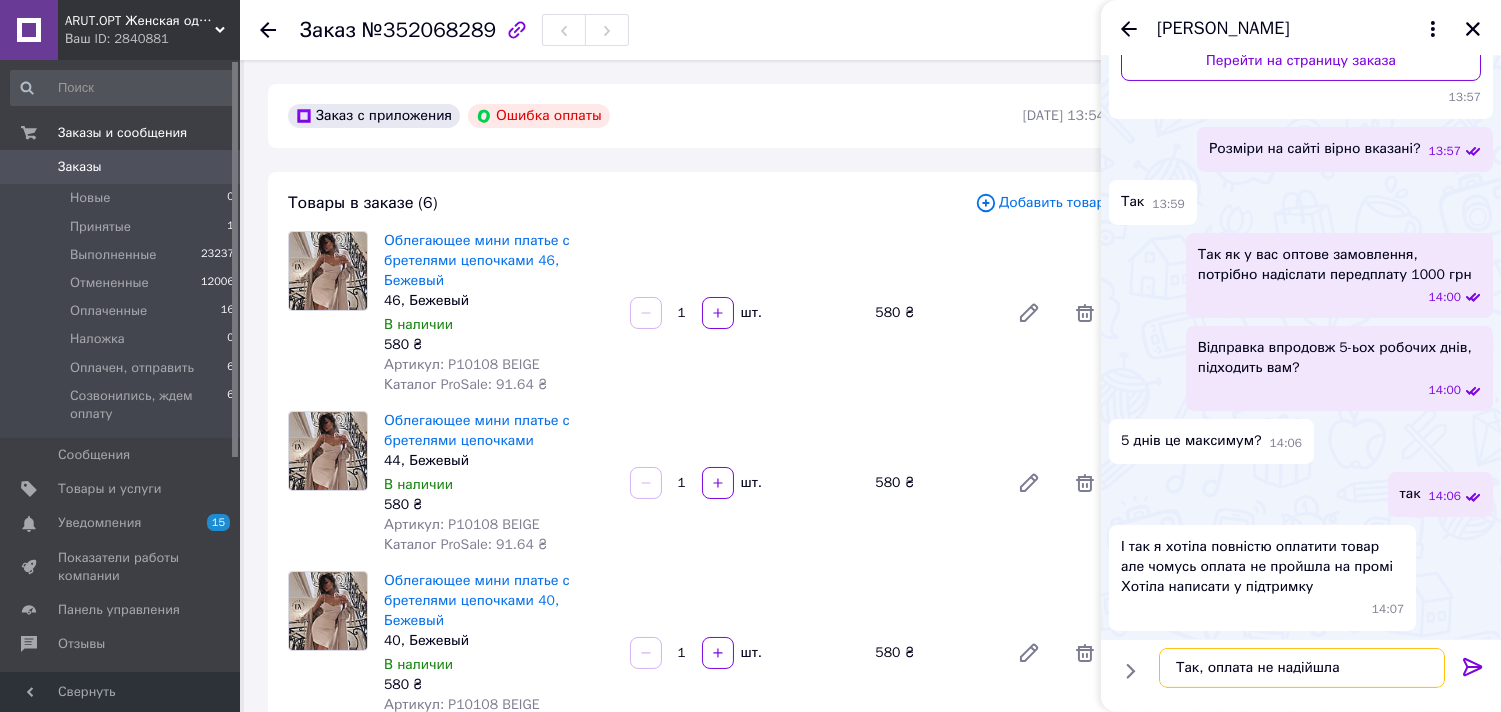 type 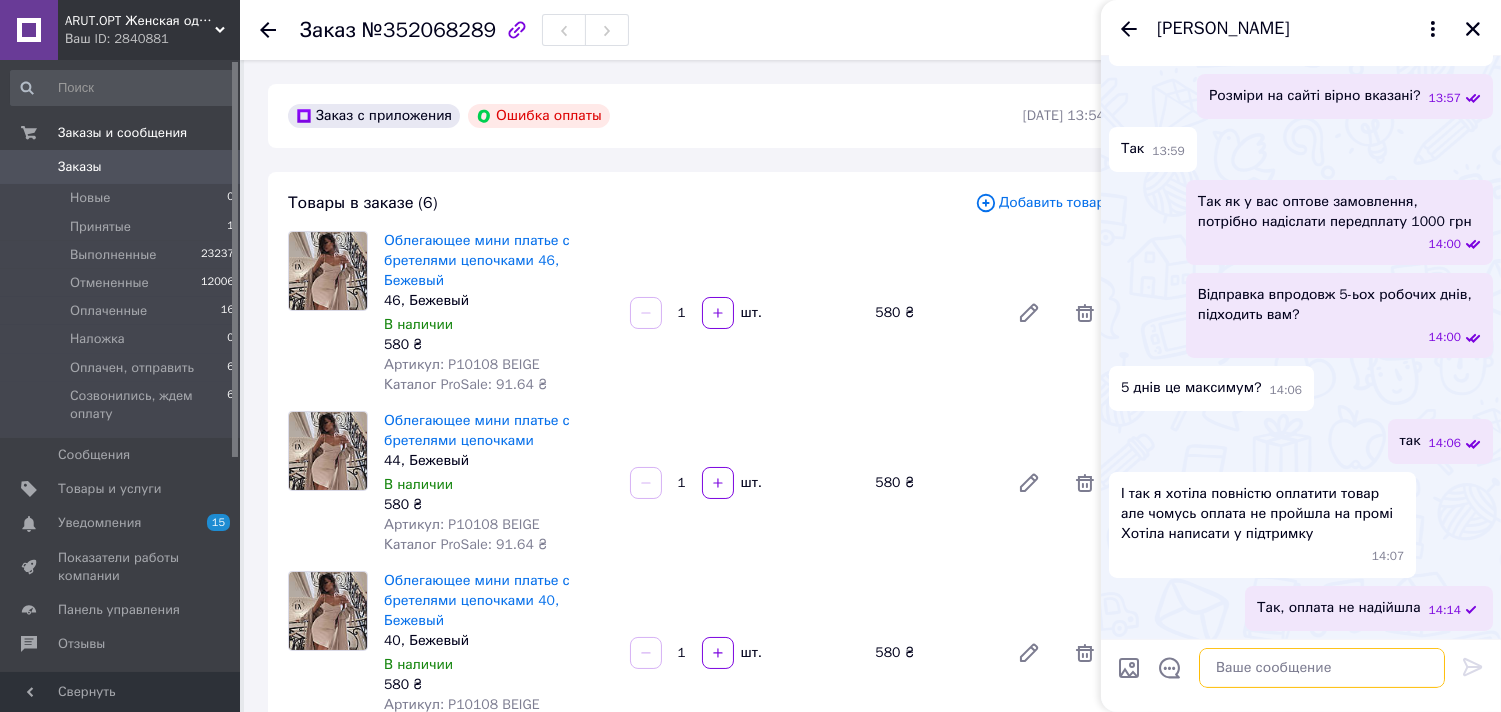 scroll, scrollTop: 967, scrollLeft: 0, axis: vertical 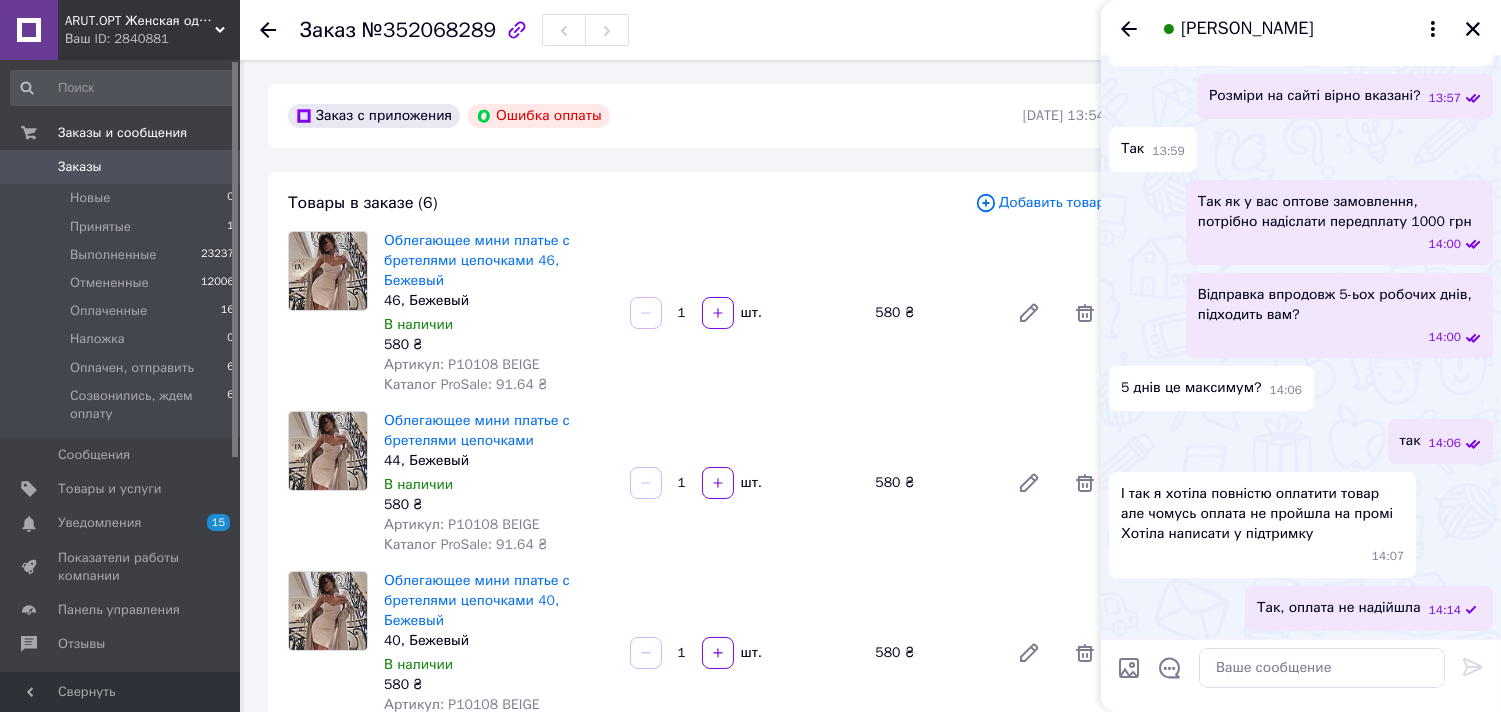 drag, startPoint x: 1467, startPoint y: 21, endPoint x: 1450, endPoint y: 26, distance: 17.720045 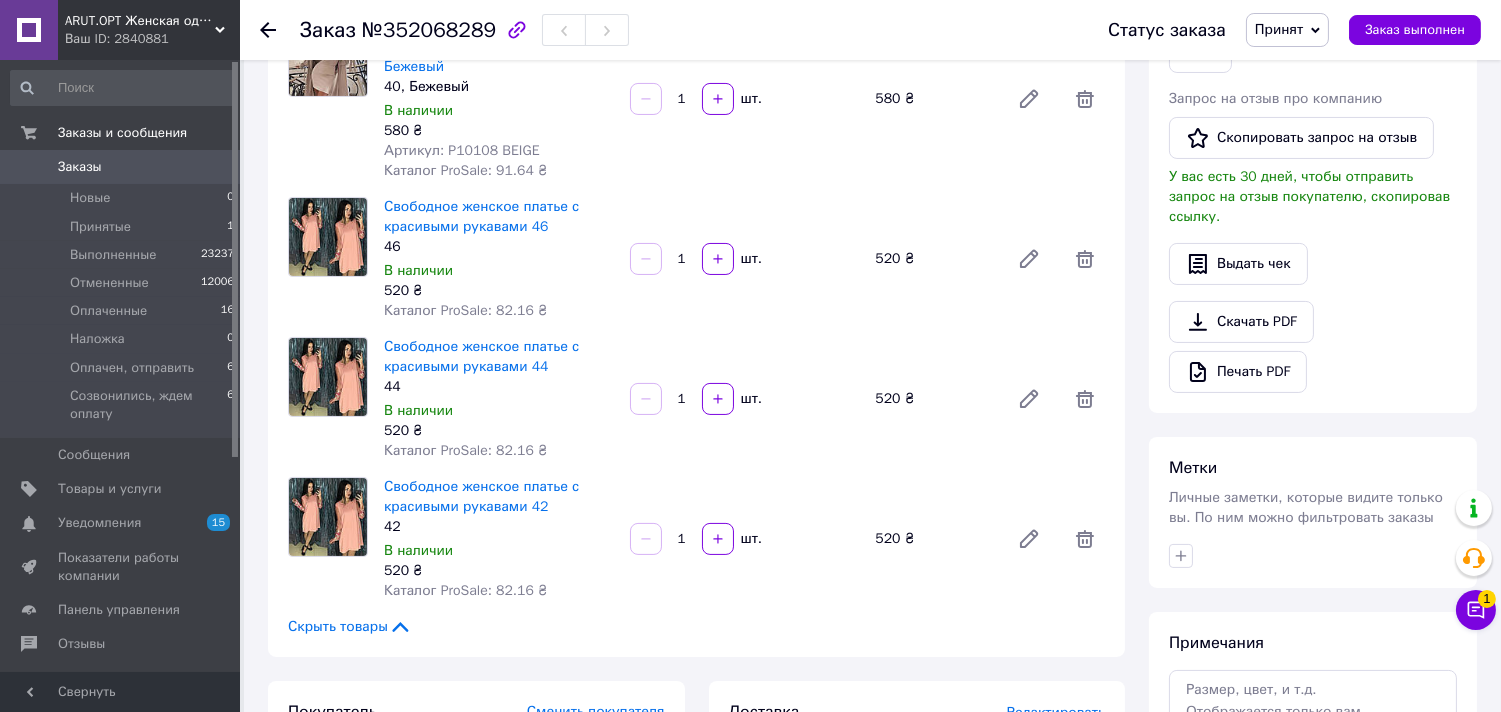 scroll, scrollTop: 555, scrollLeft: 0, axis: vertical 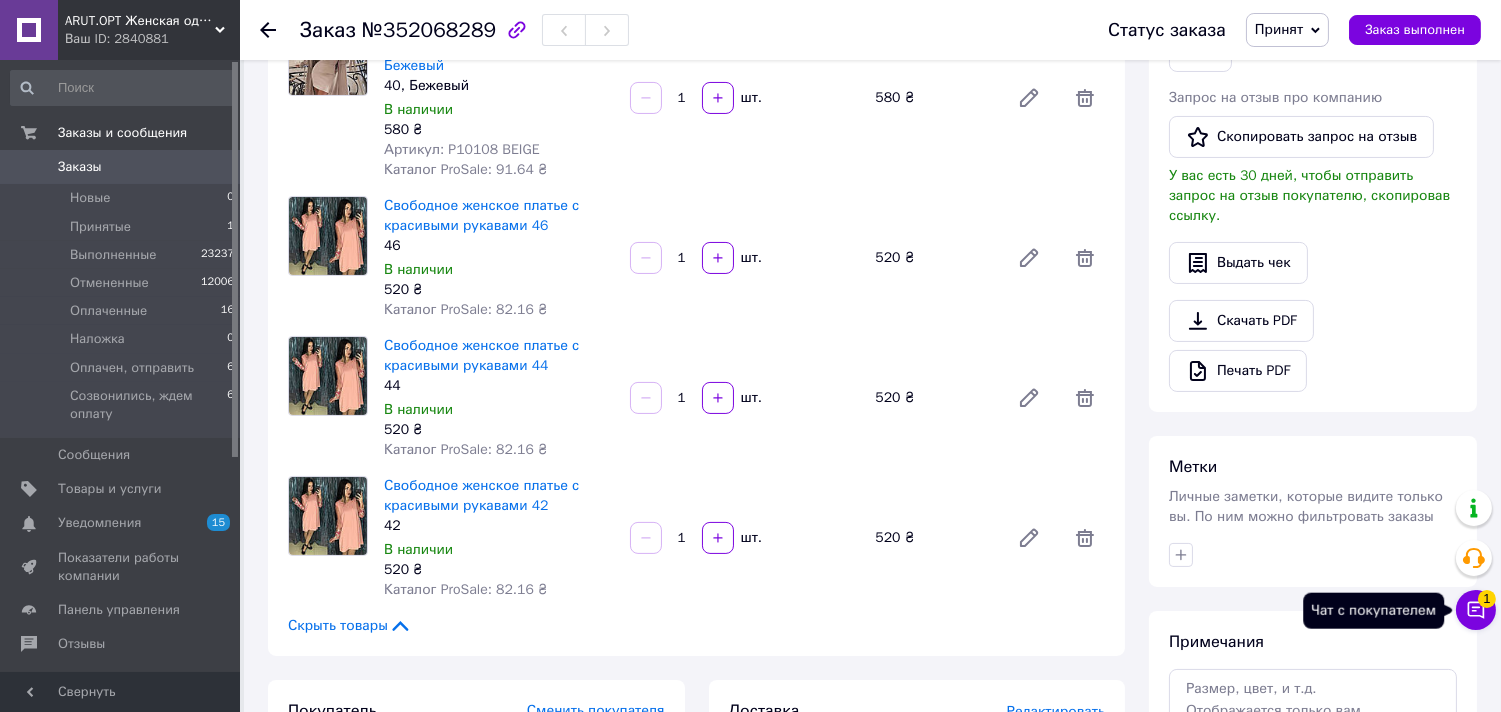 click on "Чат с покупателем 1" at bounding box center (1476, 610) 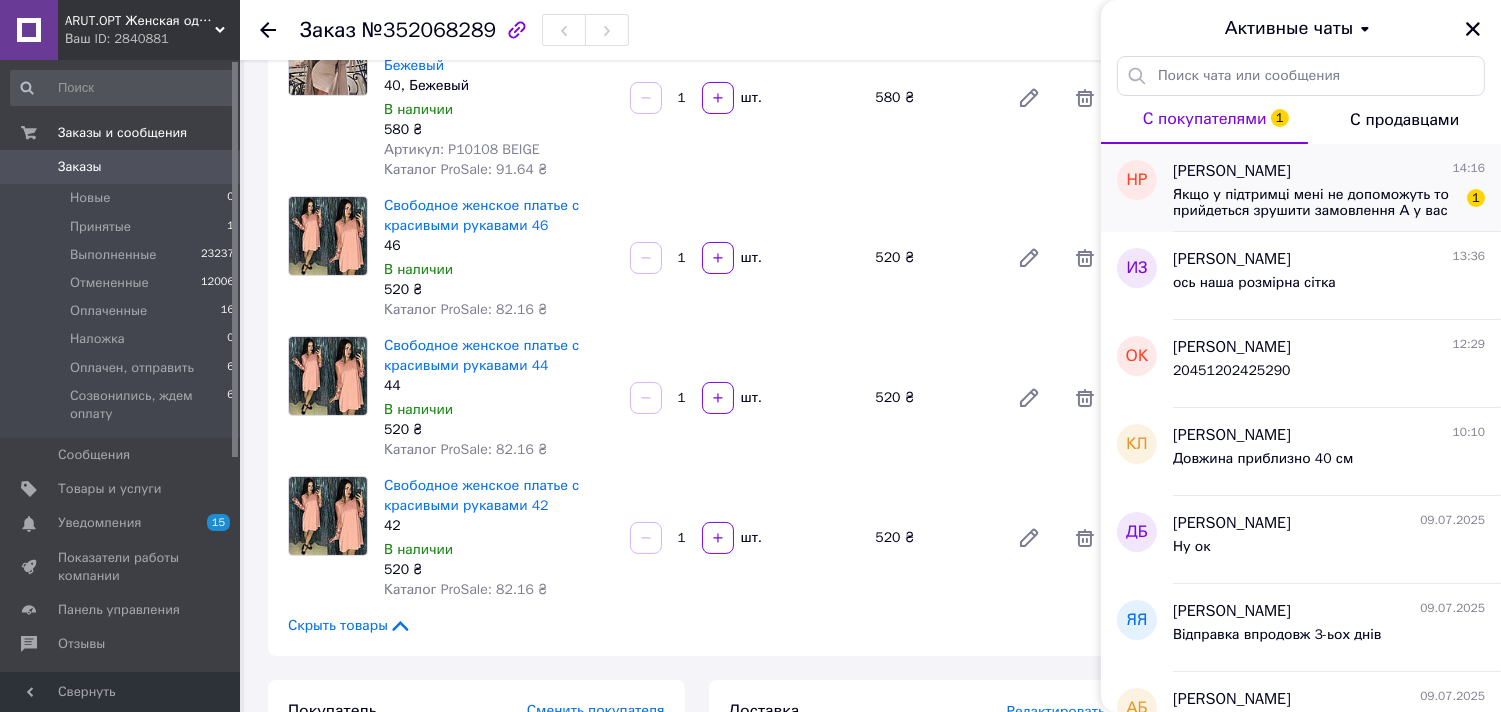 click on "Якщо у підтримці мені не допоможуть то прийдеться зрушити замовлення
А у вас можна оплатити і накладним платежем?" at bounding box center (1315, 203) 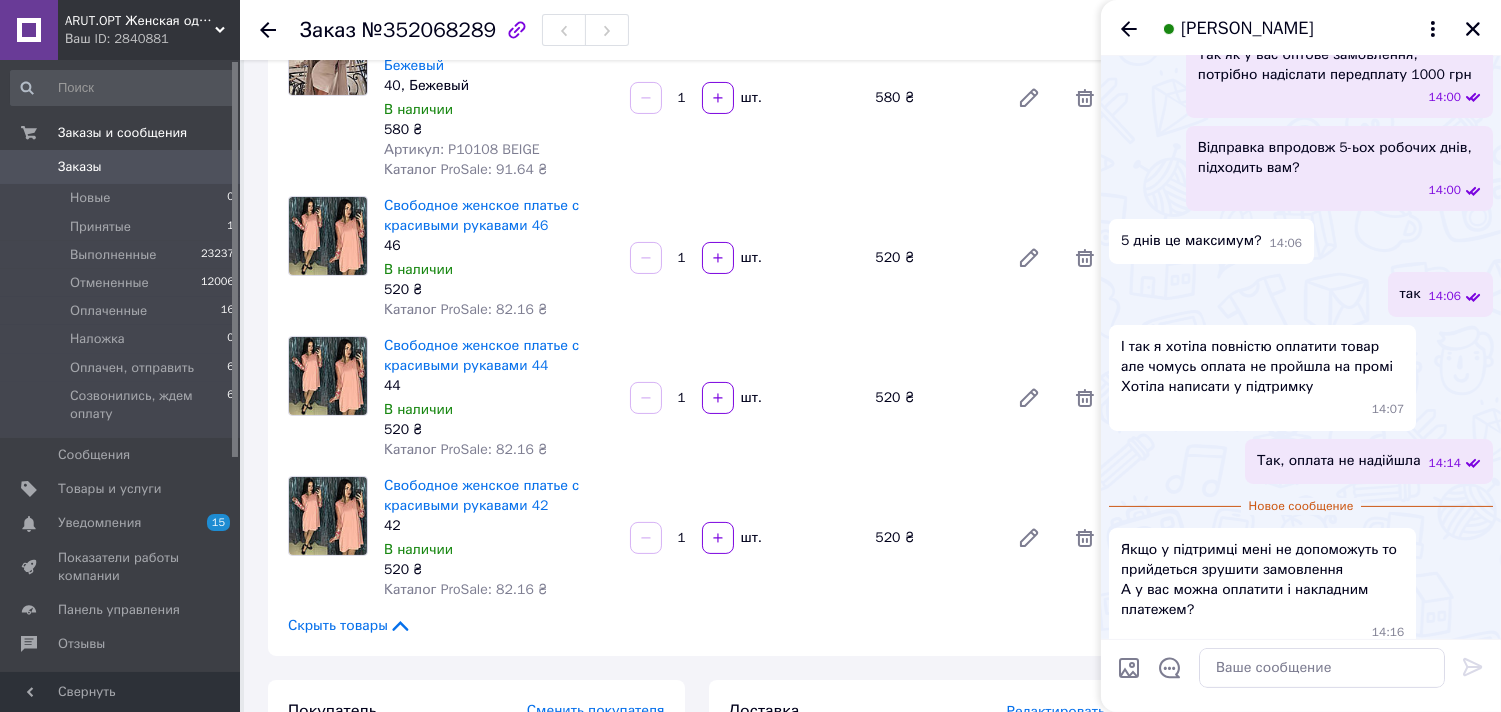 scroll, scrollTop: 803, scrollLeft: 0, axis: vertical 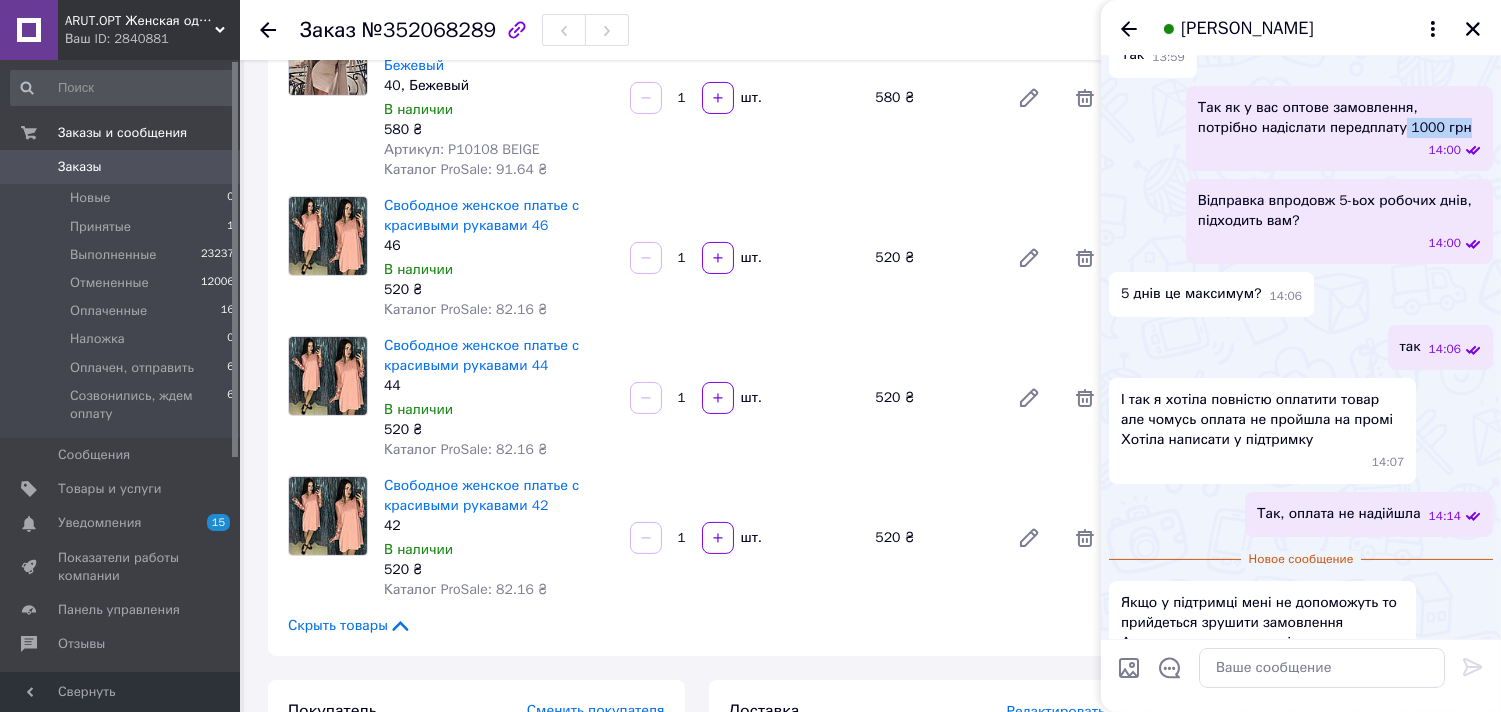 drag, startPoint x: 1413, startPoint y: 385, endPoint x: 1340, endPoint y: 401, distance: 74.73286 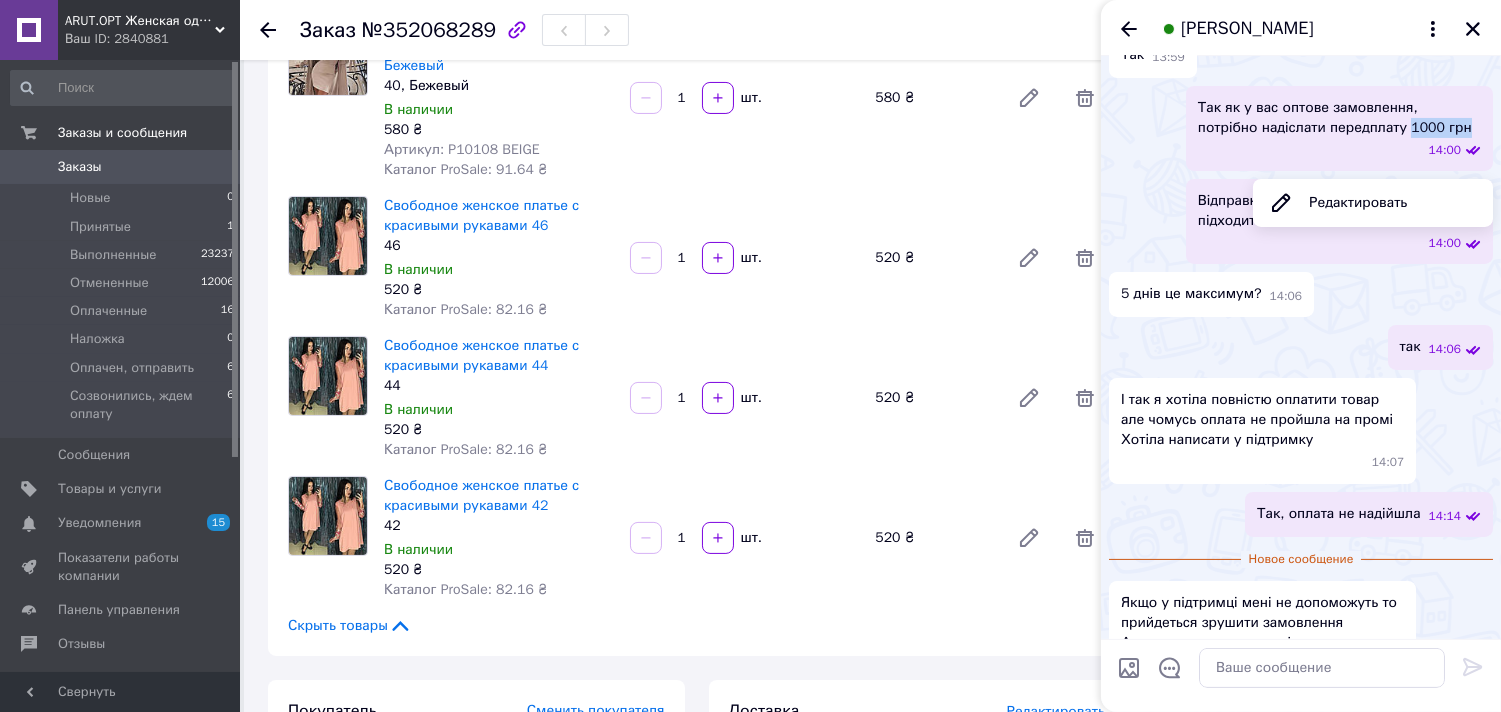 scroll, scrollTop: 1136, scrollLeft: 0, axis: vertical 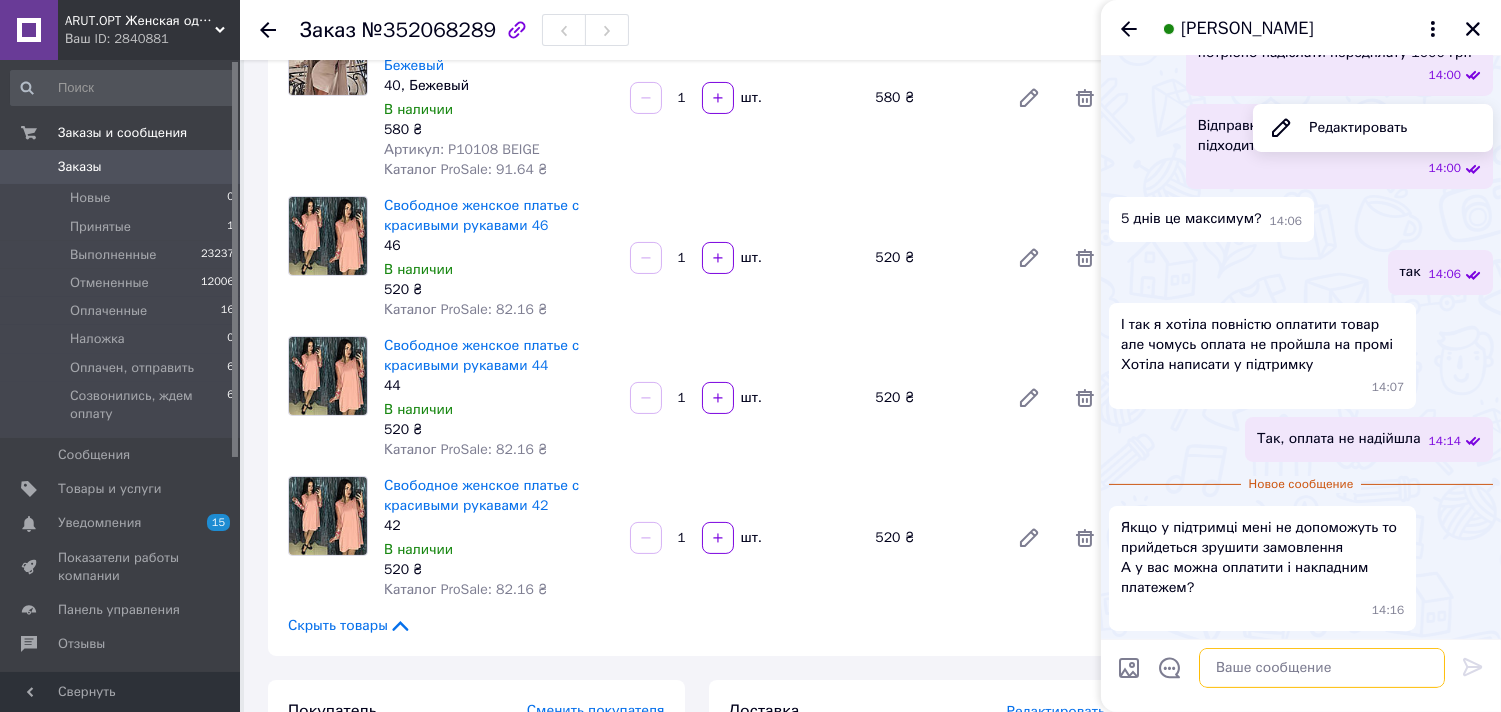click at bounding box center [1322, 668] 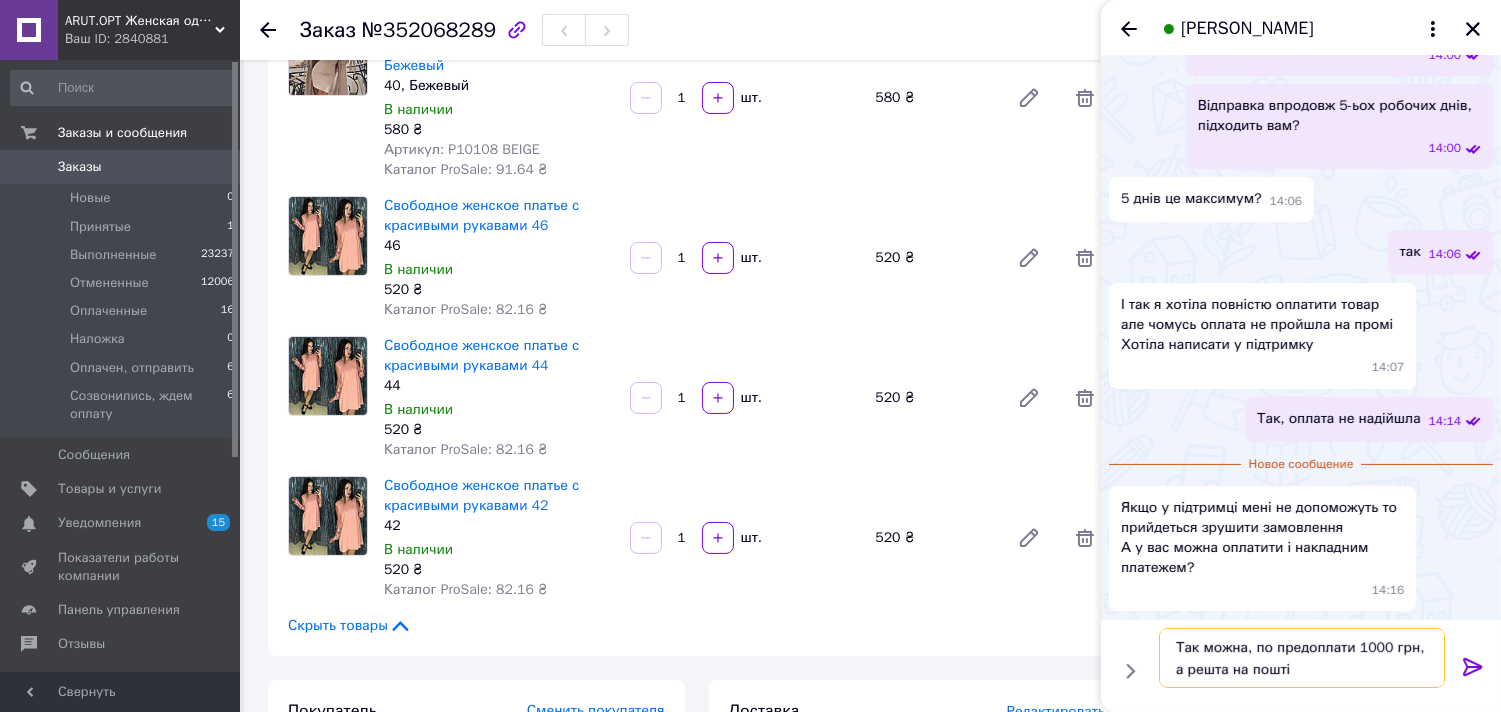click on "Так можна, по предоплати 1000 грн, а решта на пошті" at bounding box center [1302, 658] 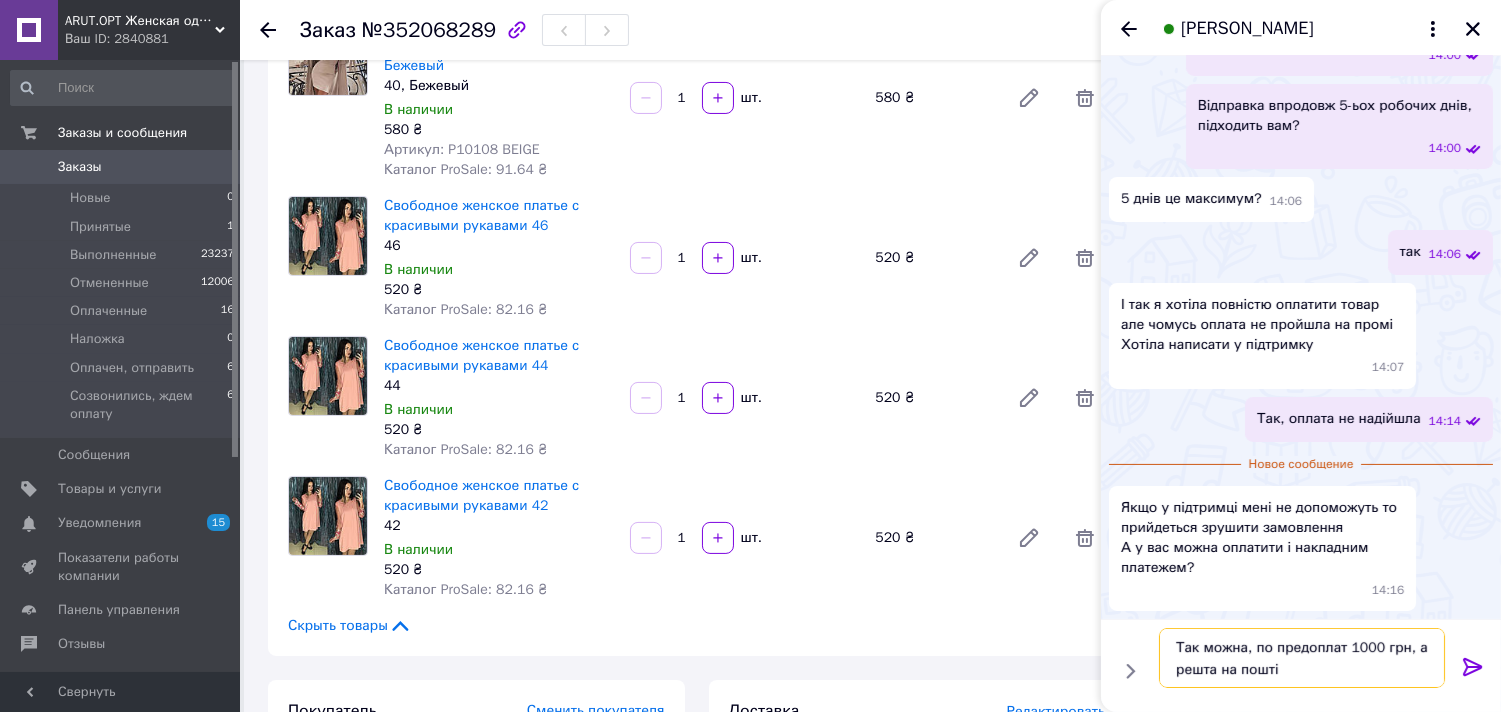 type on "Так можна, по предоплаті 1000 грн, а решта на пошті" 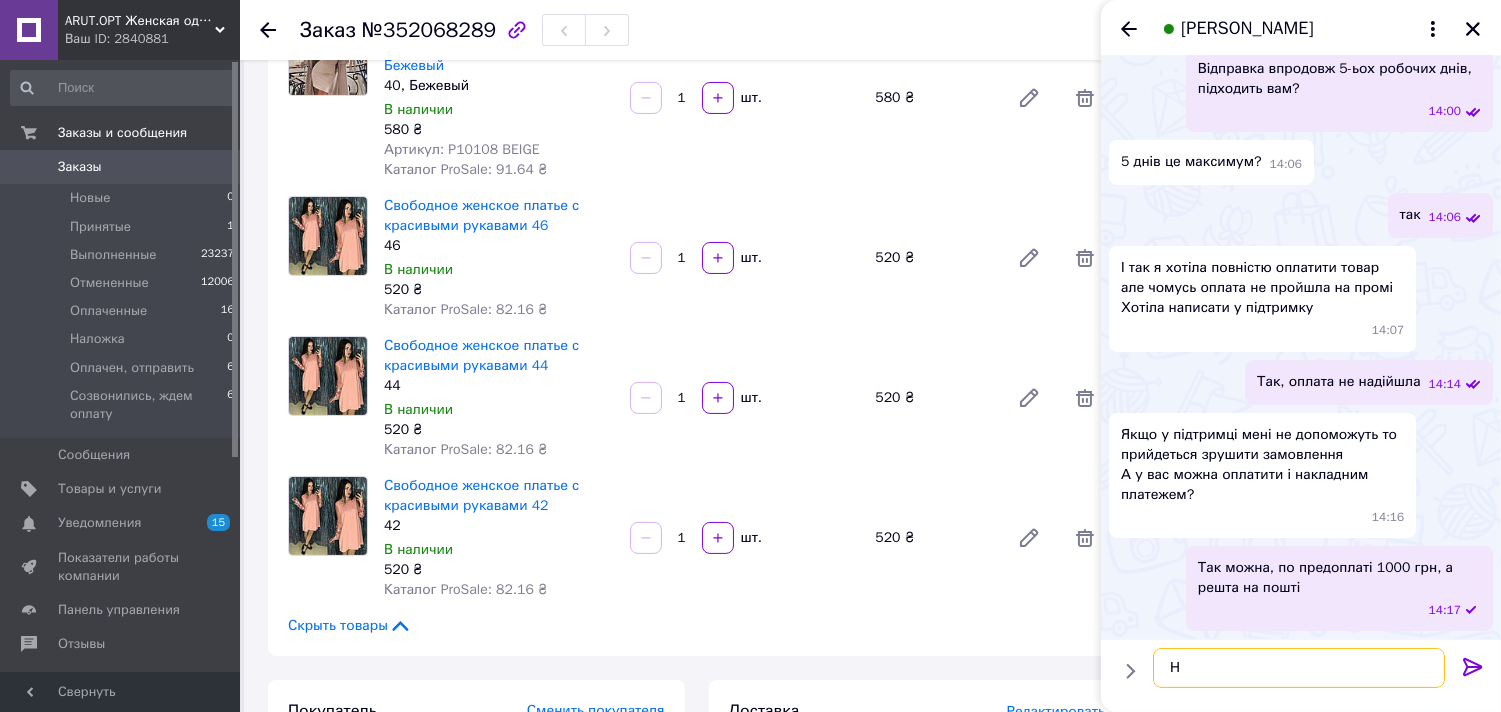 scroll, scrollTop: 1194, scrollLeft: 0, axis: vertical 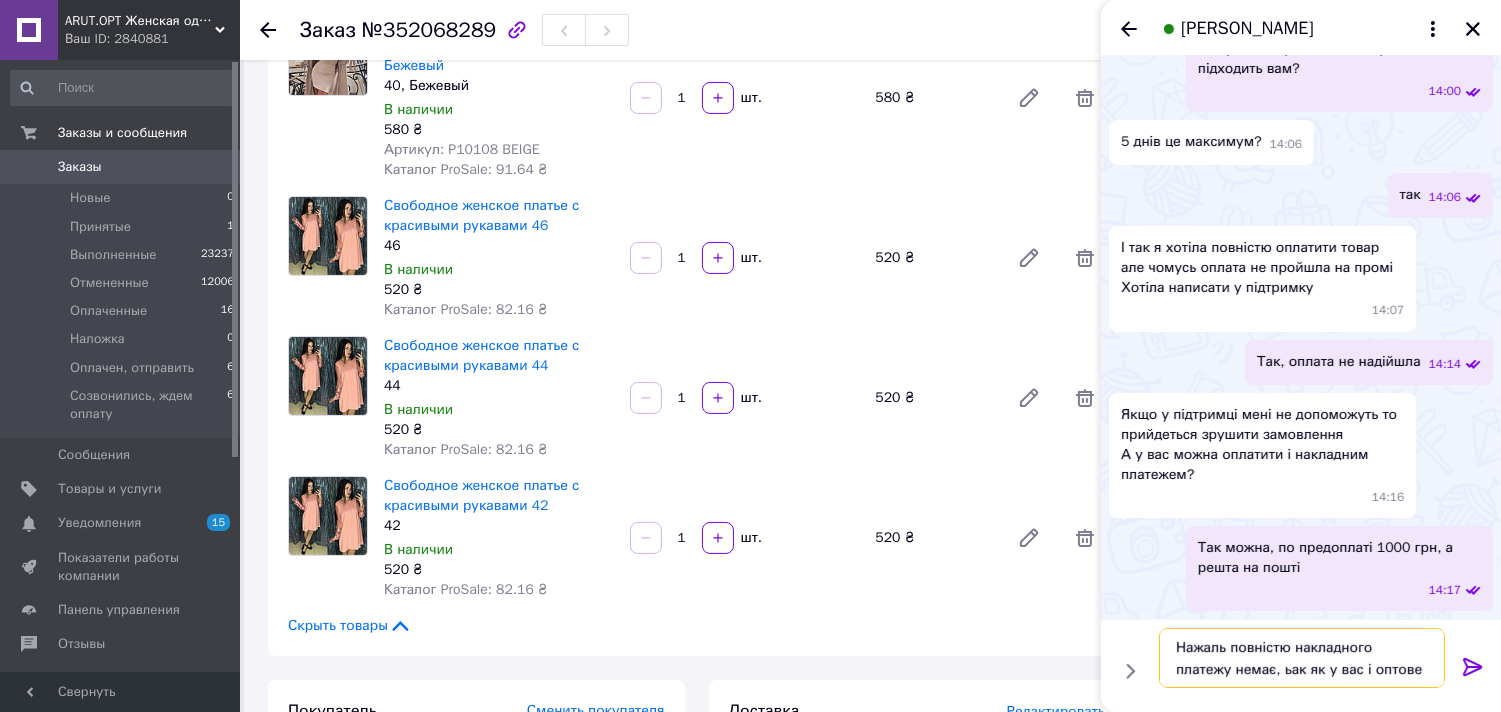 type on "Нажаль повністю накладного платежу немає, ьак як у вас і оптове замовлення" 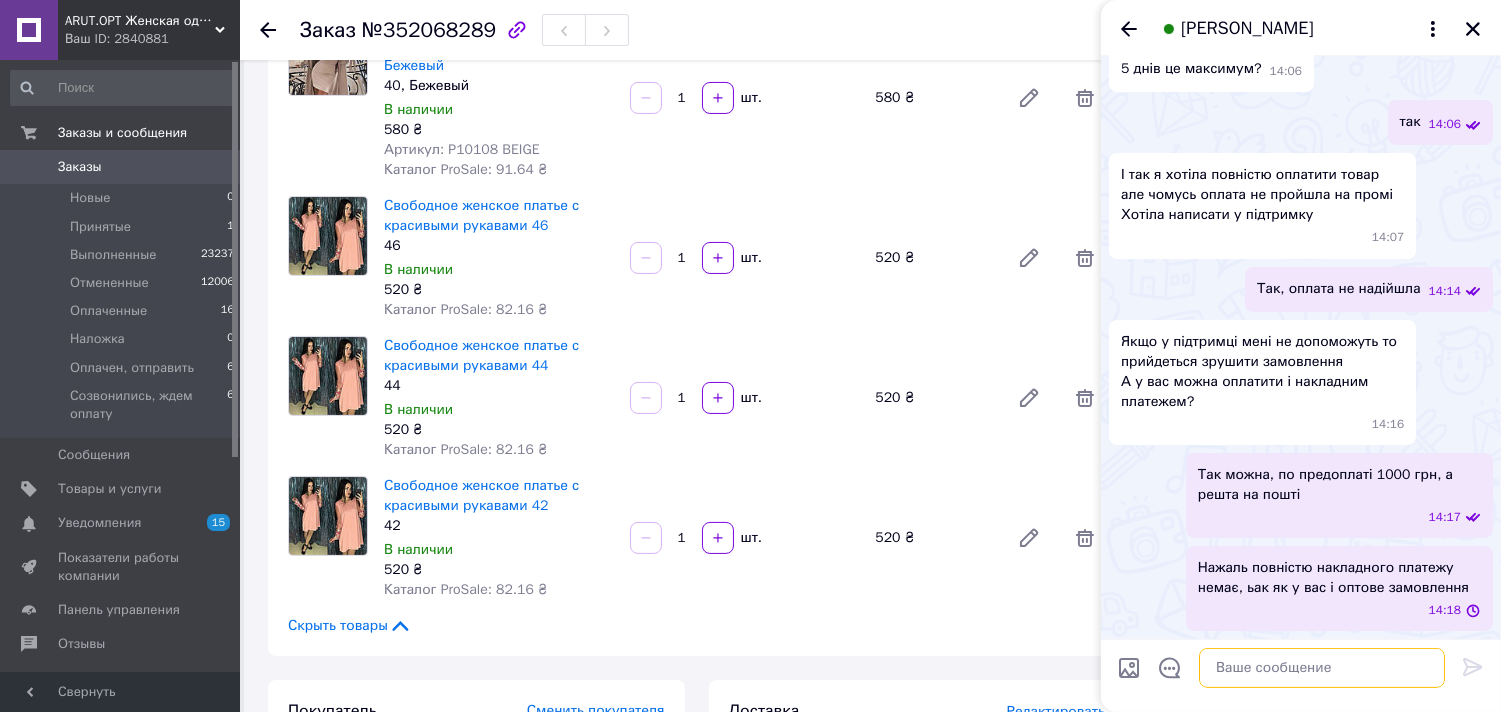 scroll, scrollTop: 1287, scrollLeft: 0, axis: vertical 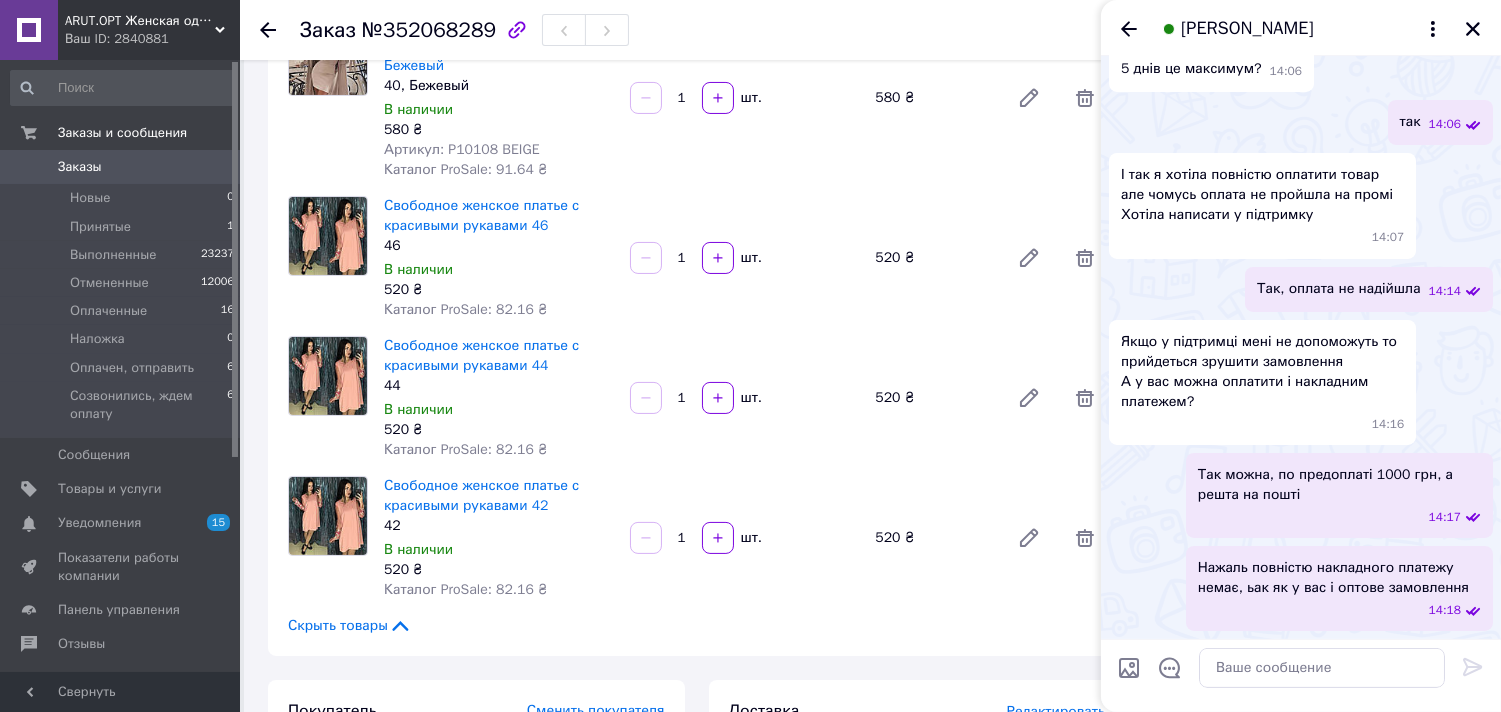 click on "14:18" at bounding box center (1343, 610) 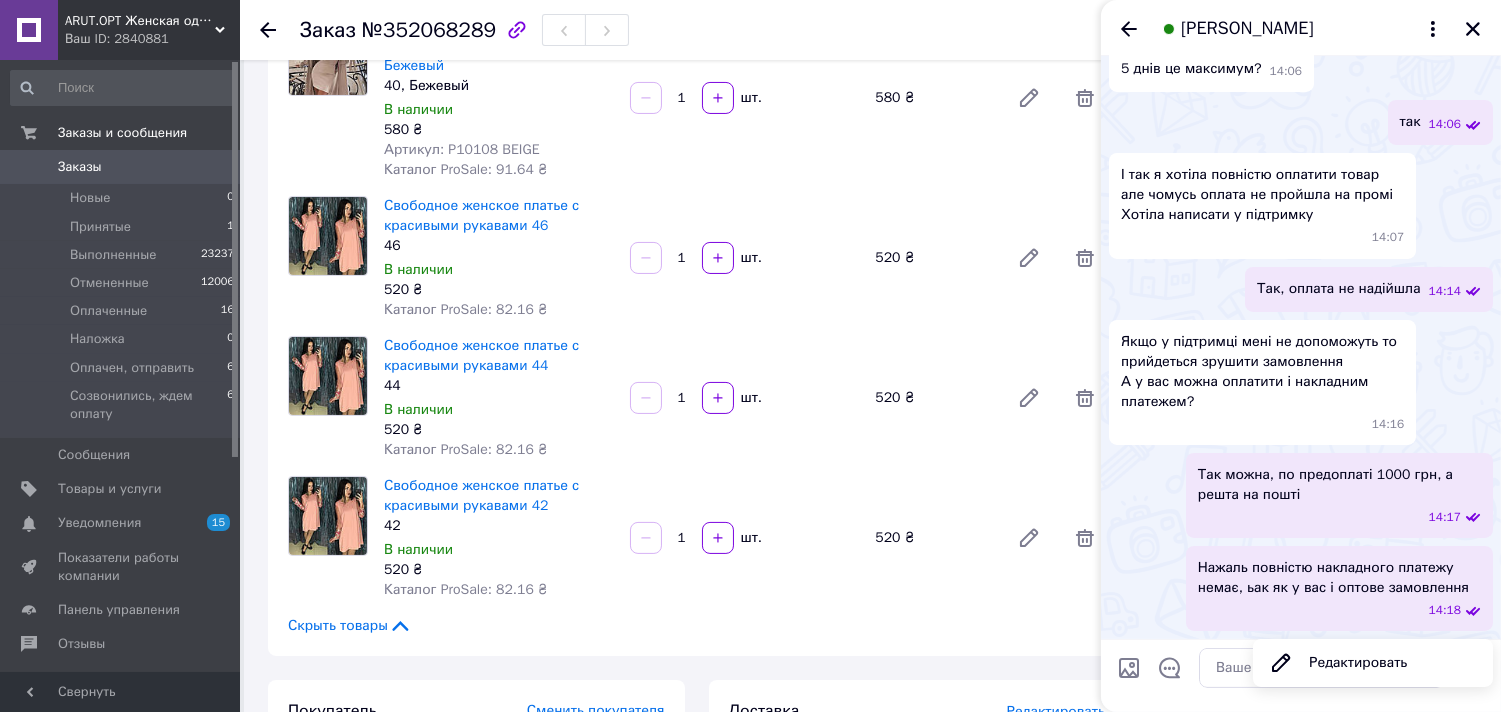 click on "Редактировать" at bounding box center [1373, 663] 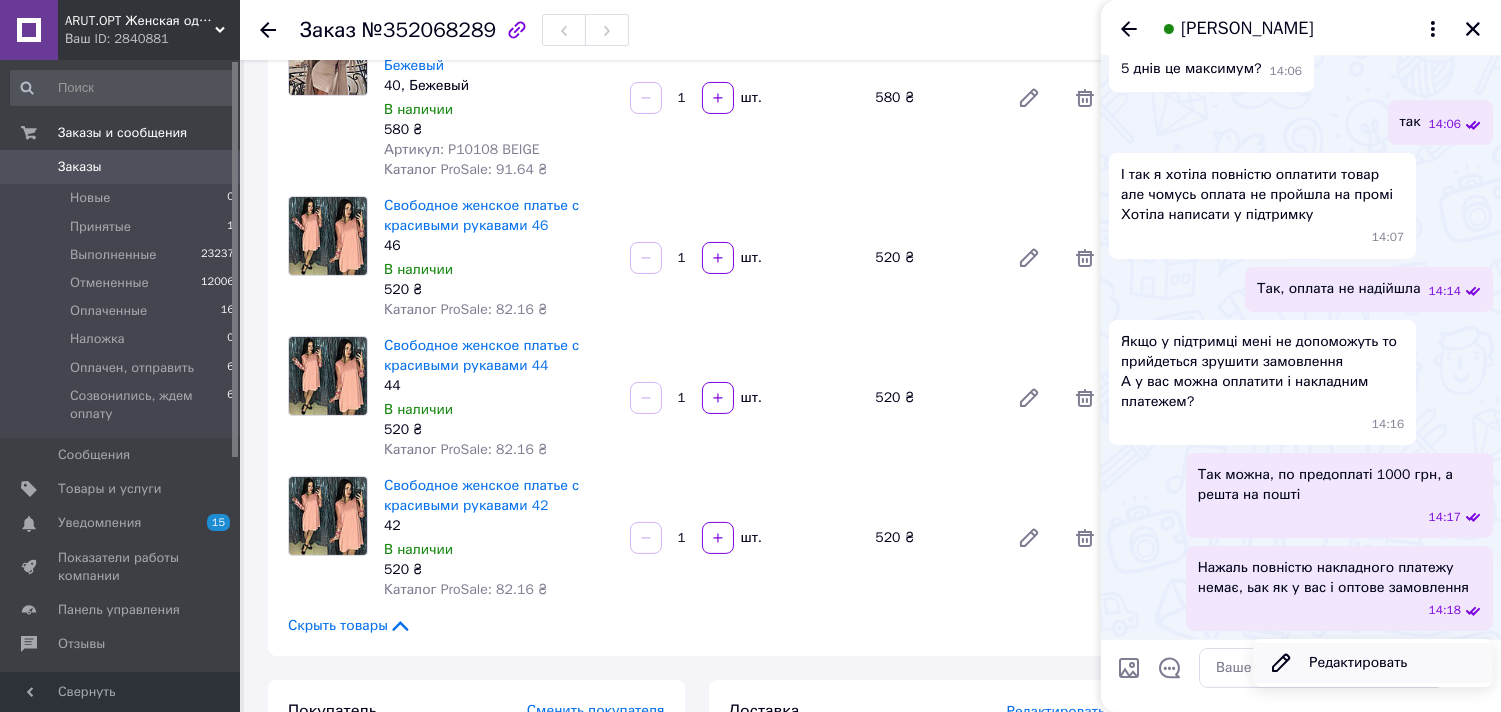 click on "Редактировать" at bounding box center [1373, 663] 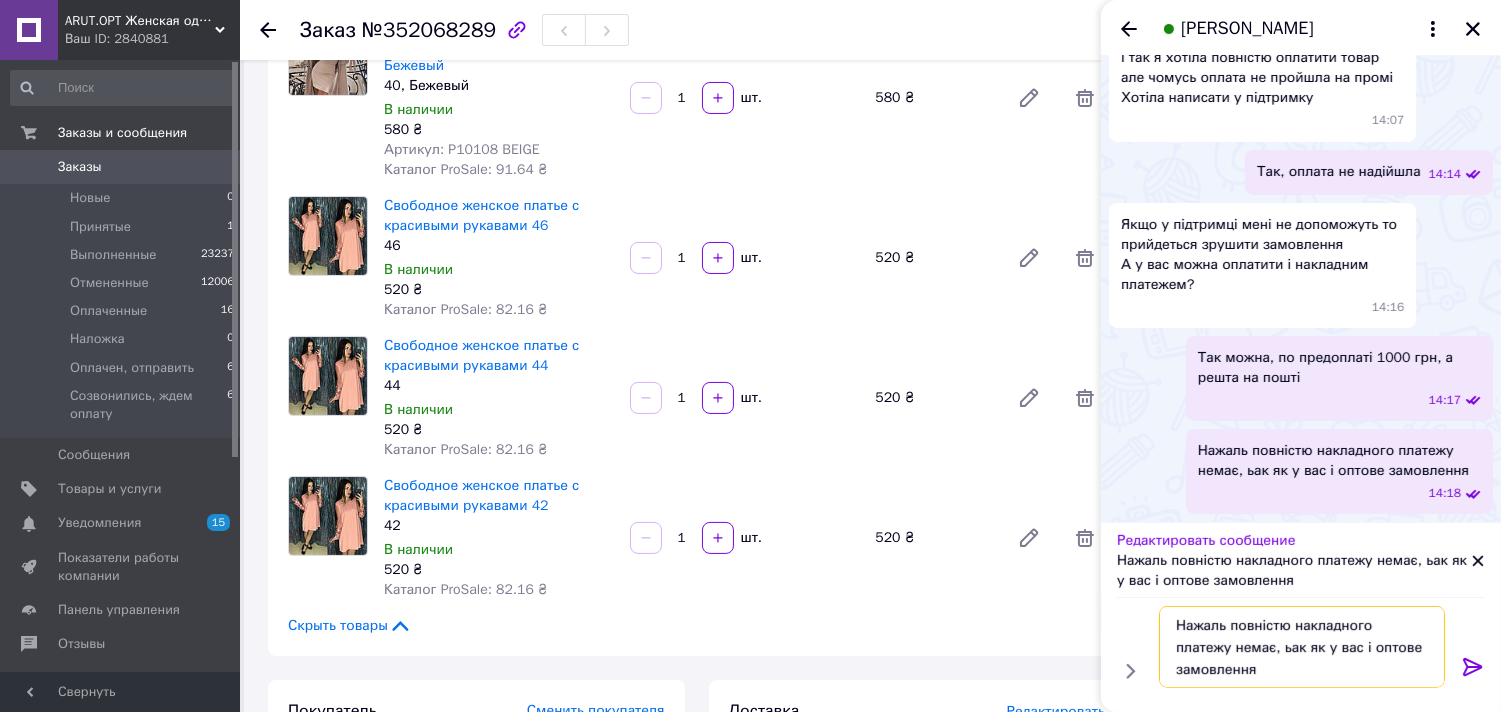 click on "Нажаль повністю накладного платежу немає, ьак як у вас і оптове замовлення" at bounding box center [1302, 647] 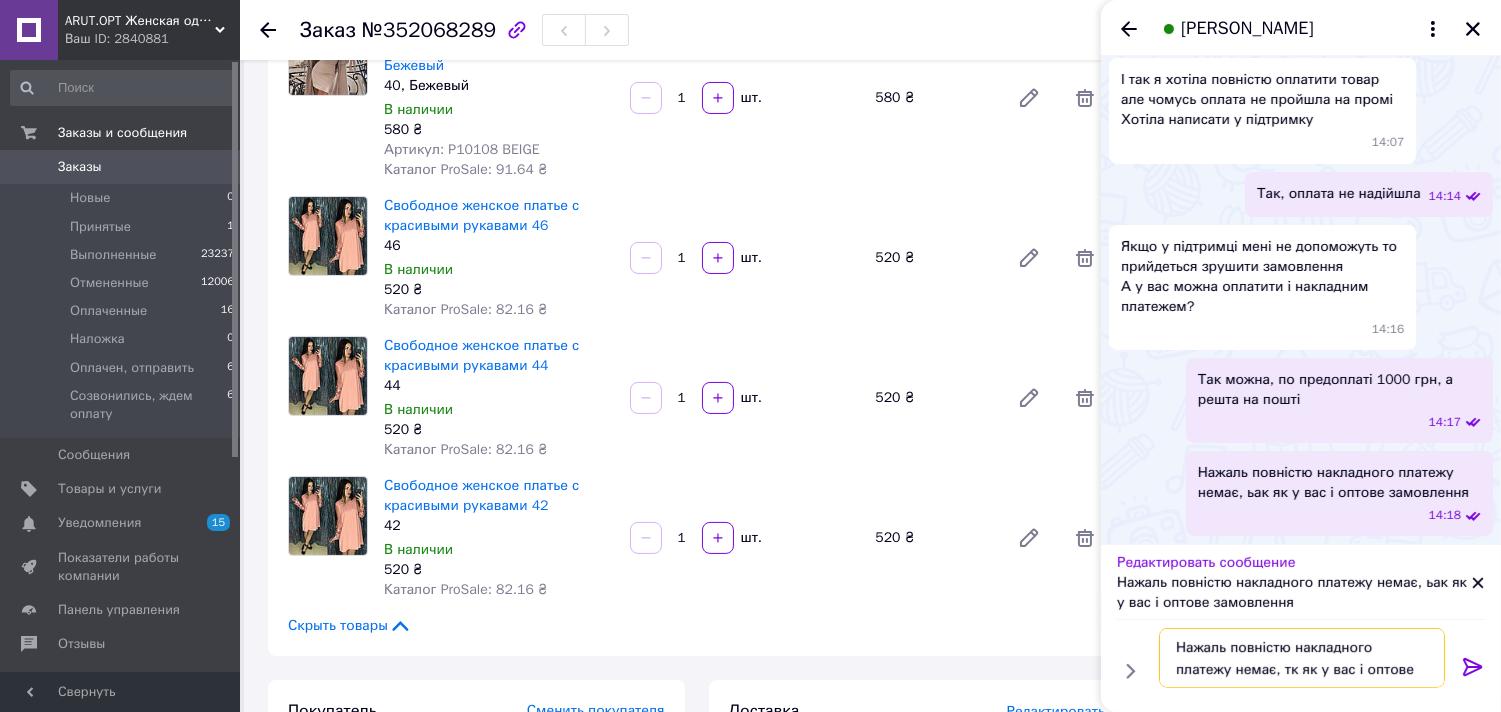 type on "Нажаль повністю накладного платежу немає, так як у вас і оптове замовлення" 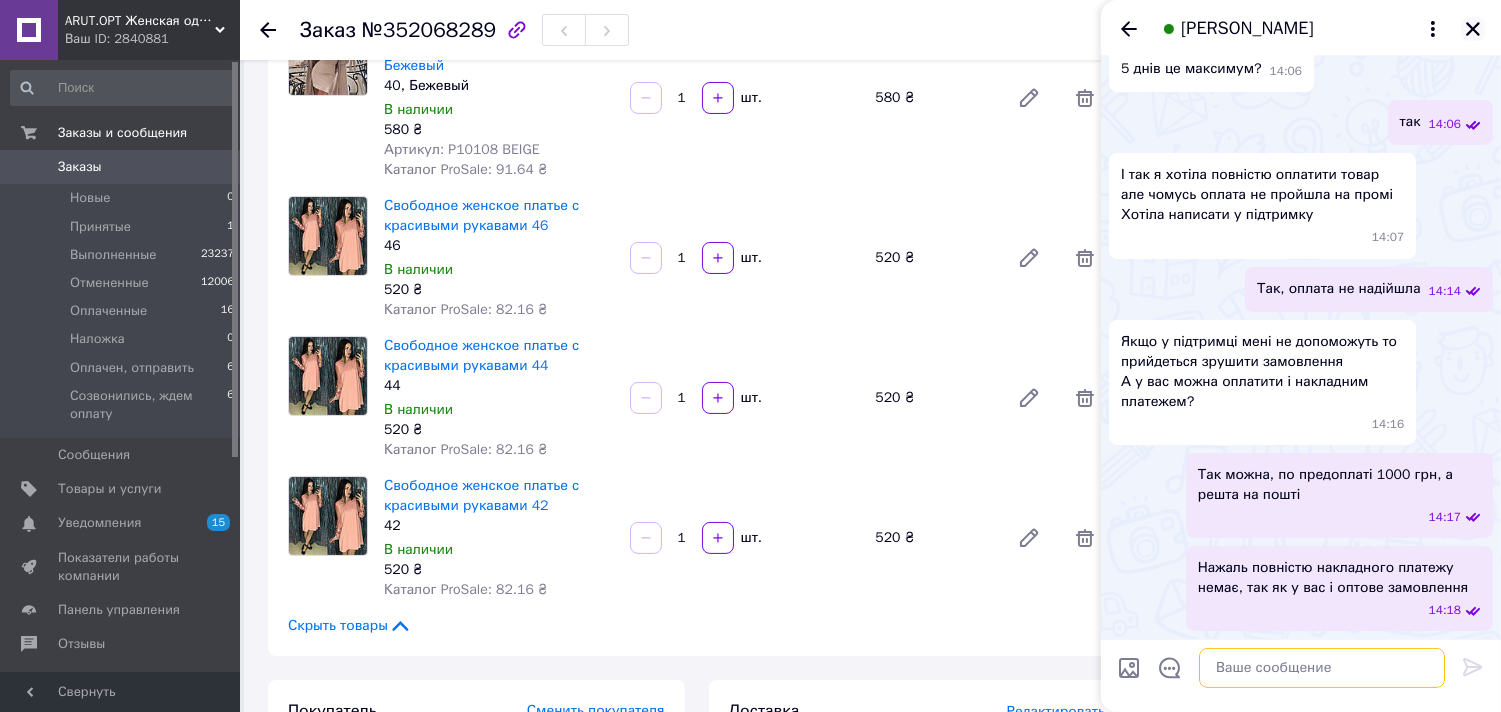 type 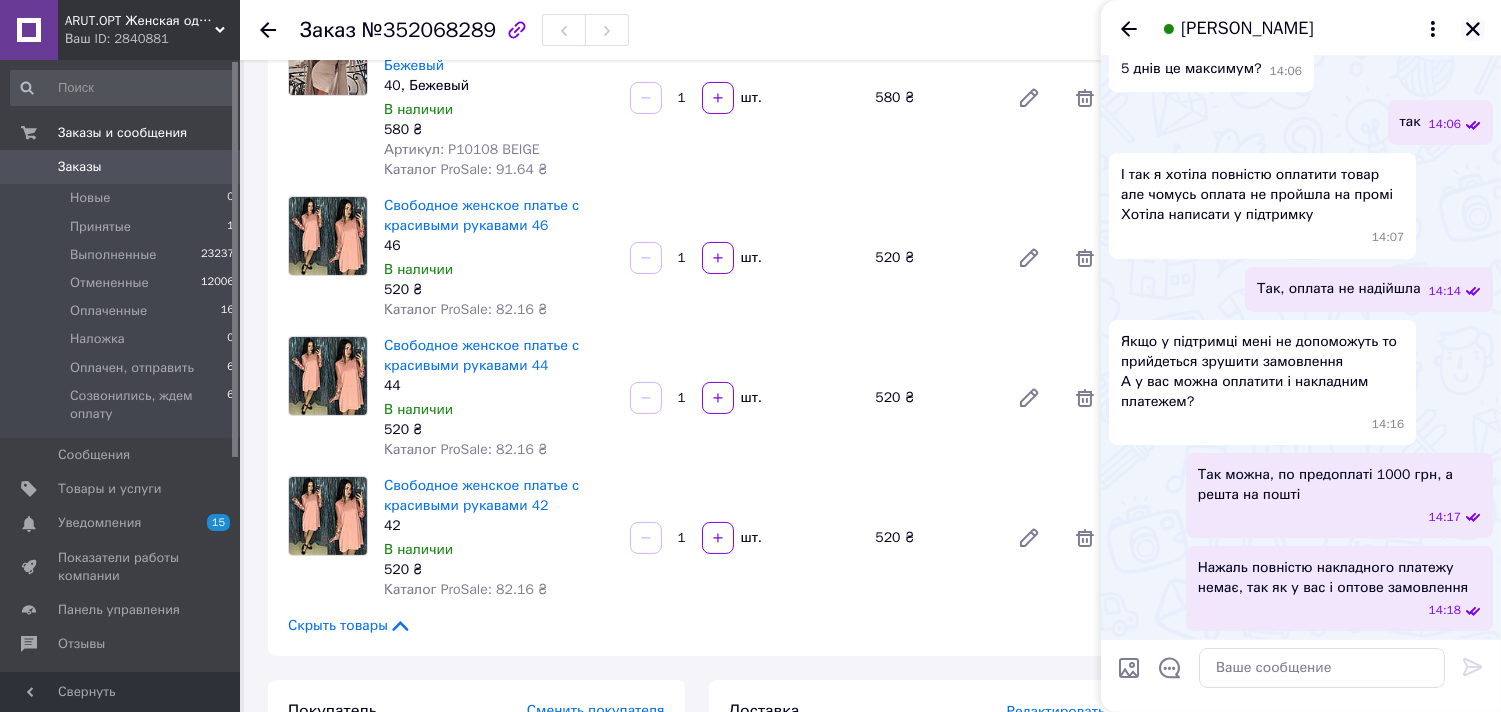 click 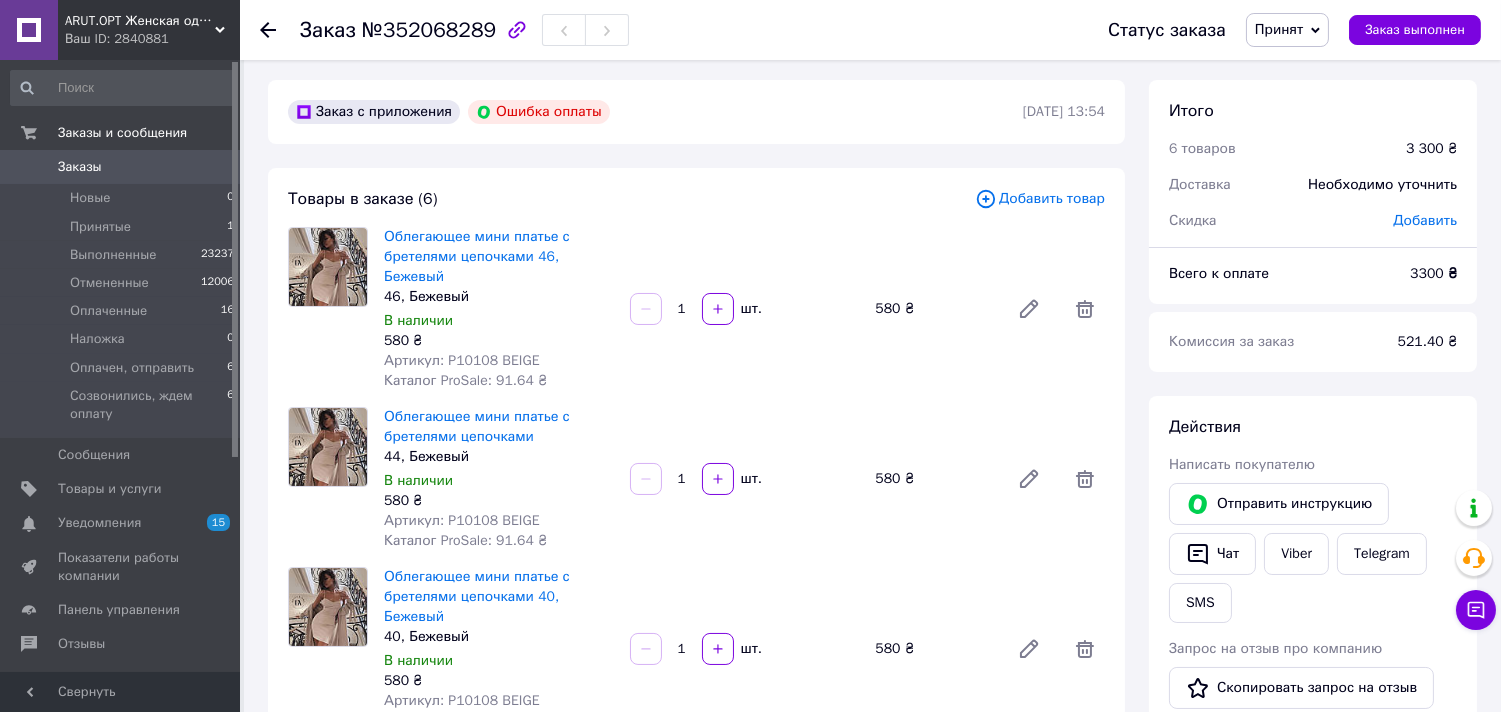 scroll, scrollTop: 0, scrollLeft: 0, axis: both 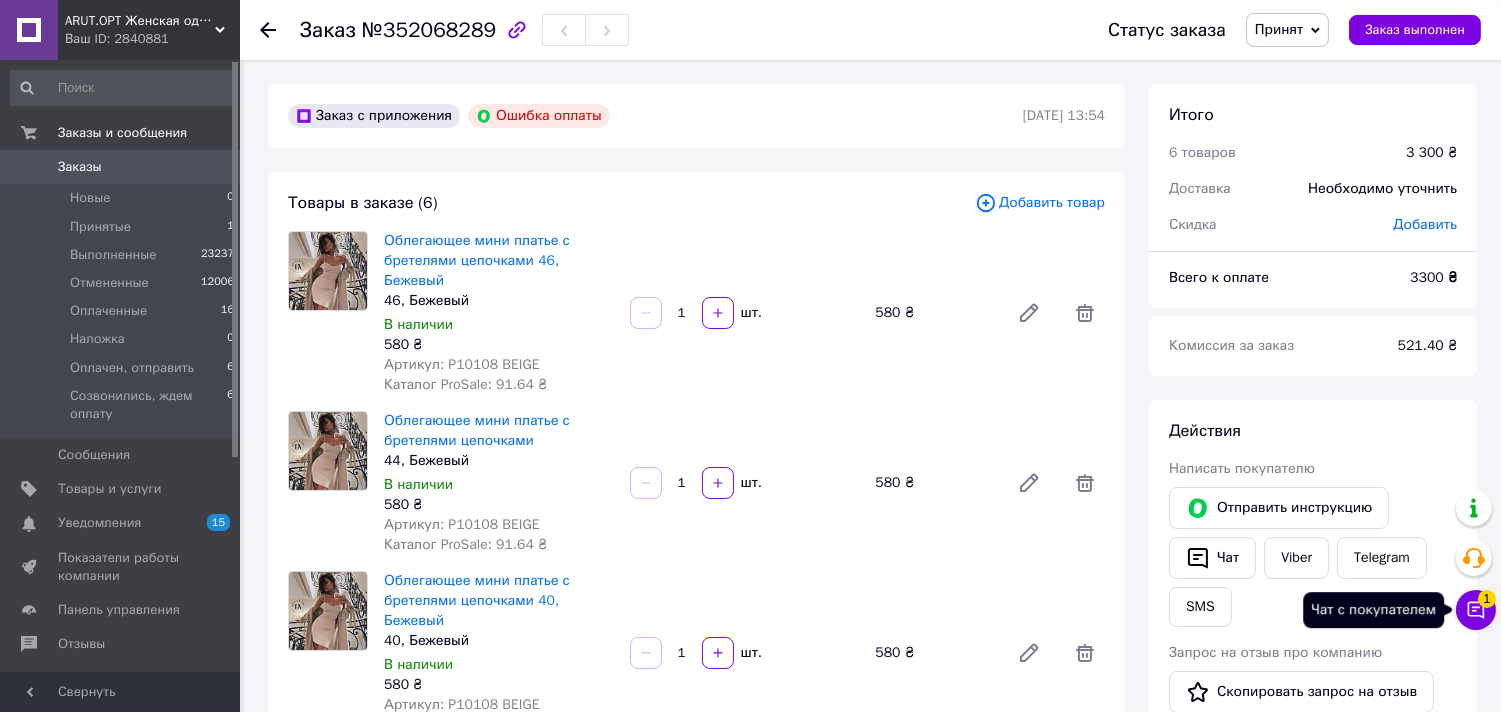 click on "Чат с покупателем 1" at bounding box center [1476, 610] 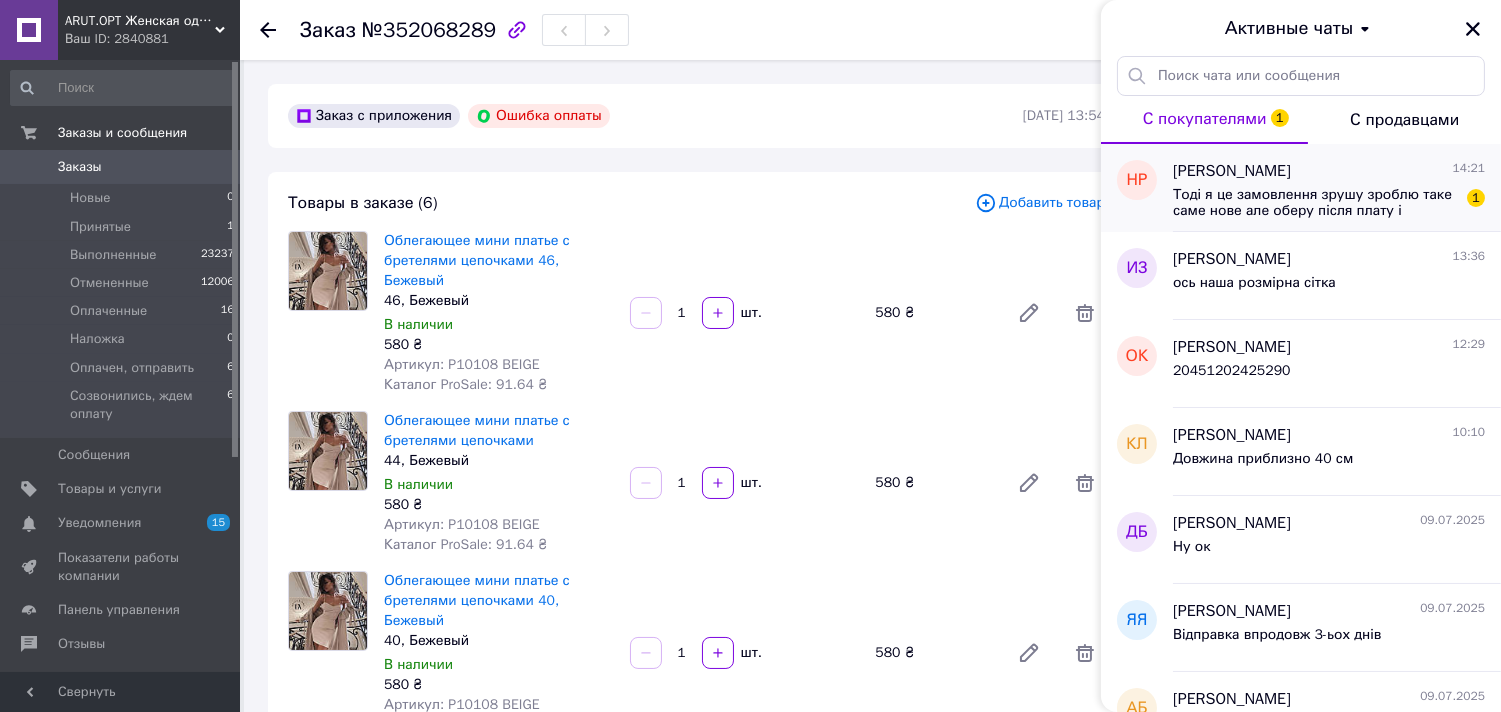 click on "Тоді я це замовлення зрушу зроблю таке саме нове але оберу після плату і попрошу сестру щоб вам послала 1000грн підтвердження платежу вам зашлю
Лише пошліть реквізити
Бо своєю карткою чомусь не можу оплатити" at bounding box center [1315, 203] 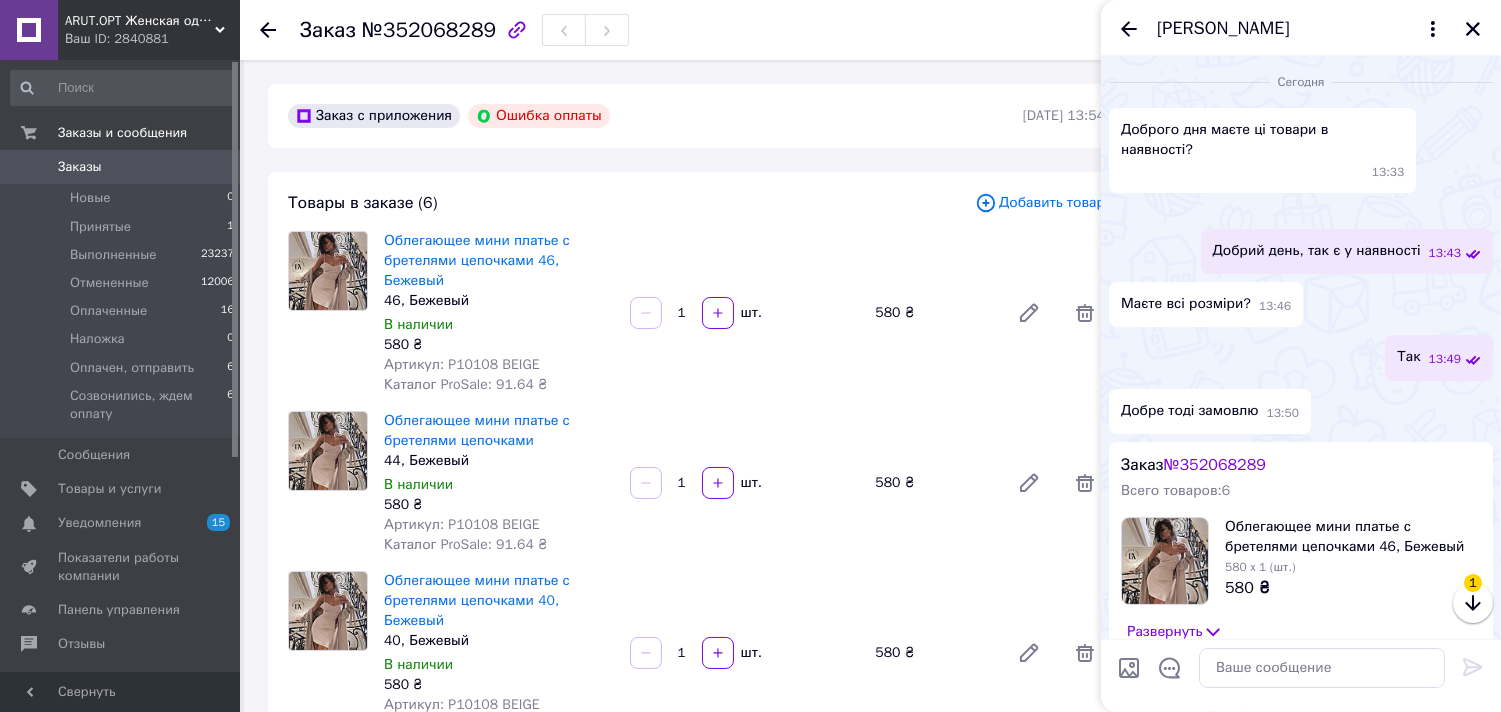scroll, scrollTop: 1515, scrollLeft: 0, axis: vertical 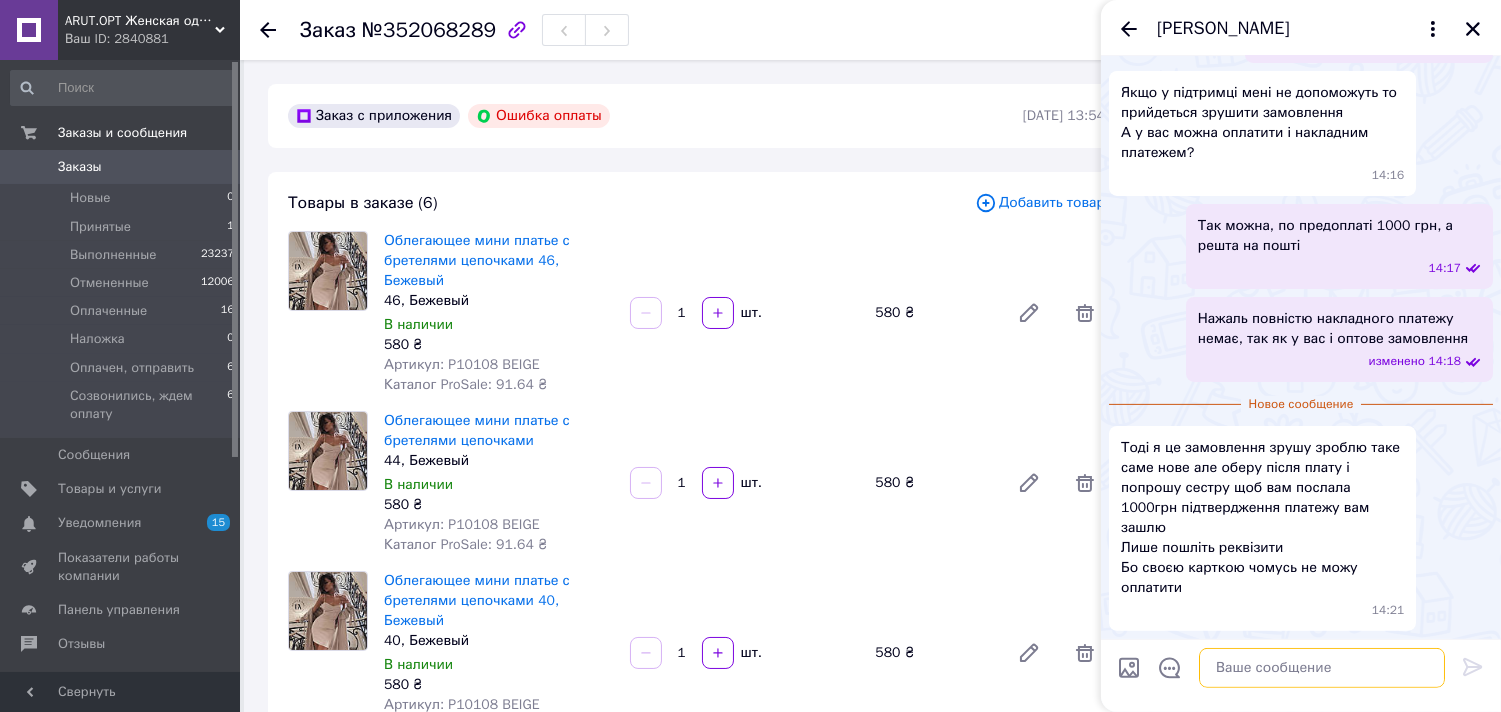 click at bounding box center (1322, 668) 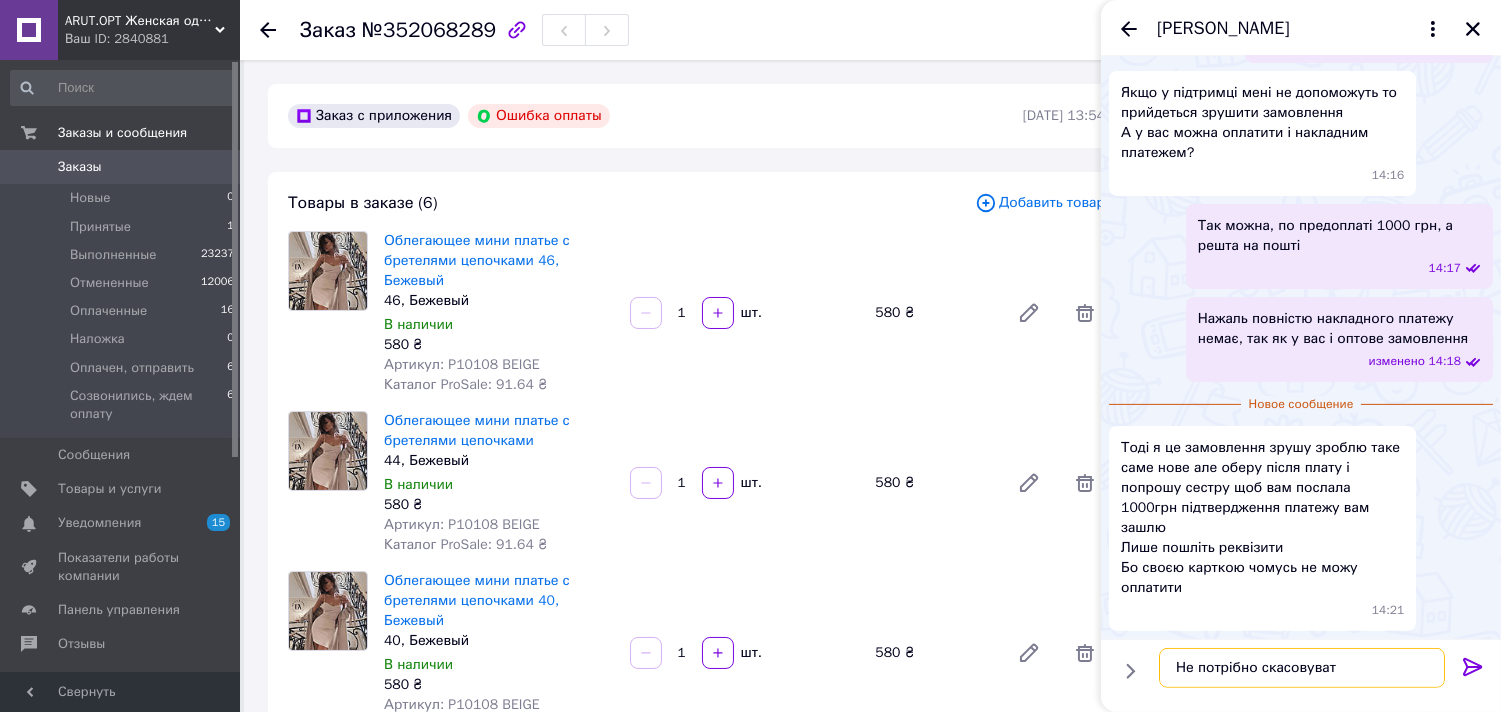 type on "Не потрібно скасовувати" 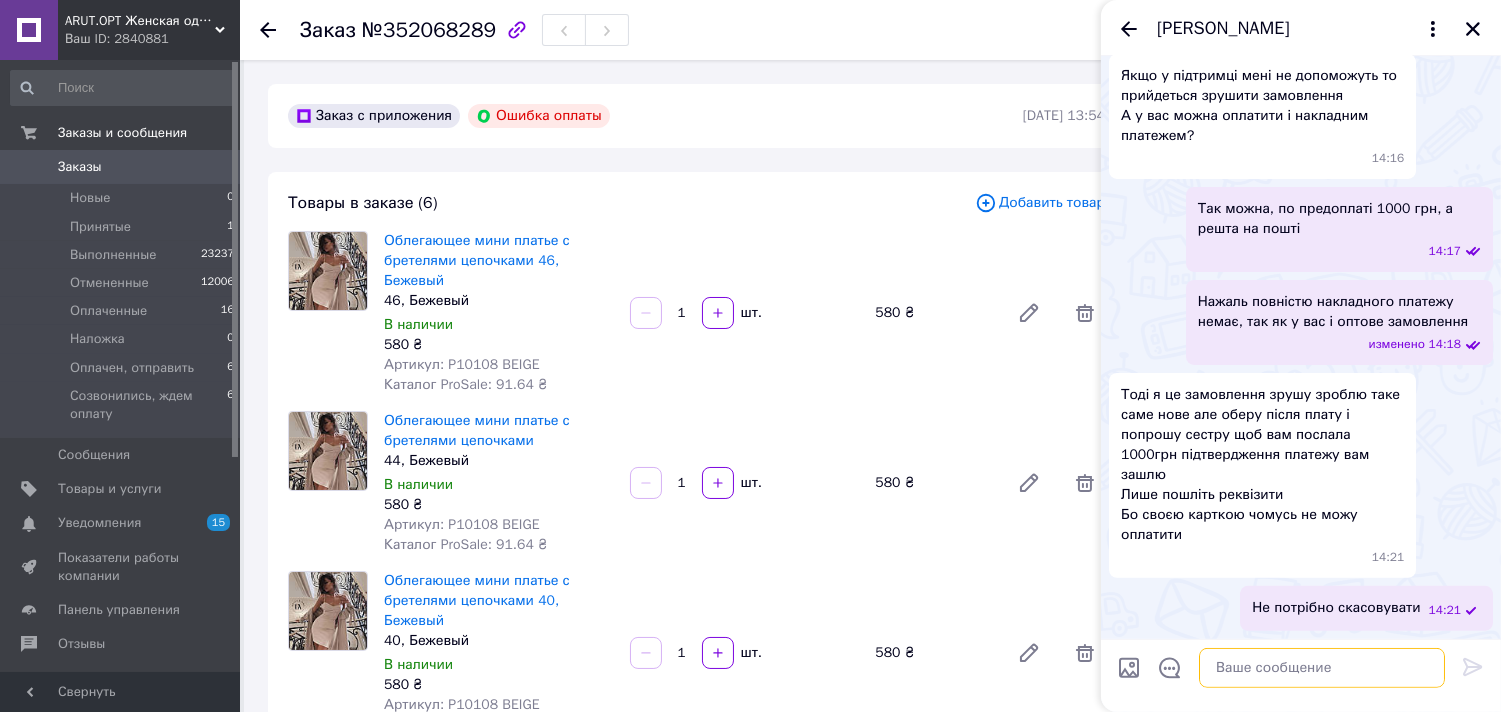 scroll, scrollTop: 1533, scrollLeft: 0, axis: vertical 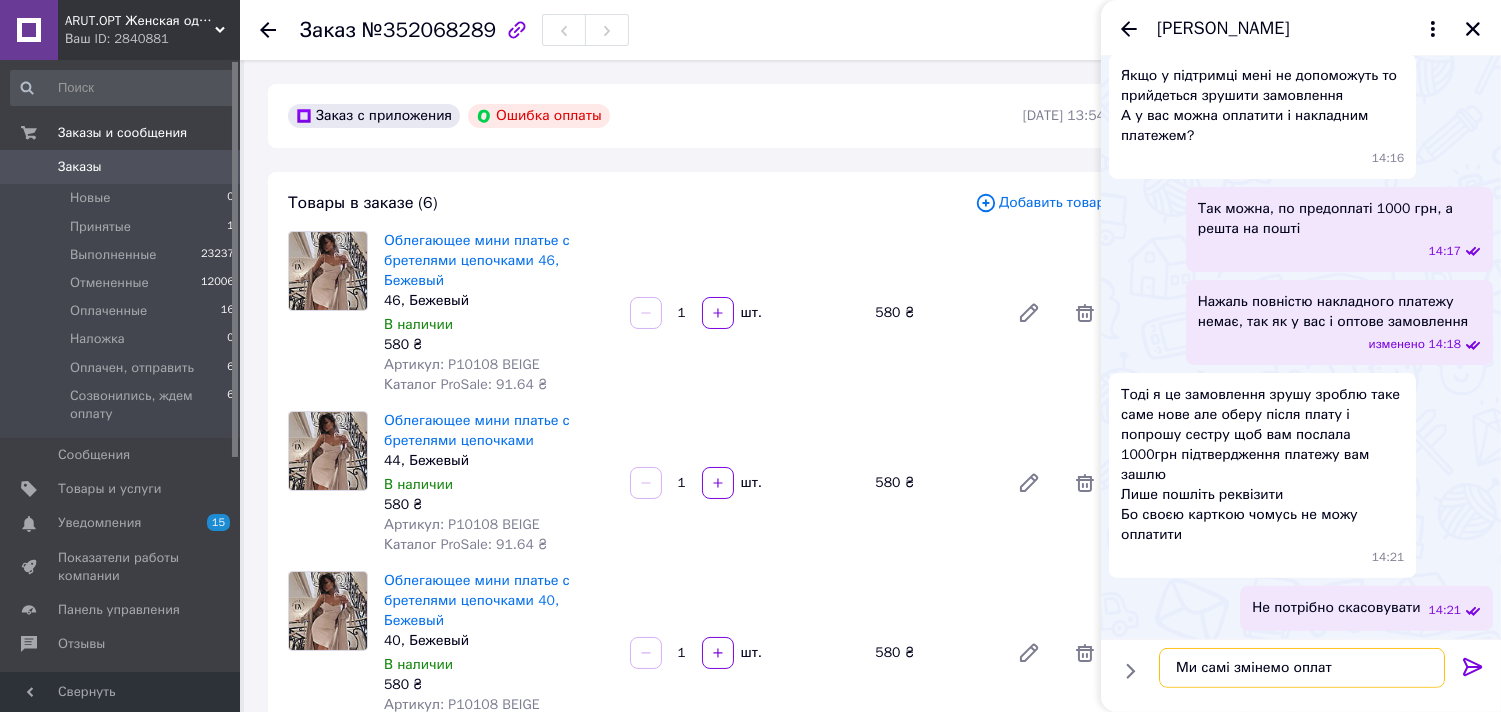 type on "Ми самі змінемо оплату" 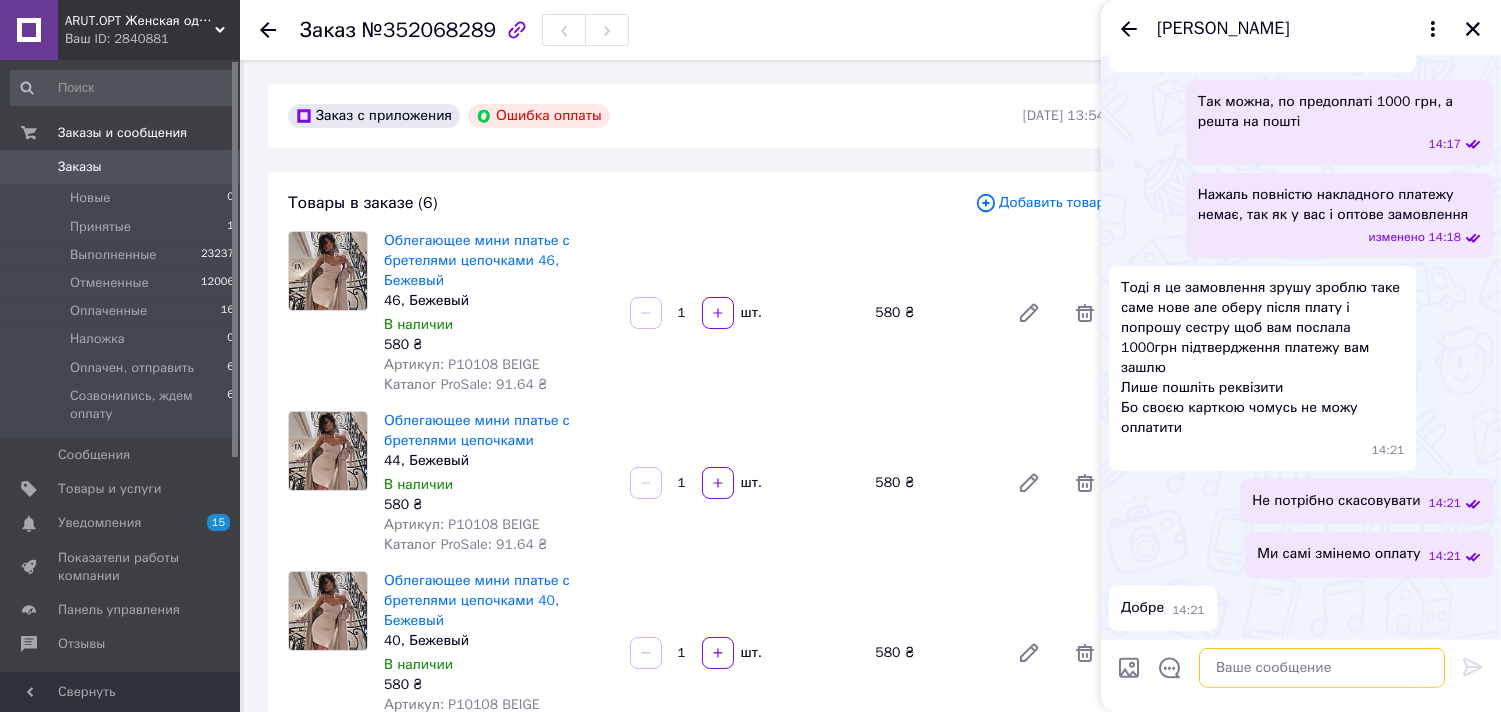 scroll, scrollTop: 1640, scrollLeft: 0, axis: vertical 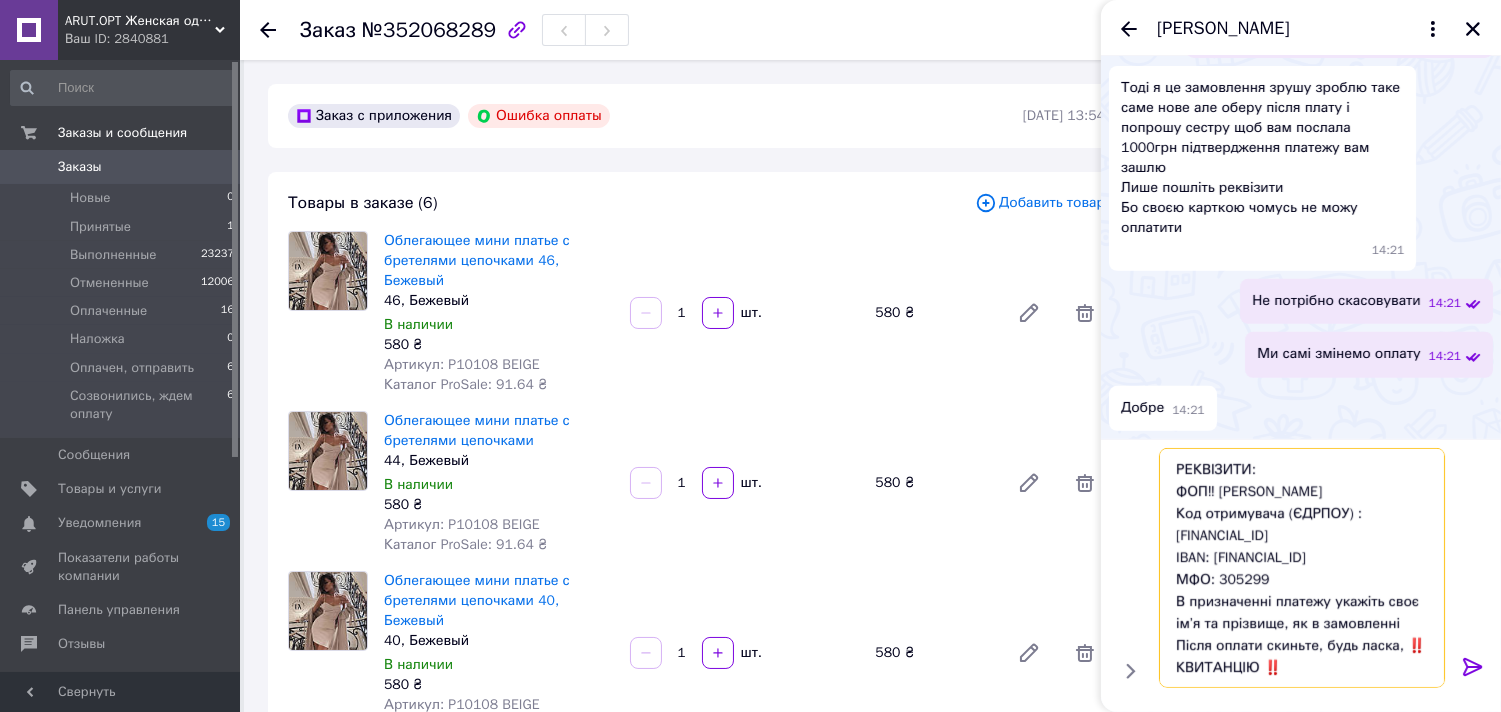 type on "Реквізити на картку ПриватБанку:
Карта 4246001001926553
ЧЕРНИЧКО А.А.
Картка тільки для оплат через  ПРИВАТ,через  інші  банки і термінали  по реквізитам
РЕКВІЗИТИ:
ФОП‼ Черничко Альона Анатоліївна
Код отримувача (ЄДРПОУ) : 3497507025
IBAN: UA263052990000026005011703101
МФО: 305299
В призначенні платежу укажіть своє ім’я та прізвище, як в замовленні
Після оплати скиньте, будь ласка, ‼️КВИТАНЦІЮ ‼️" 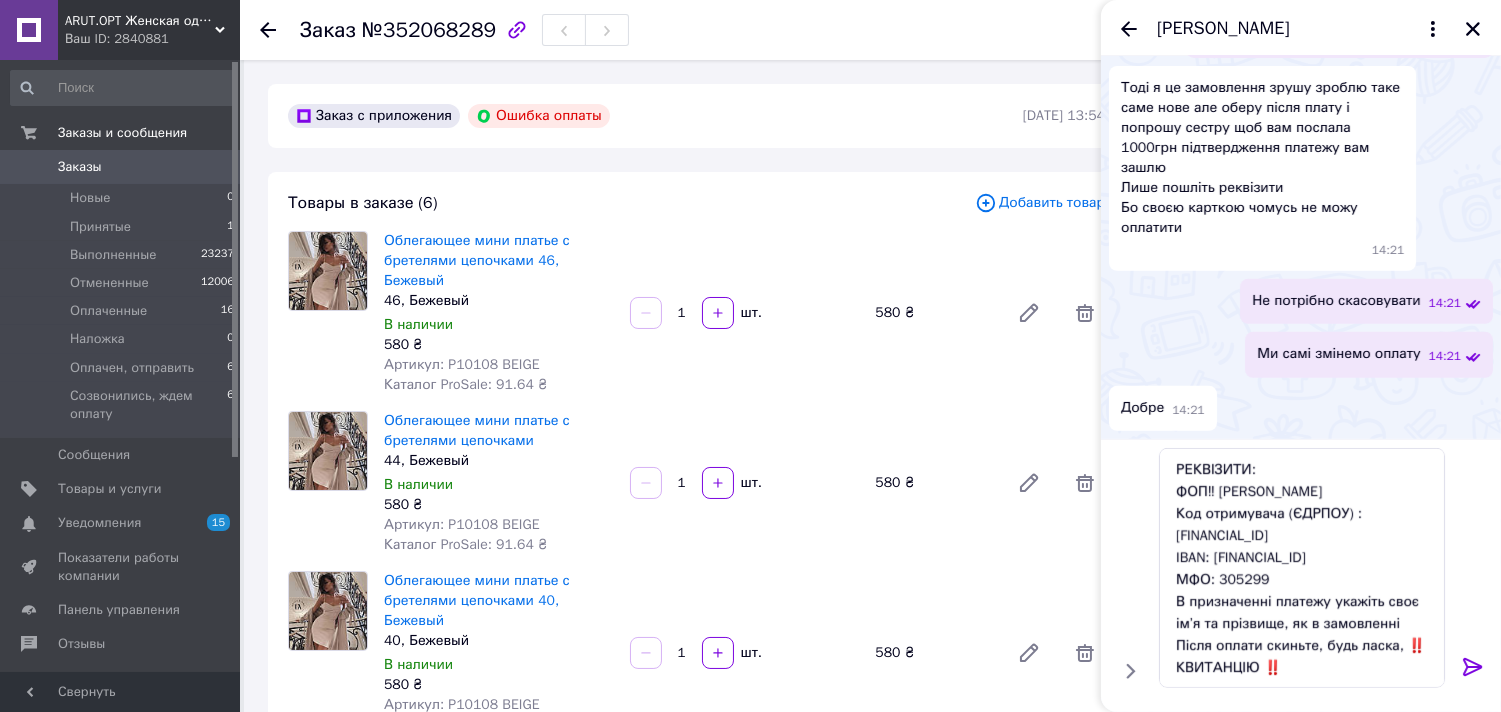 click 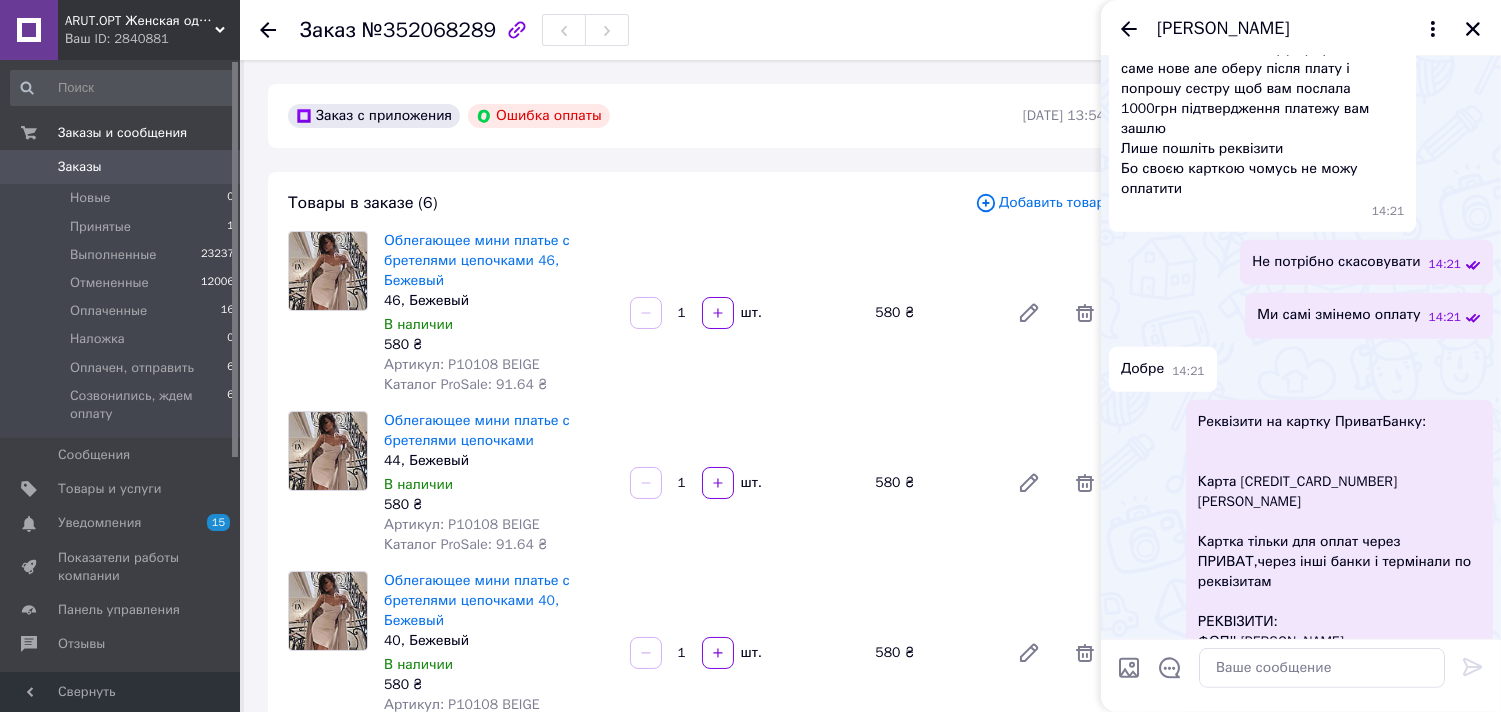 scroll, scrollTop: 0, scrollLeft: 0, axis: both 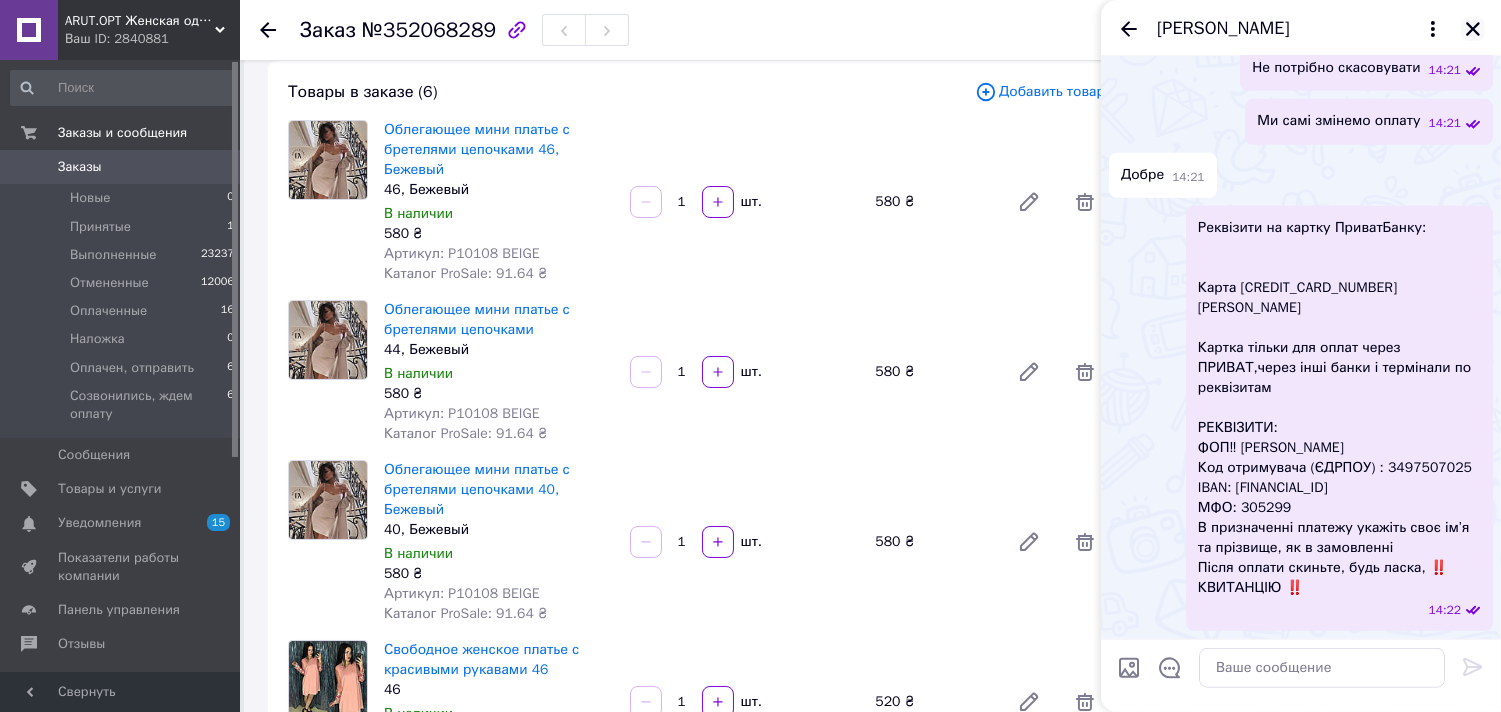 click 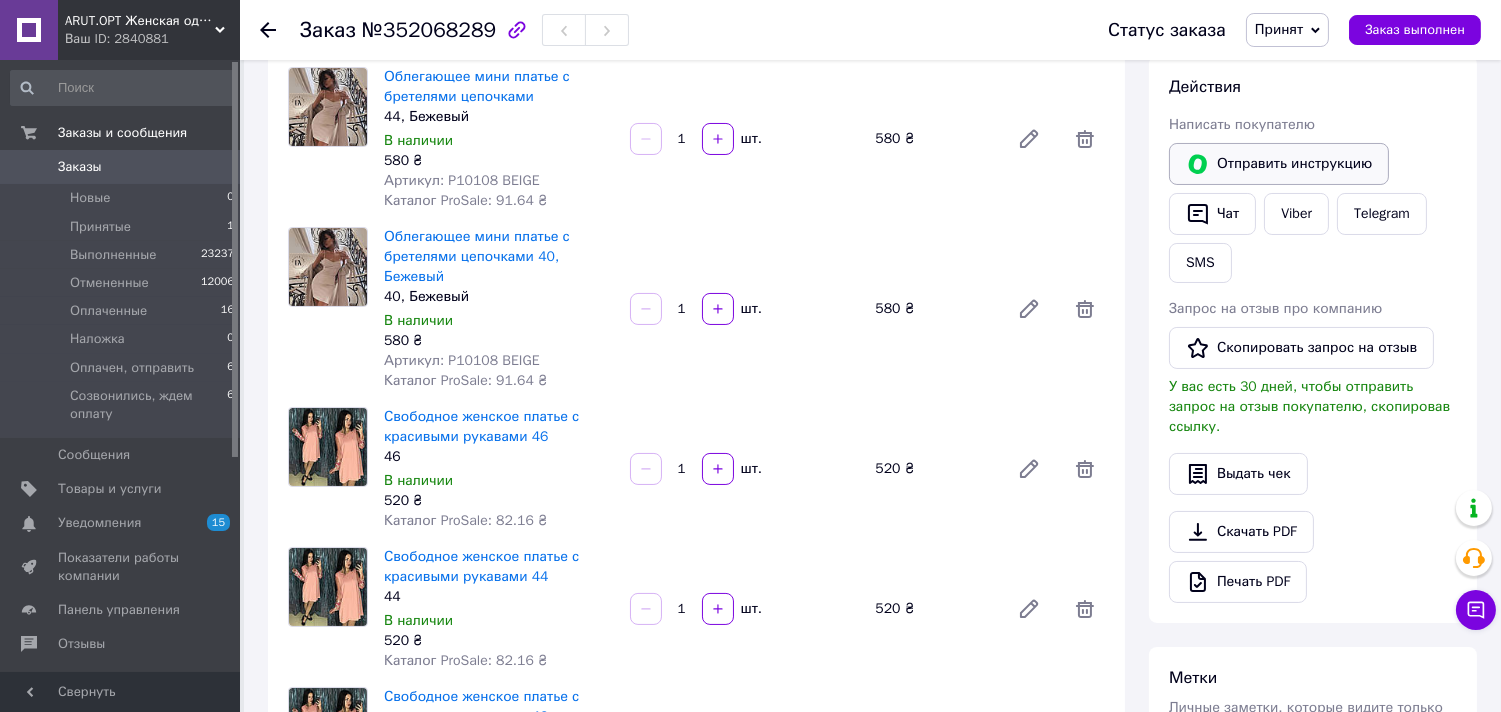 scroll, scrollTop: 333, scrollLeft: 0, axis: vertical 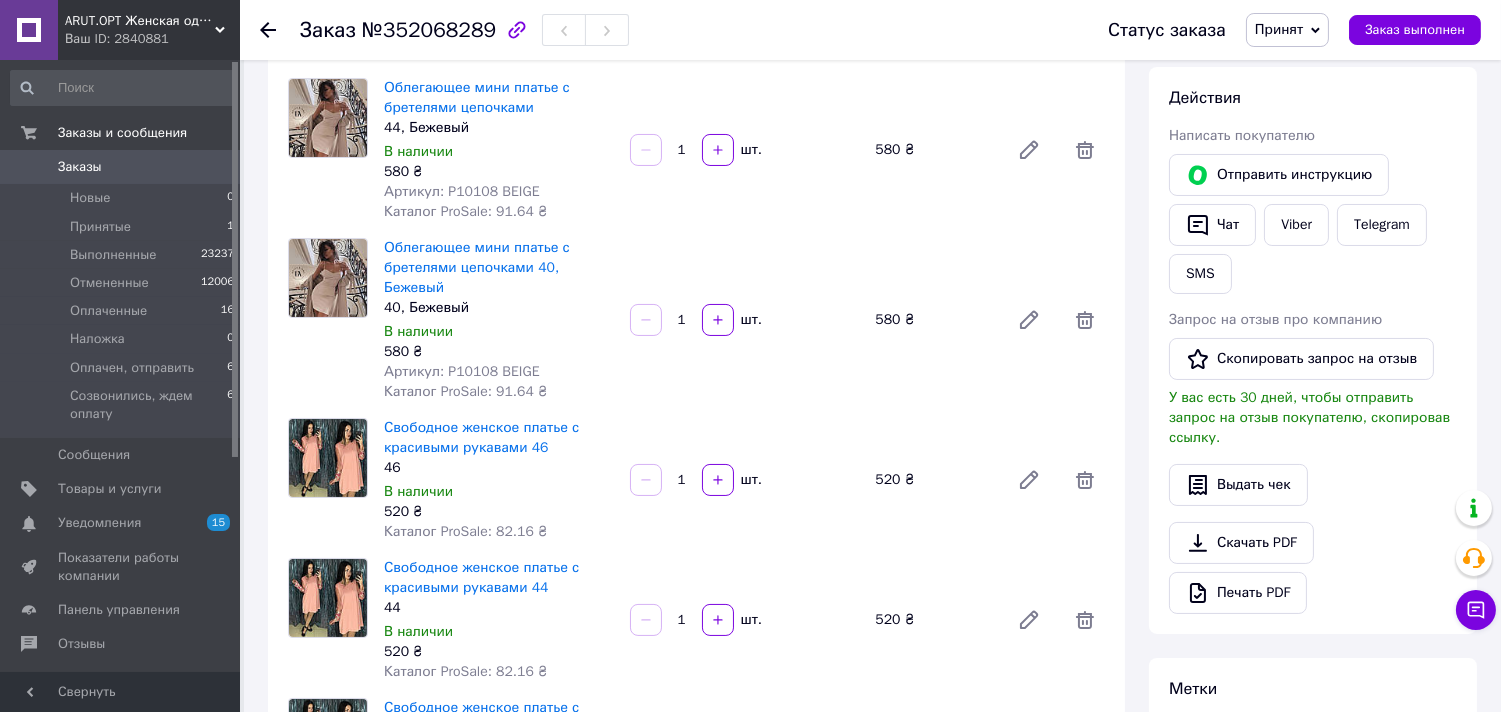 click on "Принят" at bounding box center (1279, 29) 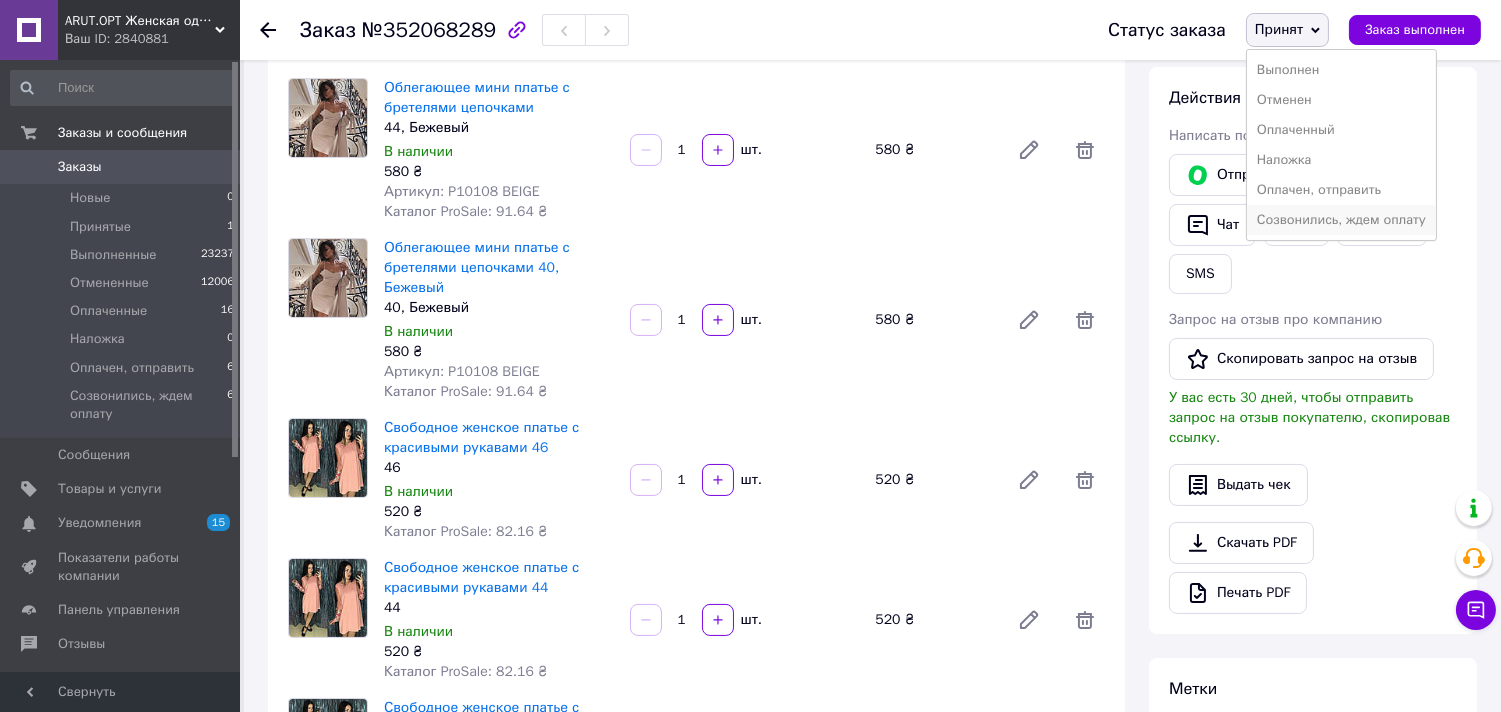 click on "Созвонились, ждем оплату" at bounding box center (1341, 220) 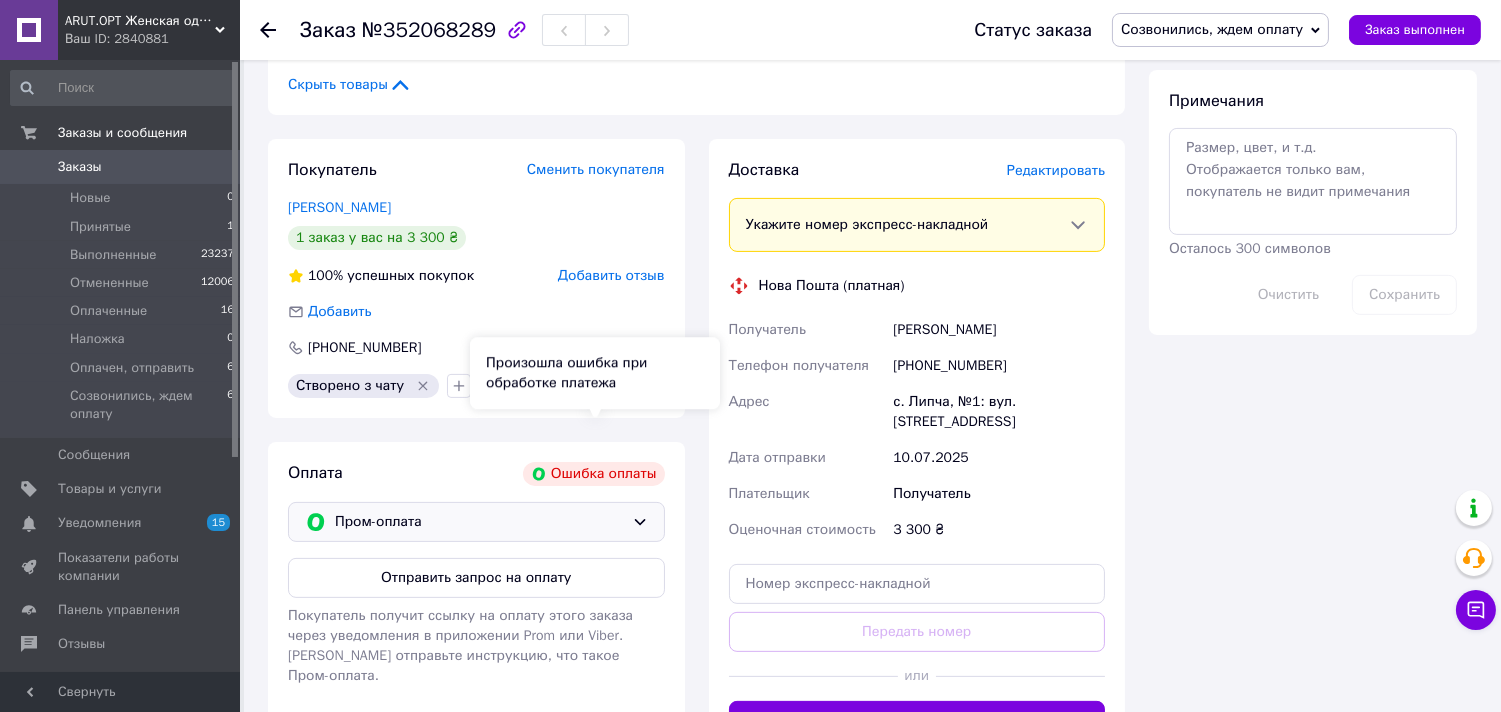 scroll, scrollTop: 1222, scrollLeft: 0, axis: vertical 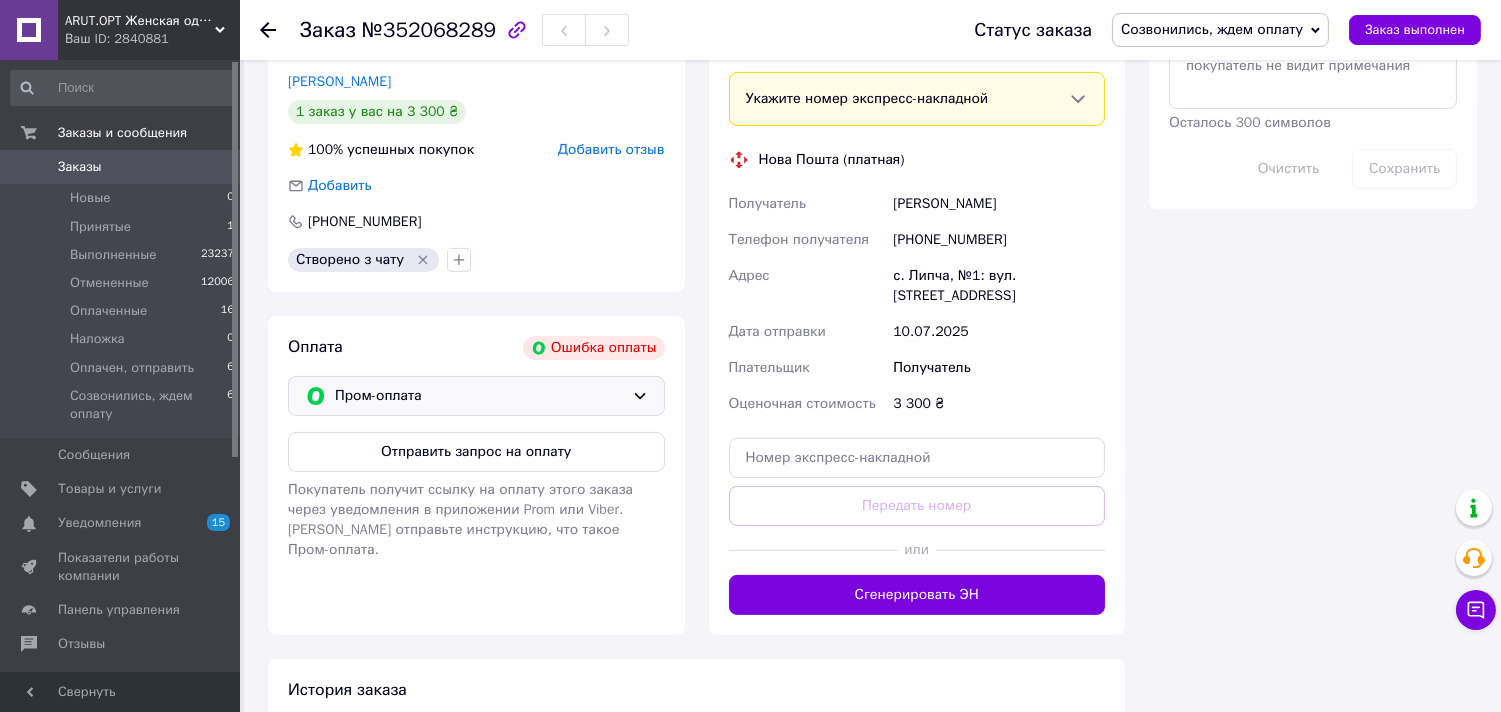 click on "Пром-оплата" at bounding box center (476, 396) 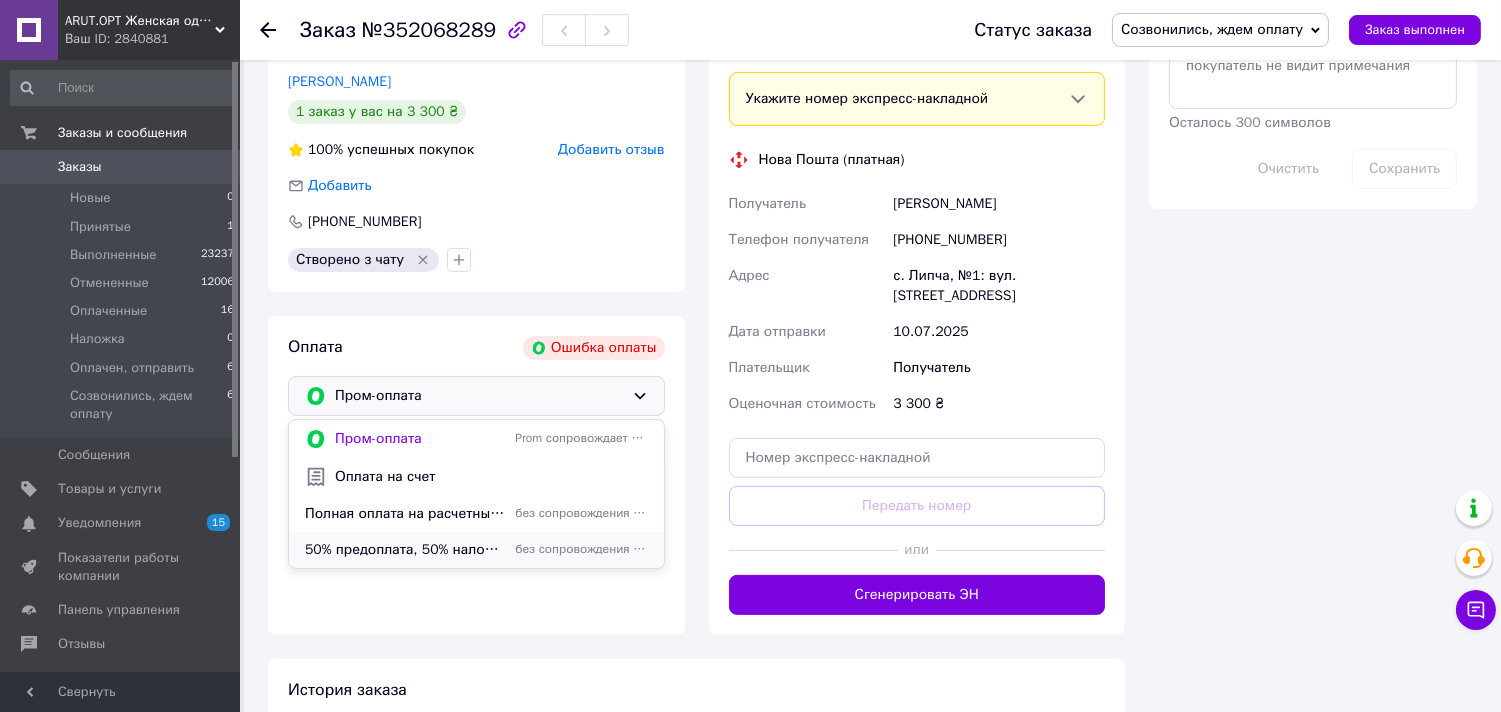 click on "50% предоплата, 50% наложенным платежом" at bounding box center [406, 550] 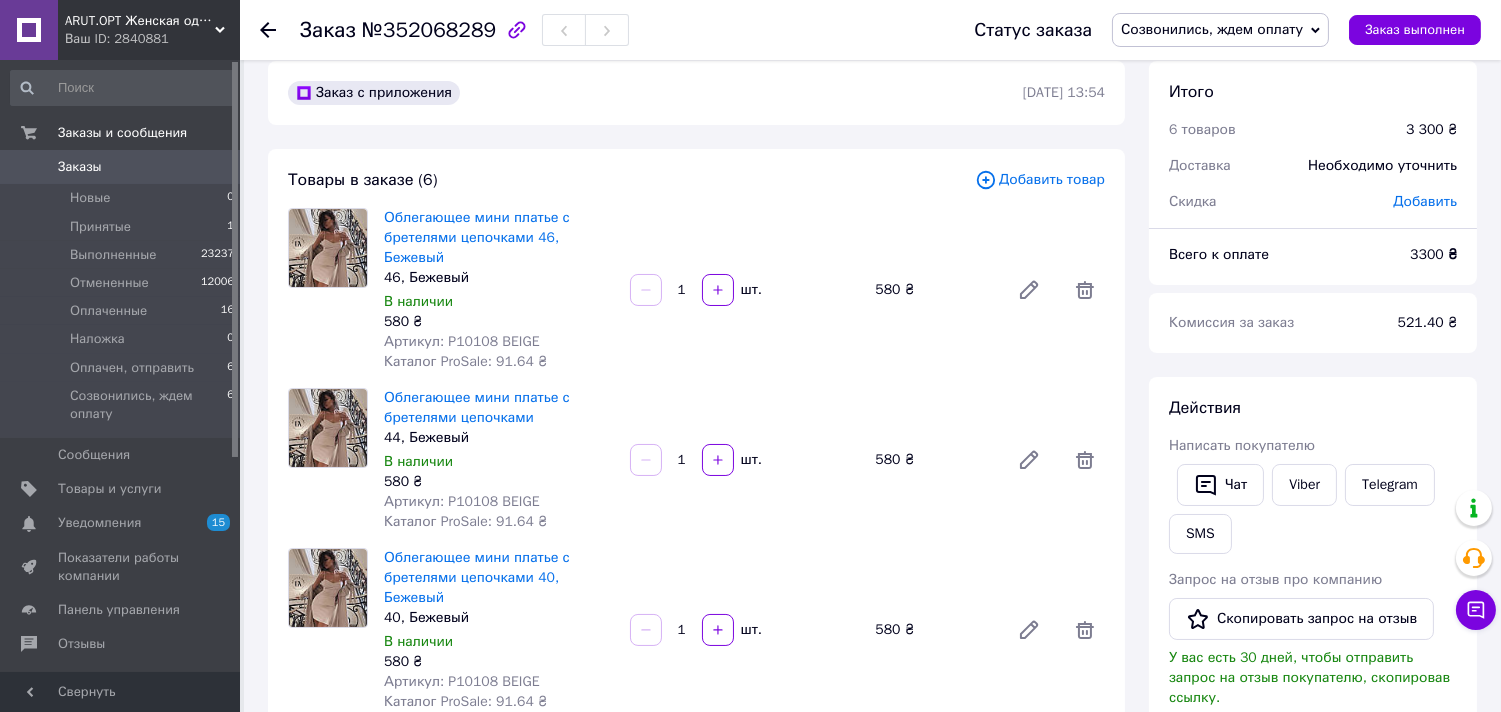 scroll, scrollTop: 0, scrollLeft: 0, axis: both 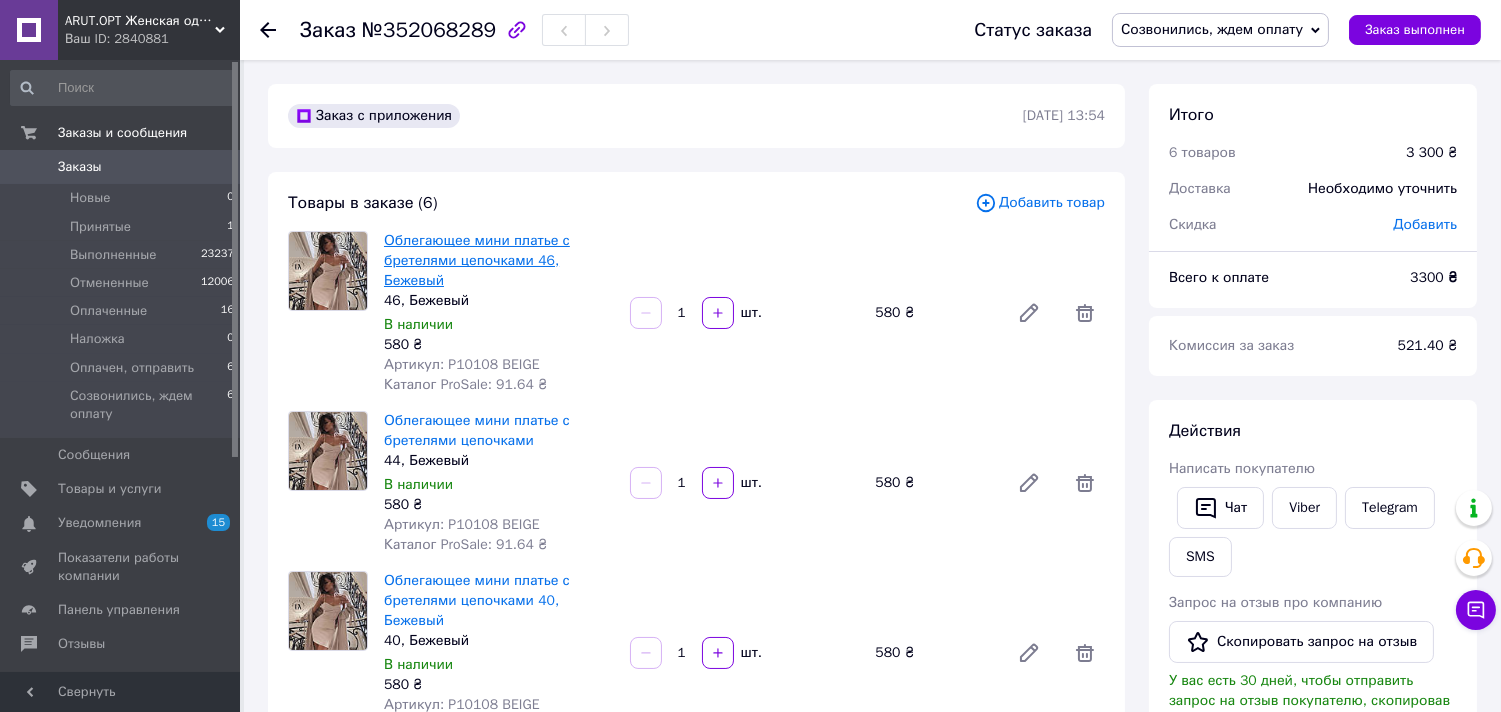 click on "Облегающее мини платье с бретелями цепочками 46, Бежевый" at bounding box center (477, 260) 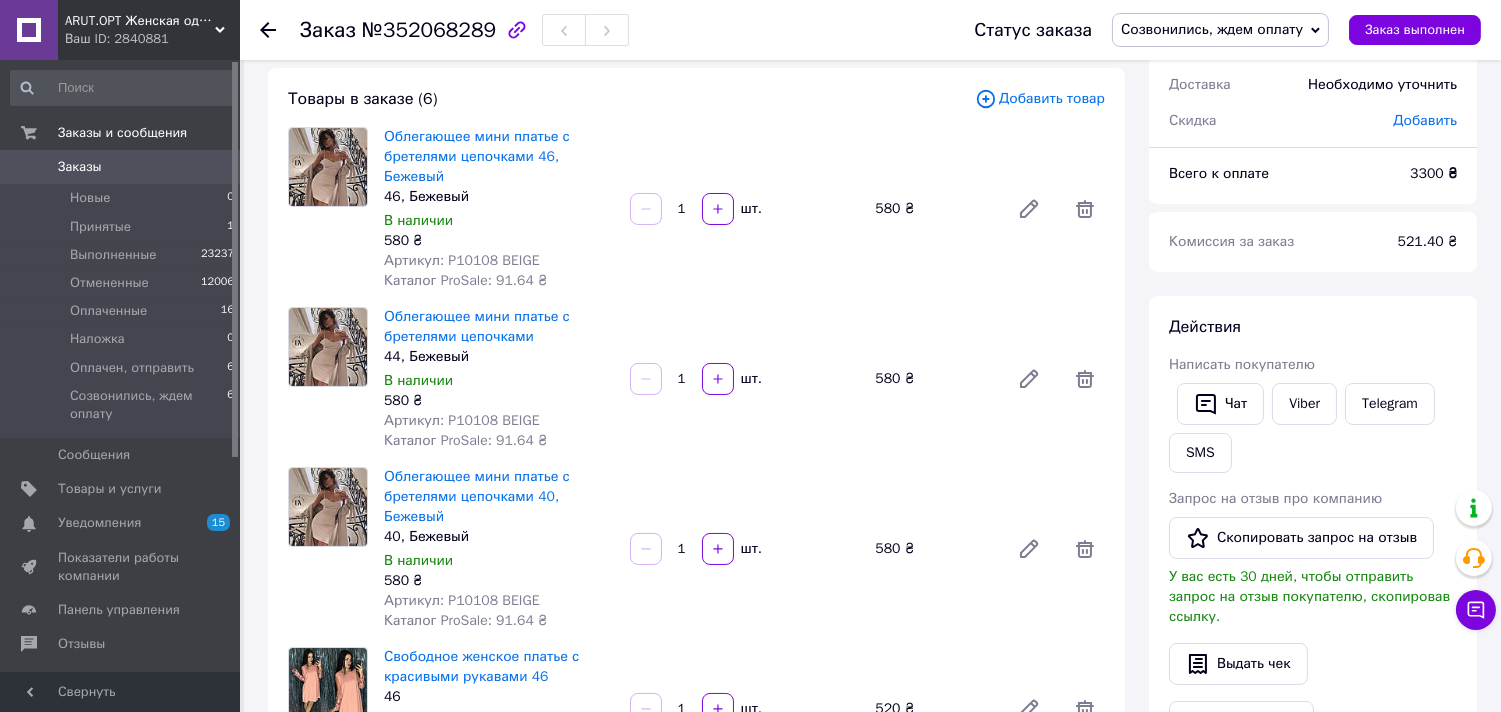 scroll, scrollTop: 111, scrollLeft: 0, axis: vertical 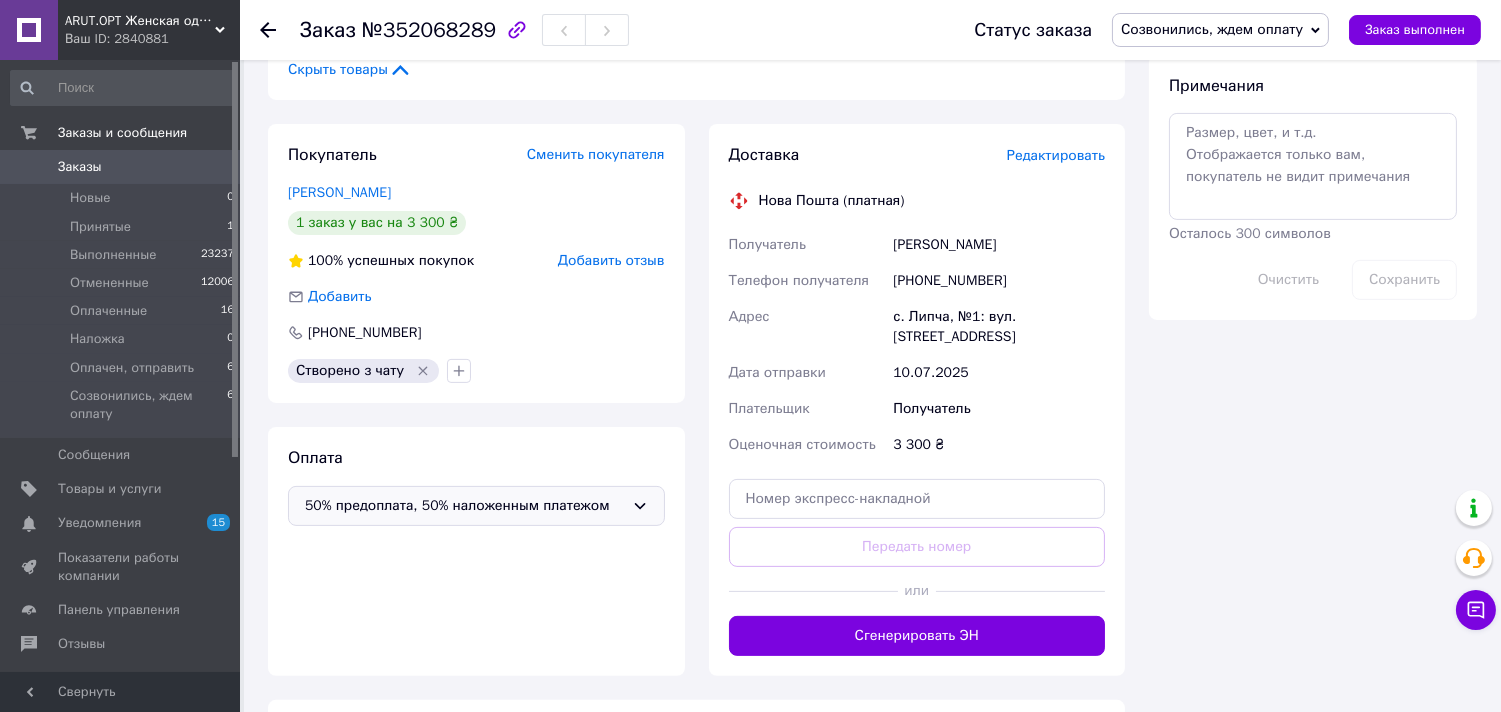 click on "Редактировать" at bounding box center [1056, 155] 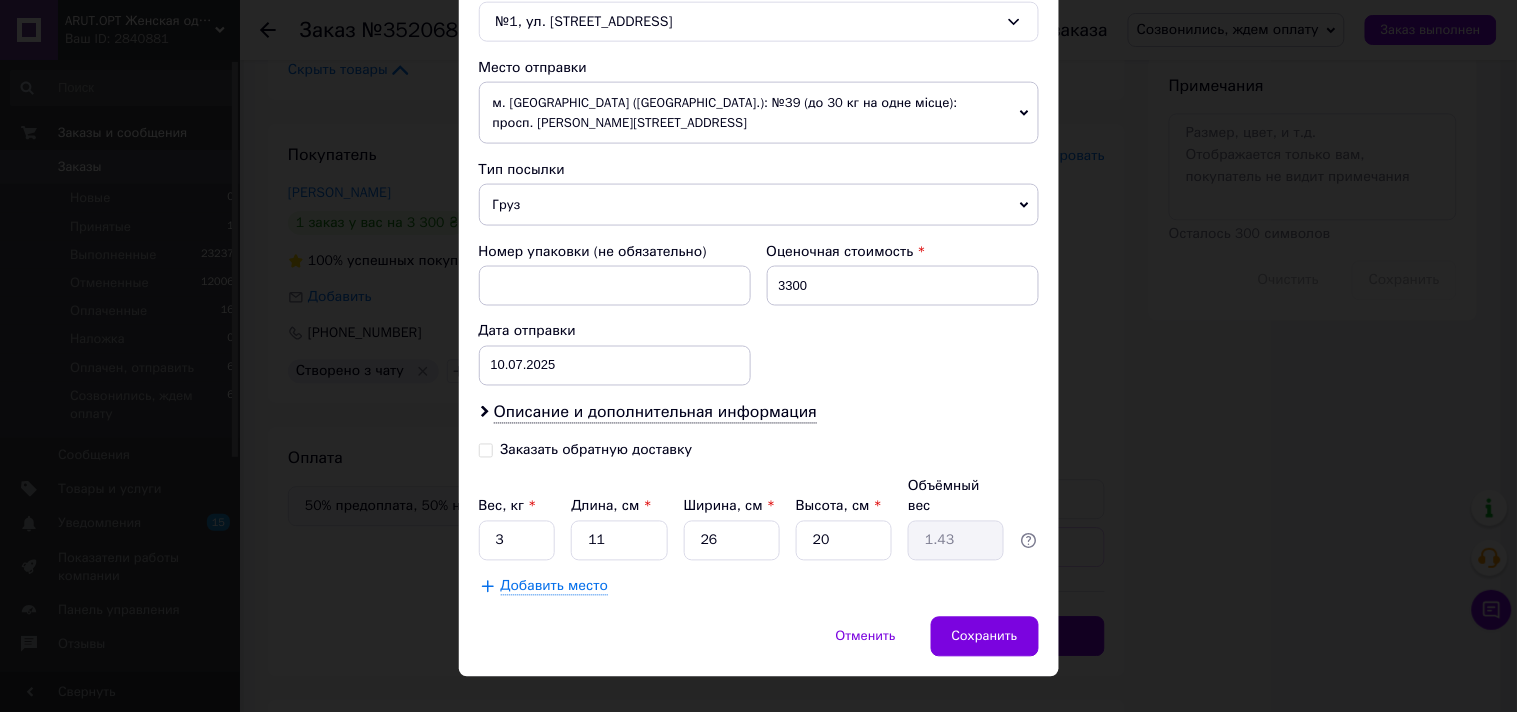 scroll, scrollTop: 674, scrollLeft: 0, axis: vertical 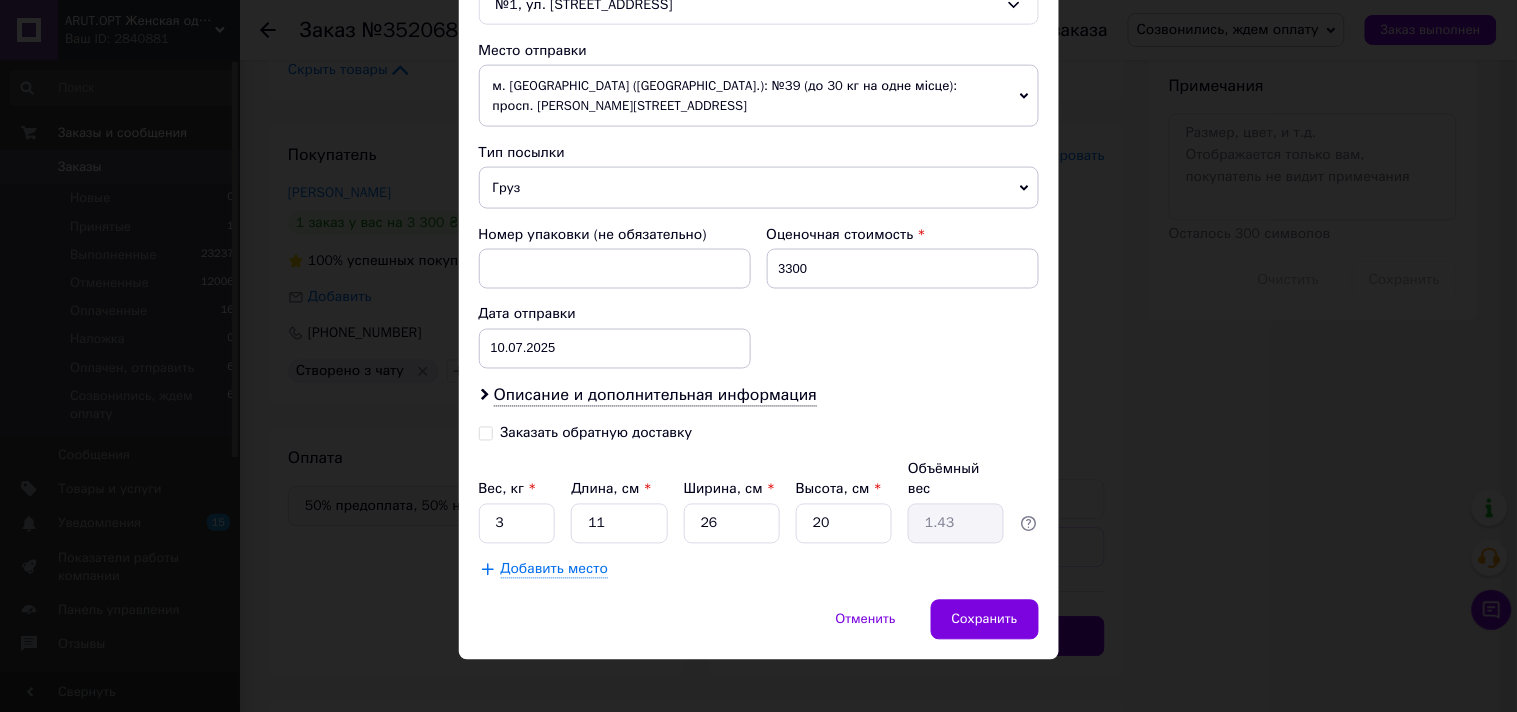 click on "Заказать обратную доставку" at bounding box center [486, 432] 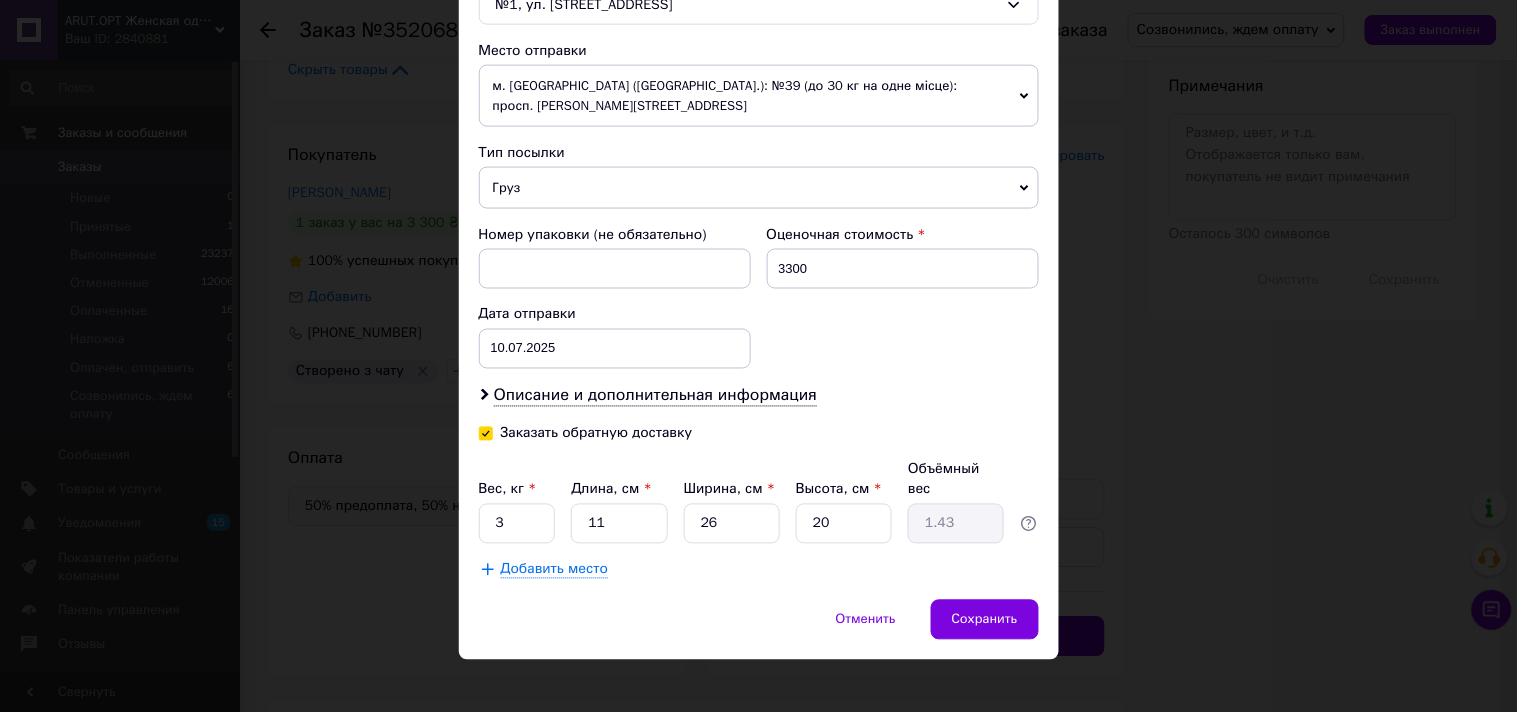 checkbox on "true" 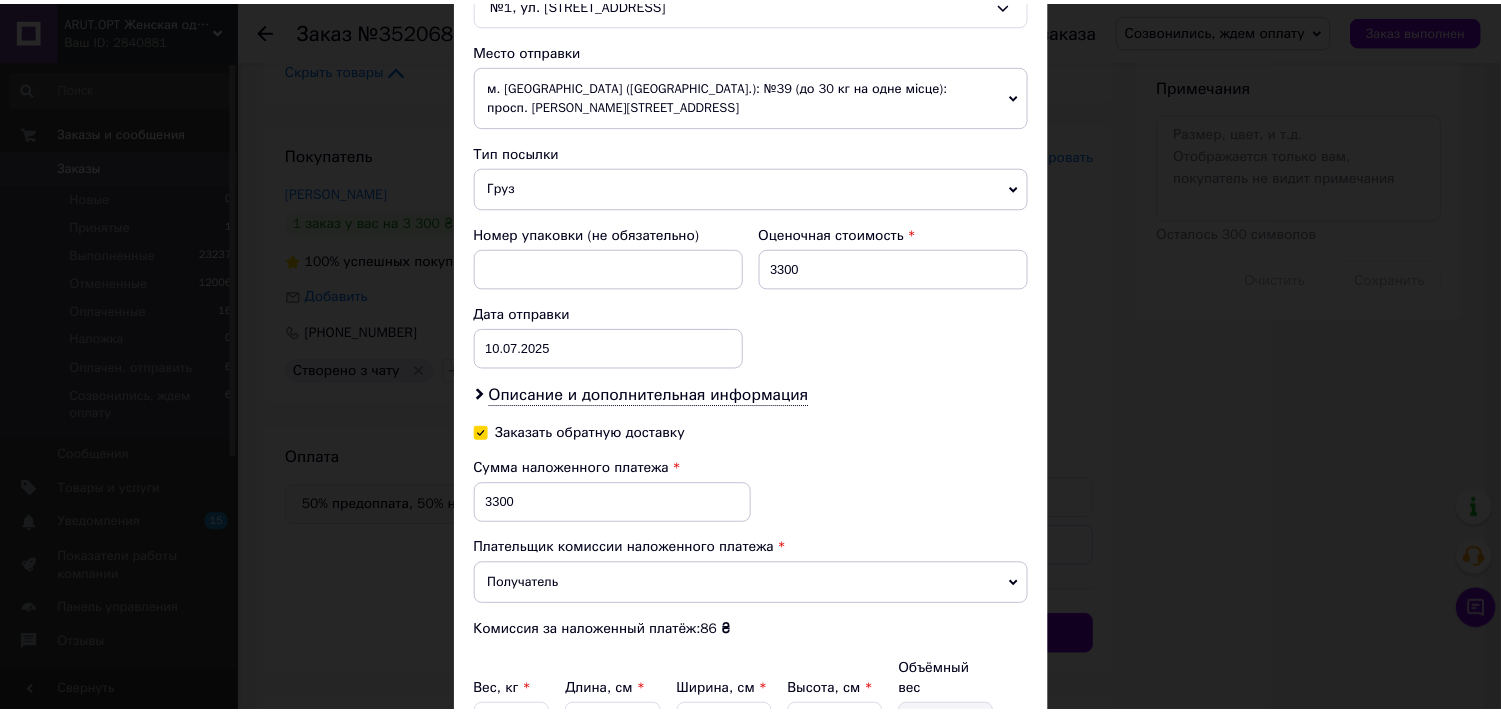 scroll, scrollTop: 876, scrollLeft: 0, axis: vertical 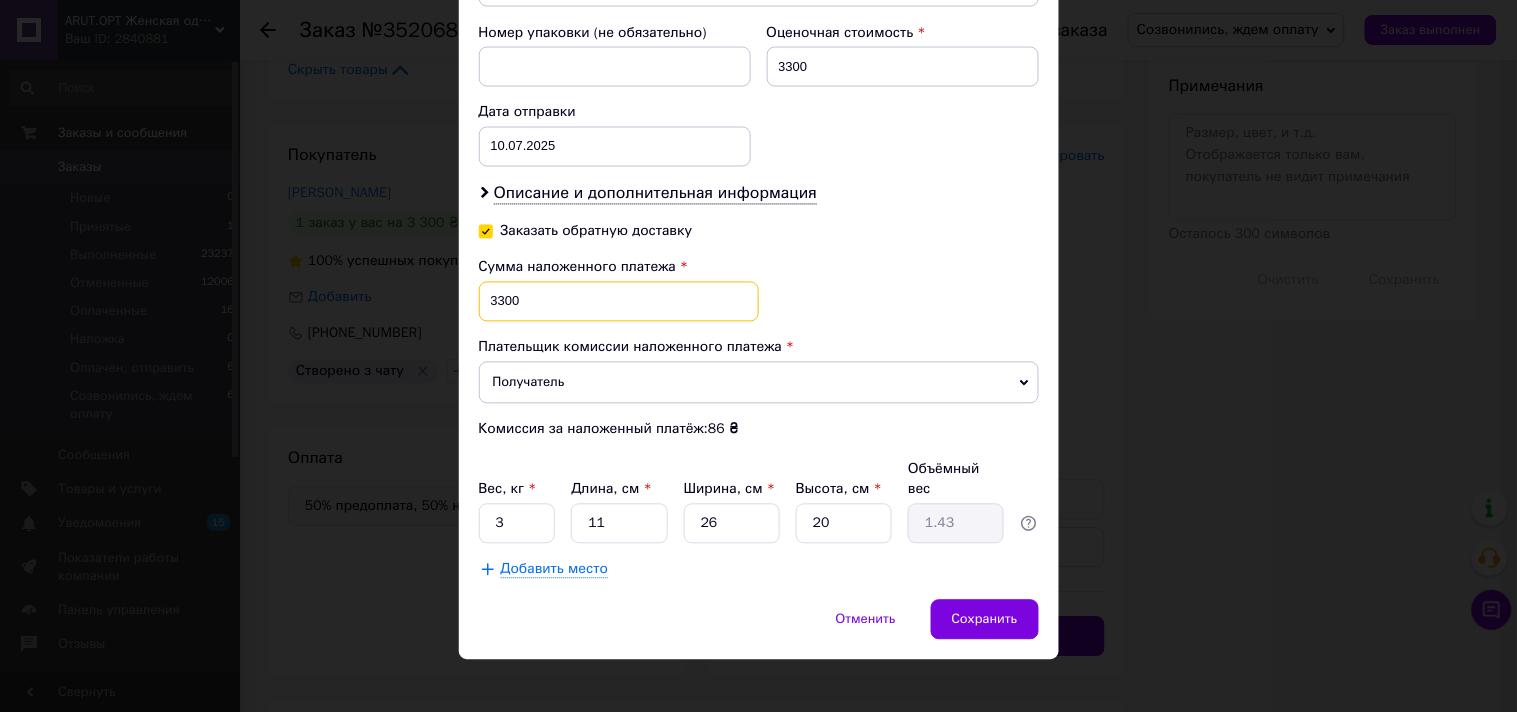 click on "3300" at bounding box center (619, 302) 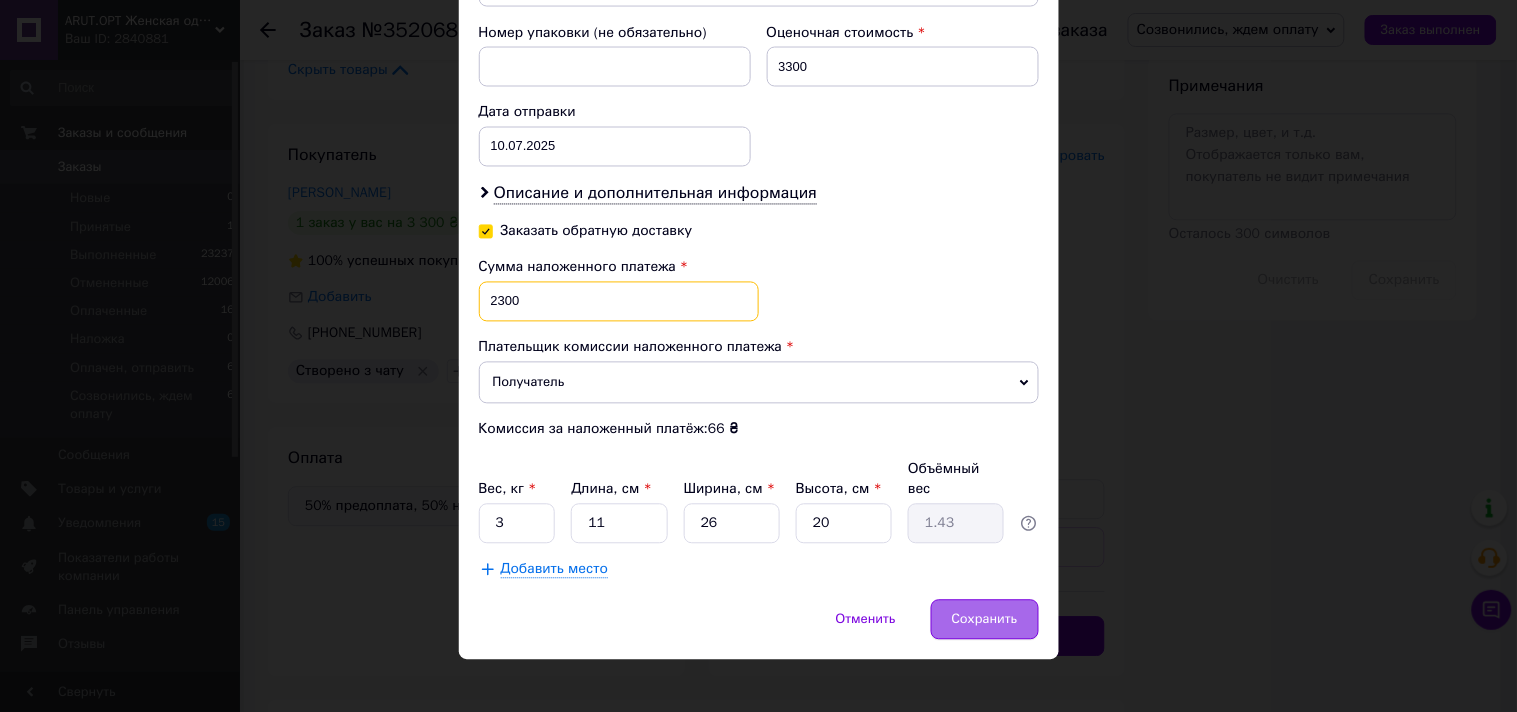 type on "2300" 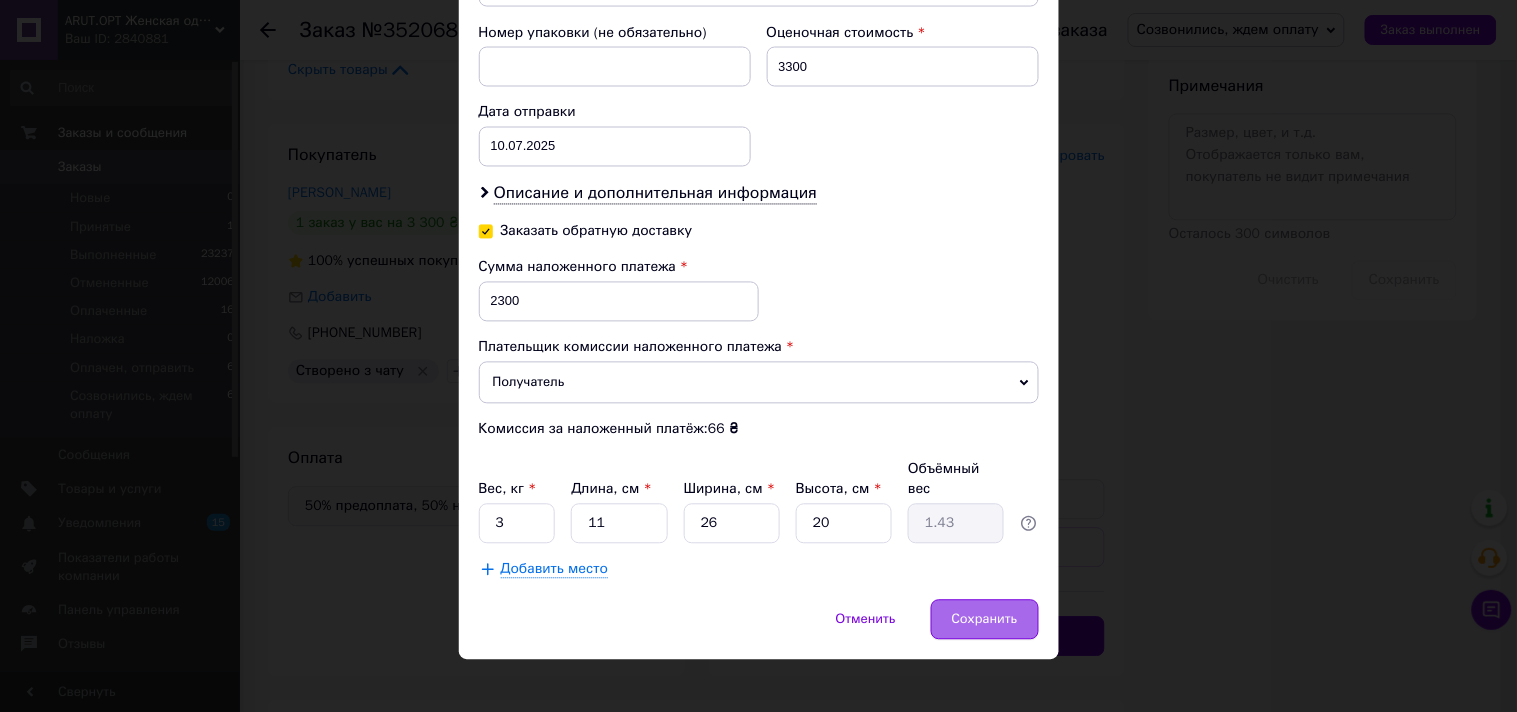 click on "Сохранить" at bounding box center (985, 620) 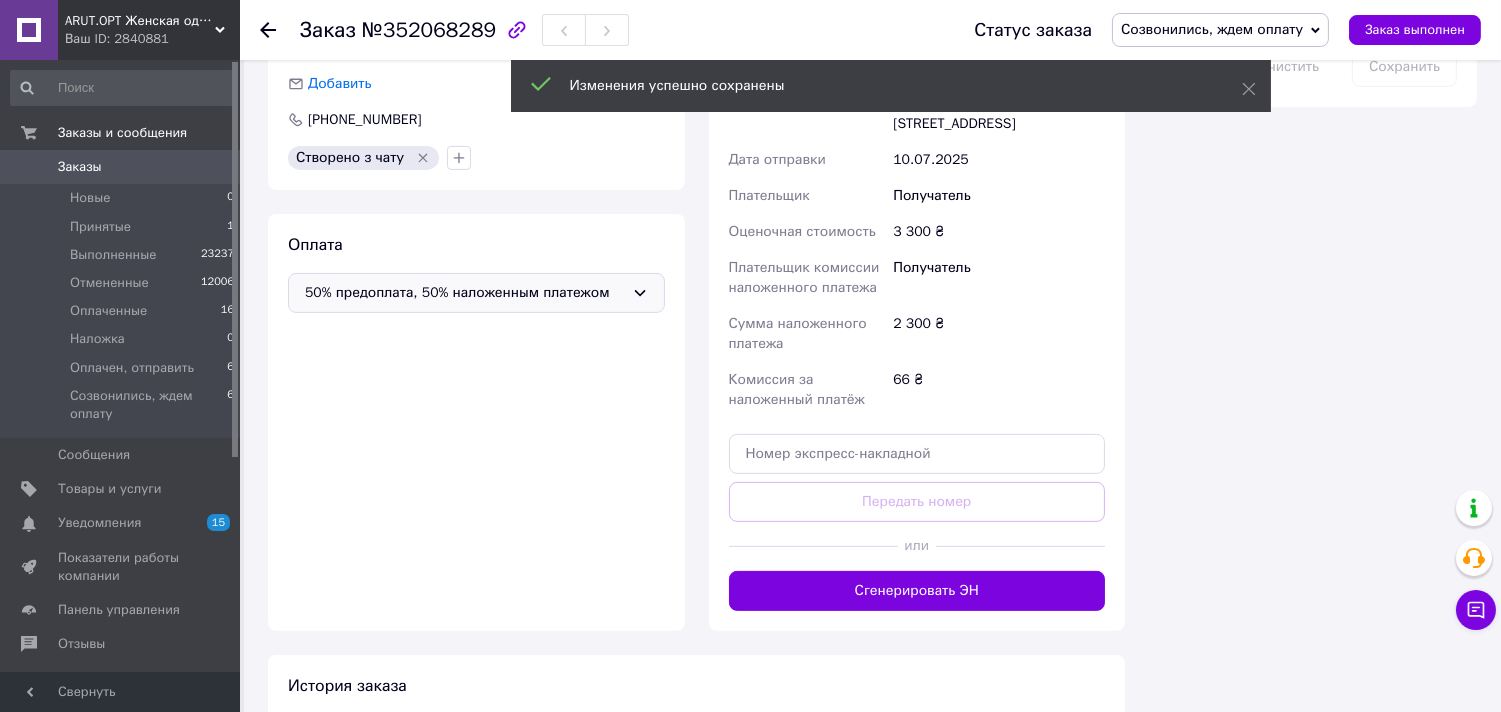 scroll, scrollTop: 1333, scrollLeft: 0, axis: vertical 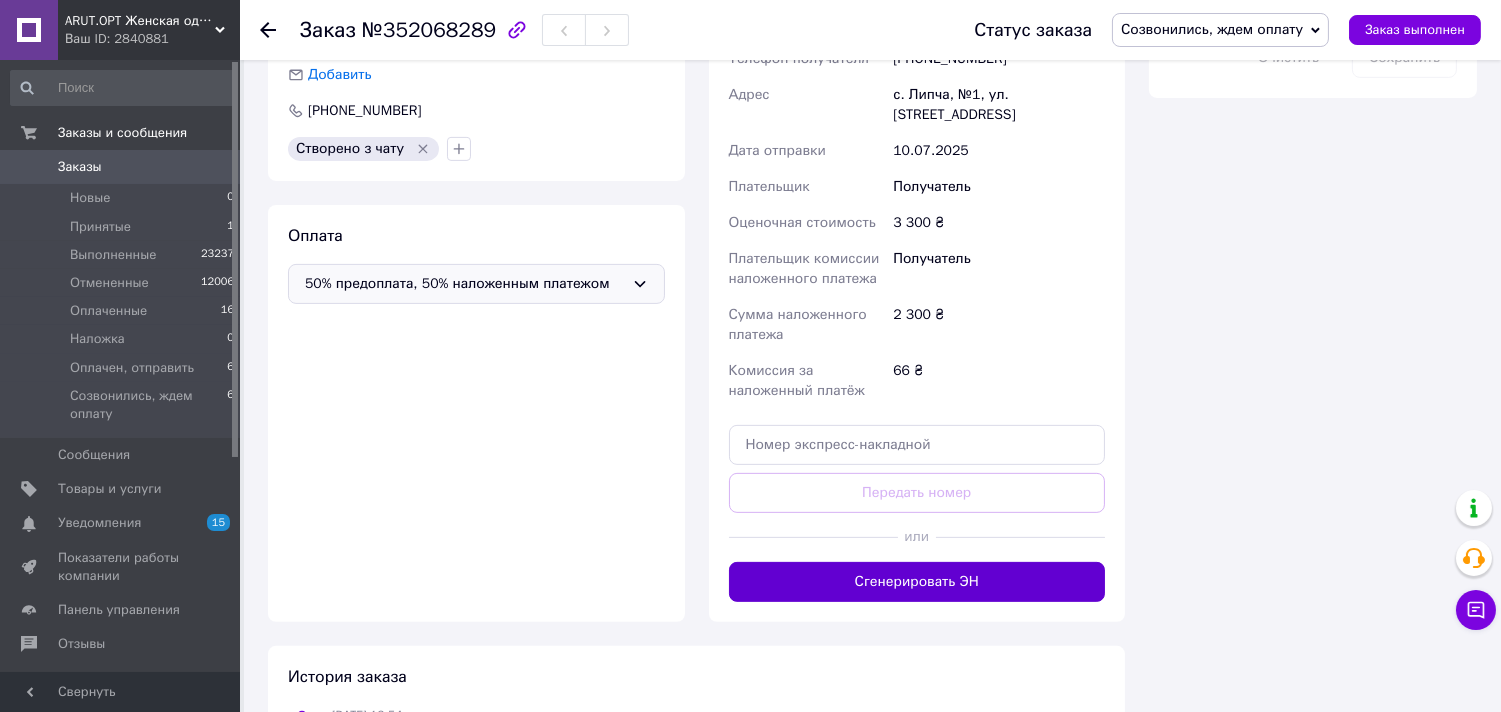 click on "Сгенерировать ЭН" at bounding box center [917, 582] 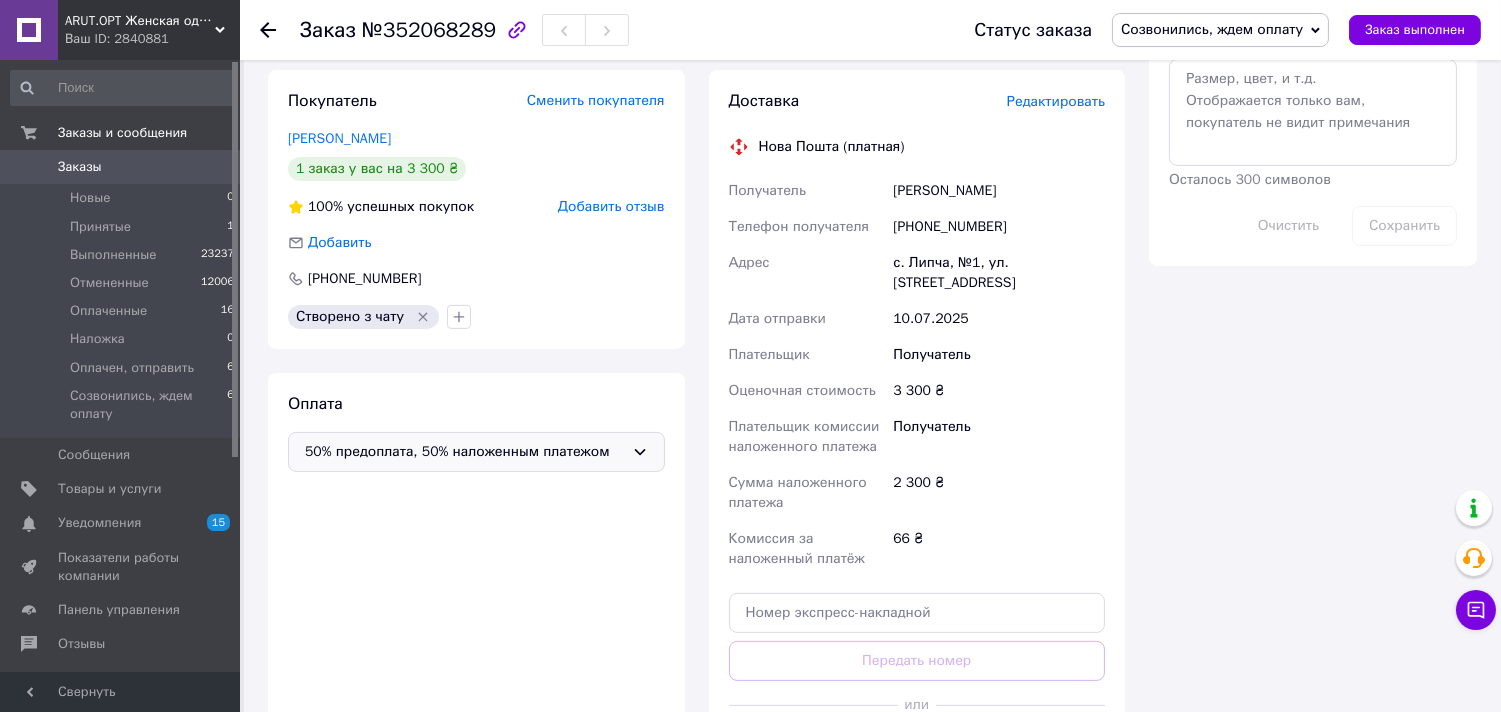 scroll, scrollTop: 1111, scrollLeft: 0, axis: vertical 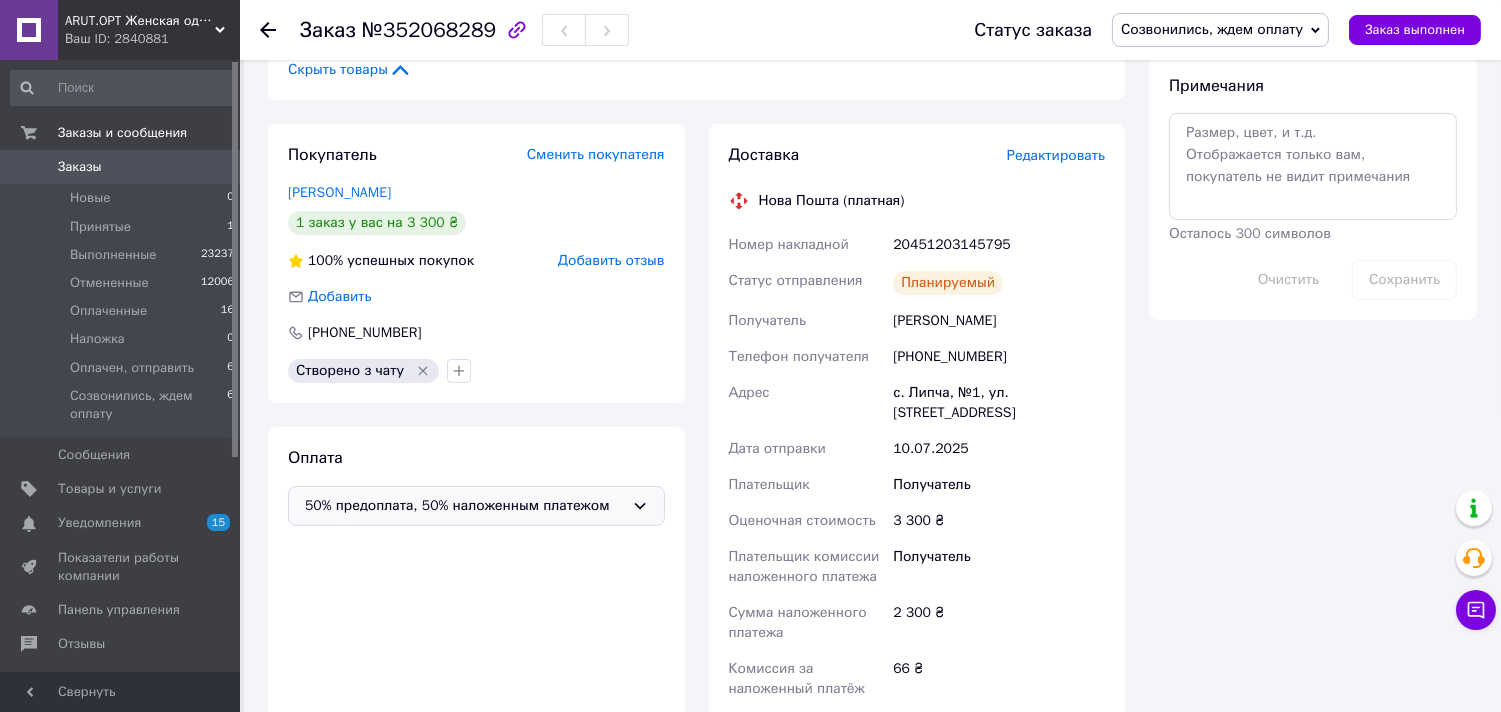drag, startPoint x: 863, startPoint y: 190, endPoint x: 1036, endPoint y: 273, distance: 191.88017 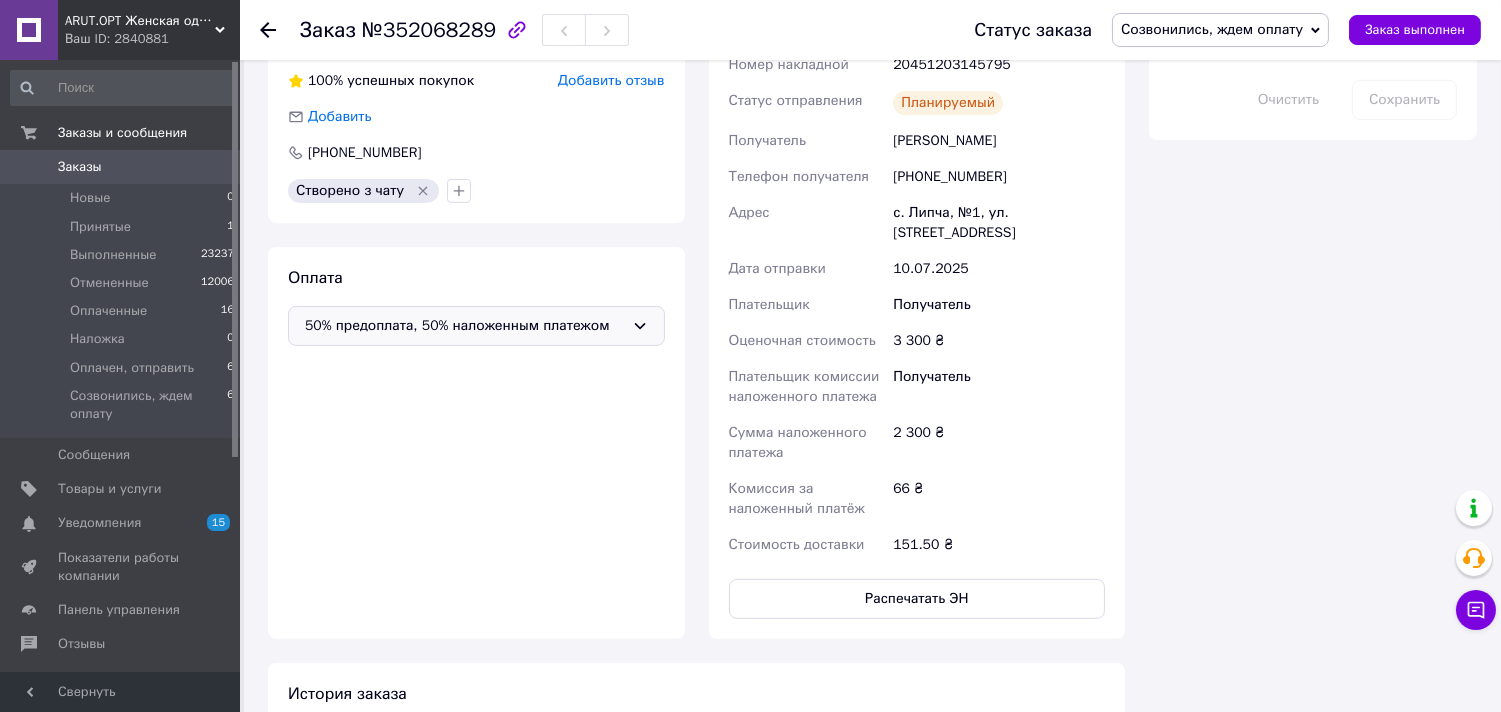 scroll, scrollTop: 1222, scrollLeft: 0, axis: vertical 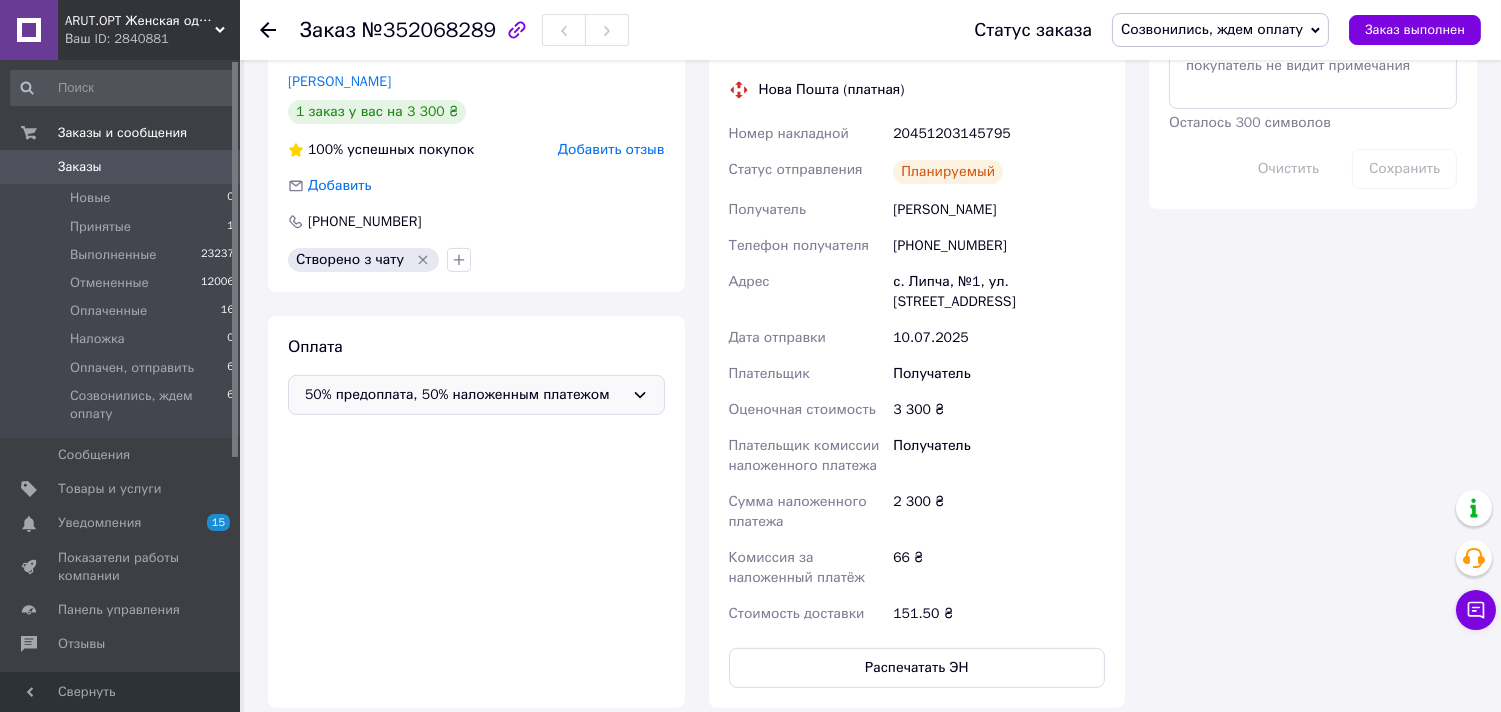 click on "Созвонились, ждем оплату" at bounding box center [1212, 29] 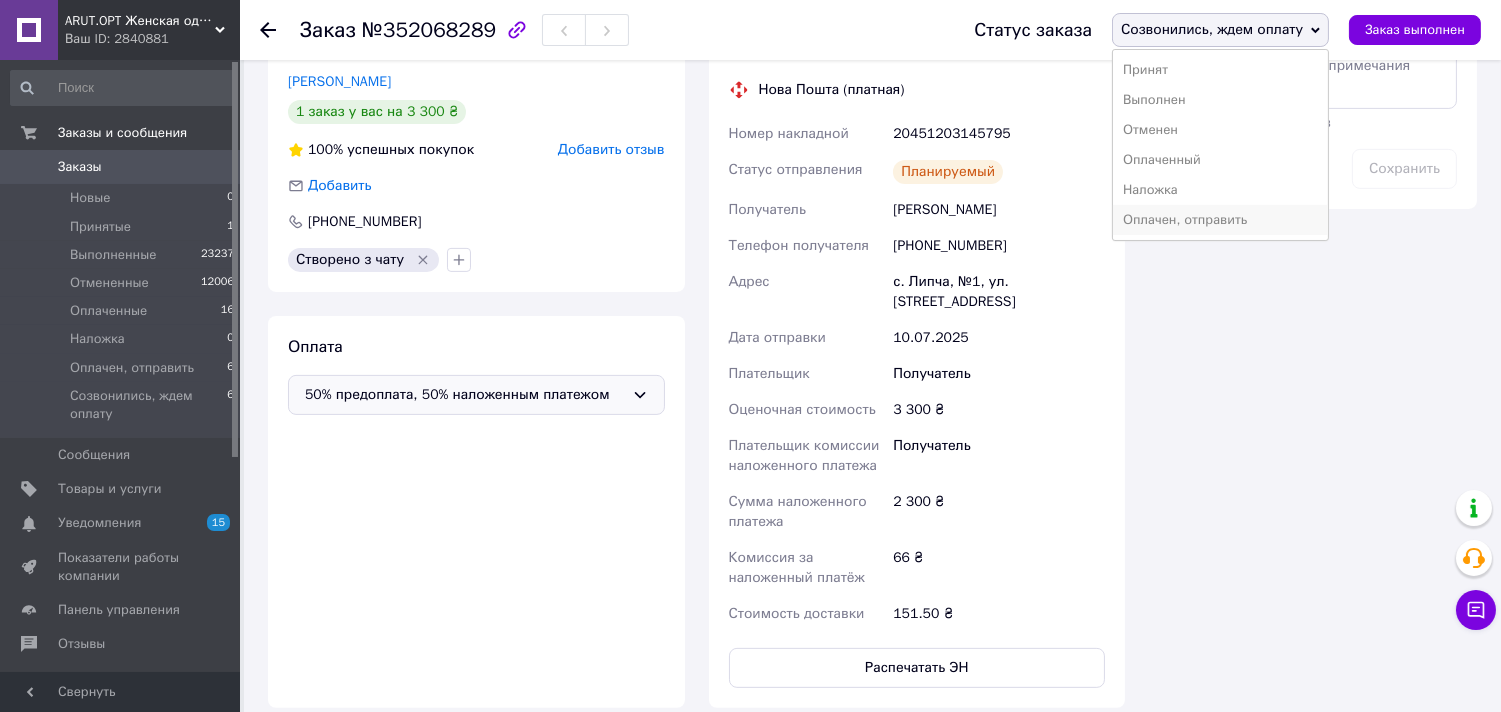 click on "Оплачен, отправить" at bounding box center (1220, 220) 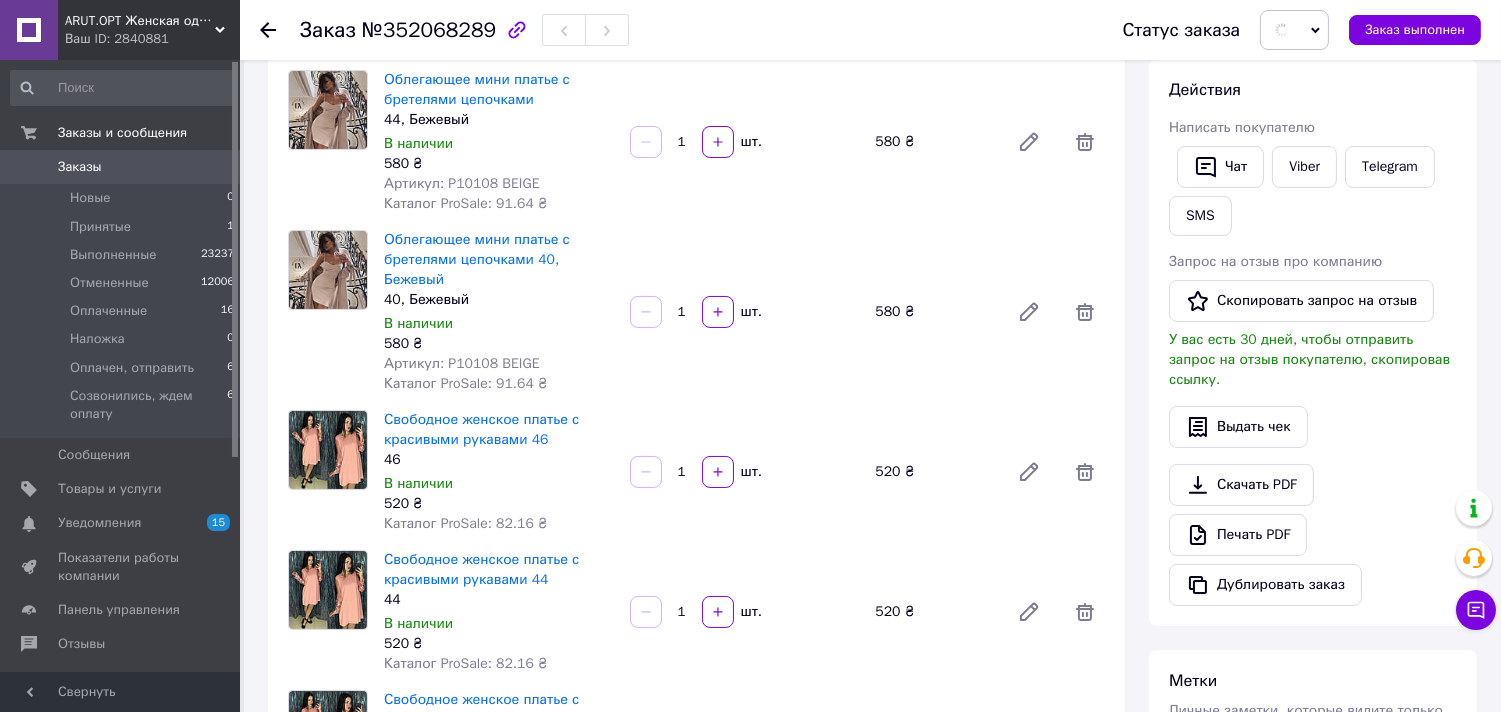 scroll, scrollTop: 333, scrollLeft: 0, axis: vertical 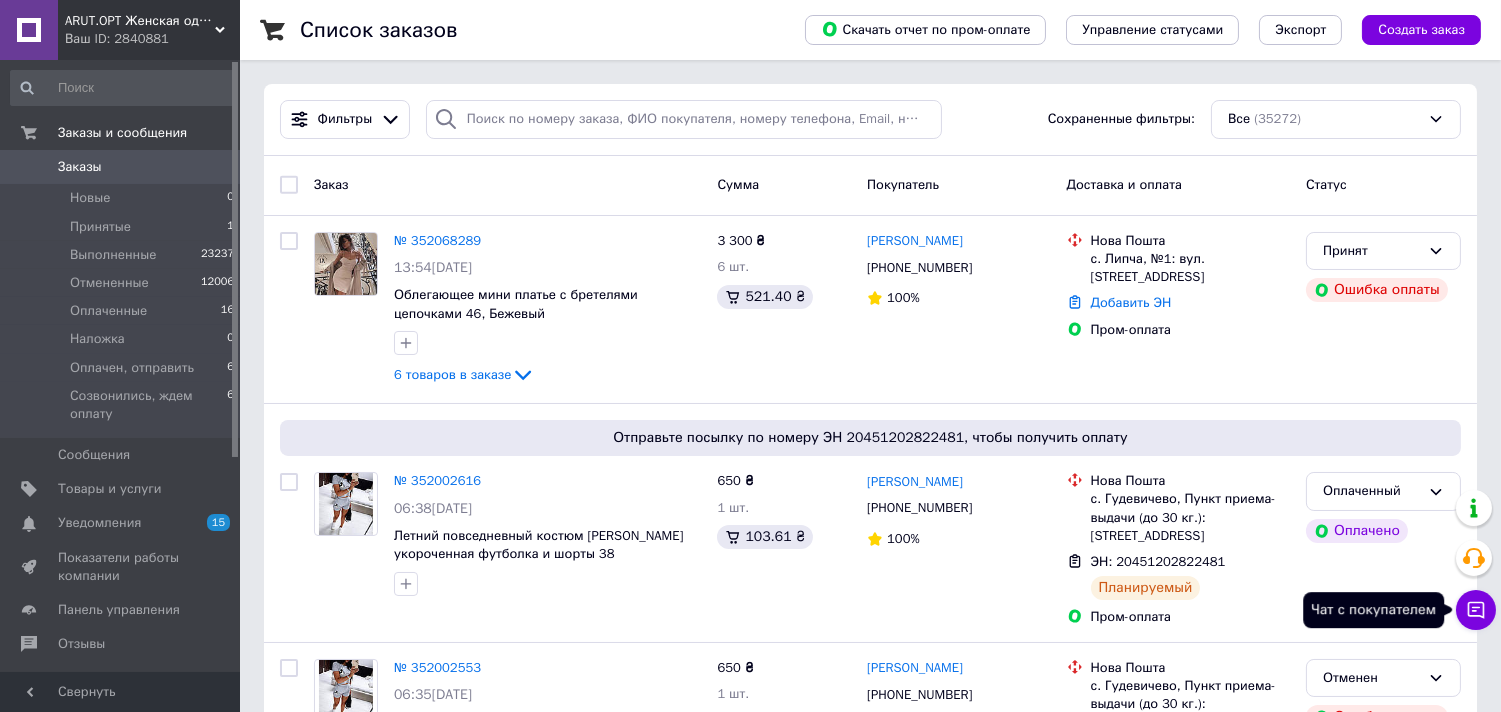 click 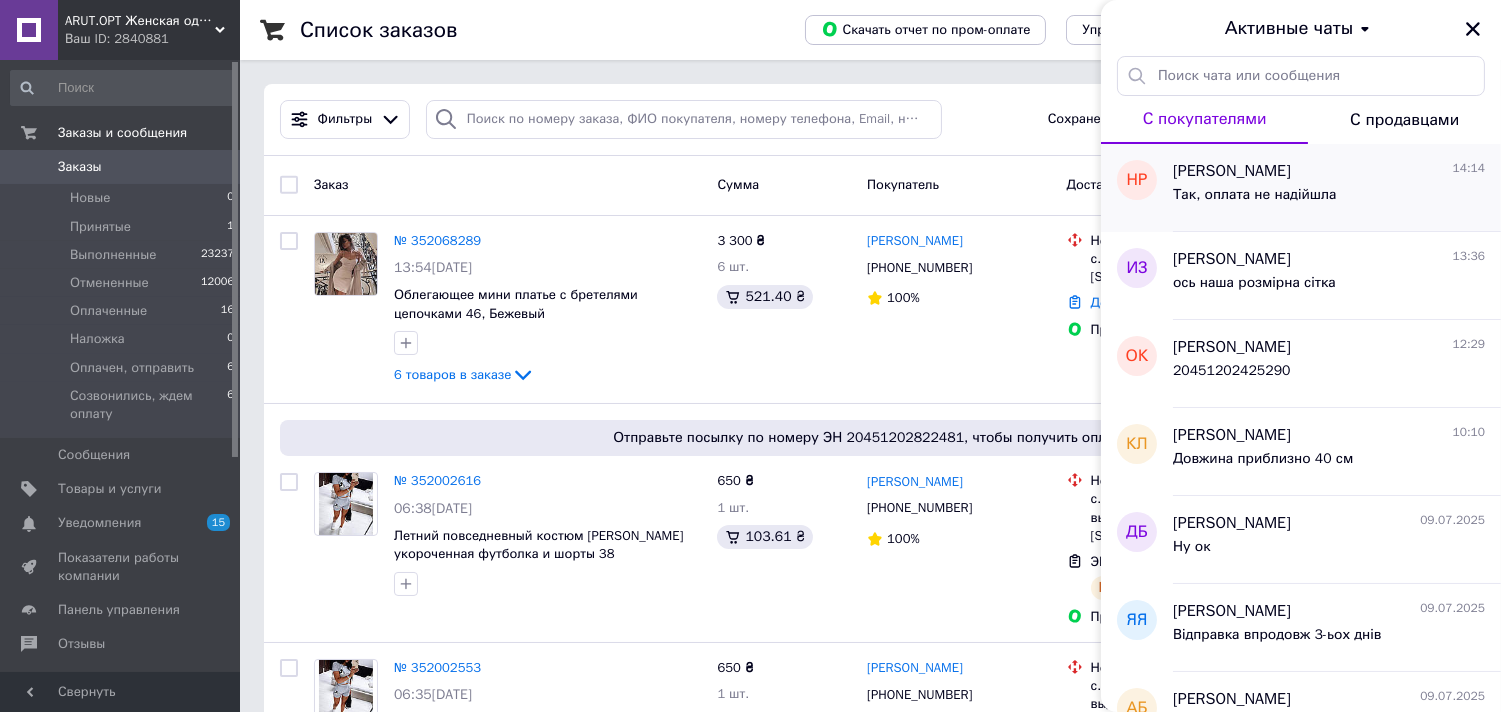 click on "Так, оплата не надійшла" at bounding box center (1329, 199) 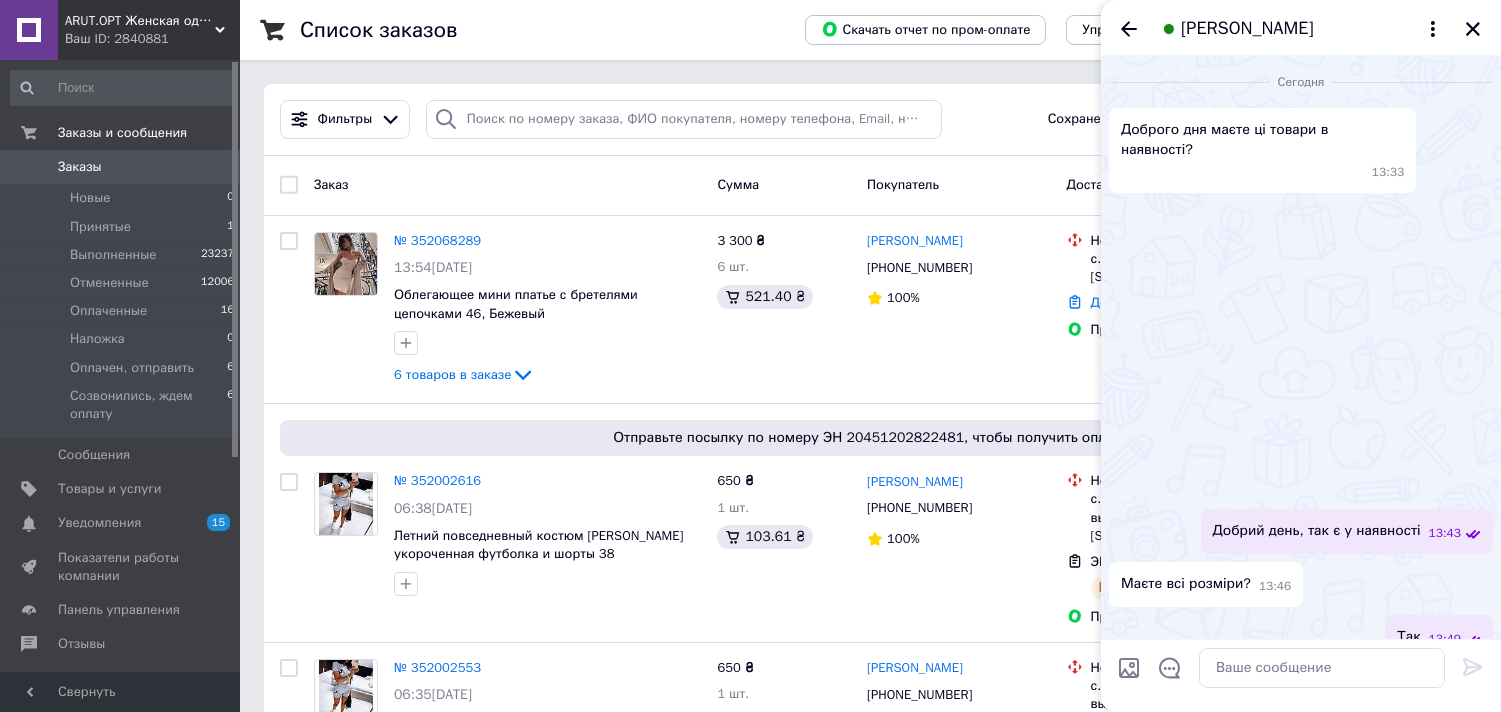 scroll, scrollTop: 967, scrollLeft: 0, axis: vertical 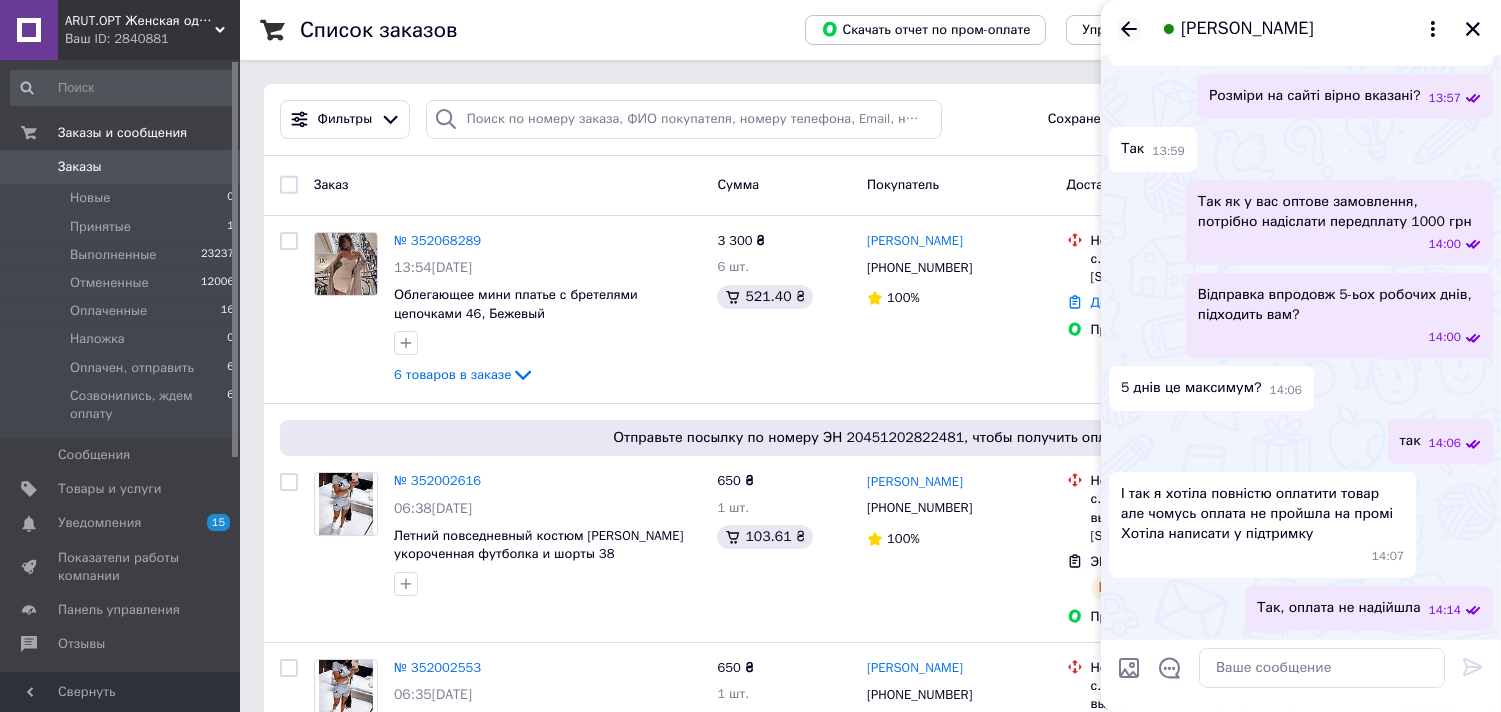 click 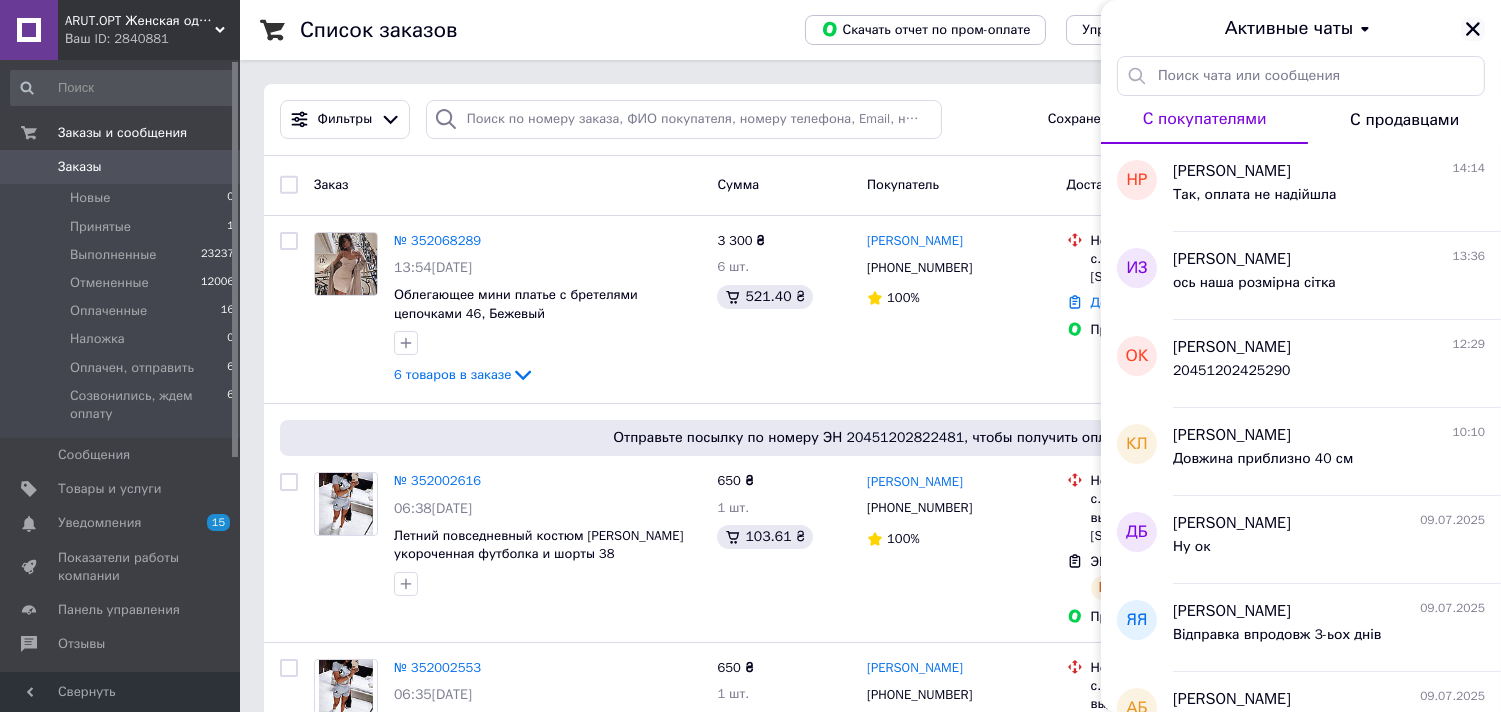 drag, startPoint x: 1478, startPoint y: 22, endPoint x: 1465, endPoint y: 25, distance: 13.341664 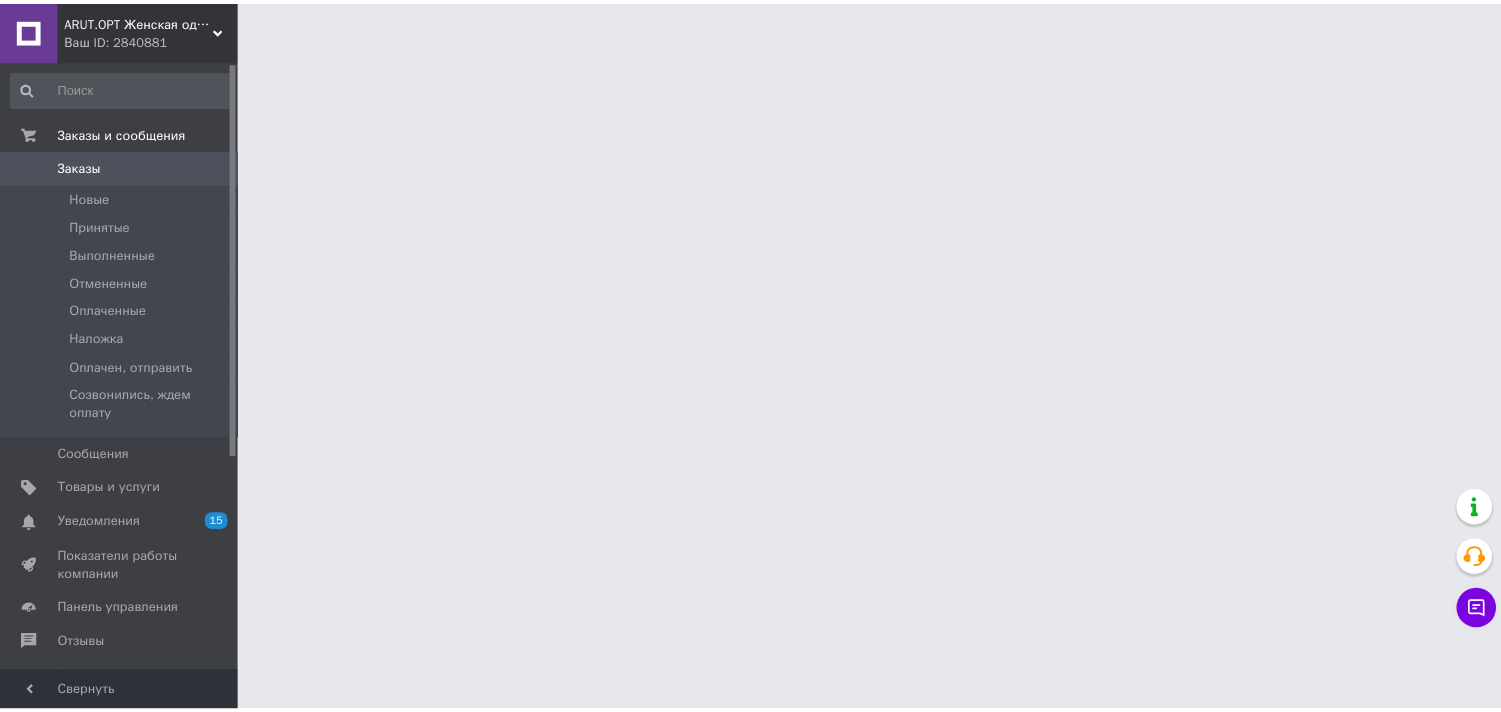 scroll, scrollTop: 0, scrollLeft: 0, axis: both 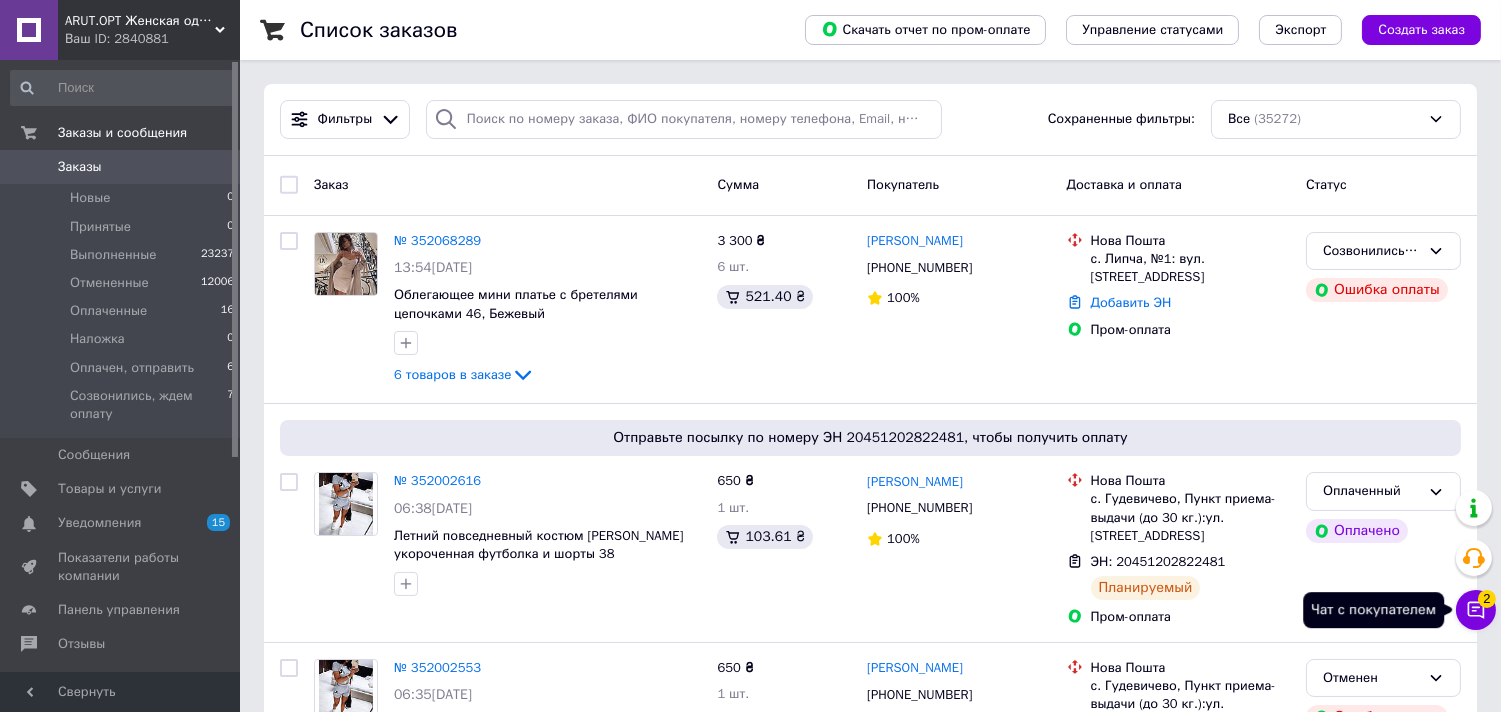 click 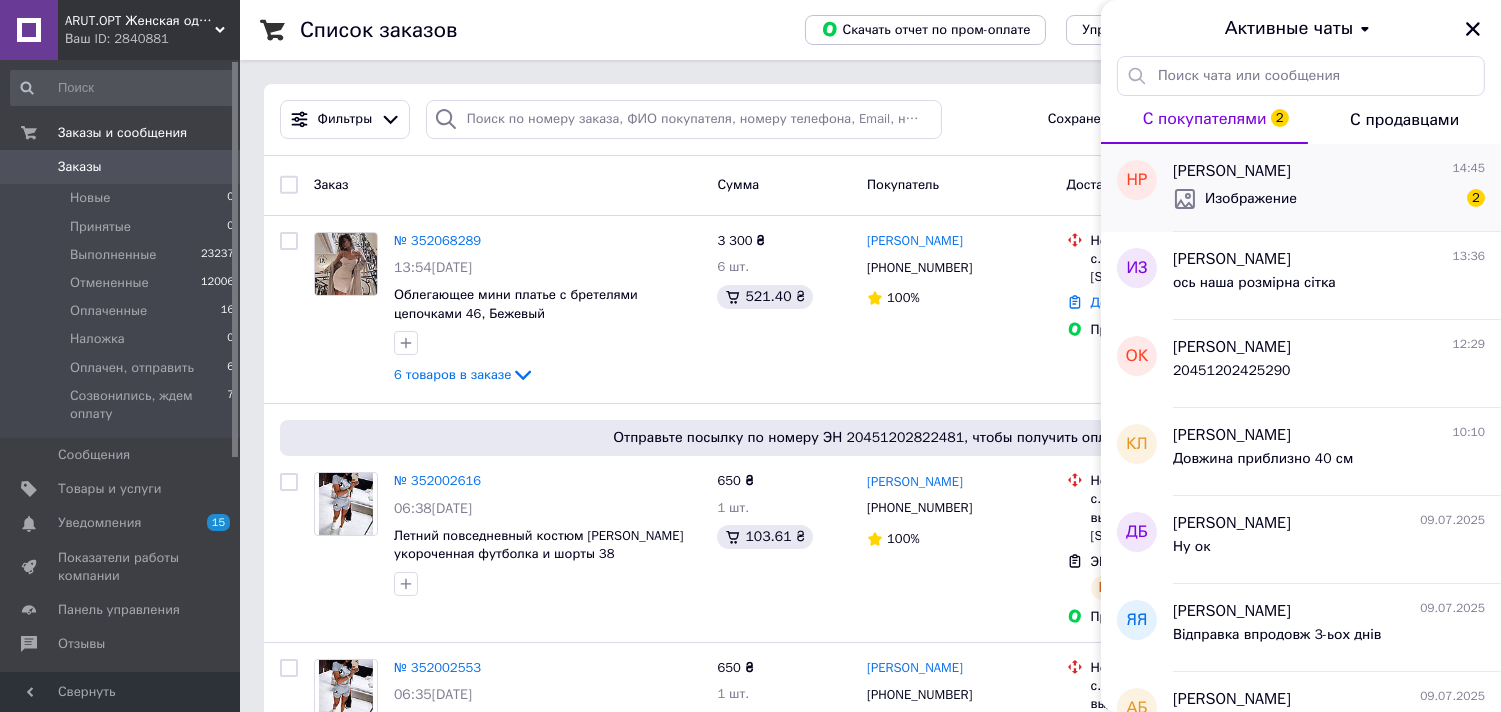 click on "Изображение 2" at bounding box center (1329, 199) 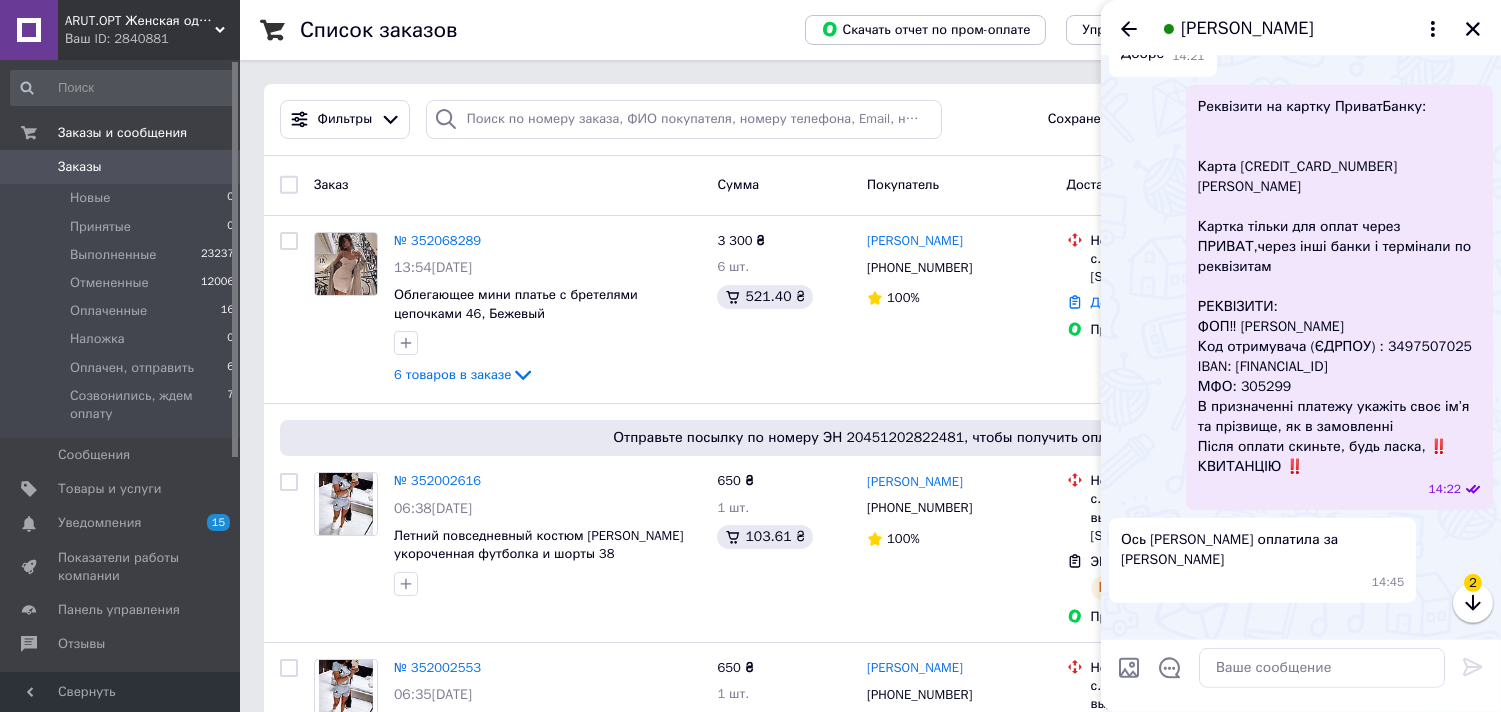 scroll, scrollTop: 2505, scrollLeft: 0, axis: vertical 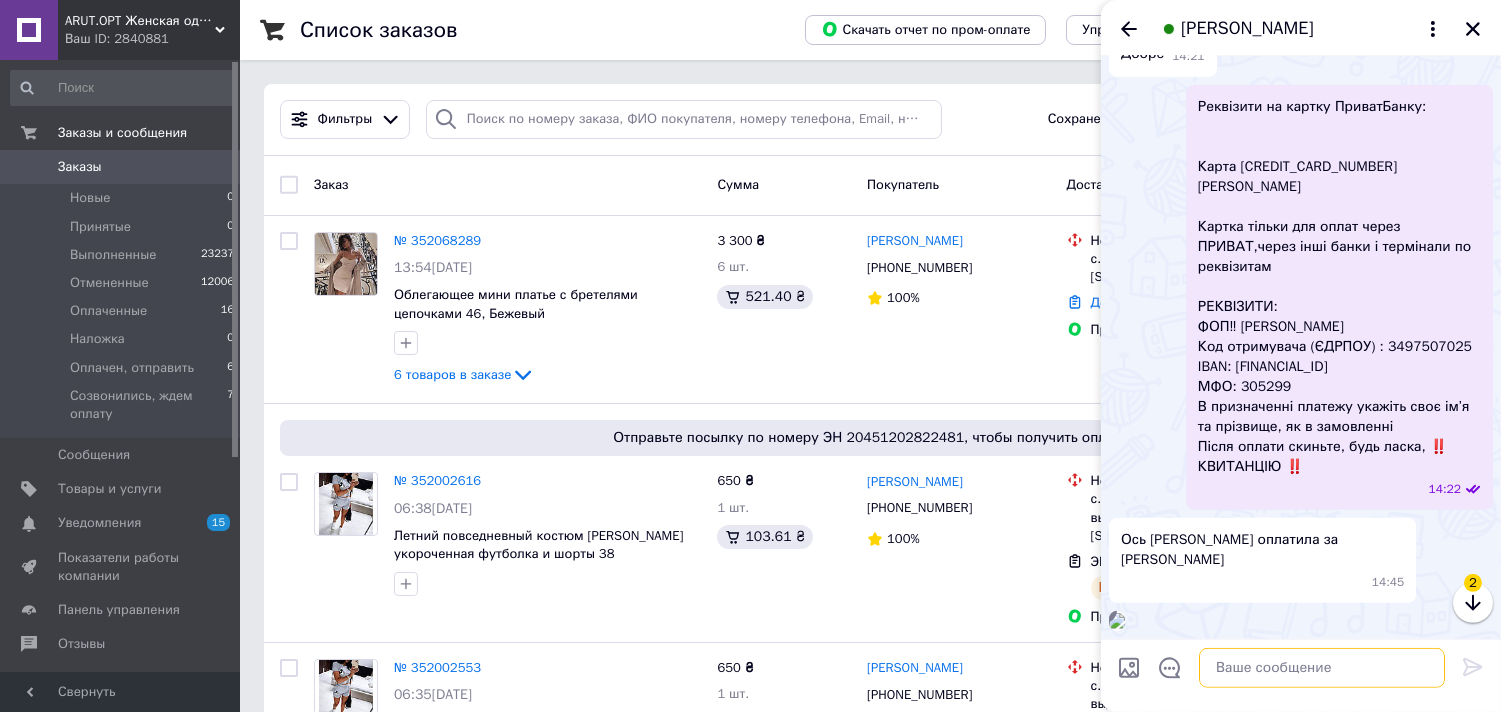 click at bounding box center [1322, 668] 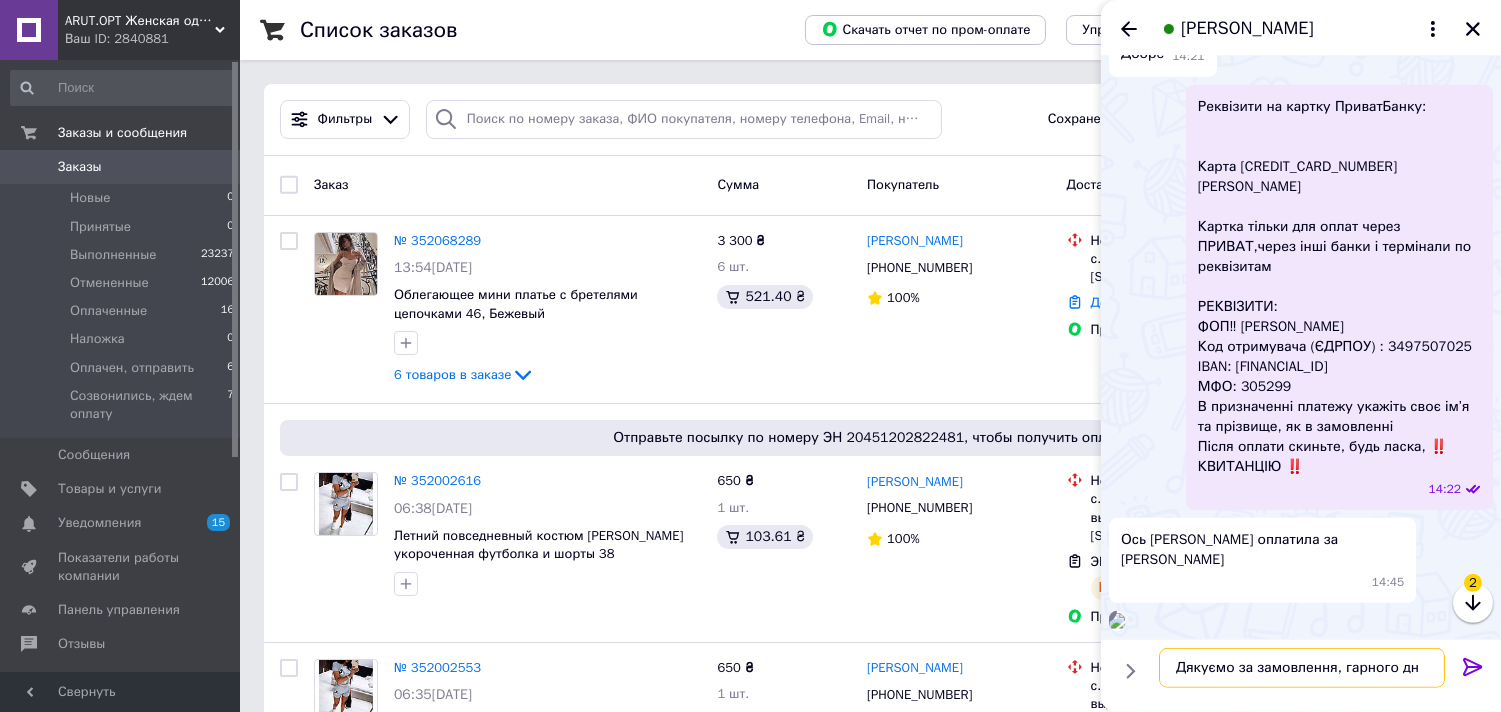 type on "Дякуємо за замовлення, гарного дня" 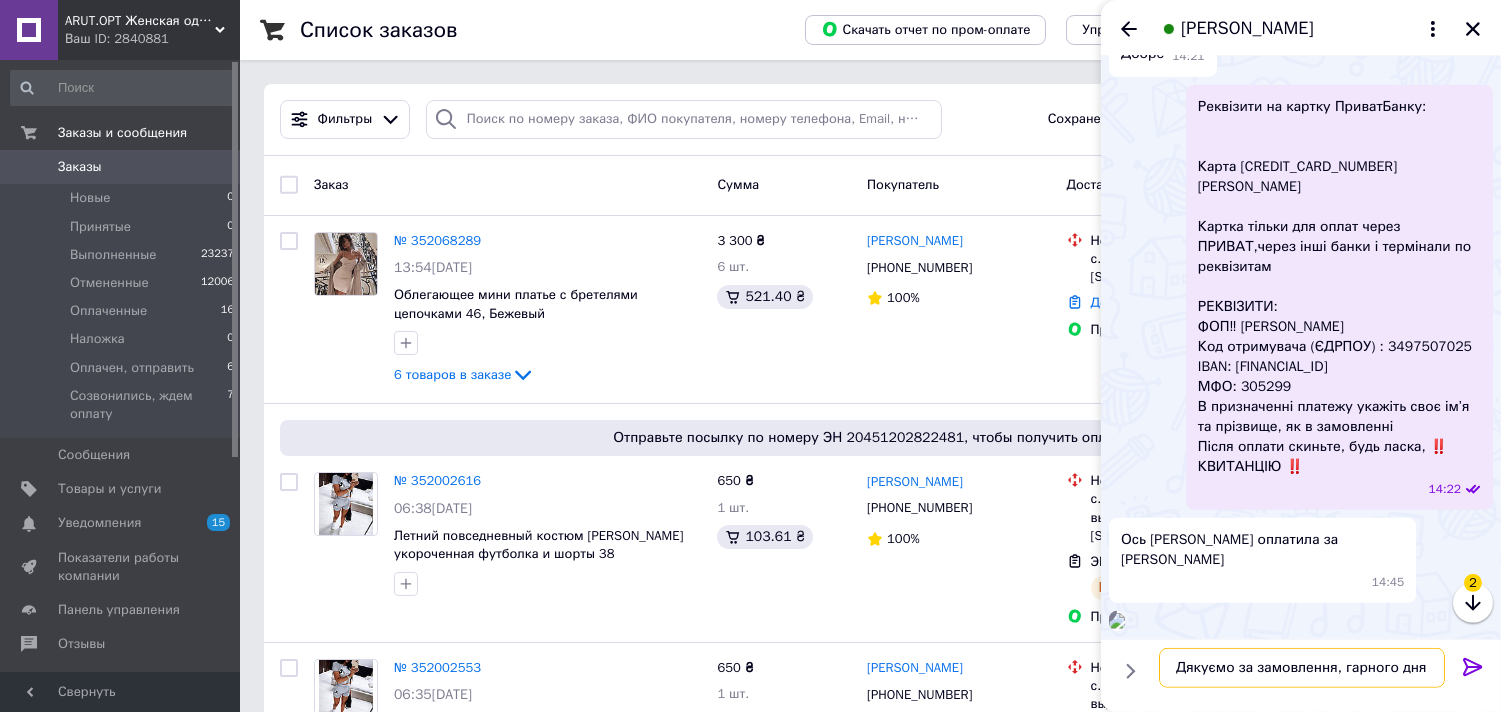 type 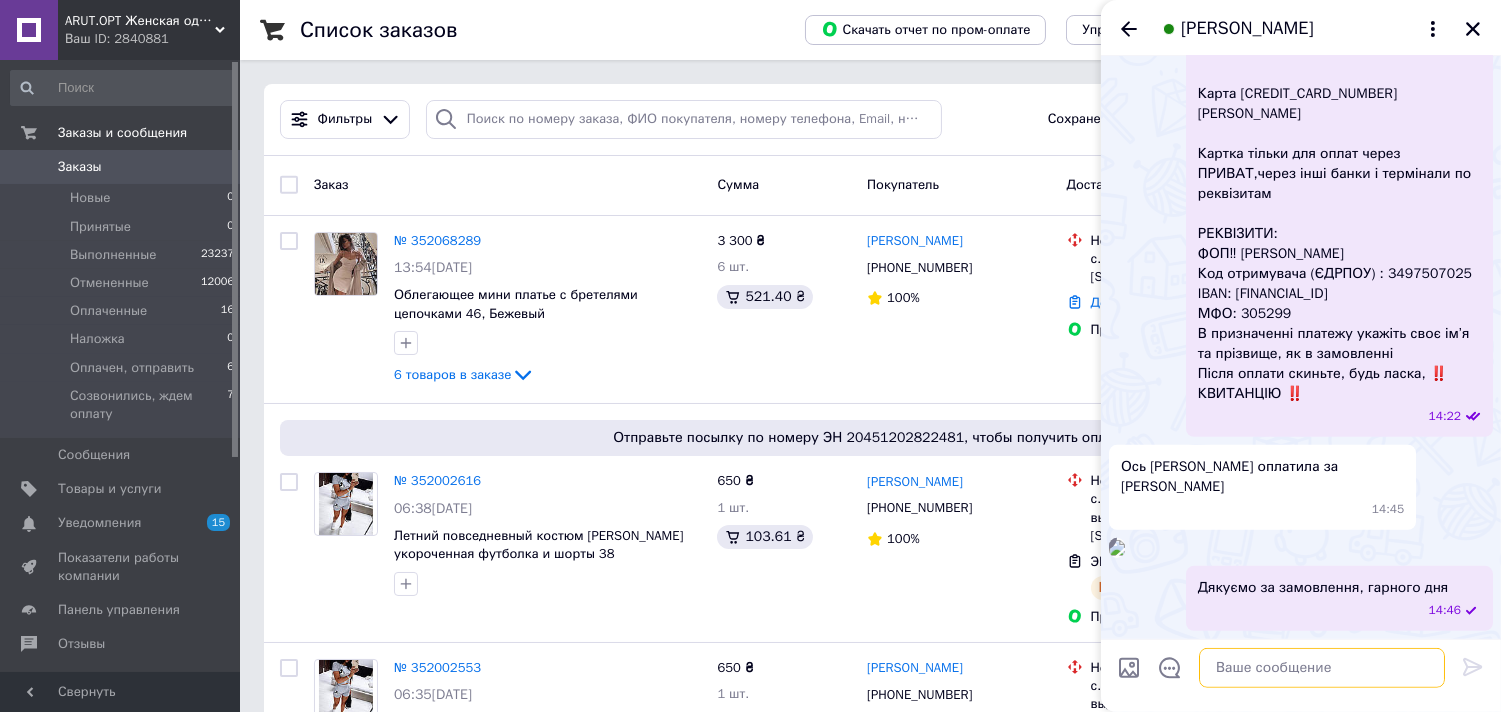 scroll, scrollTop: 2546, scrollLeft: 0, axis: vertical 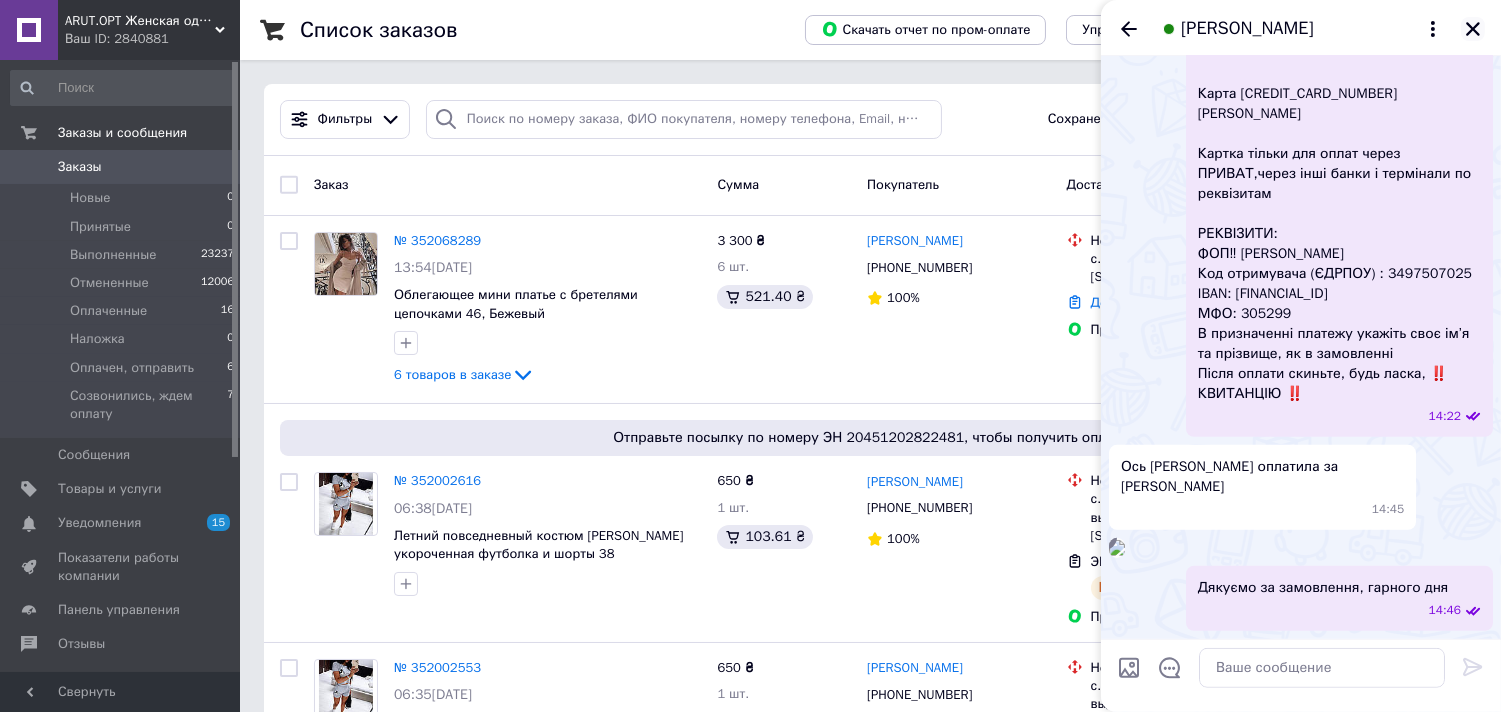 click 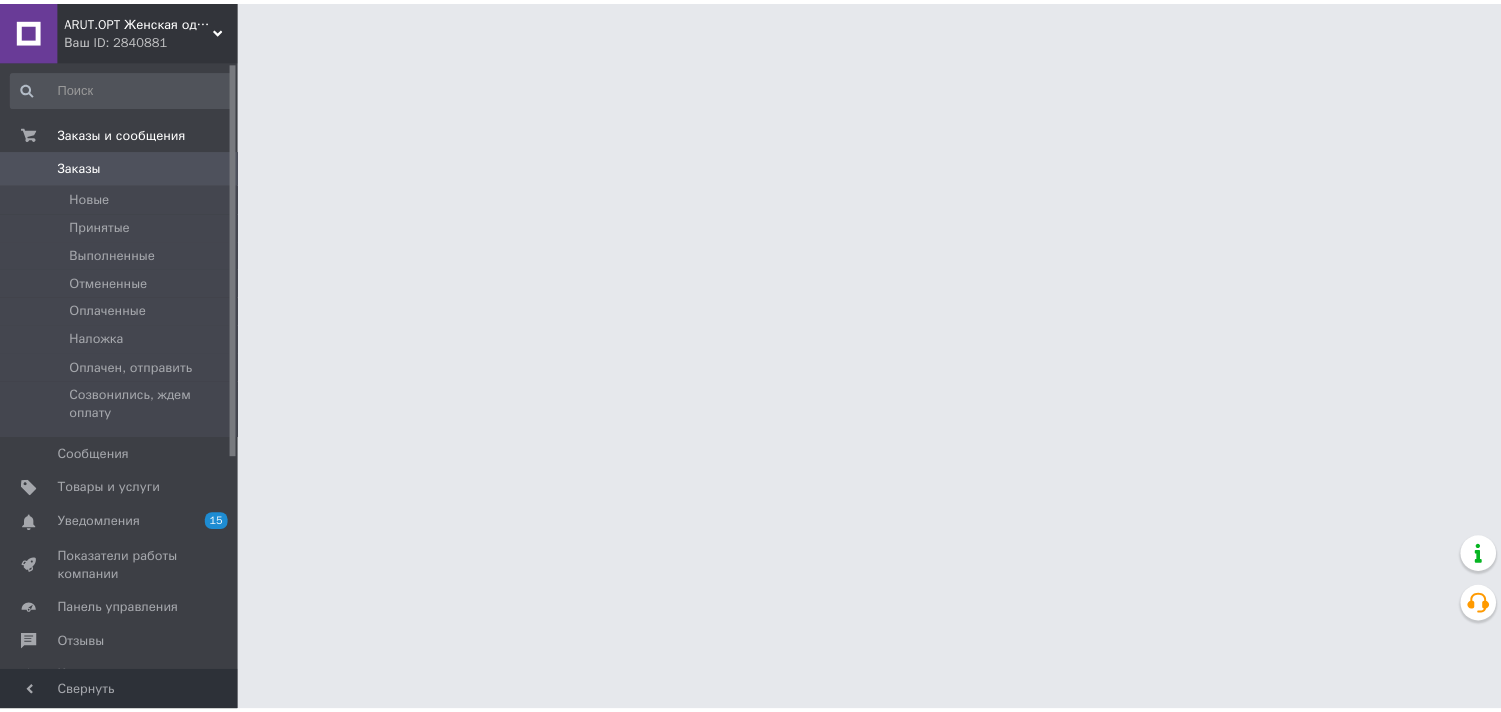 scroll, scrollTop: 0, scrollLeft: 0, axis: both 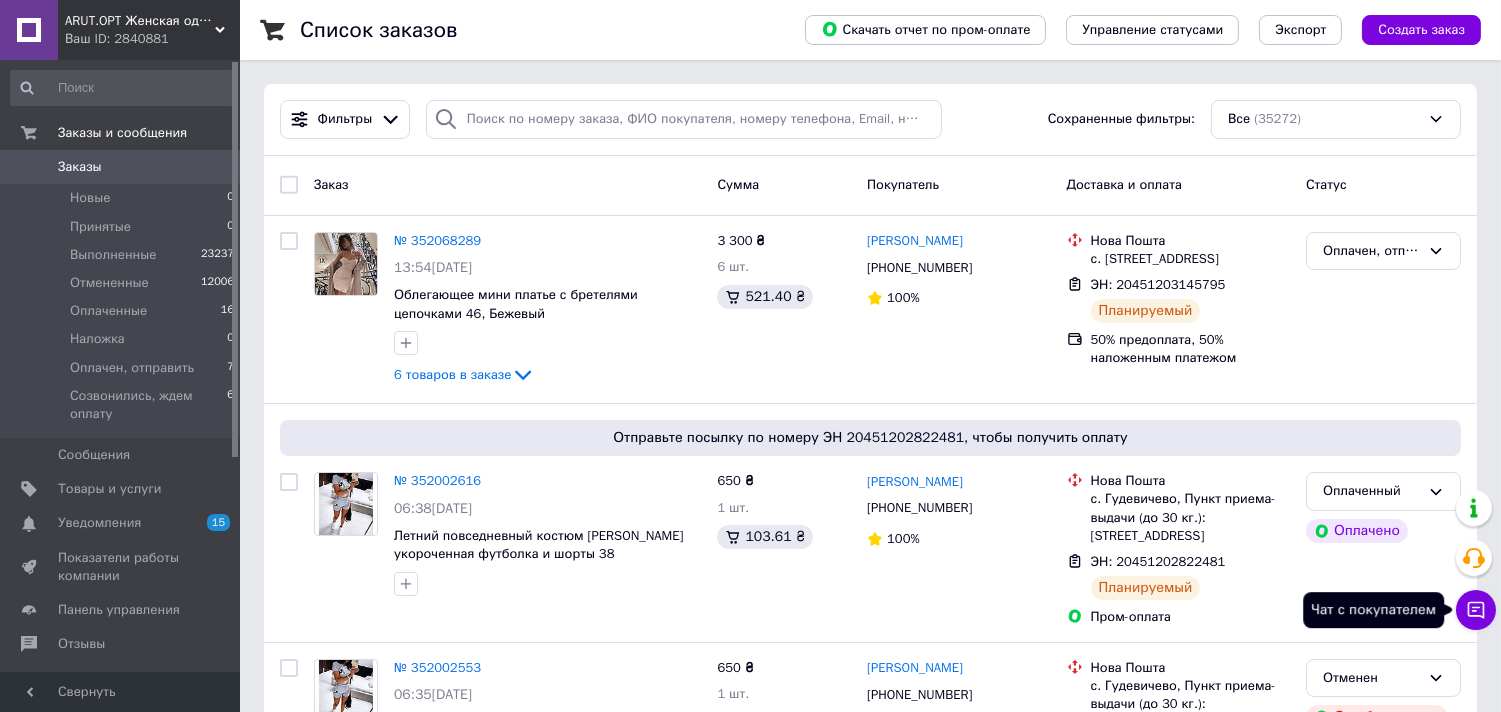 drag, startPoint x: 1472, startPoint y: 611, endPoint x: 1461, endPoint y: 623, distance: 16.27882 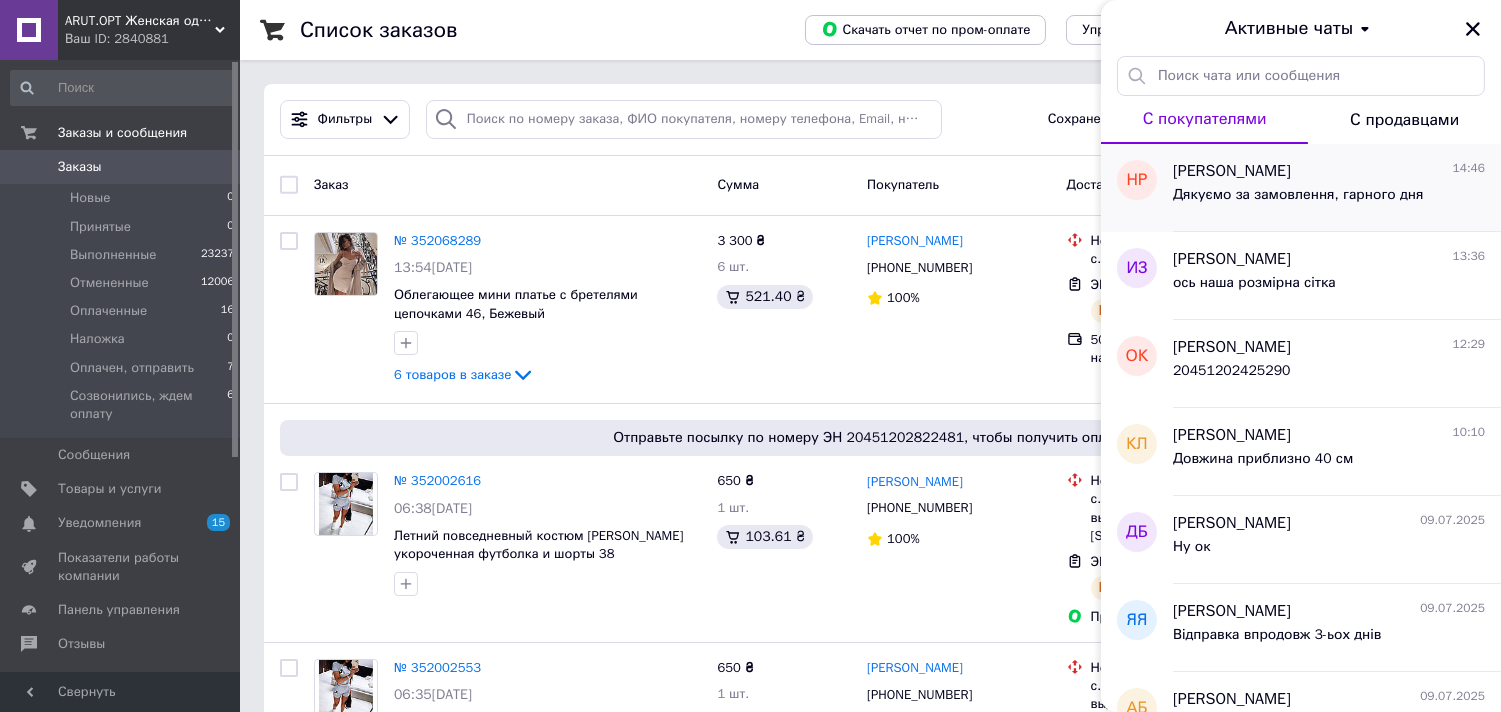click on "Дякуємо за замовлення, гарного дня" at bounding box center (1298, 195) 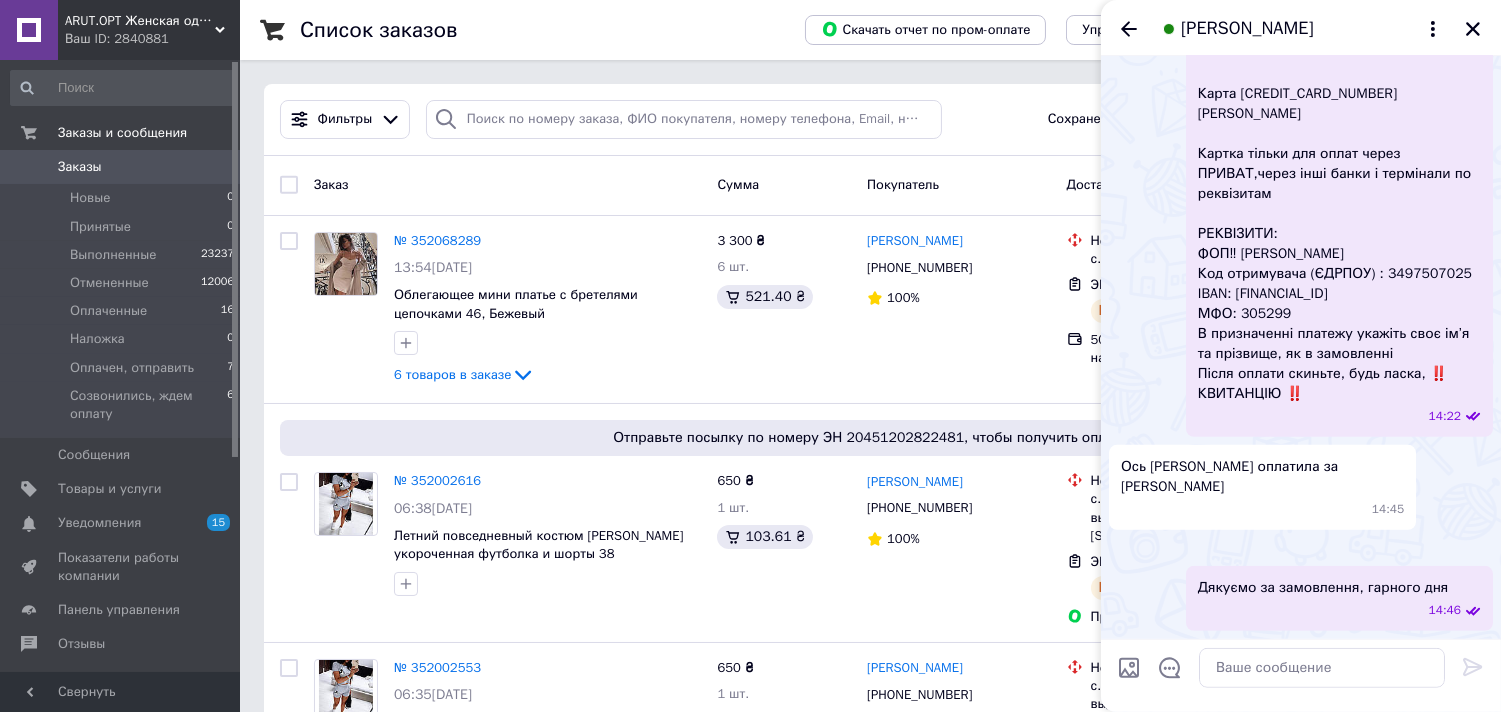 scroll, scrollTop: 2534, scrollLeft: 0, axis: vertical 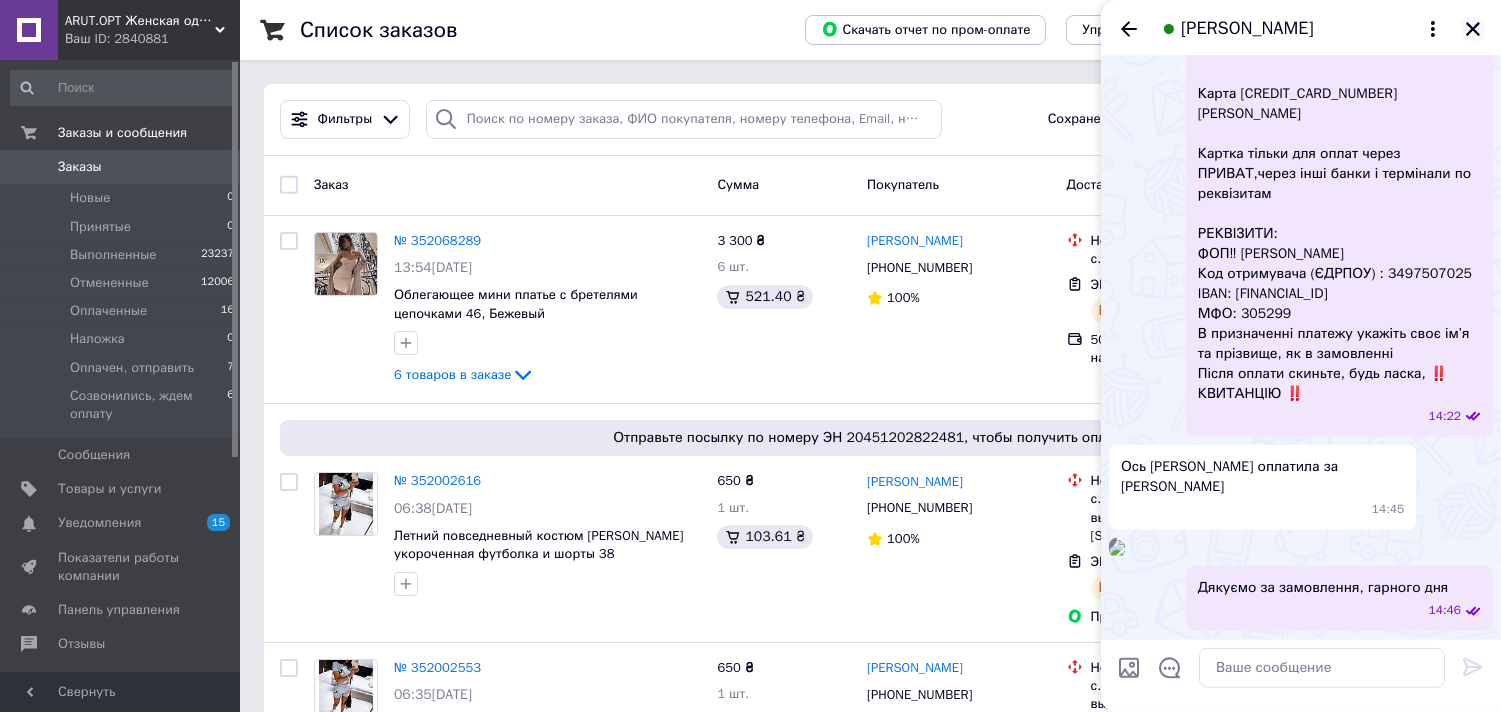 click 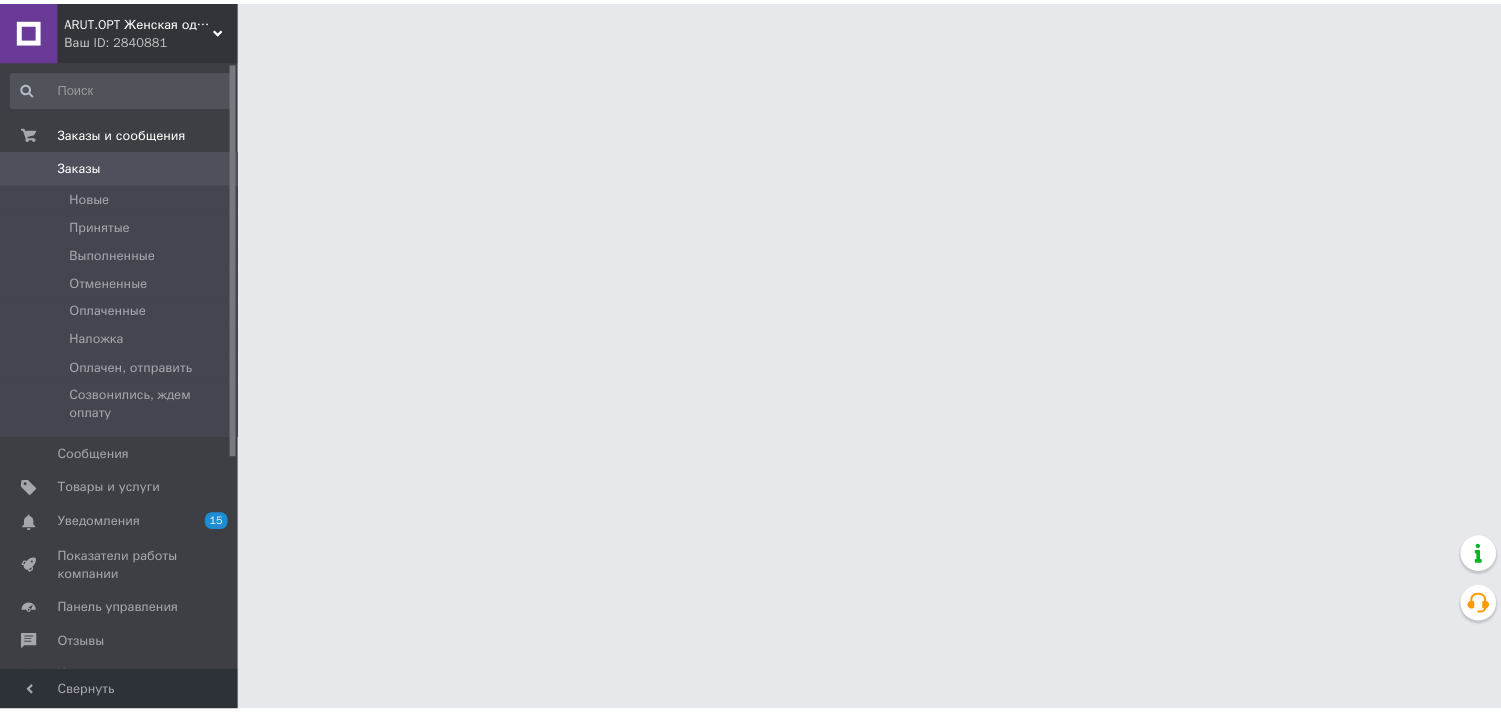 scroll, scrollTop: 0, scrollLeft: 0, axis: both 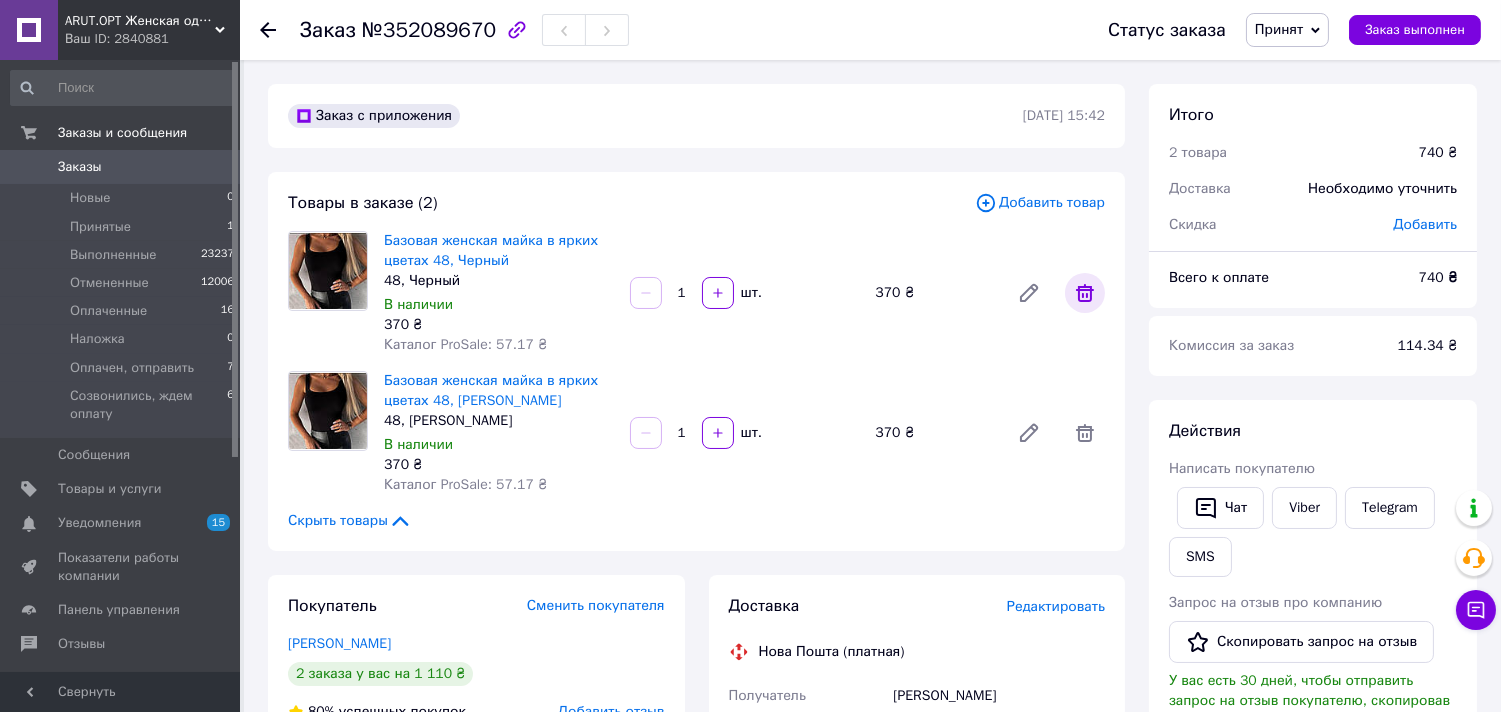 click 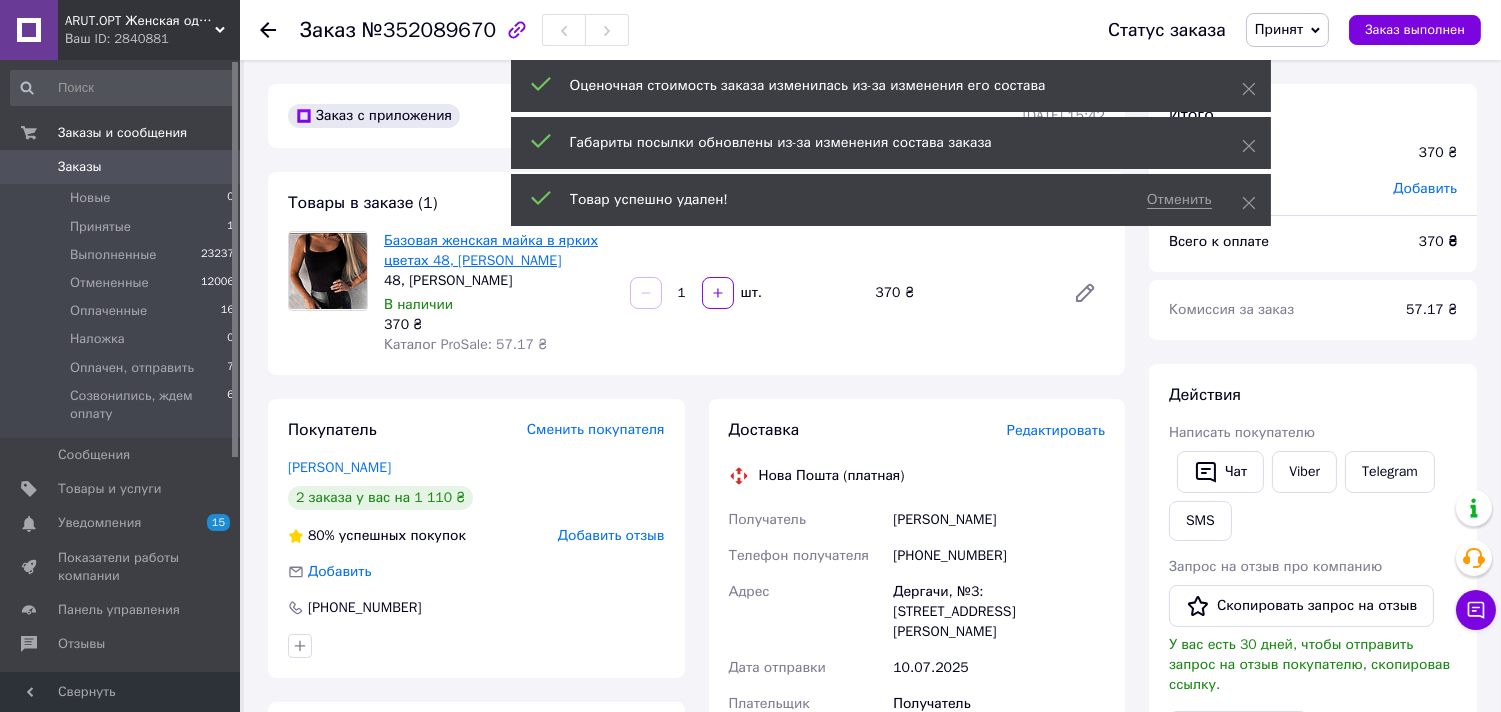 click on "Базовая женская майка в ярких цветах 48, [PERSON_NAME]" at bounding box center [491, 250] 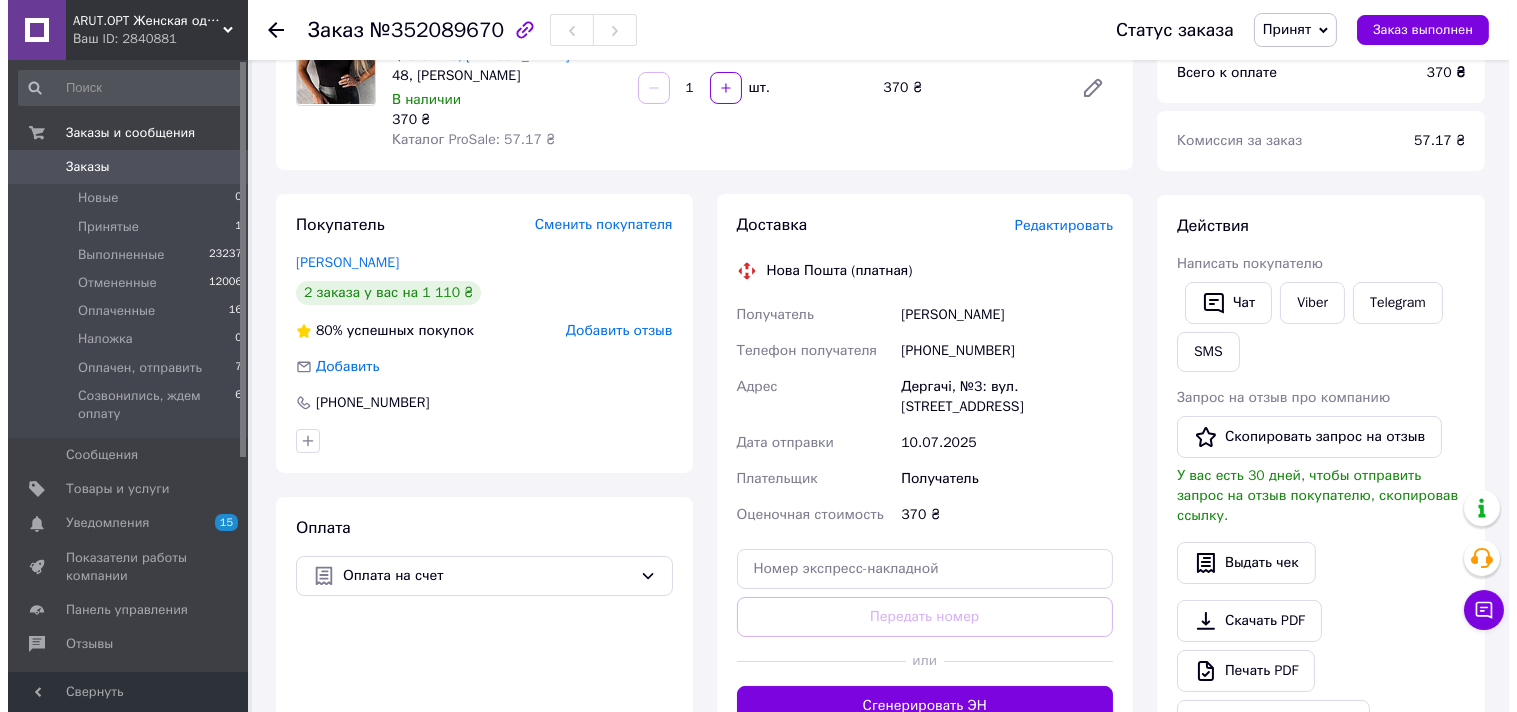 scroll, scrollTop: 333, scrollLeft: 0, axis: vertical 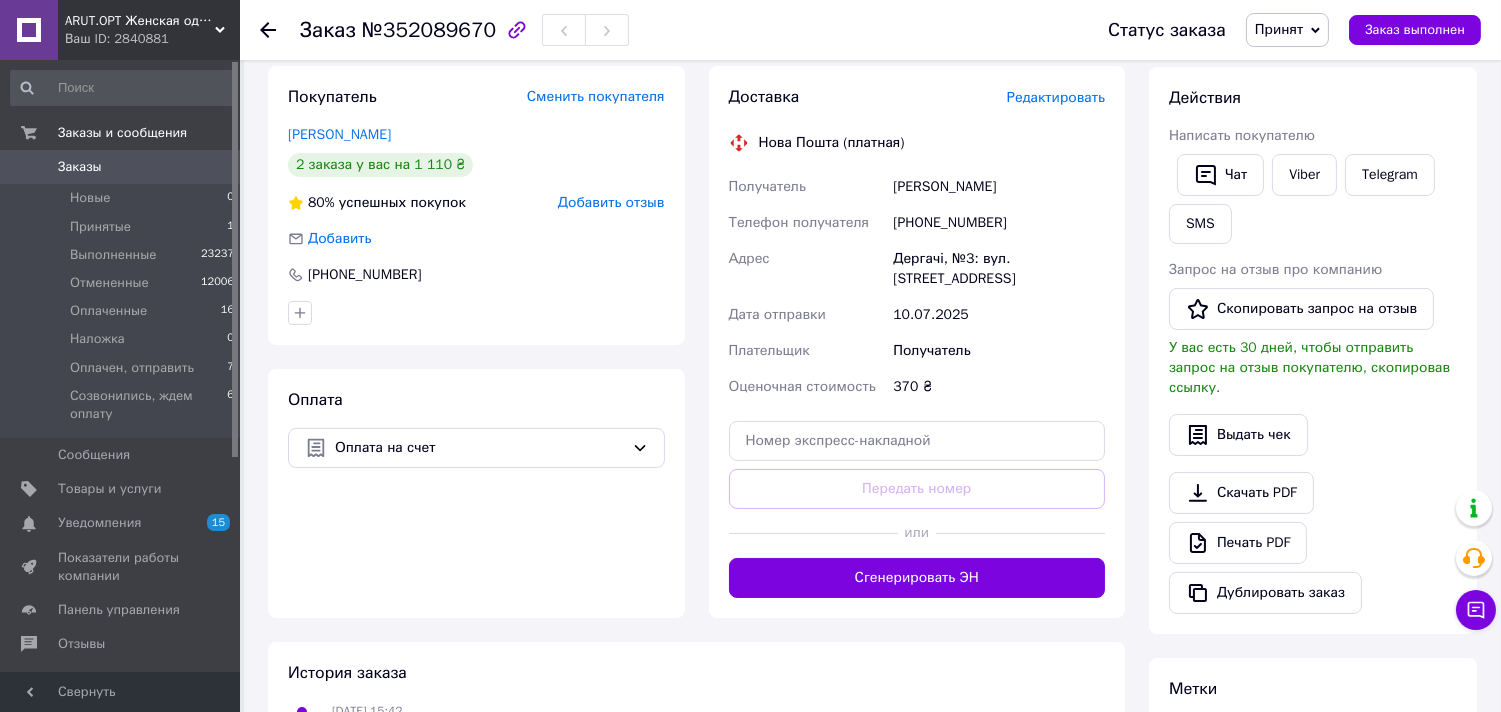click on "Редактировать" at bounding box center [1056, 97] 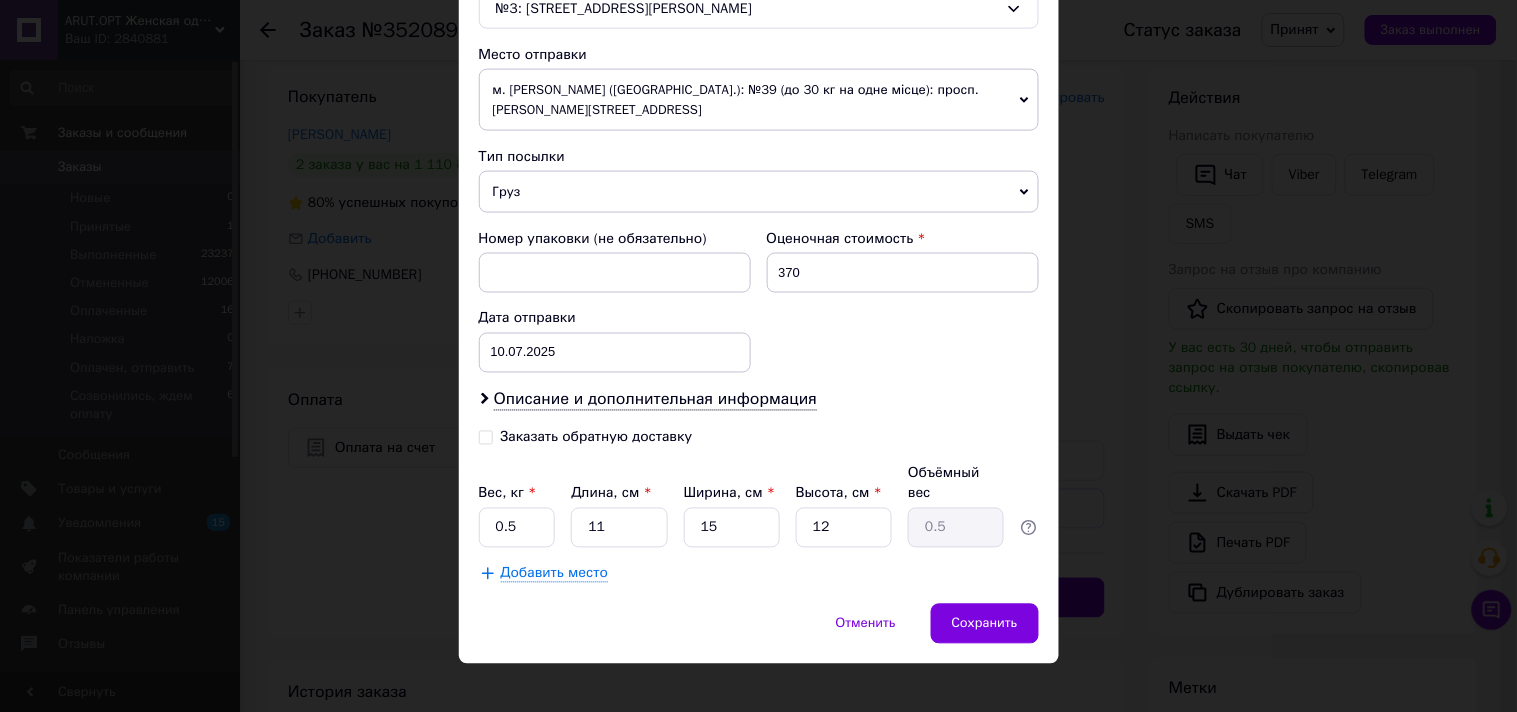scroll, scrollTop: 674, scrollLeft: 0, axis: vertical 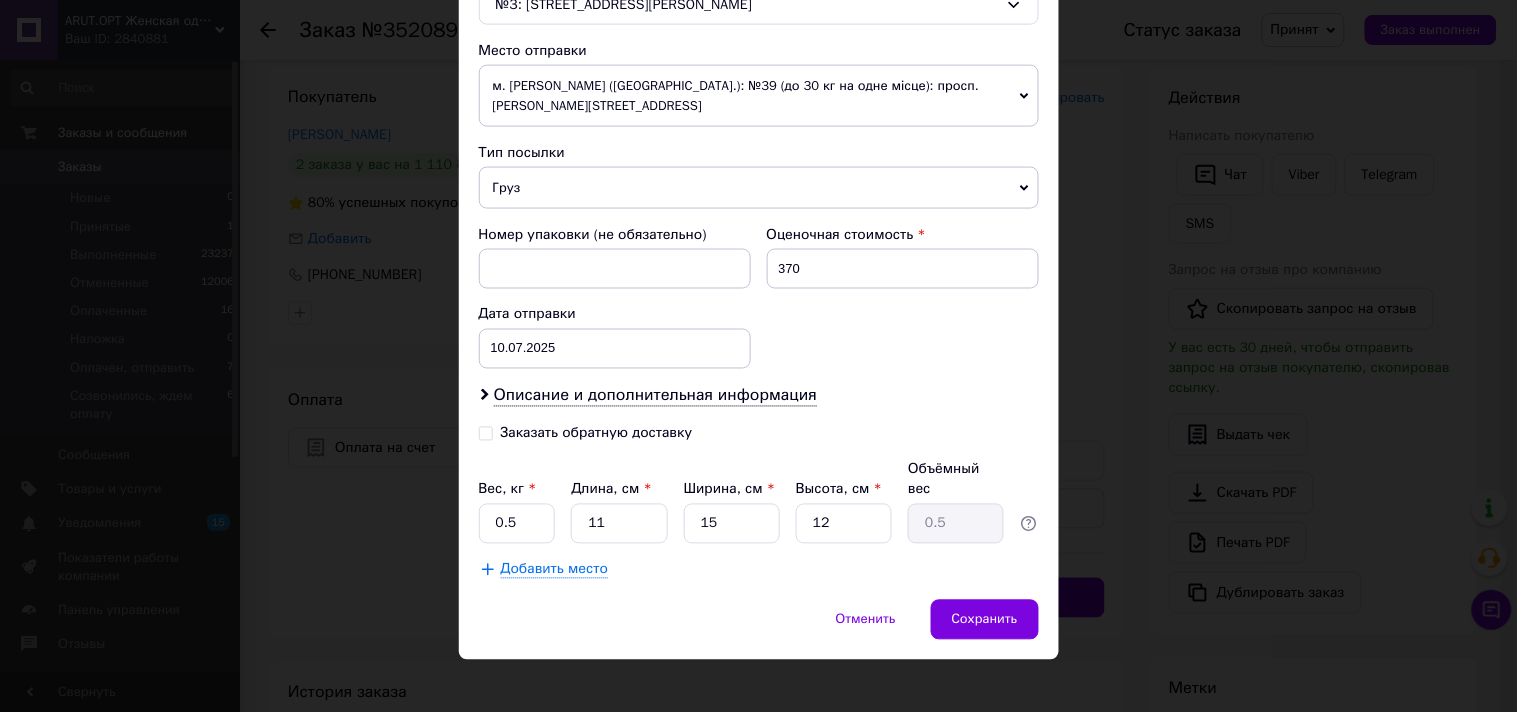 click on "Заказать обратную доставку" at bounding box center (486, 432) 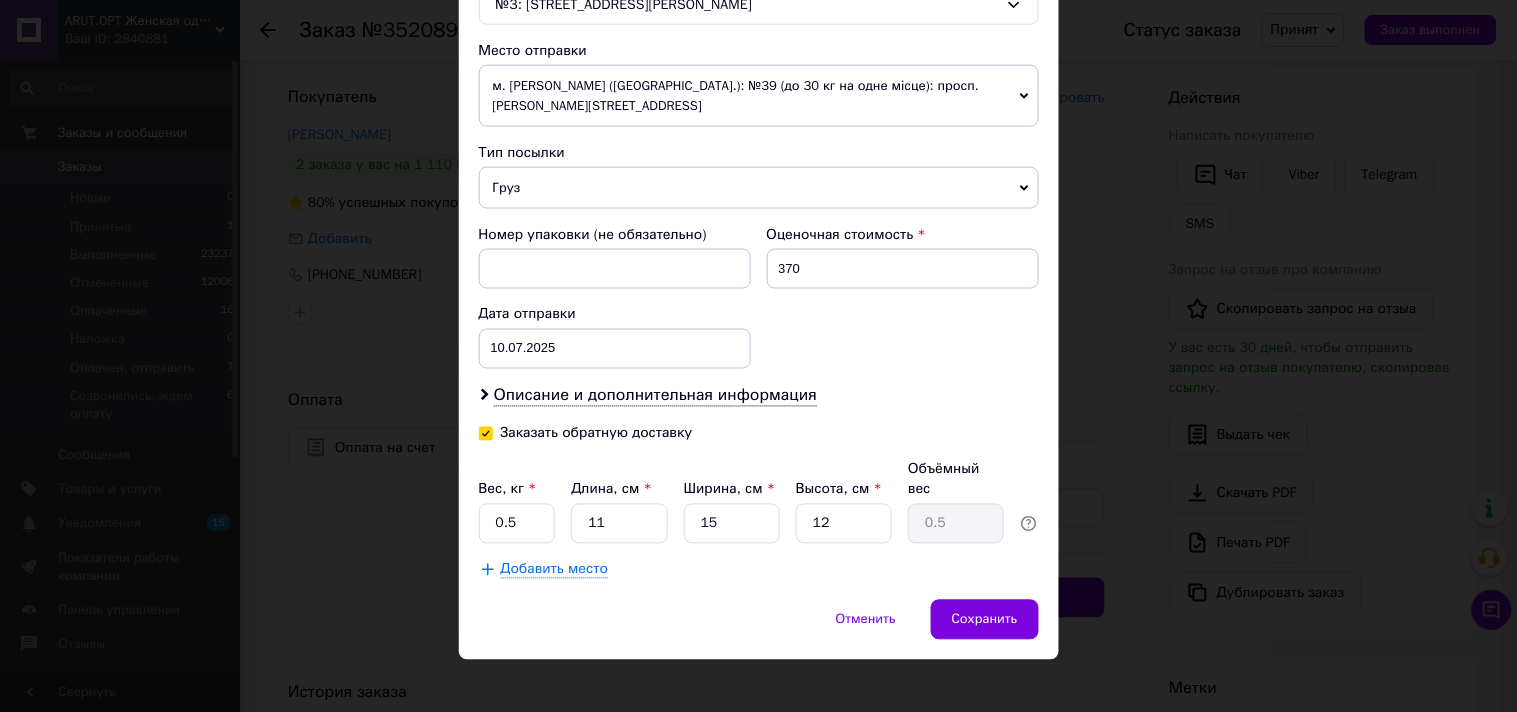 checkbox on "true" 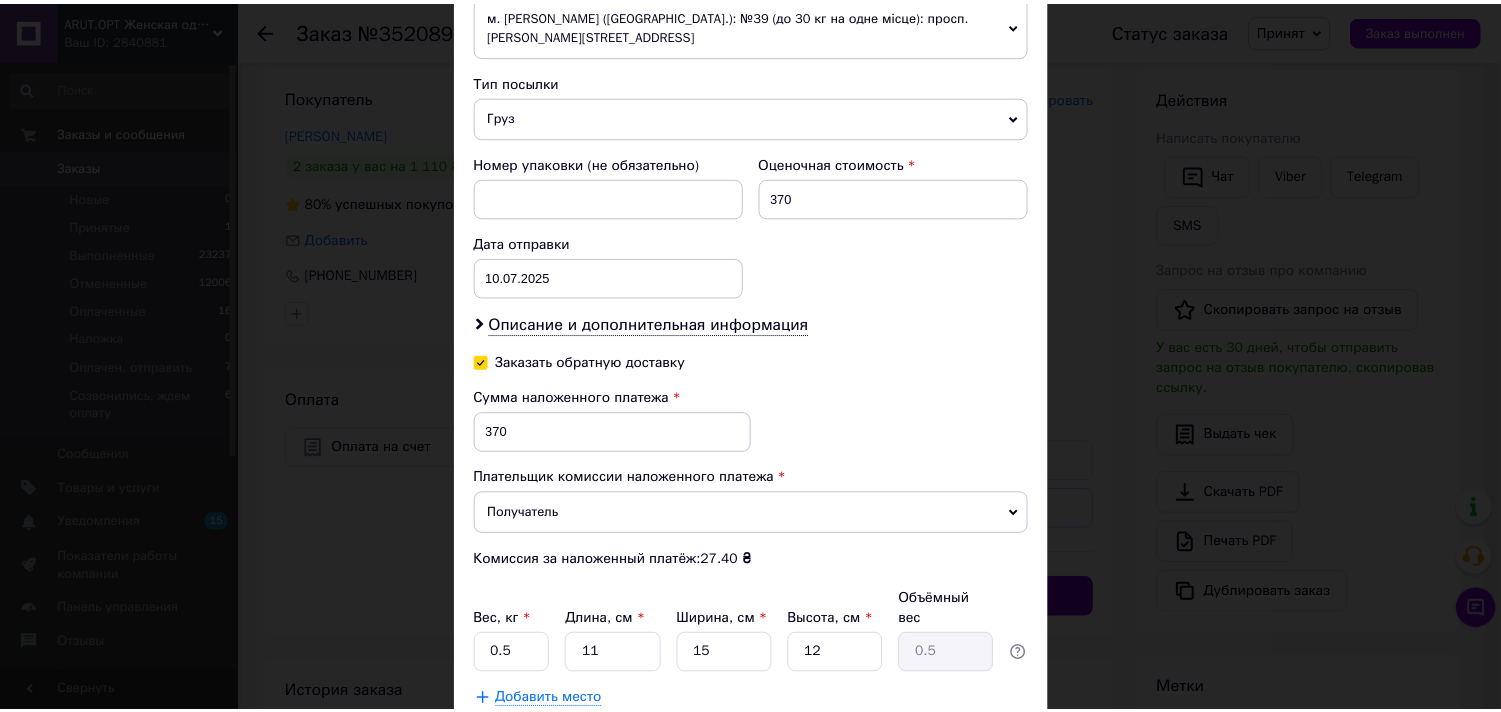 scroll, scrollTop: 876, scrollLeft: 0, axis: vertical 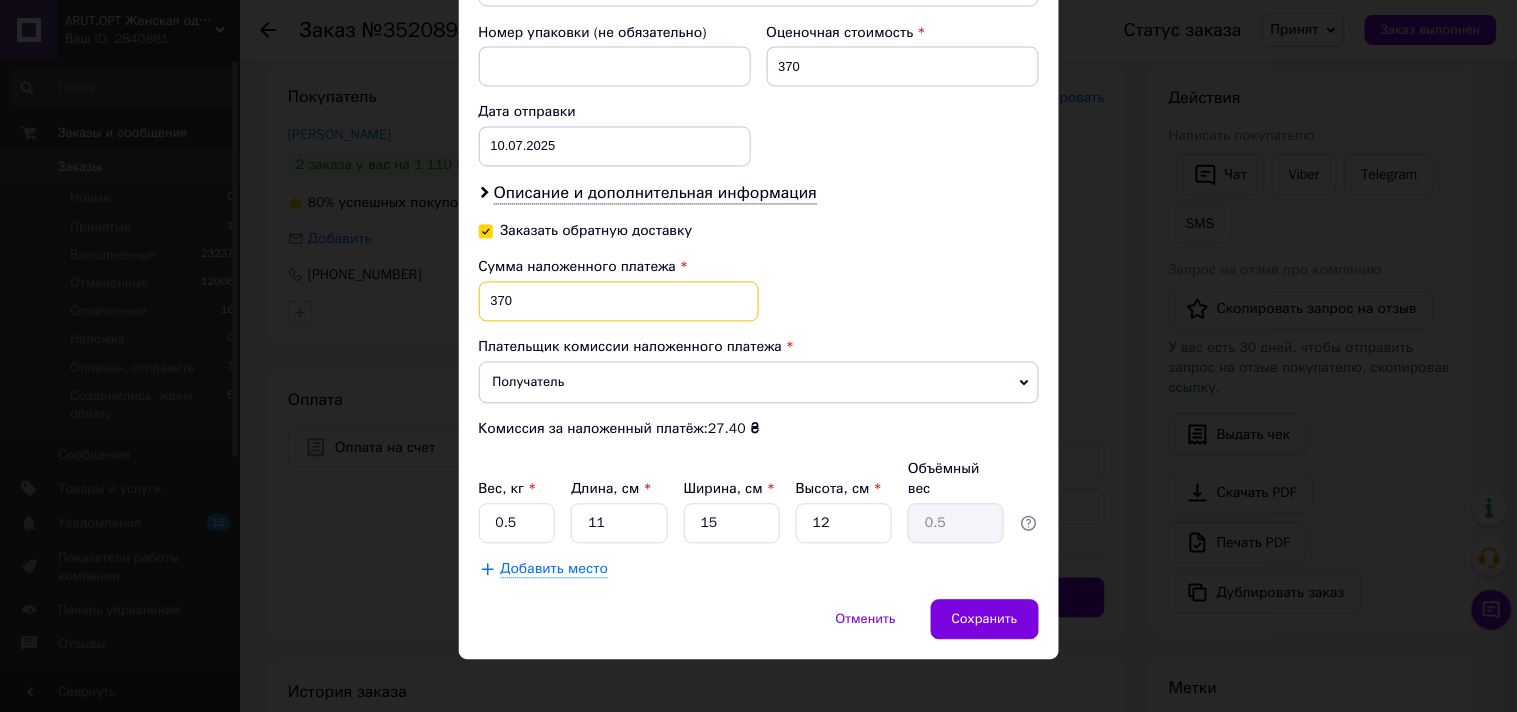 click on "370" at bounding box center (619, 302) 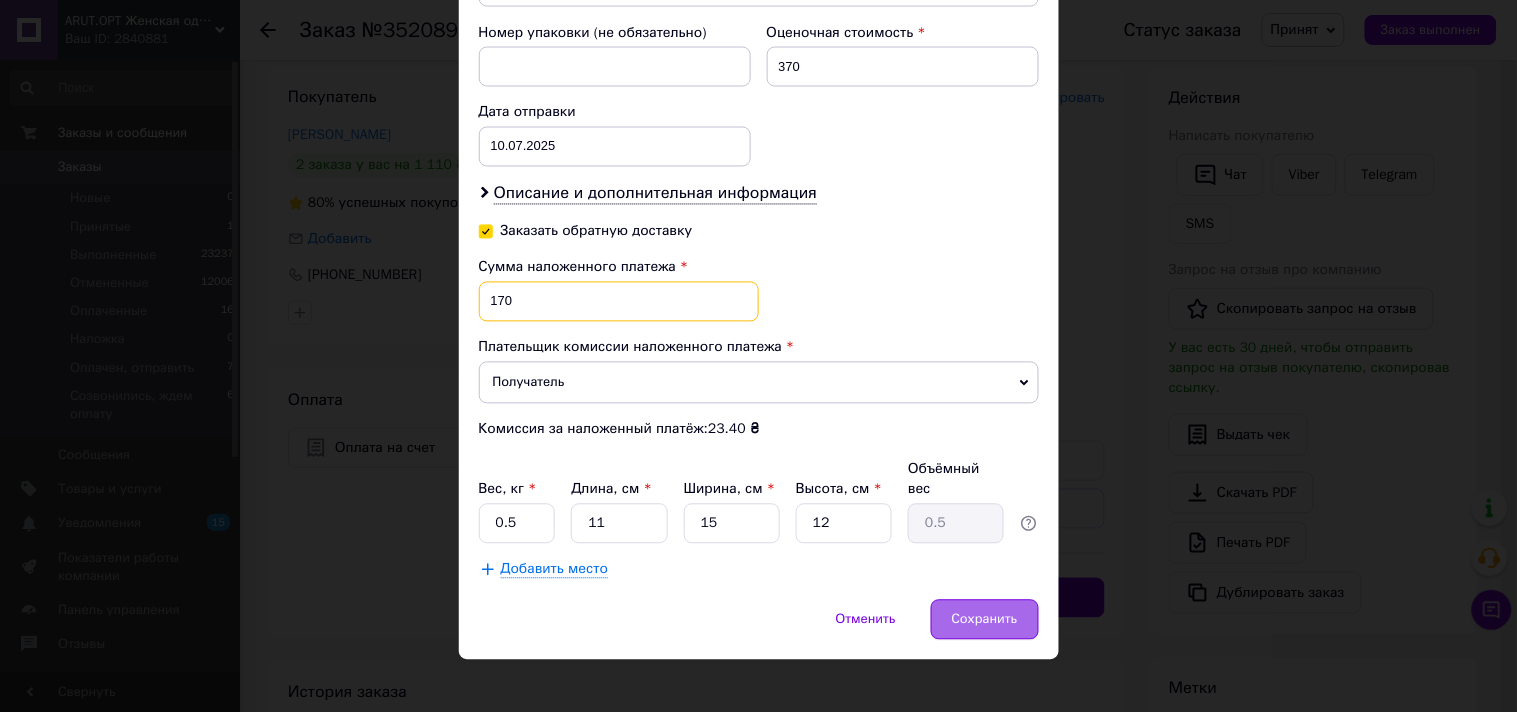 type on "170" 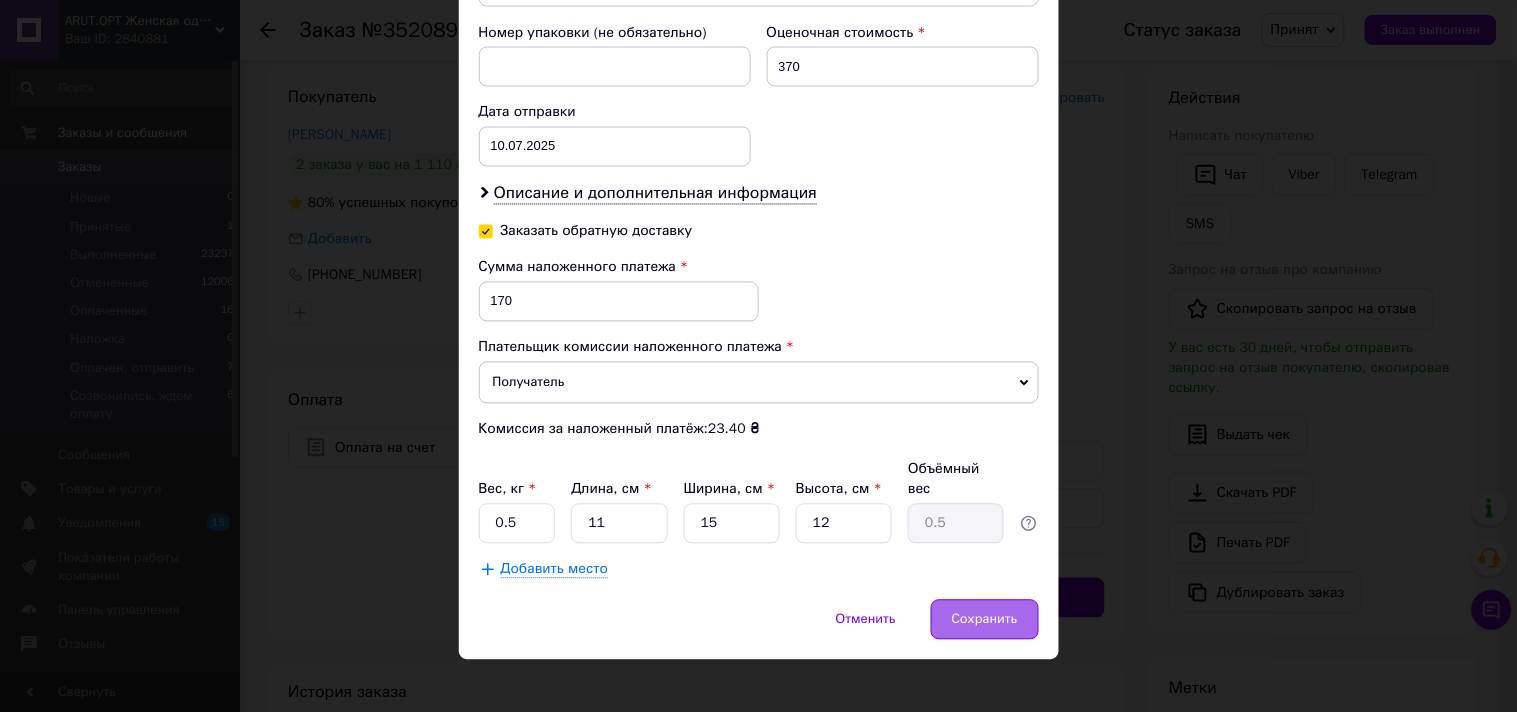 click on "Сохранить" at bounding box center (985, 620) 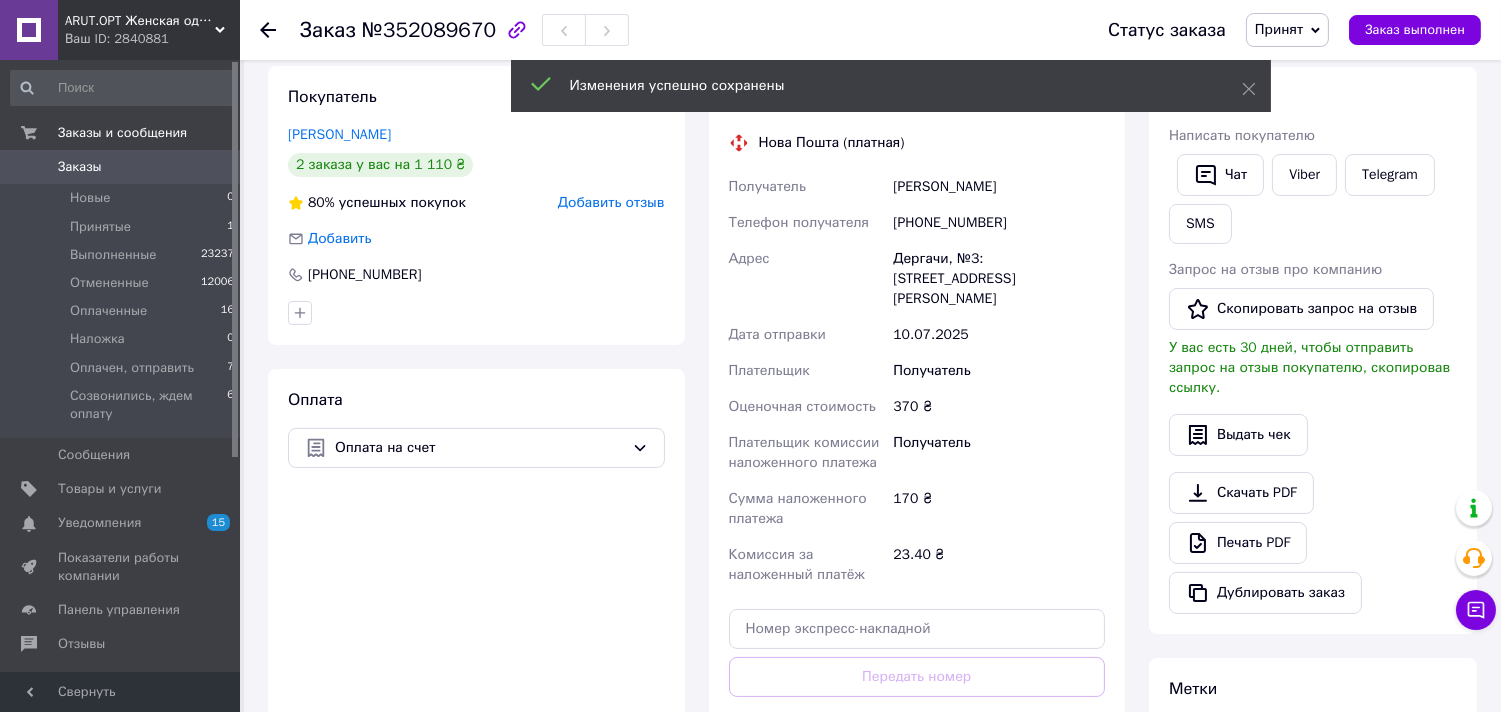 click on "Принят" at bounding box center [1279, 29] 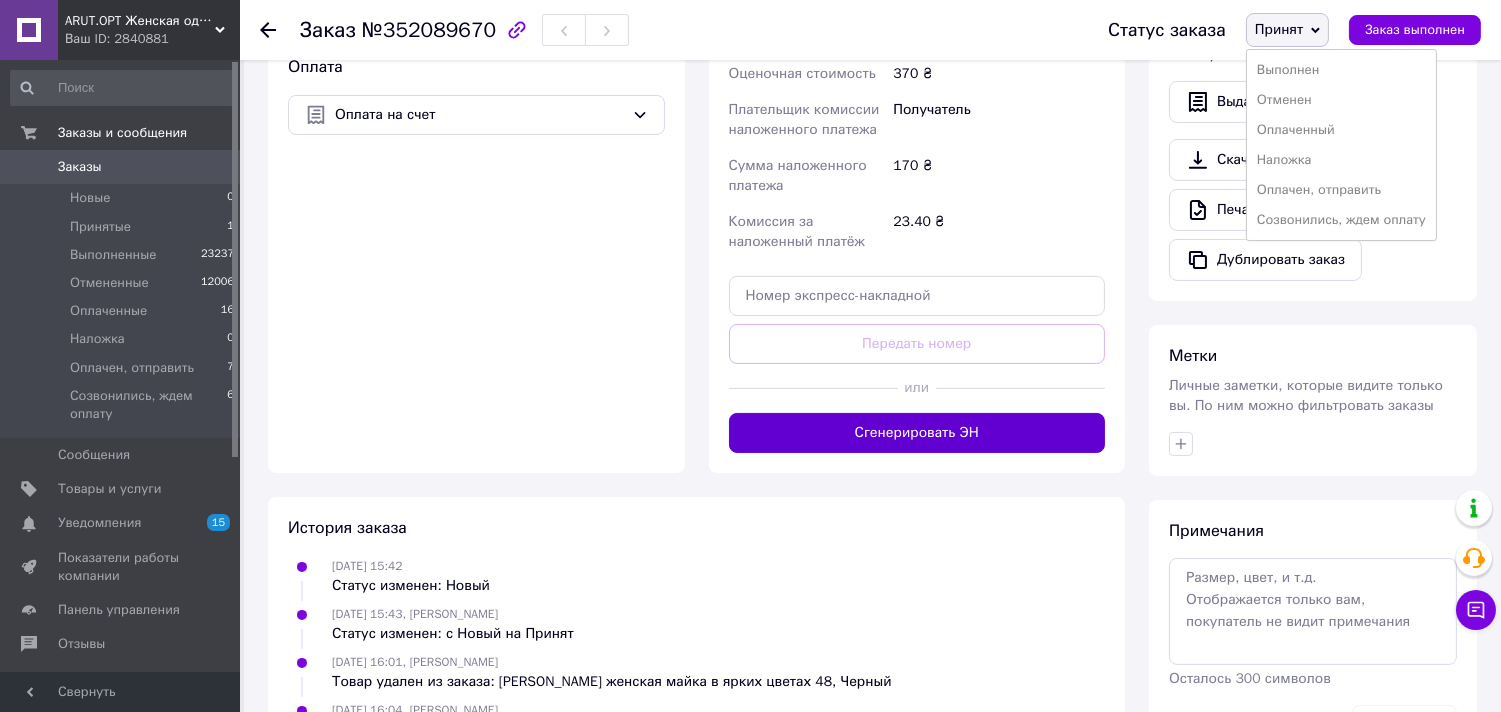 click on "Сгенерировать ЭН" at bounding box center [917, 433] 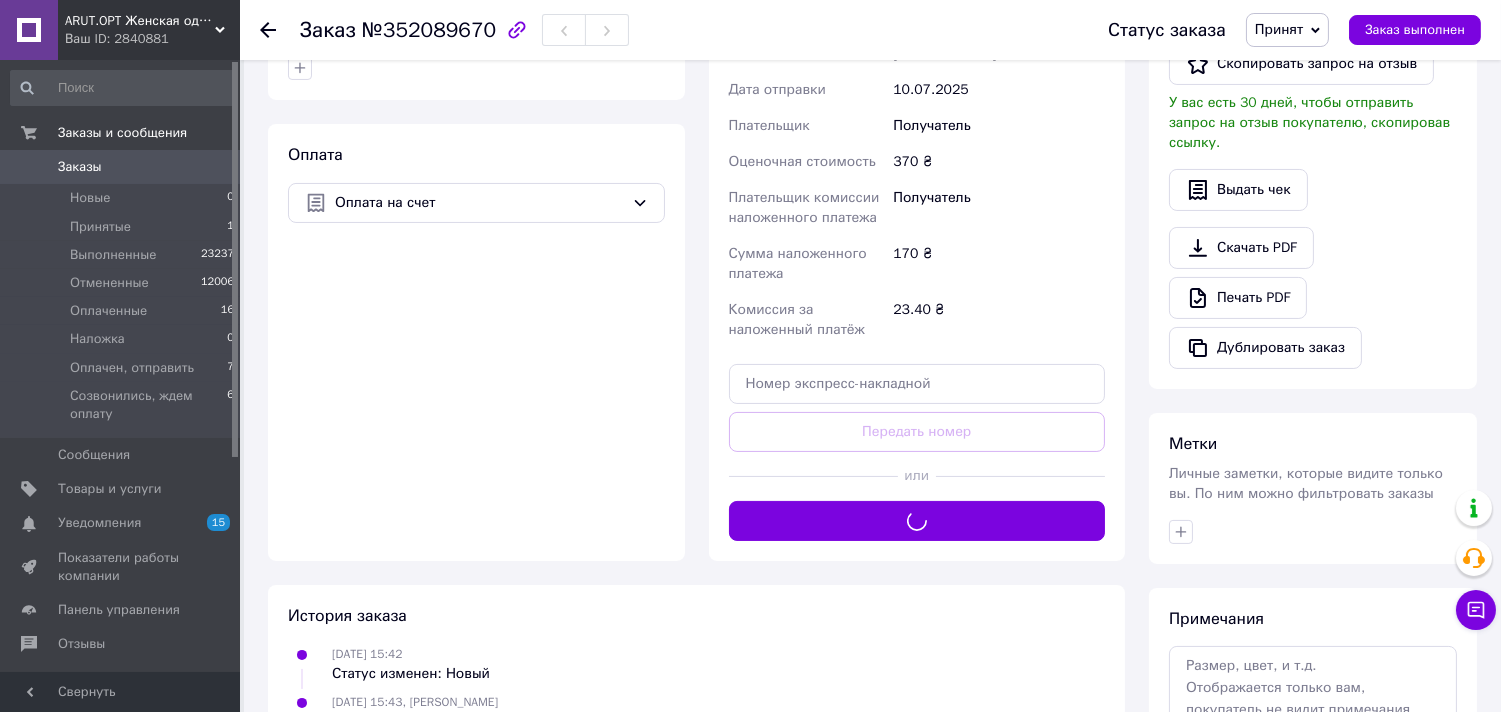 scroll, scrollTop: 333, scrollLeft: 0, axis: vertical 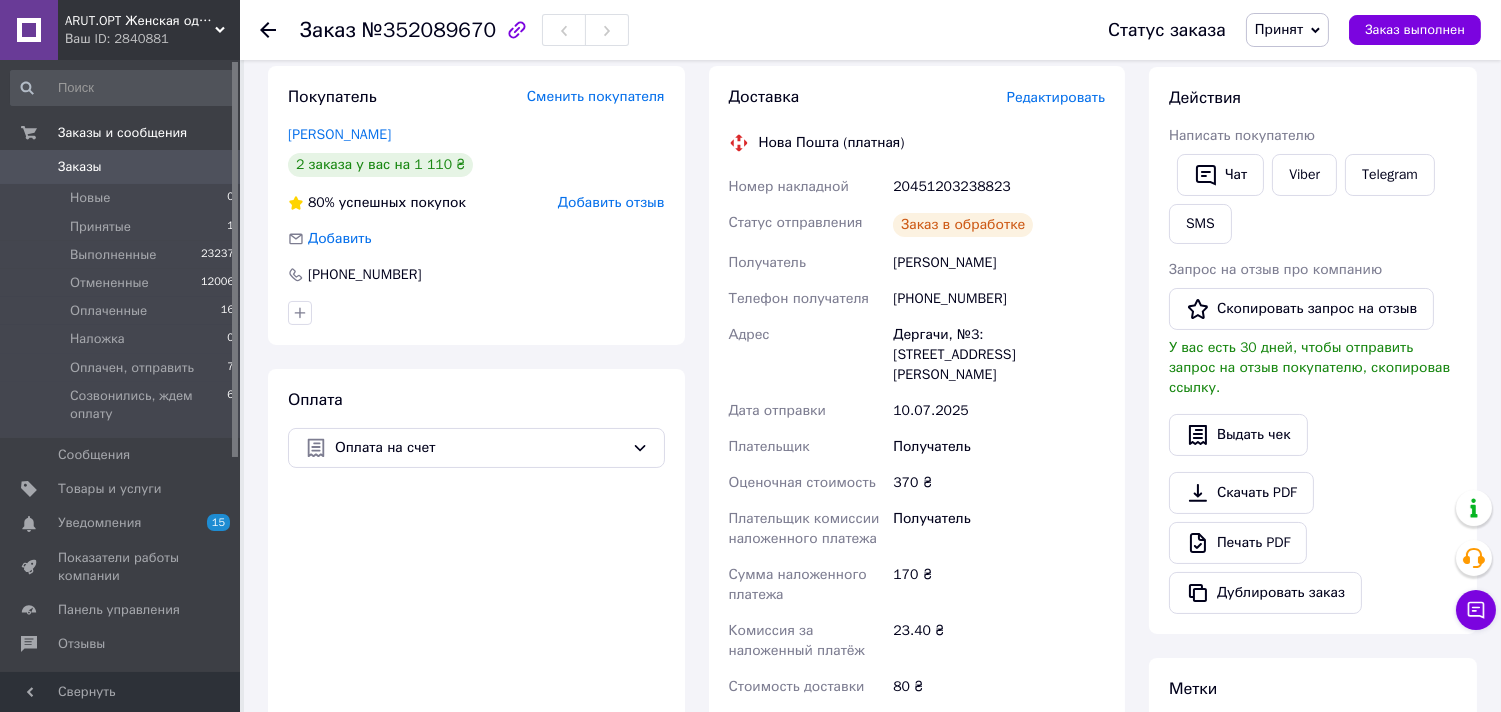 drag, startPoint x: 870, startPoint y: 174, endPoint x: 1023, endPoint y: 254, distance: 172.65283 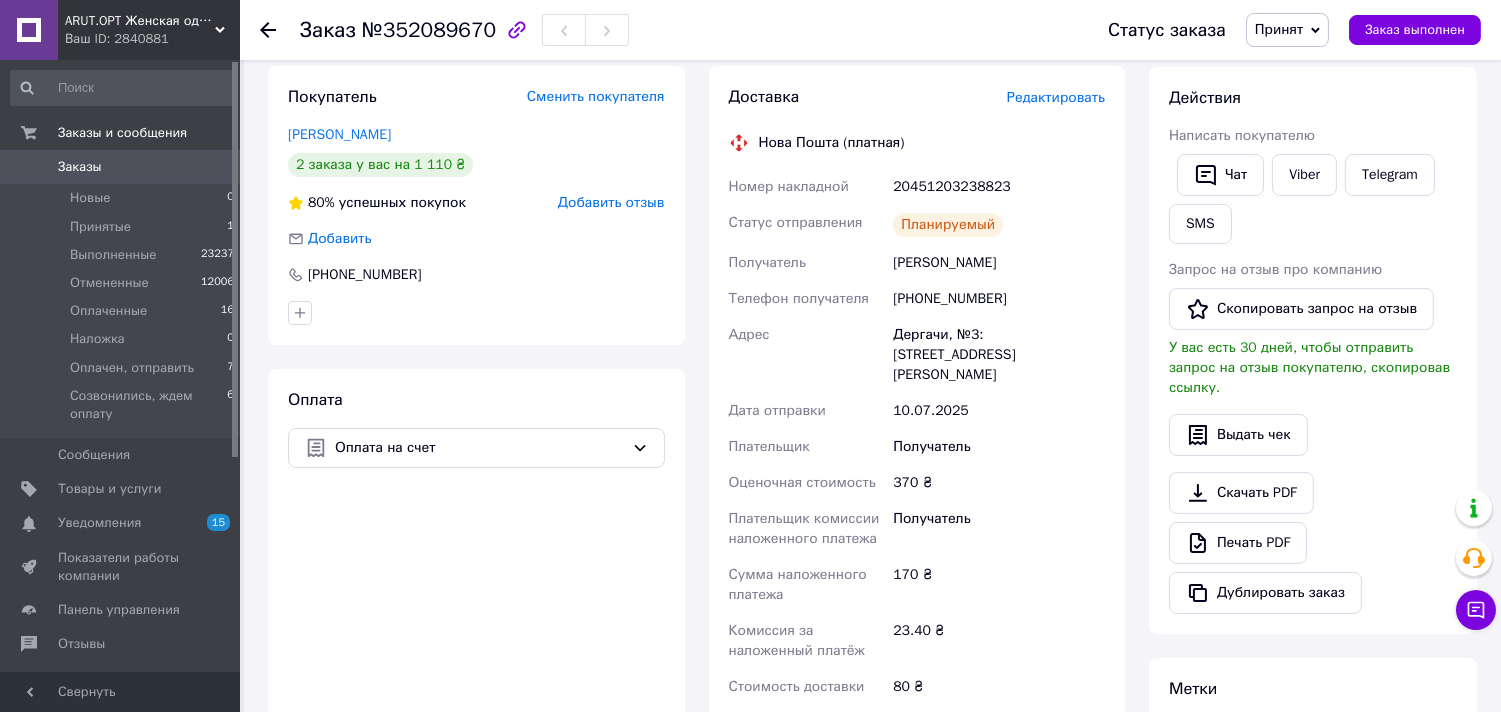 copy on "Номер накладной 20451203238823 Статус отправления Заказ в обработке Получатель Креминь Оксана" 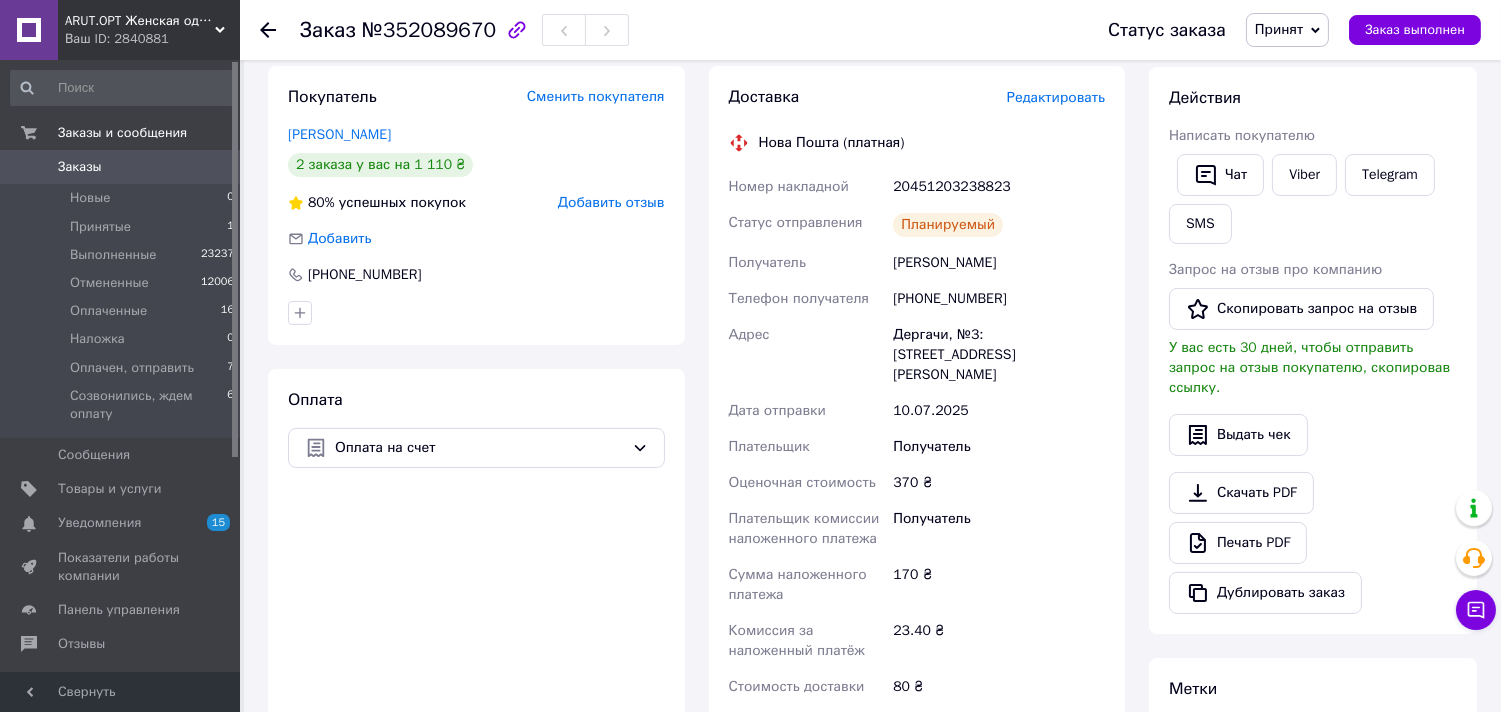click on "Принят" at bounding box center (1279, 29) 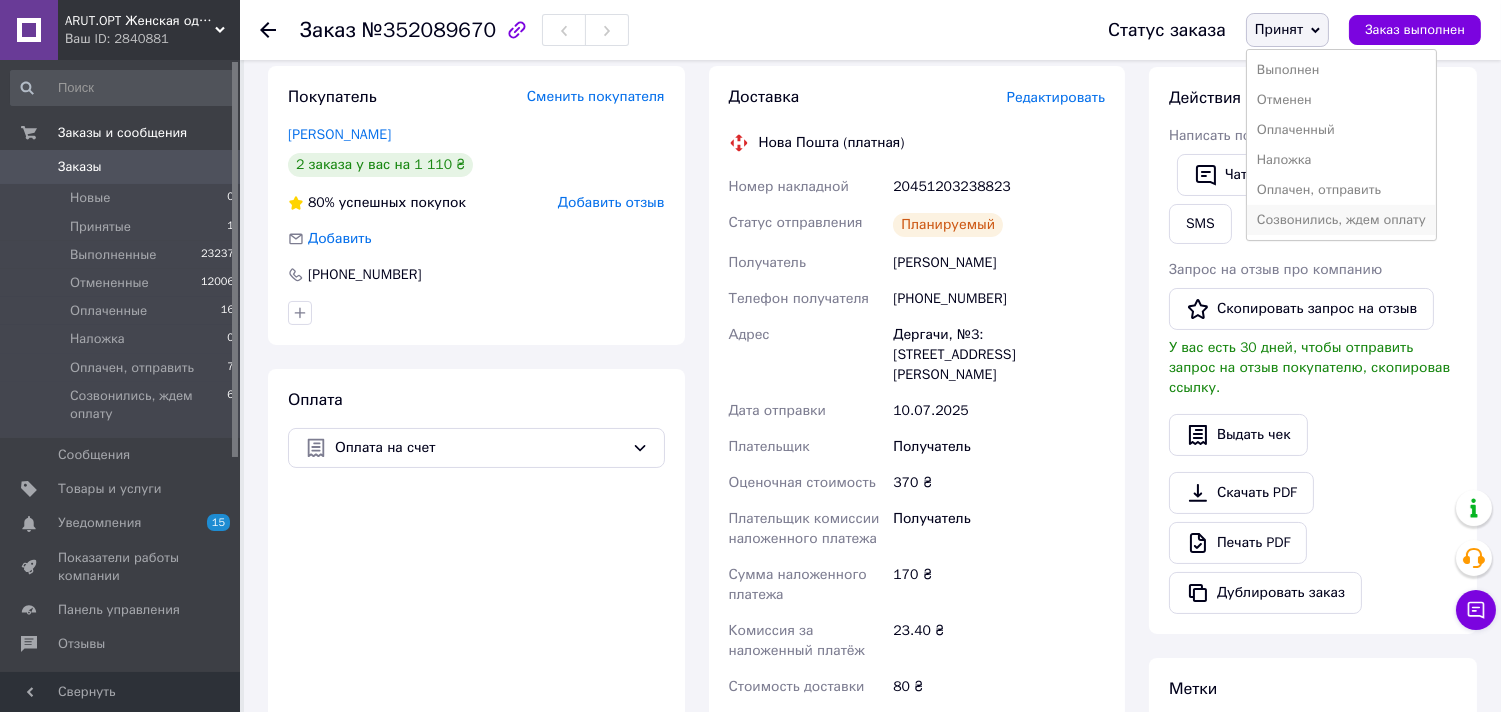 click on "Созвонились, ждем оплату" at bounding box center (1341, 220) 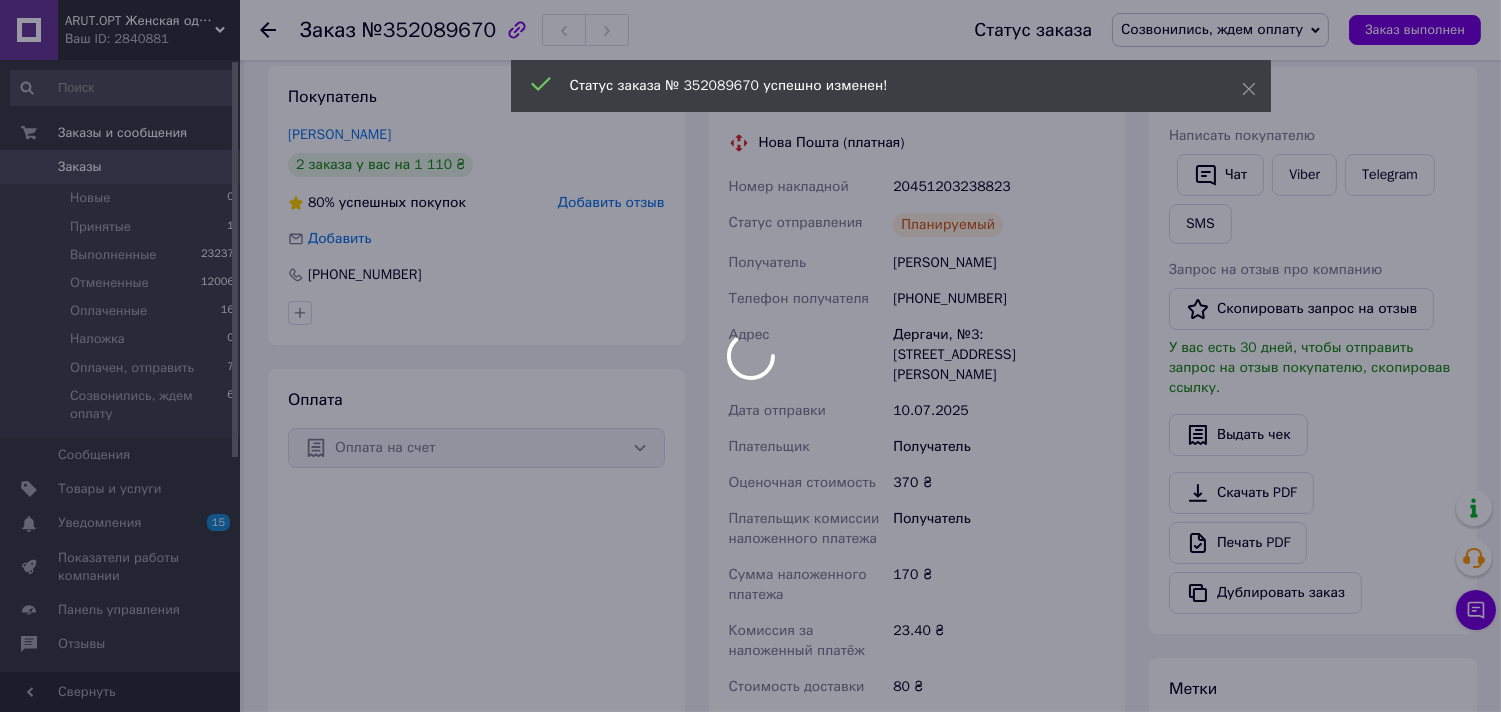 click at bounding box center (750, 356) 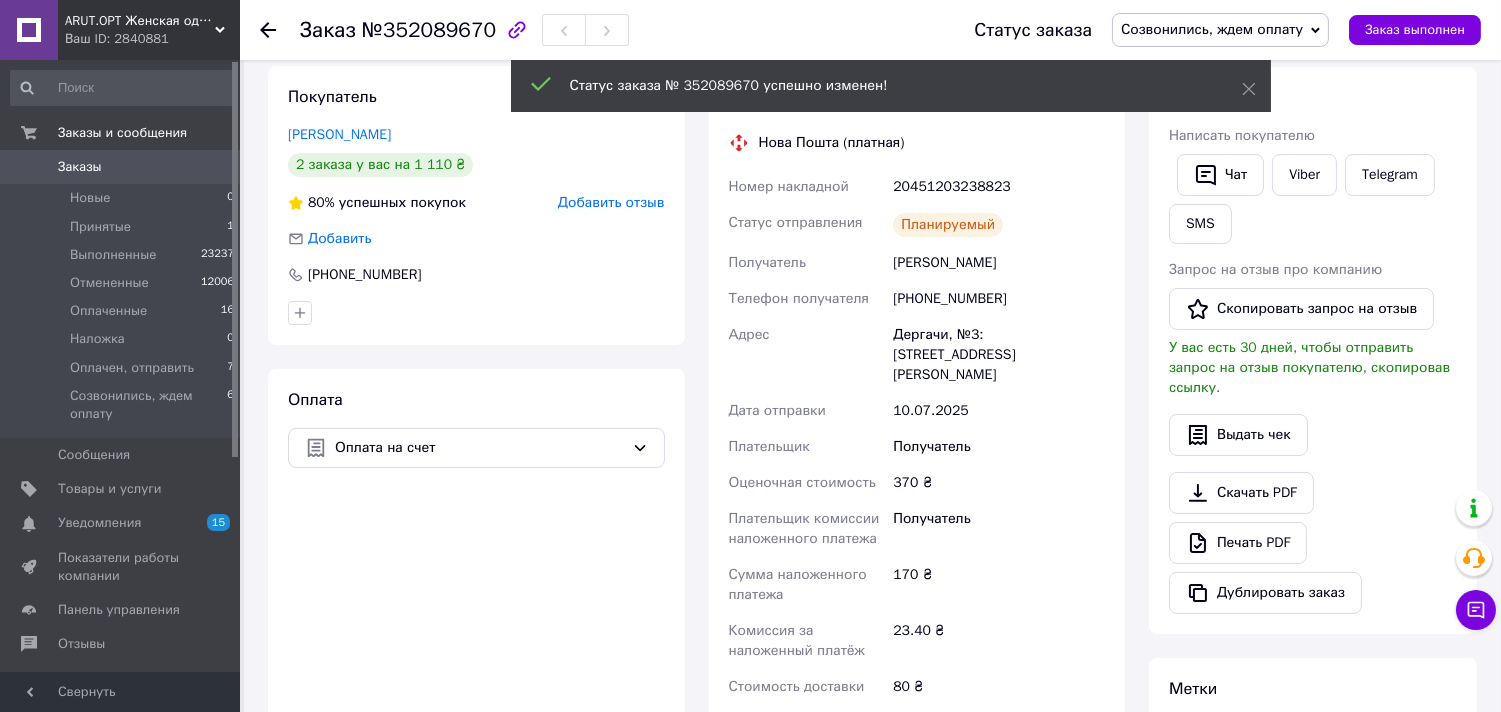 click on "Созвонились, ждем оплату" at bounding box center (1212, 29) 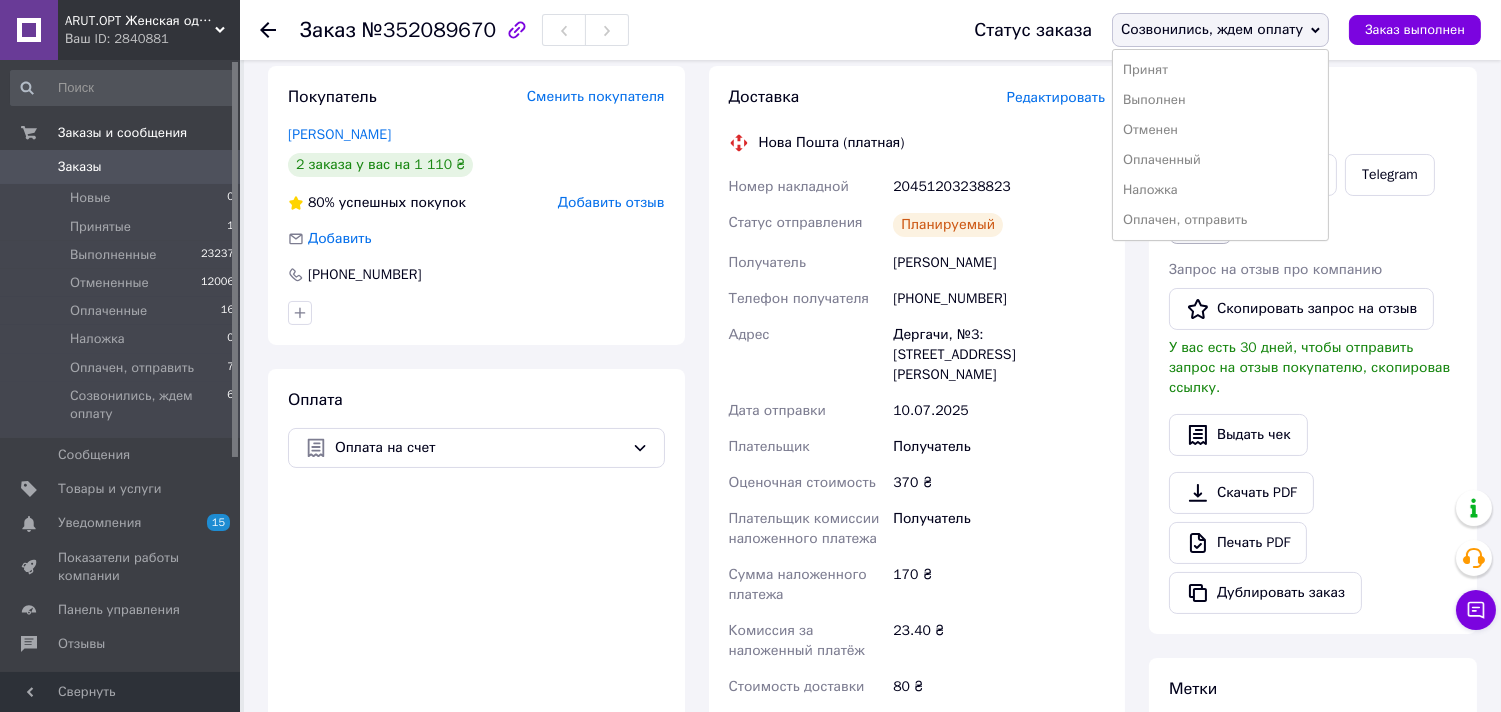 drag, startPoint x: 1206, startPoint y: 213, endPoint x: 1191, endPoint y: 218, distance: 15.811388 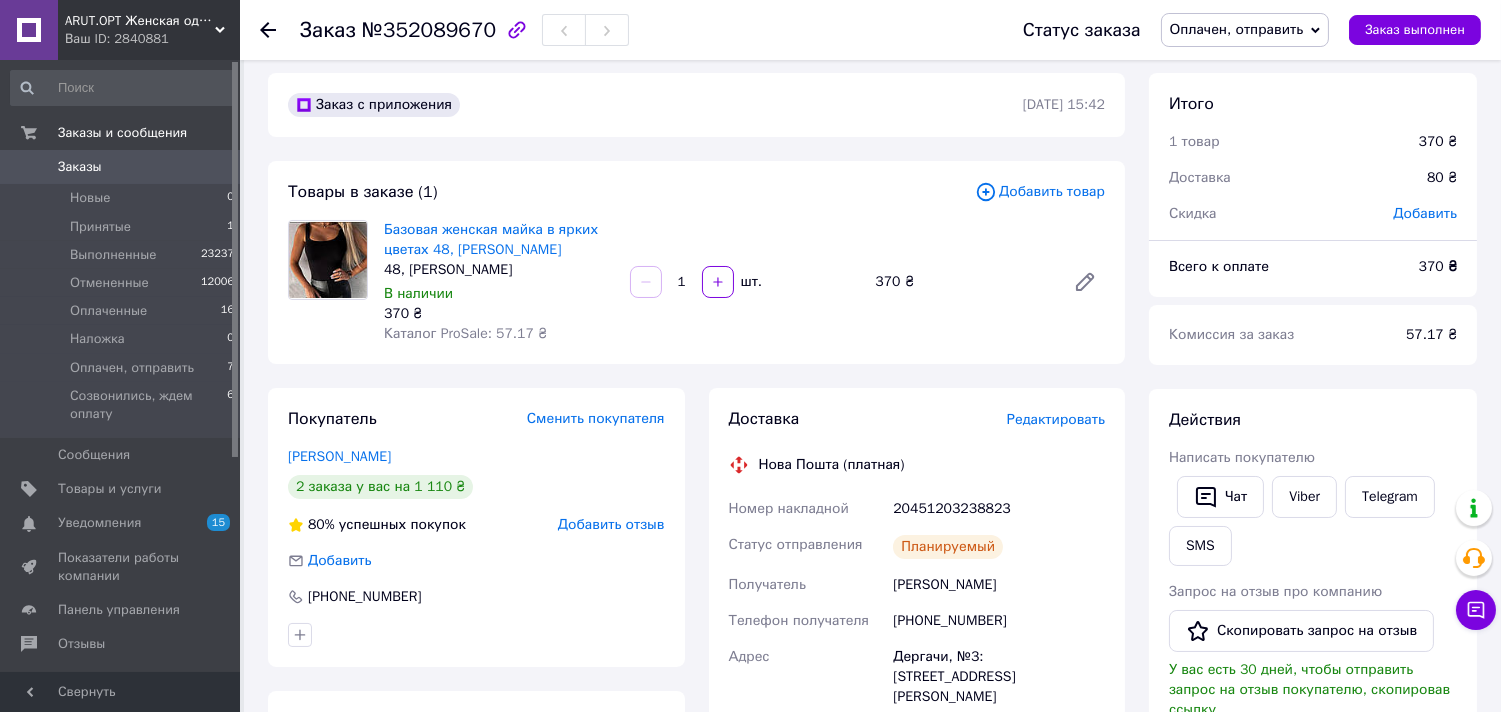 scroll, scrollTop: 0, scrollLeft: 0, axis: both 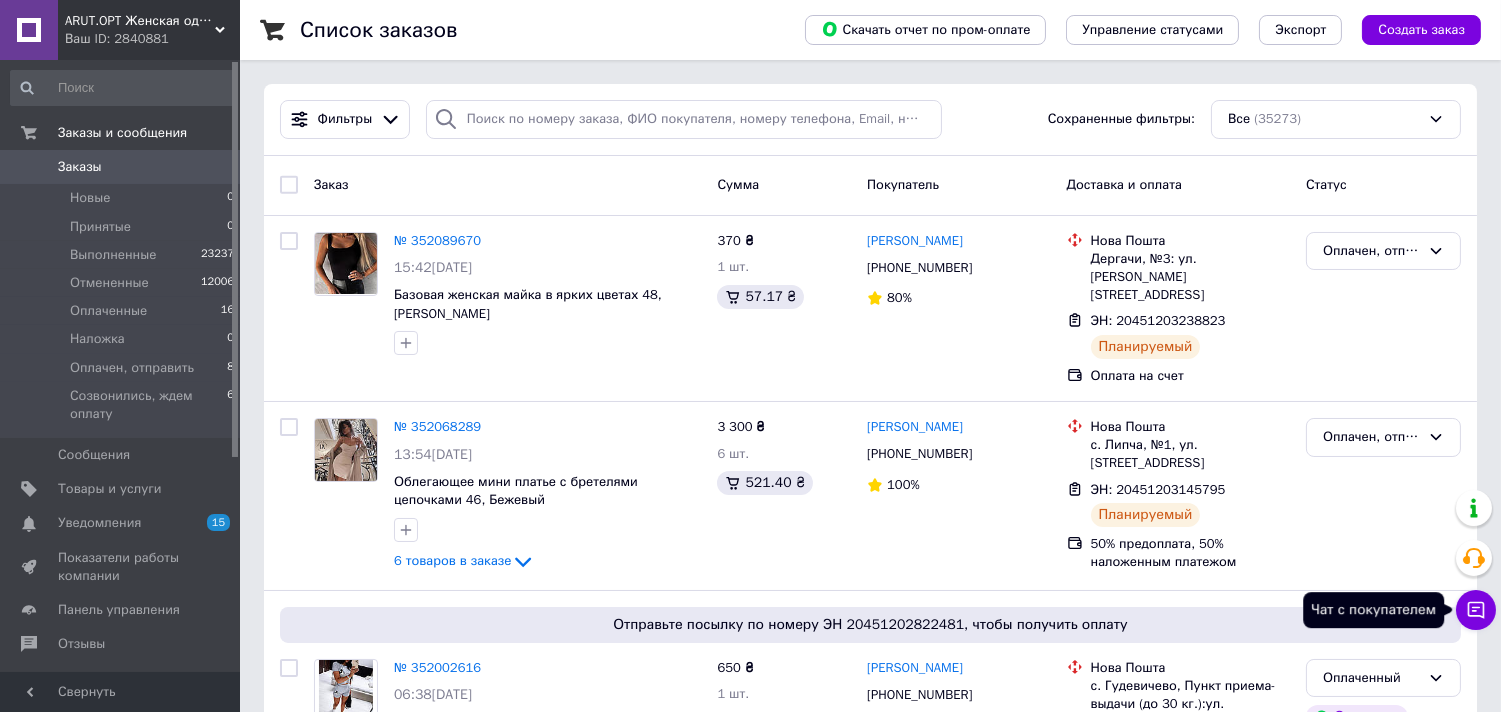 click on "Чат с покупателем" at bounding box center (1476, 610) 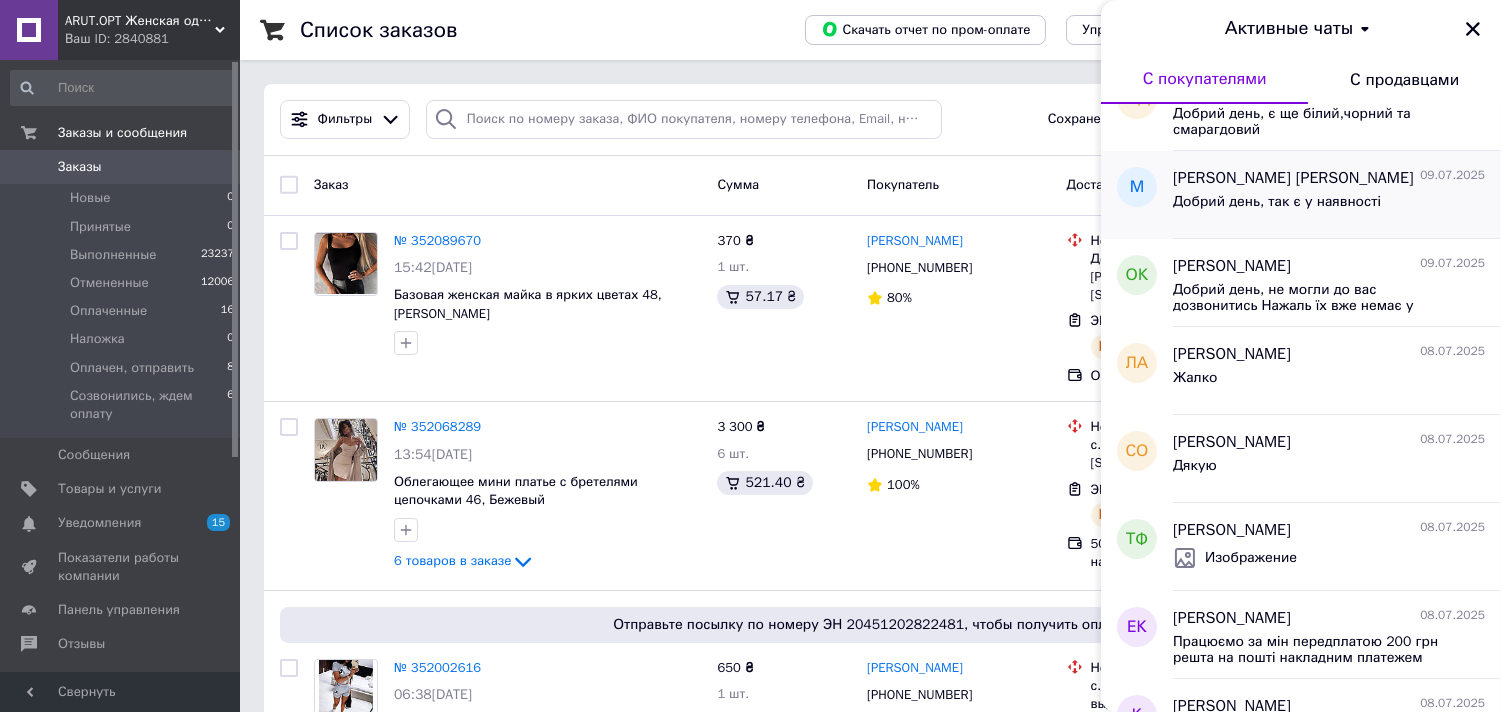 scroll, scrollTop: 666, scrollLeft: 0, axis: vertical 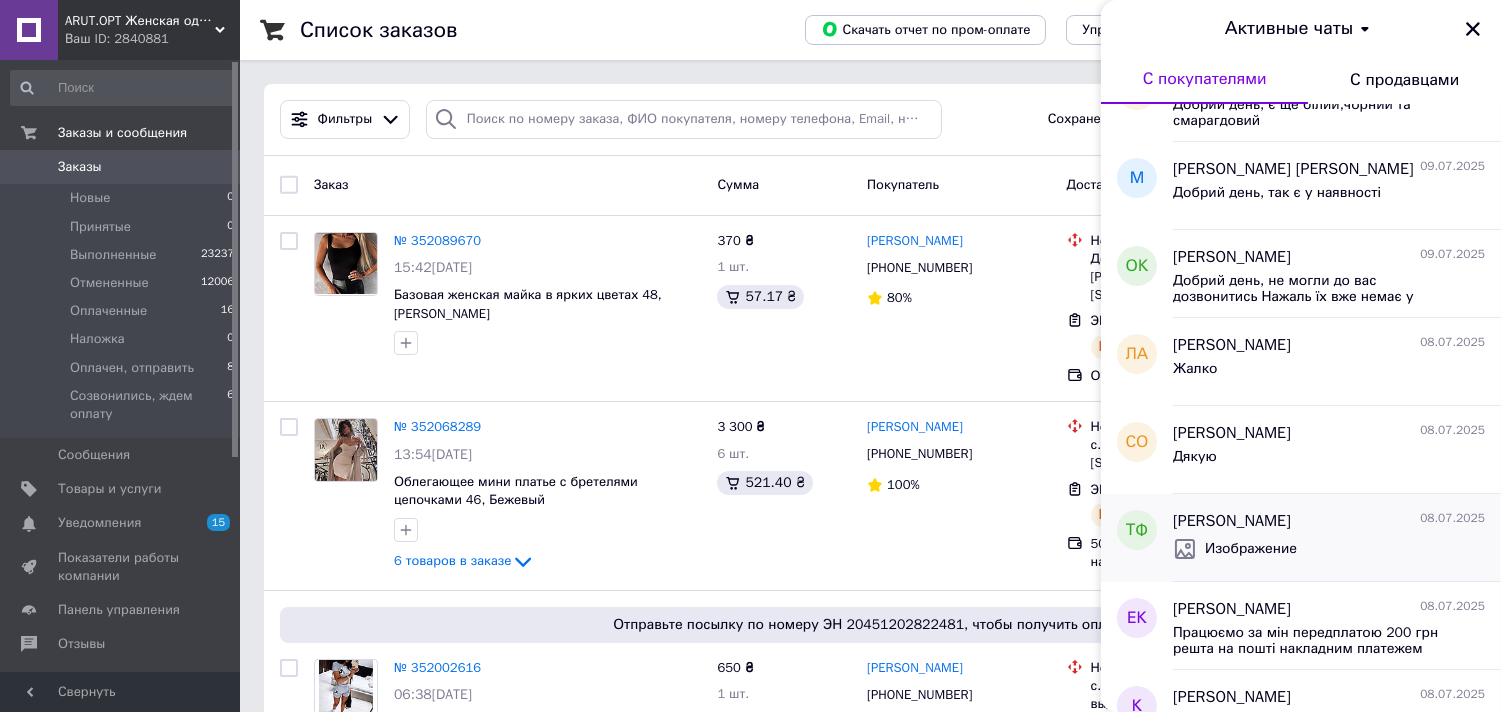 click on "[PERSON_NAME]" at bounding box center [1232, 521] 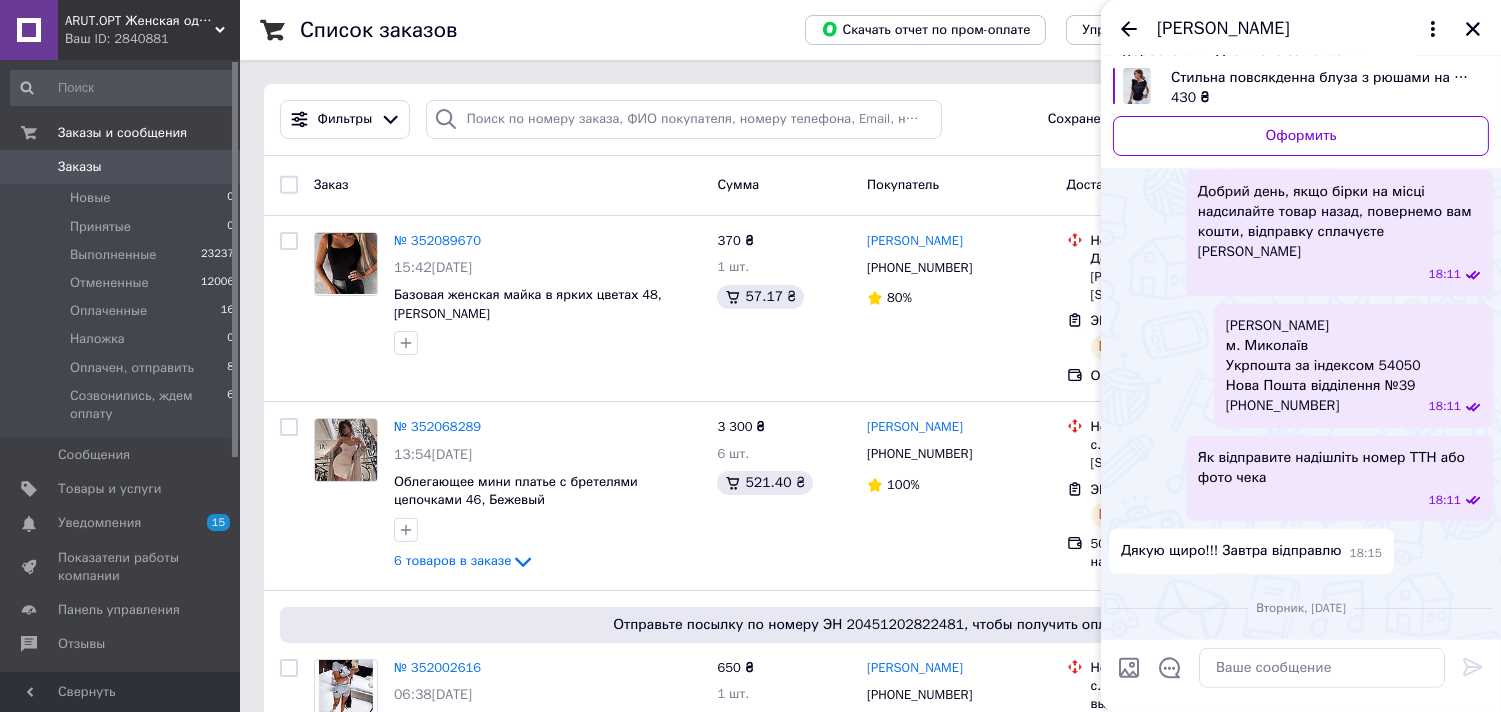 scroll, scrollTop: 1880, scrollLeft: 0, axis: vertical 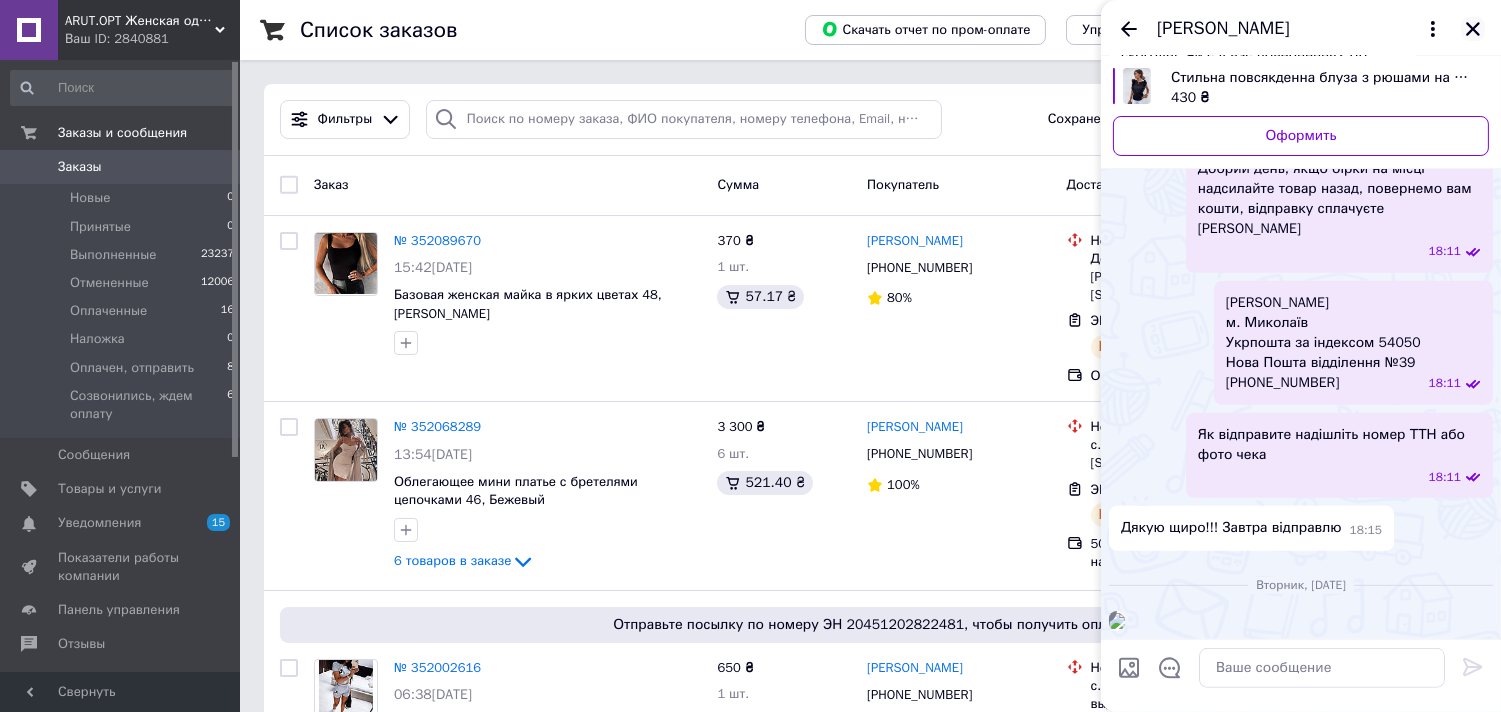 click 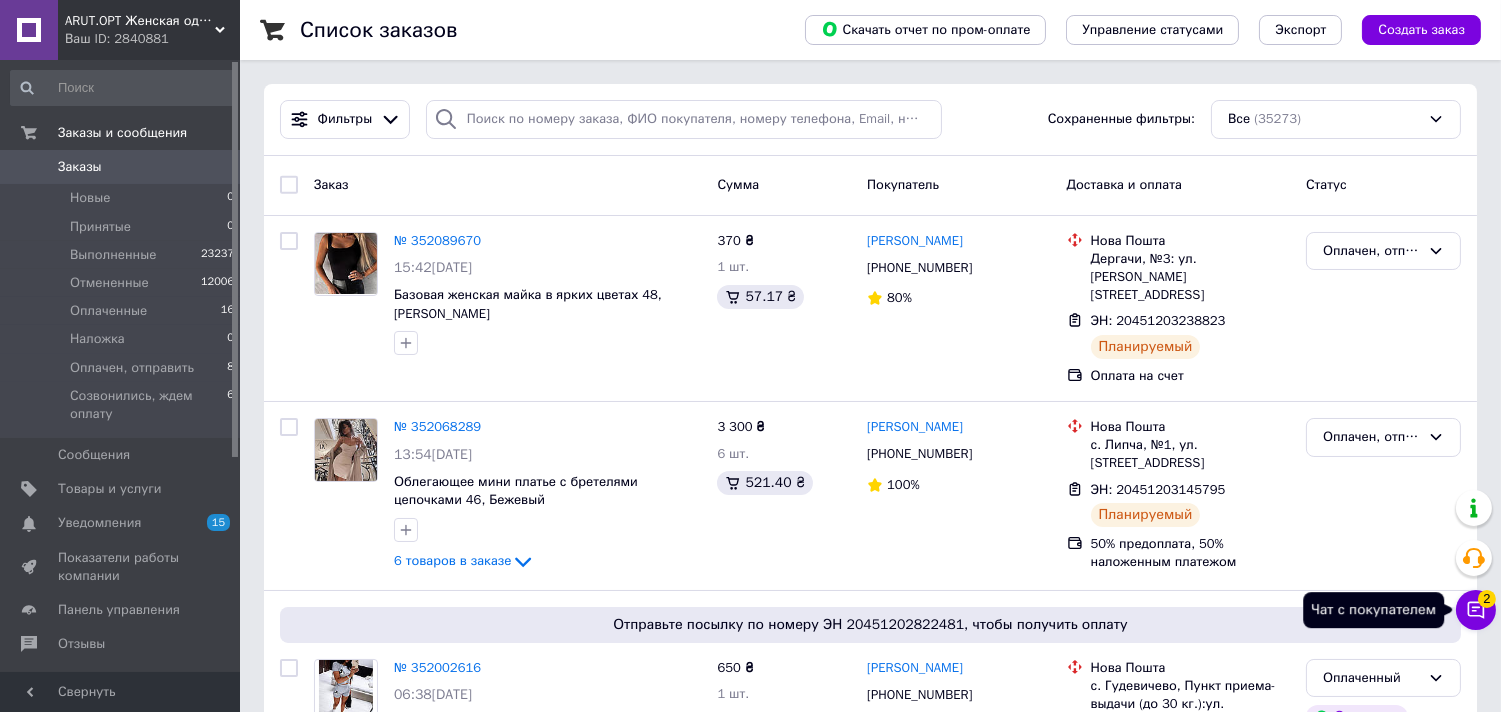click on "Чат с покупателем 2" at bounding box center (1476, 610) 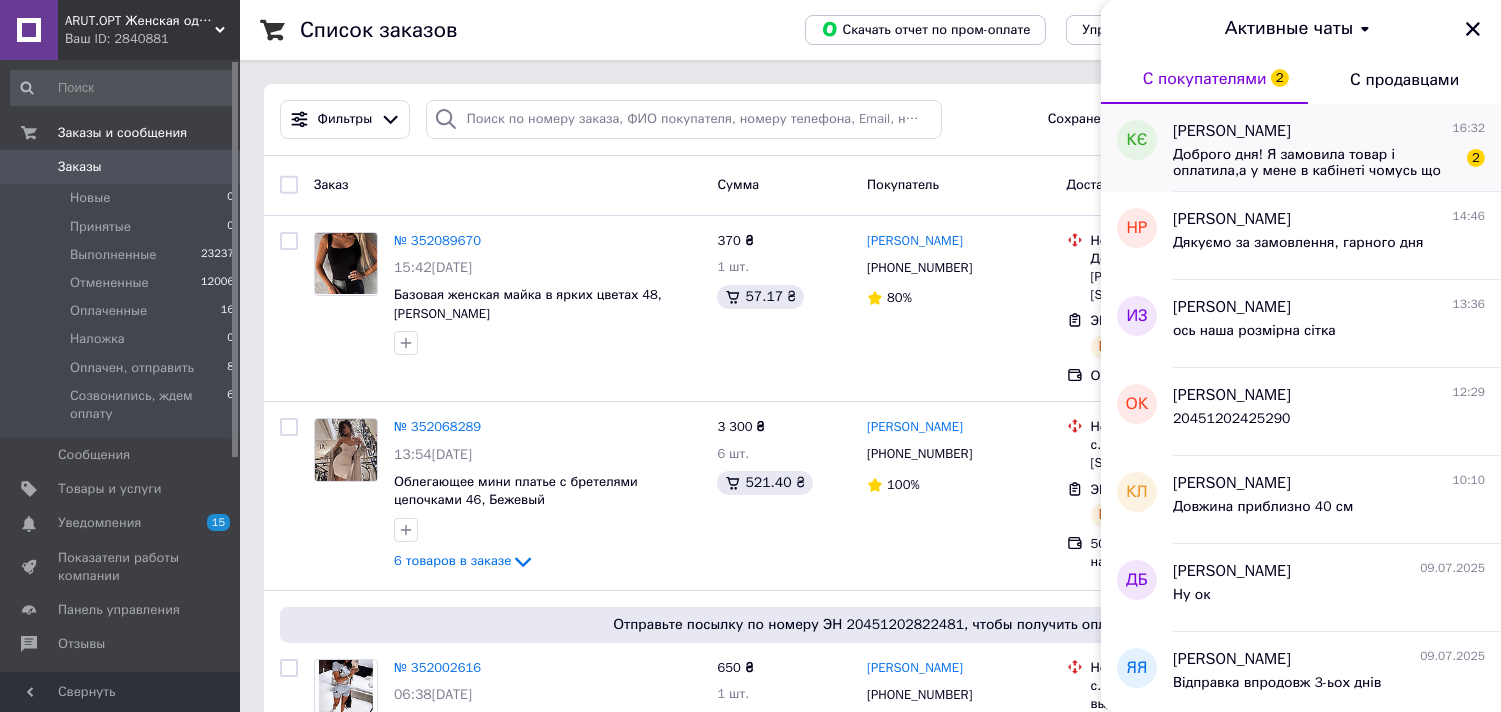 click on "Доброго дня! Я замовила товар і оплатила,а у мене в кабінеті чомусь що замовлення не оплачено" at bounding box center (1315, 163) 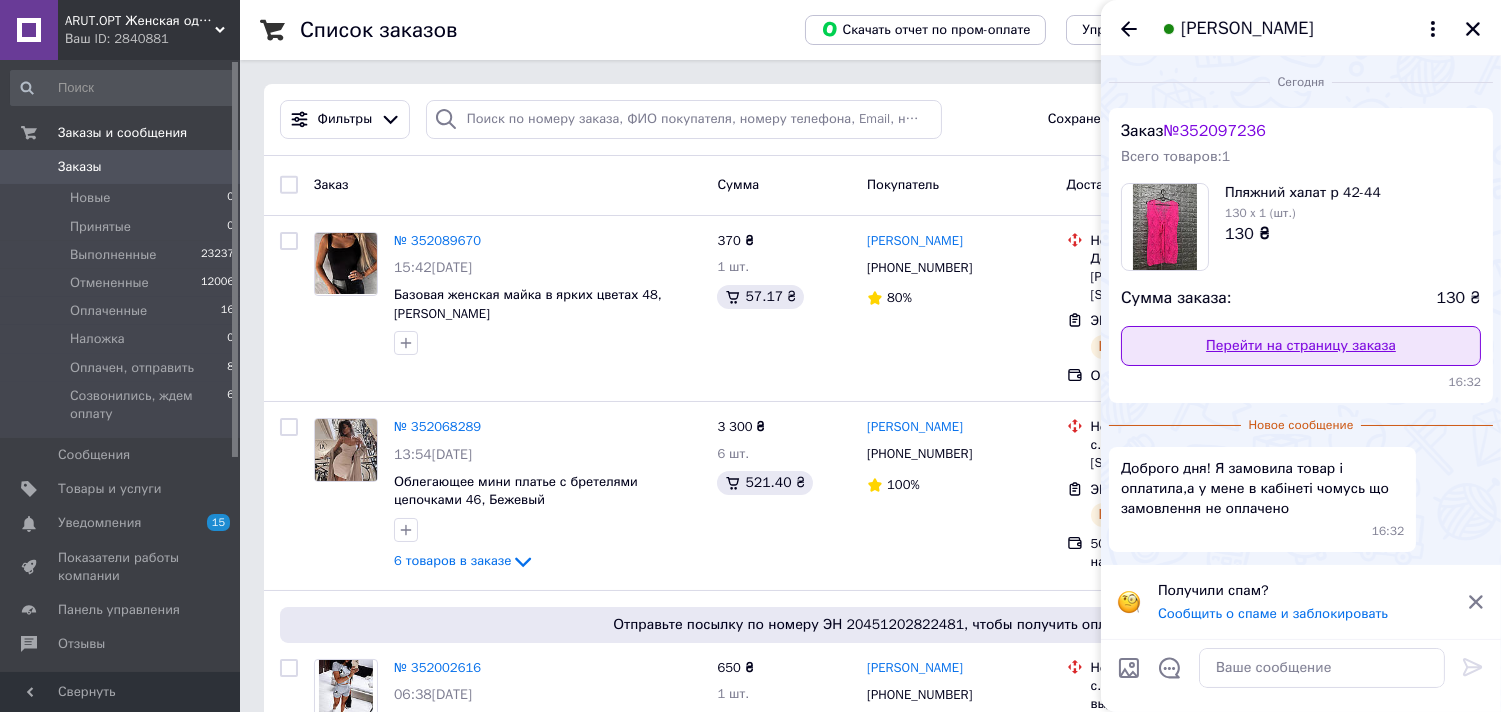 click on "Перейти на страницу заказа" at bounding box center (1301, 346) 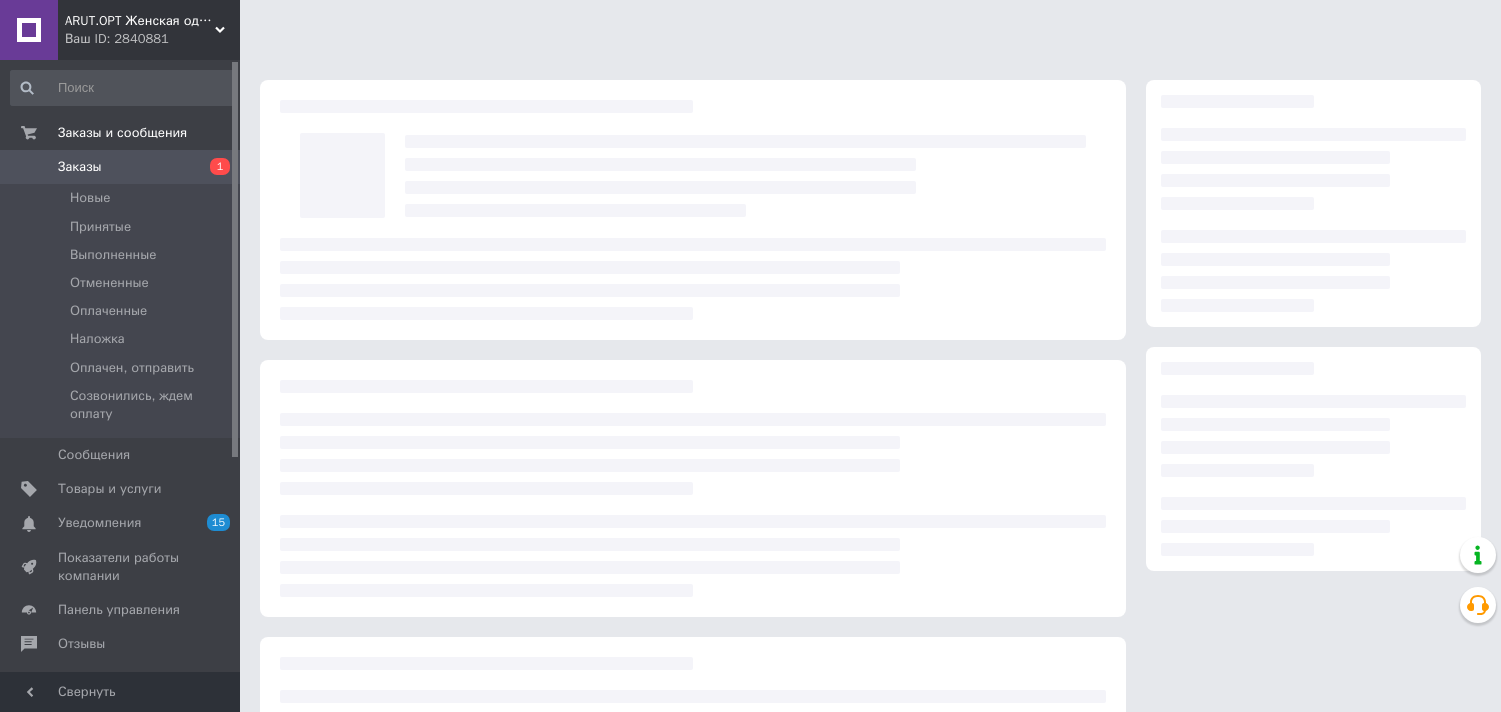 scroll, scrollTop: 0, scrollLeft: 0, axis: both 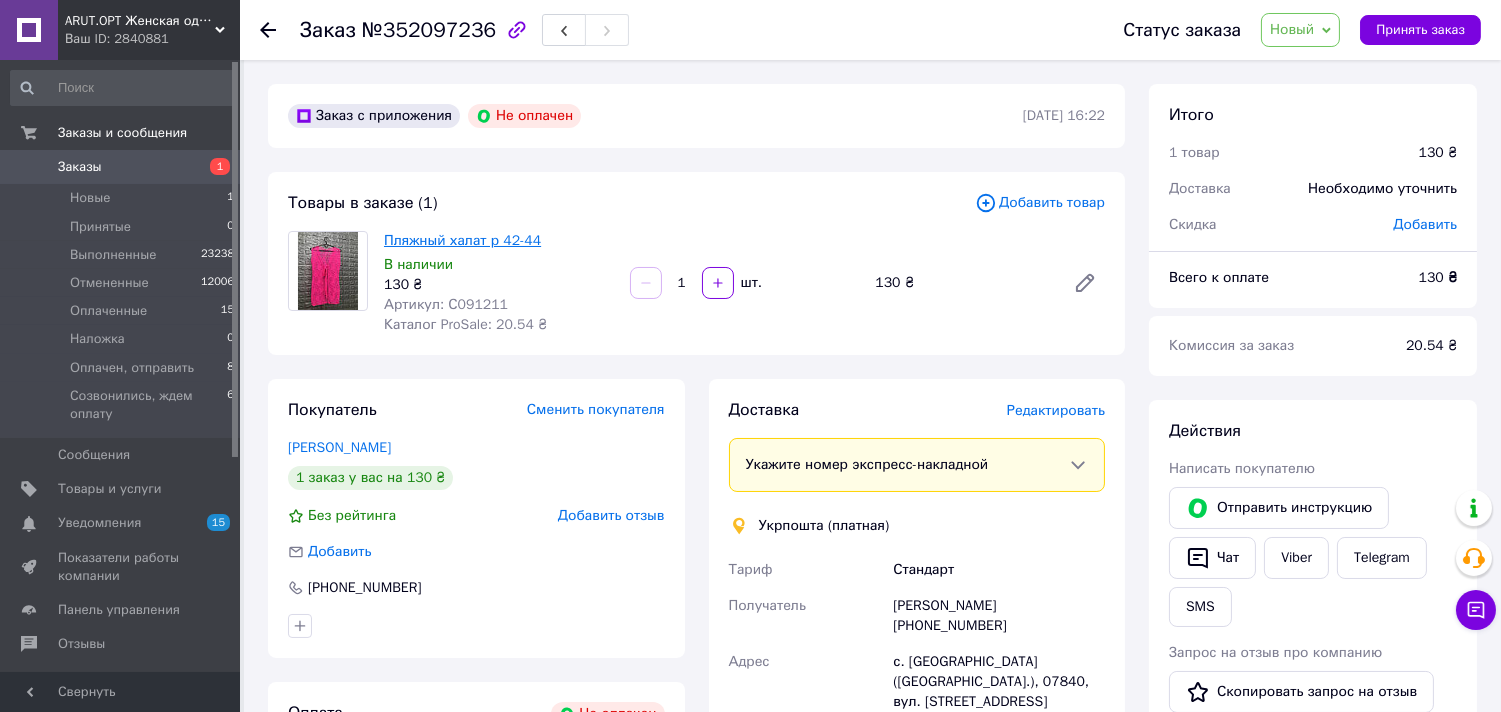 click on "Пляжный халат р 42-44" at bounding box center (462, 240) 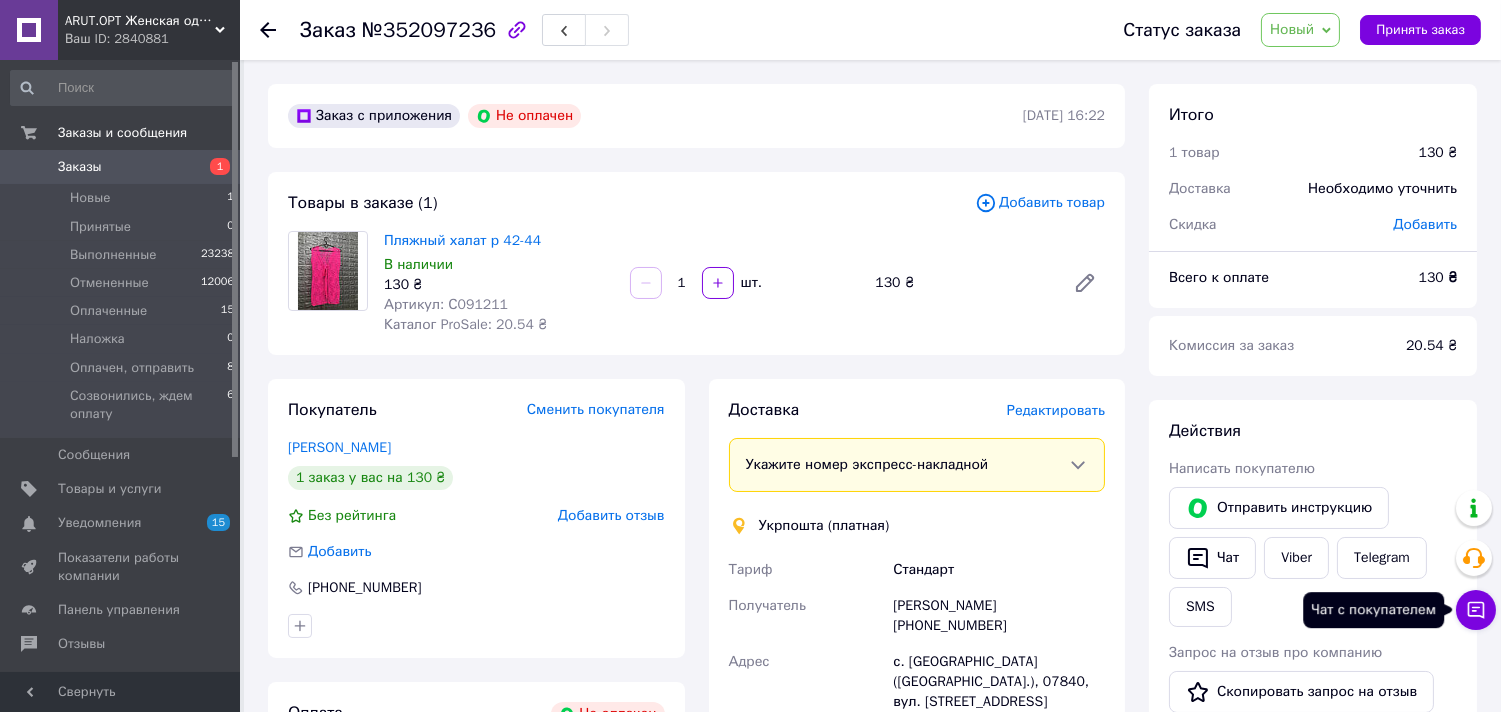 click 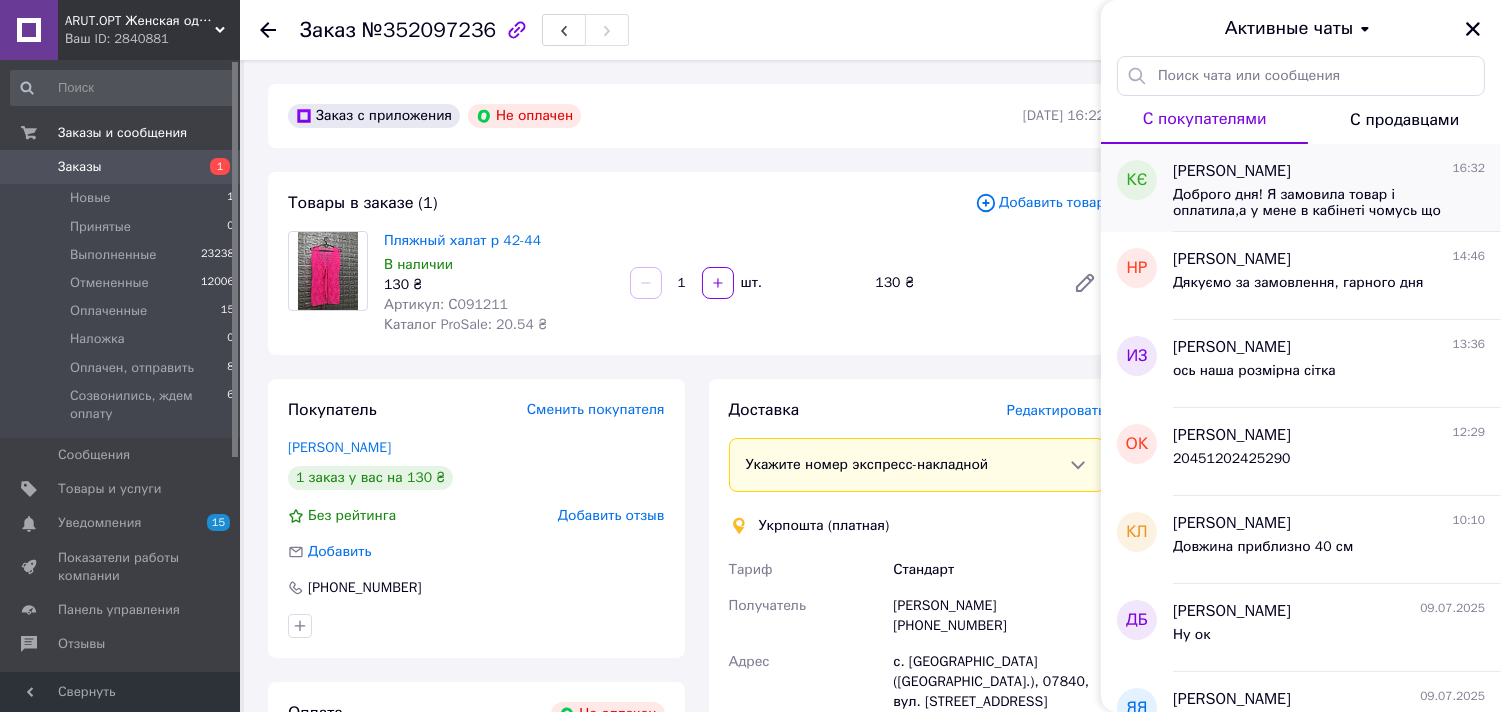 click on "[PERSON_NAME]" at bounding box center [1232, 171] 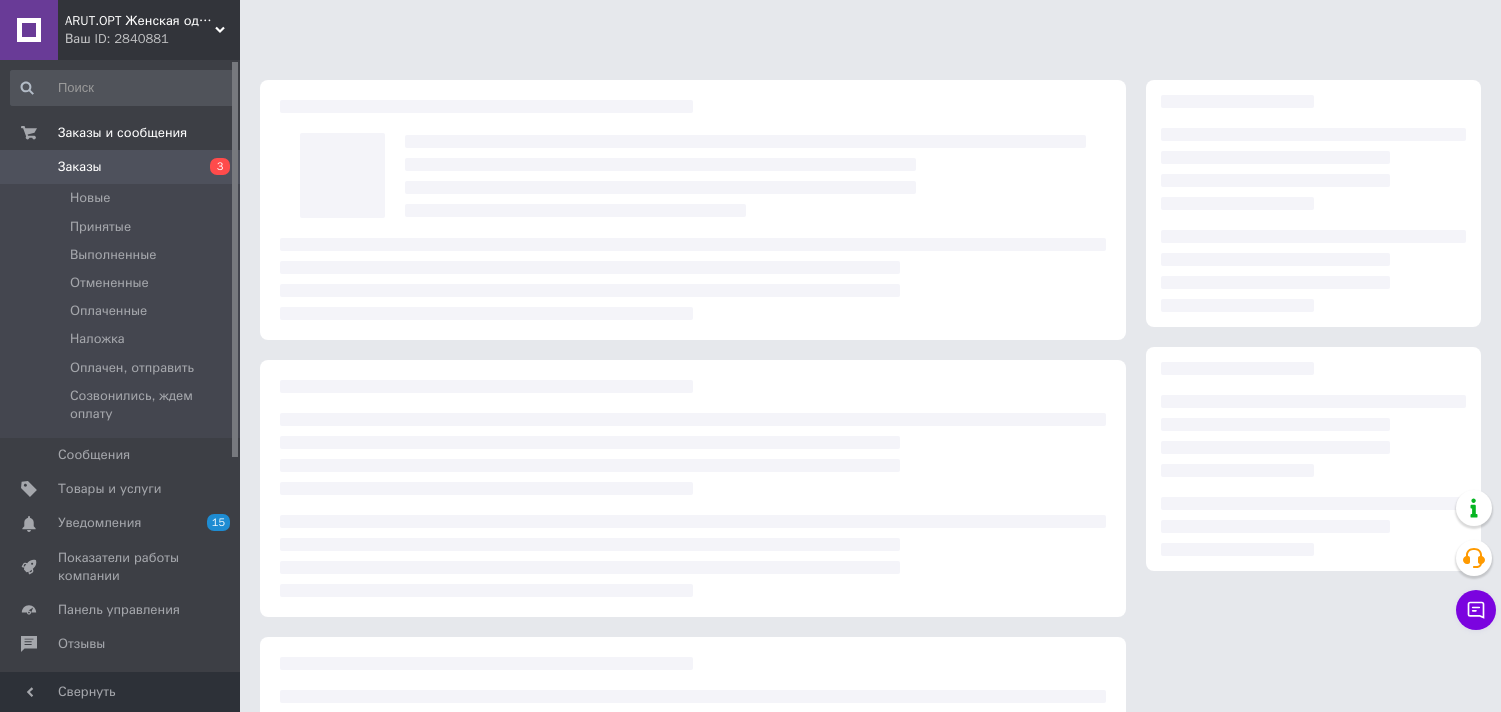 scroll, scrollTop: 0, scrollLeft: 0, axis: both 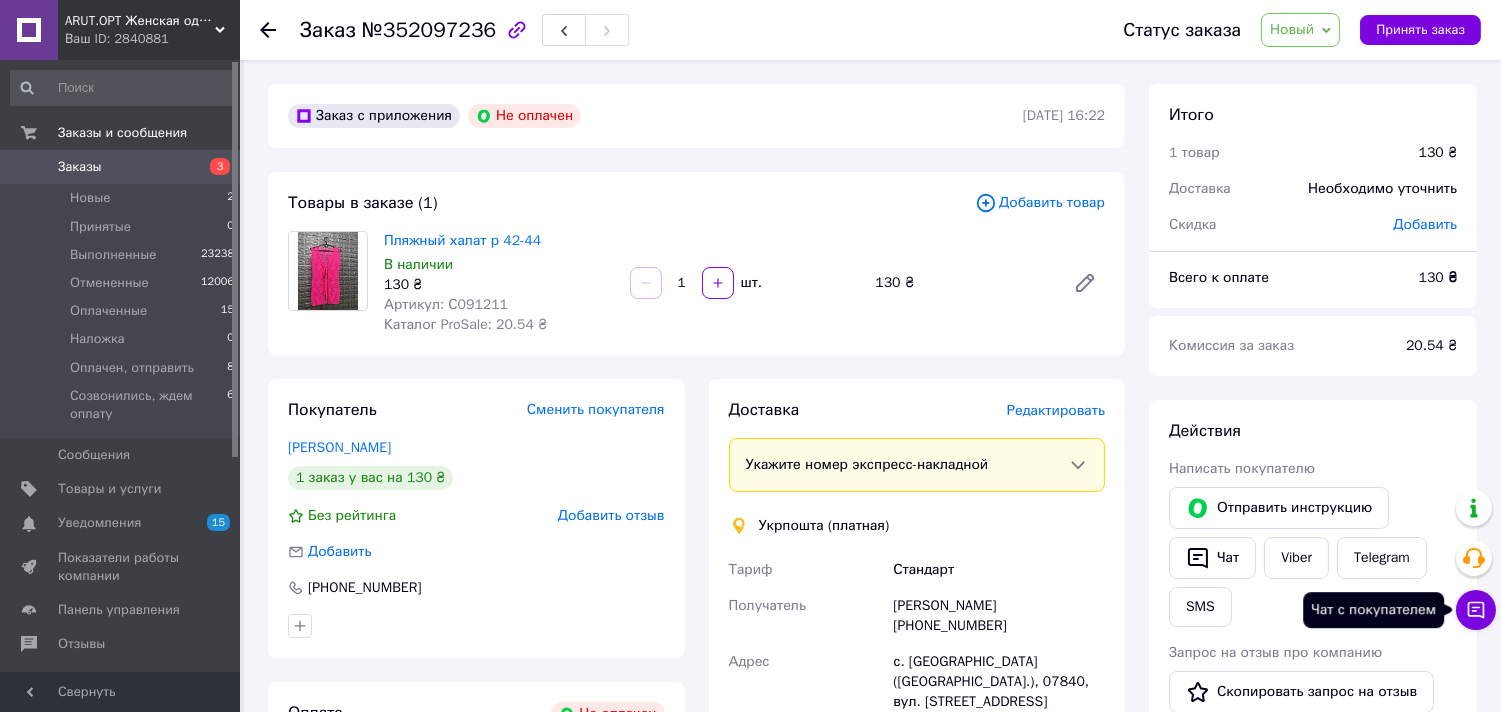 click on "Чат с покупателем" at bounding box center [1476, 610] 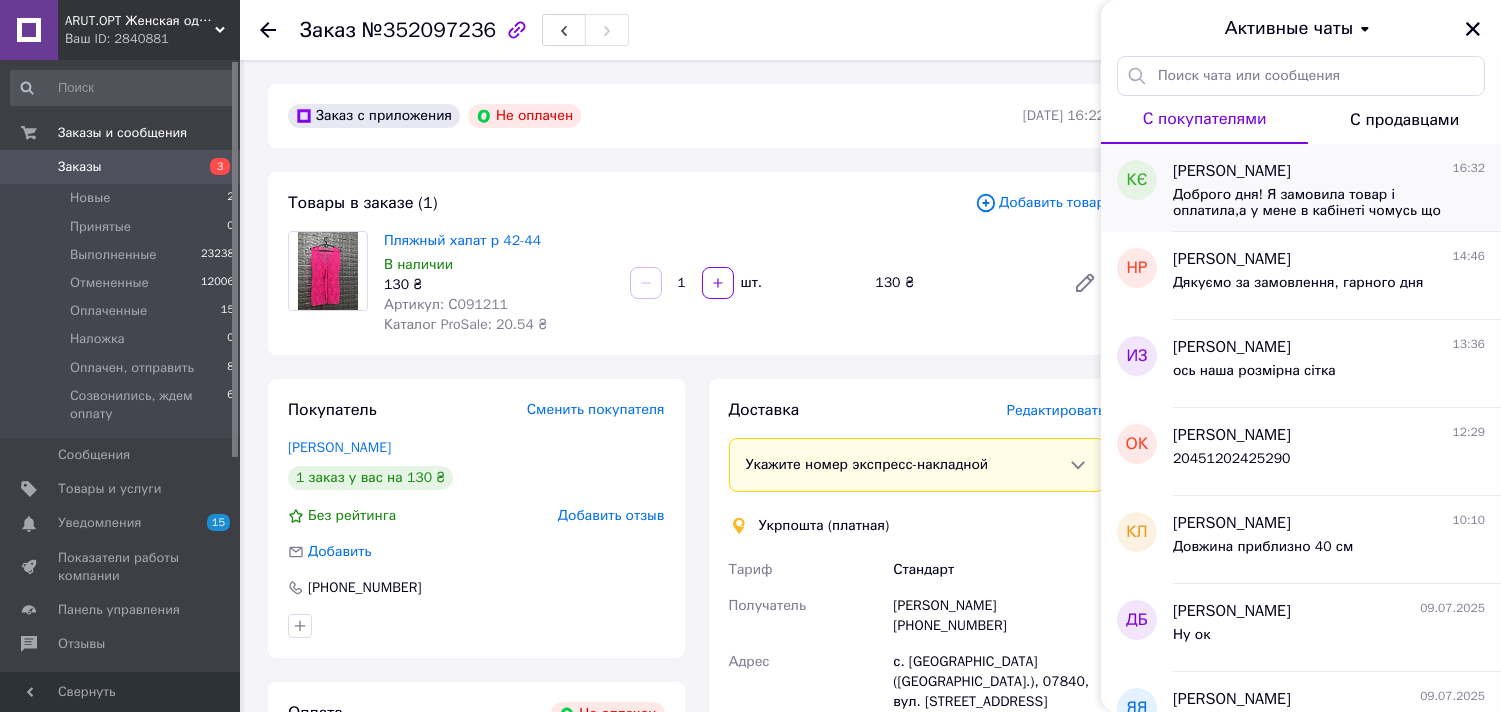 click on "Доброго дня! Я замовила товар і оплатила,а у мене в кабінеті чомусь що замовлення не оплачено" at bounding box center (1315, 203) 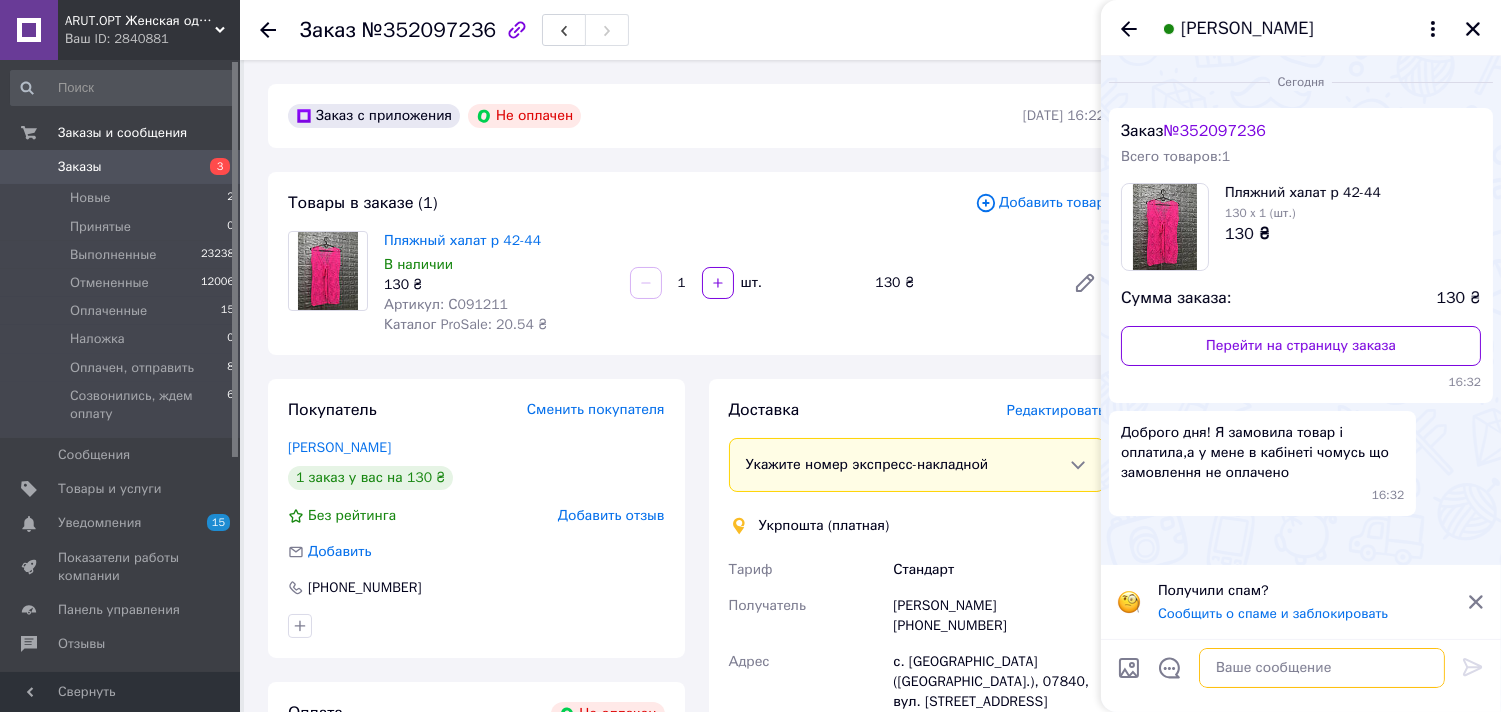 click at bounding box center [1322, 668] 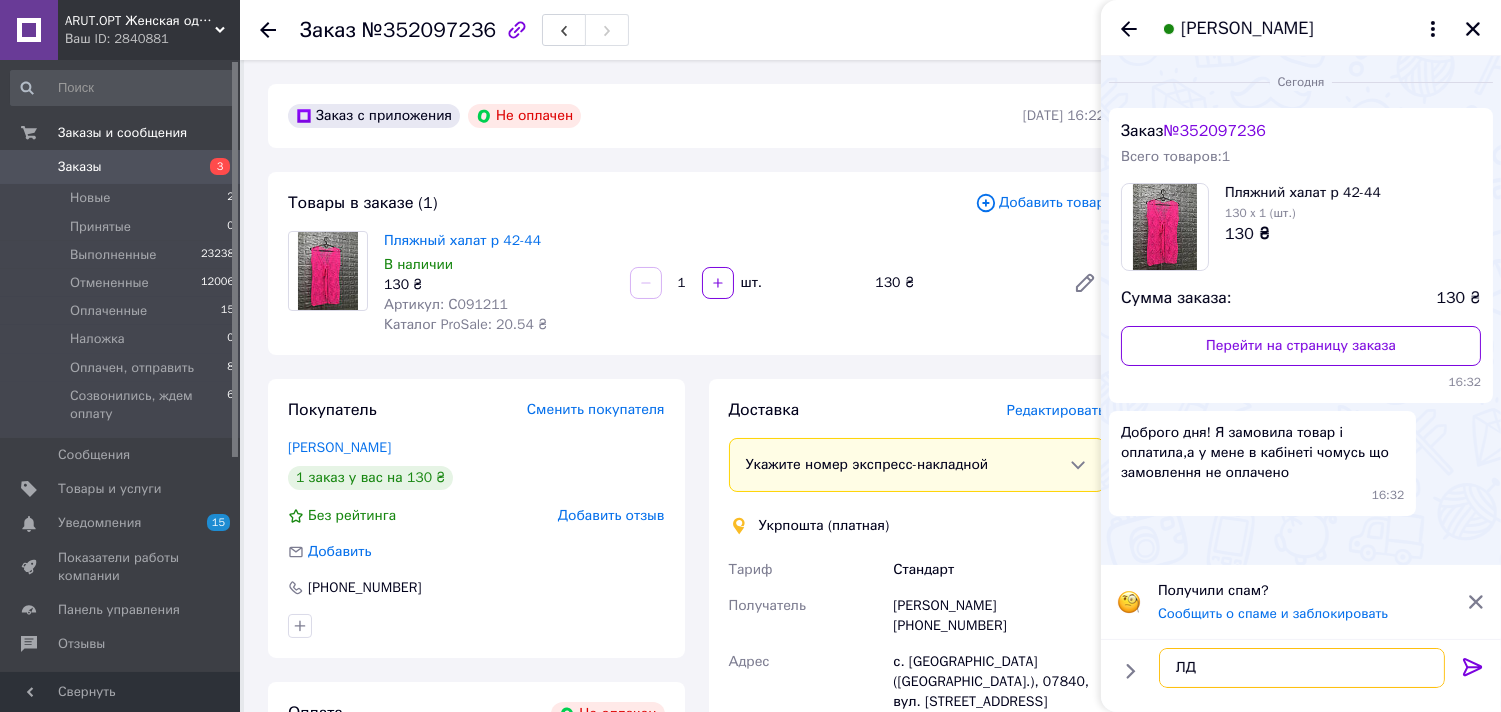 type on "Л" 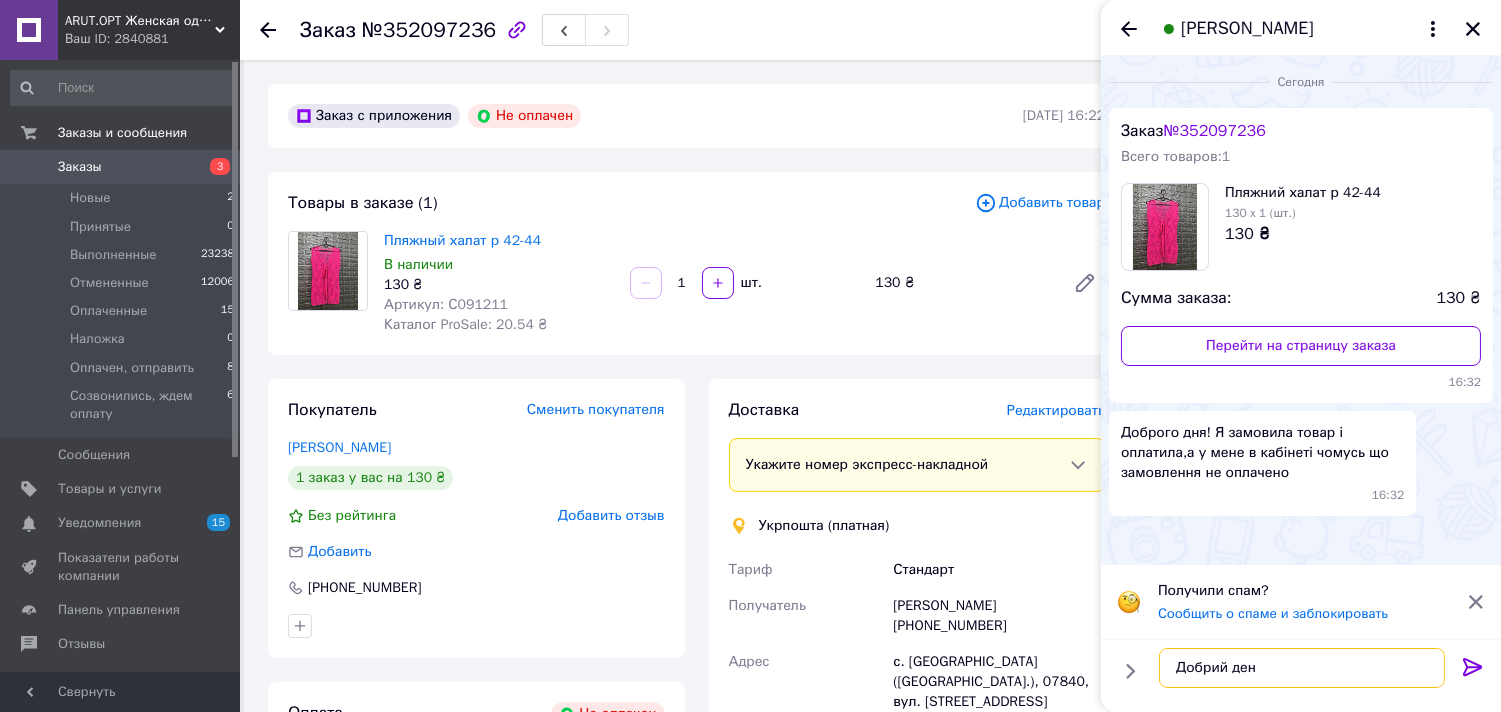 type on "Добрий день" 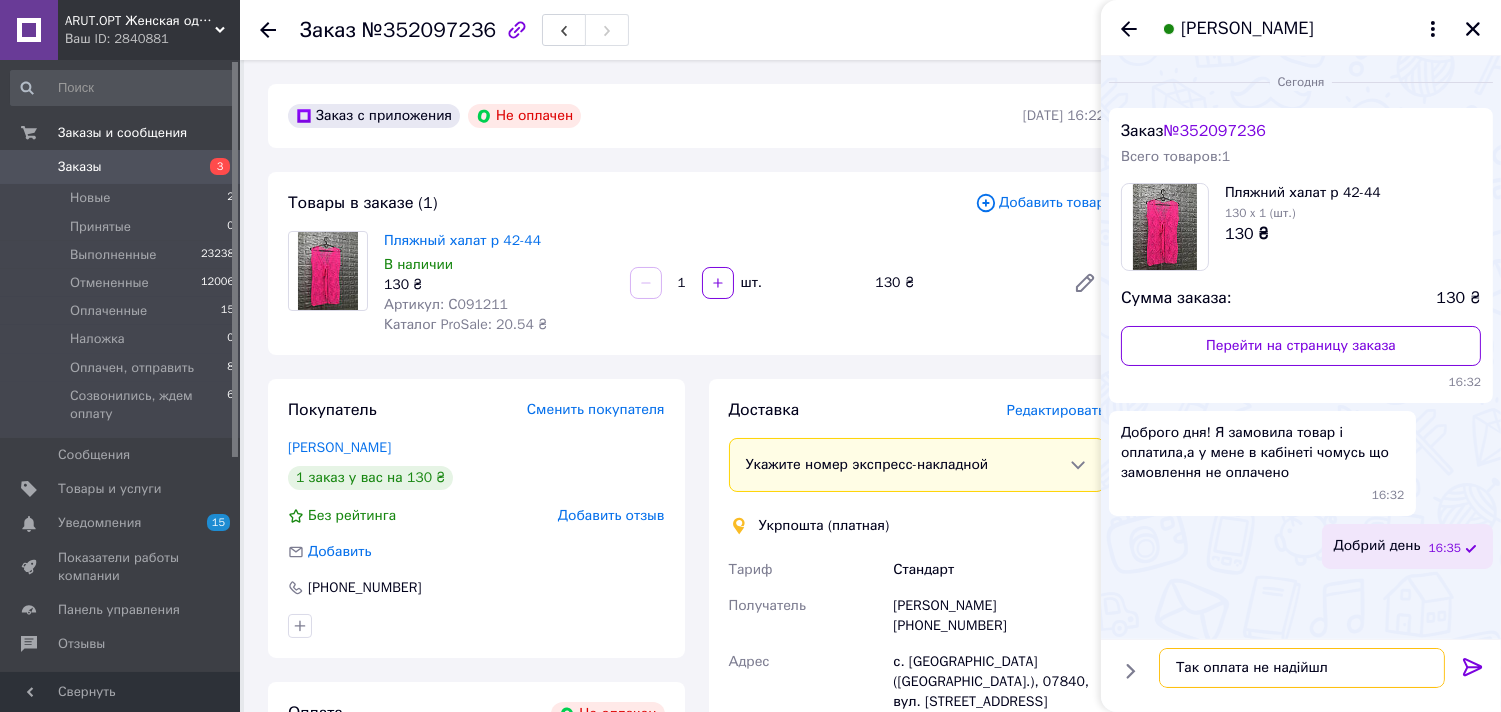 type on "Так оплата не надійшла" 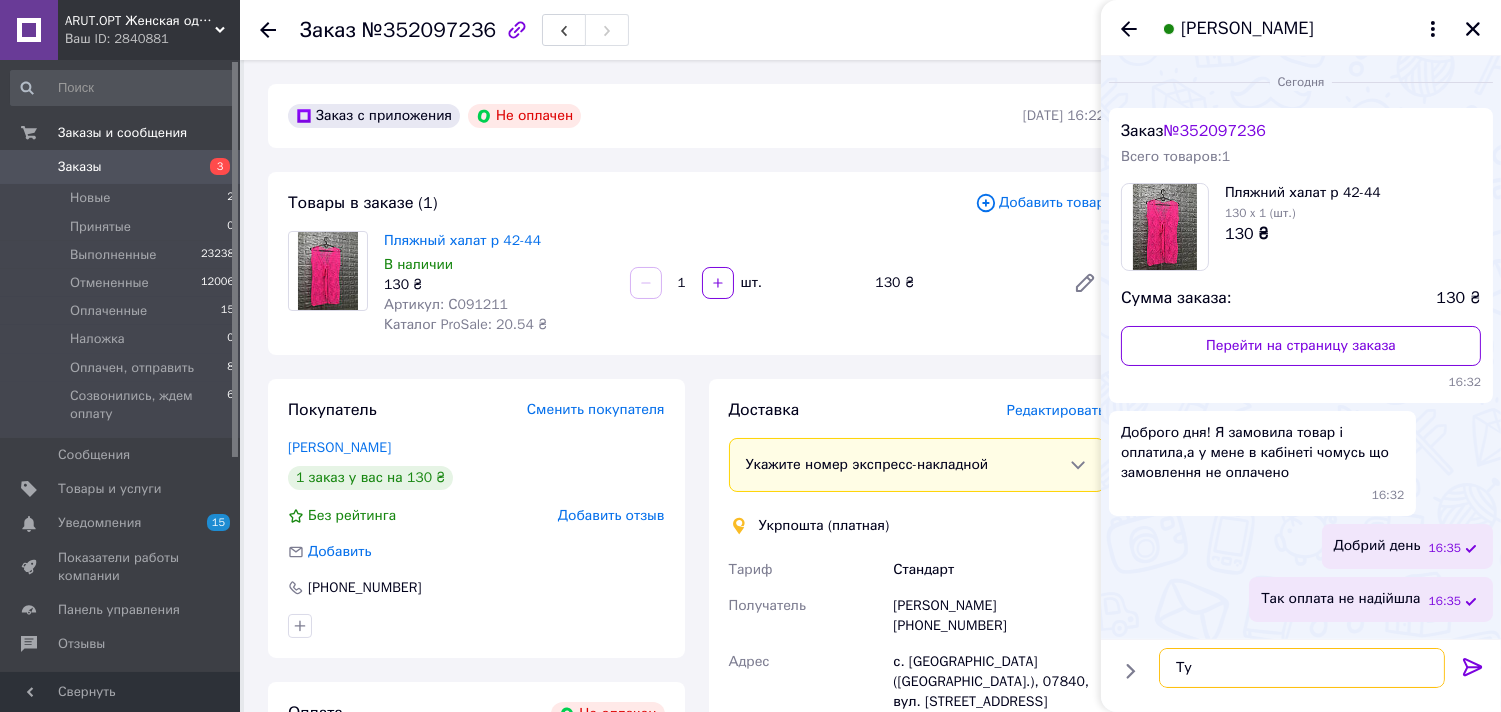 type on "Т" 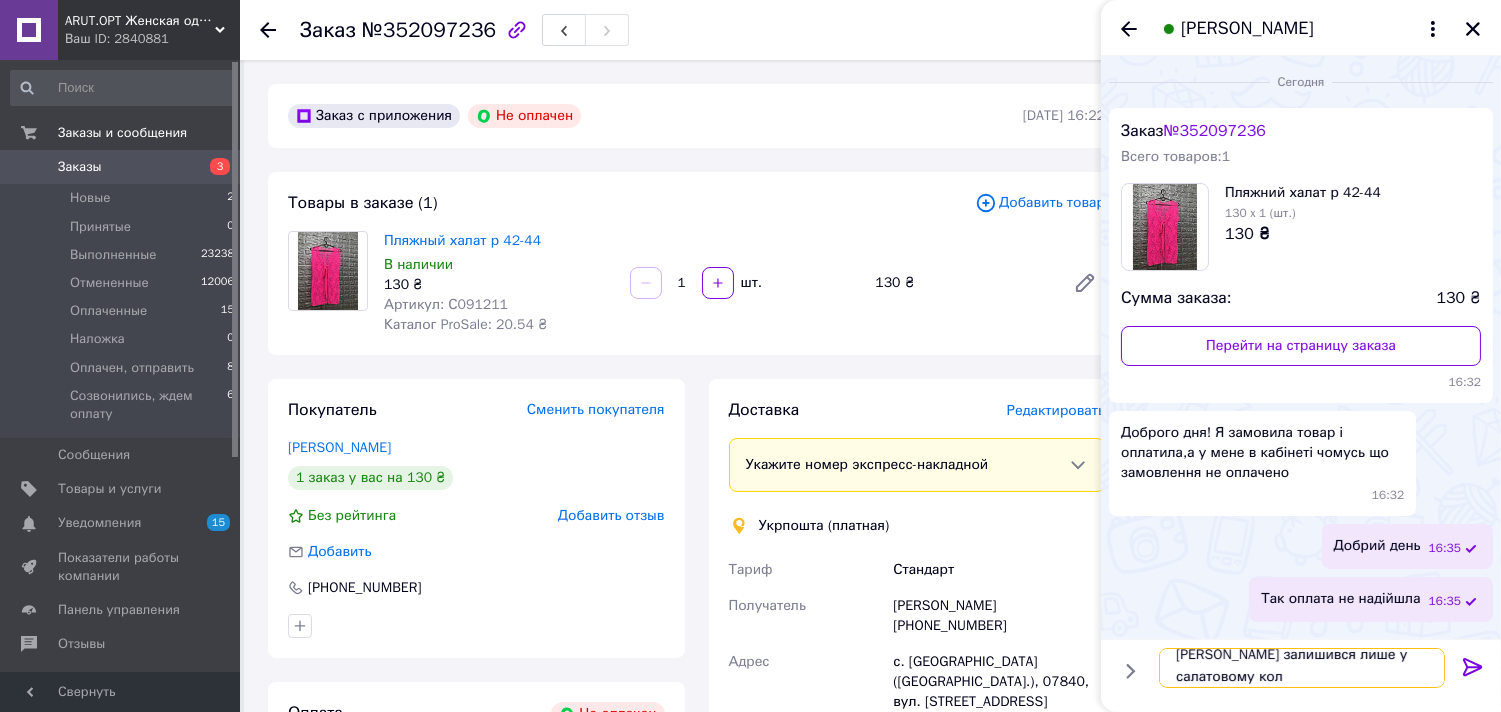 scroll, scrollTop: 2, scrollLeft: 0, axis: vertical 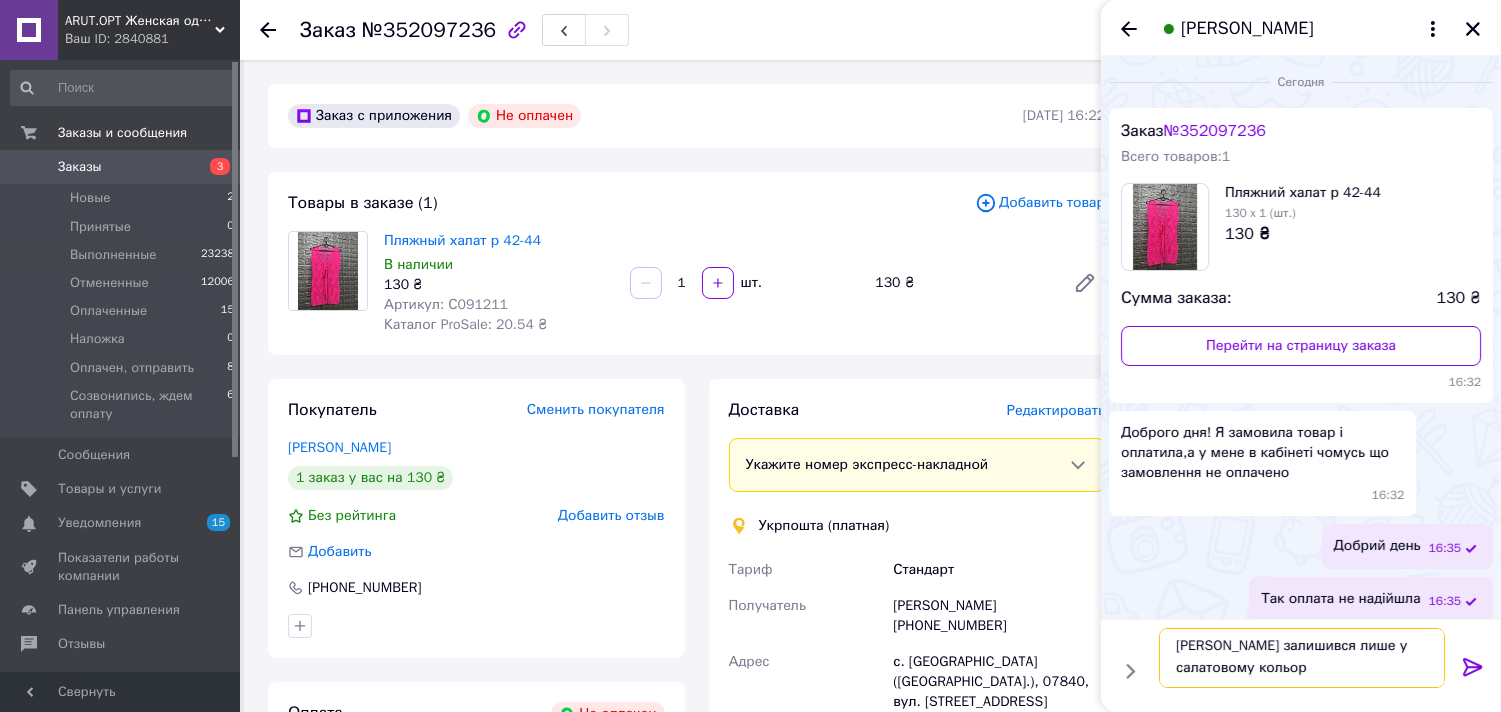 type on "халат залишився лише у салатовому кольорі" 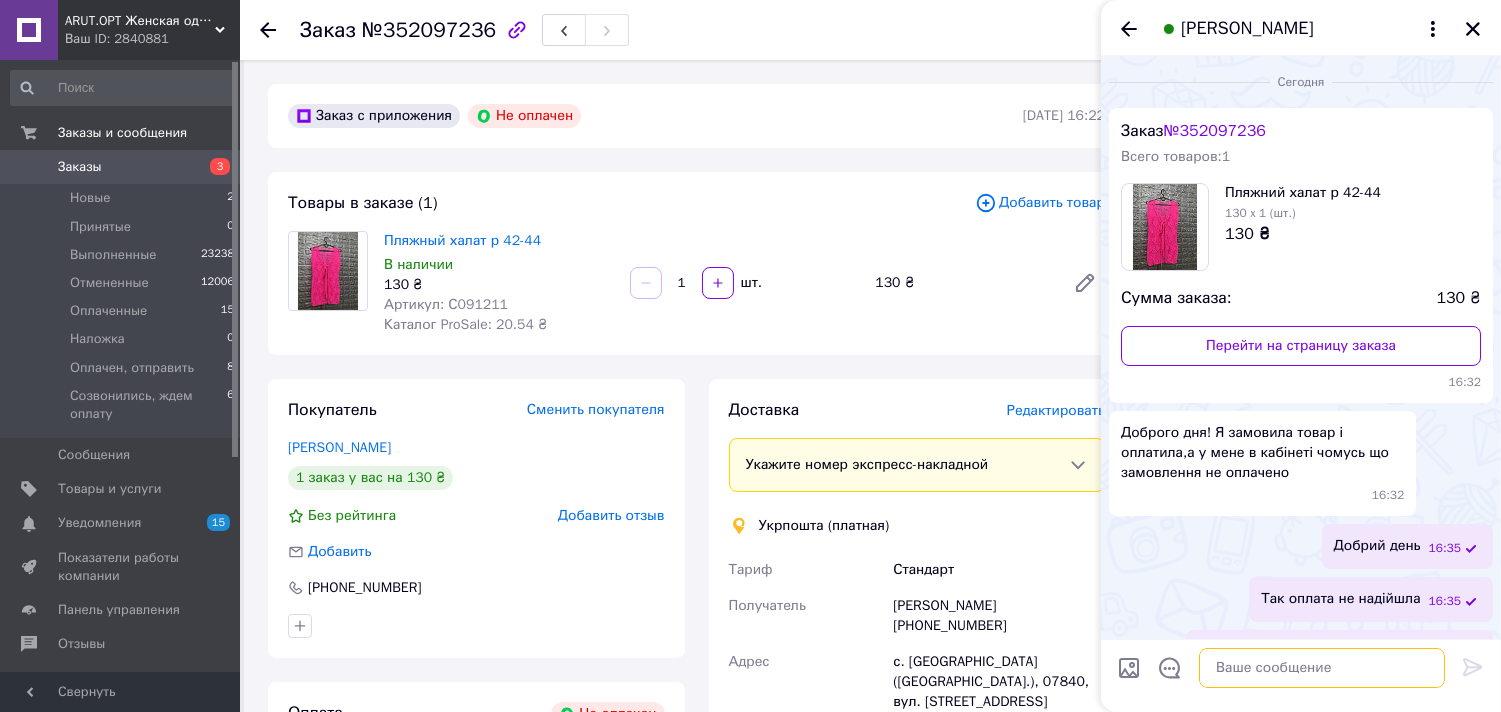 scroll, scrollTop: 0, scrollLeft: 0, axis: both 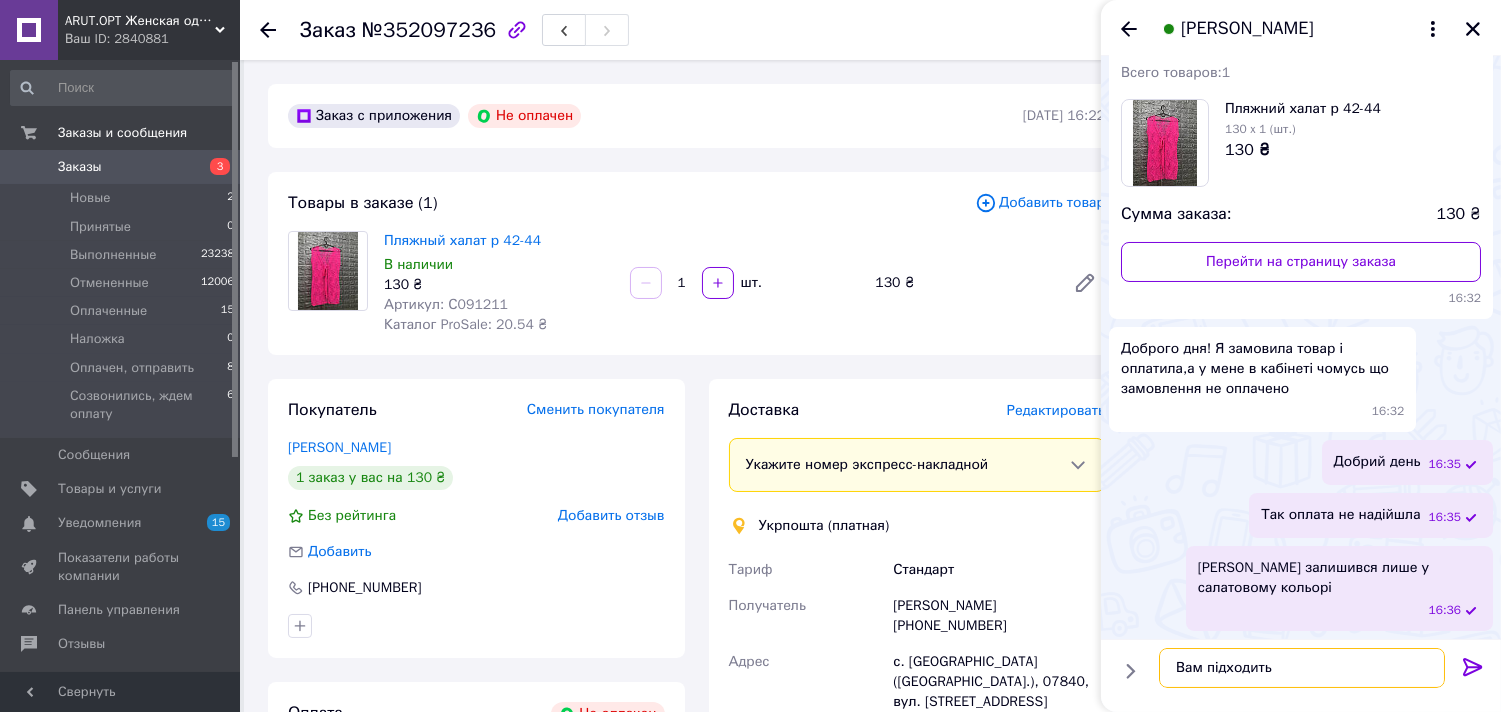 type on "Вам підходить?" 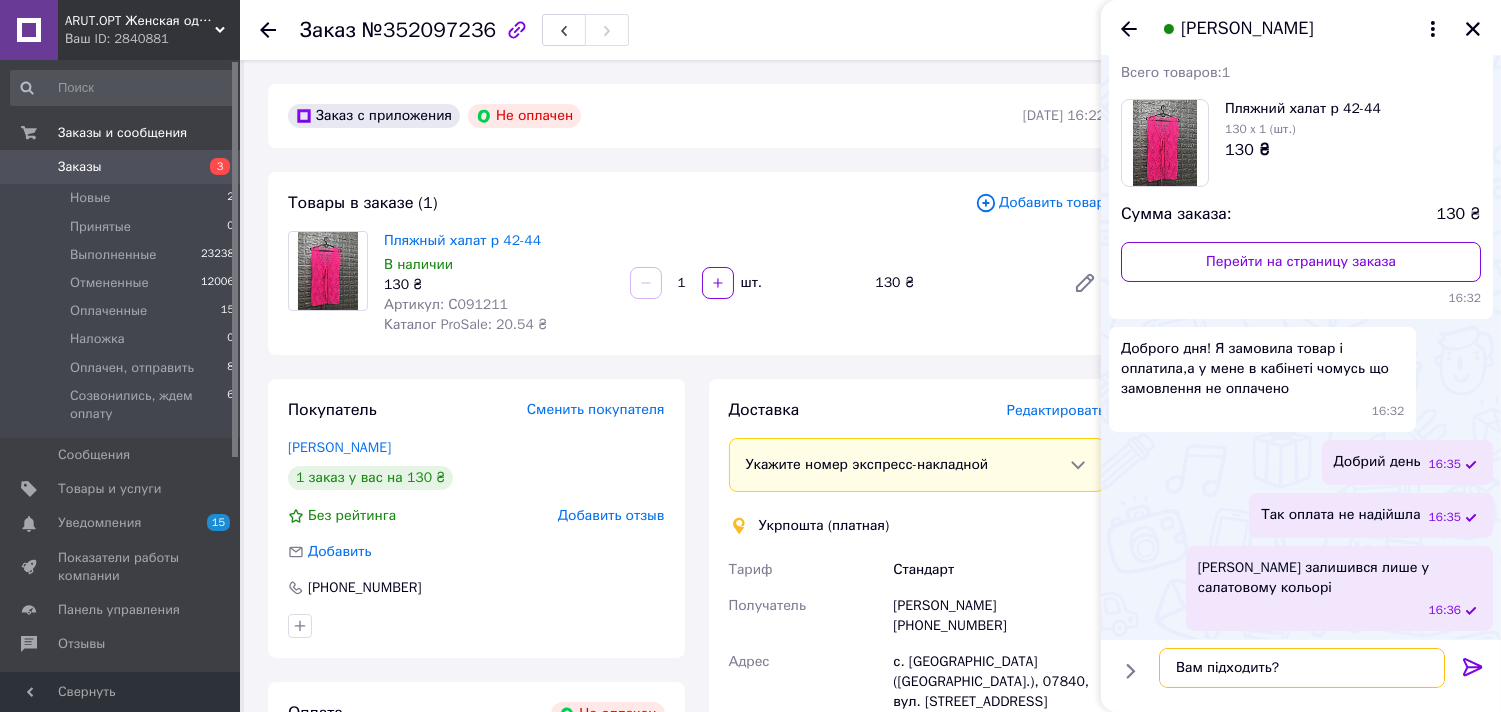 type 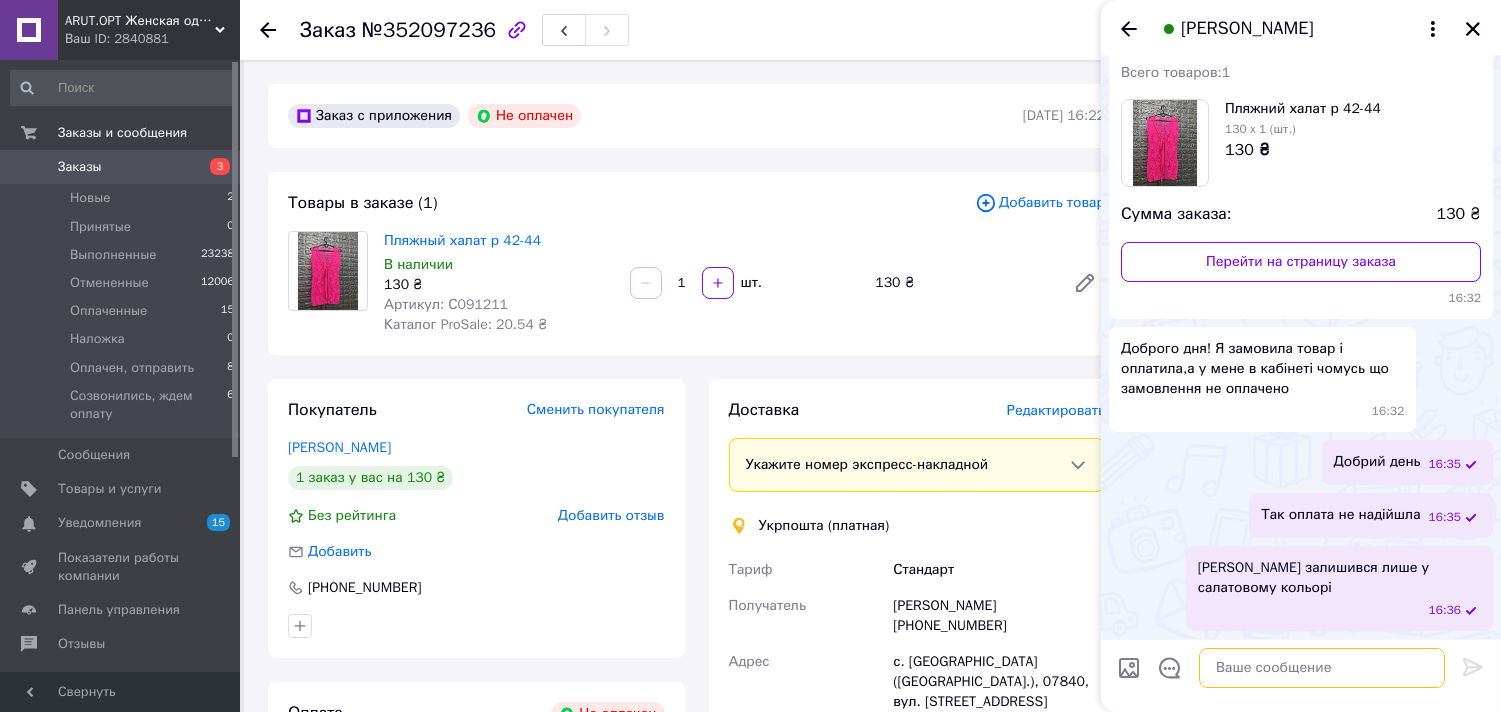 scroll, scrollTop: 136, scrollLeft: 0, axis: vertical 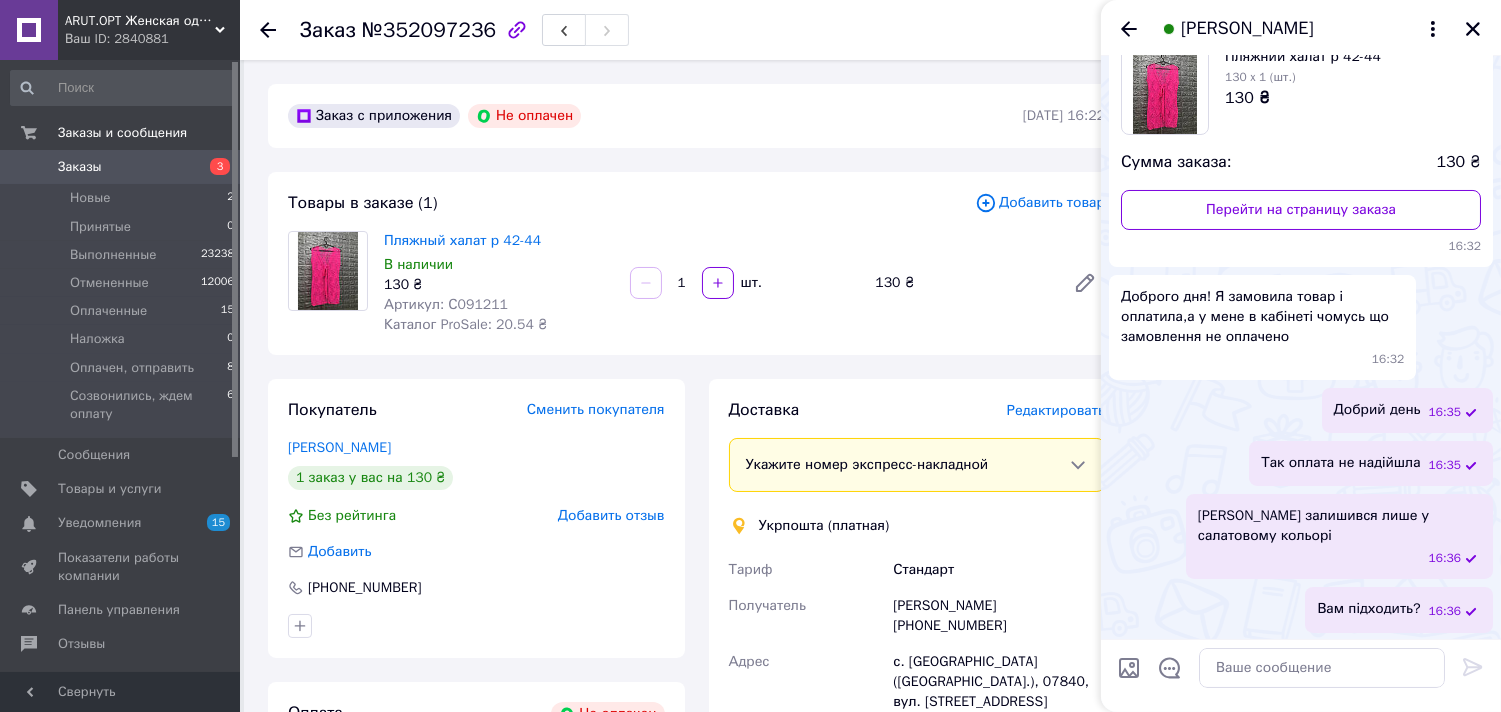 drag, startPoint x: 1474, startPoint y: 34, endPoint x: 1301, endPoint y: 46, distance: 173.41568 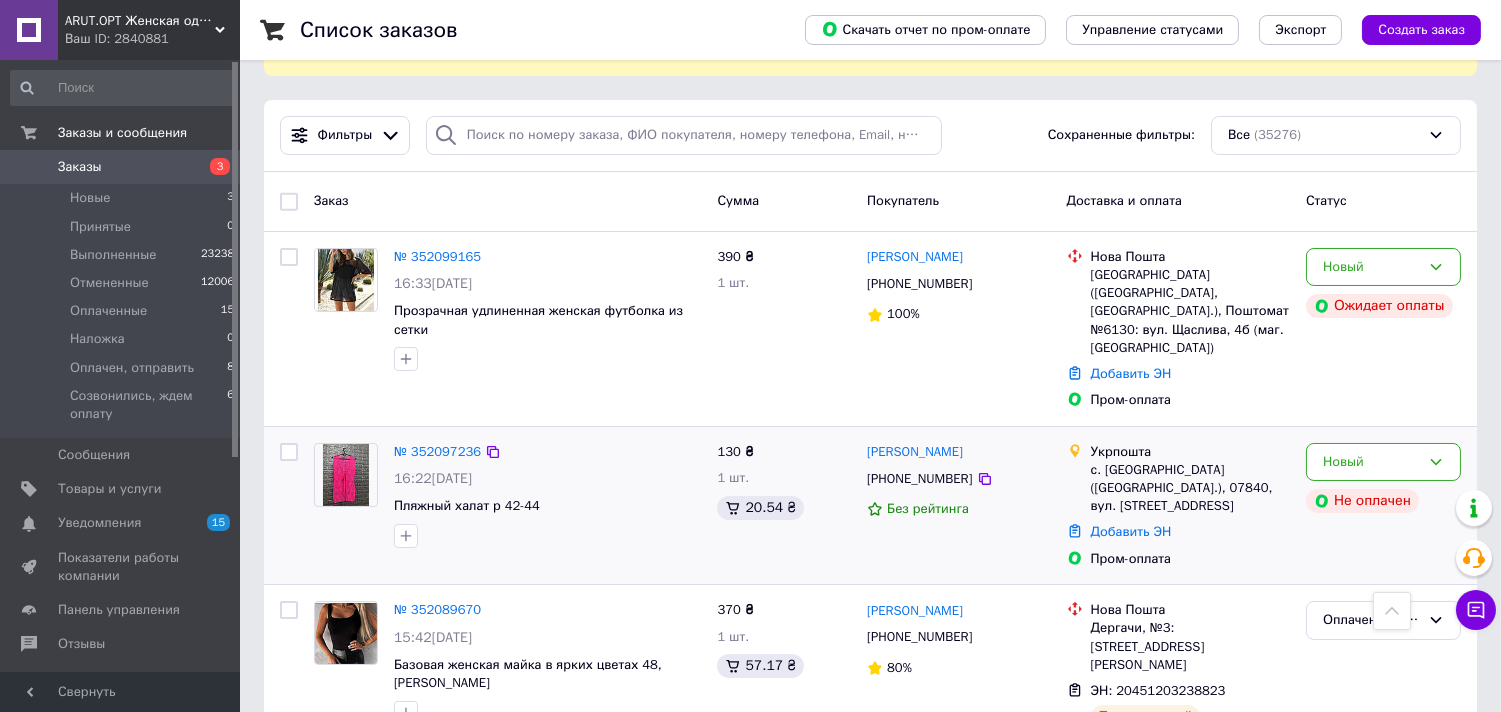 scroll, scrollTop: 102, scrollLeft: 0, axis: vertical 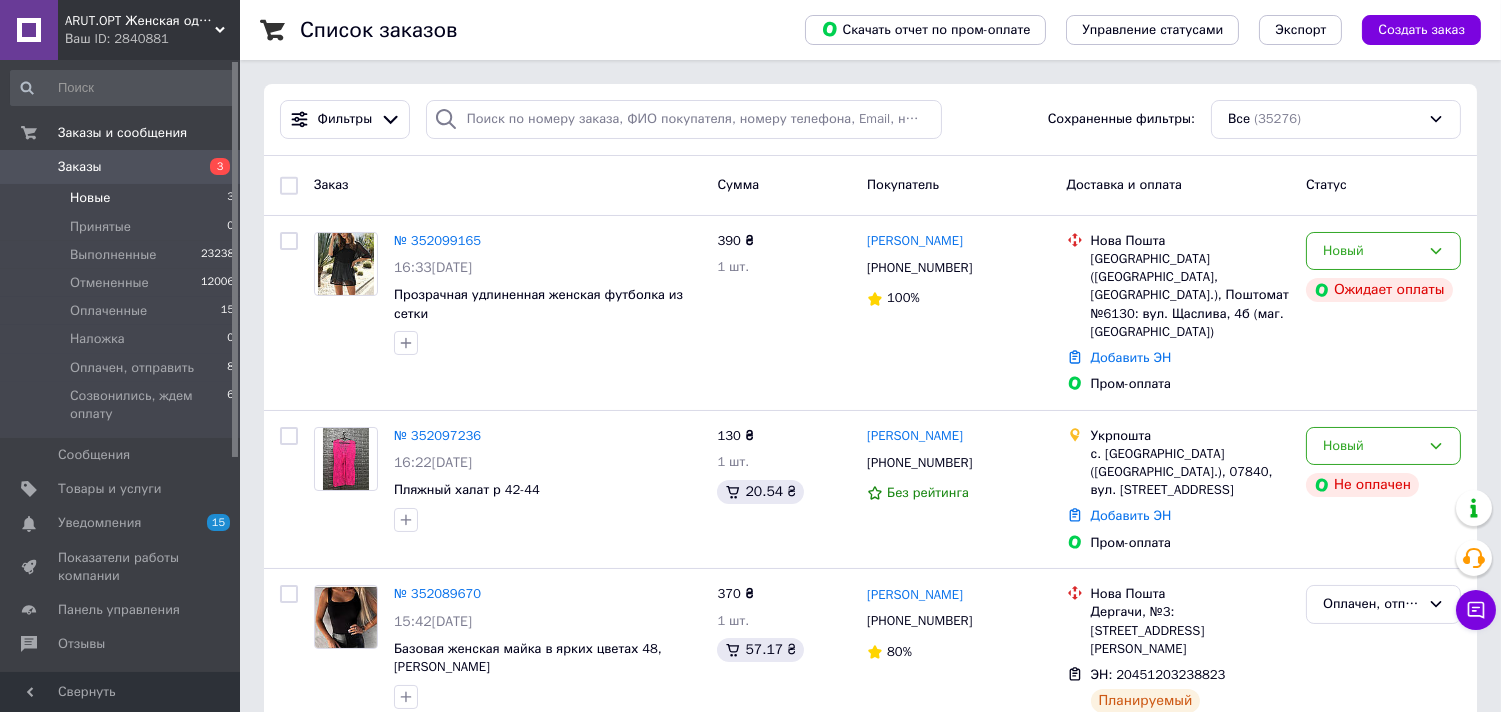 click on "Новые 3" at bounding box center [123, 198] 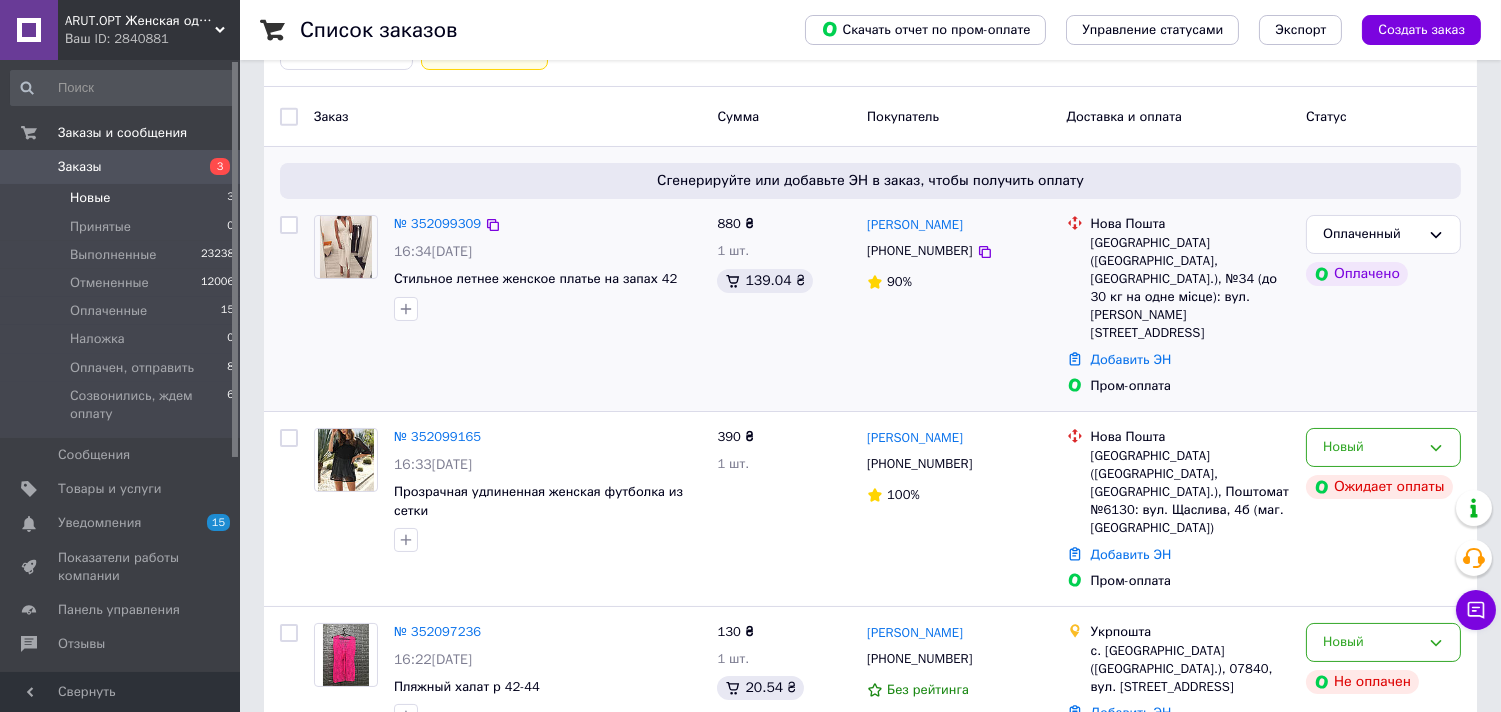 scroll, scrollTop: 246, scrollLeft: 0, axis: vertical 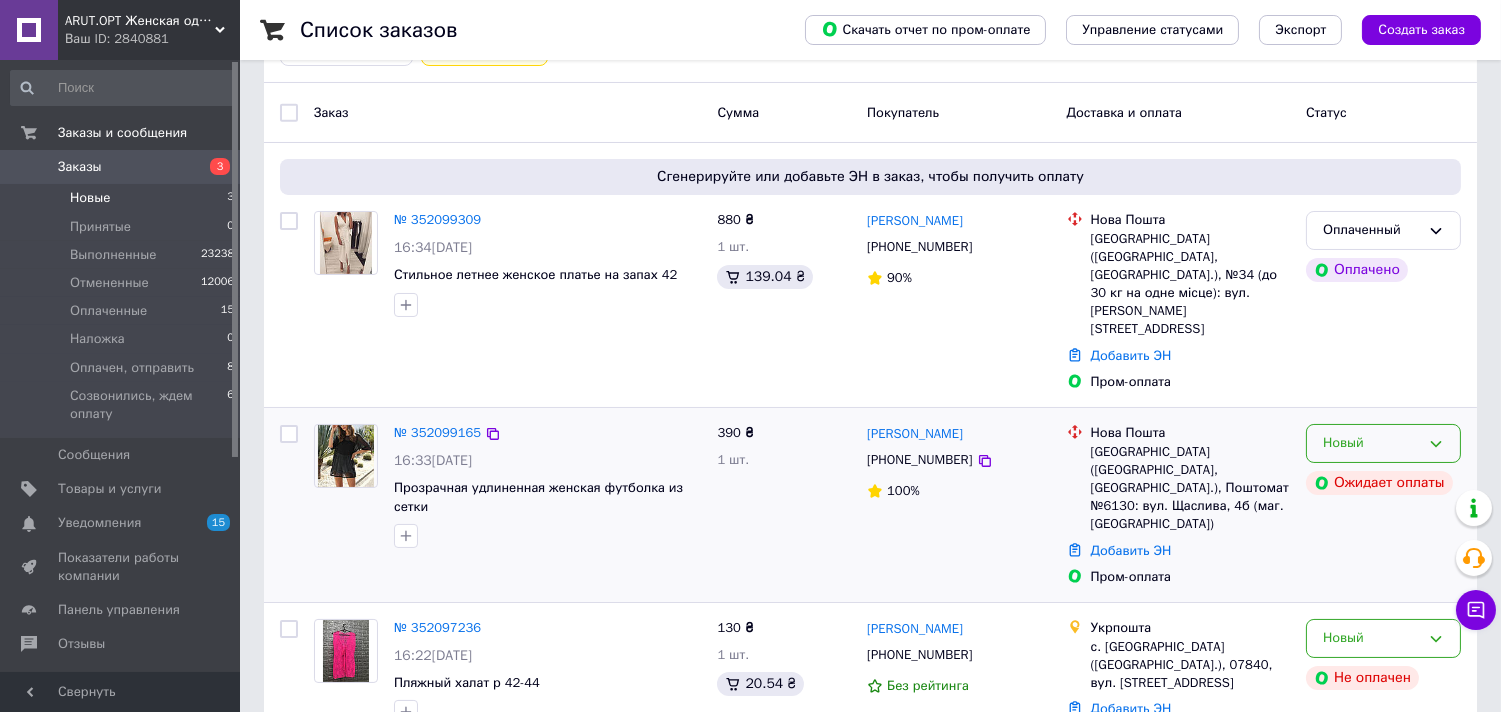 click on "Новый" at bounding box center (1383, 443) 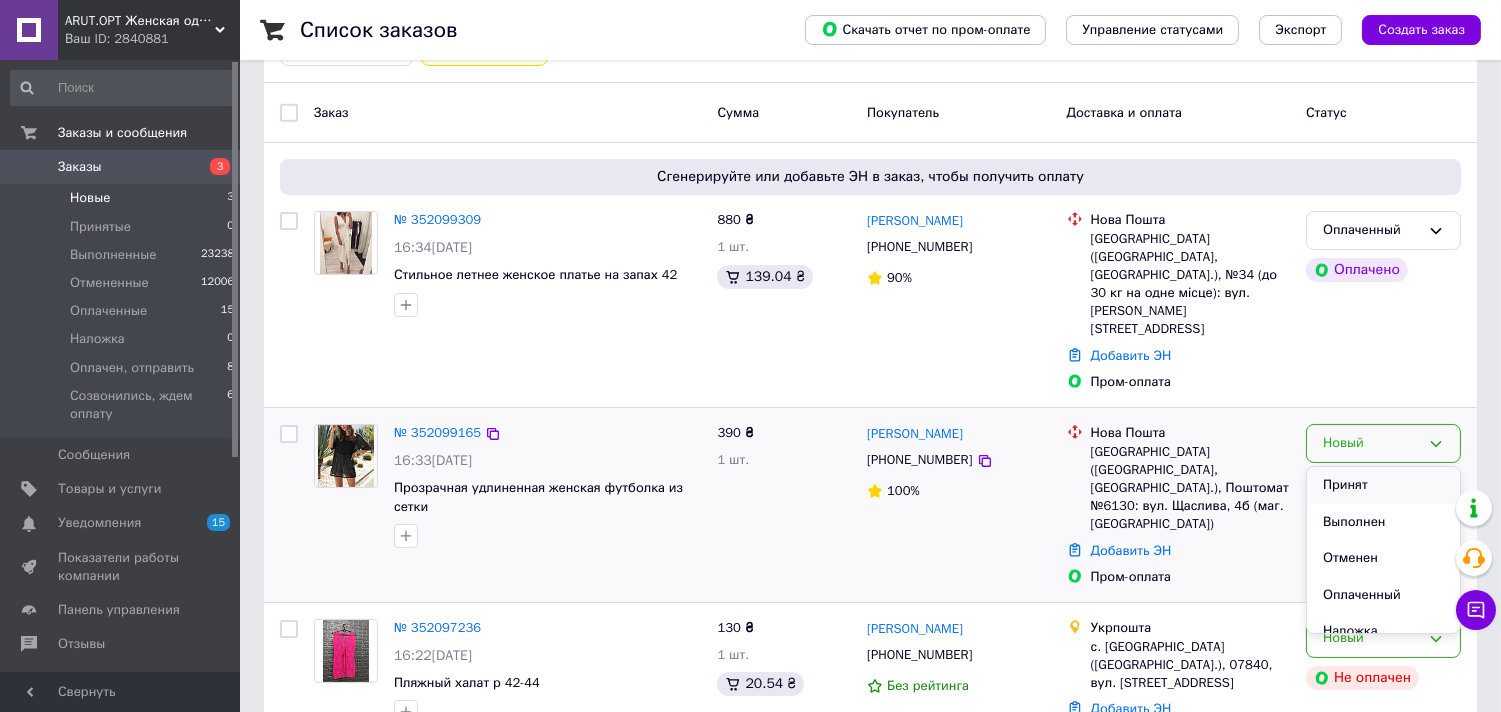 click on "Принят" at bounding box center (1383, 485) 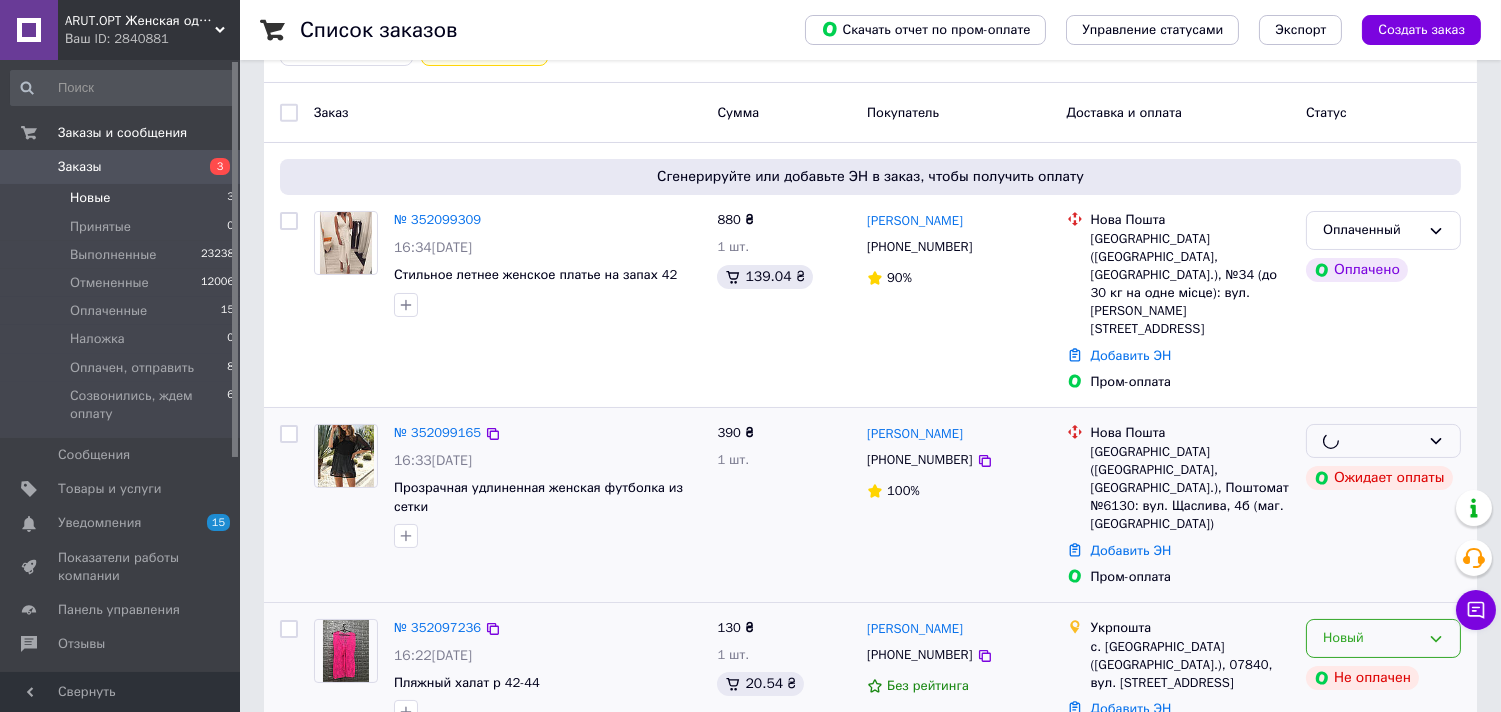 click on "Новый" at bounding box center [1383, 638] 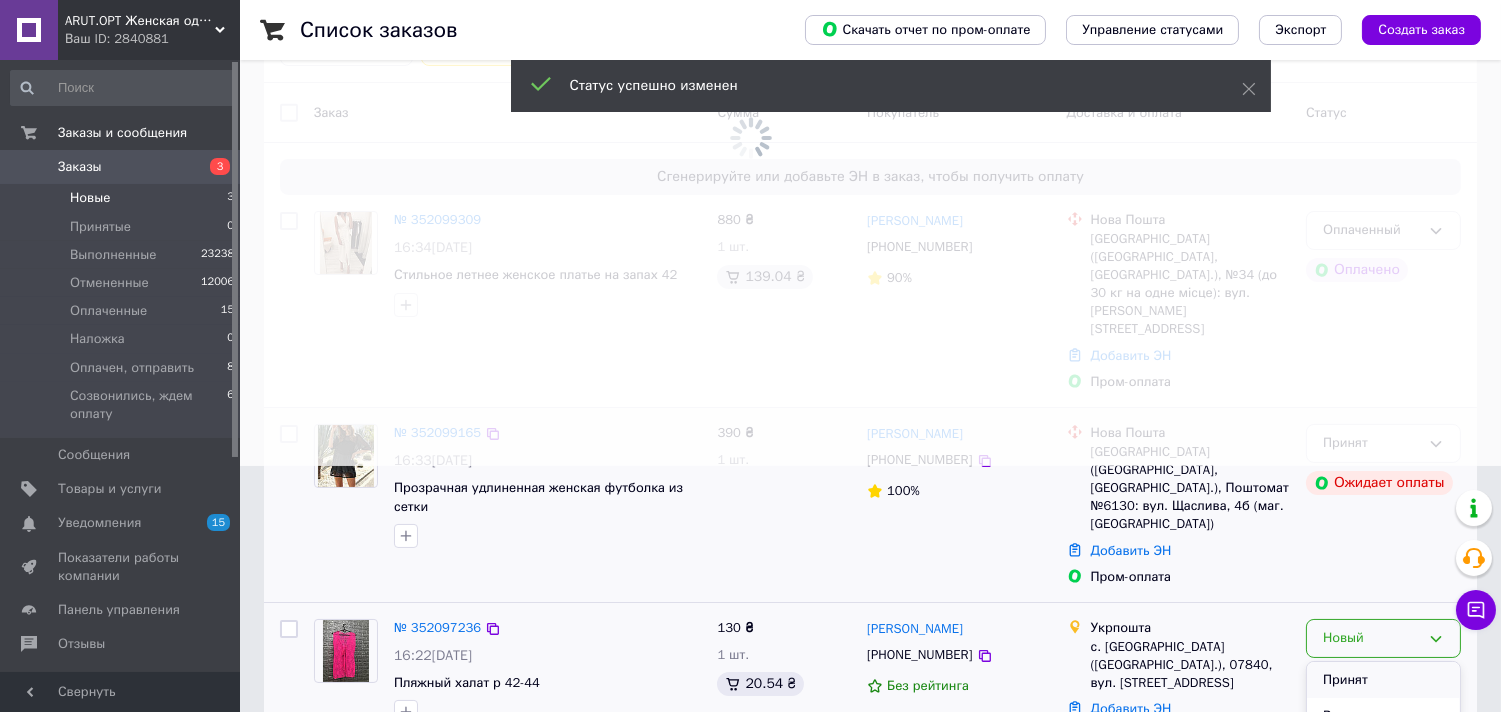 click on "Принят" at bounding box center [1383, 680] 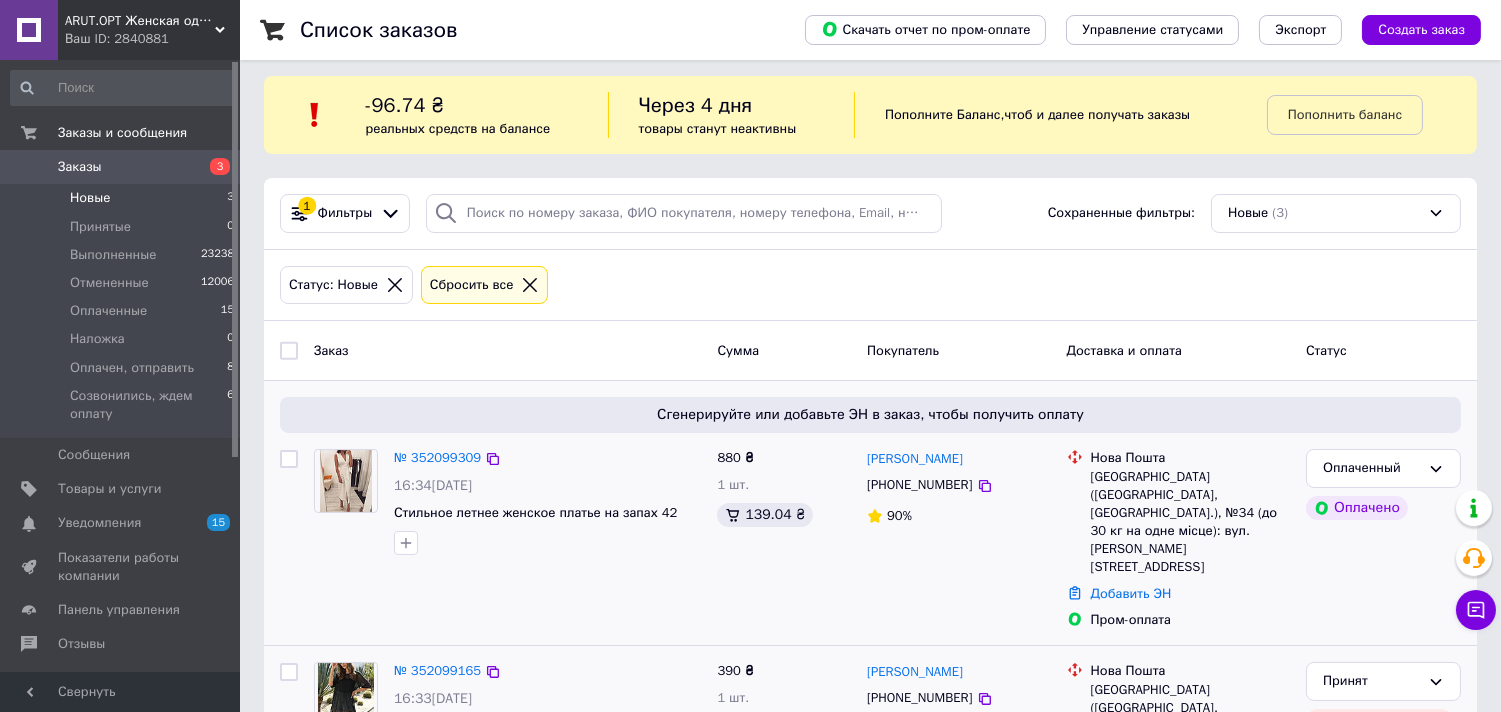 scroll, scrollTop: 0, scrollLeft: 0, axis: both 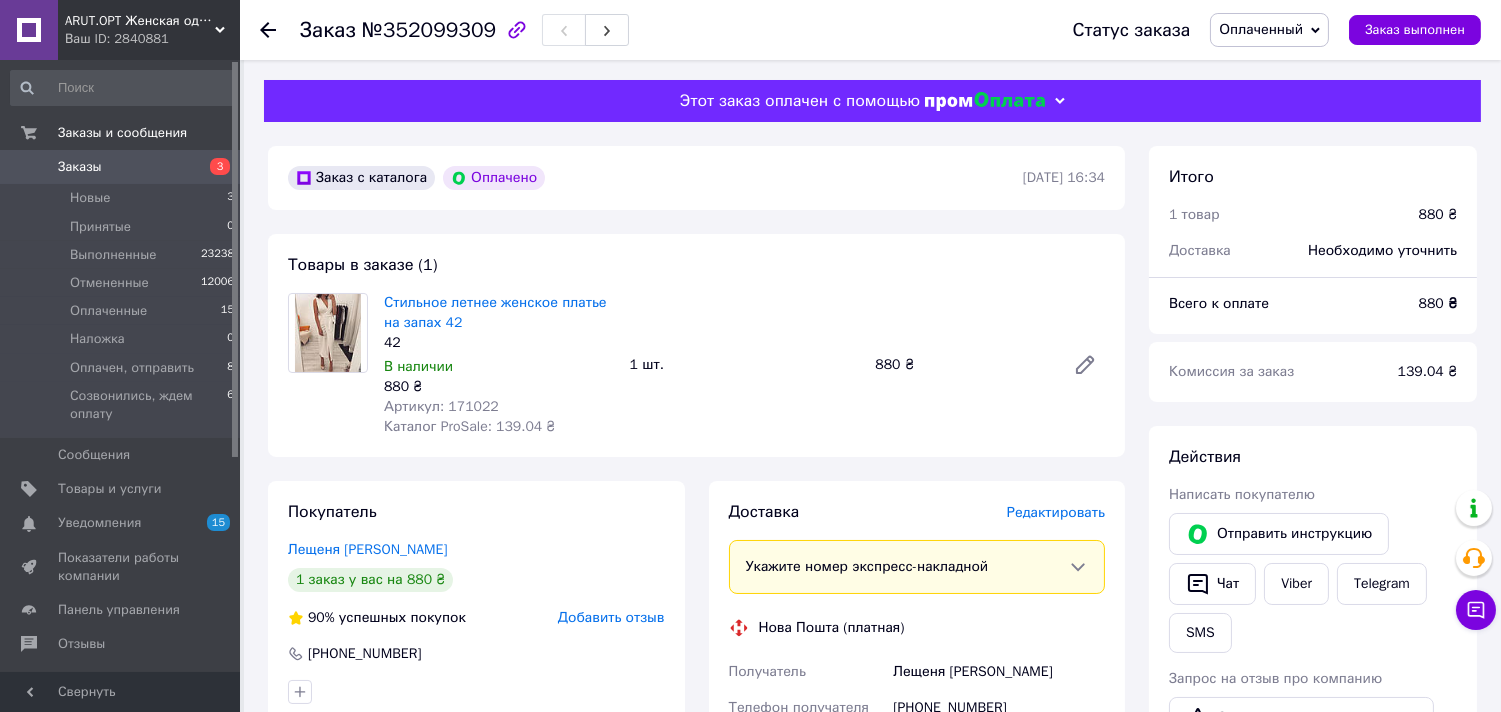 click on "№352099309" at bounding box center (429, 30) 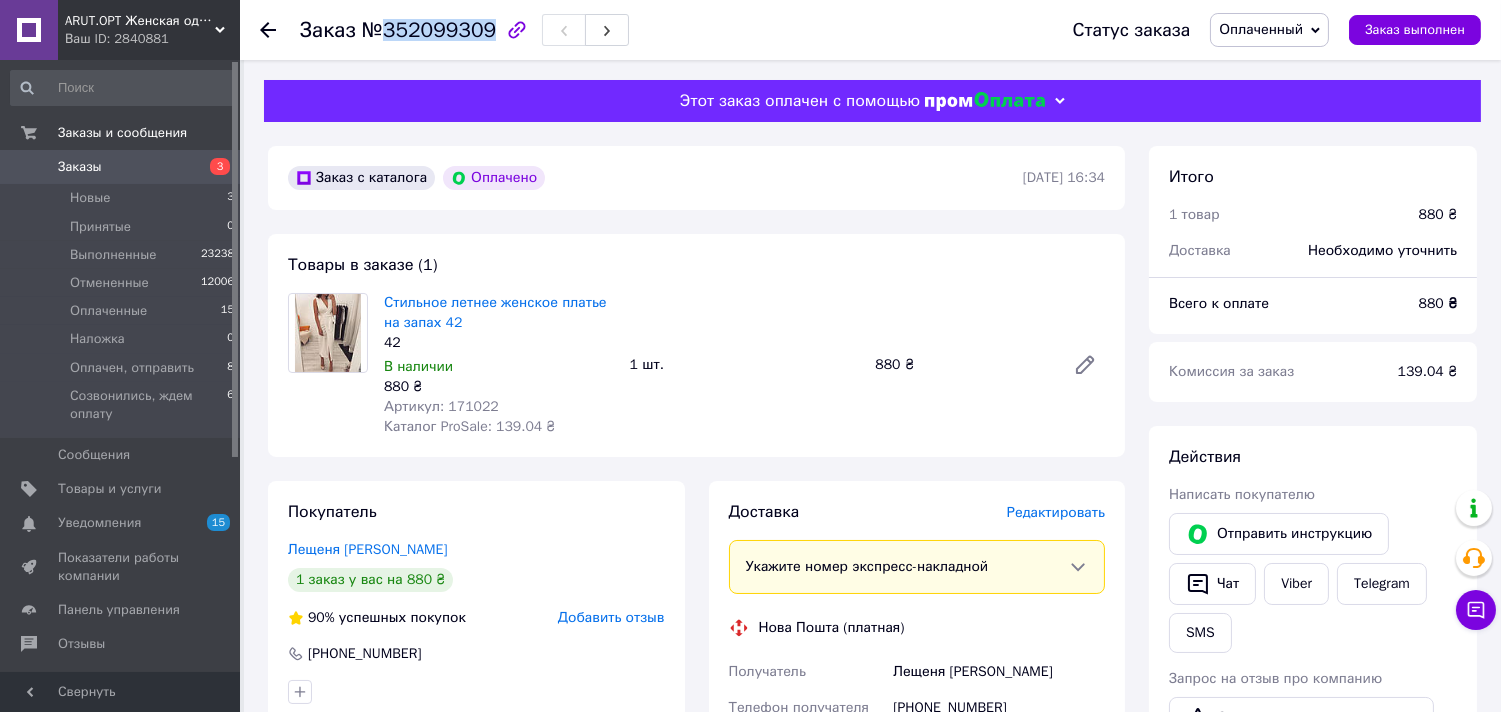 click on "№352099309" at bounding box center (429, 30) 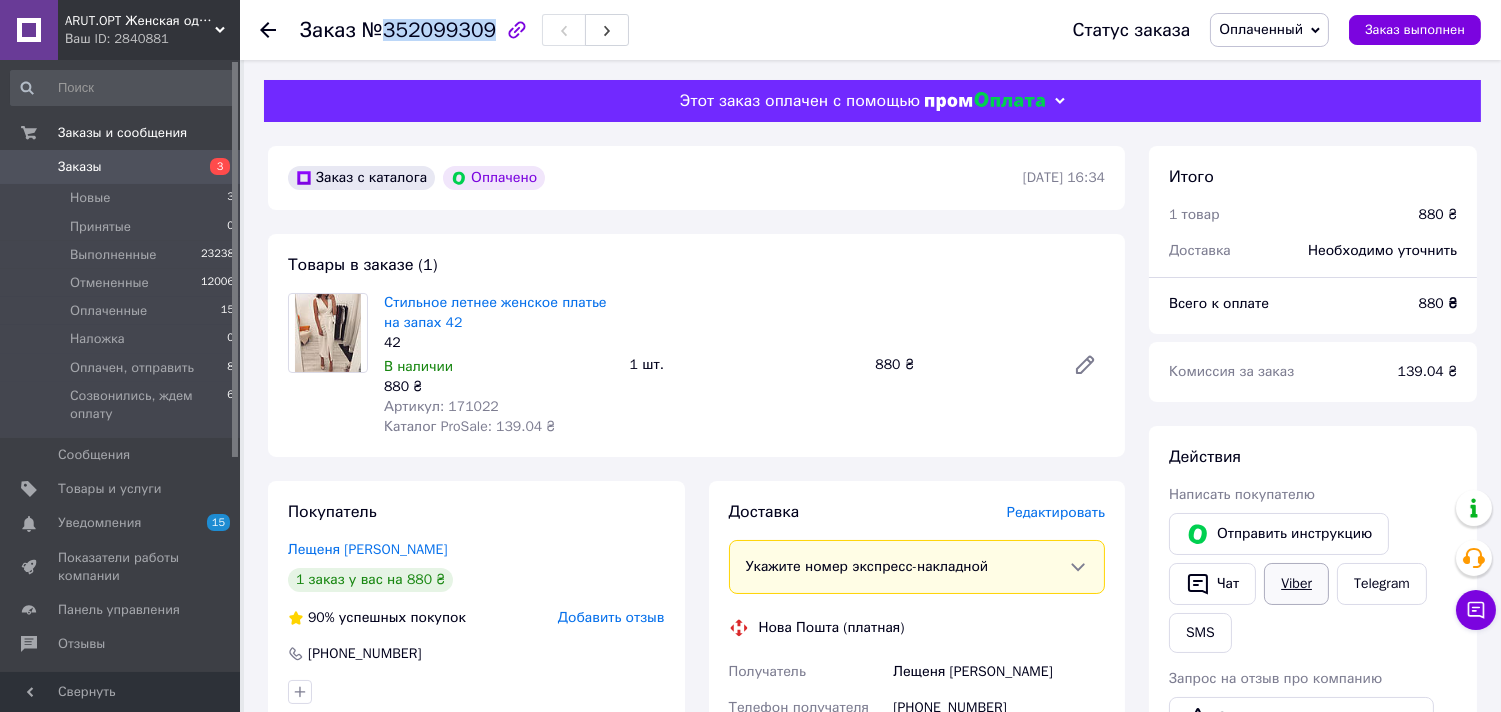 click on "Viber" at bounding box center (1296, 584) 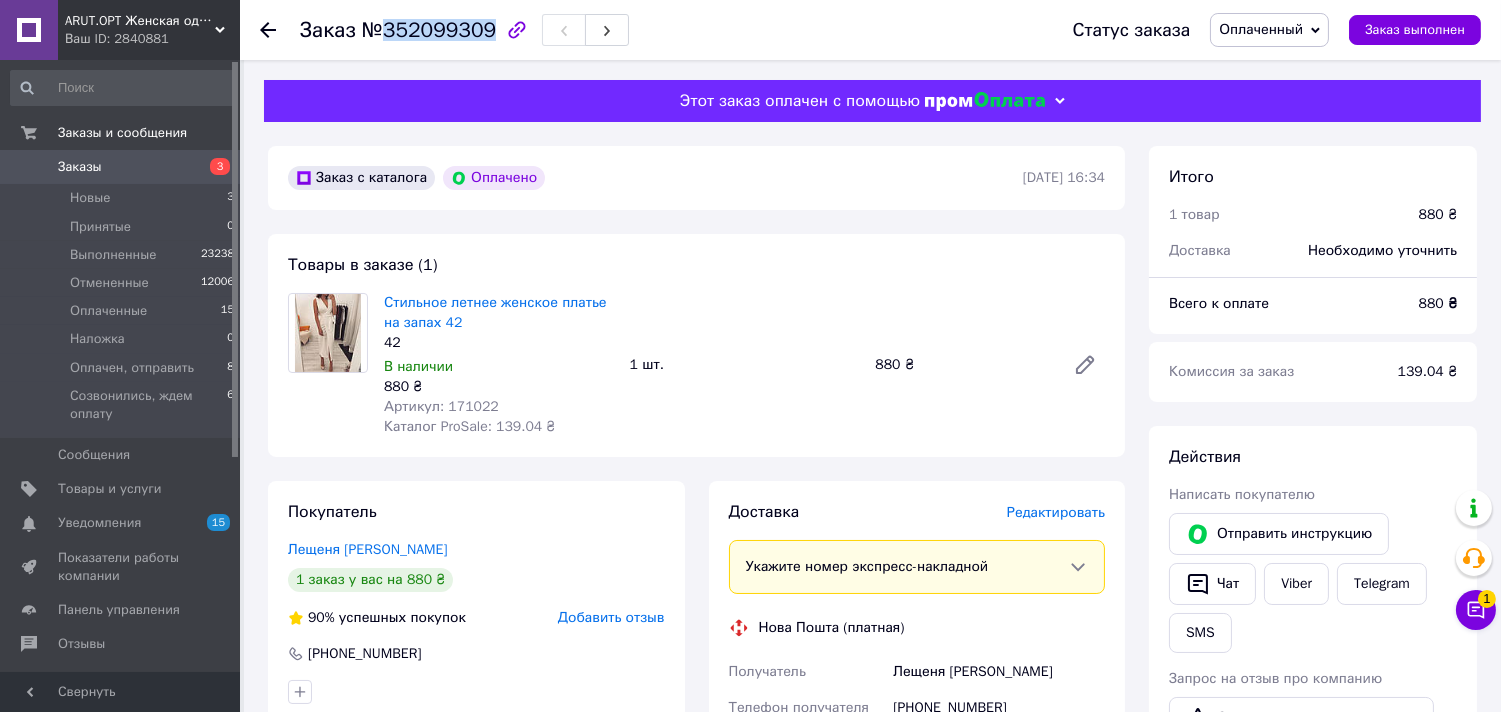 copy on "352099309" 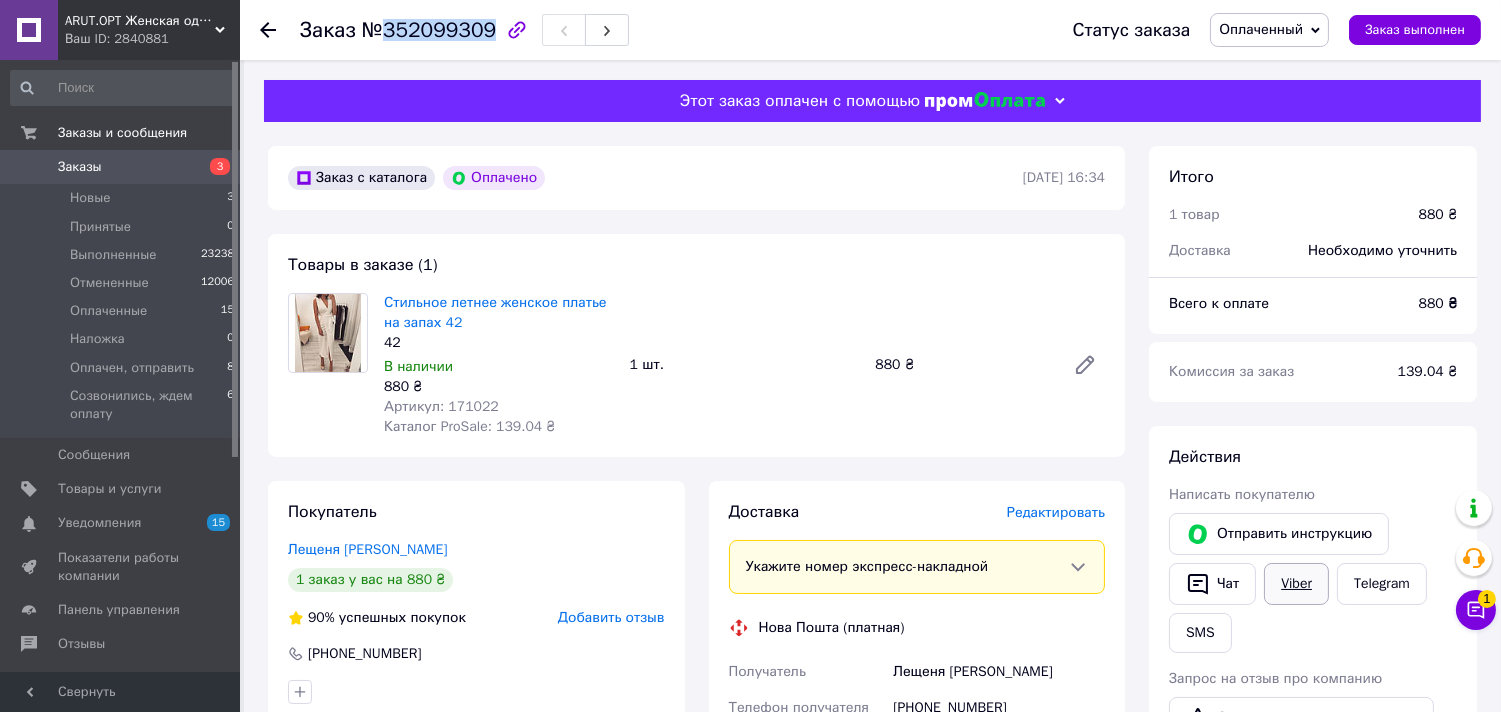 click on "Viber" at bounding box center (1296, 584) 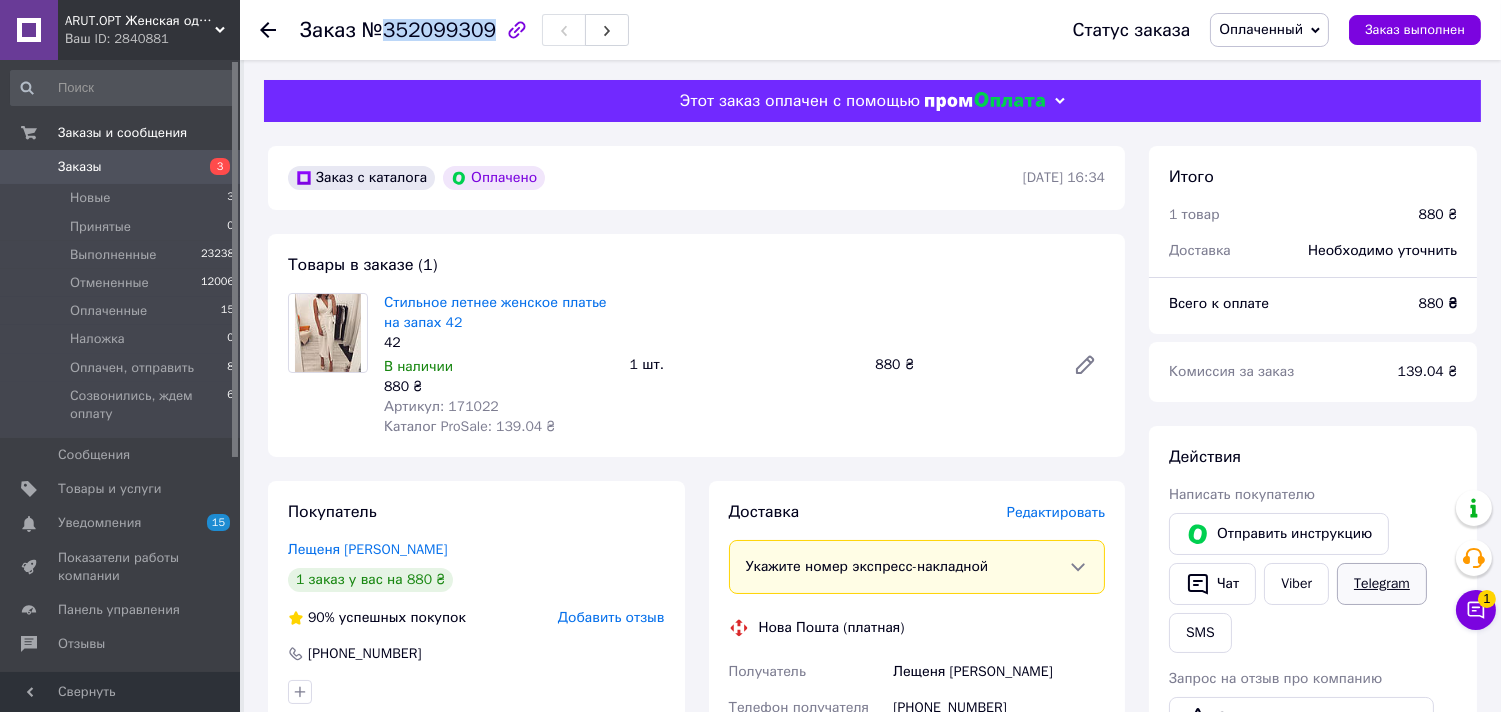 click on "Telegram" at bounding box center [1382, 584] 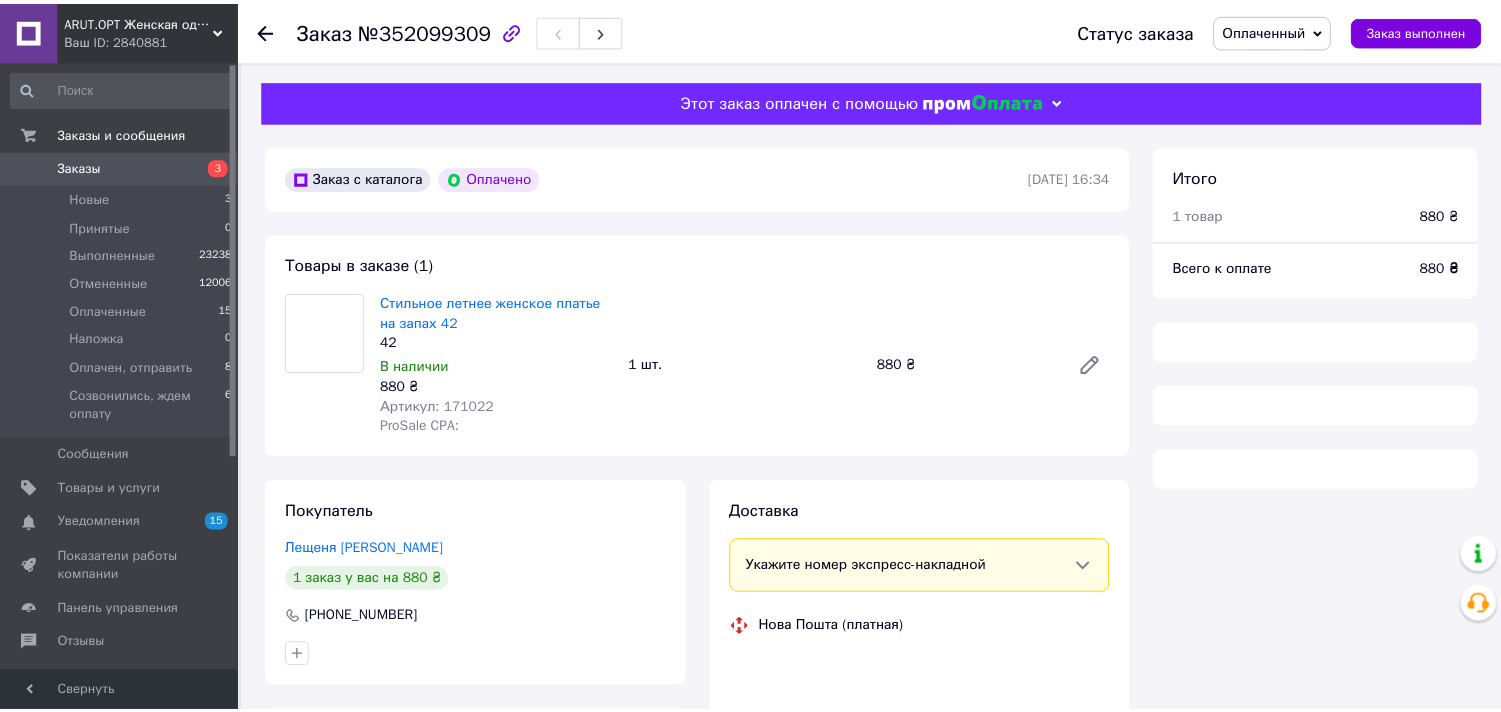 scroll, scrollTop: 0, scrollLeft: 0, axis: both 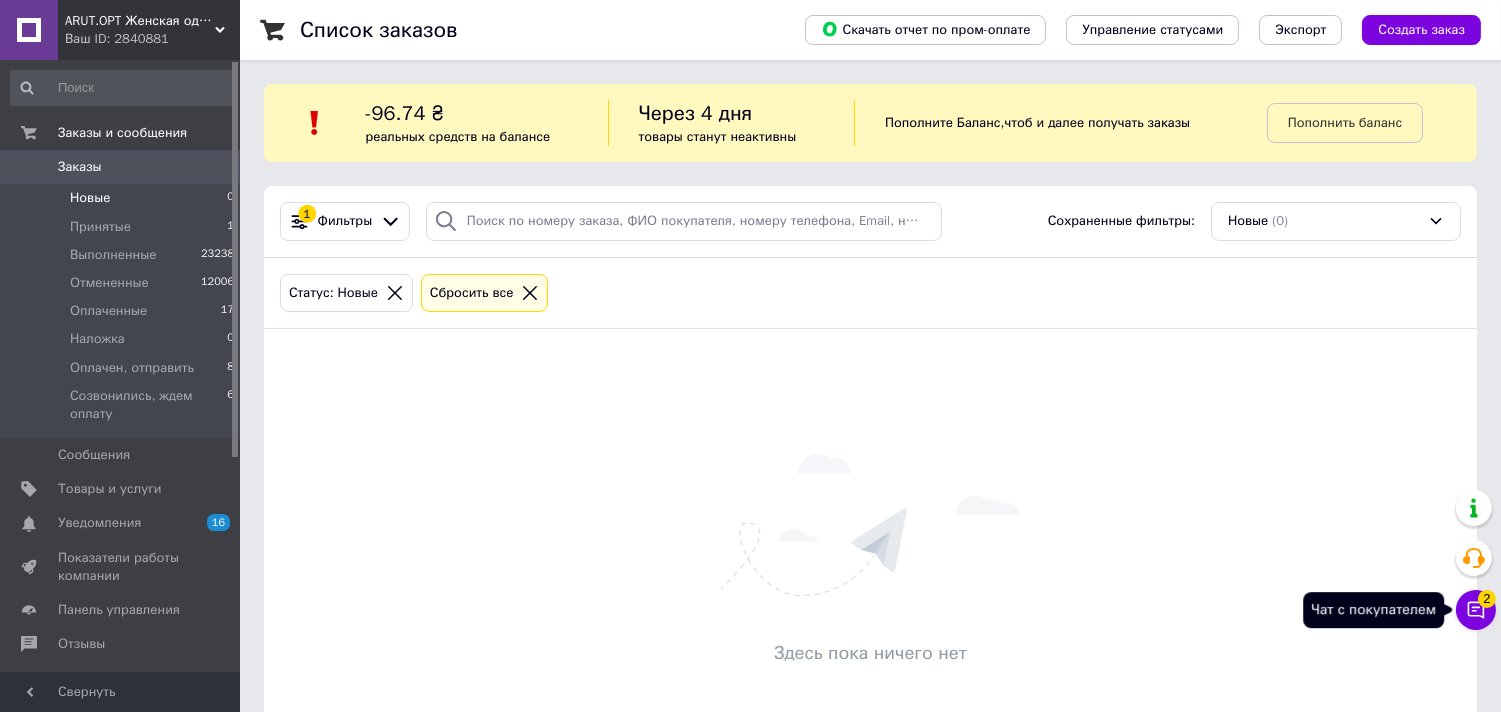 click on "Чат с покупателем 2" at bounding box center [1476, 610] 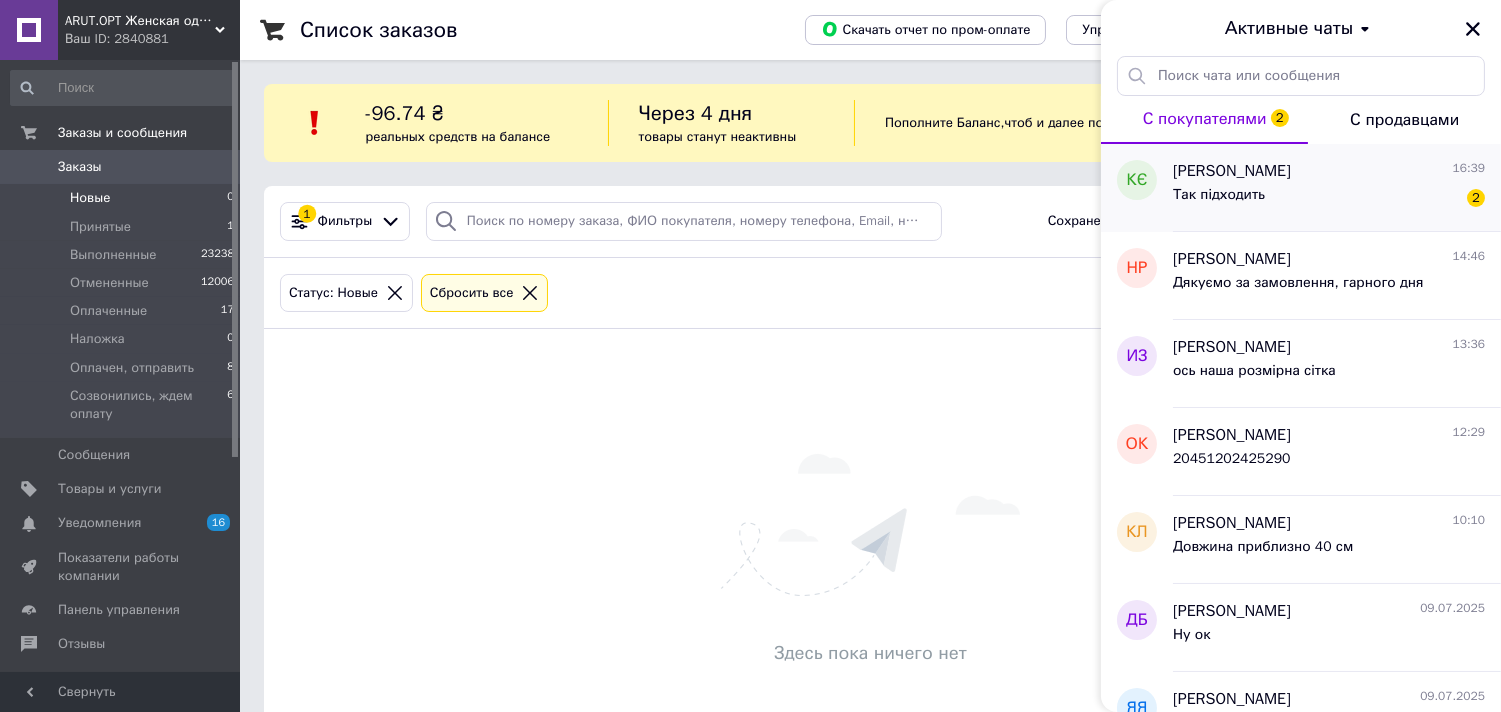 click on "[PERSON_NAME]" at bounding box center (1232, 171) 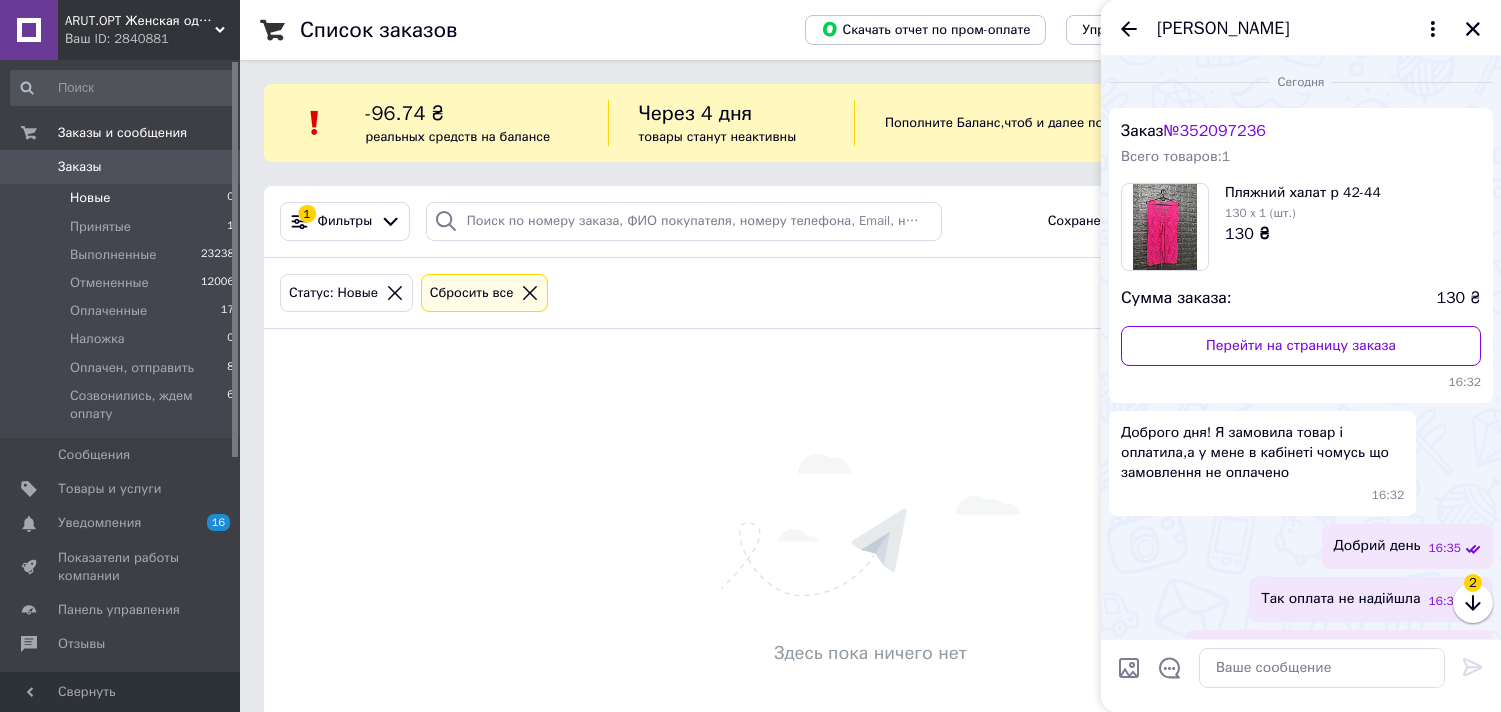 scroll, scrollTop: 318, scrollLeft: 0, axis: vertical 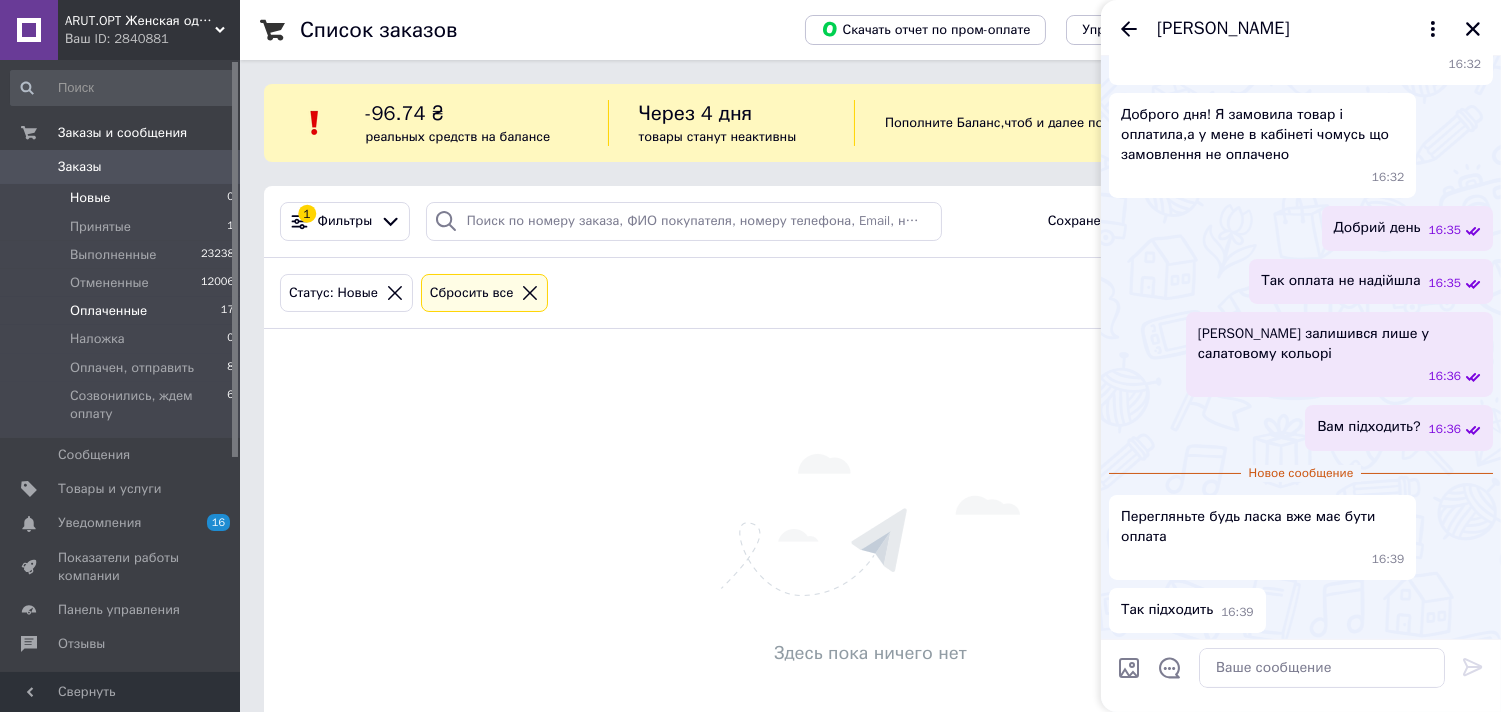 click on "Оплаченные 17" at bounding box center (123, 311) 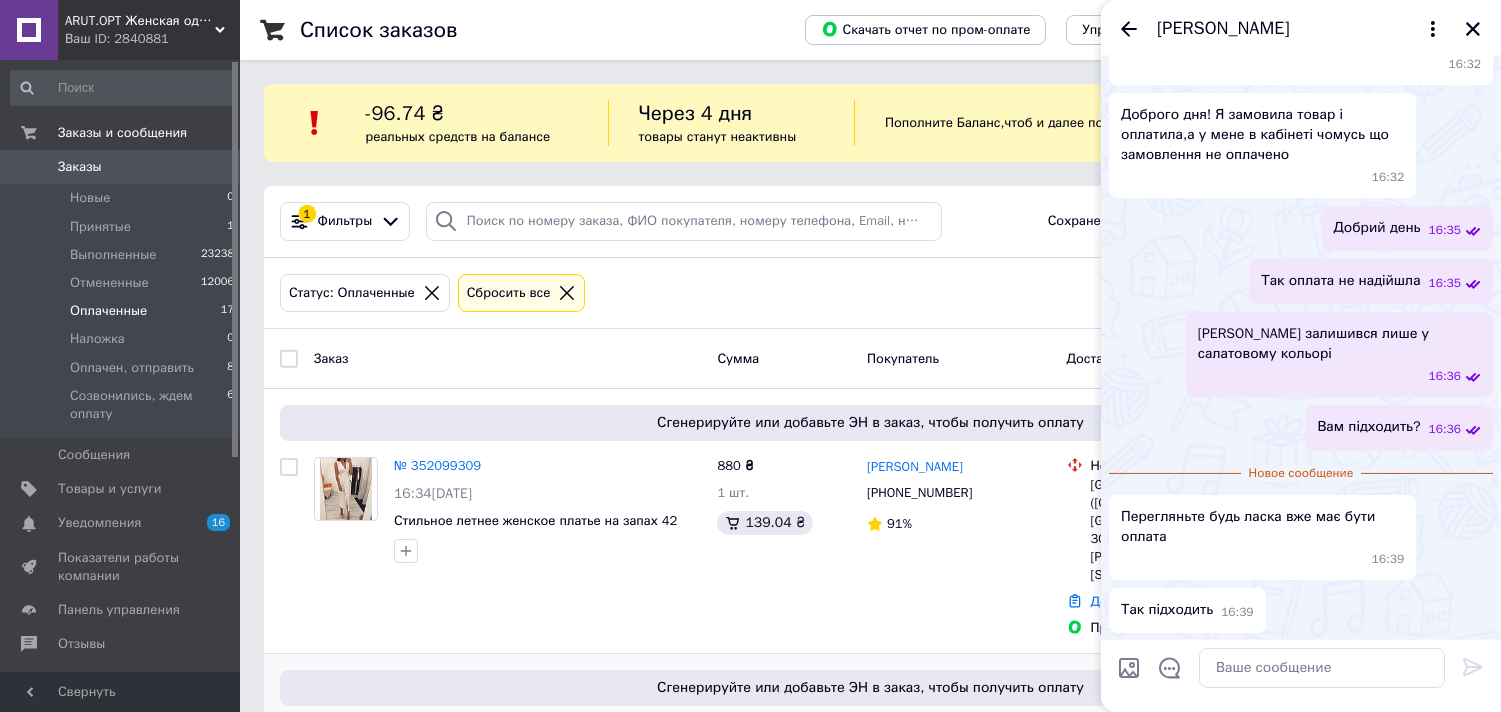 scroll, scrollTop: 333, scrollLeft: 0, axis: vertical 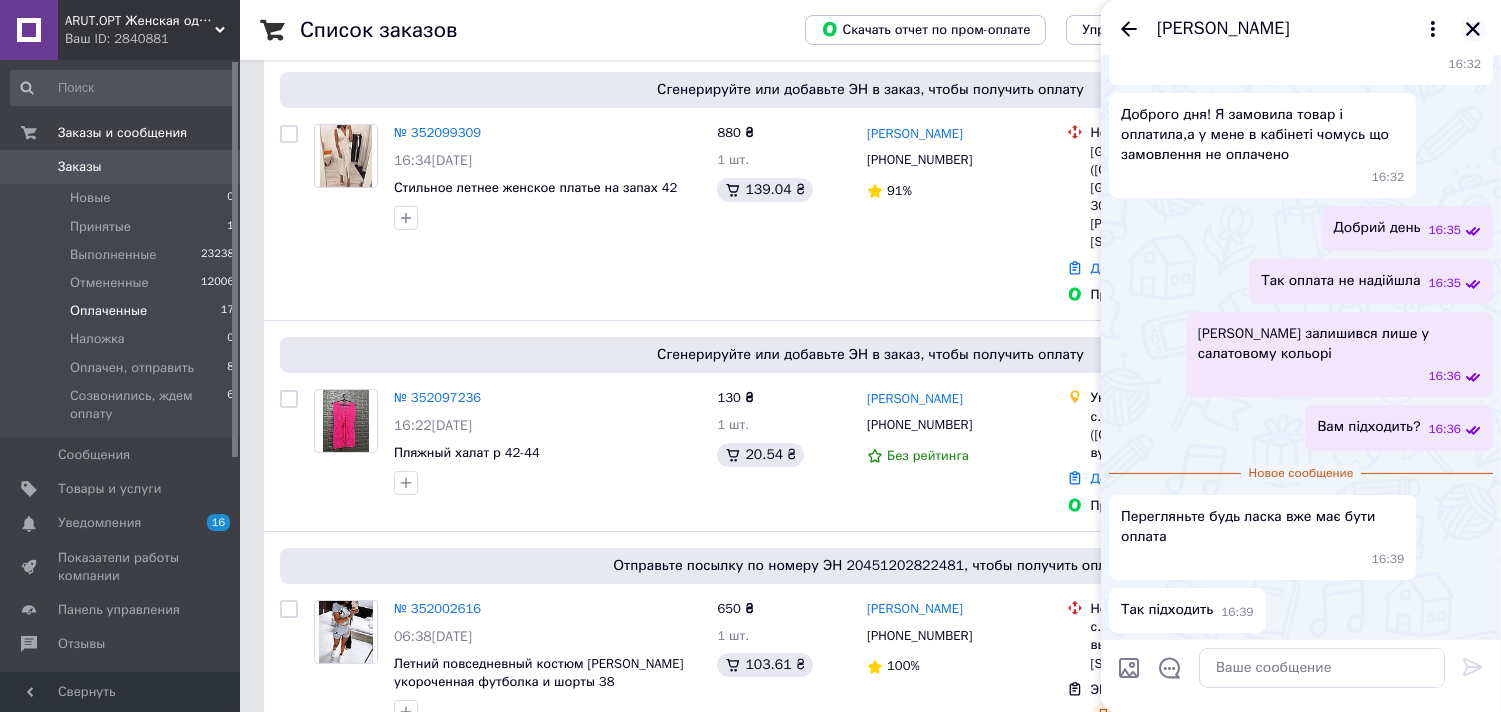 click 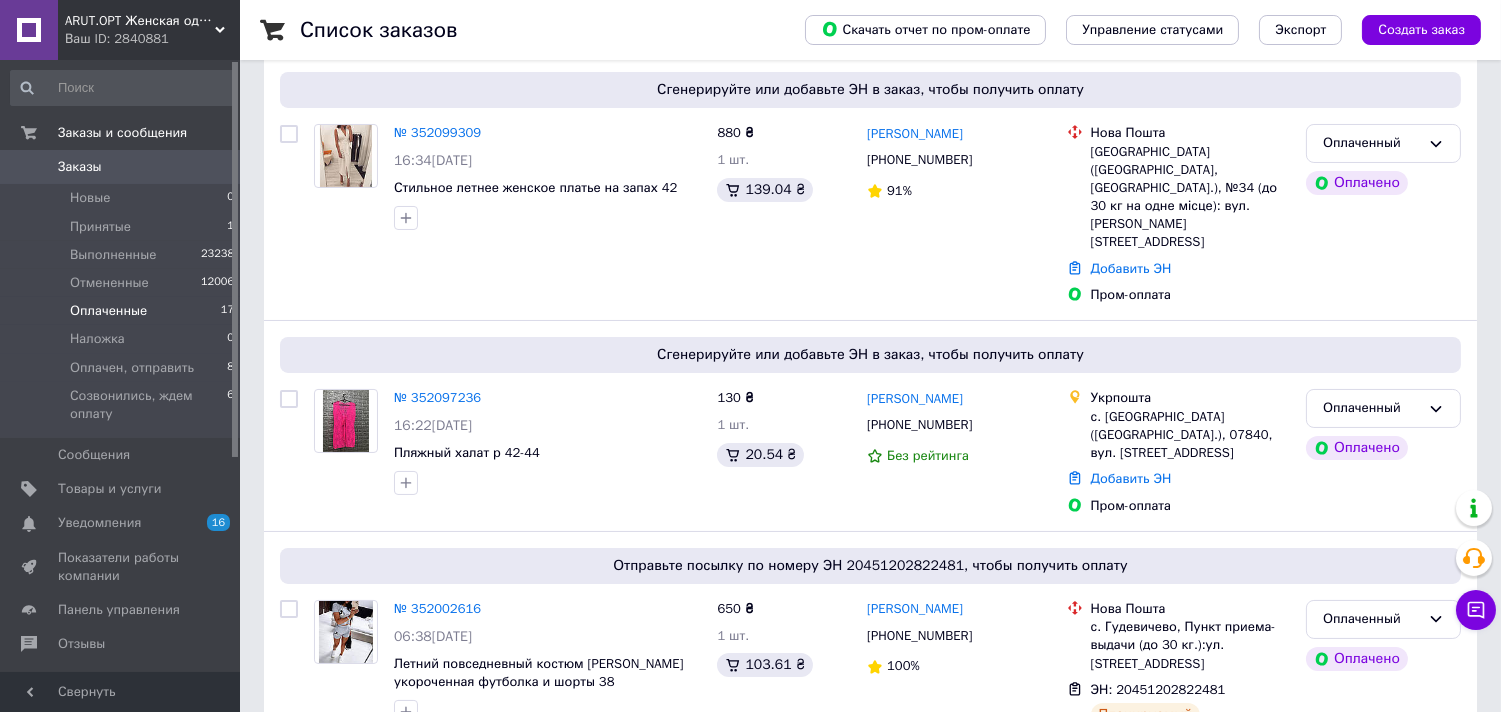 click on "Чат с покупателем" at bounding box center [1476, 610] 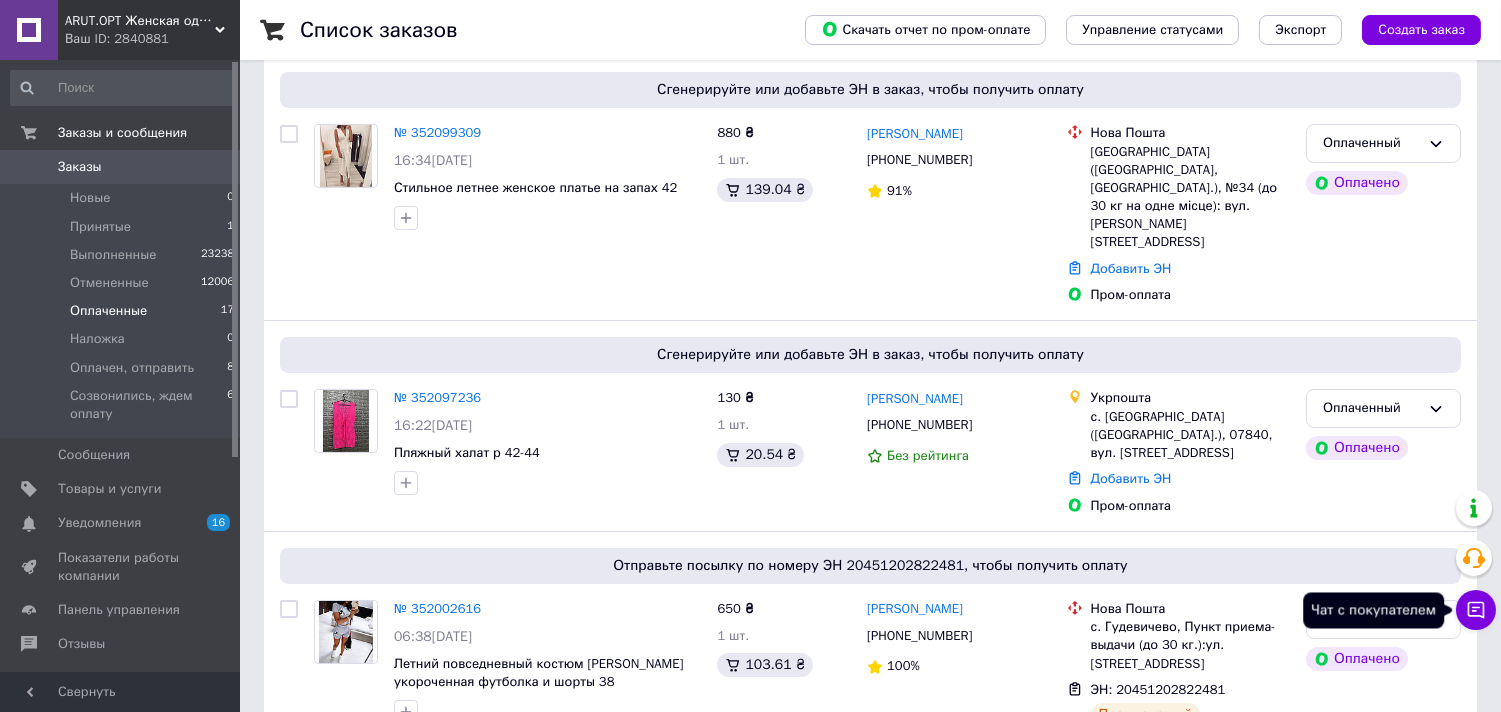 click 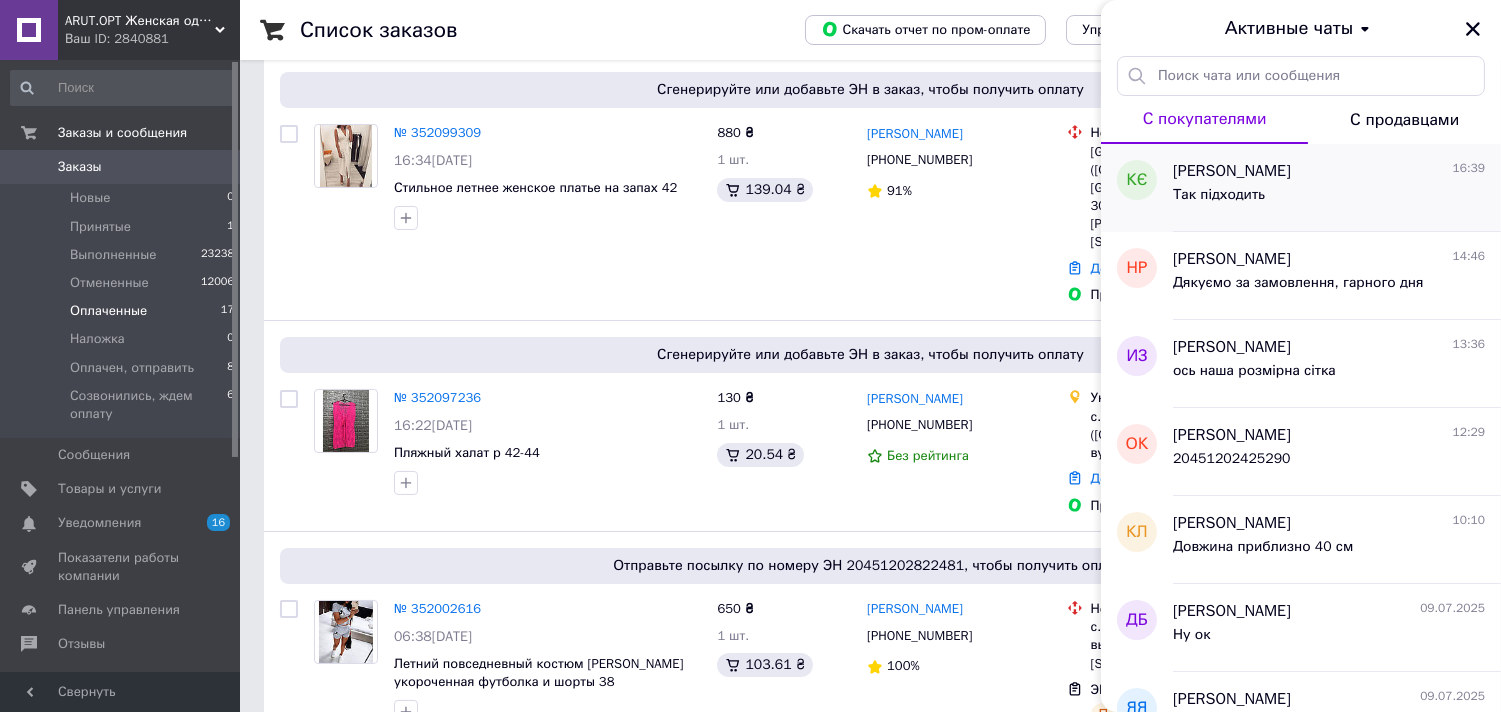 click on "Так підходить" at bounding box center [1329, 199] 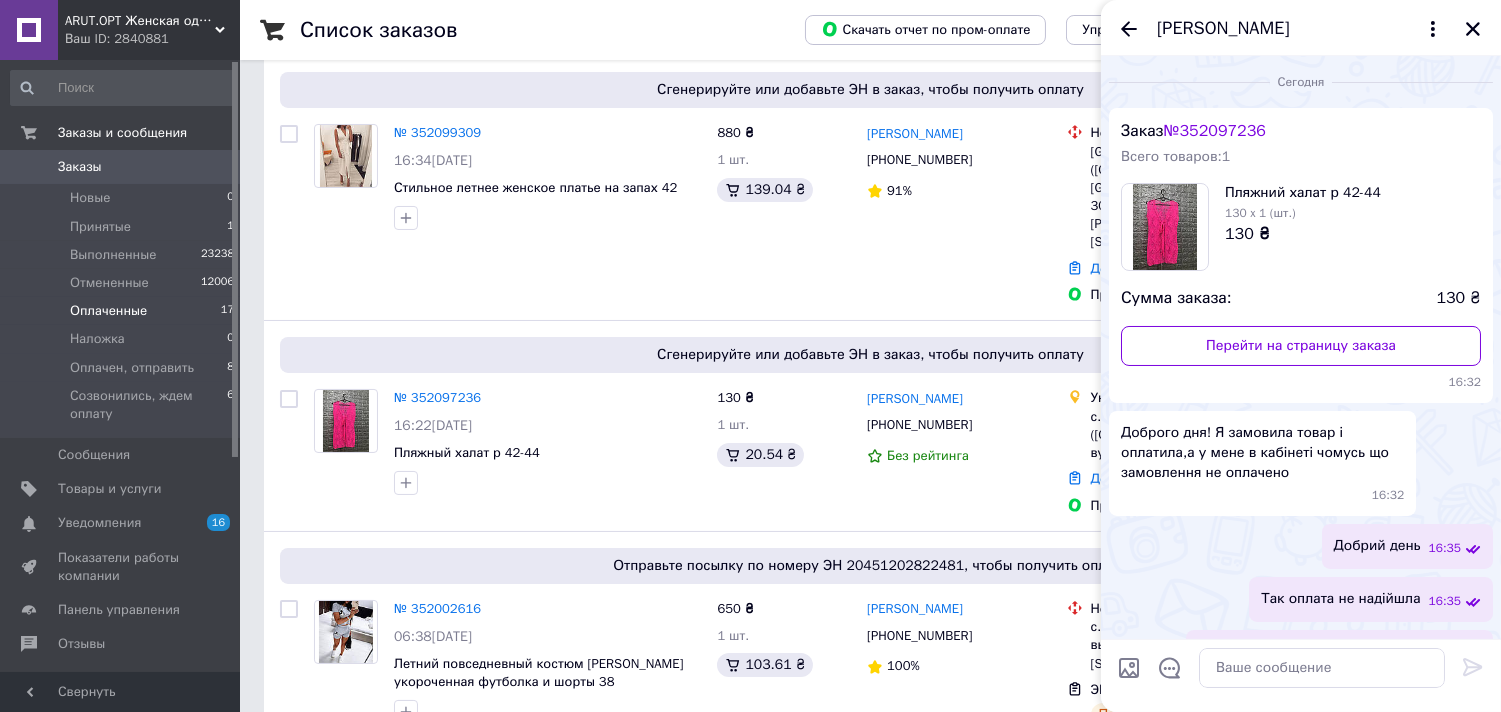 scroll, scrollTop: 283, scrollLeft: 0, axis: vertical 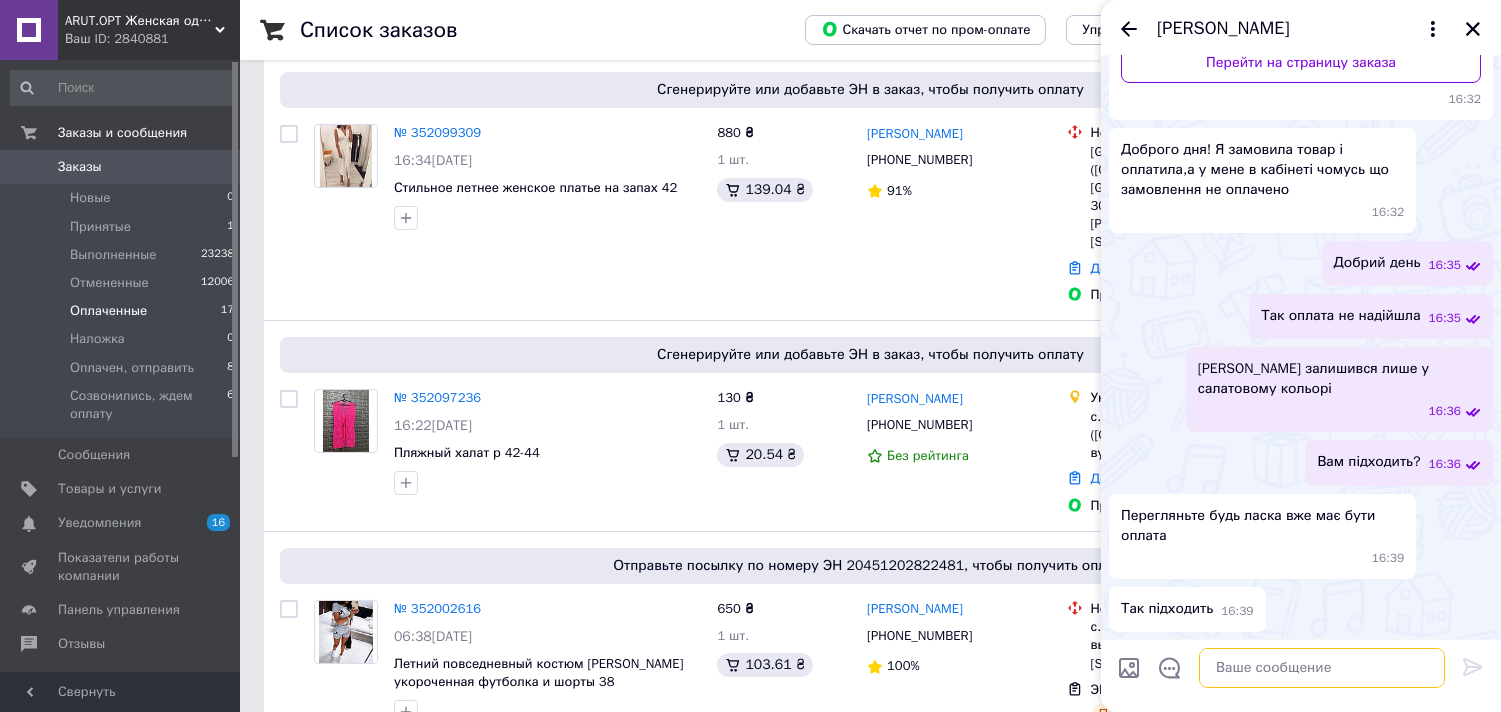 click at bounding box center [1322, 668] 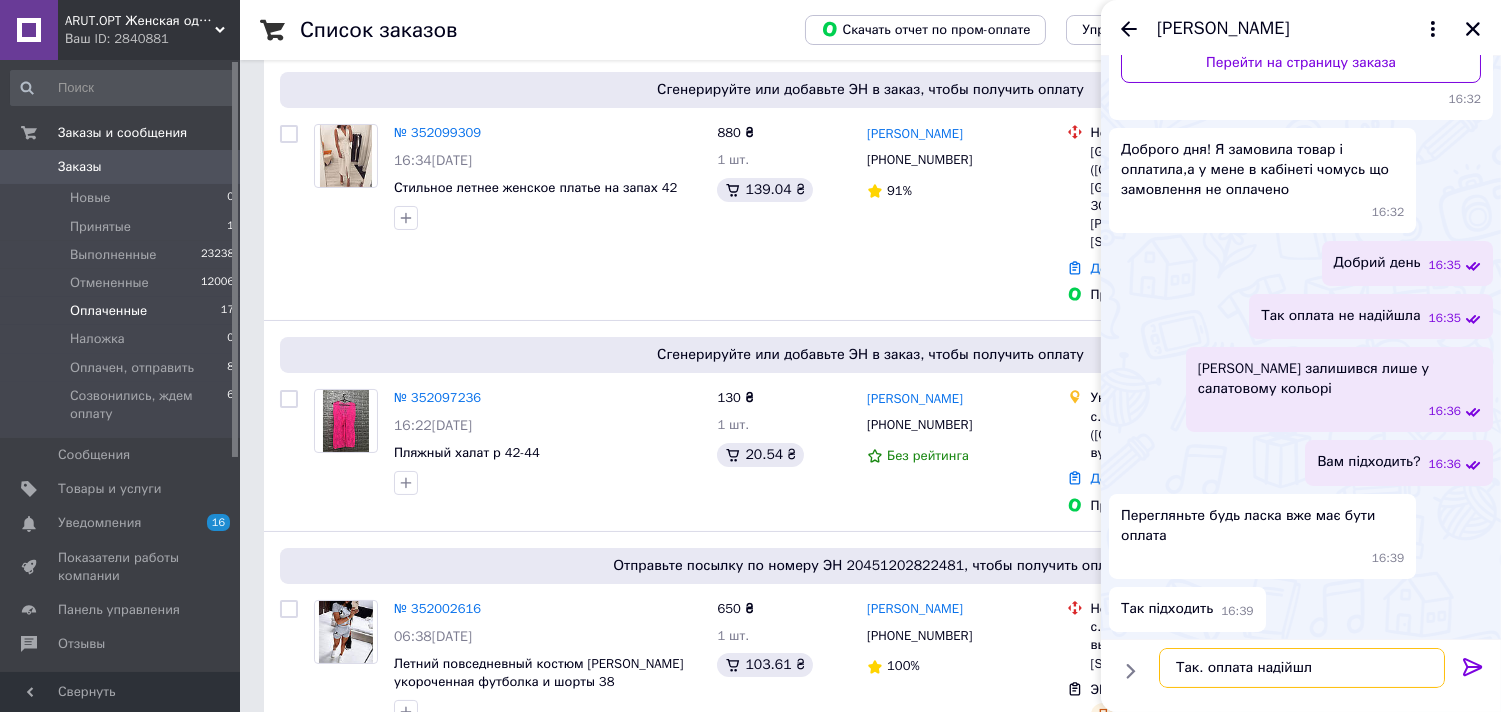 type on "Так. оплата надійшла" 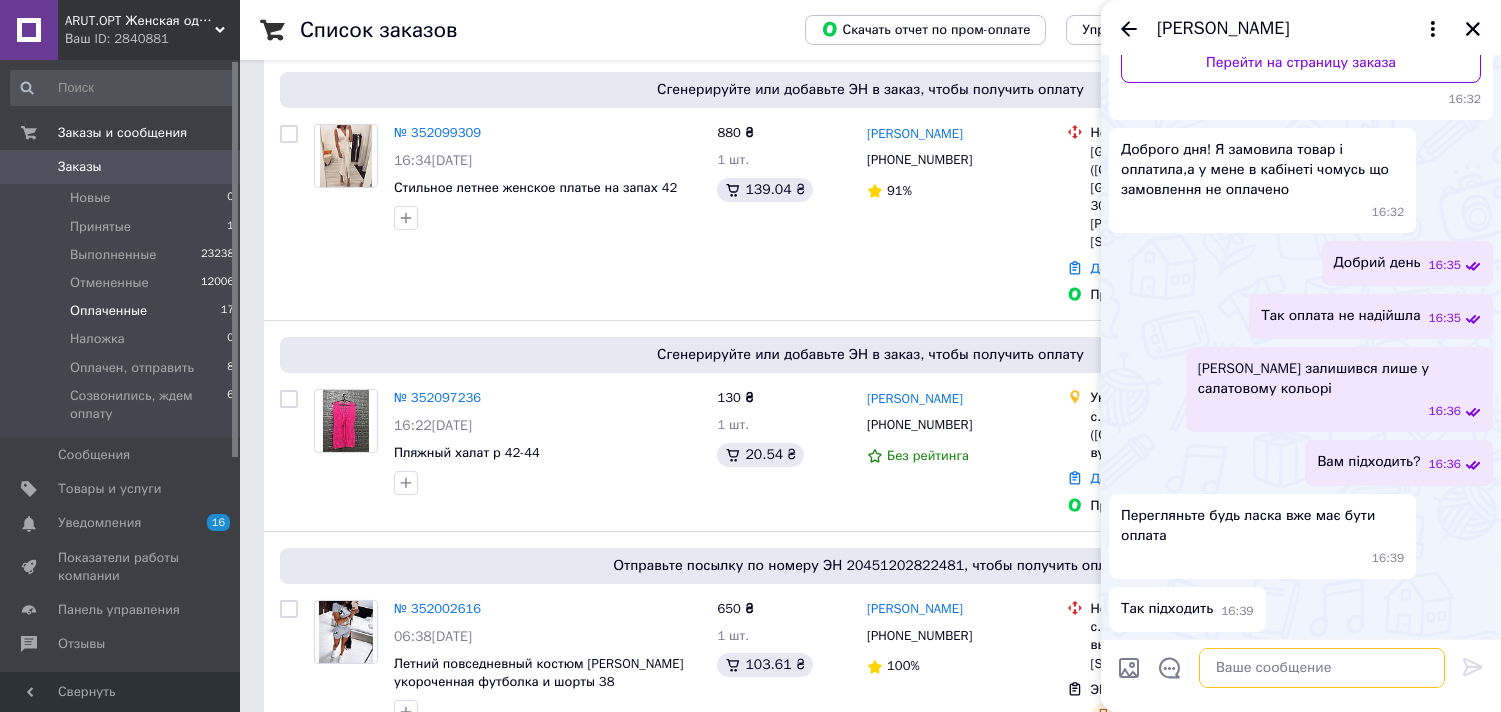 scroll, scrollTop: 336, scrollLeft: 0, axis: vertical 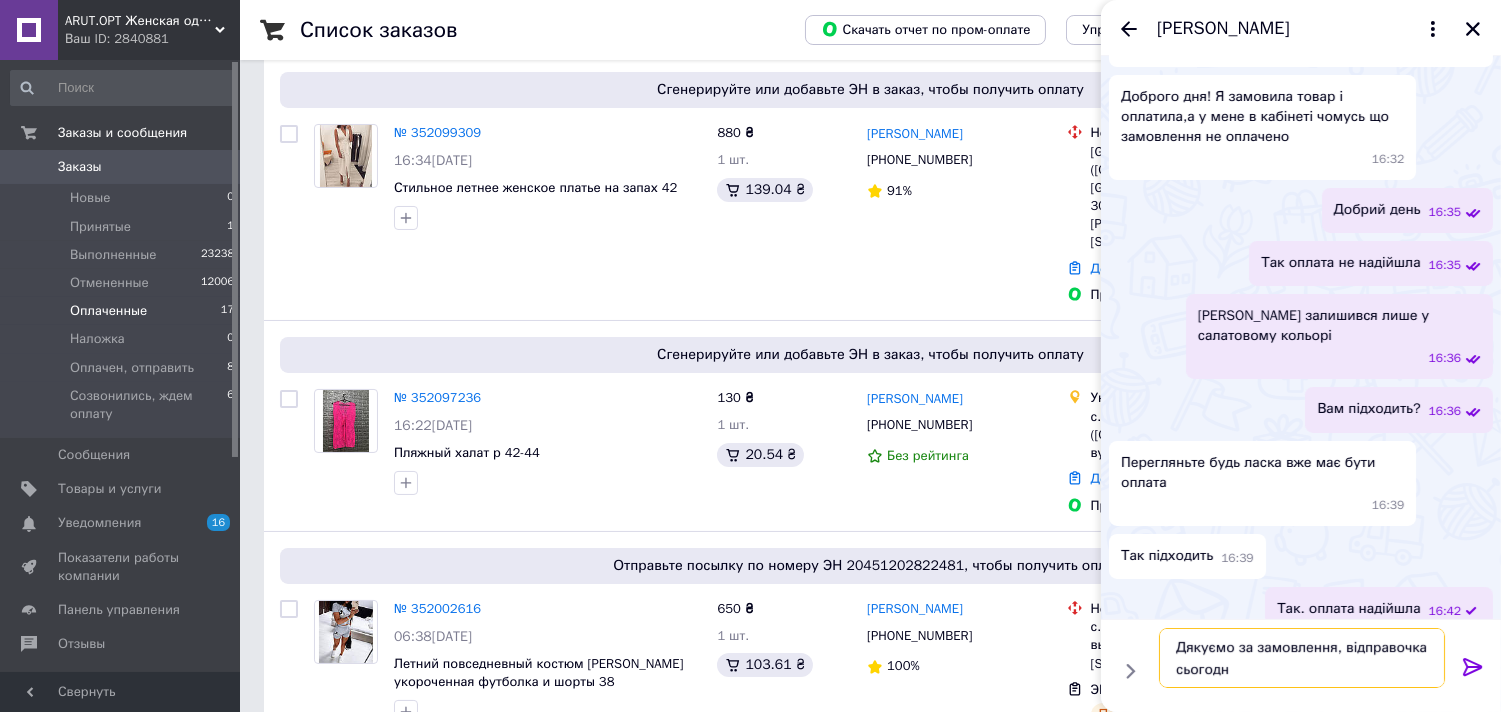 type on "Дякуємо за замовлення, відправочка сьогодні" 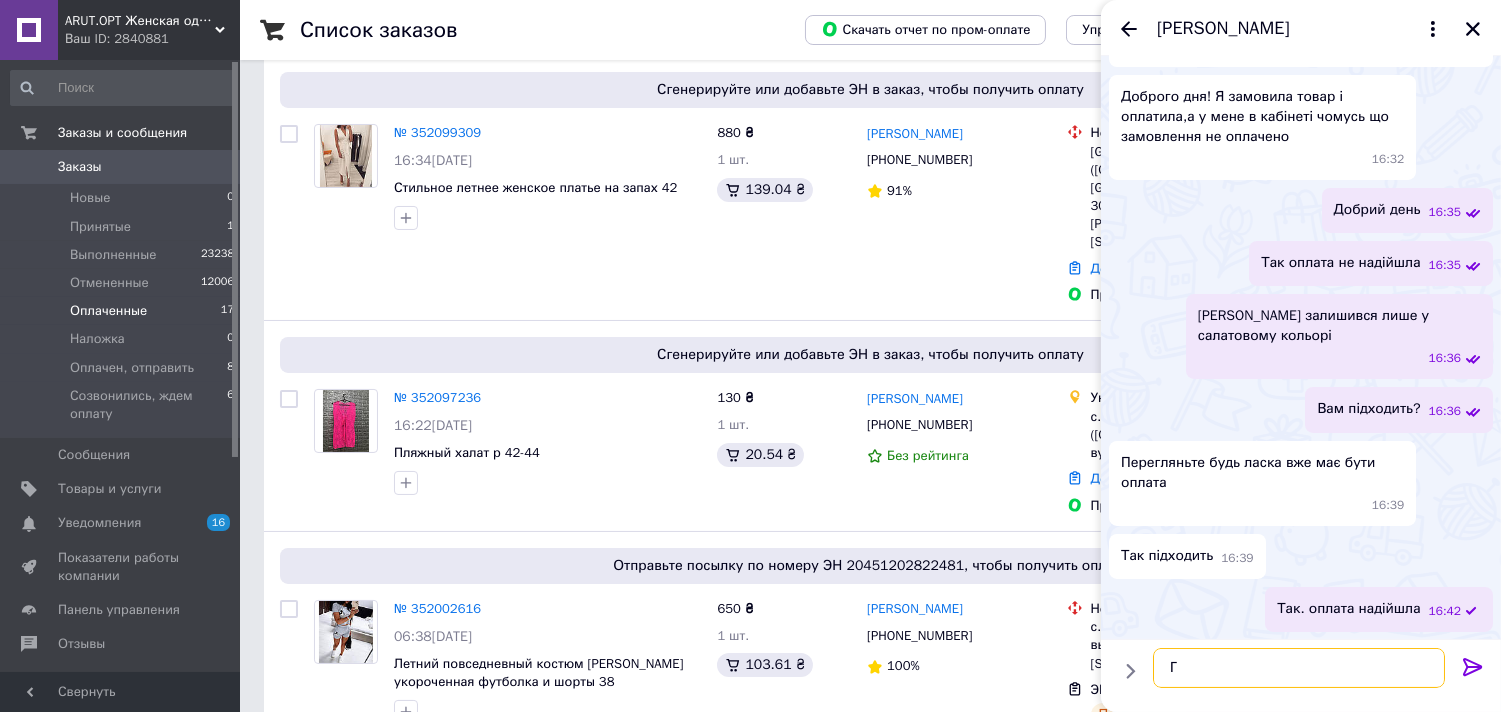 scroll, scrollTop: 430, scrollLeft: 0, axis: vertical 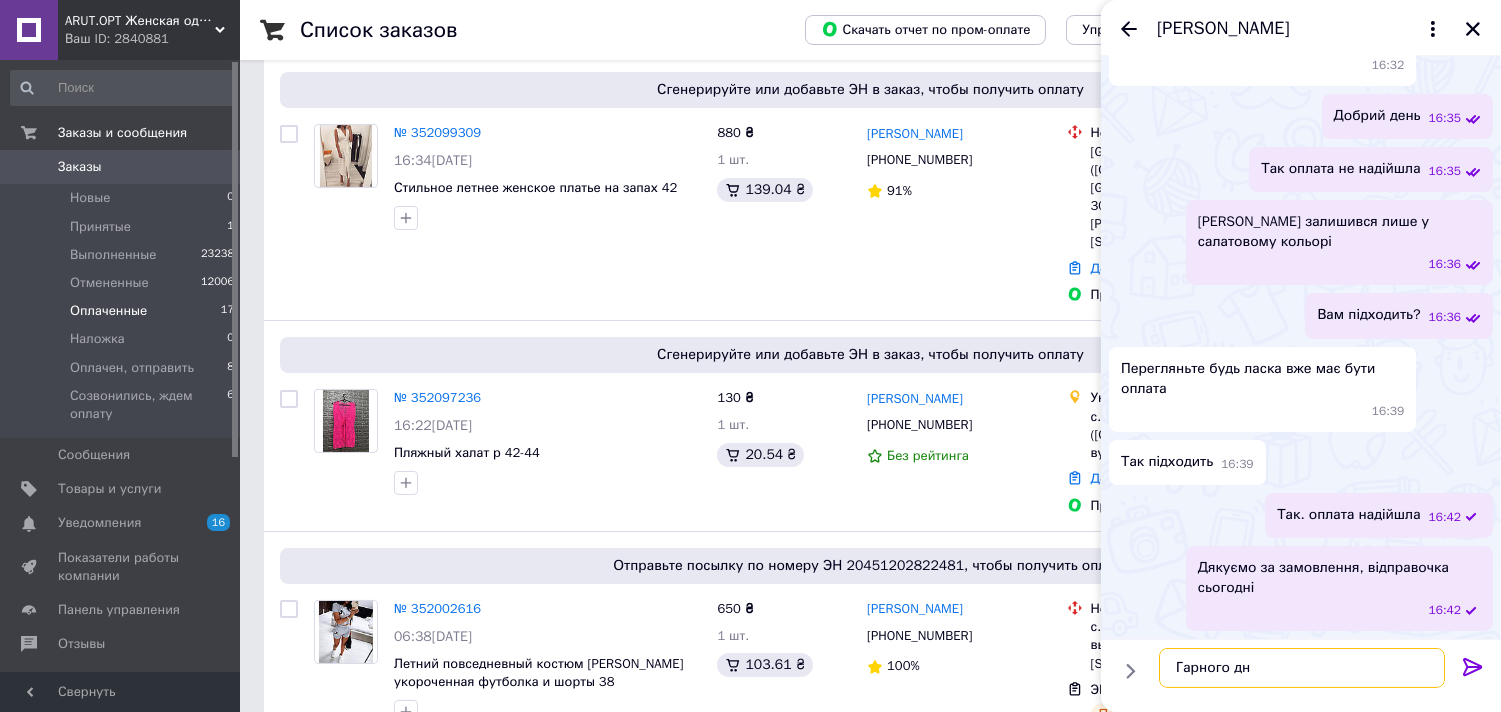 type on "Гарного дня" 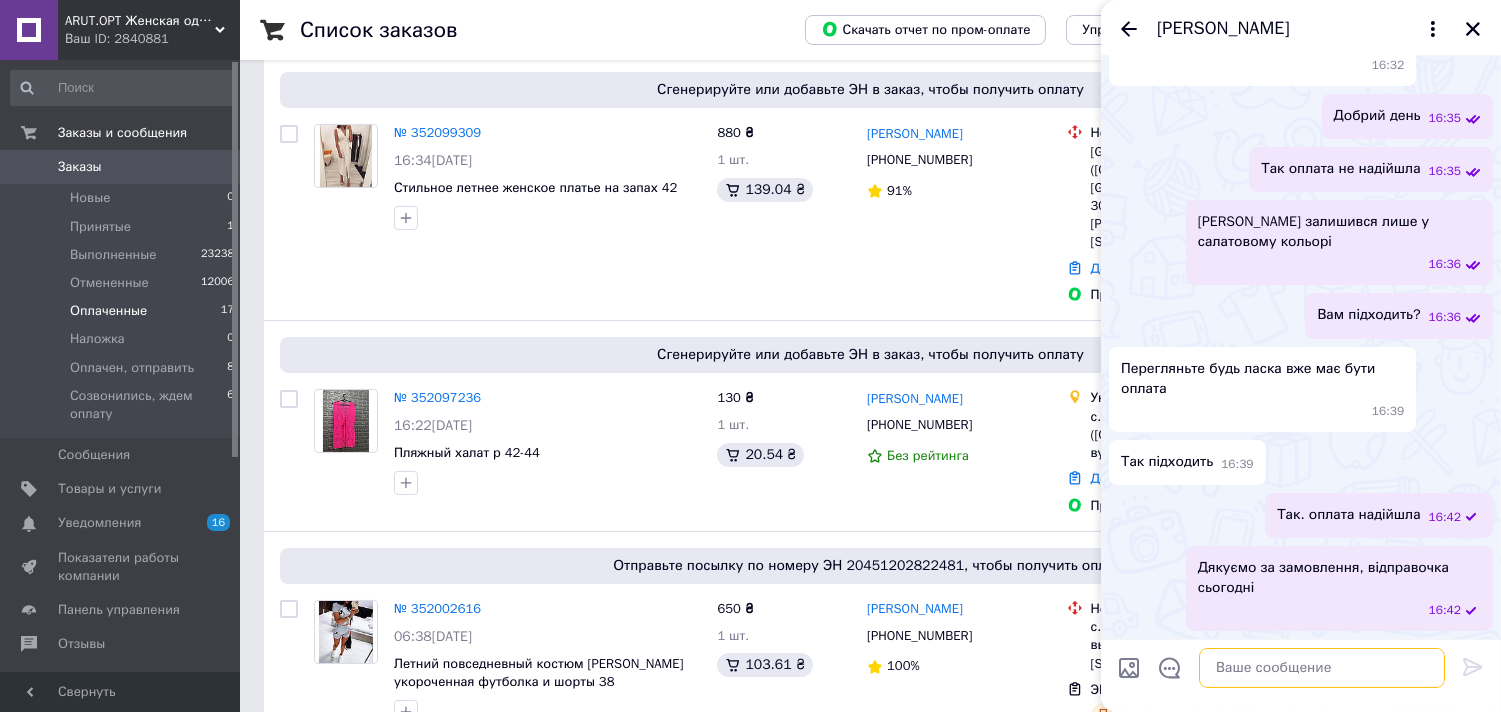 scroll, scrollTop: 482, scrollLeft: 0, axis: vertical 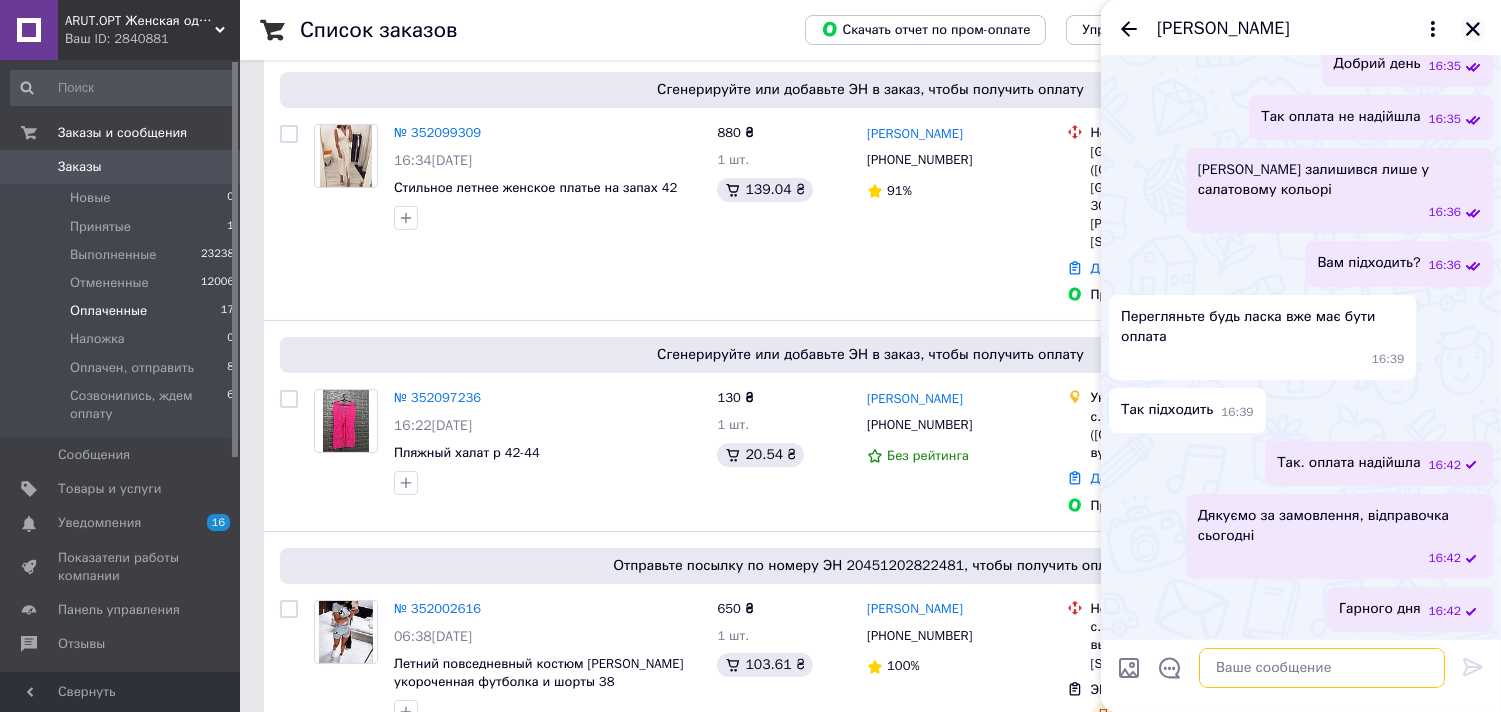 type 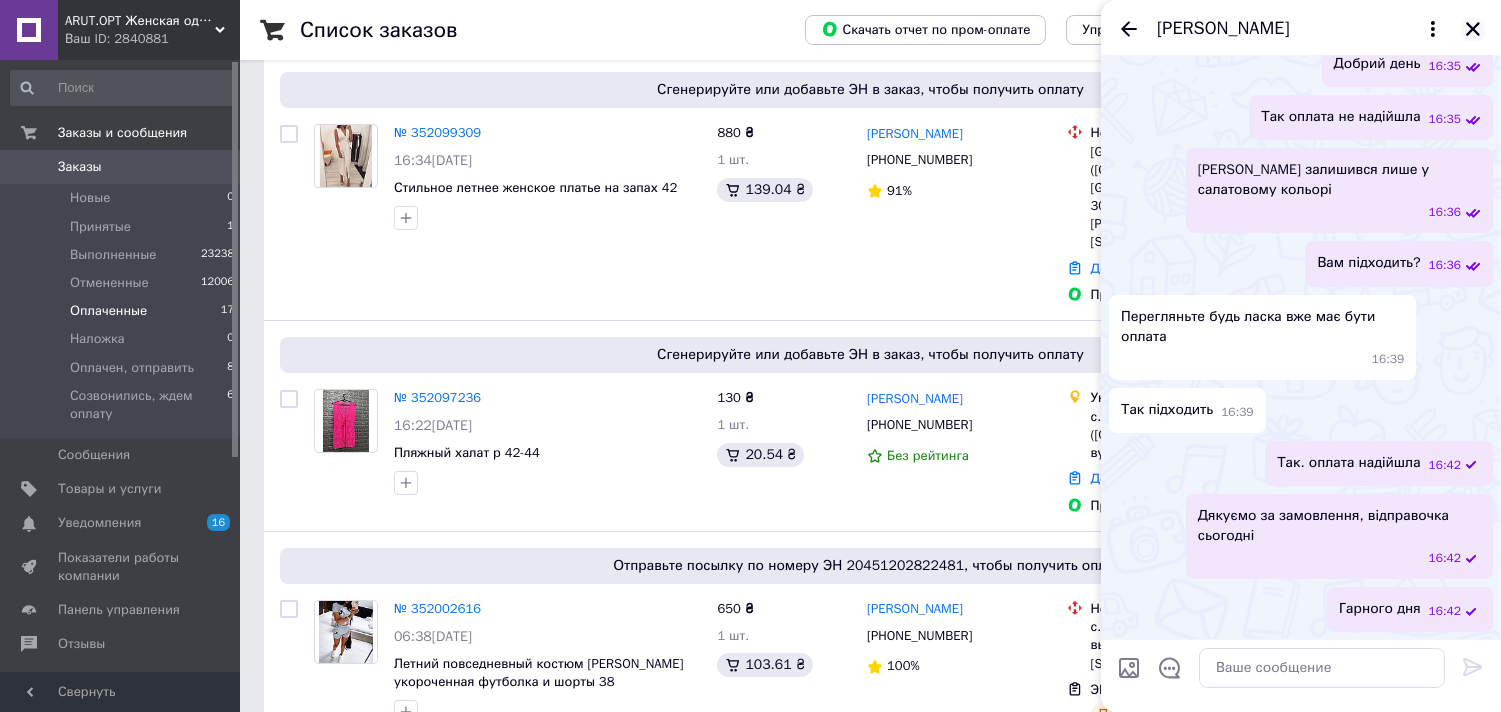 click 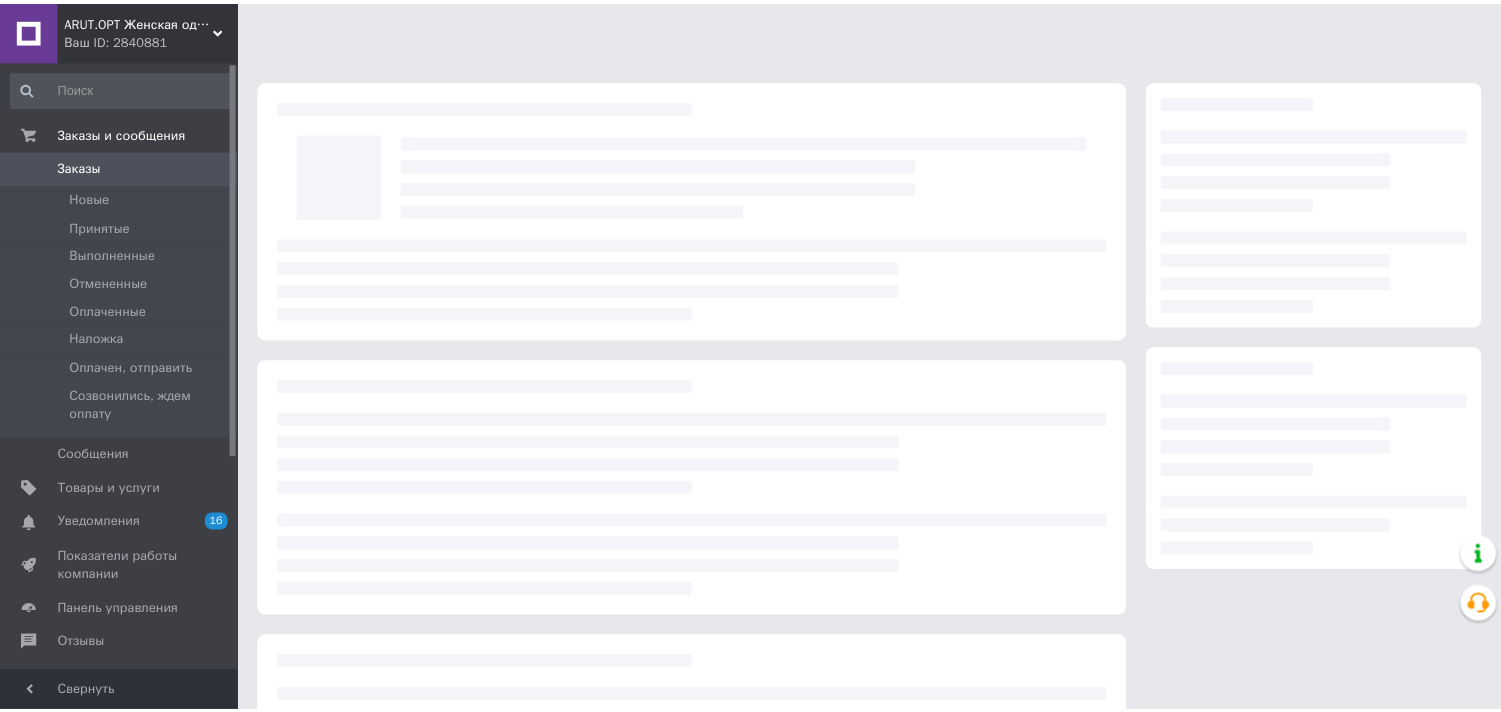 scroll, scrollTop: 0, scrollLeft: 0, axis: both 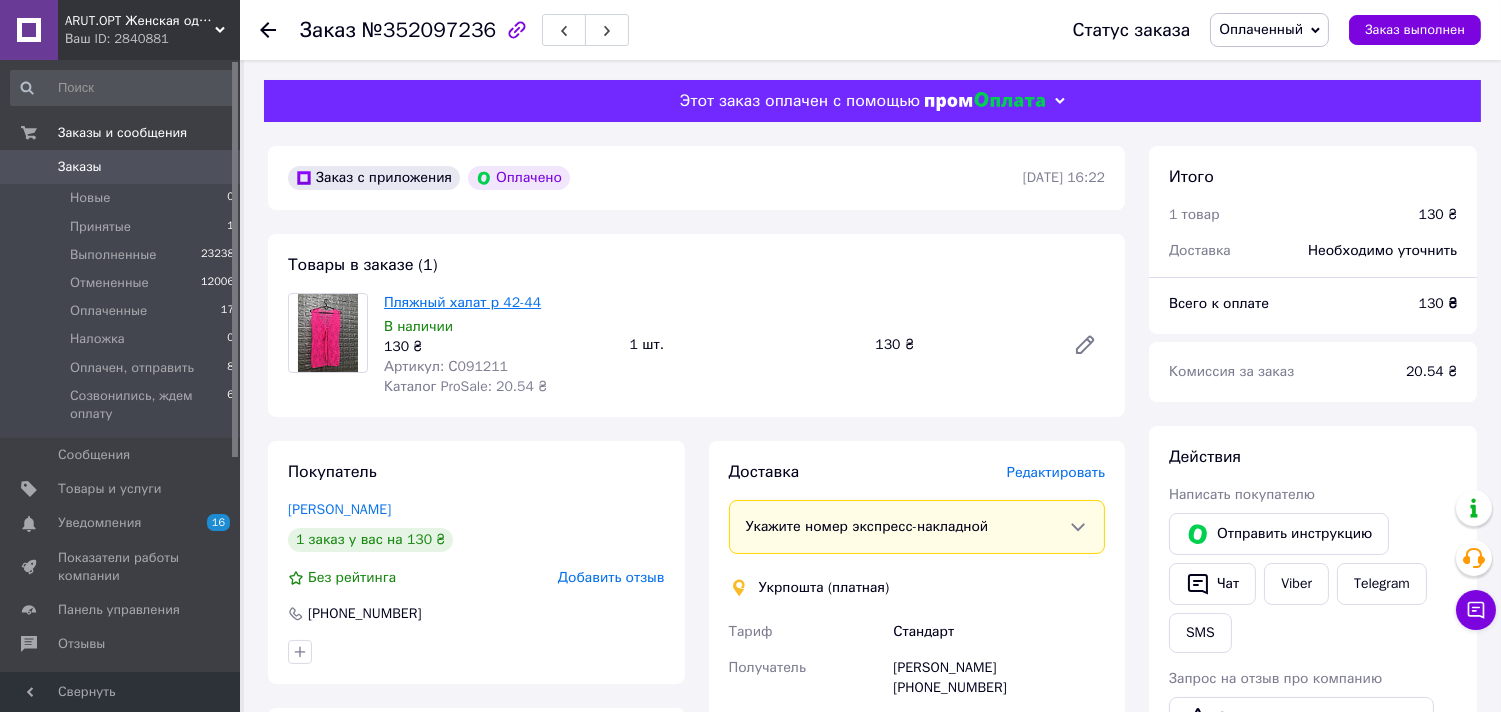 click on "Пляжный халат р 42-44" at bounding box center (462, 302) 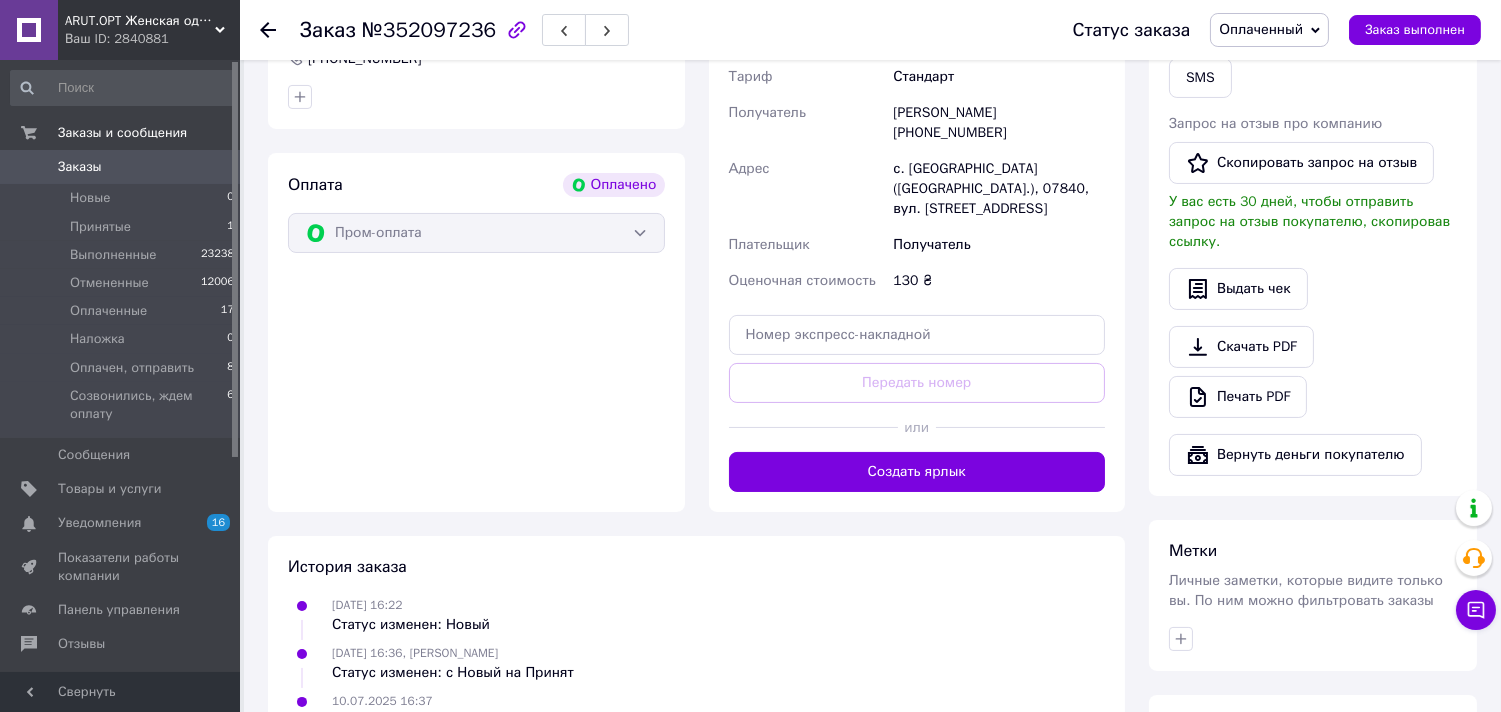 drag, startPoint x: 927, startPoint y: 448, endPoint x: 1035, endPoint y: 443, distance: 108.11568 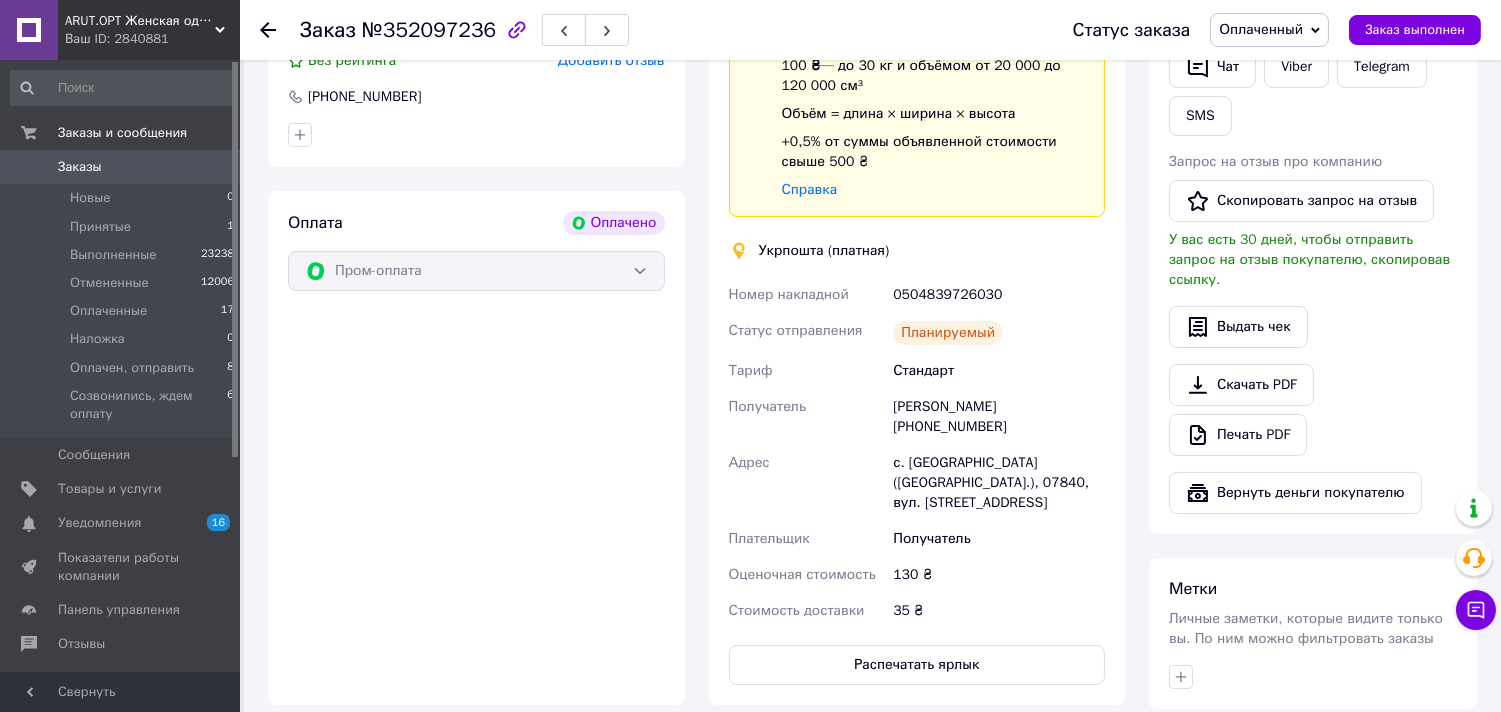scroll, scrollTop: 555, scrollLeft: 0, axis: vertical 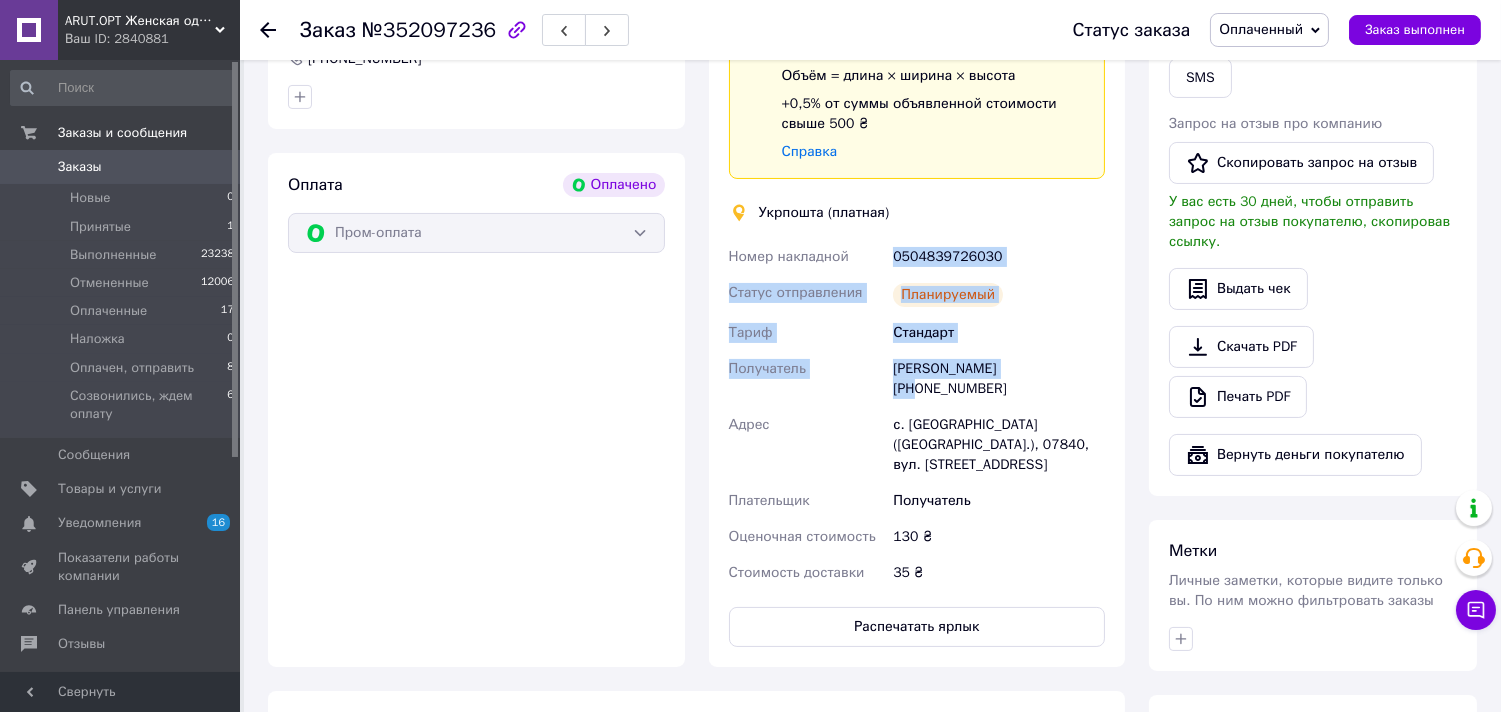 drag, startPoint x: 872, startPoint y: 244, endPoint x: 1046, endPoint y: 357, distance: 207.47289 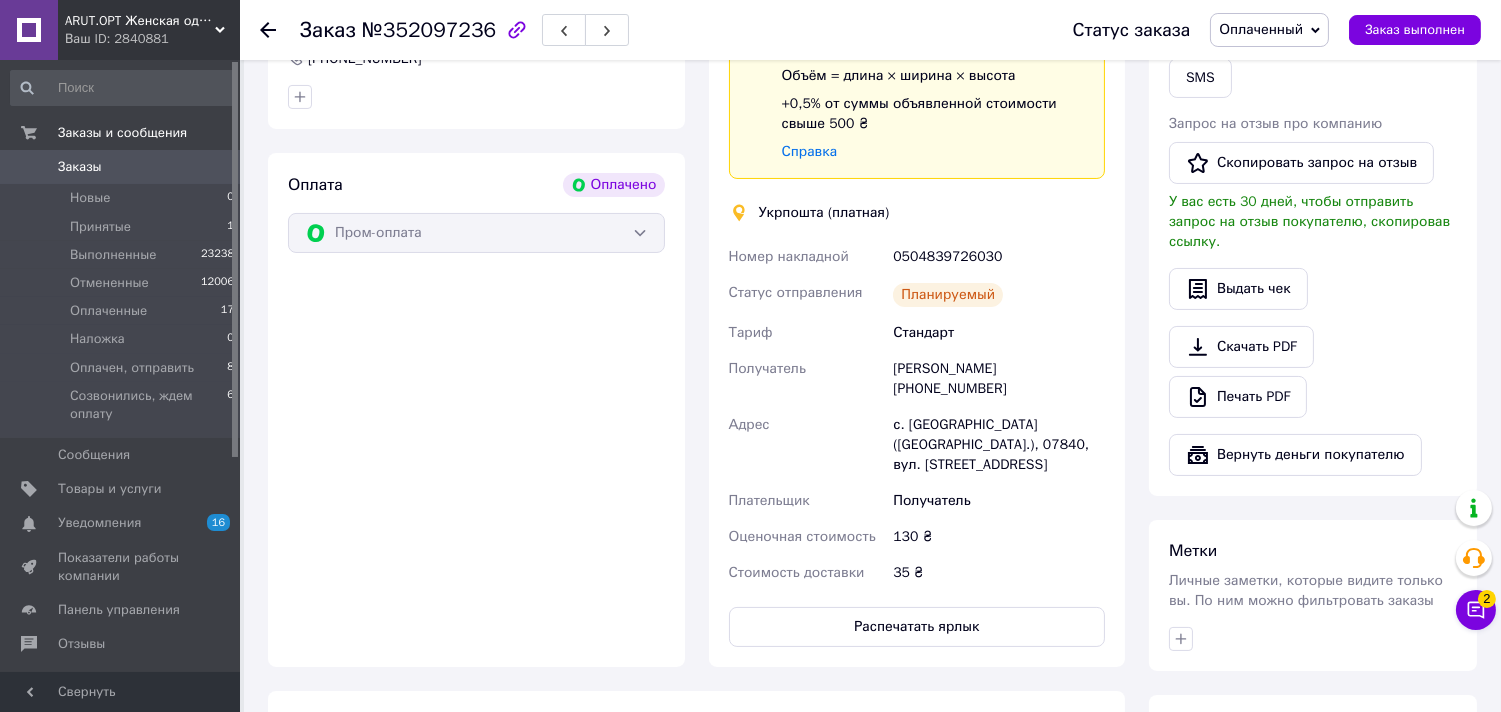 click on "Доставка Редактировать Спецтариф Укрпошта Стандарт 35 ₴  — до 30 кг и объёмом до 20 000 см³ 100 ₴  — до 30 кг и объёмом от 20 000 до 120 000 см³ Объём = длина × ширина × высота +0,5% от суммы объявленной стоимости свыше 500 ₴ Справка Укрпошта (платная) Номер накладной 0504839726030 Статус отправления Планируемый Тариф Стандарт Получатель [PERSON_NAME] [PHONE_NUMBER] Адрес с. [GEOGRAPHIC_DATA] ([GEOGRAPHIC_DATA].), 07840, вул. [STREET_ADDRESS] Плательщик Получатель Оценочная стоимость 130 ₴ Стоимость доставки 35 ₴ Распечатать ярлык Тариф     * Стандарт Плательщик   * Получатель Фамилия получателя   *   *" at bounding box center [917, 276] 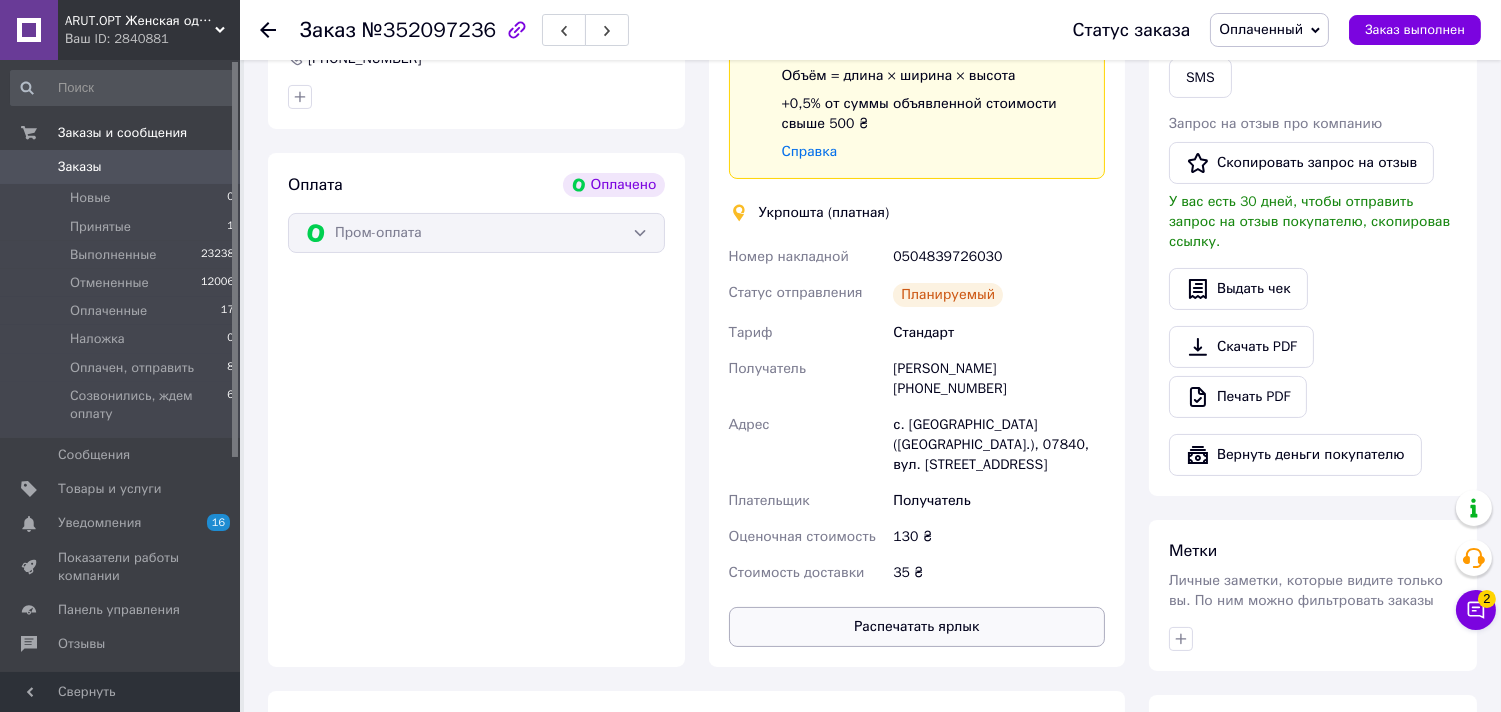click on "Распечатать ярлык" at bounding box center [917, 627] 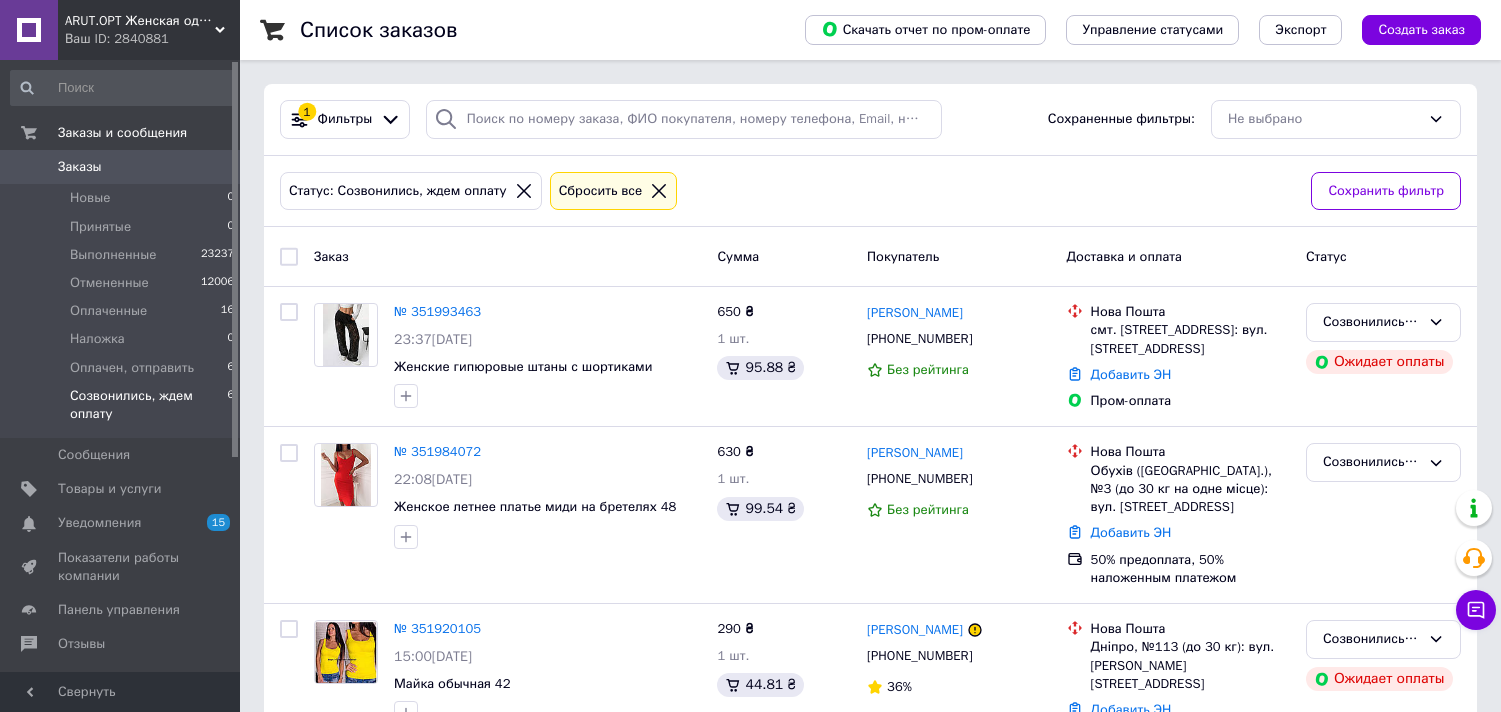 scroll, scrollTop: 0, scrollLeft: 0, axis: both 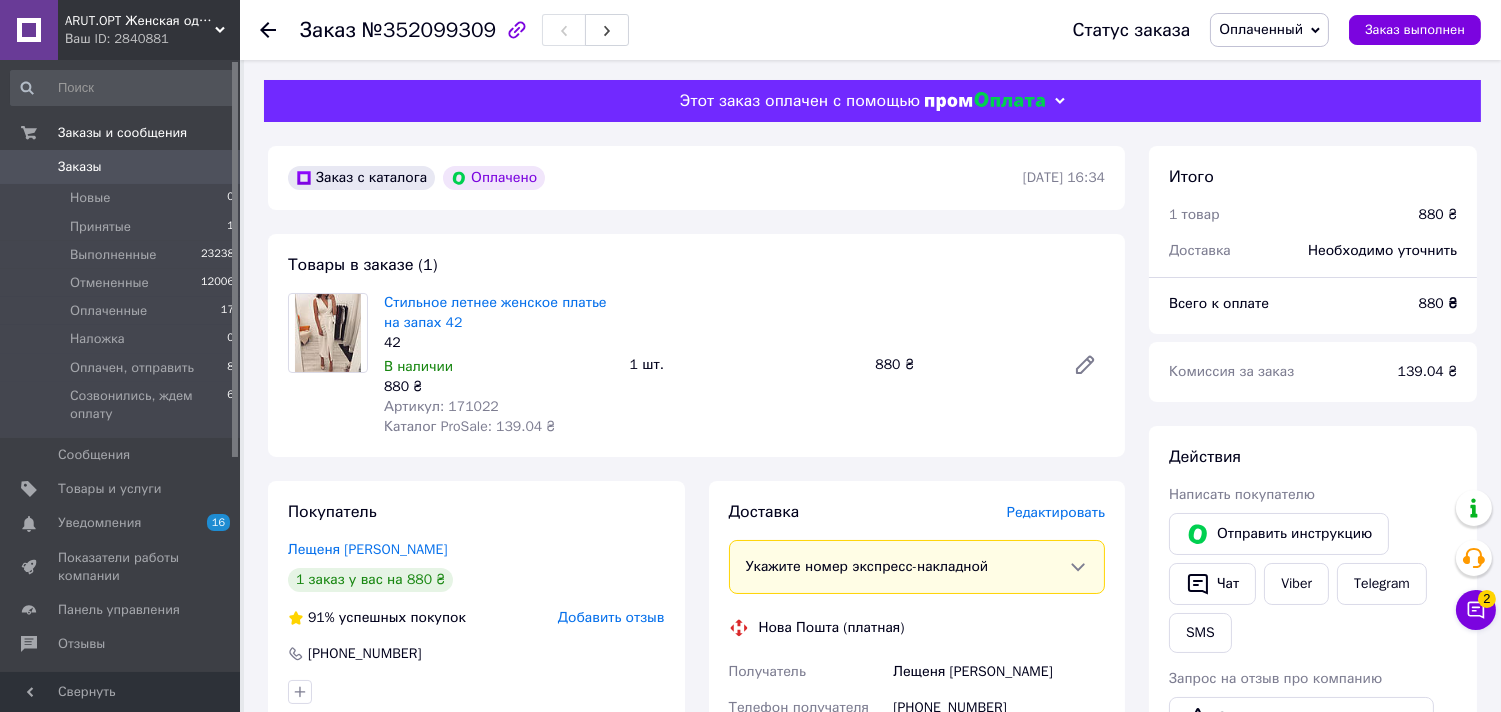 click on "№352099309" at bounding box center [429, 30] 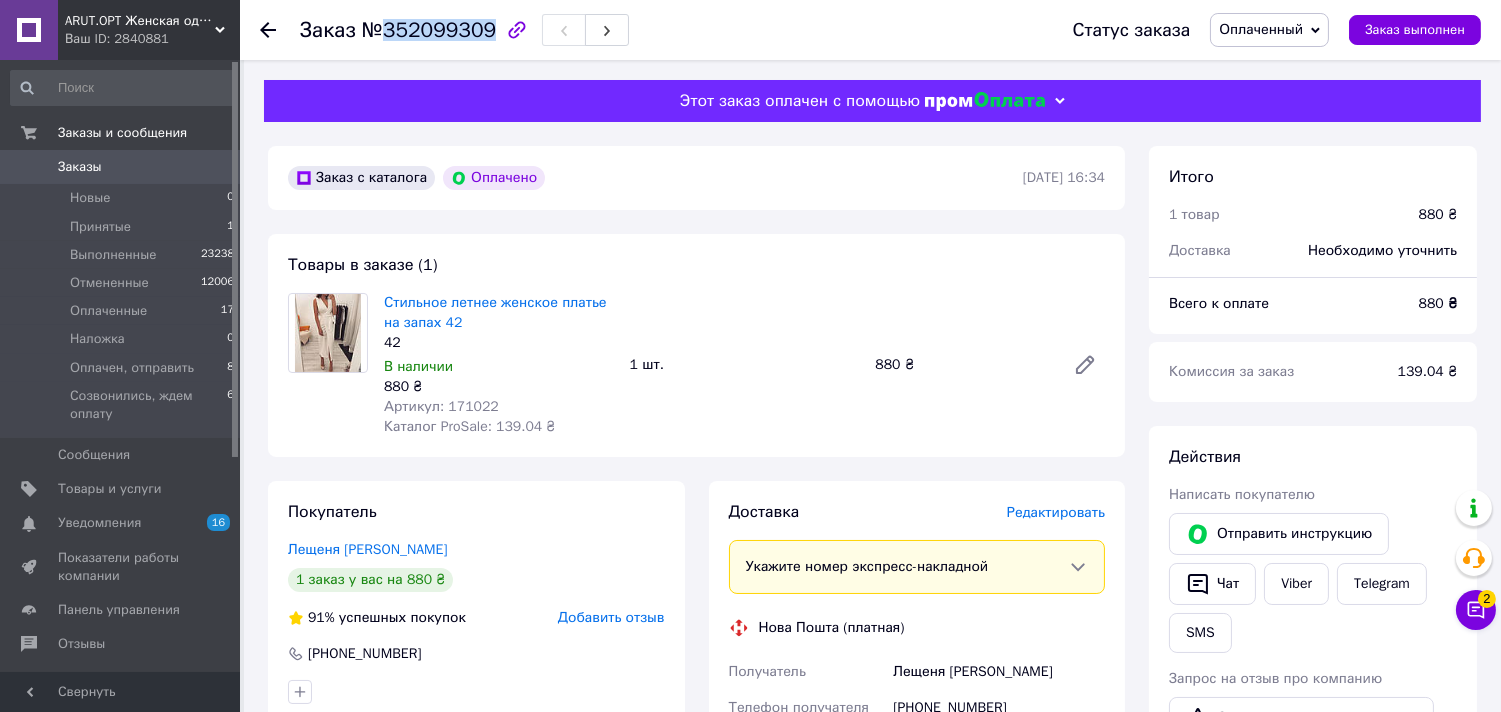 click on "№352099309" at bounding box center [429, 30] 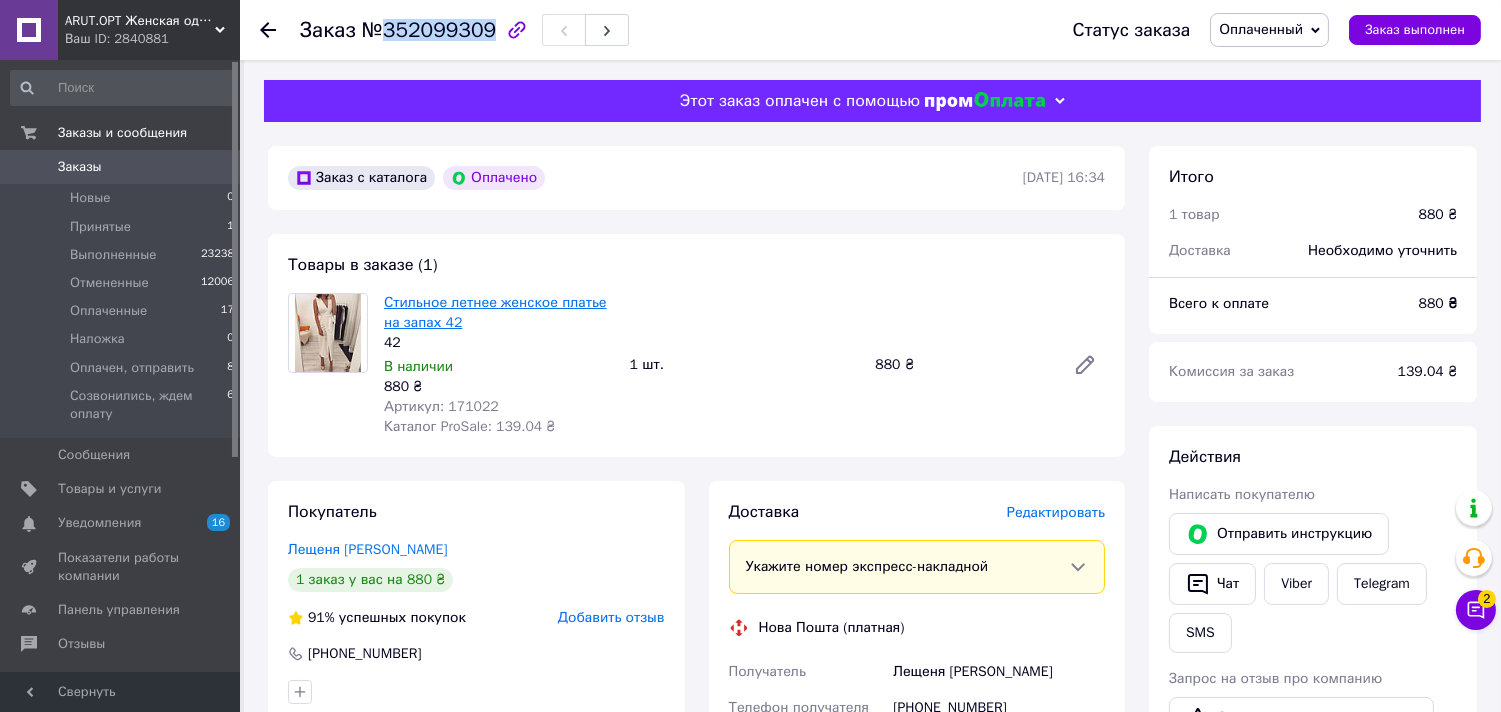 click on "Стильное  летнее женское  платье на запах 42" at bounding box center [495, 312] 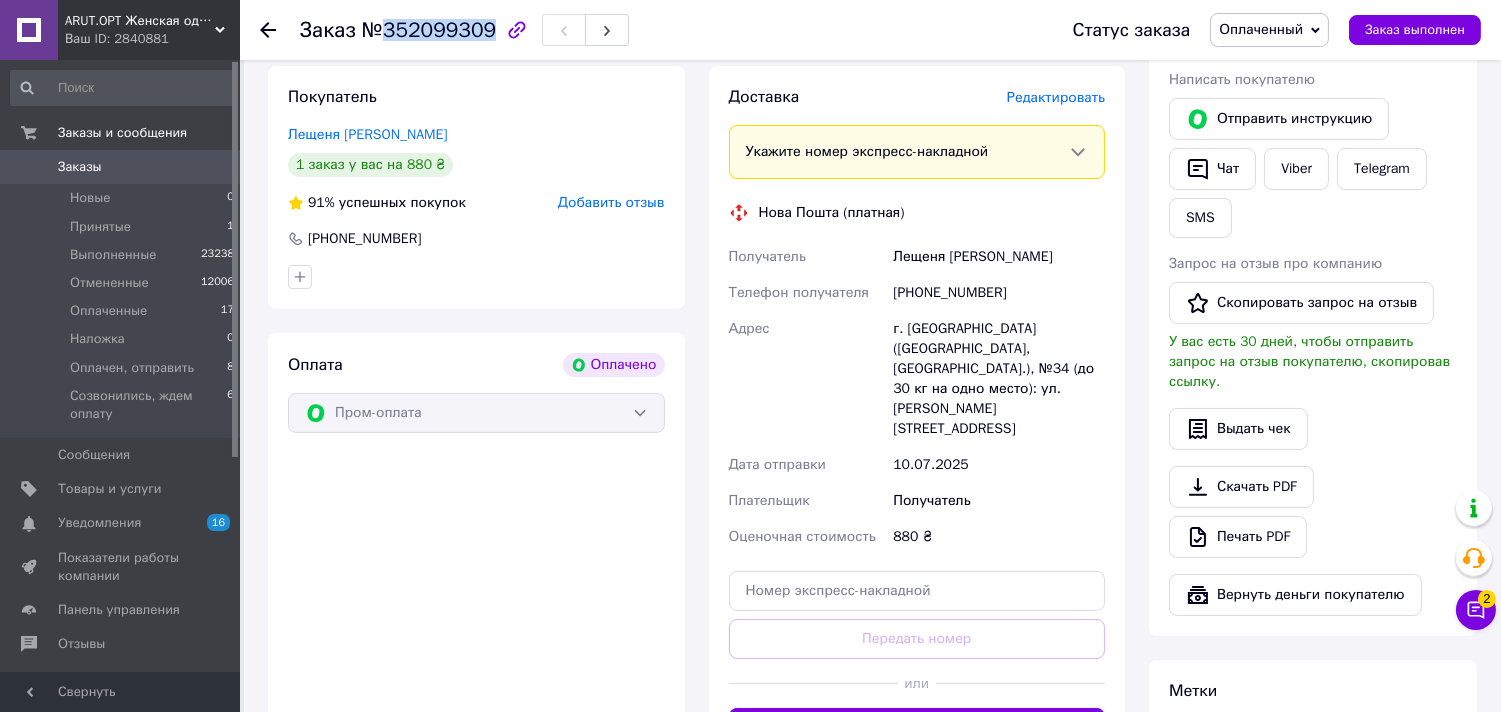 scroll, scrollTop: 555, scrollLeft: 0, axis: vertical 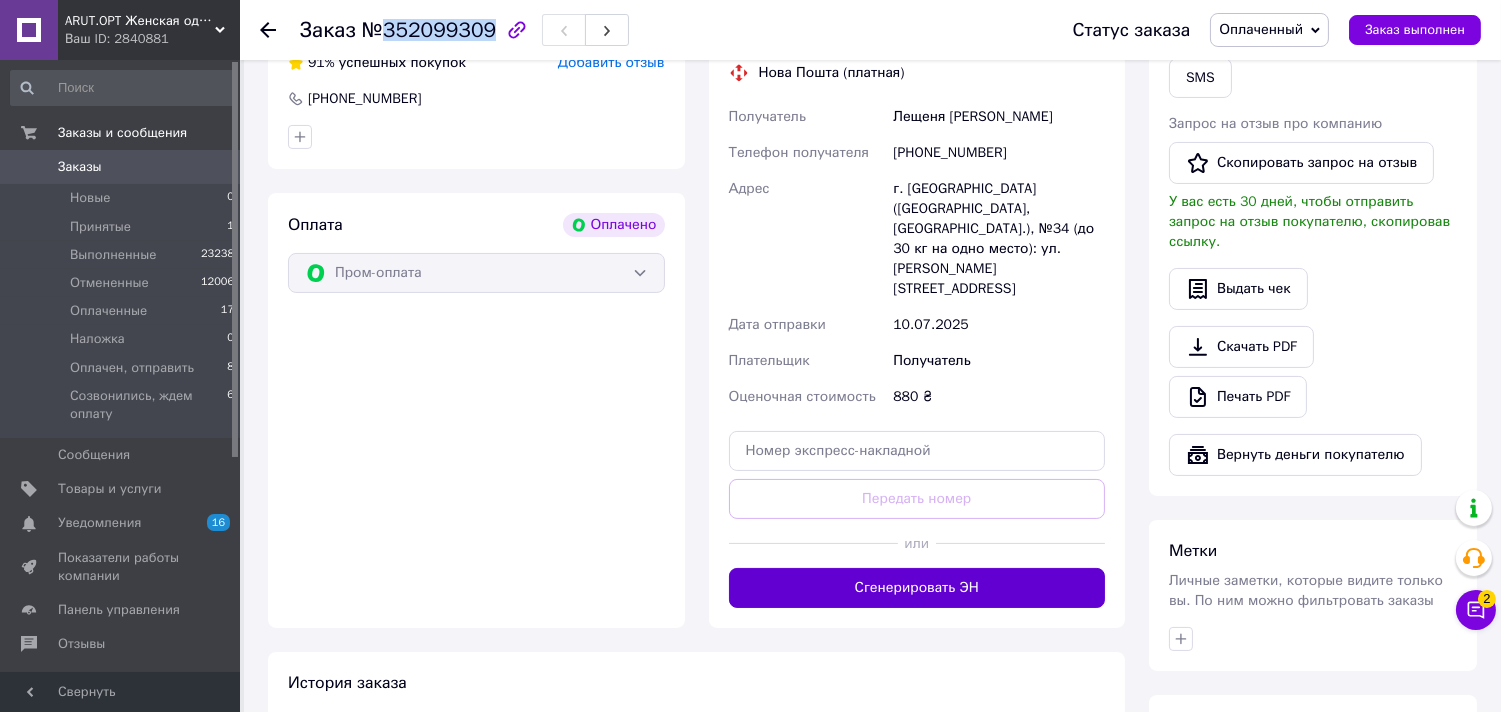 click on "Сгенерировать ЭН" at bounding box center (917, 588) 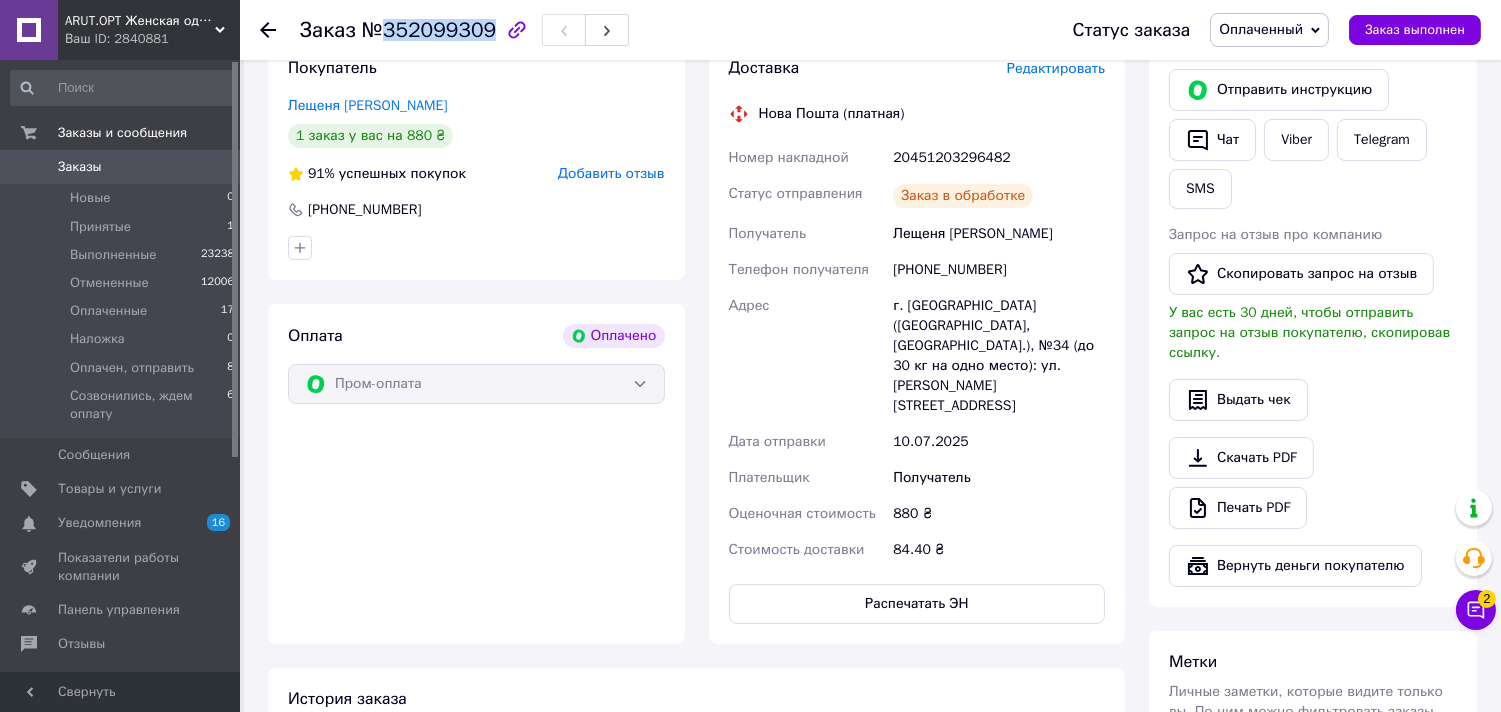 scroll, scrollTop: 333, scrollLeft: 0, axis: vertical 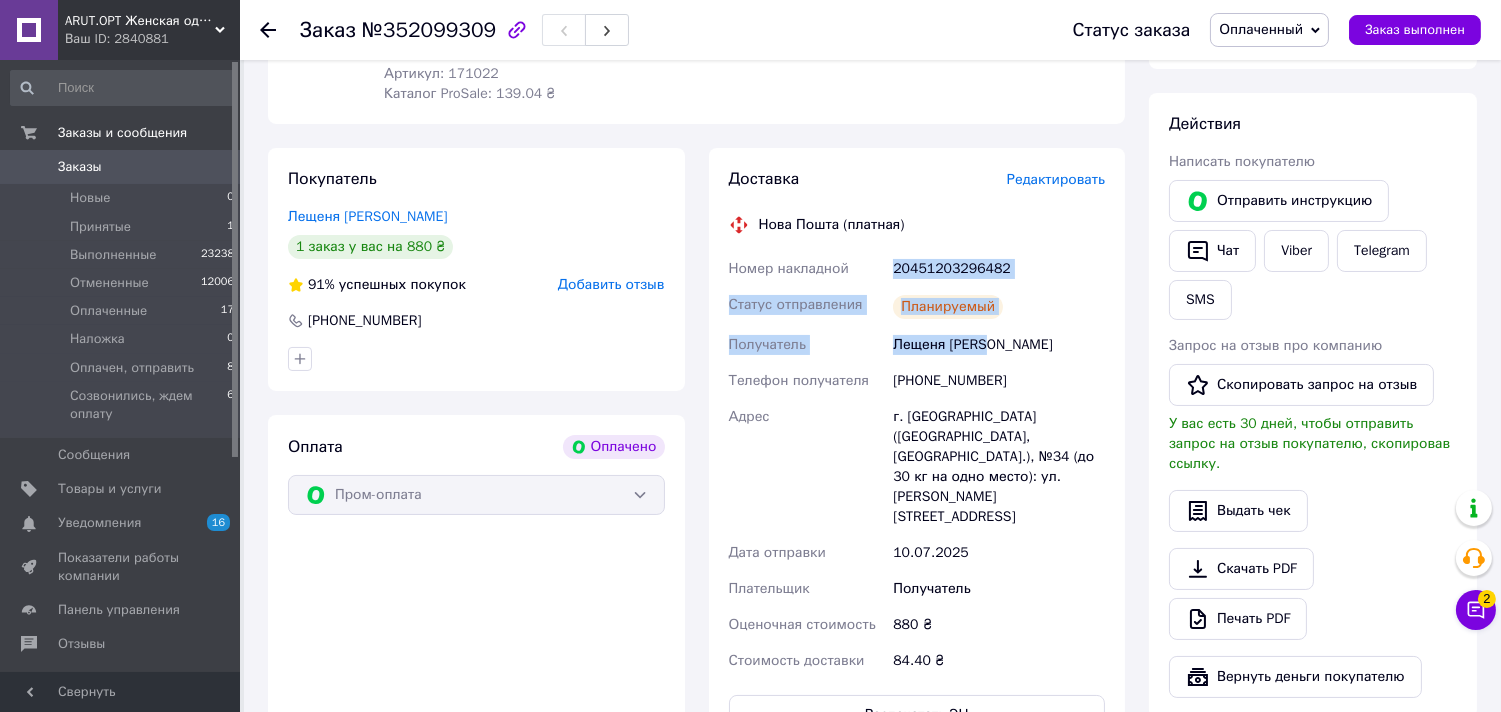 drag, startPoint x: 868, startPoint y: 262, endPoint x: 1025, endPoint y: 357, distance: 183.50476 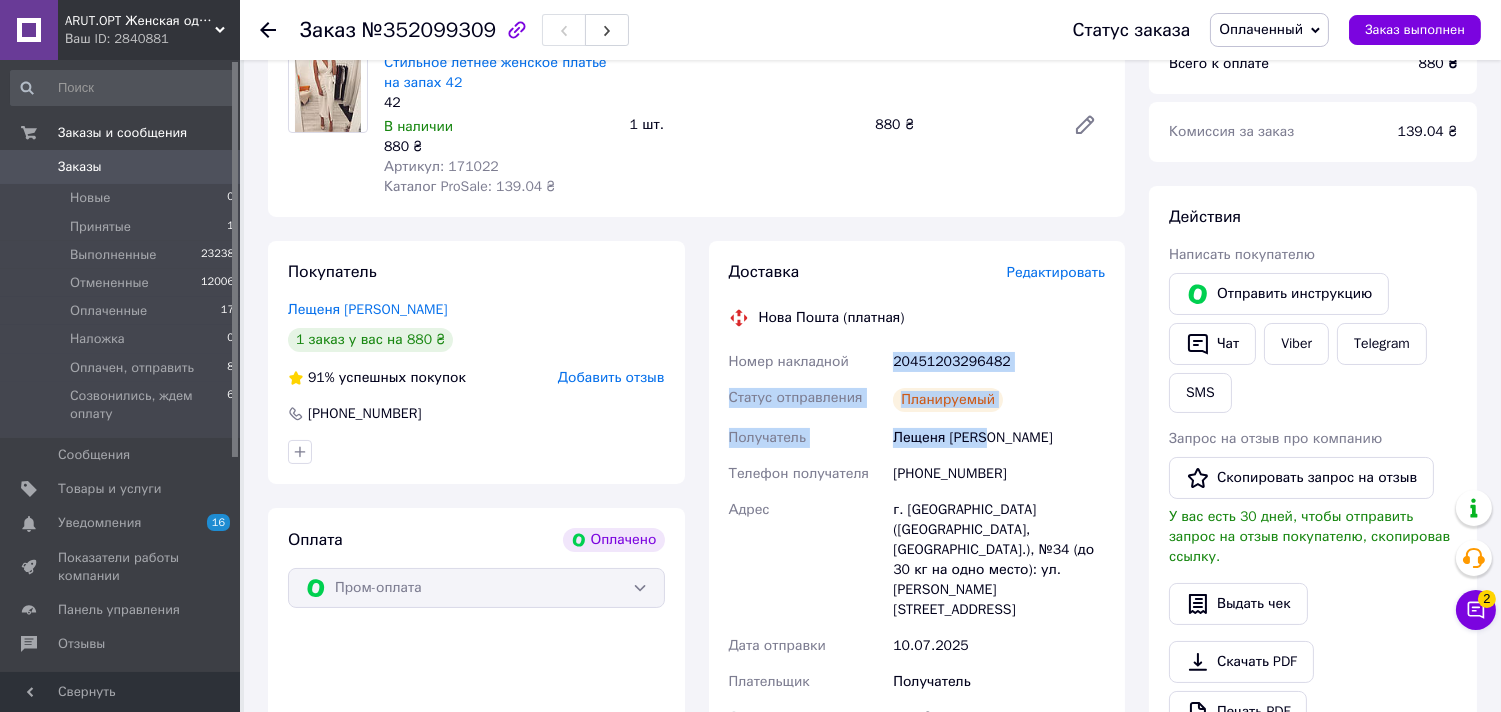 scroll, scrollTop: 0, scrollLeft: 0, axis: both 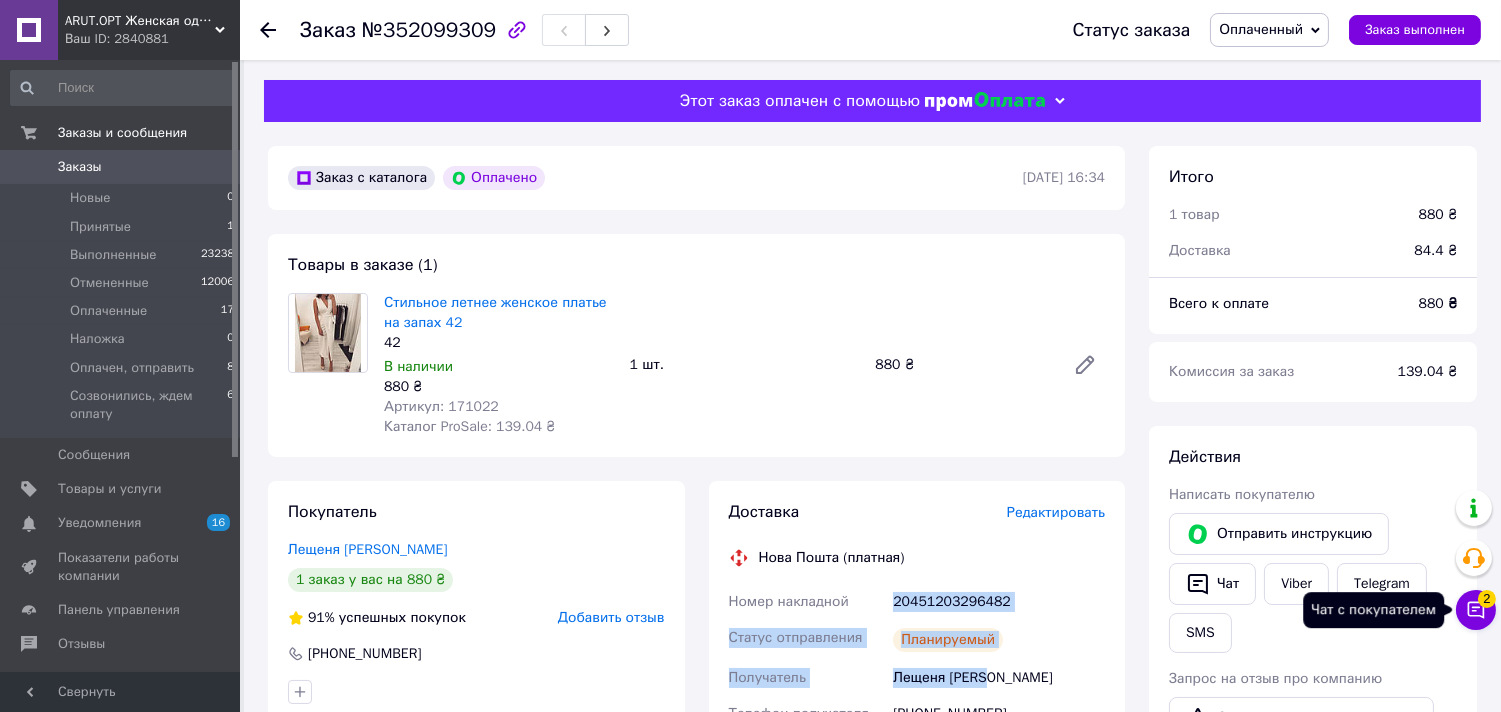 click 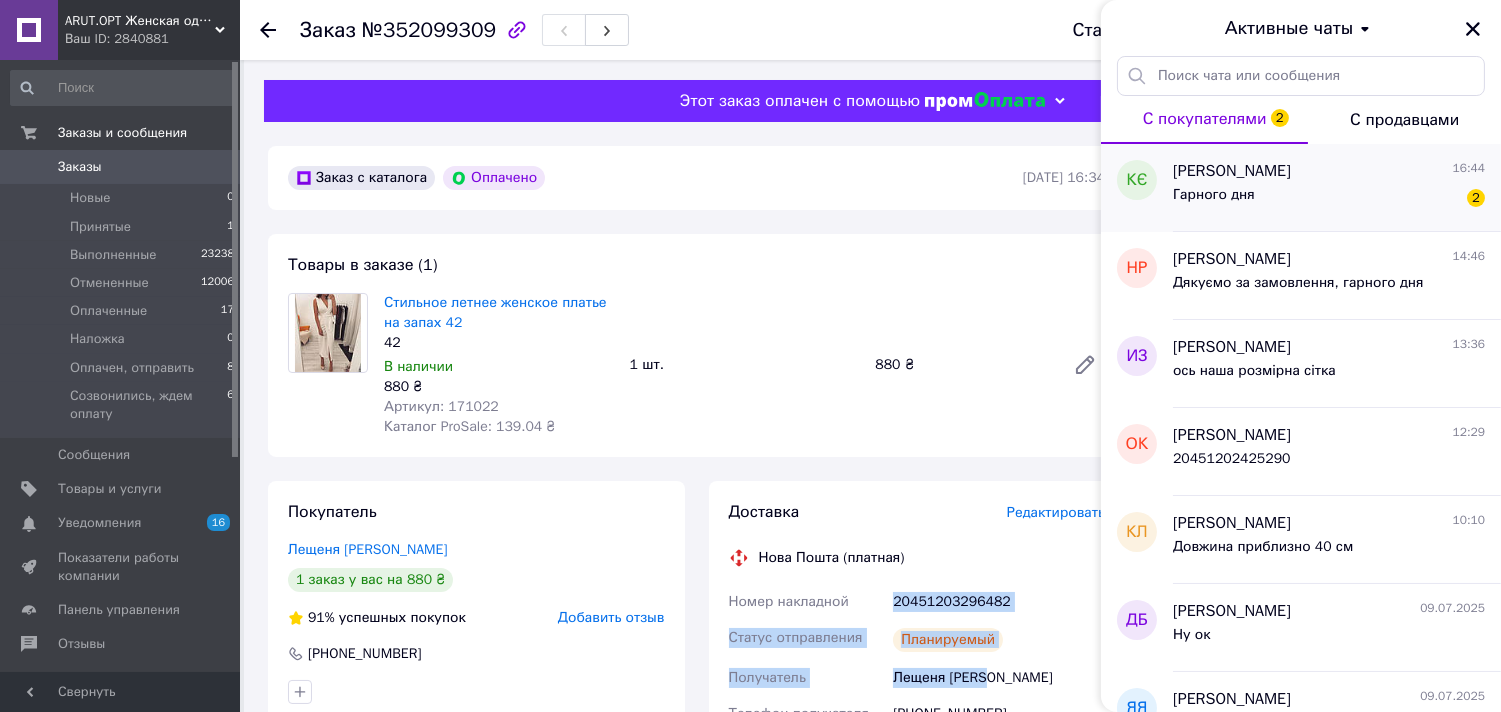 click on "Гарного дня 2" at bounding box center (1329, 199) 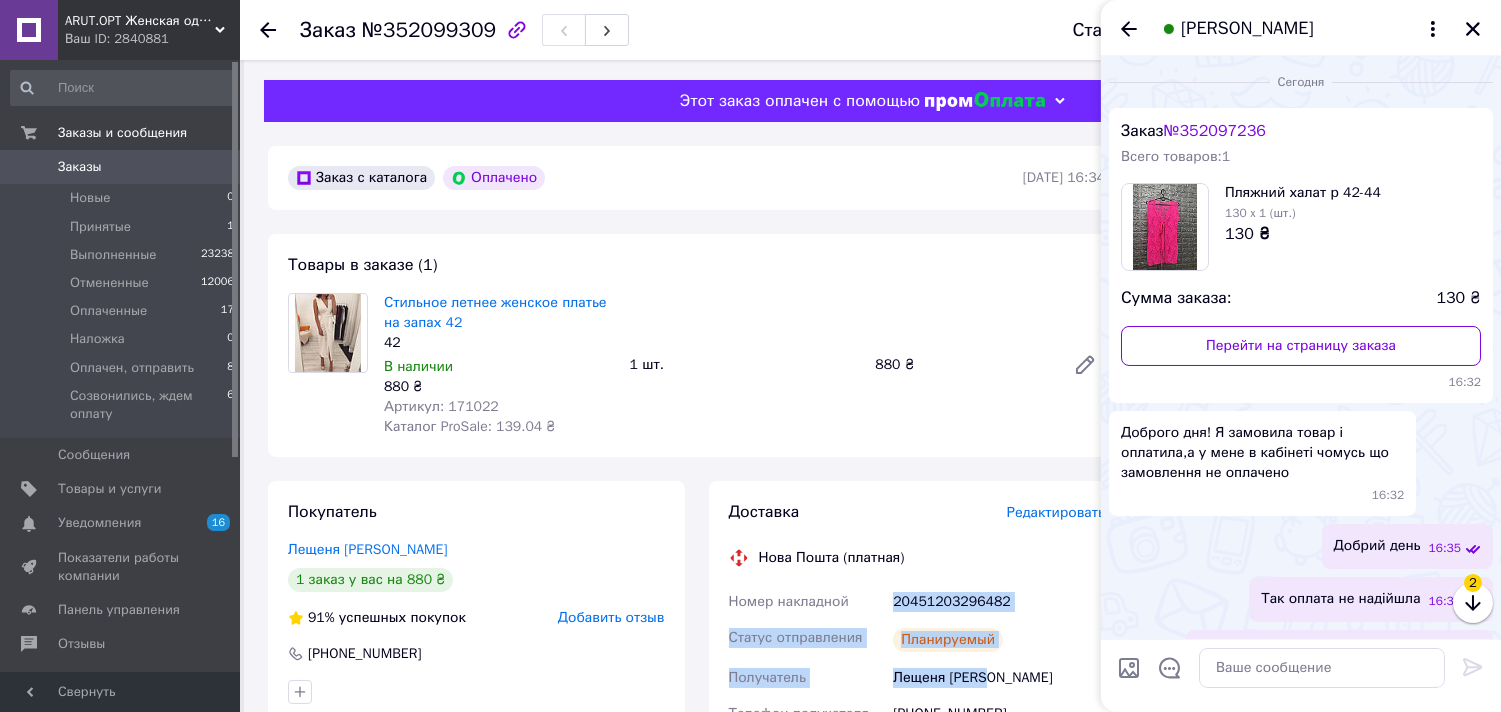 scroll, scrollTop: 624, scrollLeft: 0, axis: vertical 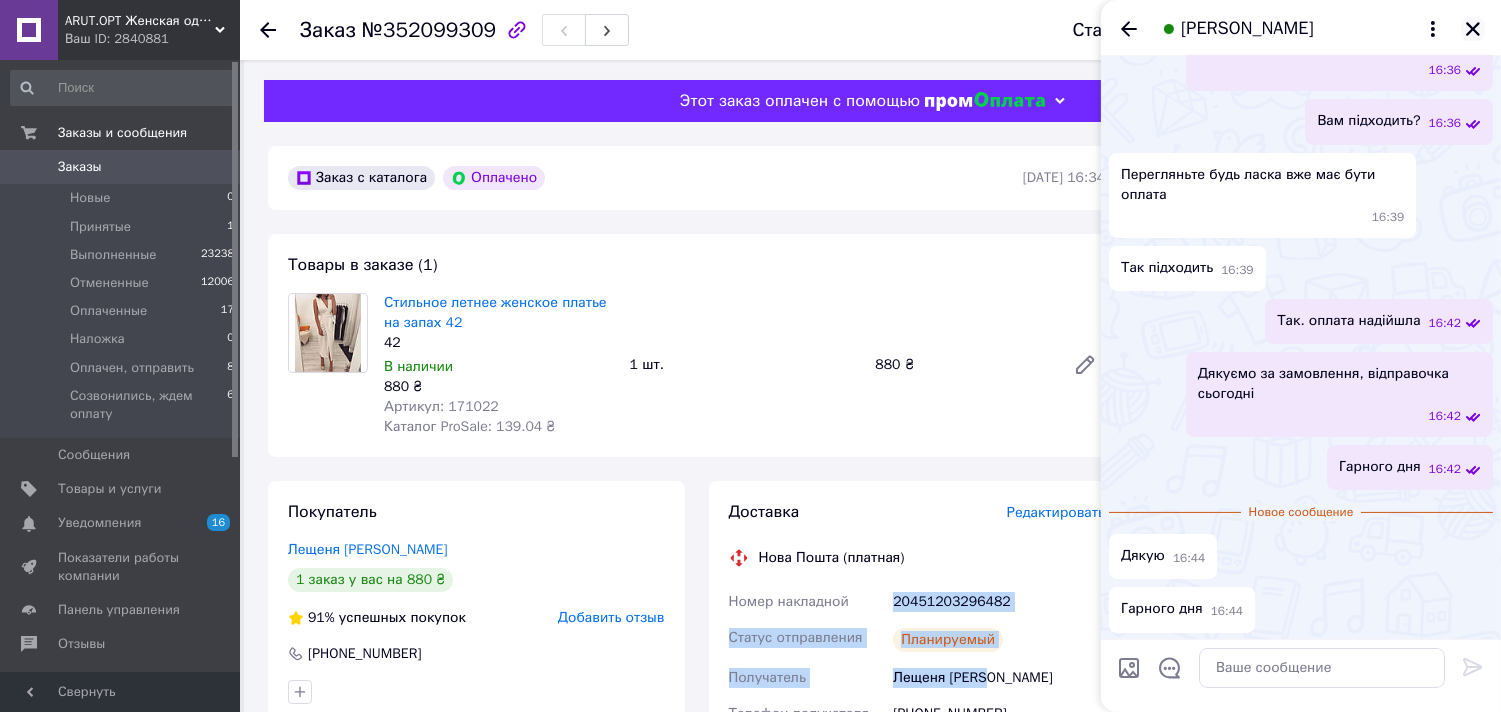 click 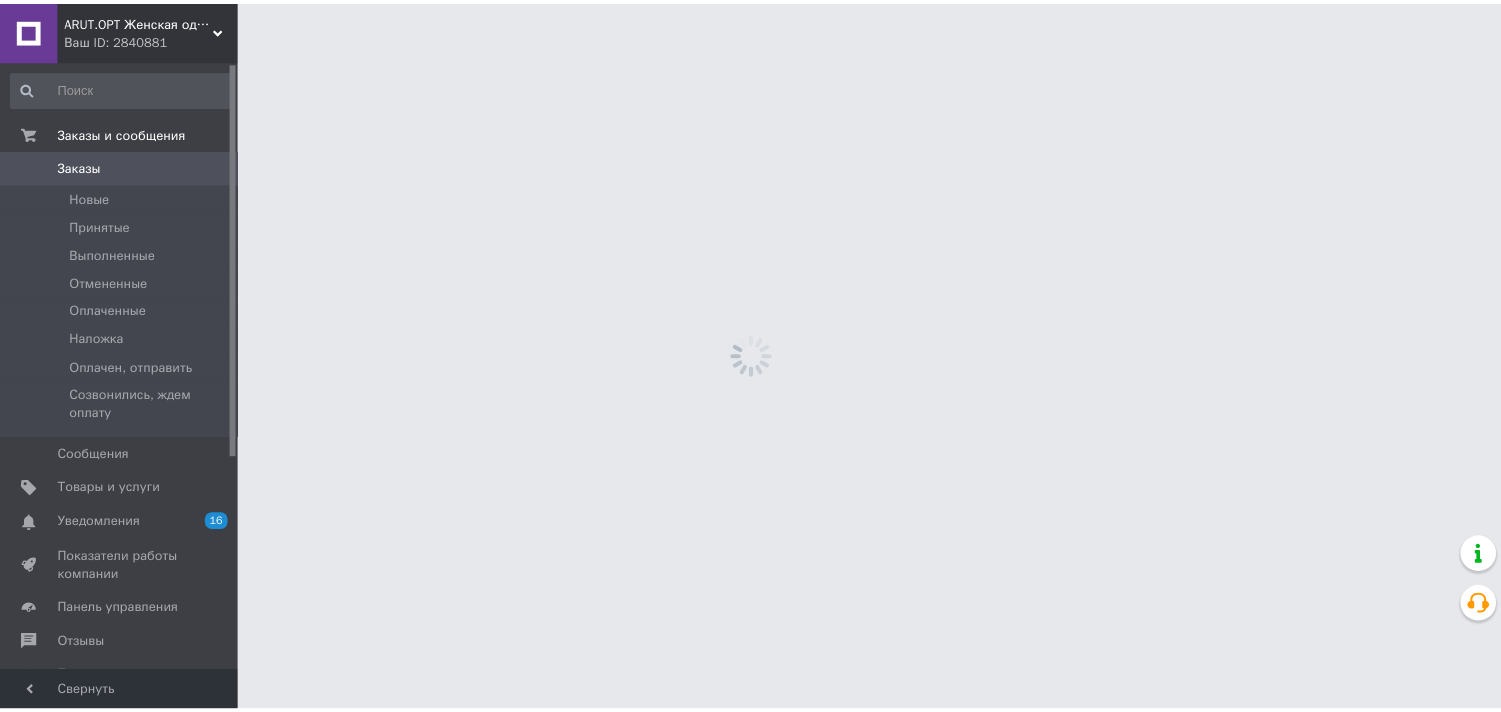 scroll, scrollTop: 0, scrollLeft: 0, axis: both 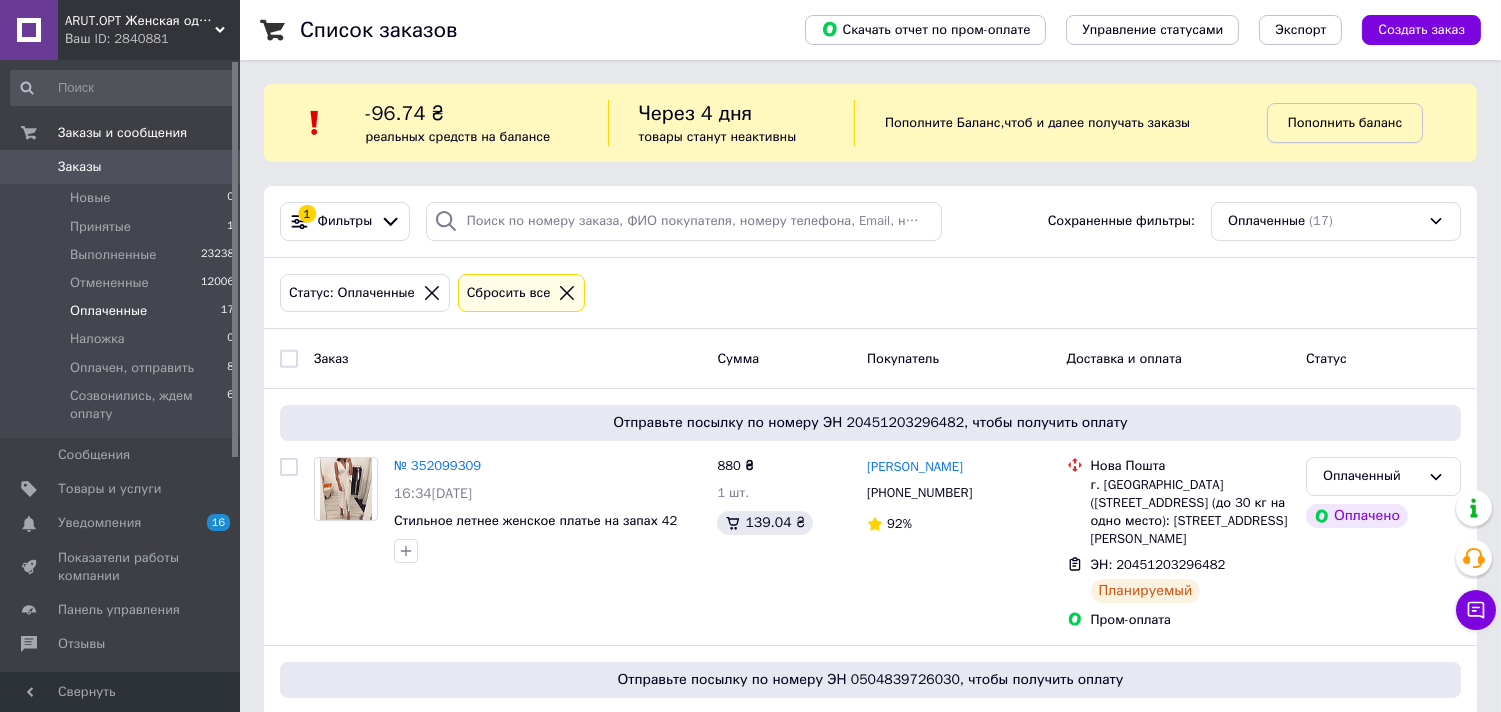 click on "Пополнить баланс" at bounding box center (1345, 122) 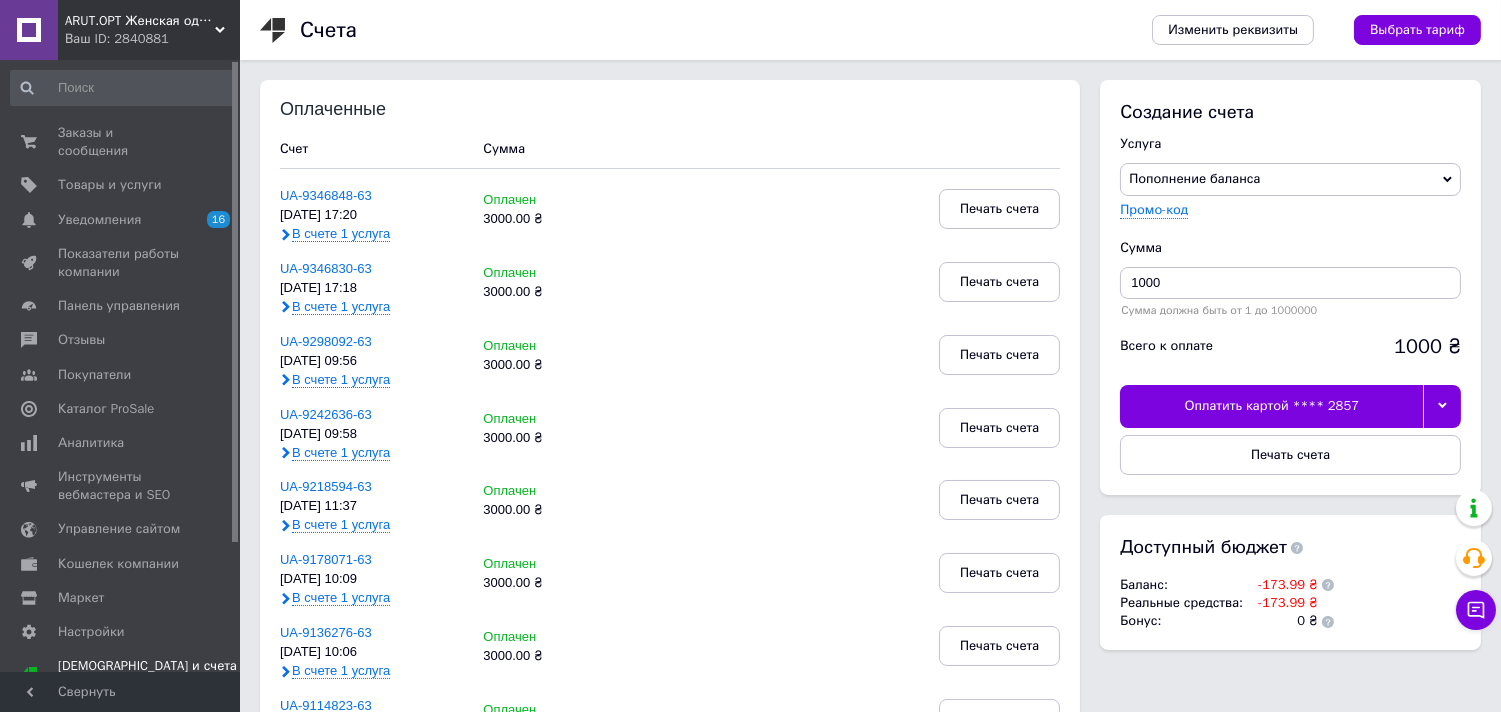 click at bounding box center [1442, 406] 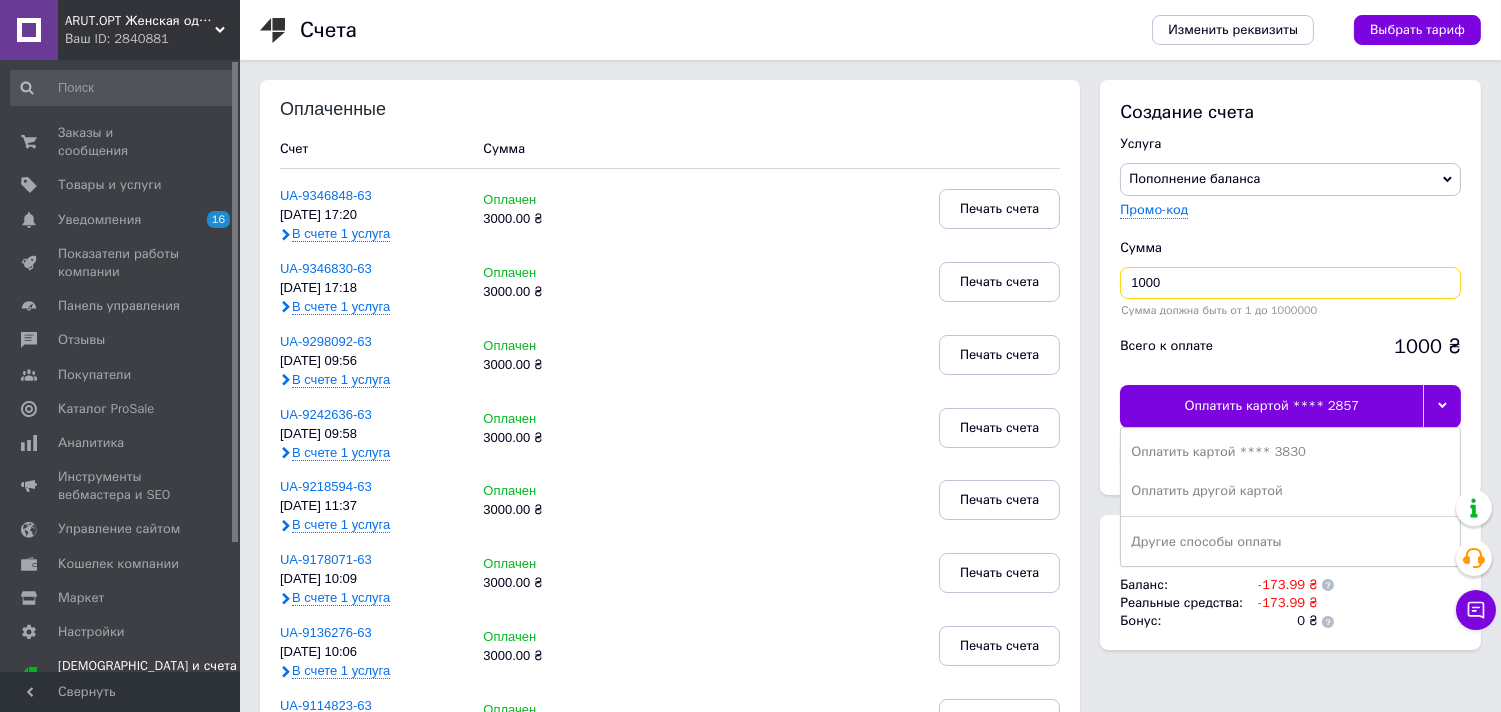 click on "1000" at bounding box center (1290, 283) 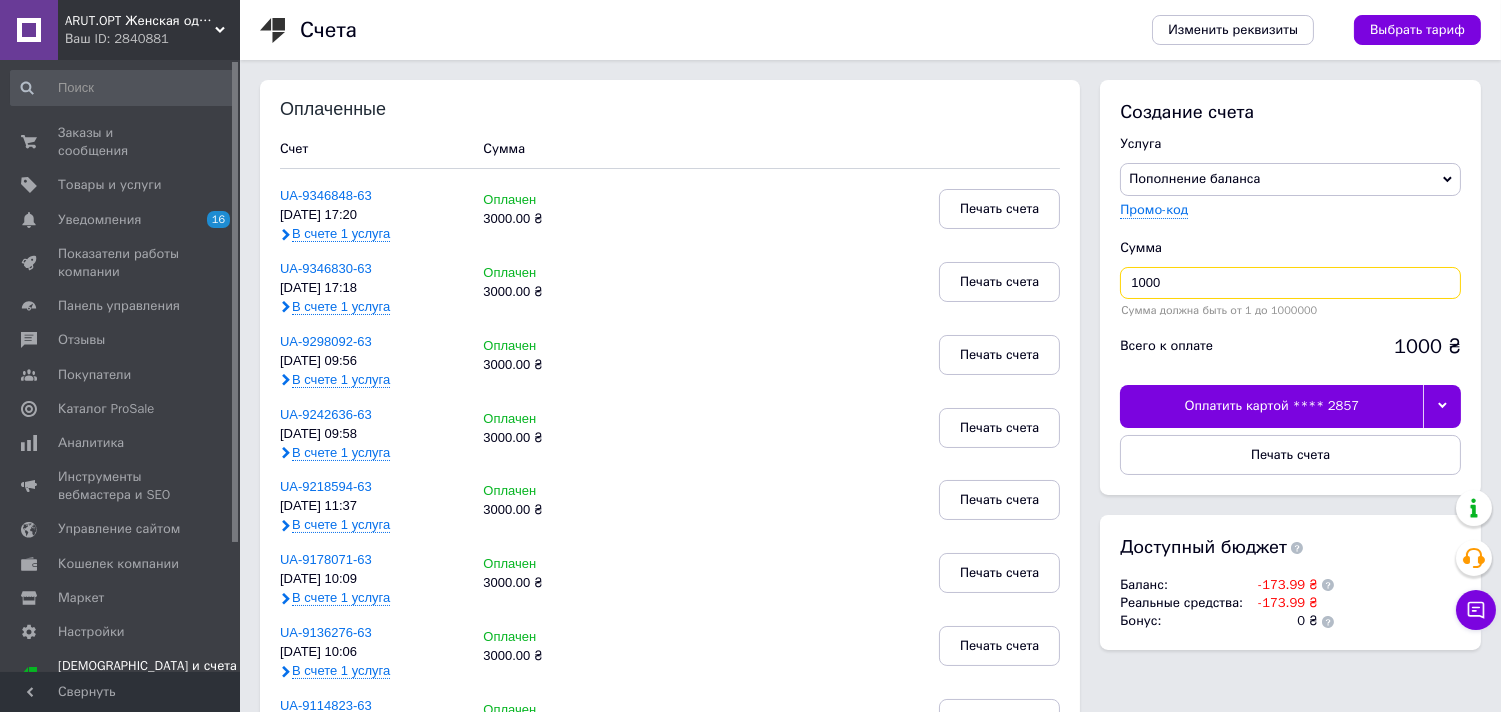 click on "1000" at bounding box center (1290, 283) 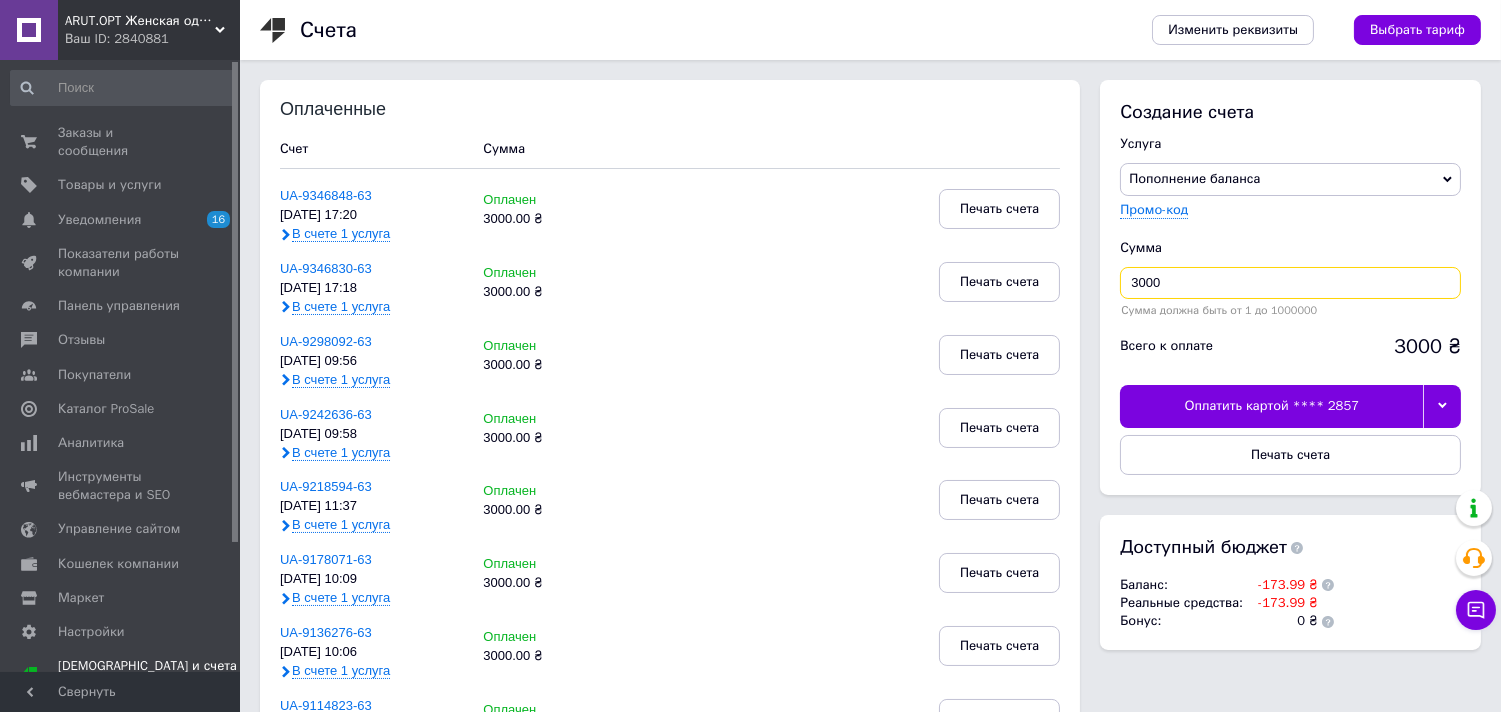 type on "3000" 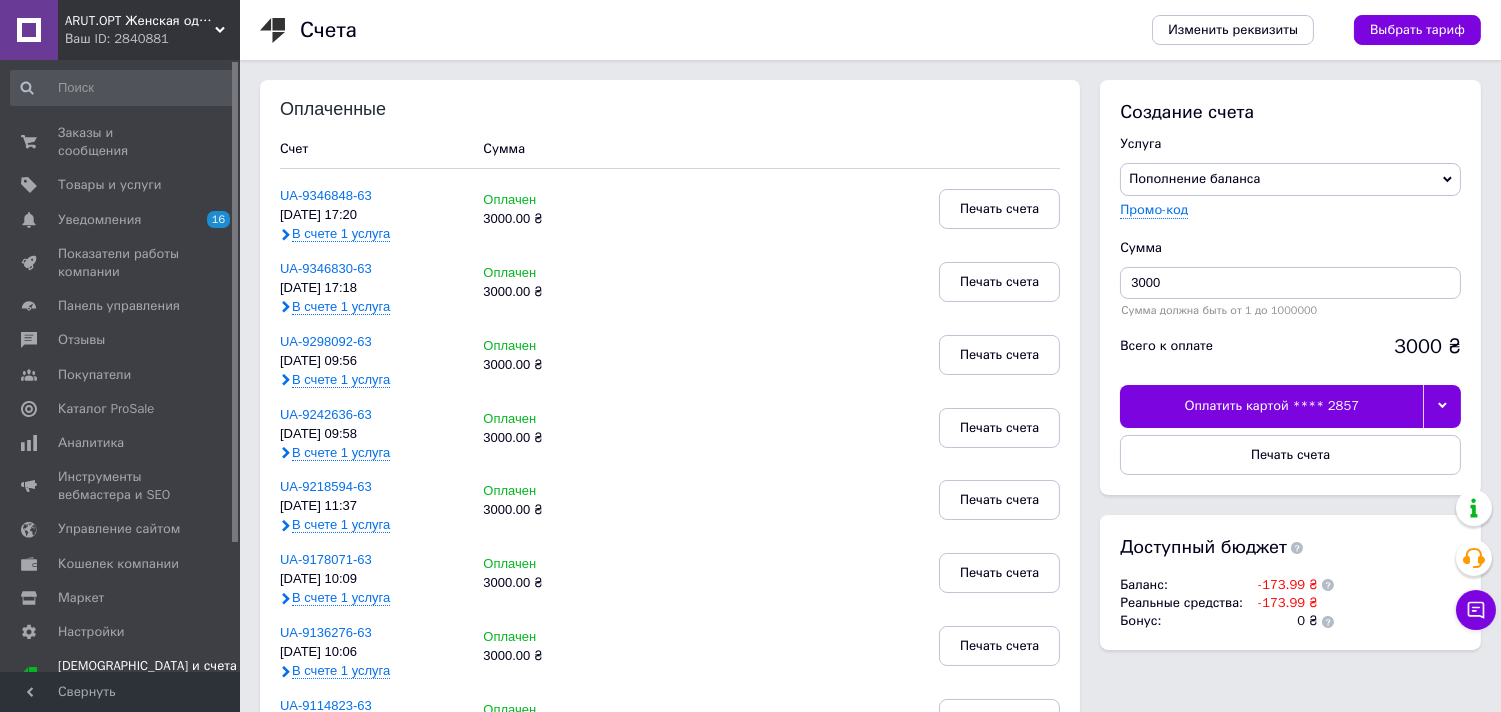 click at bounding box center [1442, 406] 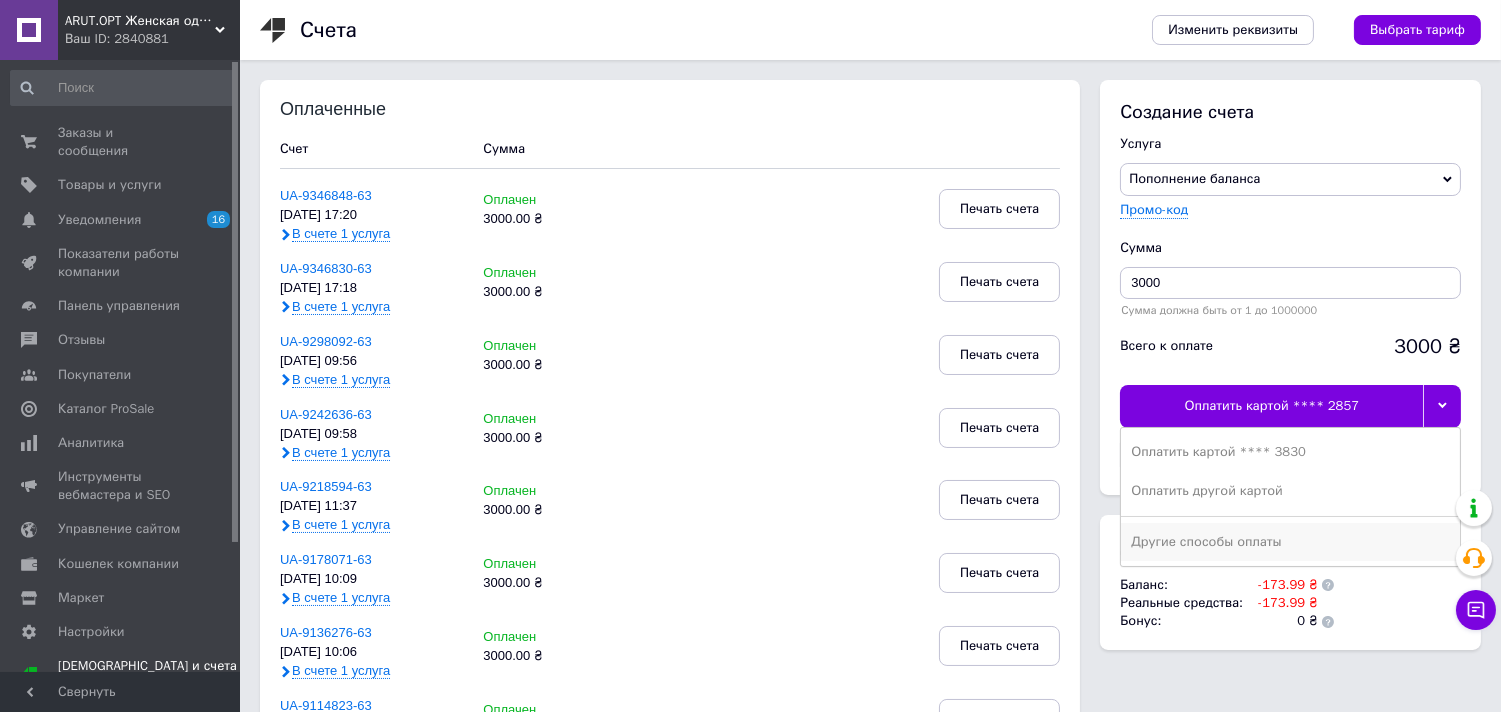 click on "Другие способы оплаты" at bounding box center [1290, 542] 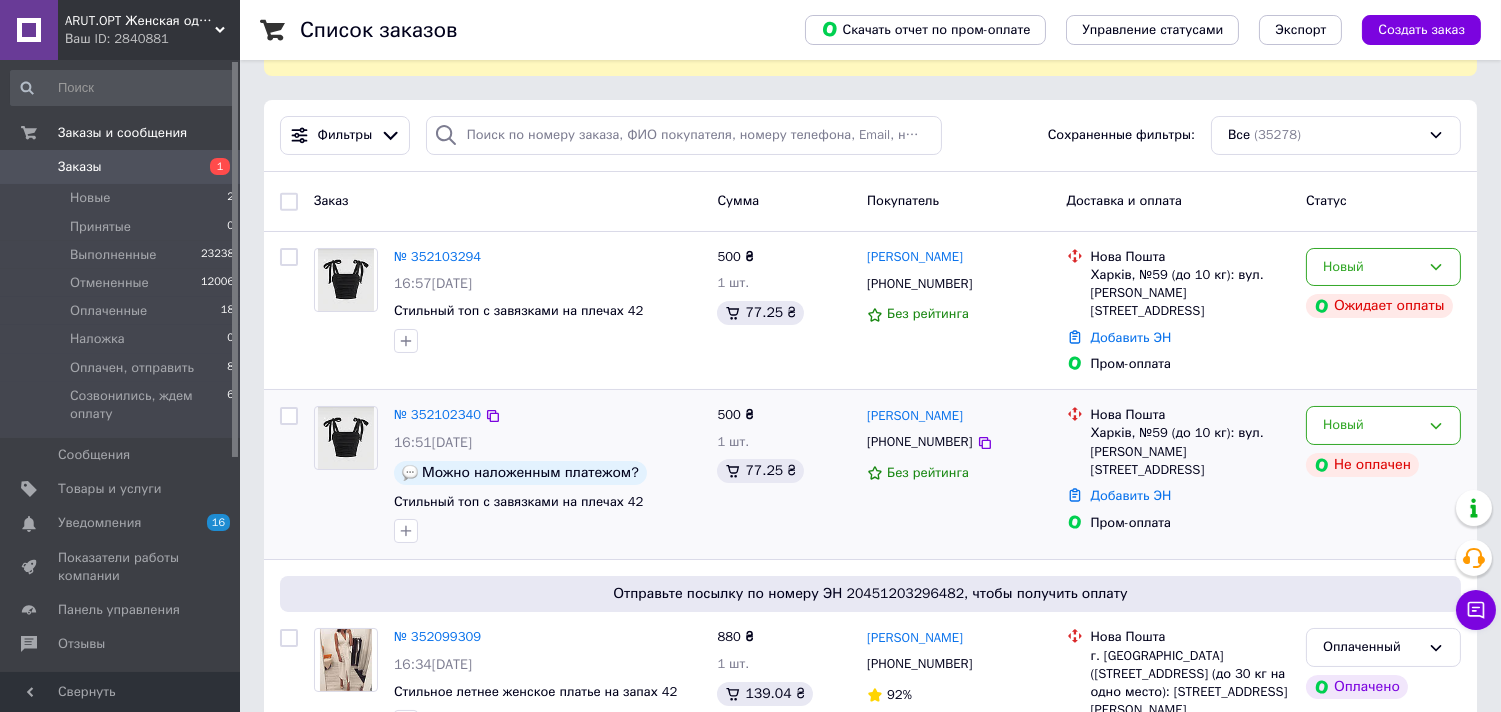 scroll, scrollTop: 111, scrollLeft: 0, axis: vertical 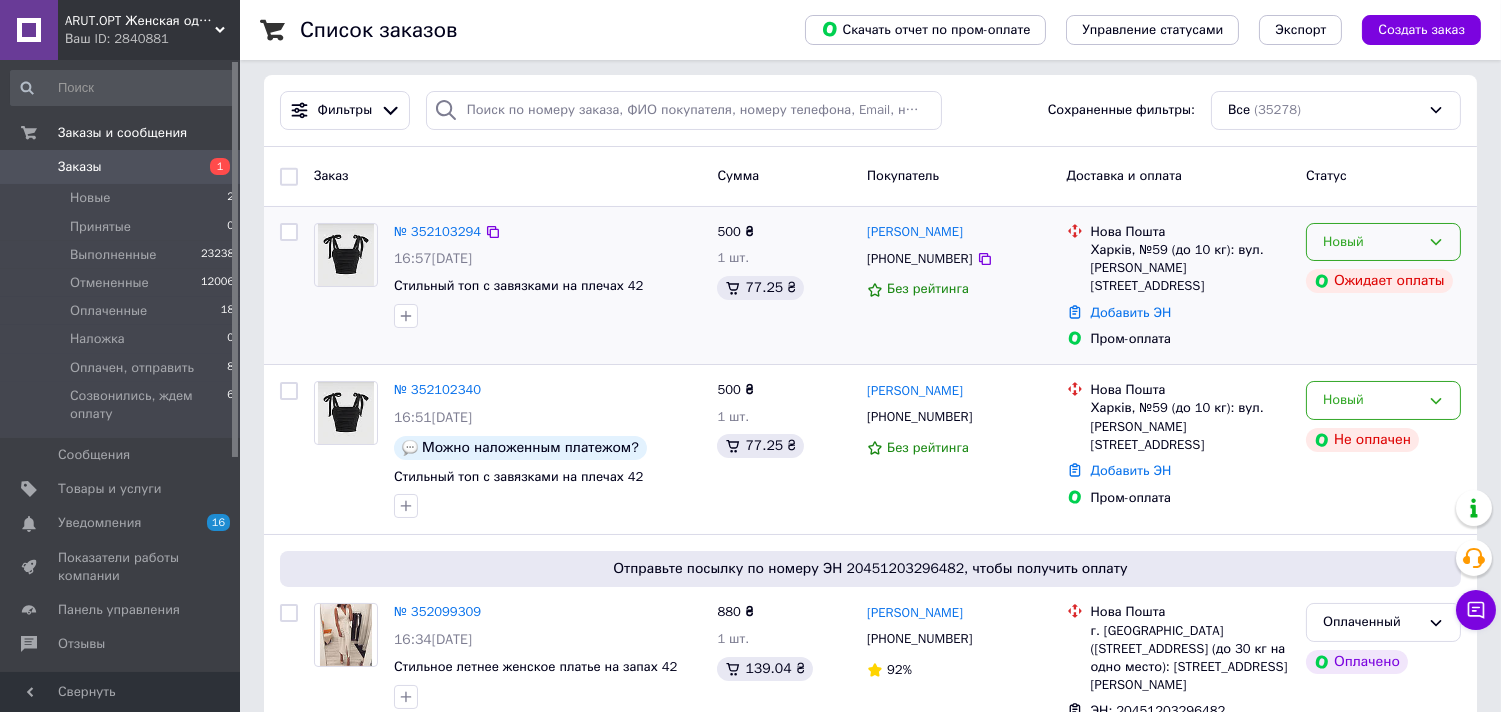 click on "Новый" at bounding box center [1383, 242] 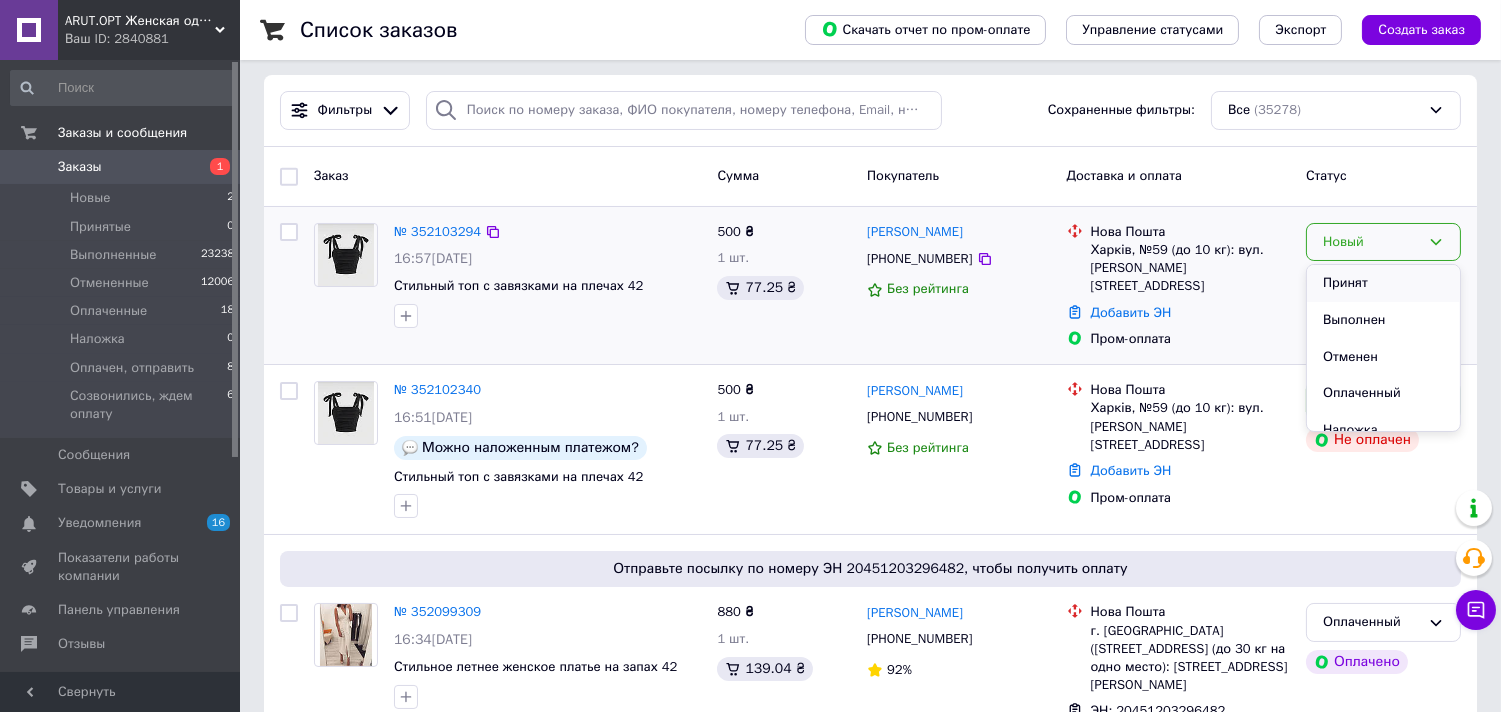 click on "Принят" at bounding box center (1383, 283) 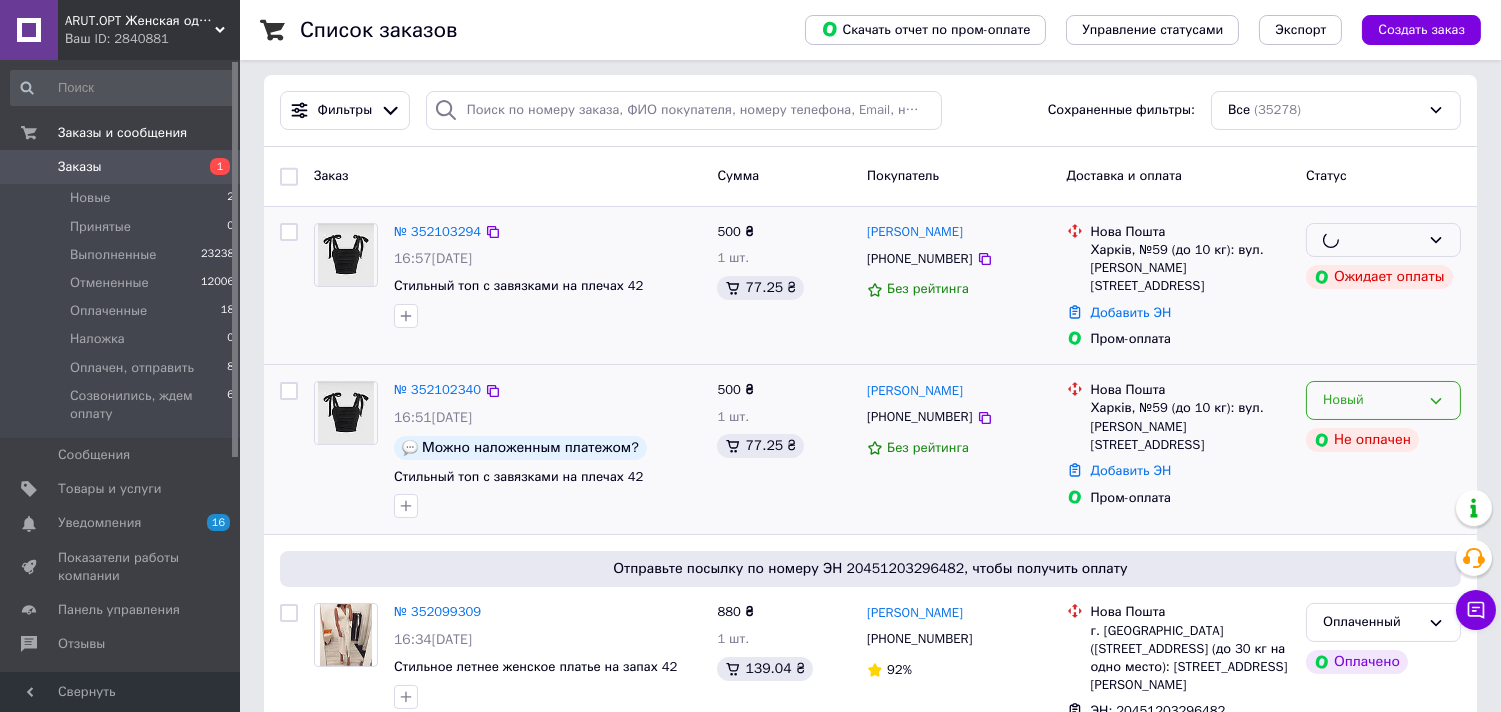 click on "Новый" at bounding box center [1371, 400] 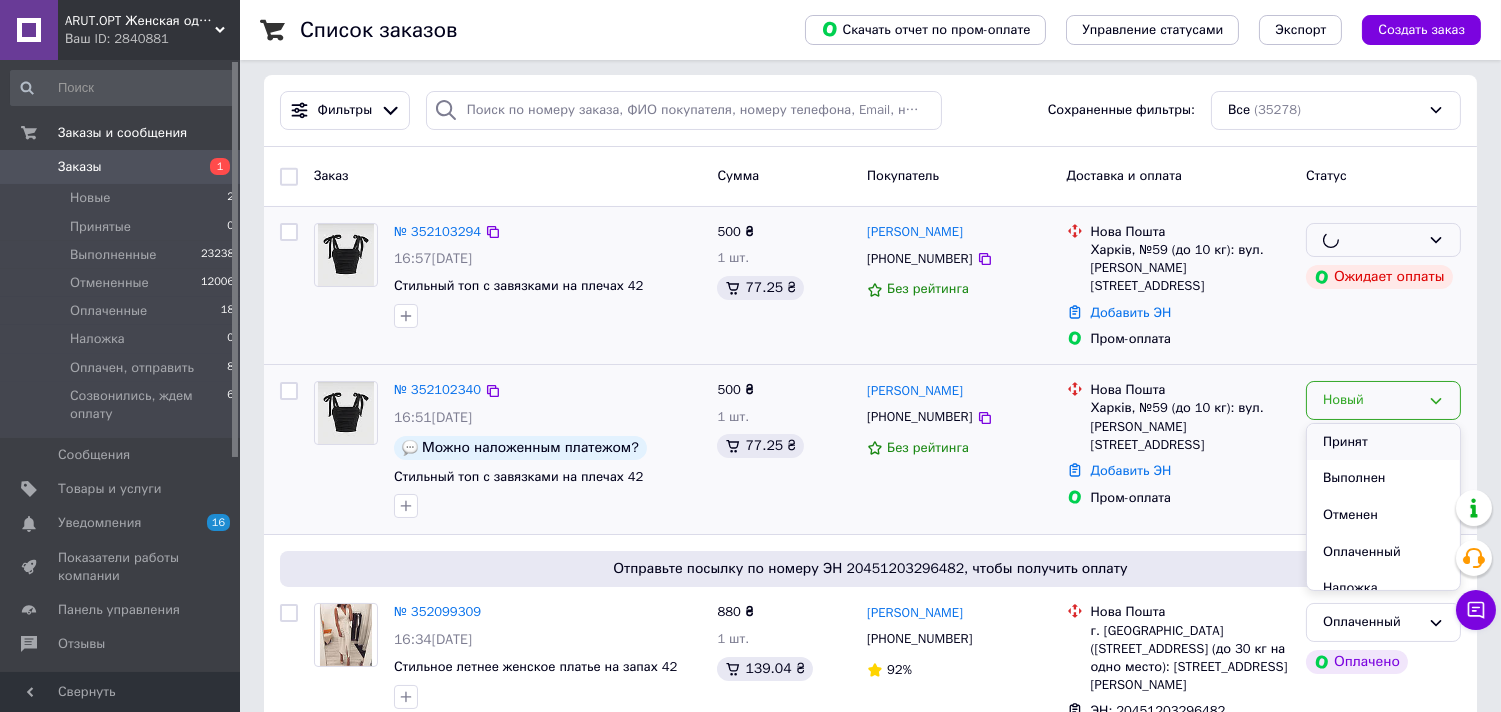 click on "Заказ Сумма Покупатель Доставка и оплата Статус № 352103294 16:57, 10.07.2025 Стильный топ  с завязками на плечах 42 500 ₴ 1 шт. 77.25 ₴ Людмила Кочетова +380683889184 Без рейтинга Нова Пошта Харків, №59 (до 10 кг): вул. Сергія Грицевця, 29 Добавить ЭН Пром-оплата Ожидает оплаты № 352102340 16:51, 10.07.2025 Можно наложенным платежом? Стильный топ  с завязками на плечах 42 500 ₴ 1 шт. 77.25 ₴ Людмила Кочетова +380683889184 Без рейтинга Нова Пошта Харків, №59 (до 10 кг): вул. Сергія Грицевця, 29 Добавить ЭН Пром-оплата Новый Принят Выполнен Отменен Оплаченный Наложка Оплачен, отправить Созвонились, ждем оплату 92%" at bounding box center (870, 9379) 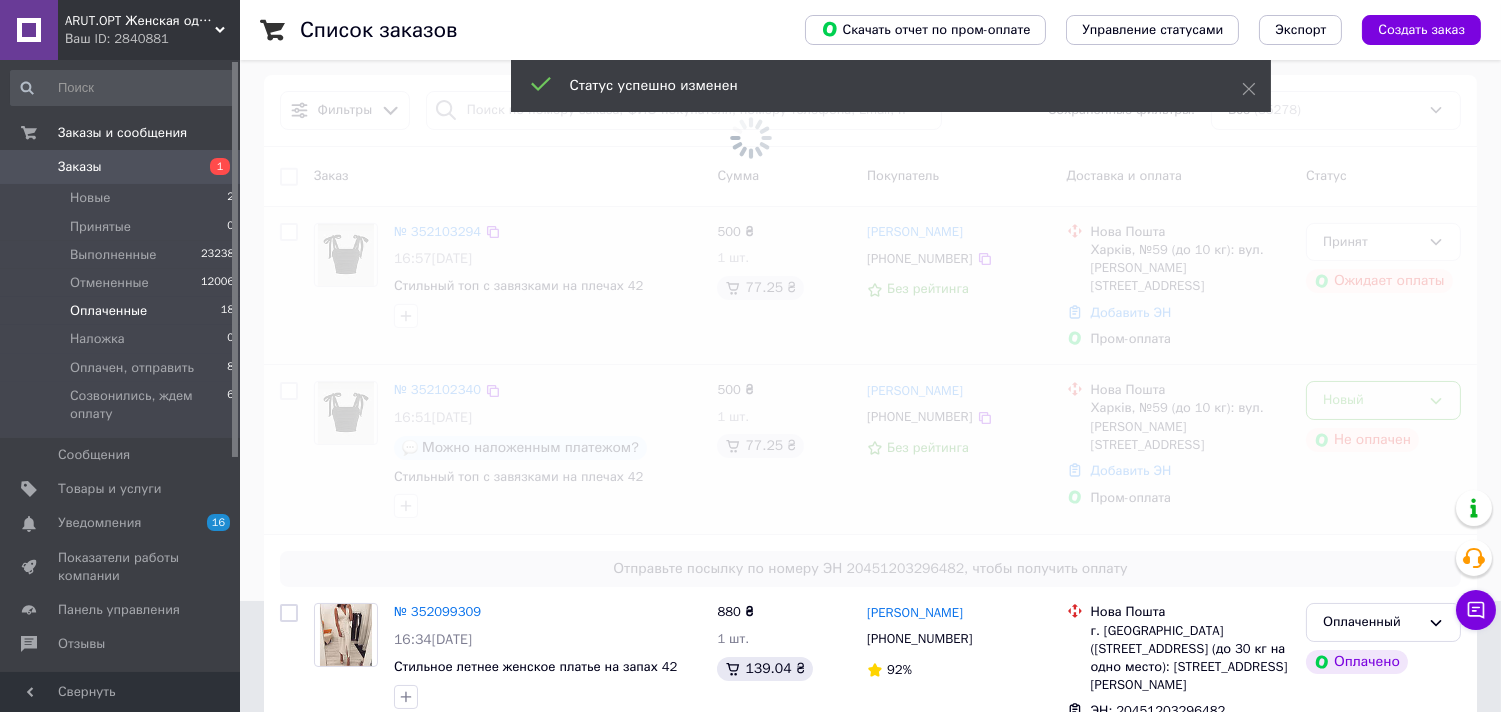 click on "Оплаченные" at bounding box center [108, 311] 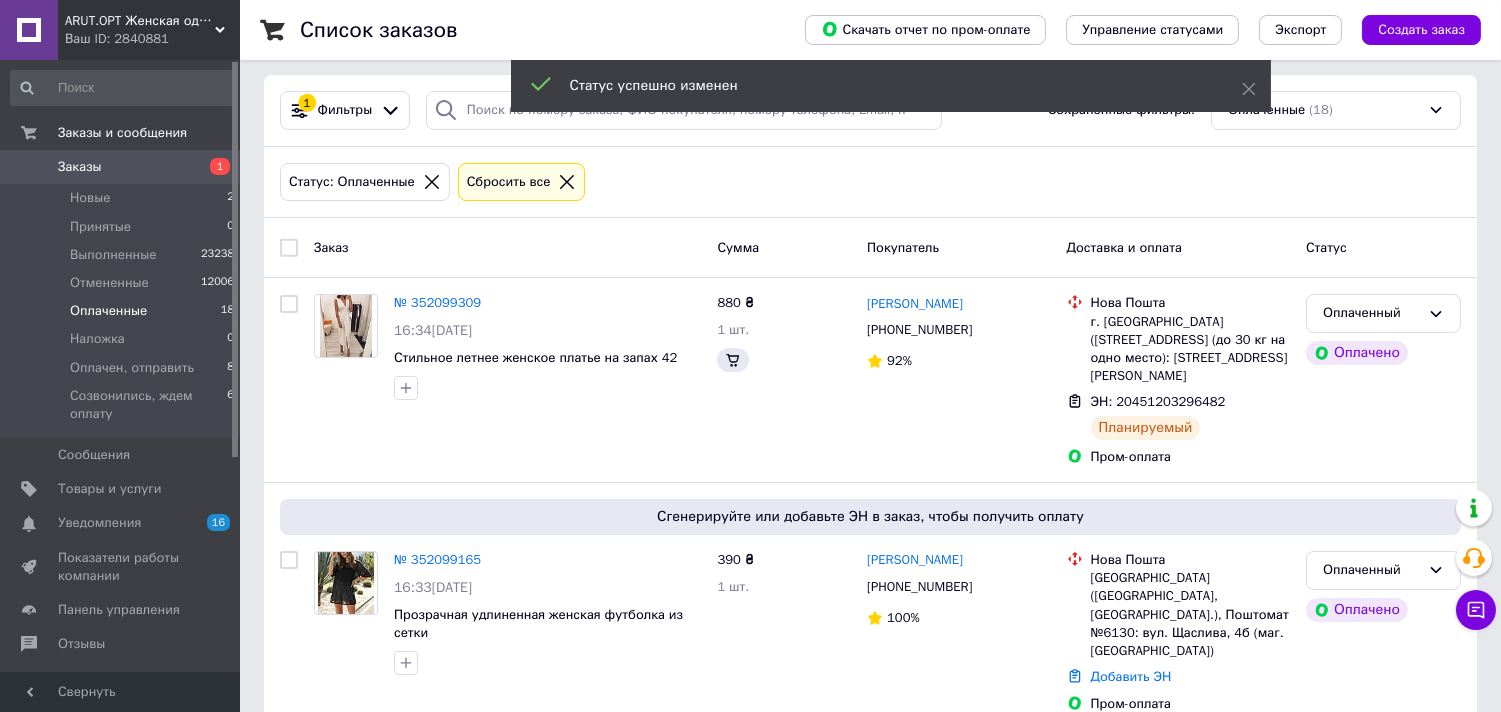 scroll, scrollTop: 0, scrollLeft: 0, axis: both 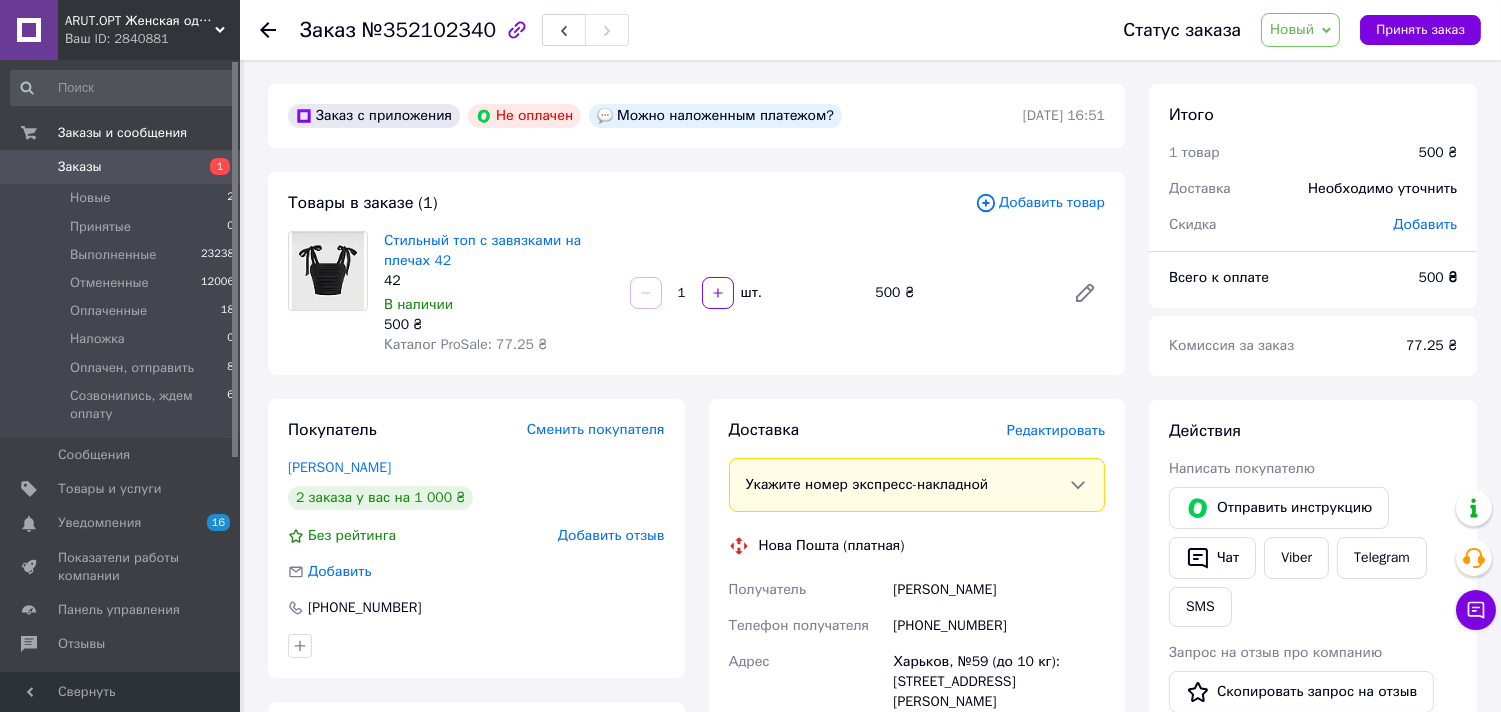 click on "№352102340" at bounding box center (429, 30) 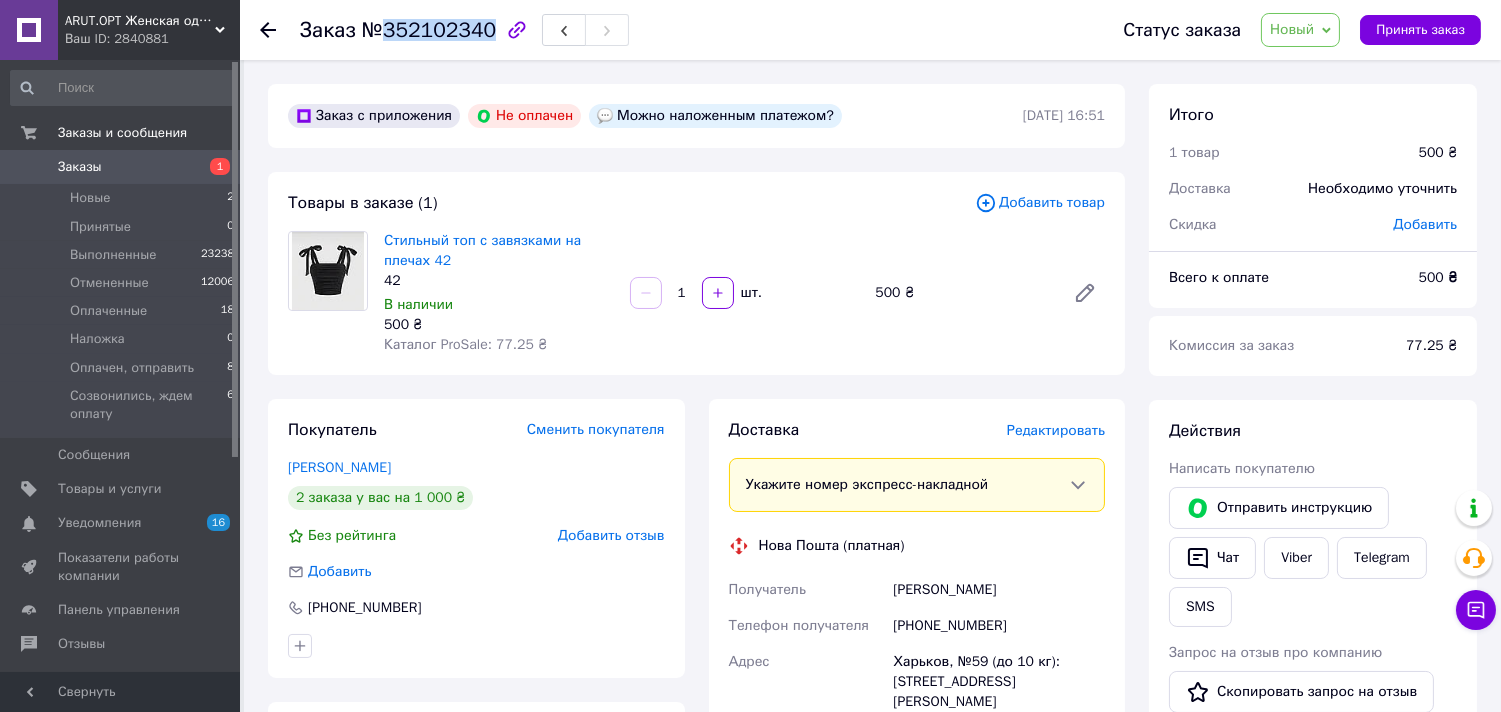 click on "№352102340" at bounding box center (429, 30) 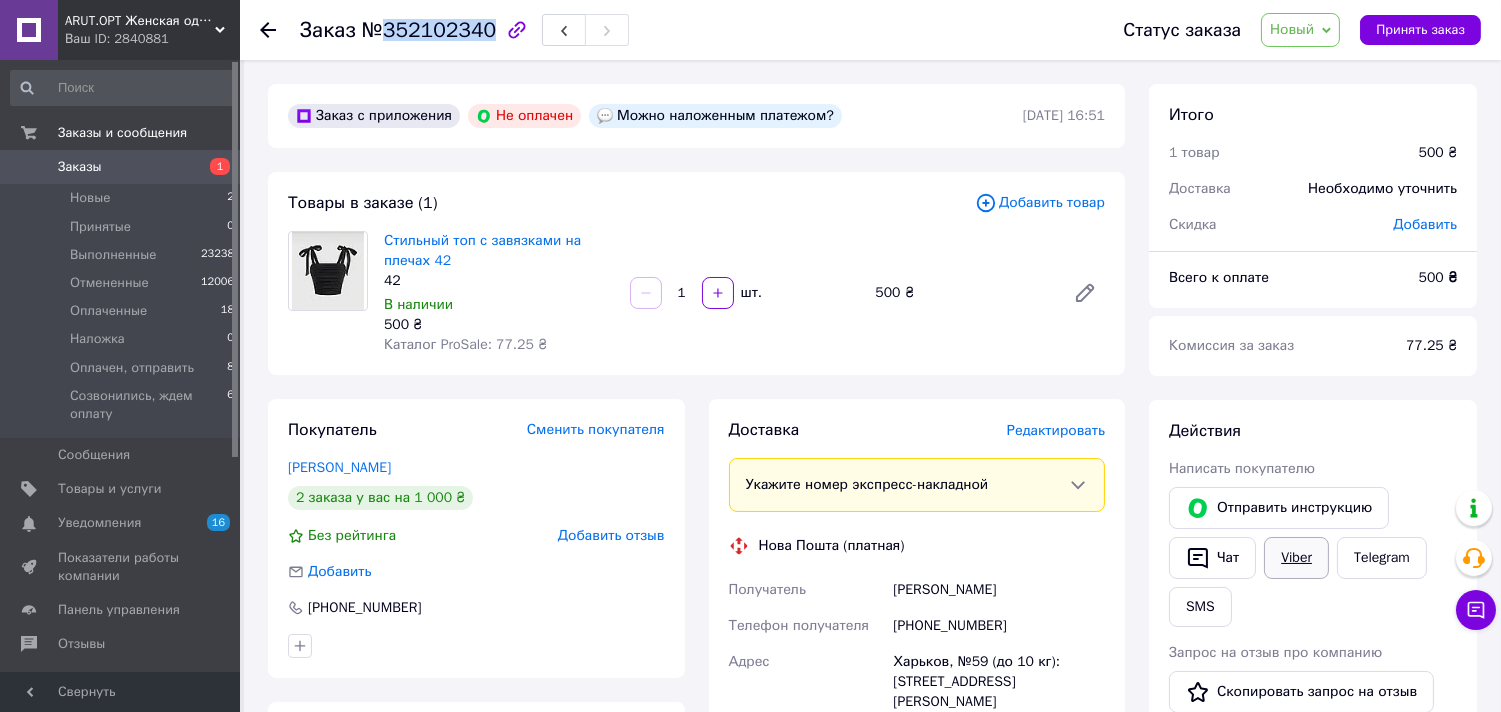 click on "Viber" at bounding box center (1296, 558) 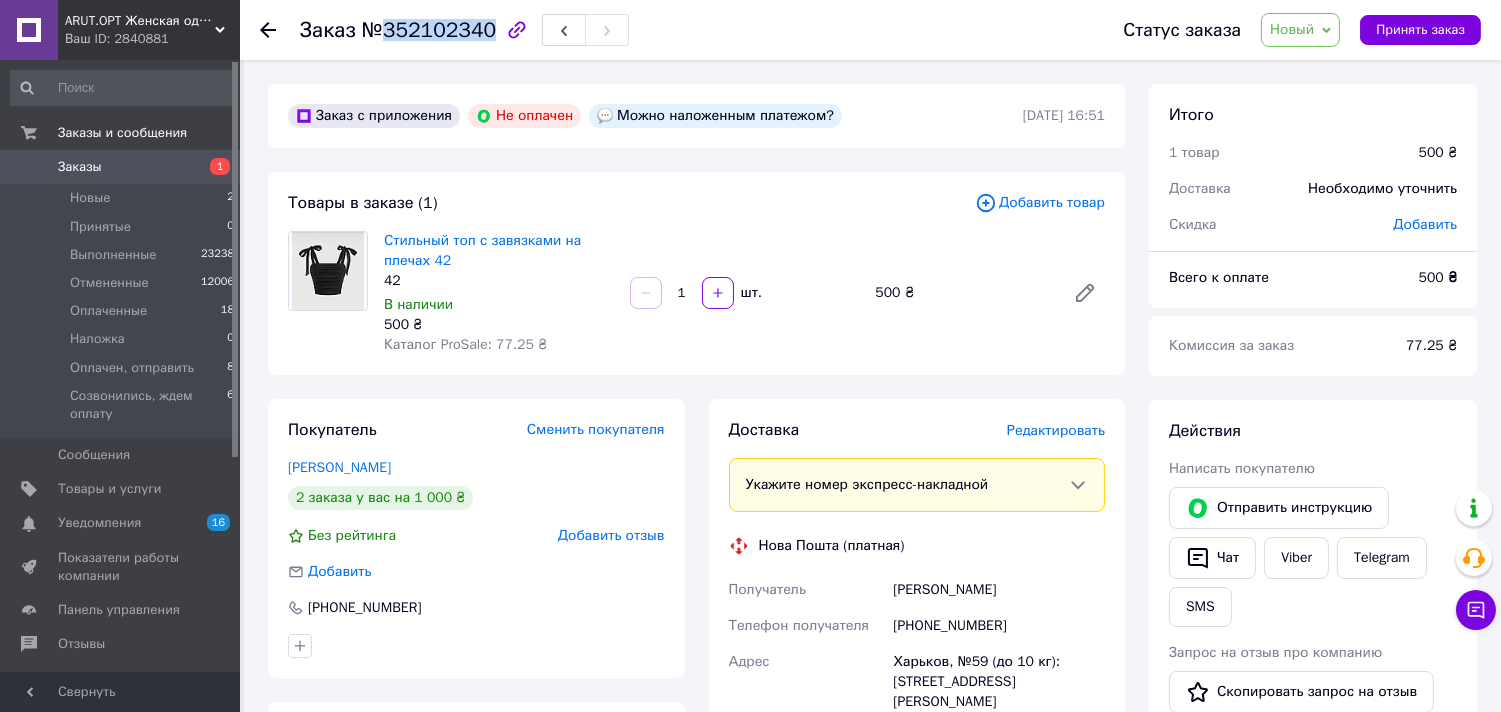 click on "Новый" at bounding box center (1292, 29) 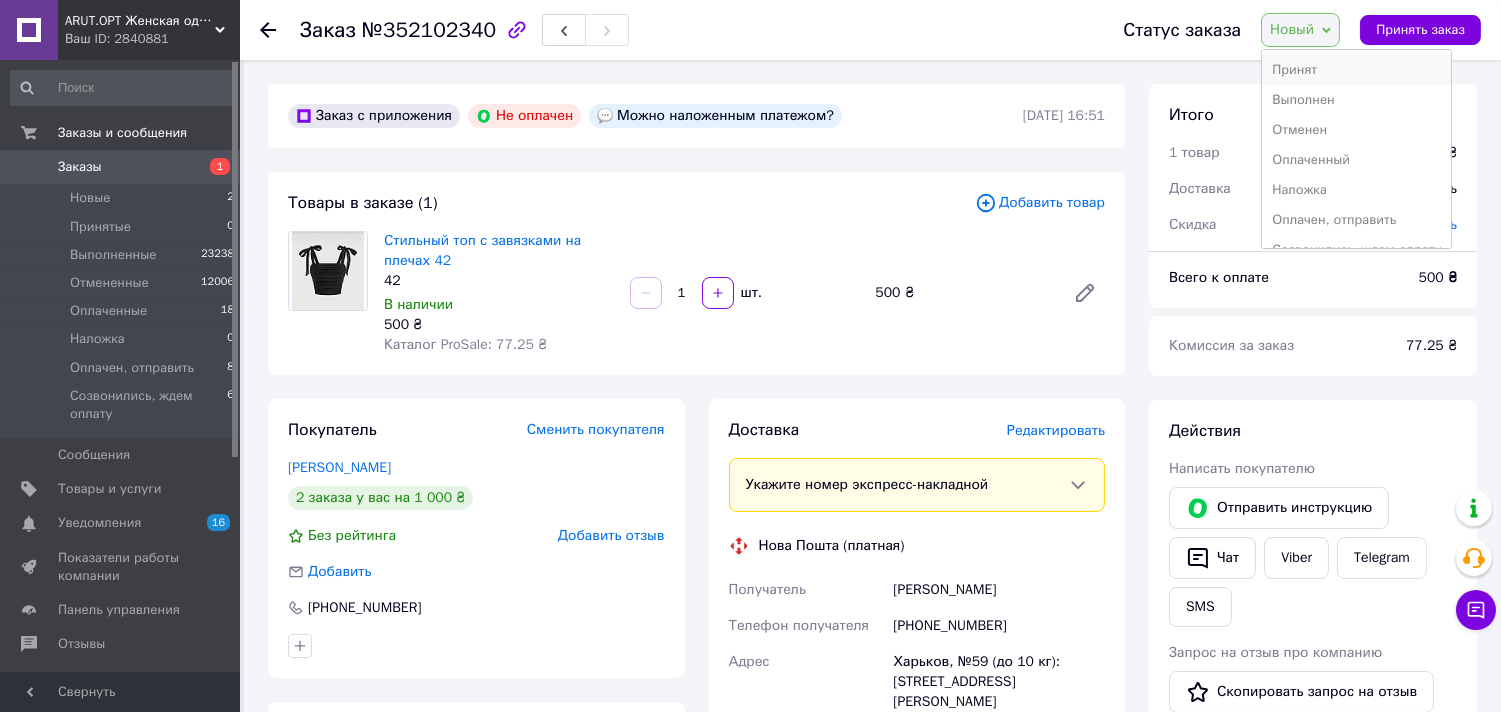 click on "Принят" at bounding box center [1356, 70] 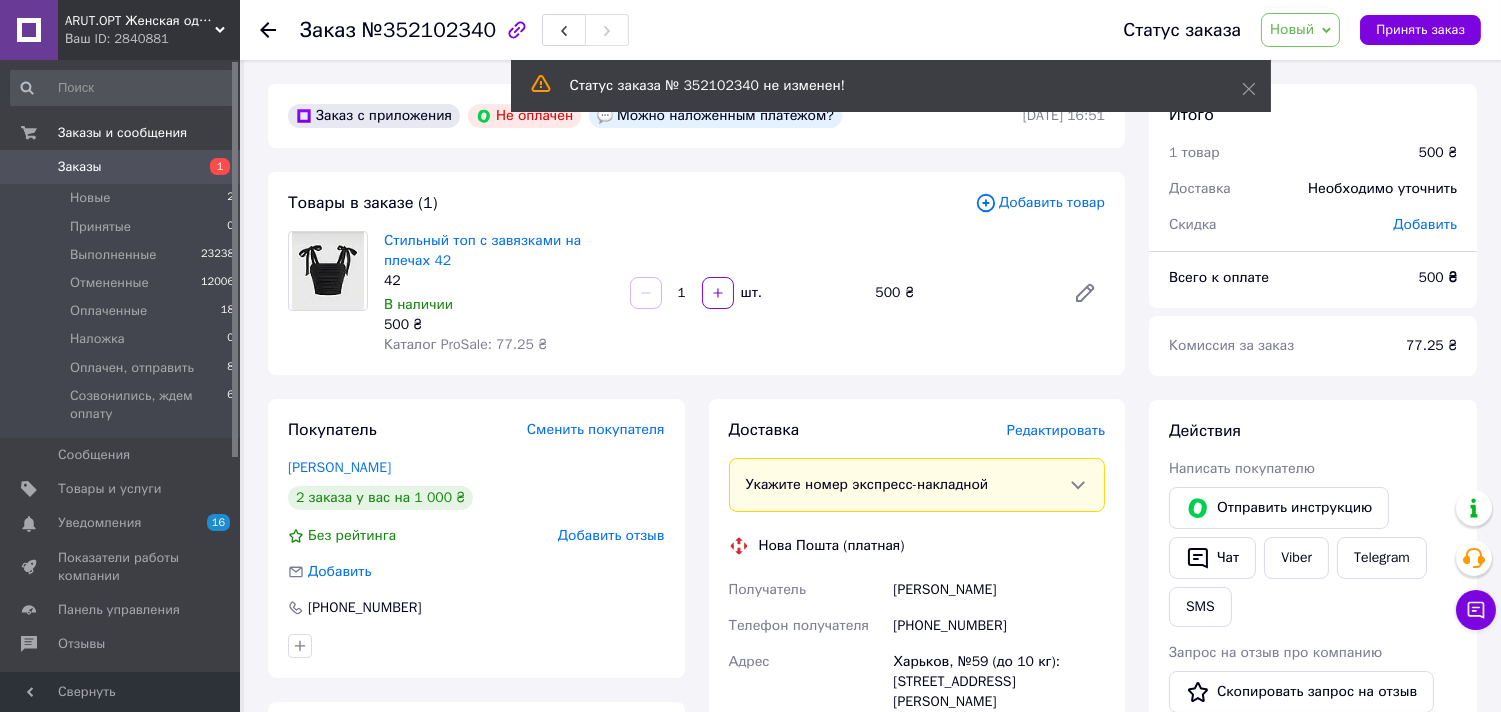 click on "Новый" at bounding box center (1292, 29) 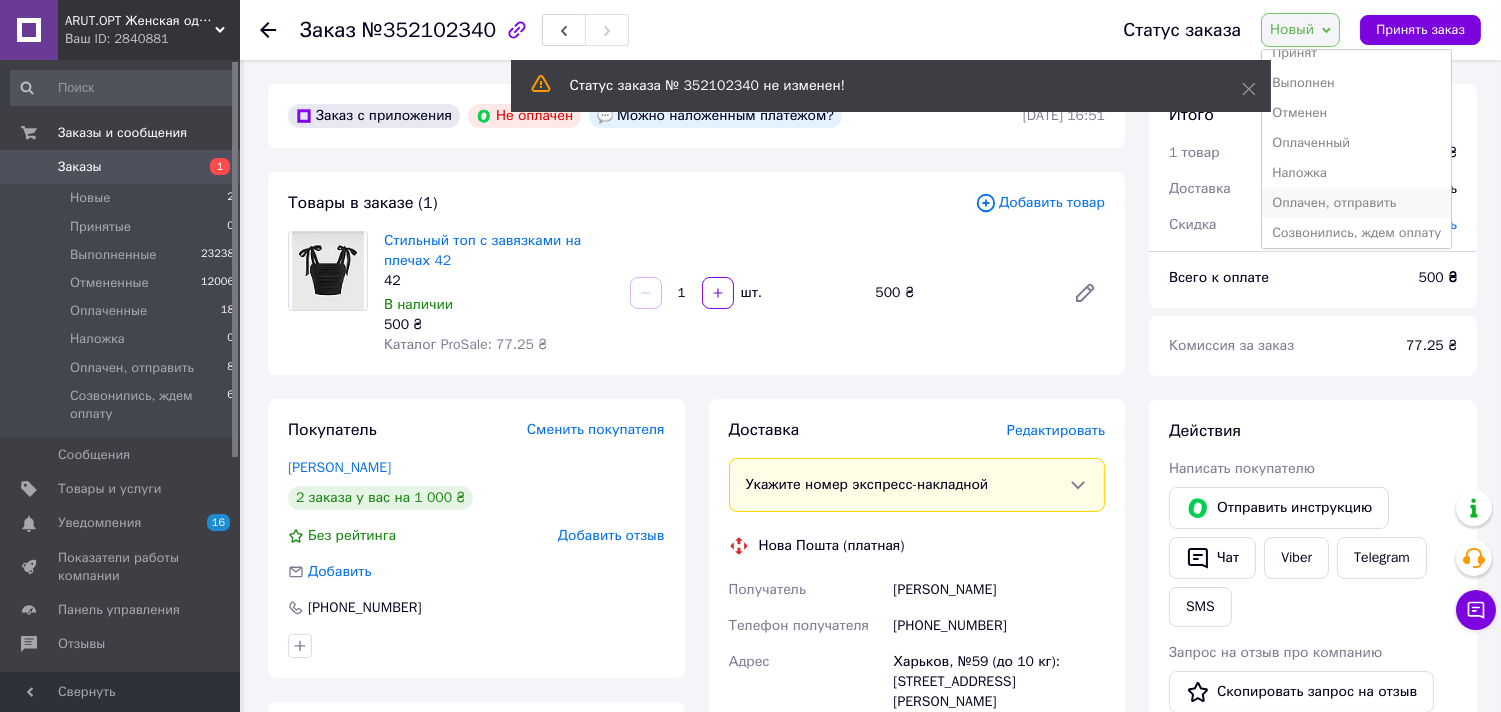 scroll, scrollTop: 22, scrollLeft: 0, axis: vertical 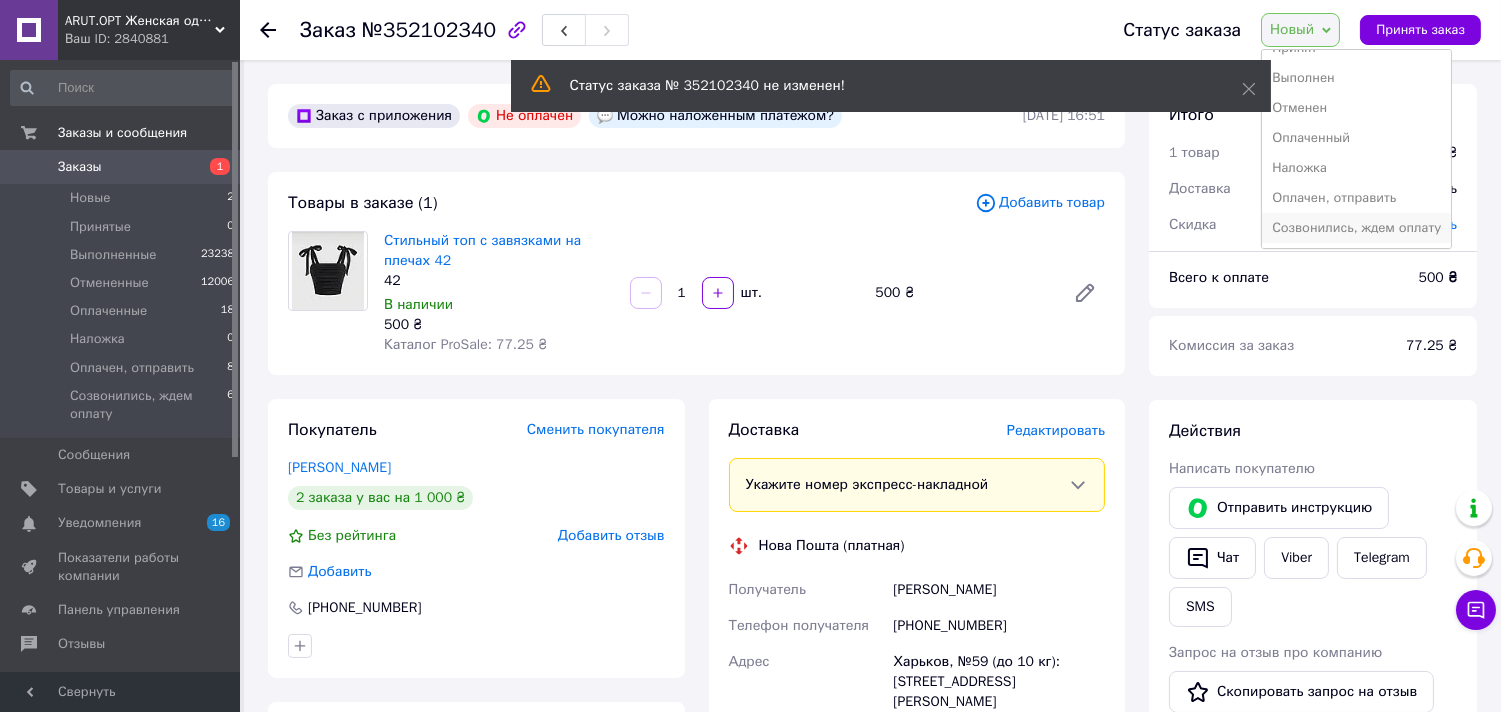 click on "Созвонились, ждем оплату" at bounding box center [1356, 228] 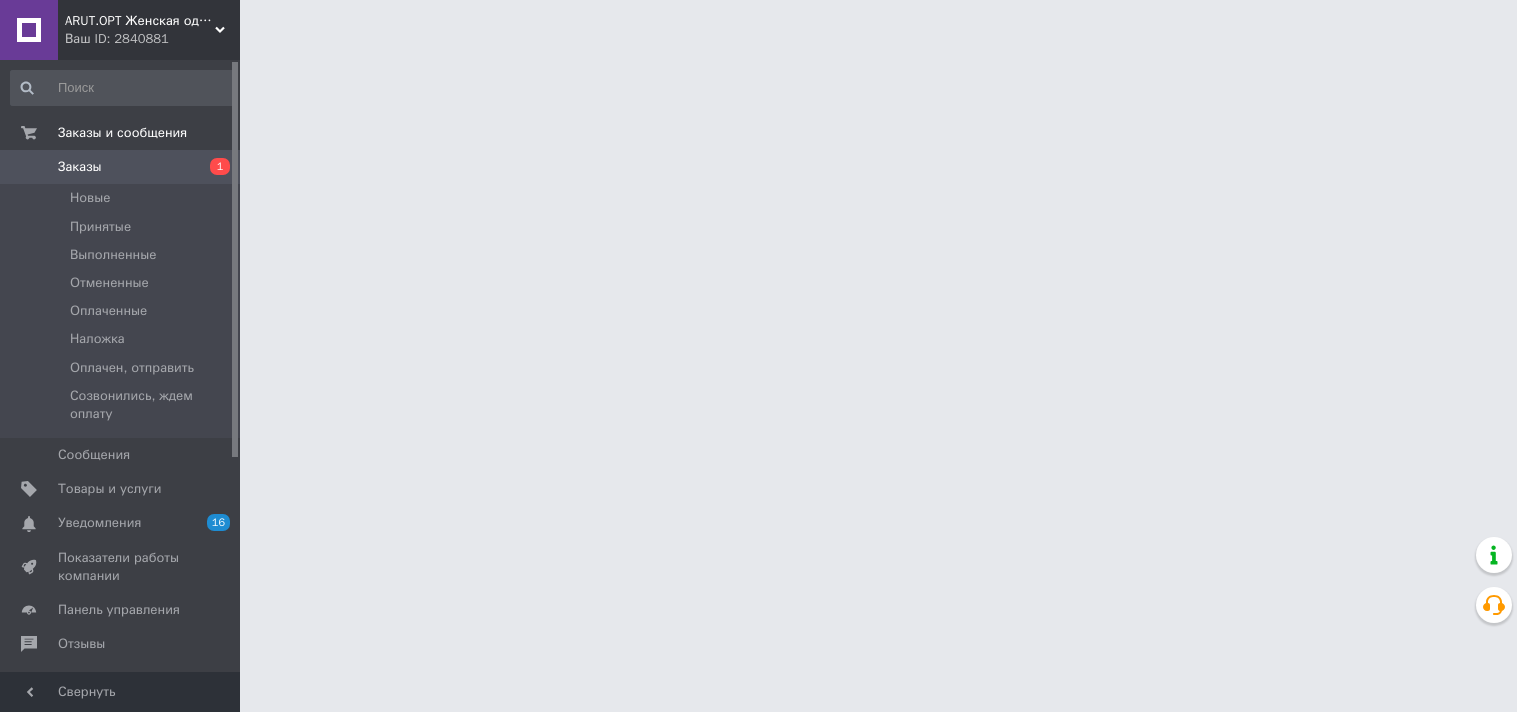 scroll, scrollTop: 0, scrollLeft: 0, axis: both 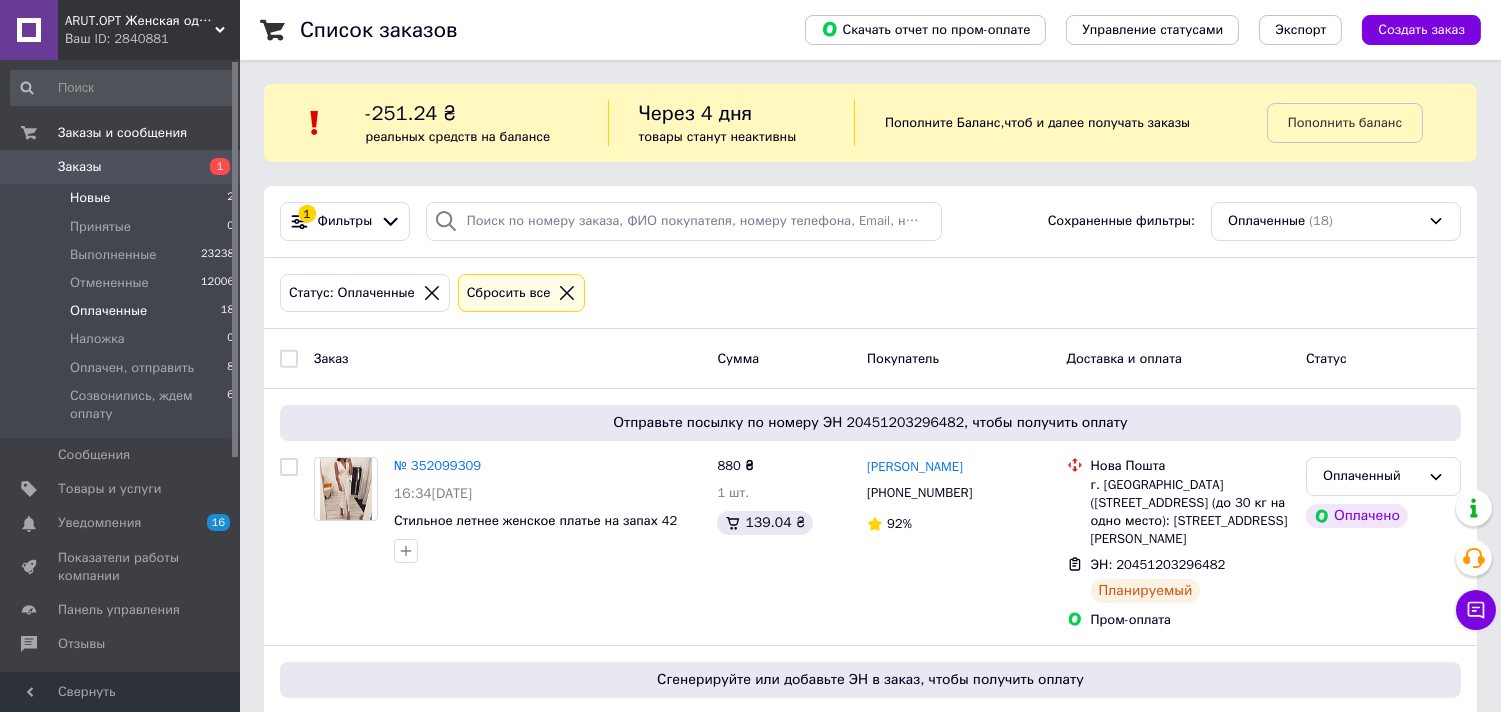 click on "Новые 2" at bounding box center [123, 198] 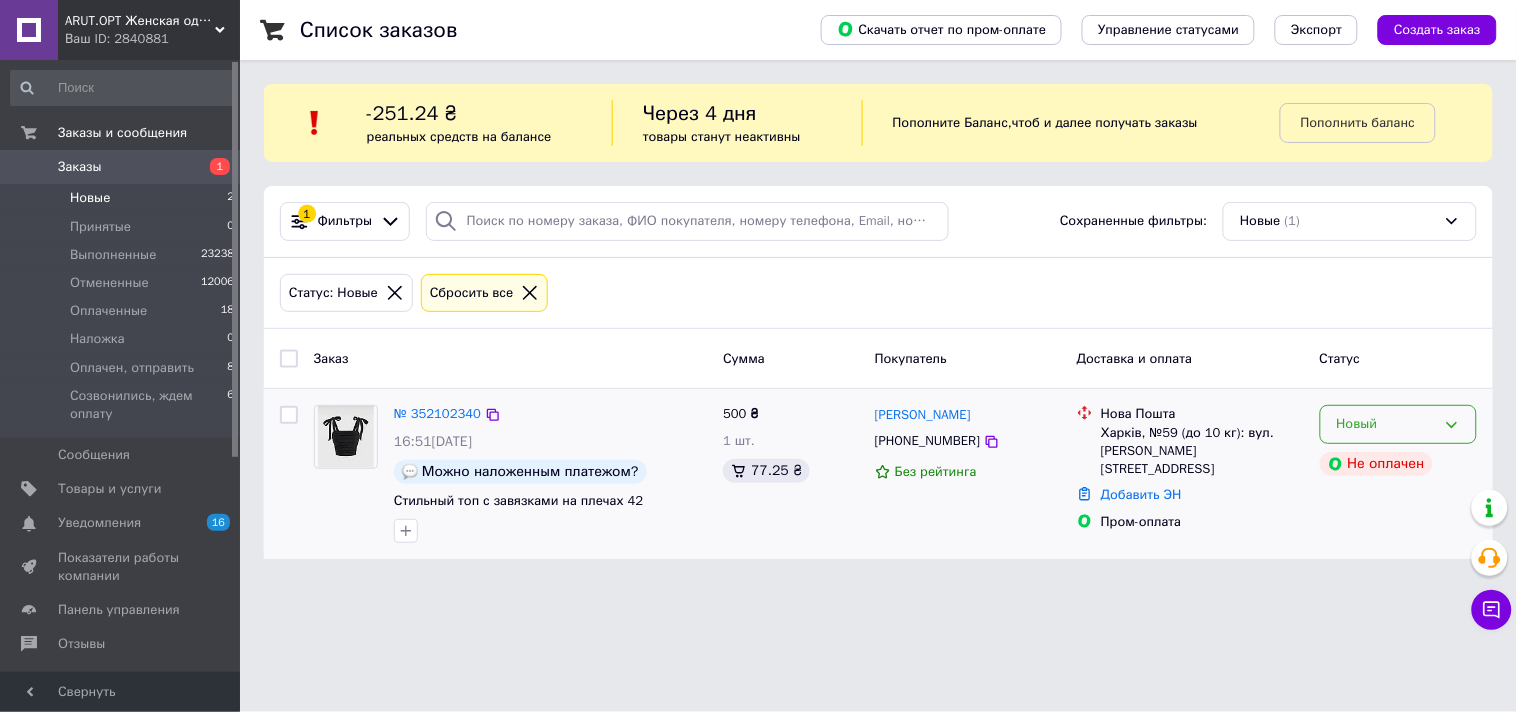 click on "Новый" at bounding box center [1386, 424] 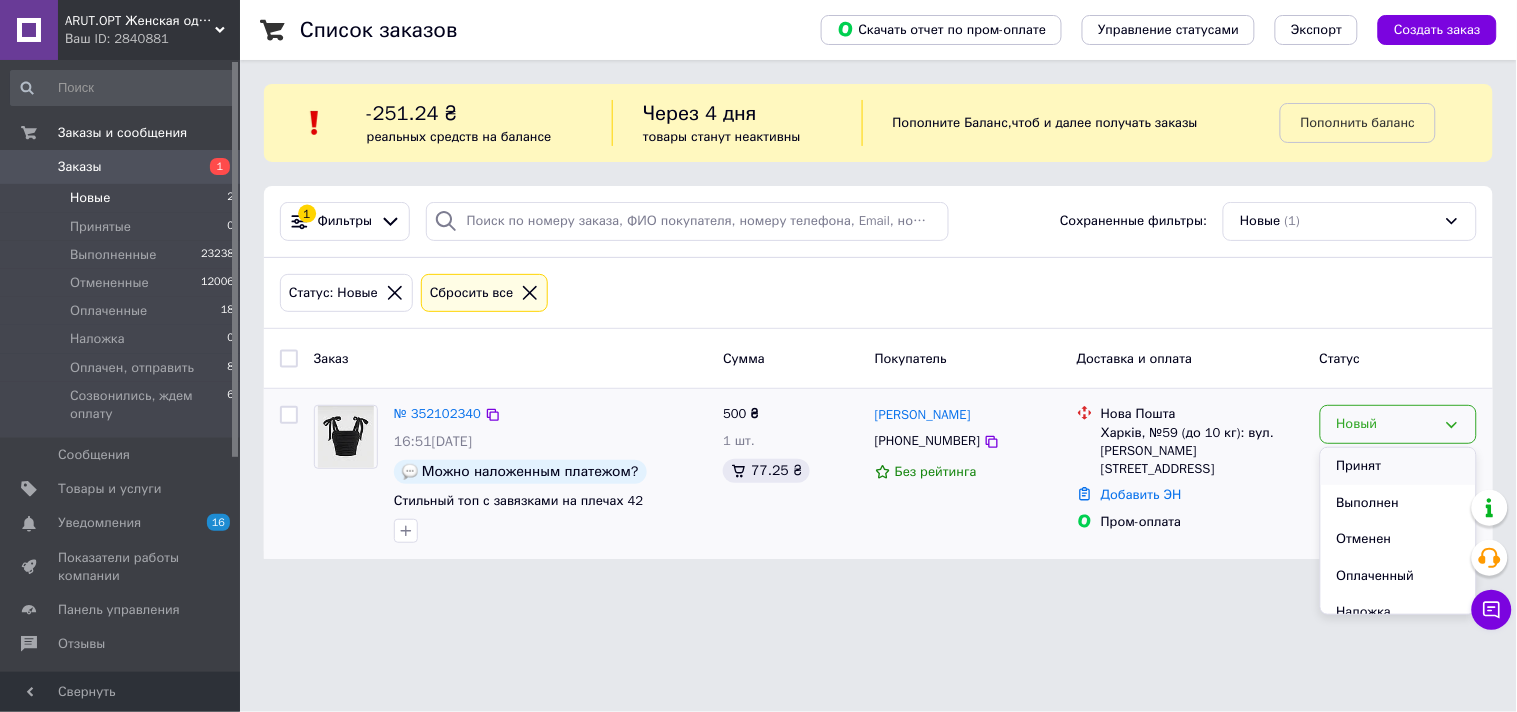 click on "Принят" at bounding box center [1398, 466] 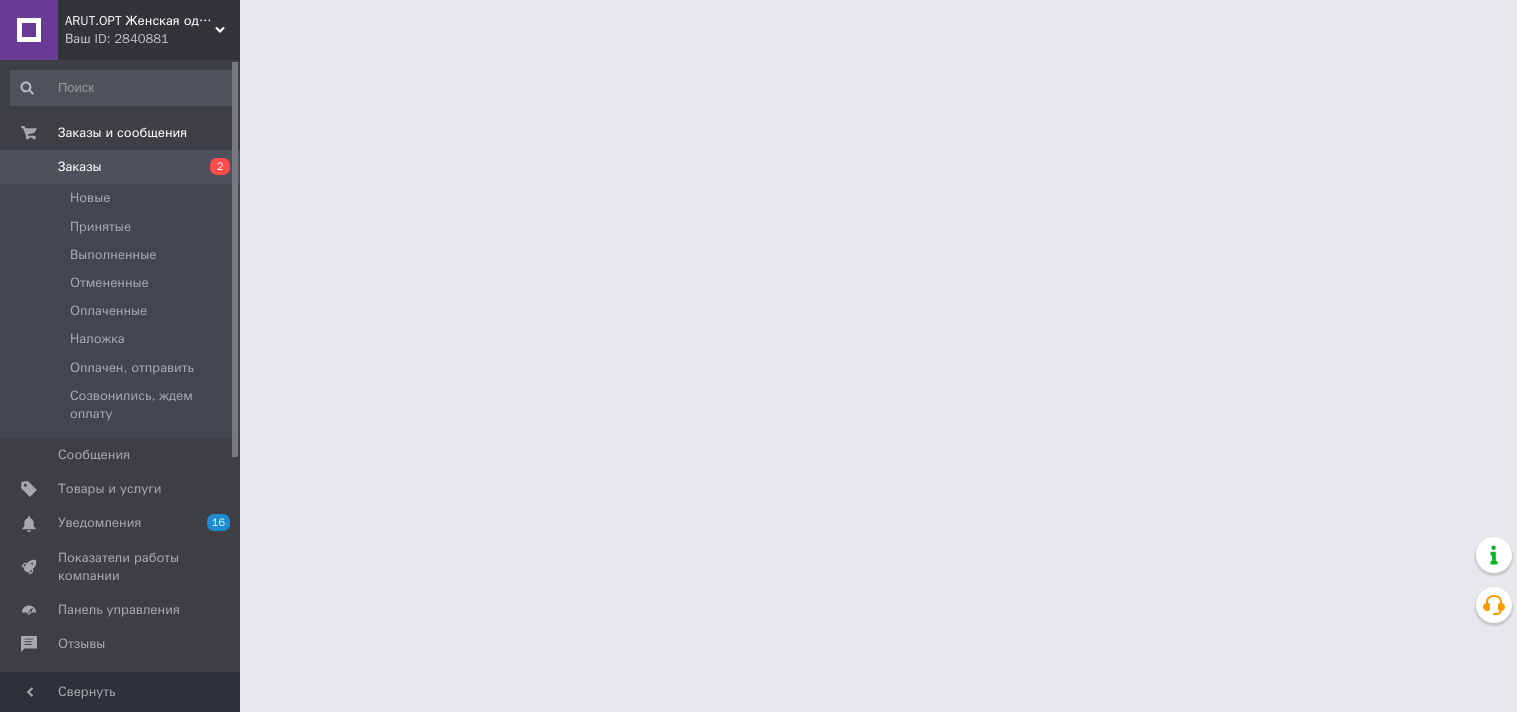 scroll, scrollTop: 0, scrollLeft: 0, axis: both 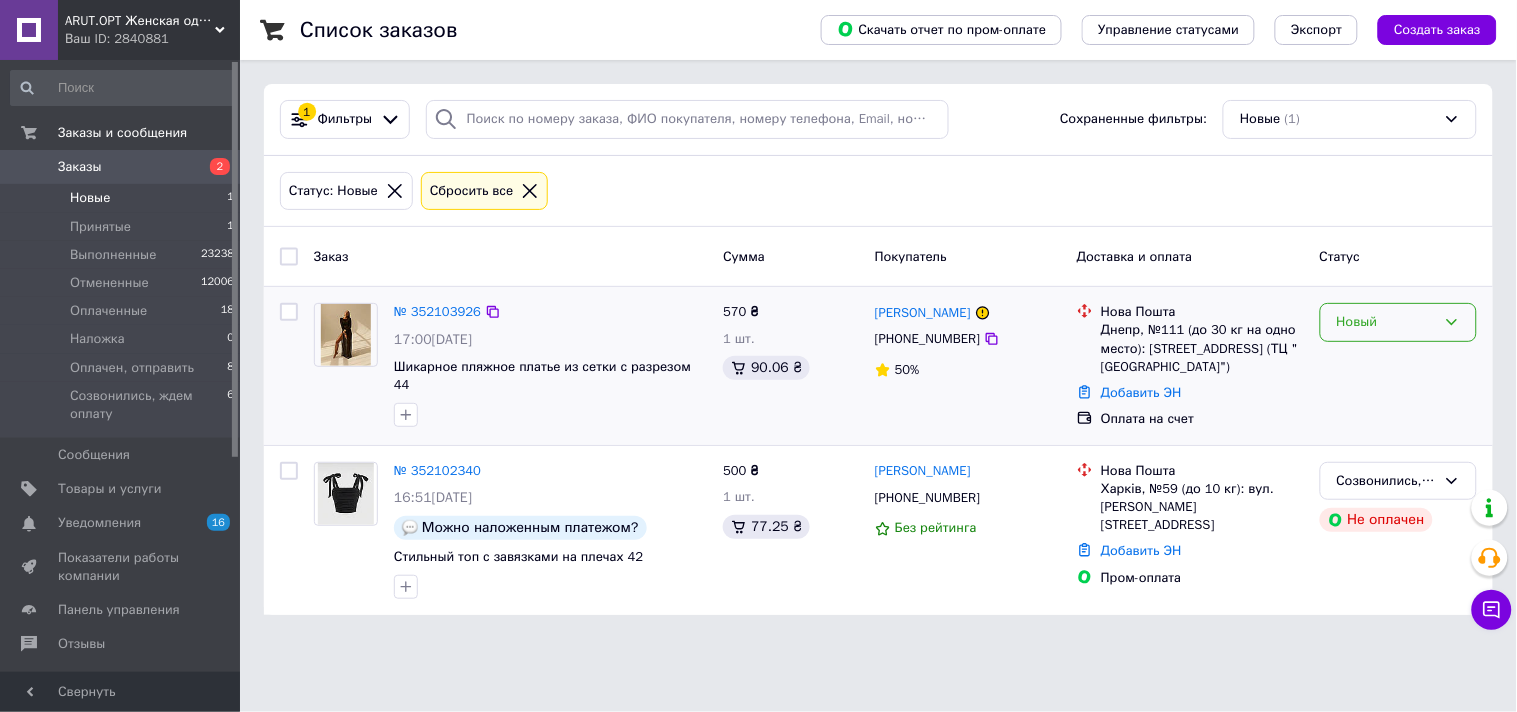 click on "Новый" at bounding box center (1398, 322) 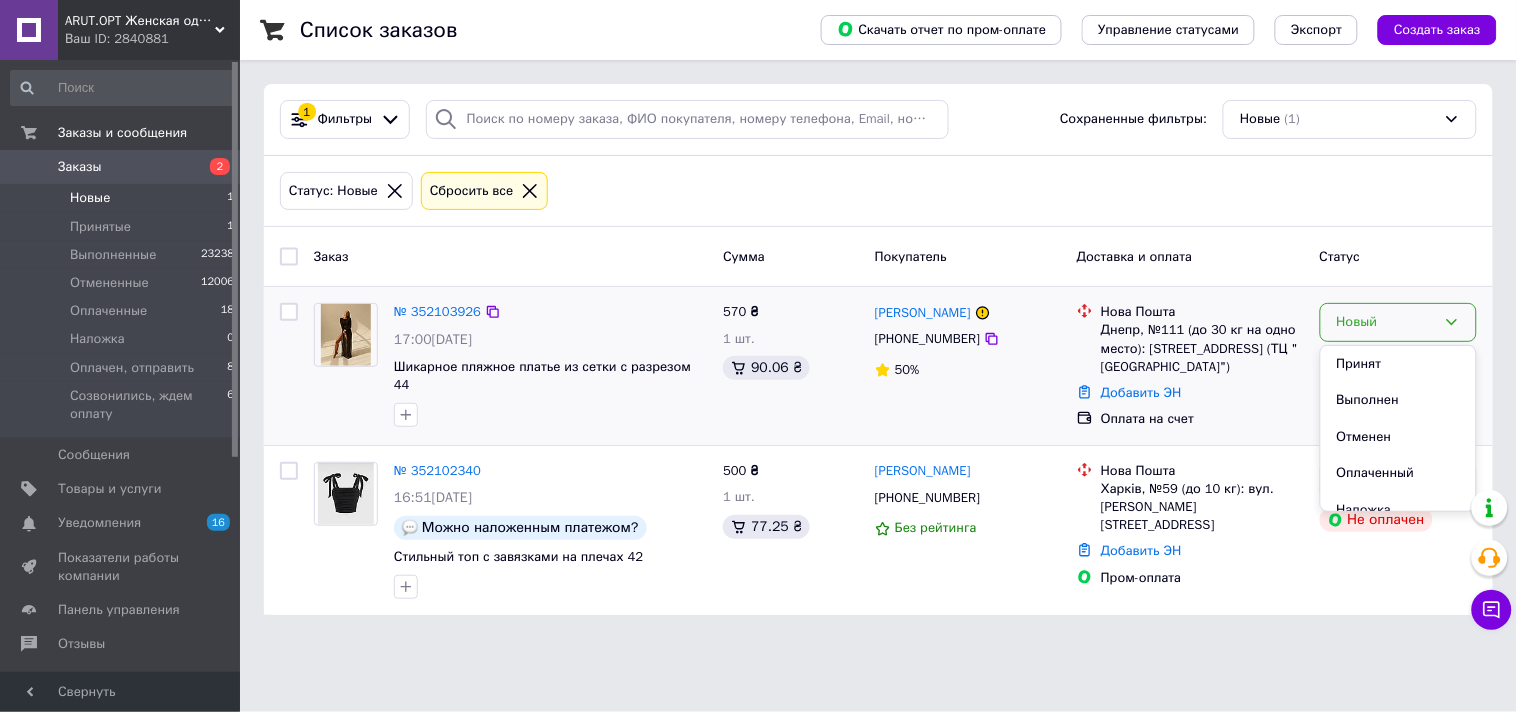 click on "Принят" at bounding box center (1398, 364) 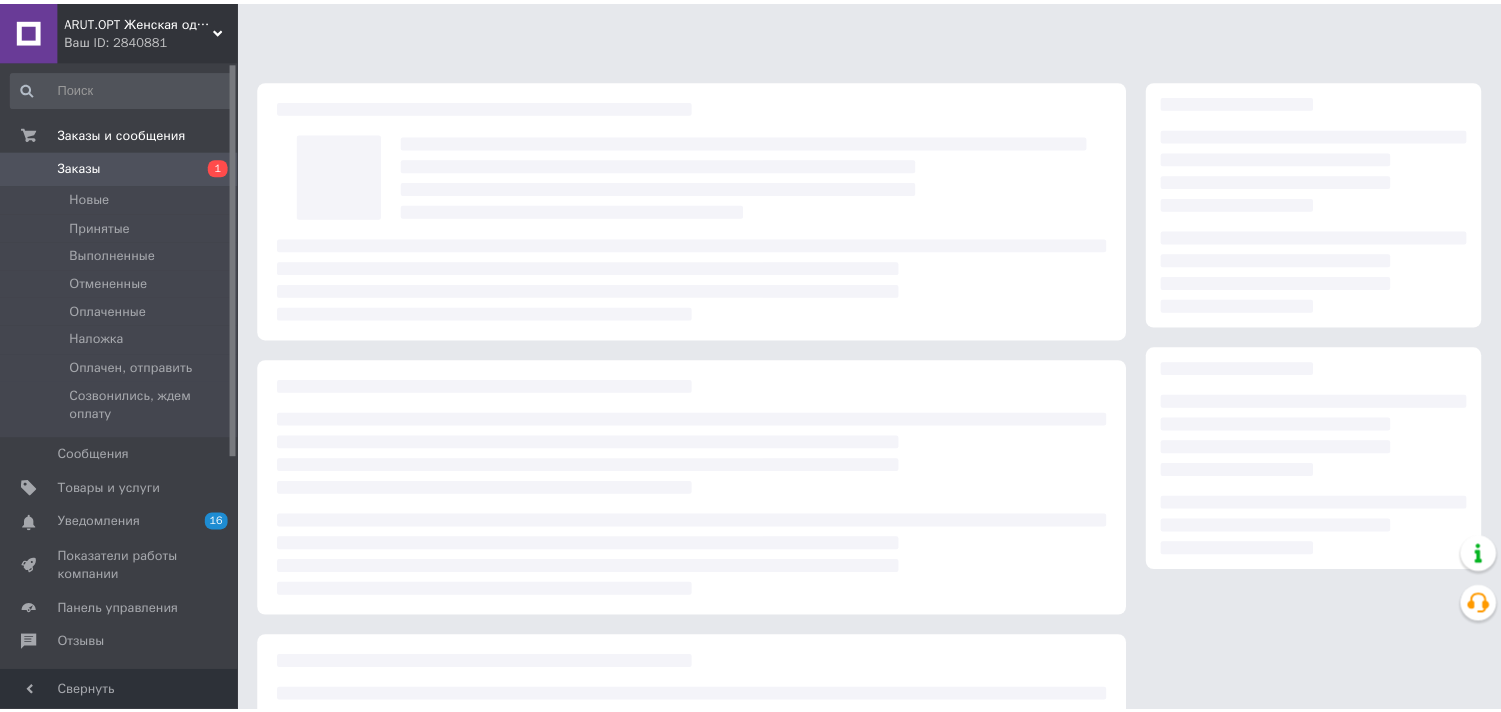 scroll, scrollTop: 0, scrollLeft: 0, axis: both 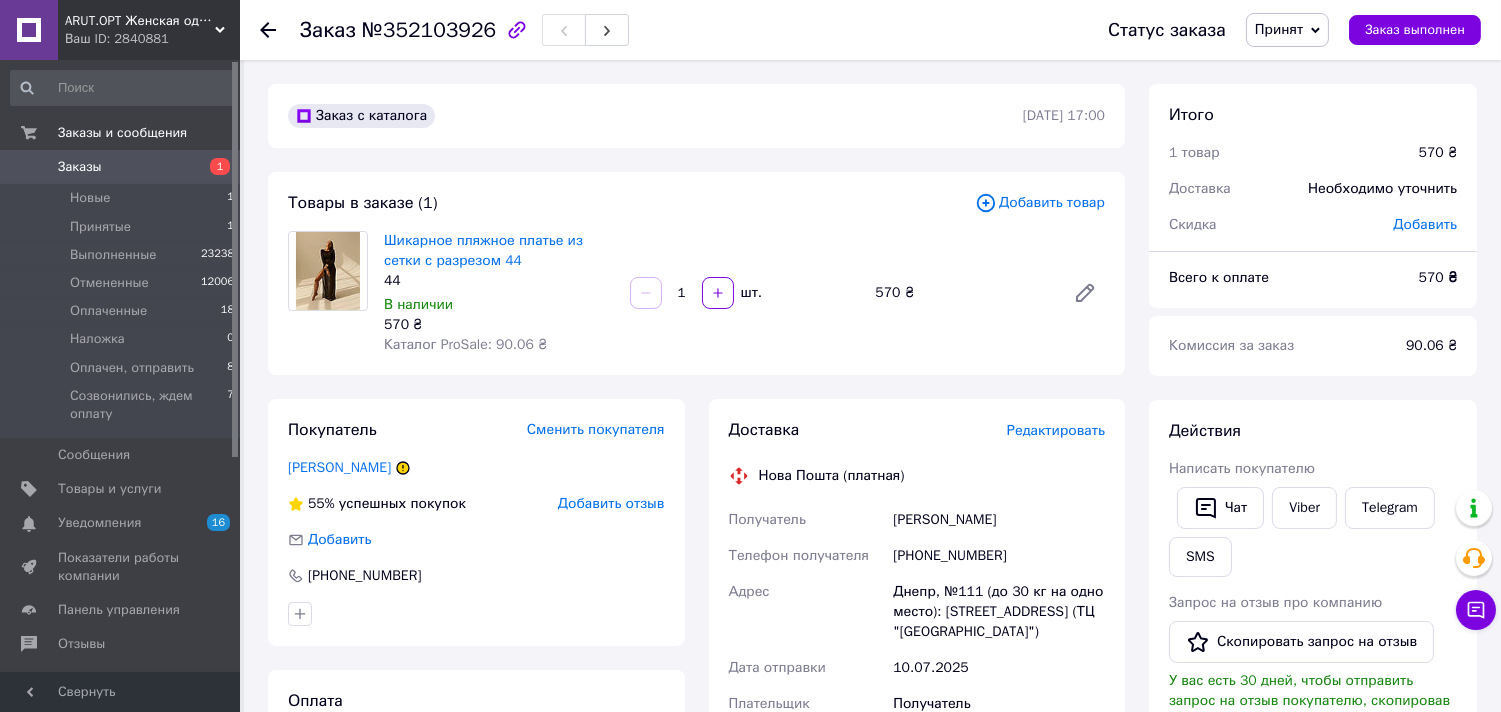 click on "№352103926" at bounding box center (429, 30) 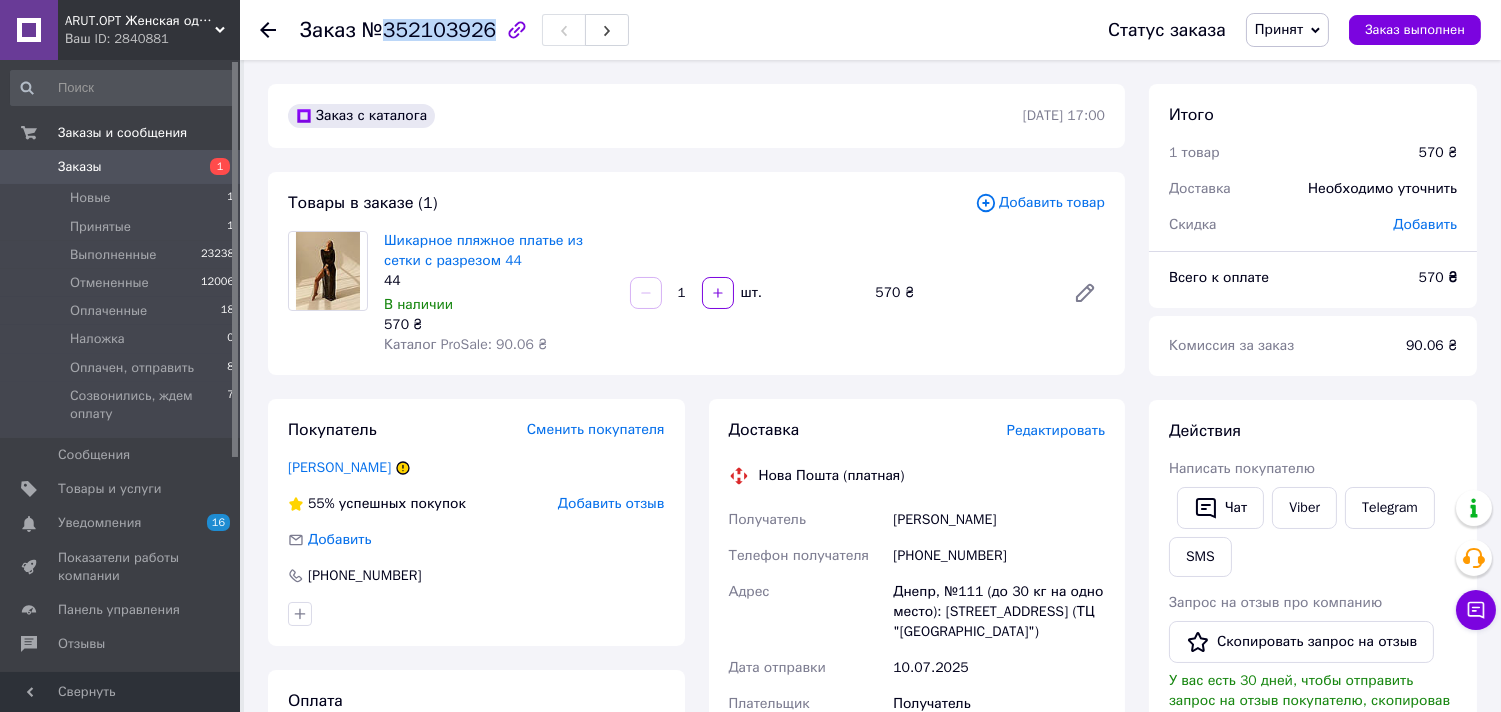 click on "№352103926" at bounding box center (429, 30) 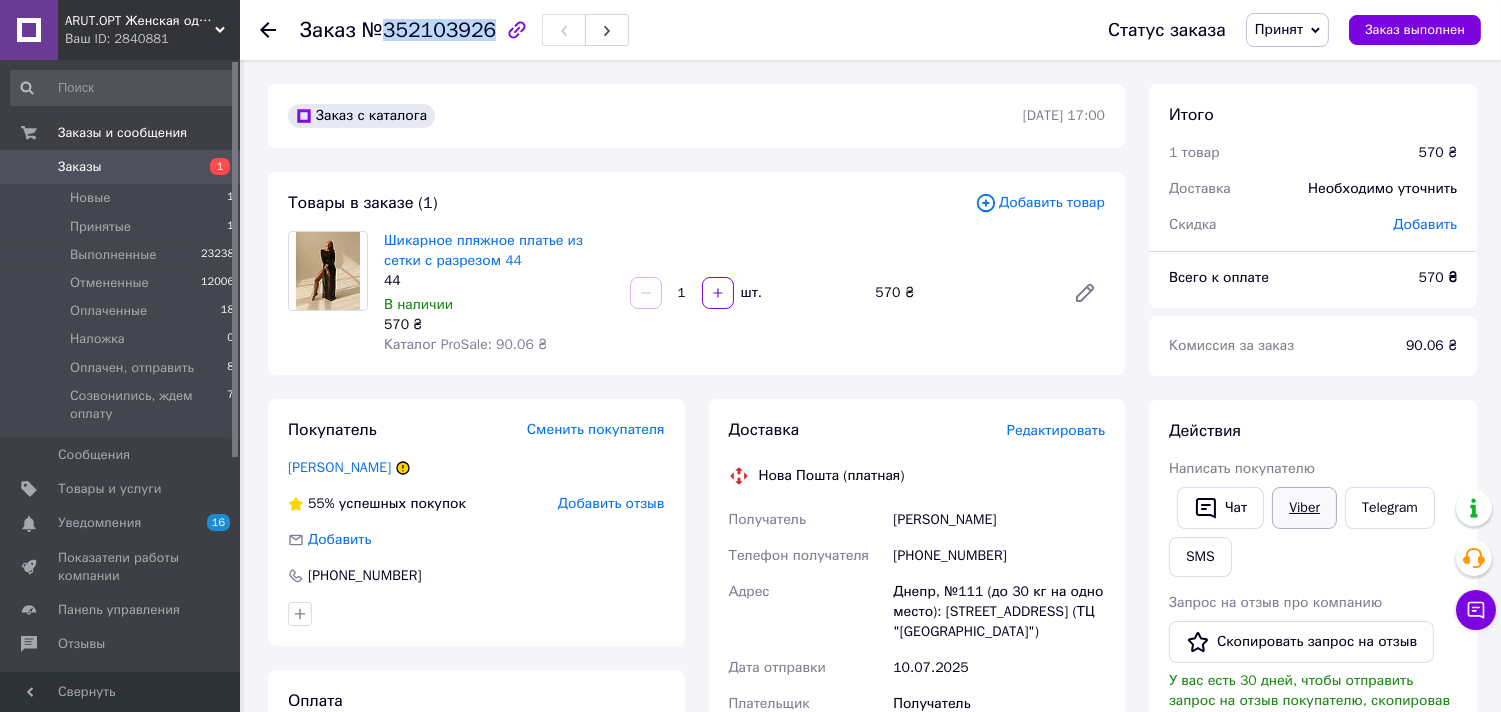 click on "Viber" at bounding box center [1304, 508] 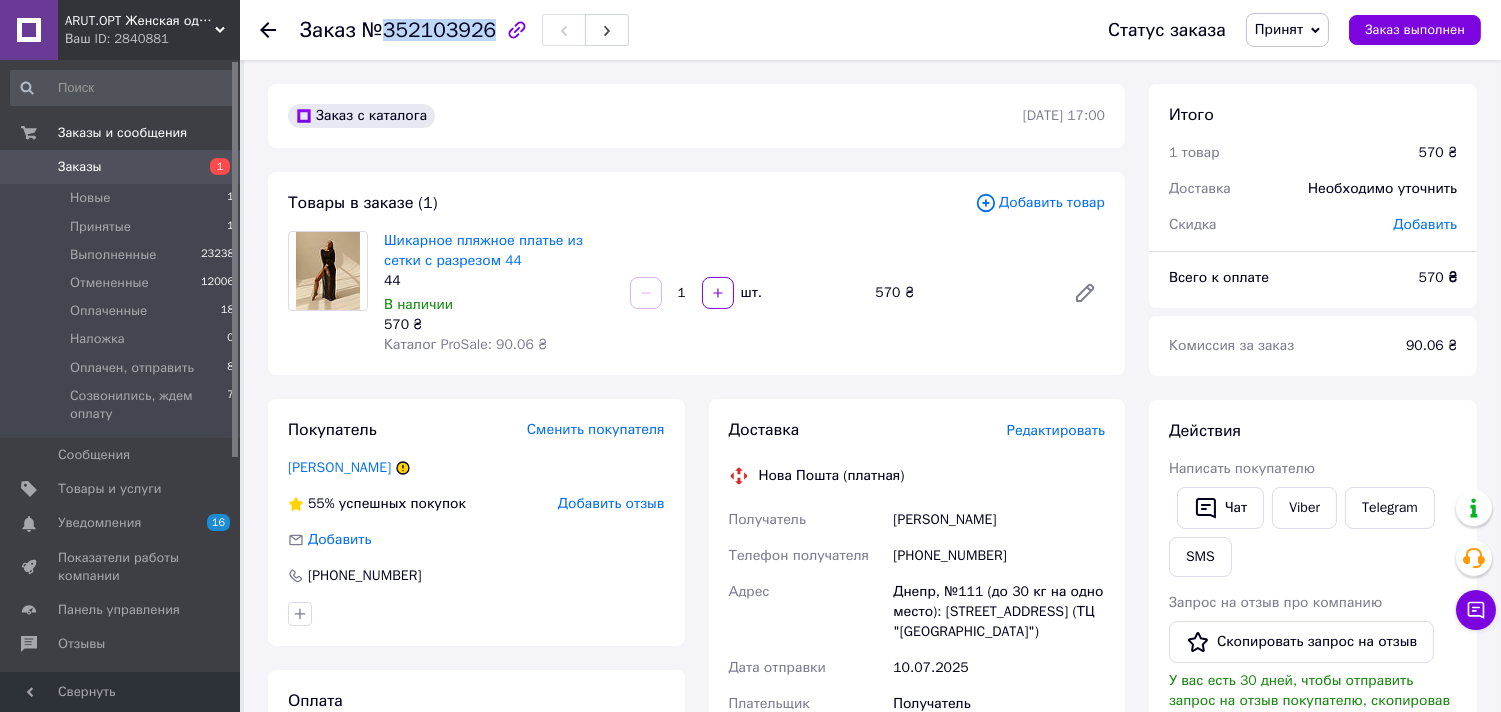 click on "Принят" at bounding box center (1279, 29) 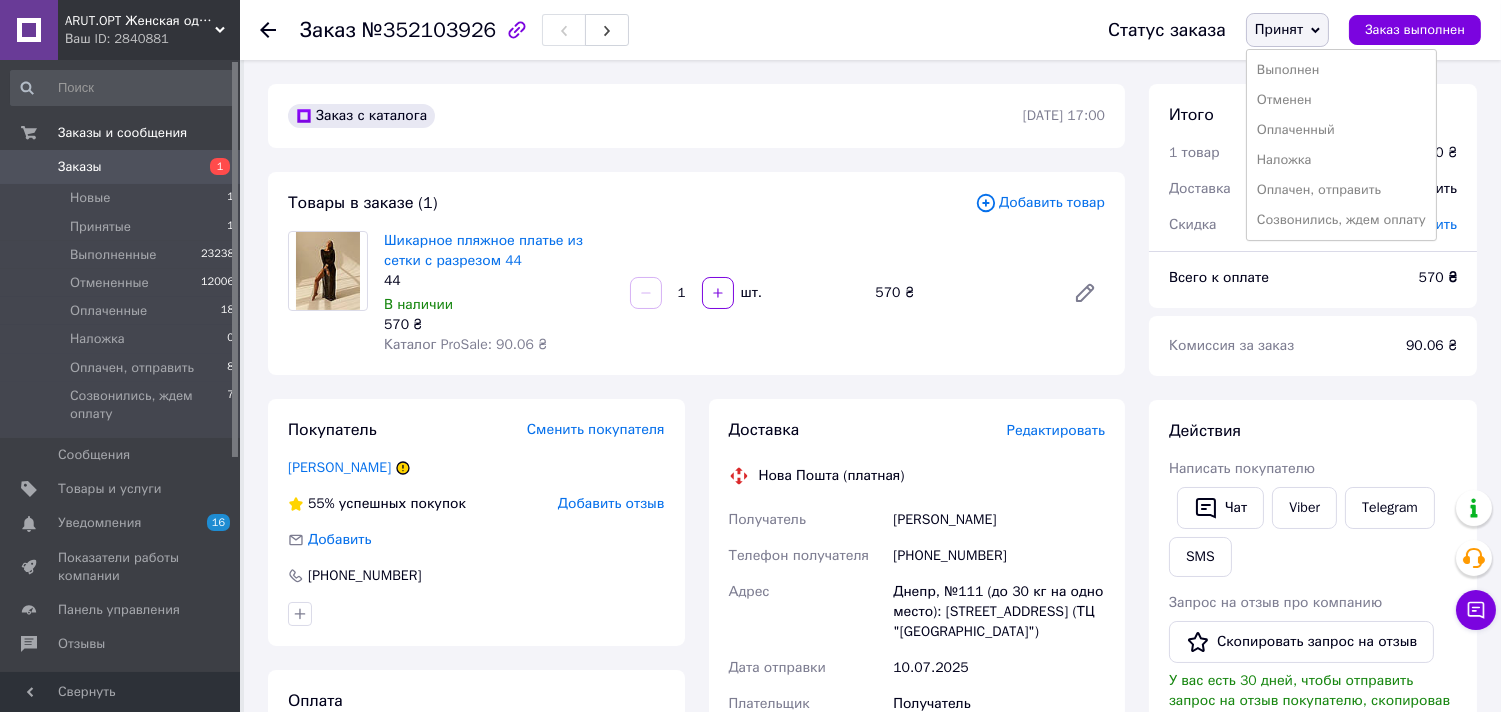 click on "Выполнен Отменен Оплаченный Наложка Оплачен, отправить Созвонились, ждем оплату" at bounding box center [1341, 145] 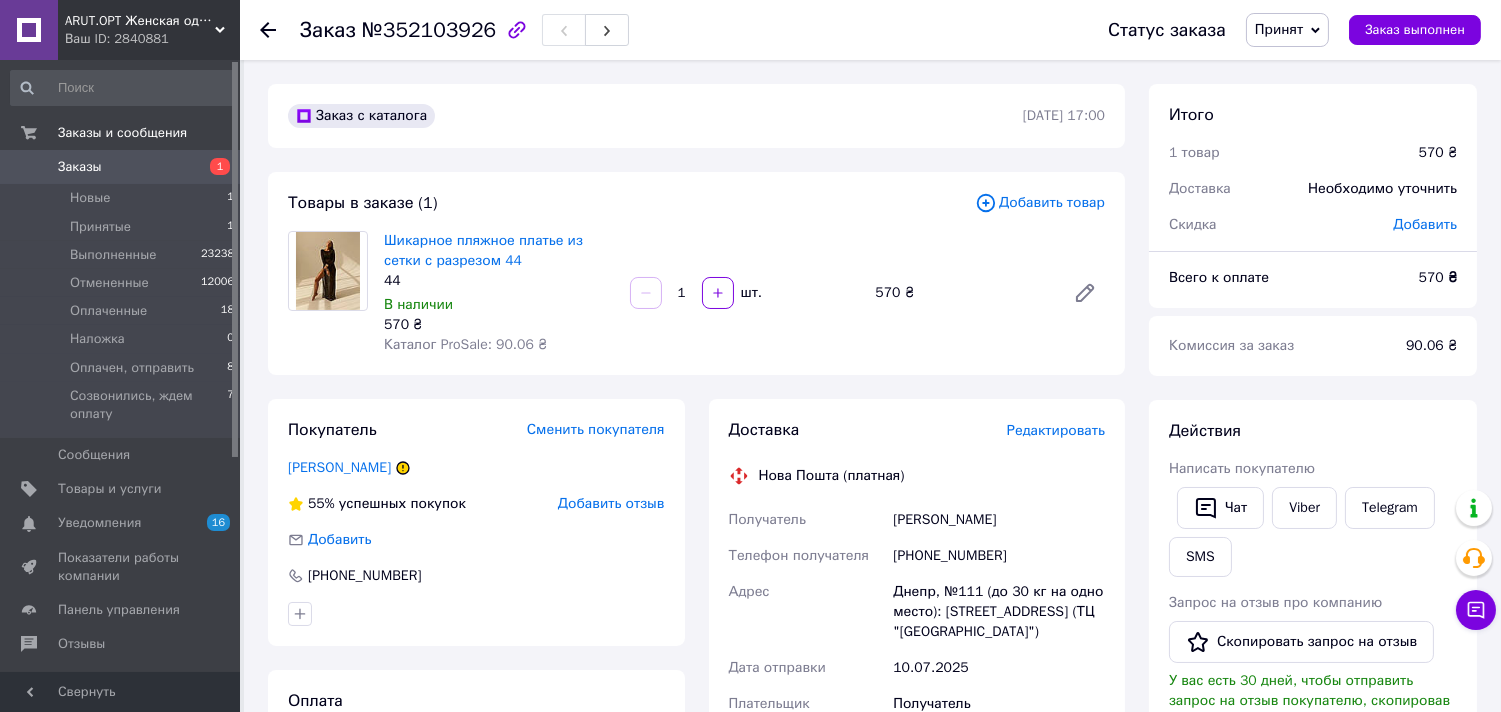 click on "Принят" at bounding box center (1287, 30) 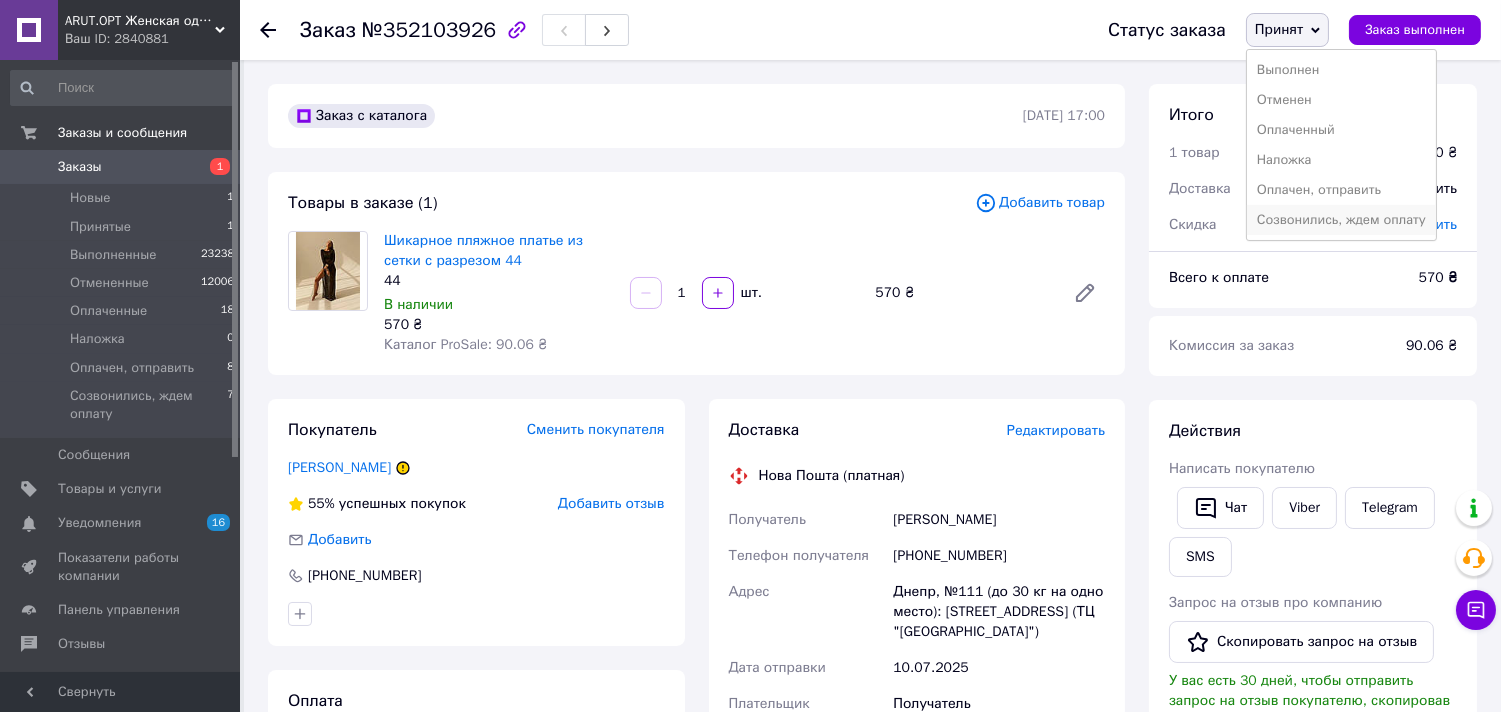 click on "Созвонились, ждем оплату" at bounding box center [1341, 220] 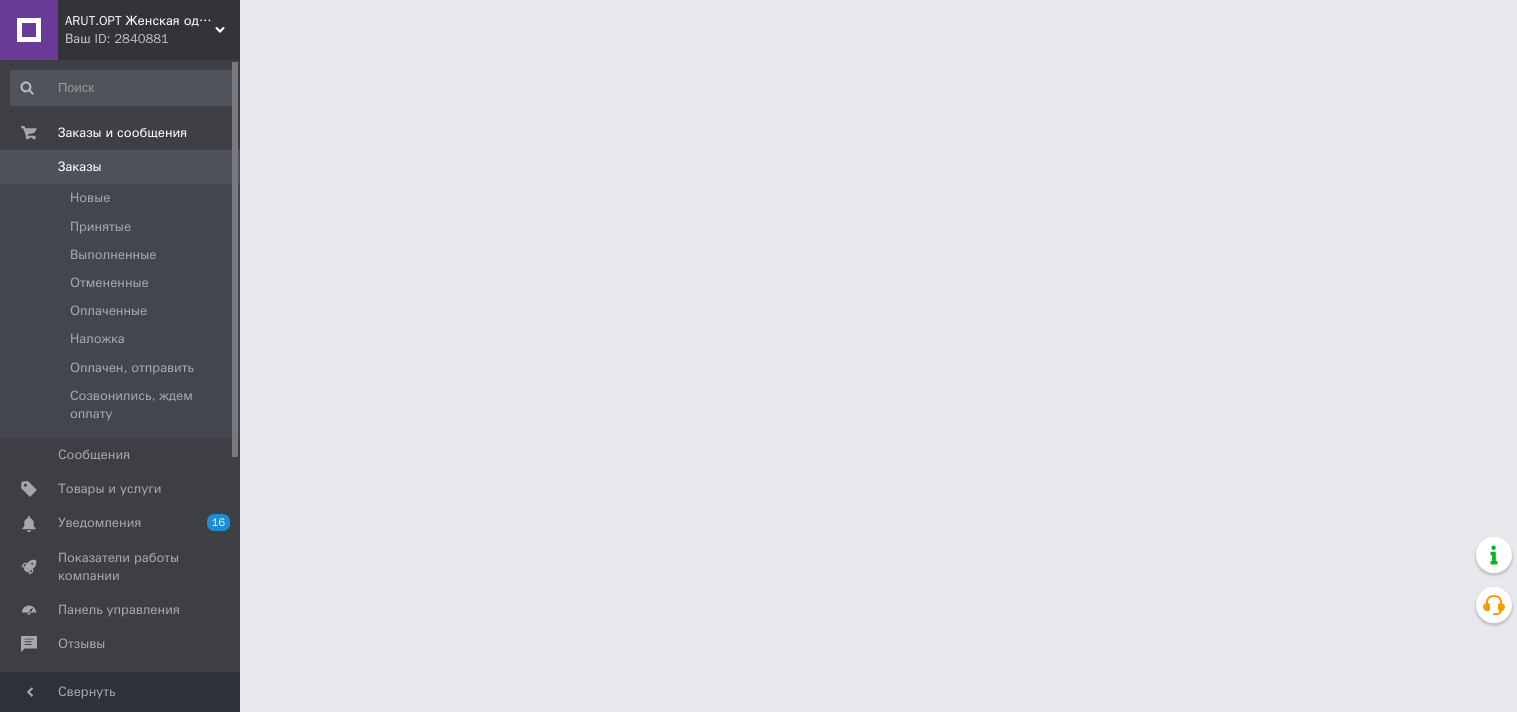 scroll, scrollTop: 0, scrollLeft: 0, axis: both 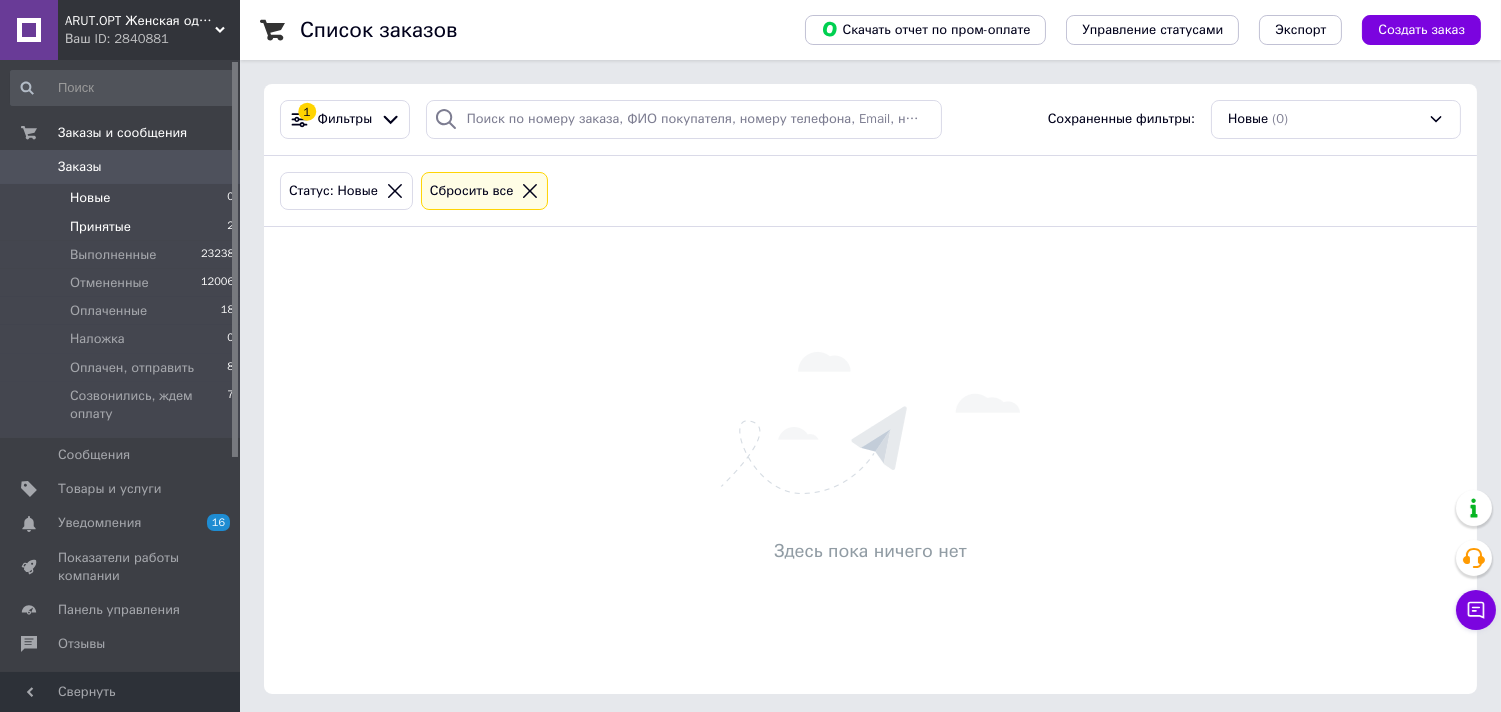 click on "Принятые" at bounding box center (100, 227) 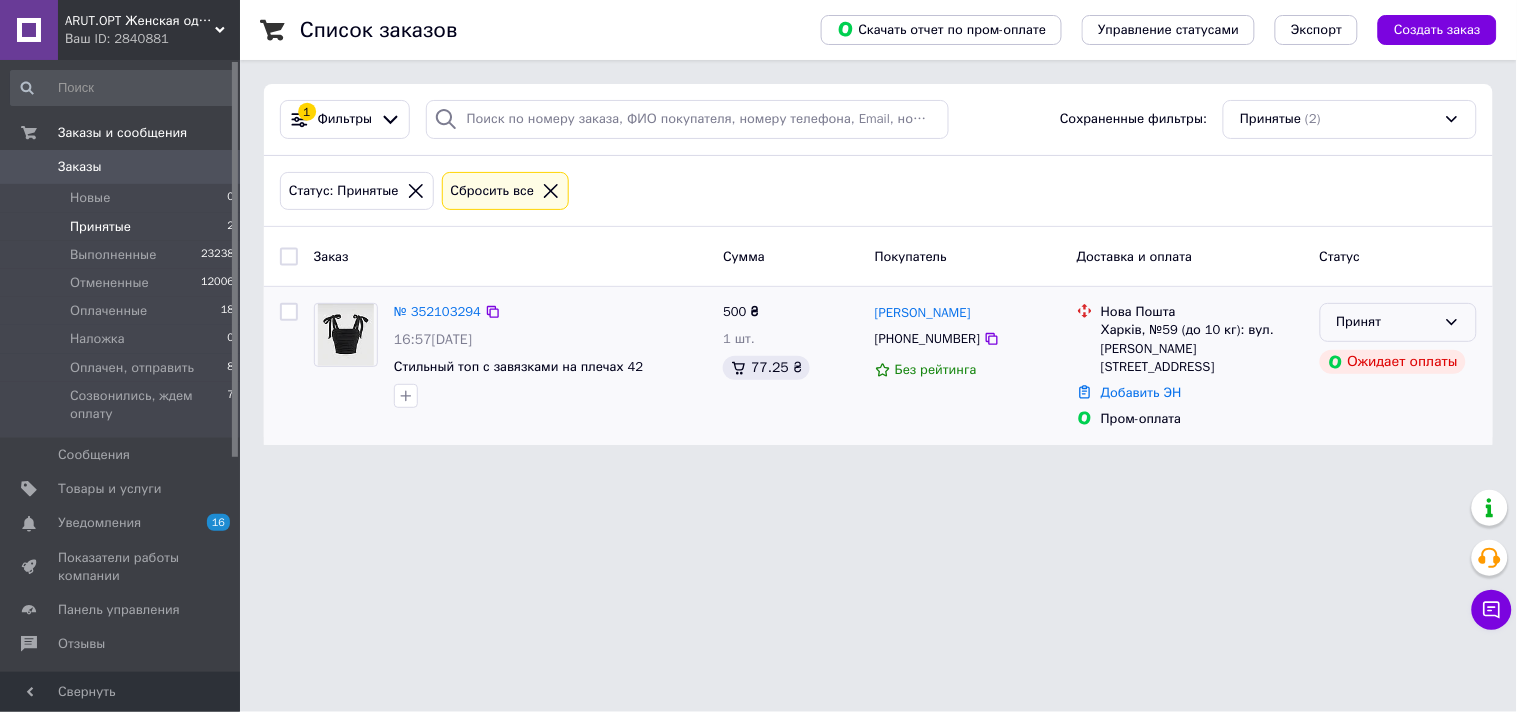 click on "Принят" at bounding box center (1386, 322) 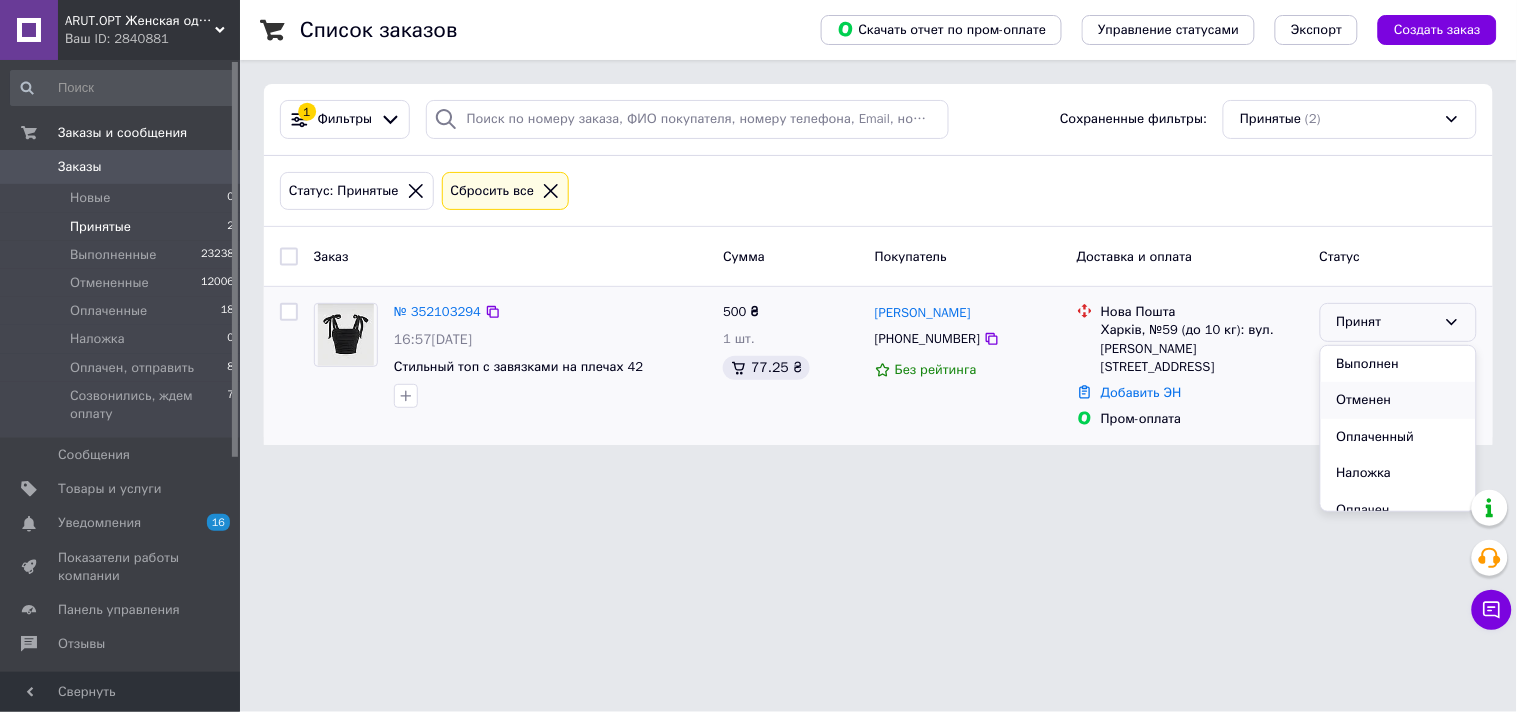 click on "Отменен" at bounding box center [1398, 400] 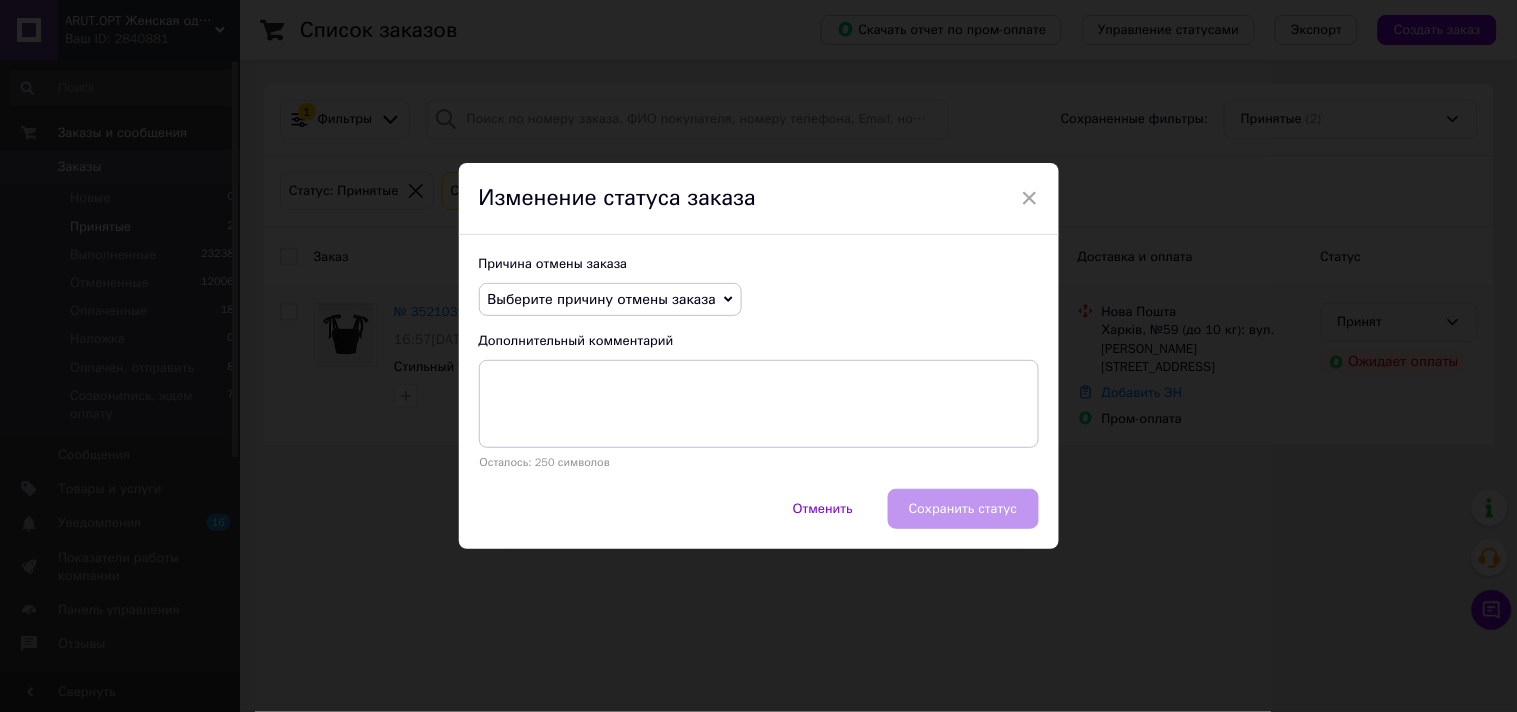 click on "Выберите причину отмены заказа" at bounding box center (602, 299) 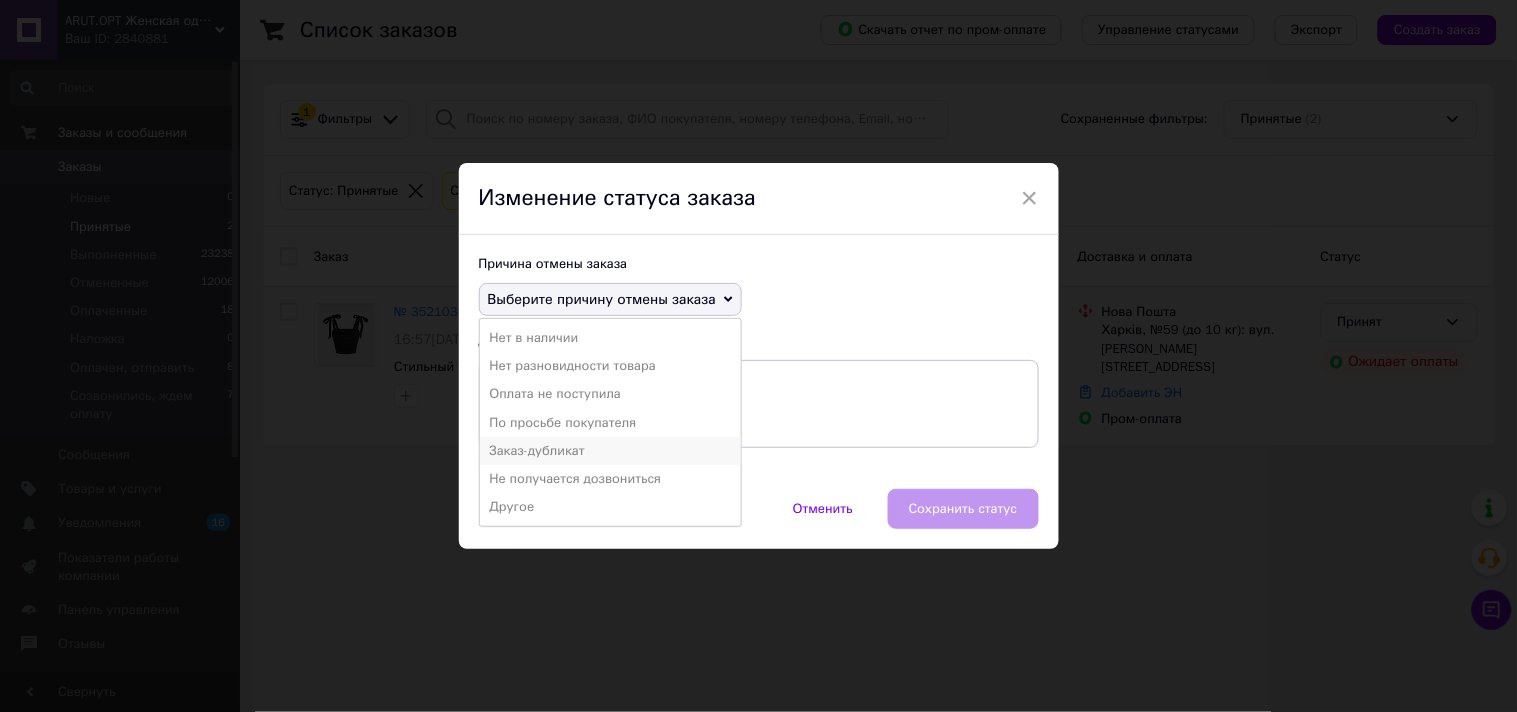 click on "Заказ-дубликат" at bounding box center (610, 451) 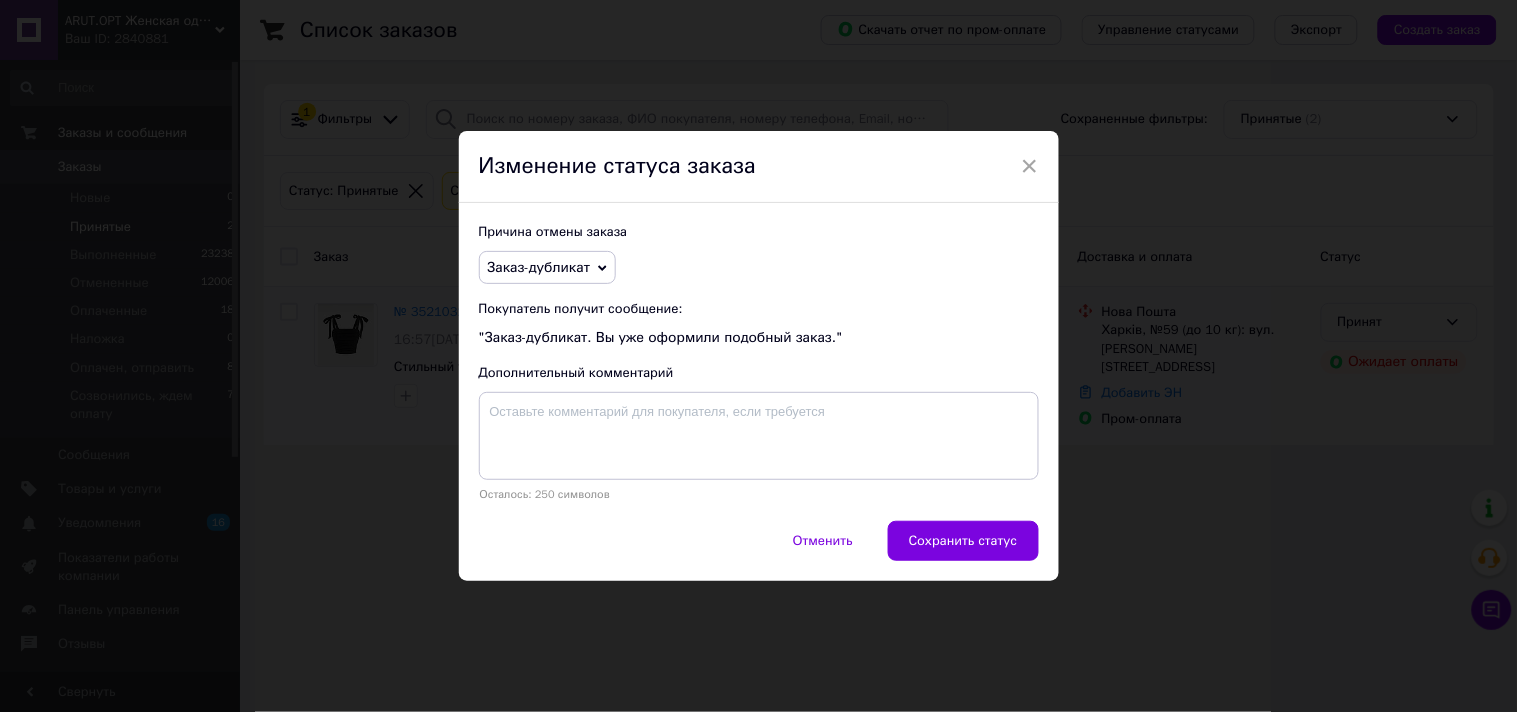 click on "Отменить   Сохранить статус" at bounding box center (759, 551) 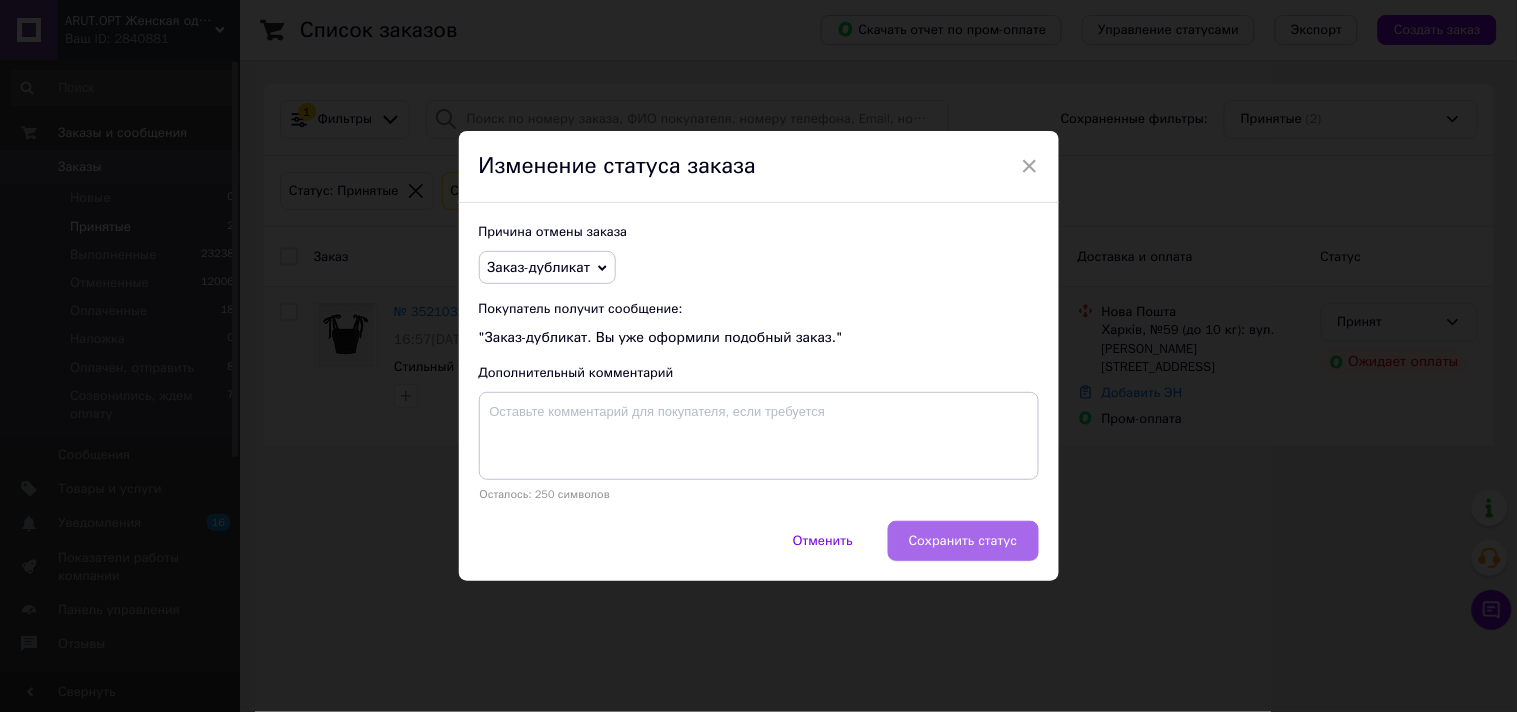 click on "Сохранить статус" at bounding box center [963, 541] 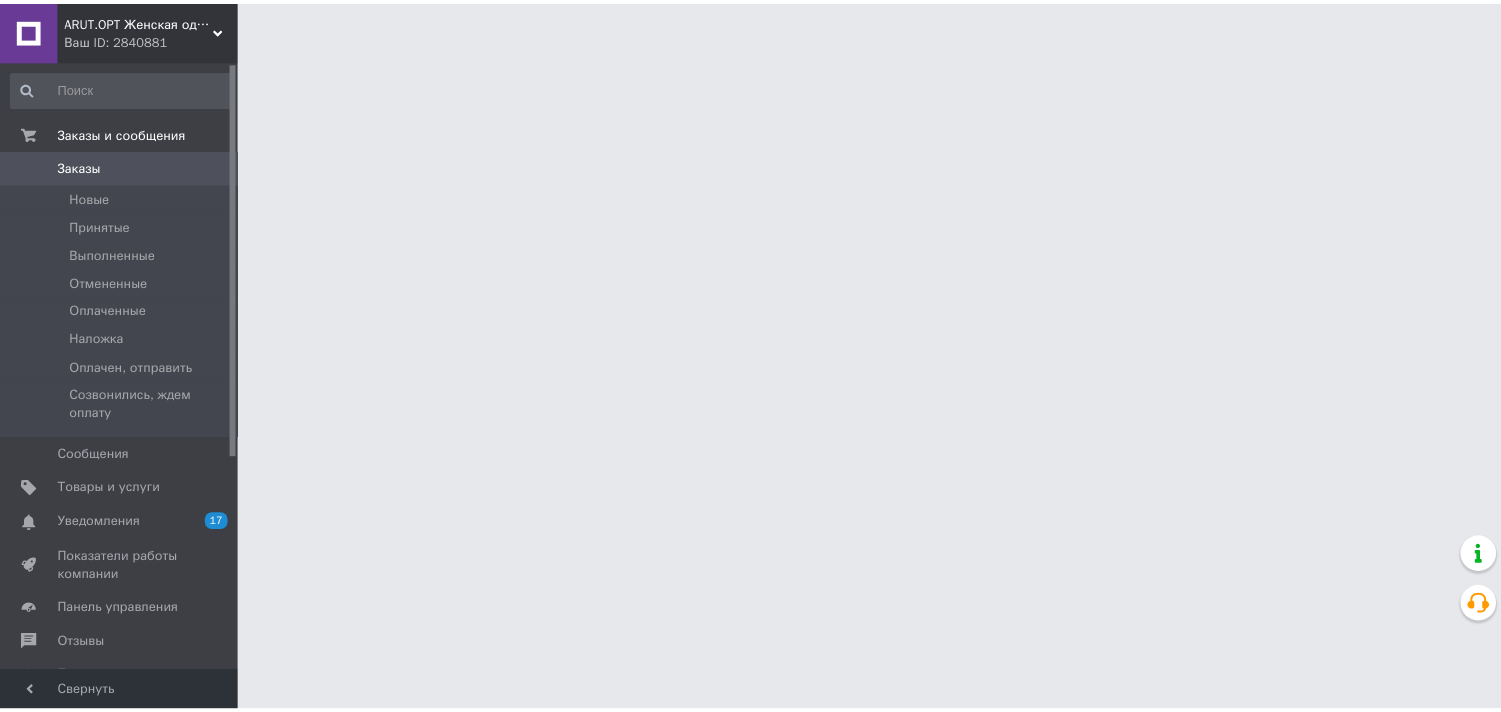 scroll, scrollTop: 0, scrollLeft: 0, axis: both 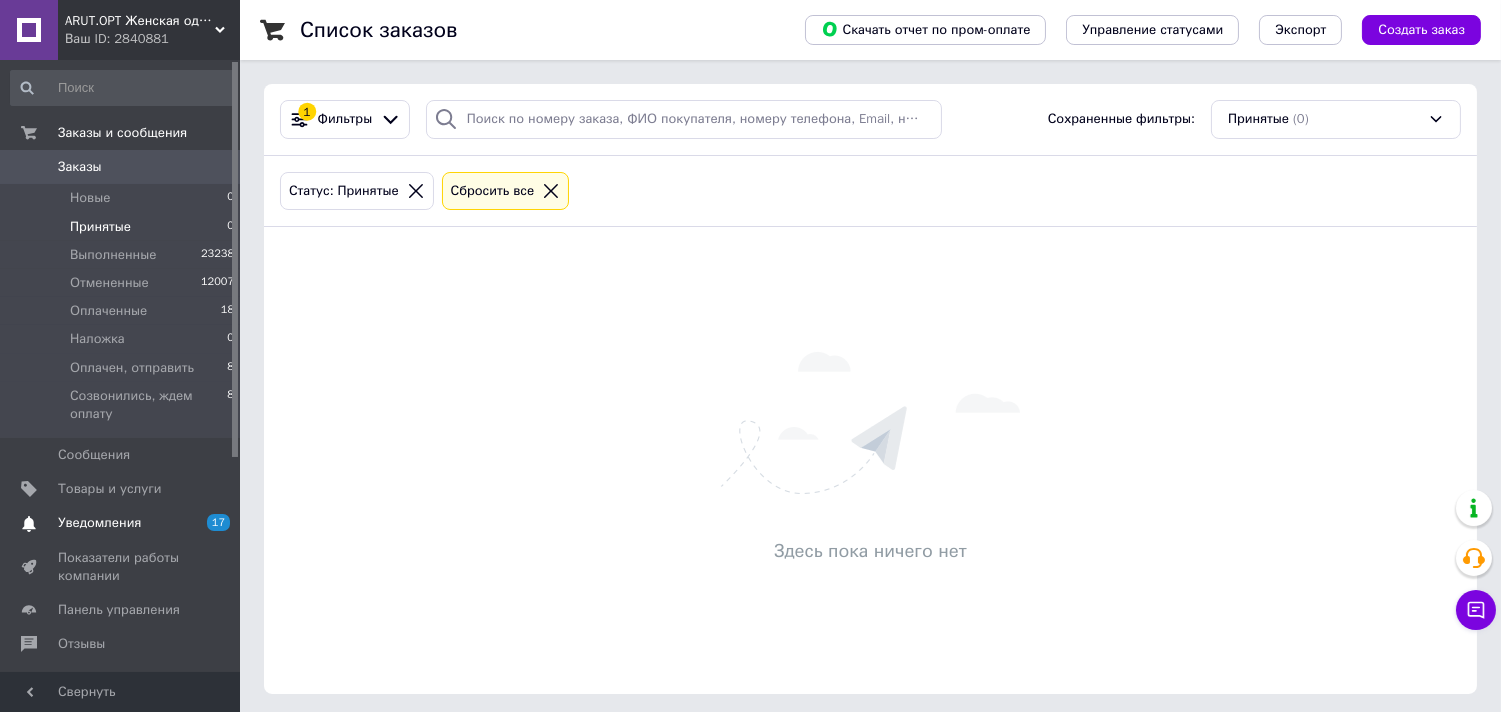 click on "Уведомления" at bounding box center [121, 523] 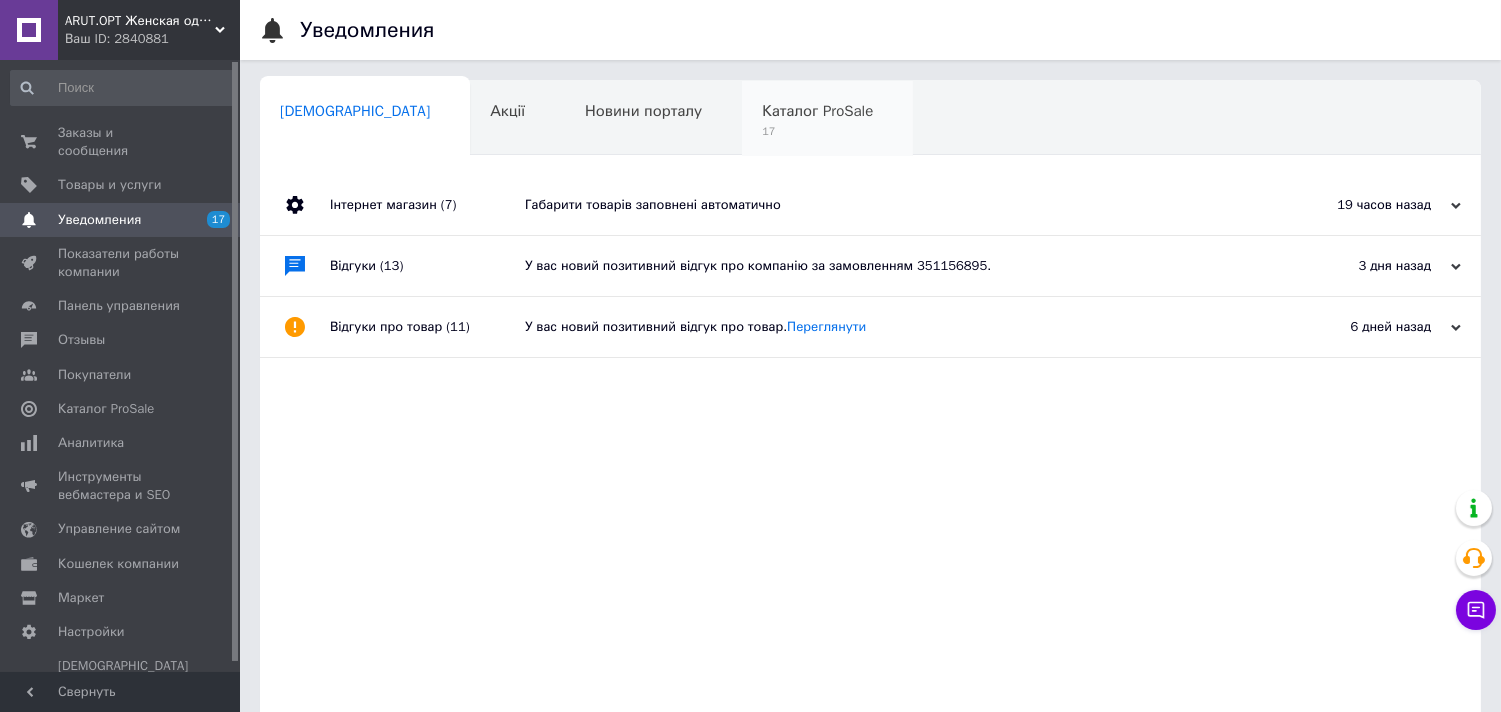 click on "Каталог ProSale" at bounding box center [817, 111] 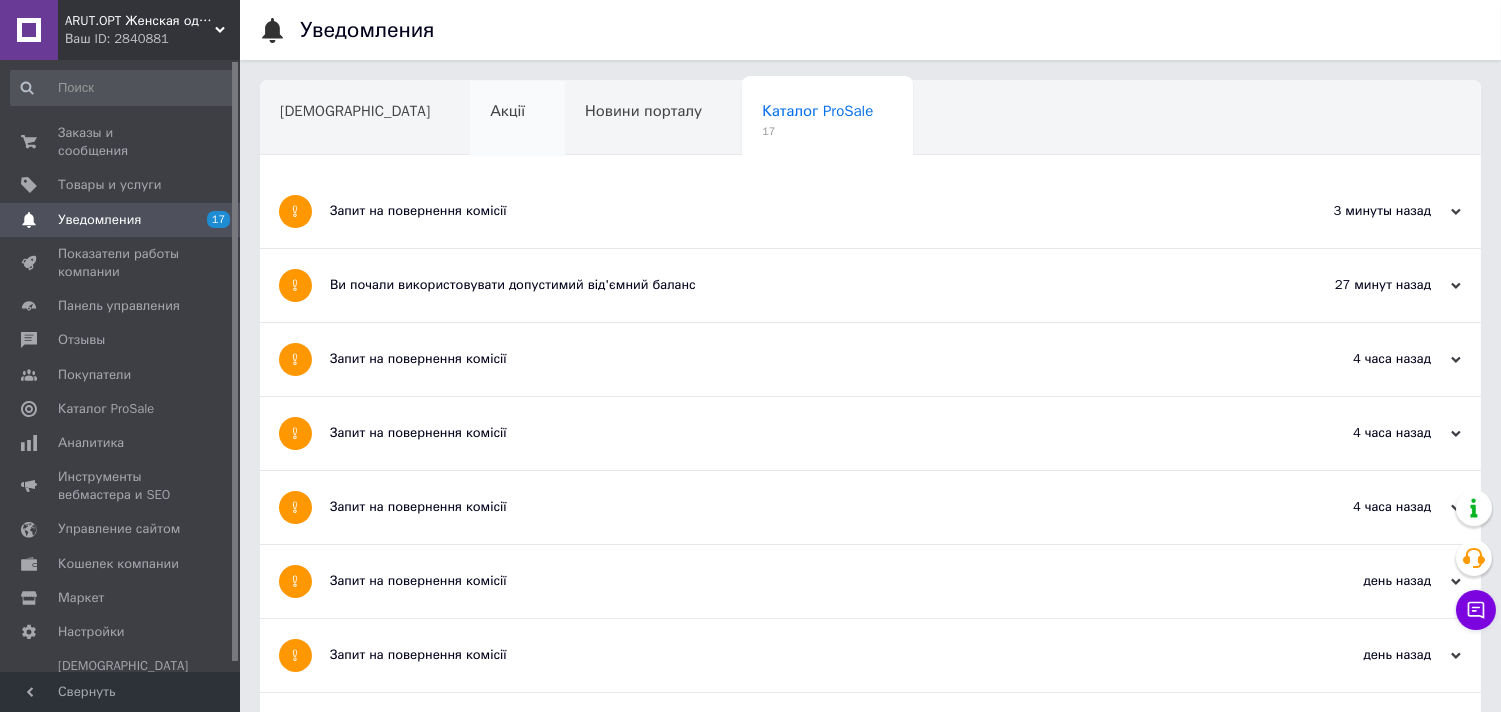 click on "Акції" at bounding box center (517, 119) 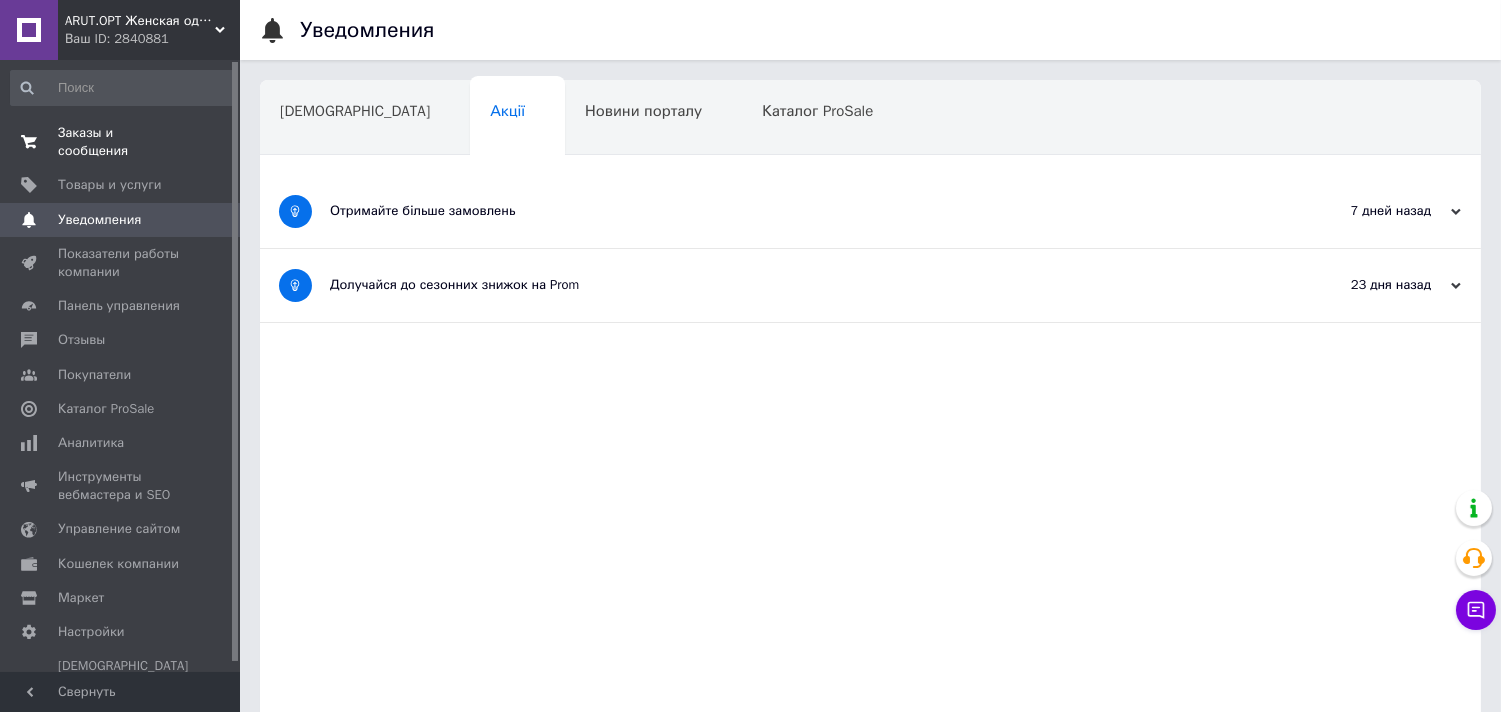 click on "Заказы и сообщения" at bounding box center (121, 142) 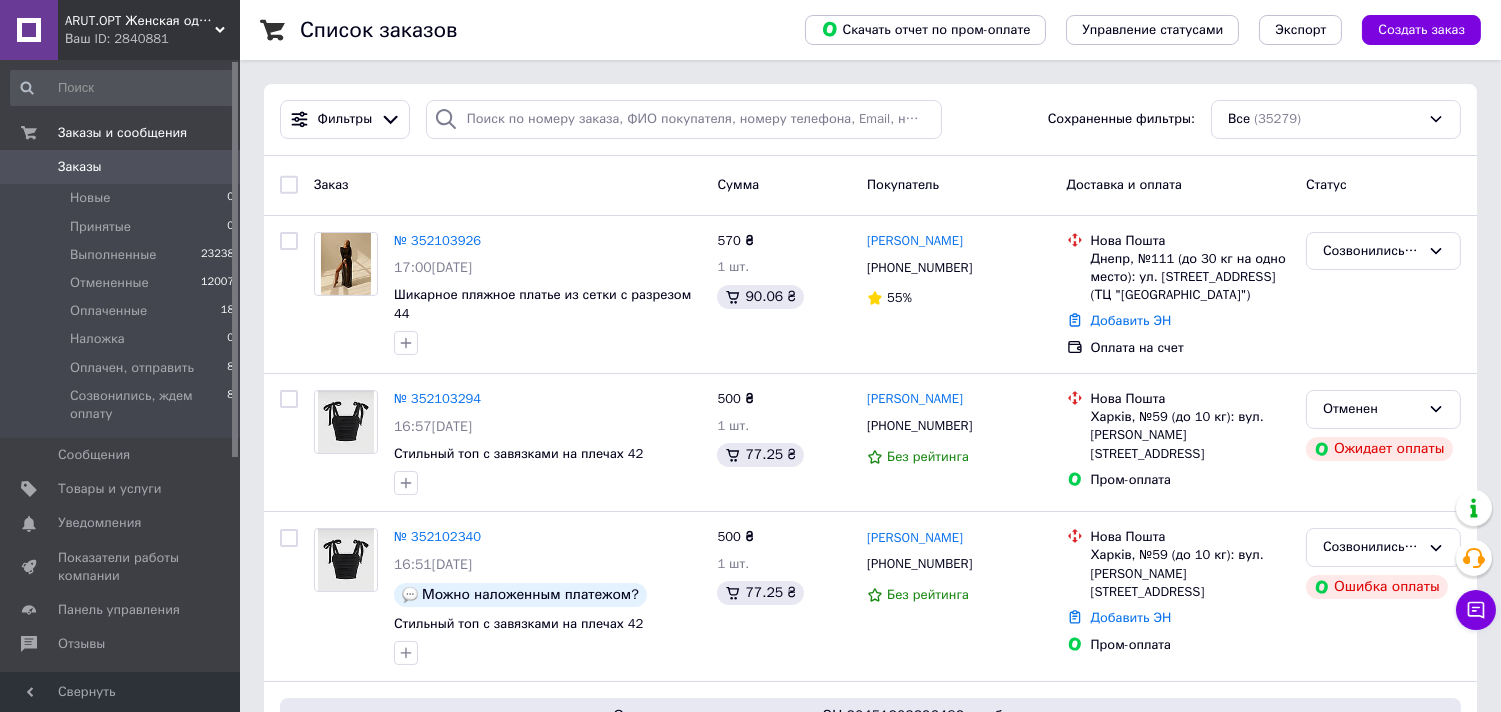 click on "Чат с покупателем" at bounding box center [1476, 610] 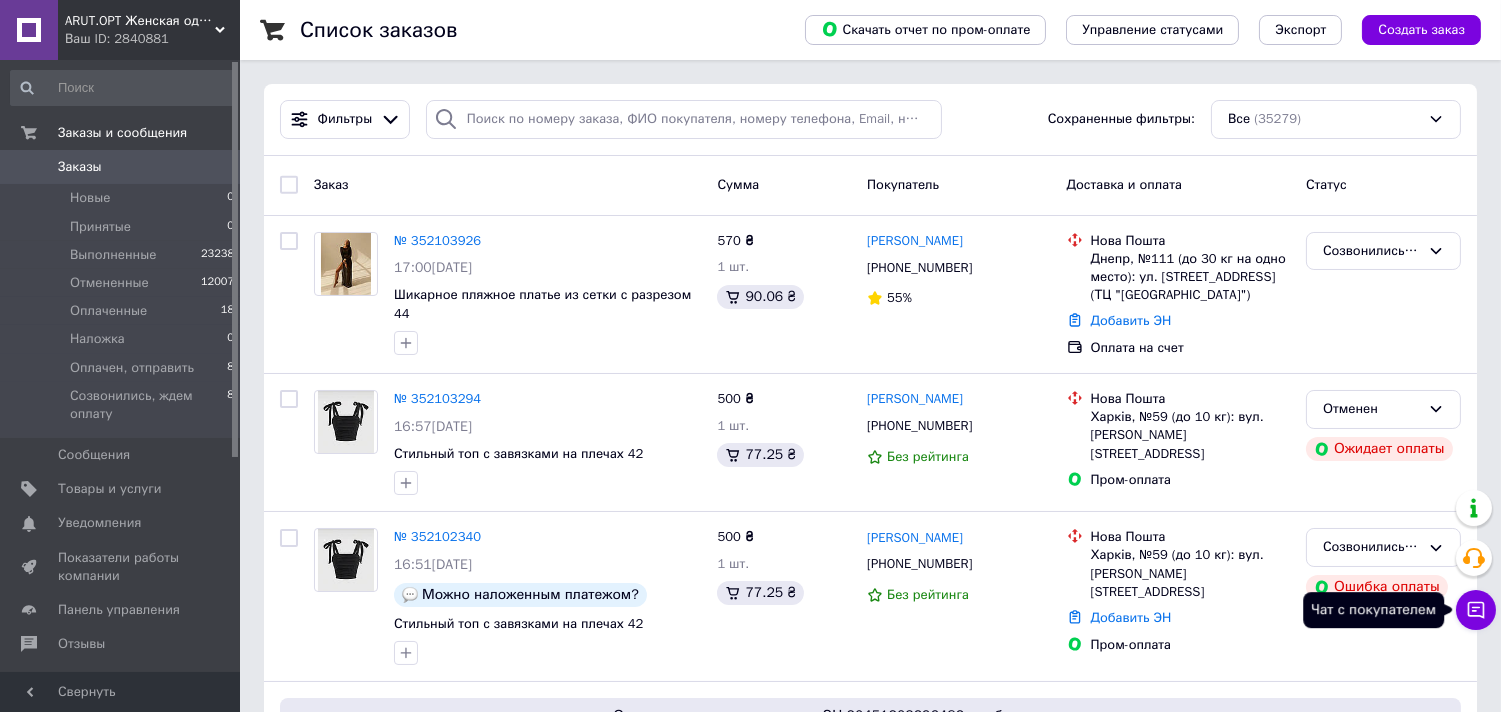 click 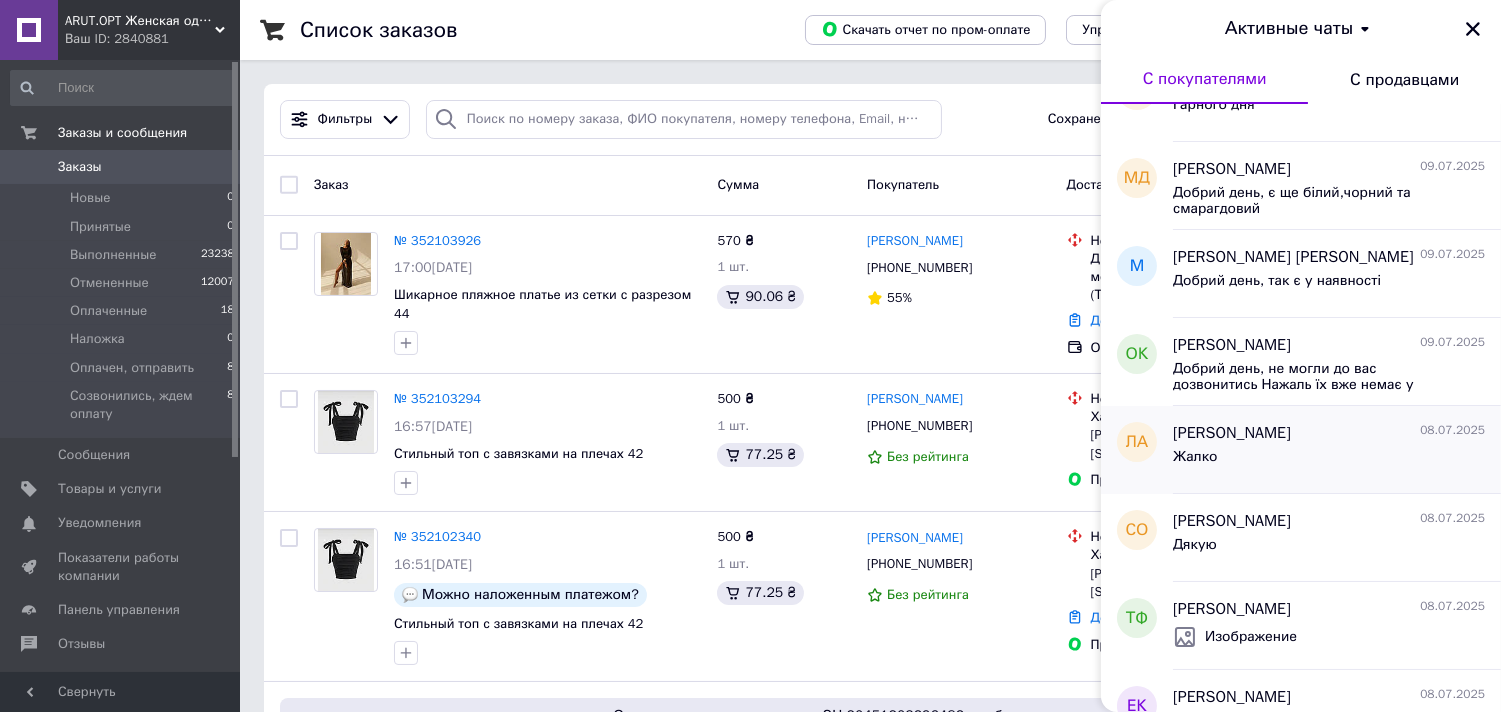 scroll, scrollTop: 777, scrollLeft: 0, axis: vertical 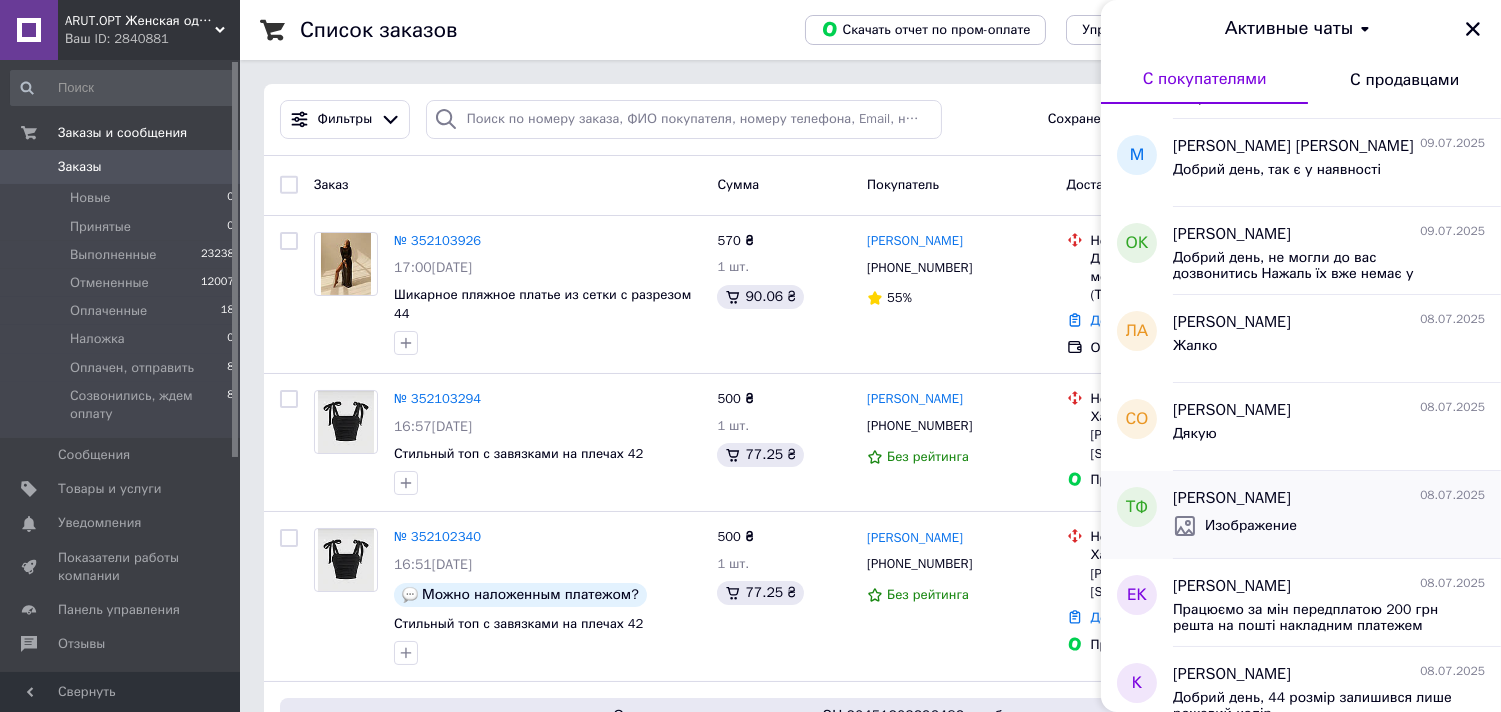 click on "[PERSON_NAME]" at bounding box center (1232, 498) 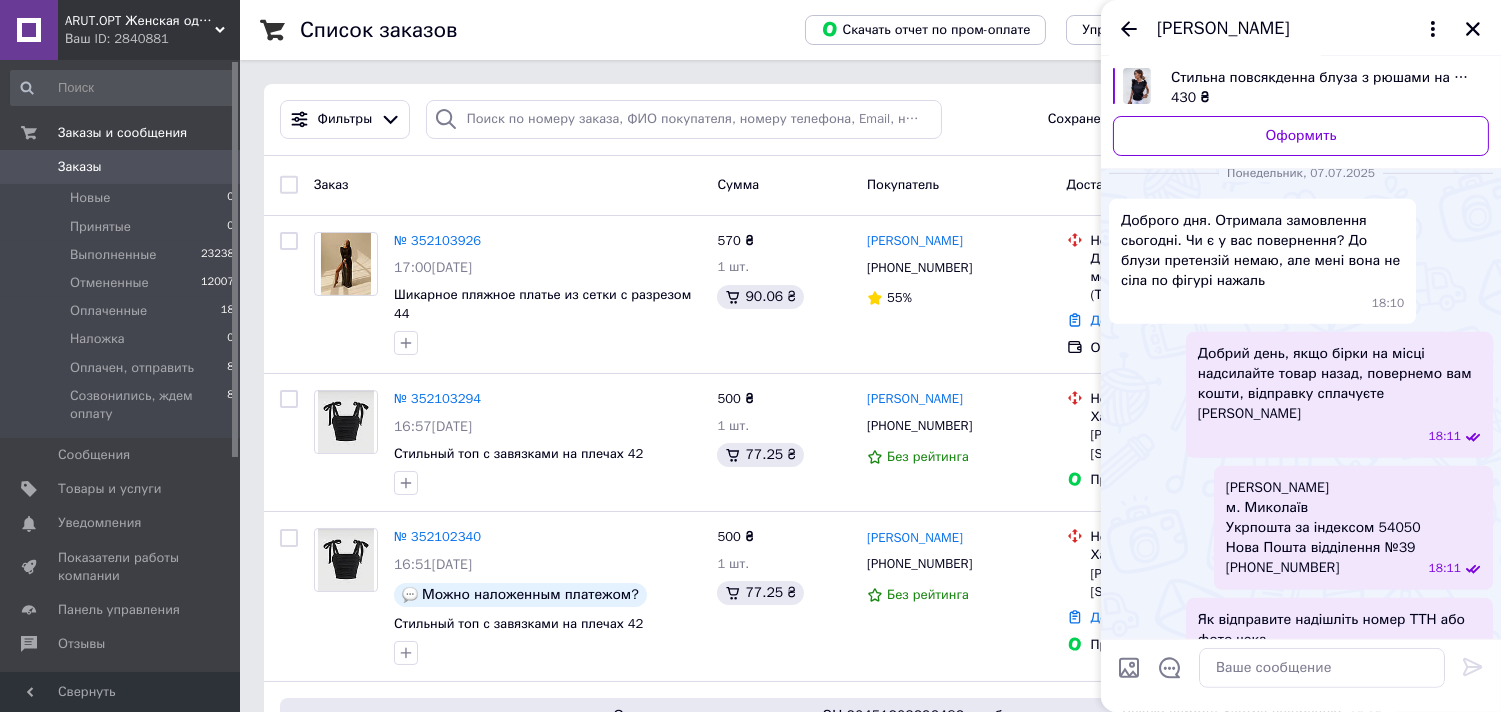 scroll, scrollTop: 1644, scrollLeft: 0, axis: vertical 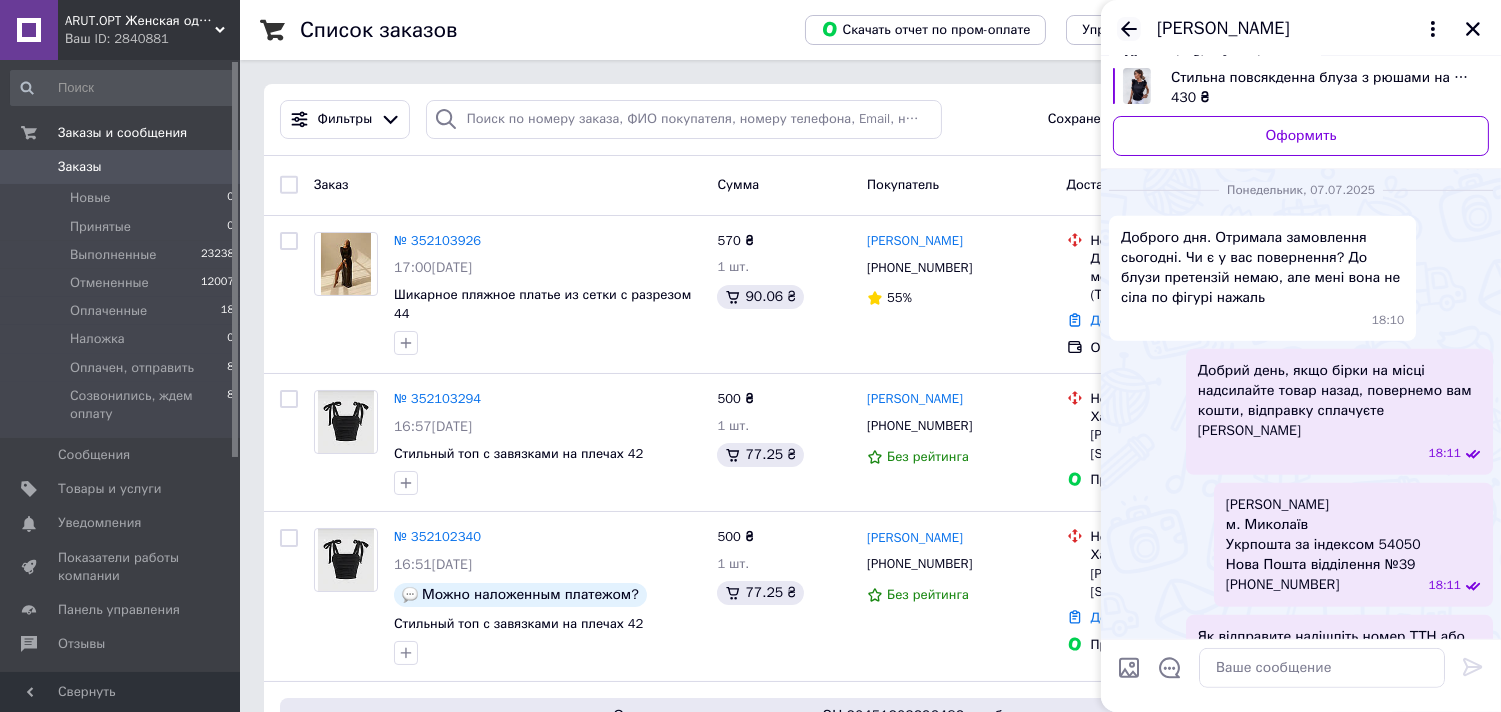 click 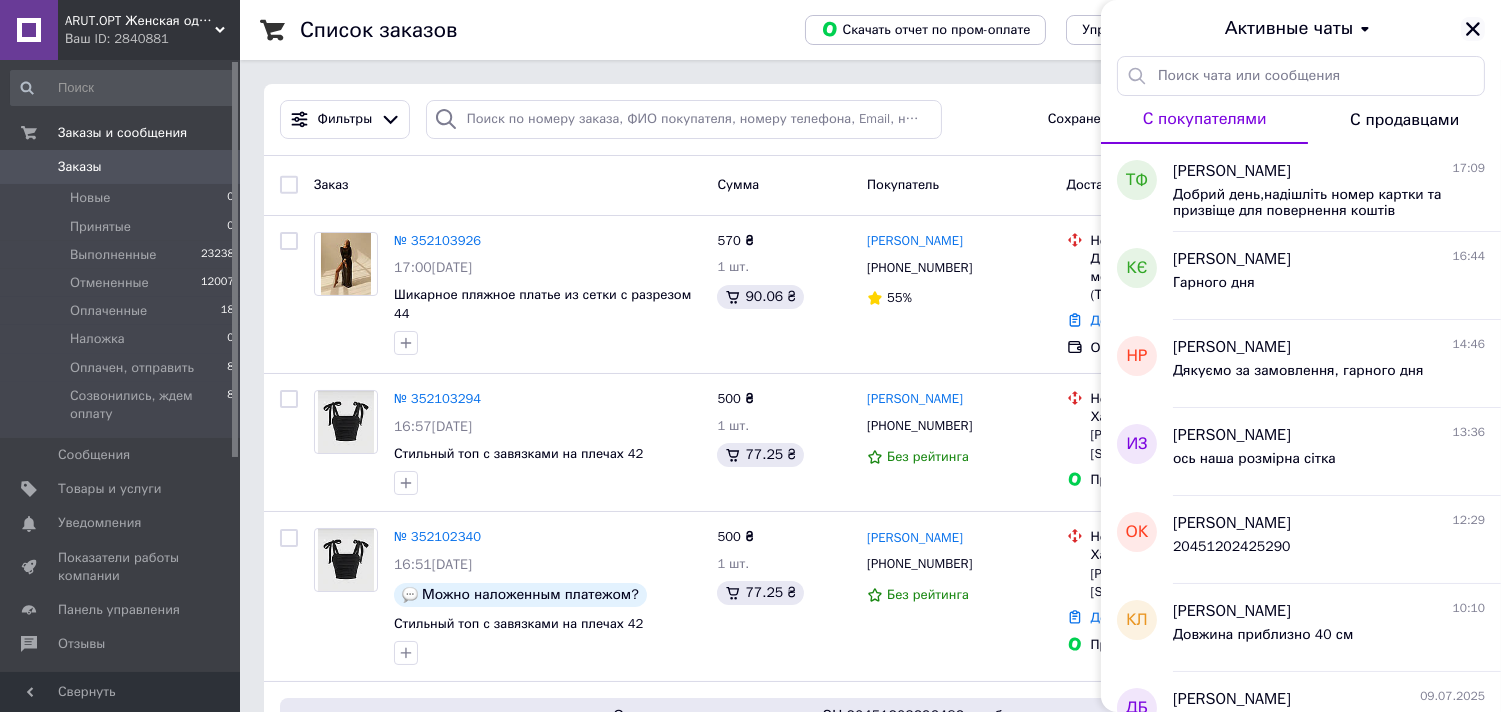 click 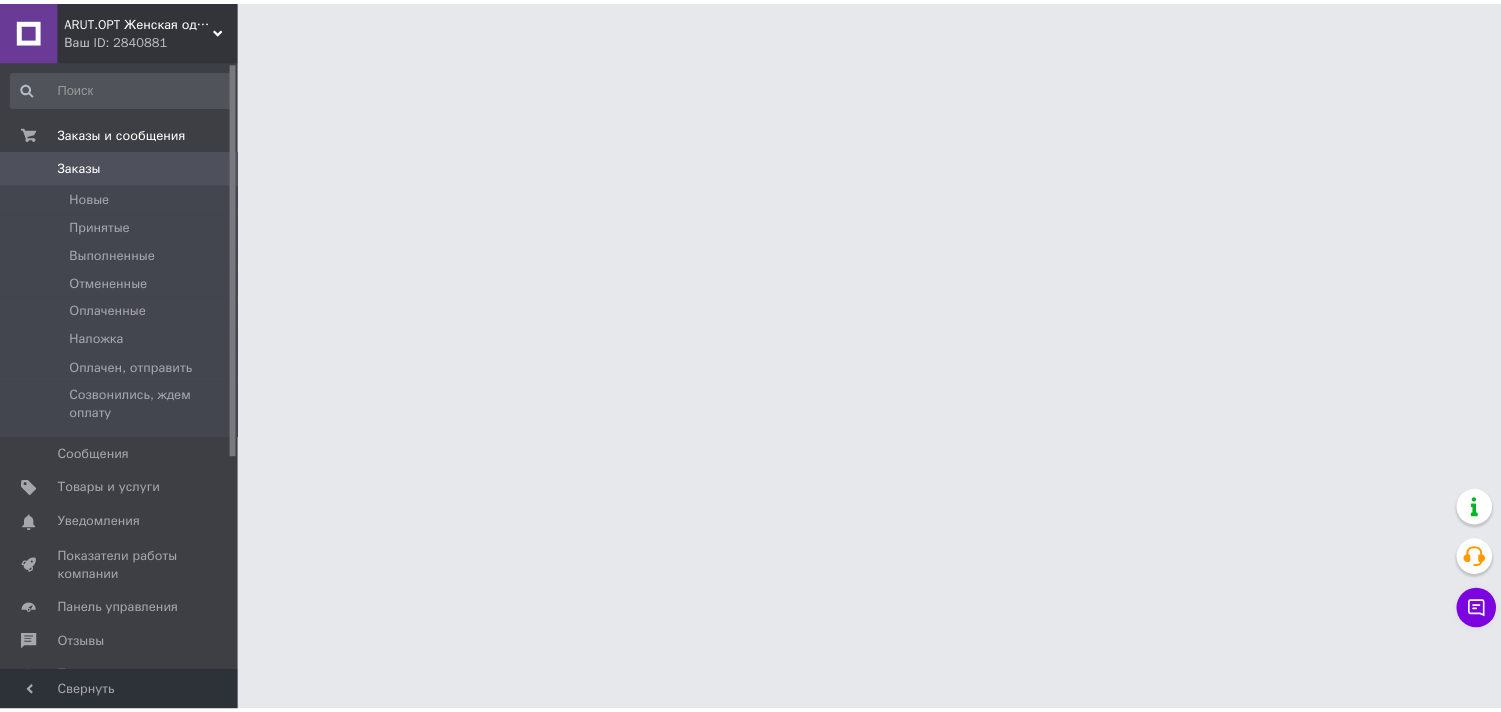 scroll, scrollTop: 0, scrollLeft: 0, axis: both 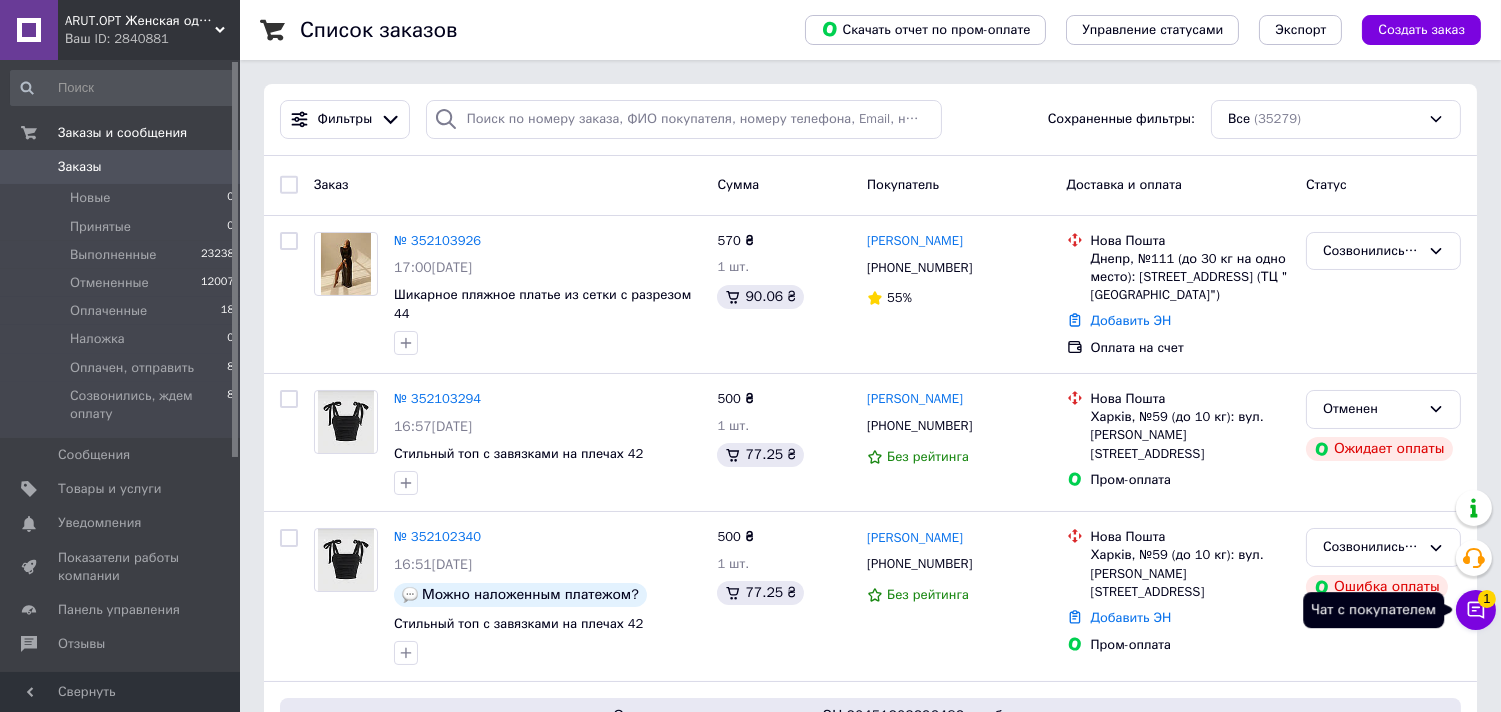 click on "Чат с покупателем 1" at bounding box center [1476, 610] 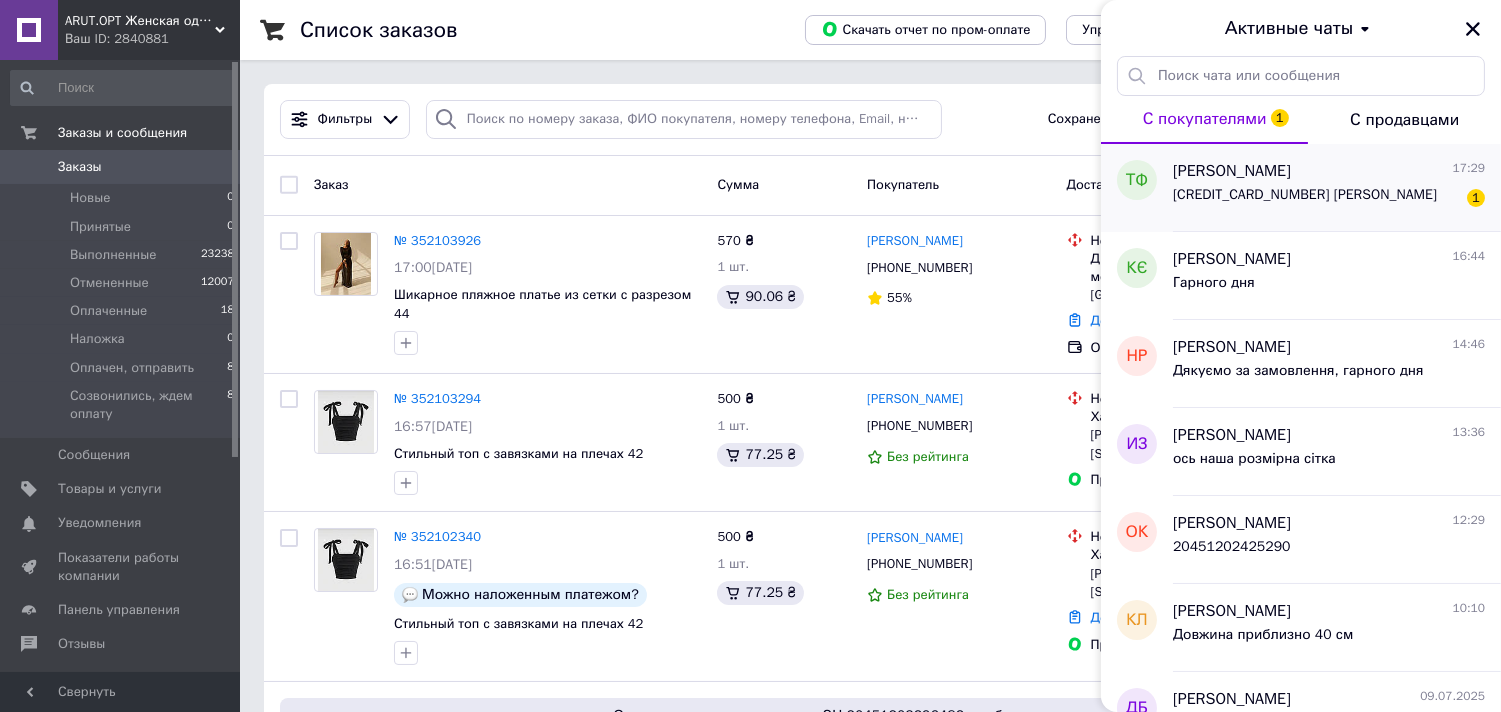 click on "[CREDIT_CARD_NUMBER] [PERSON_NAME]" at bounding box center (1305, 195) 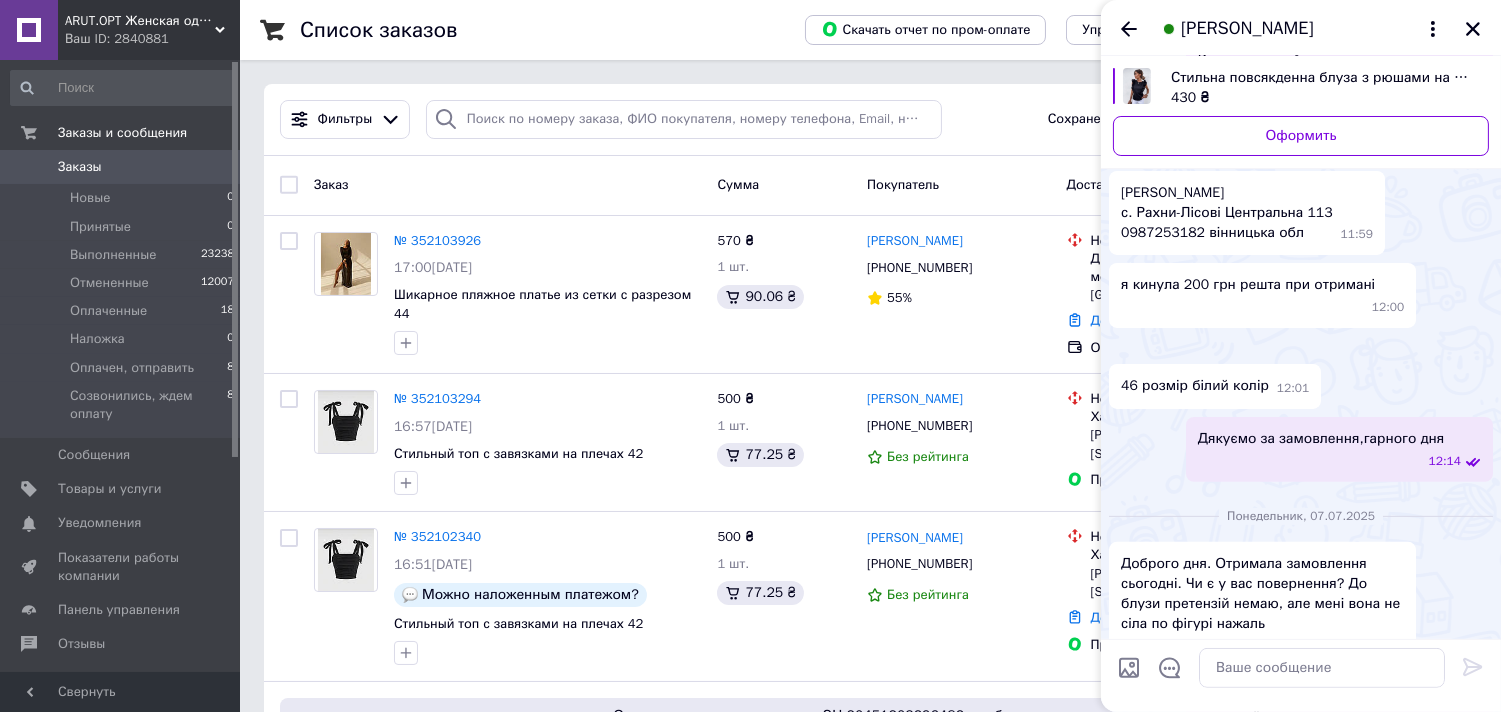 scroll, scrollTop: 1363, scrollLeft: 0, axis: vertical 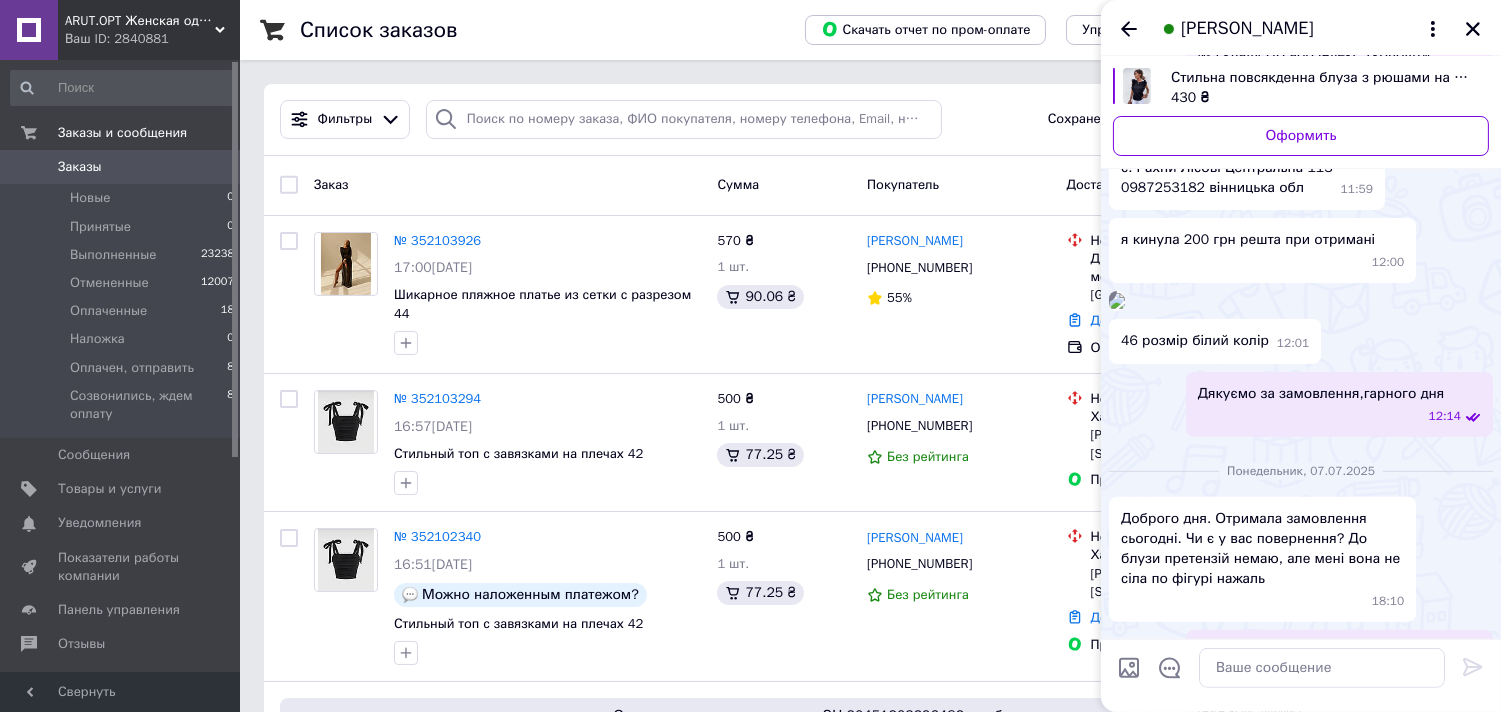 click at bounding box center [1117, 301] 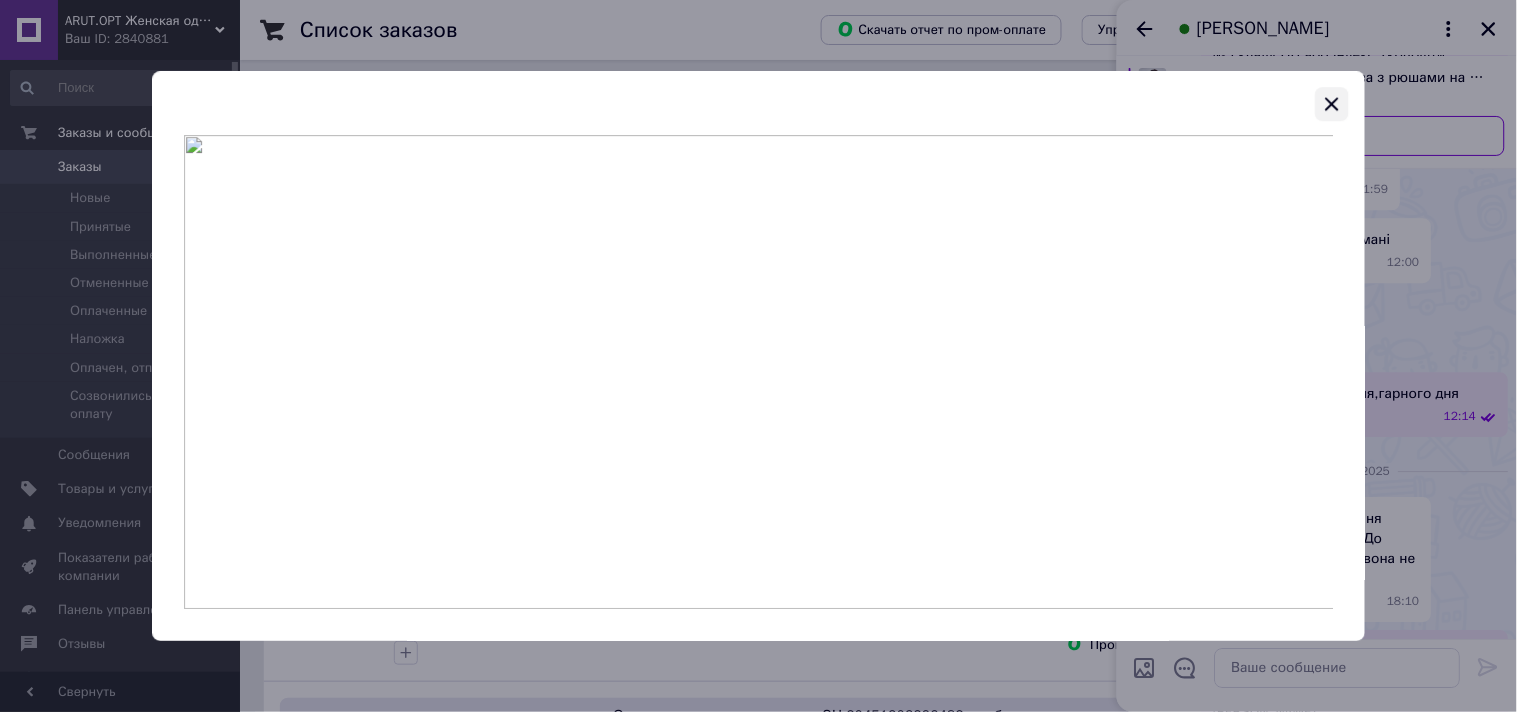 click 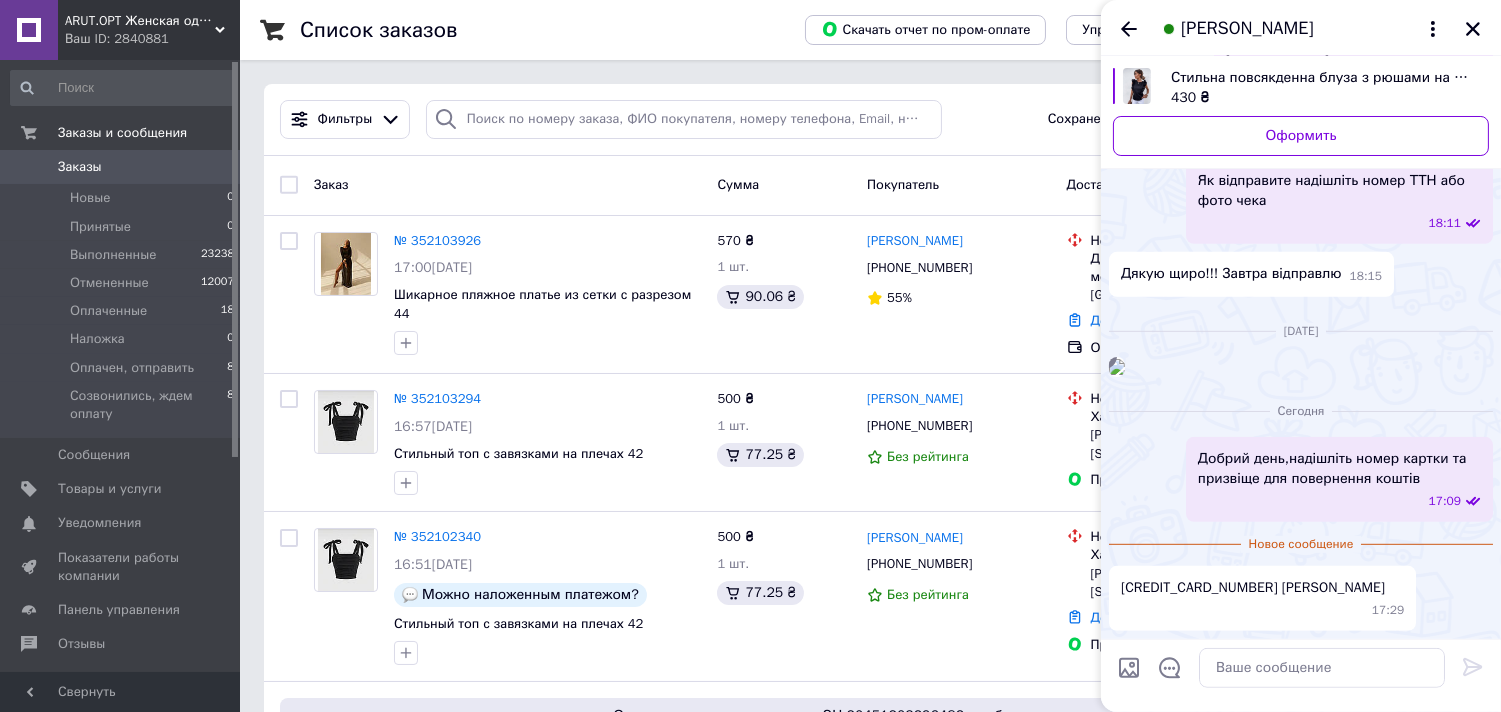 scroll, scrollTop: 2597, scrollLeft: 0, axis: vertical 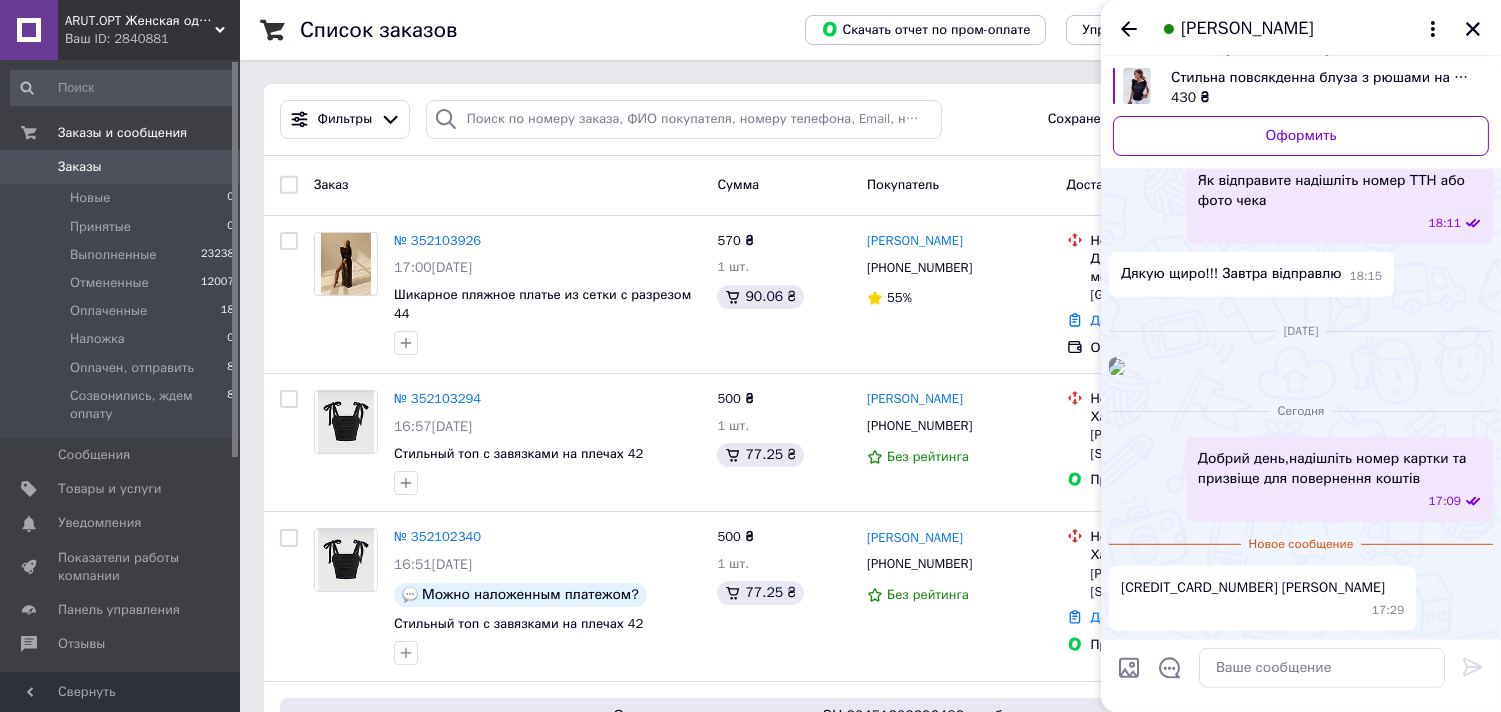 drag, startPoint x: 1214, startPoint y: 595, endPoint x: 1117, endPoint y: 567, distance: 100.96039 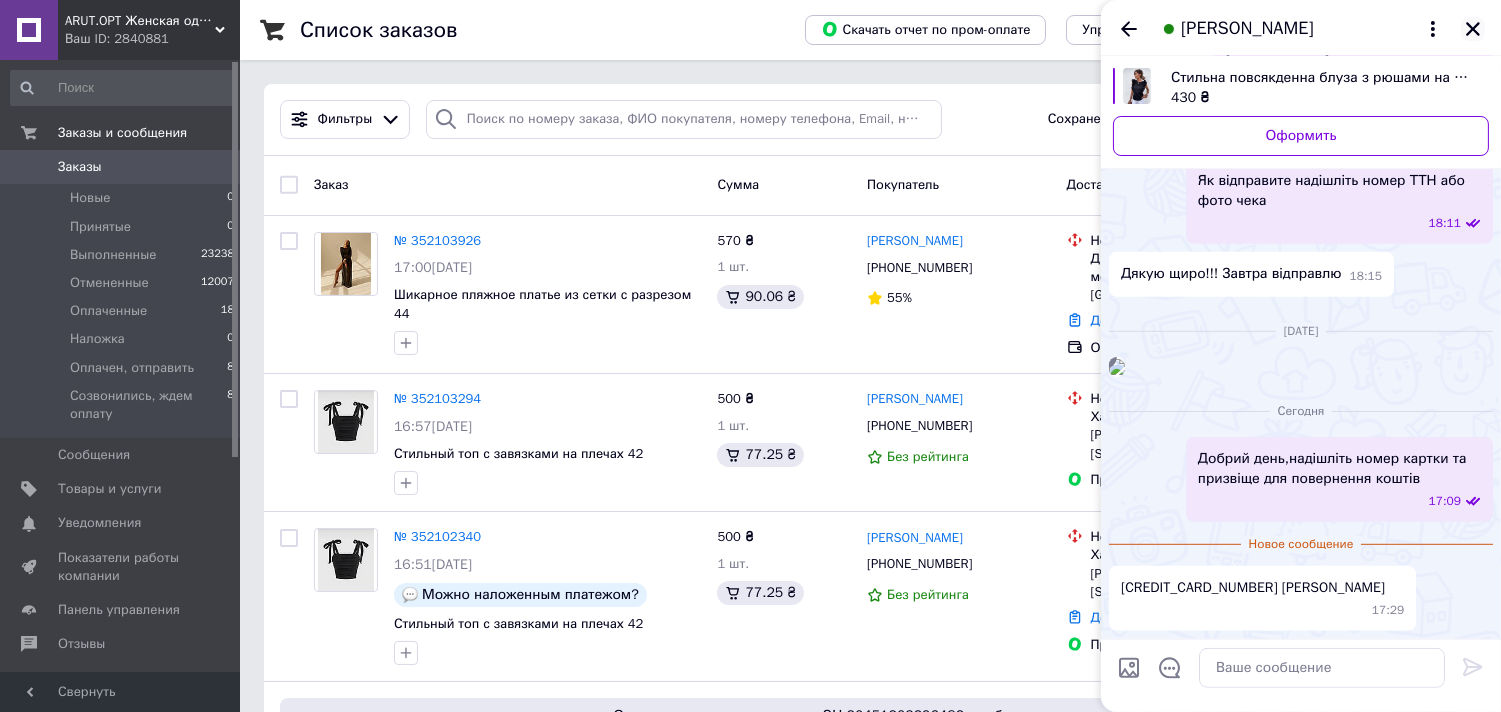 click at bounding box center [1473, 29] 